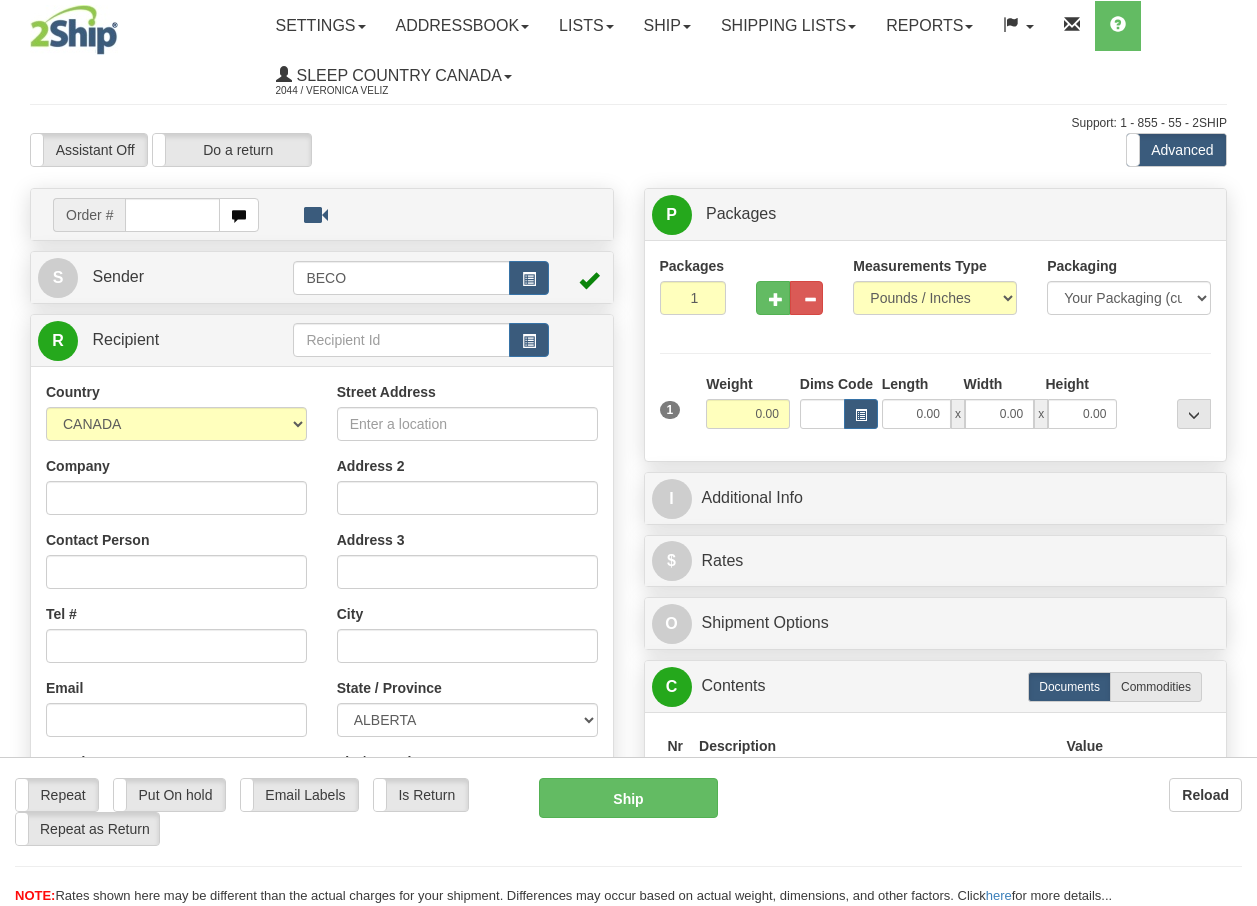 scroll, scrollTop: 0, scrollLeft: 0, axis: both 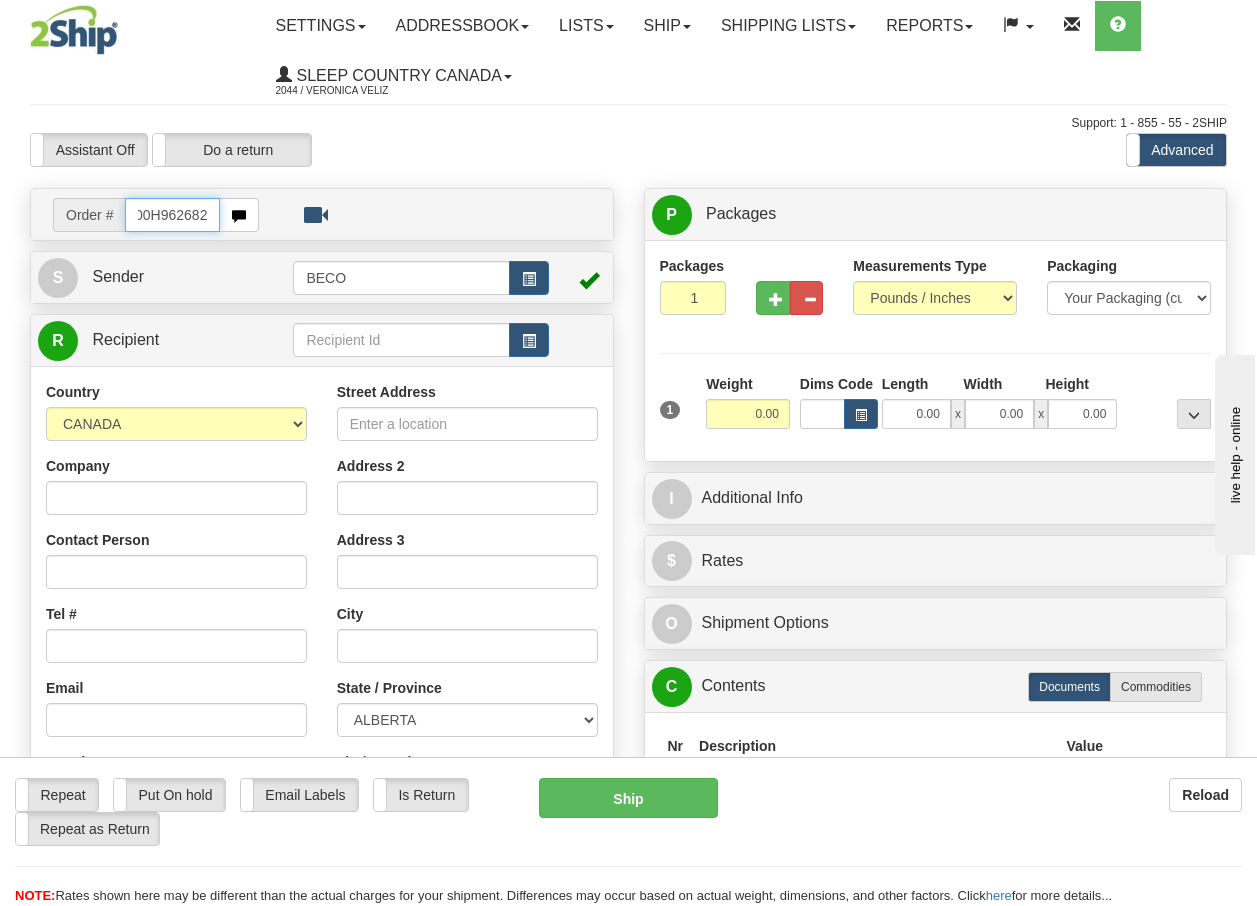 type on "9000H962682" 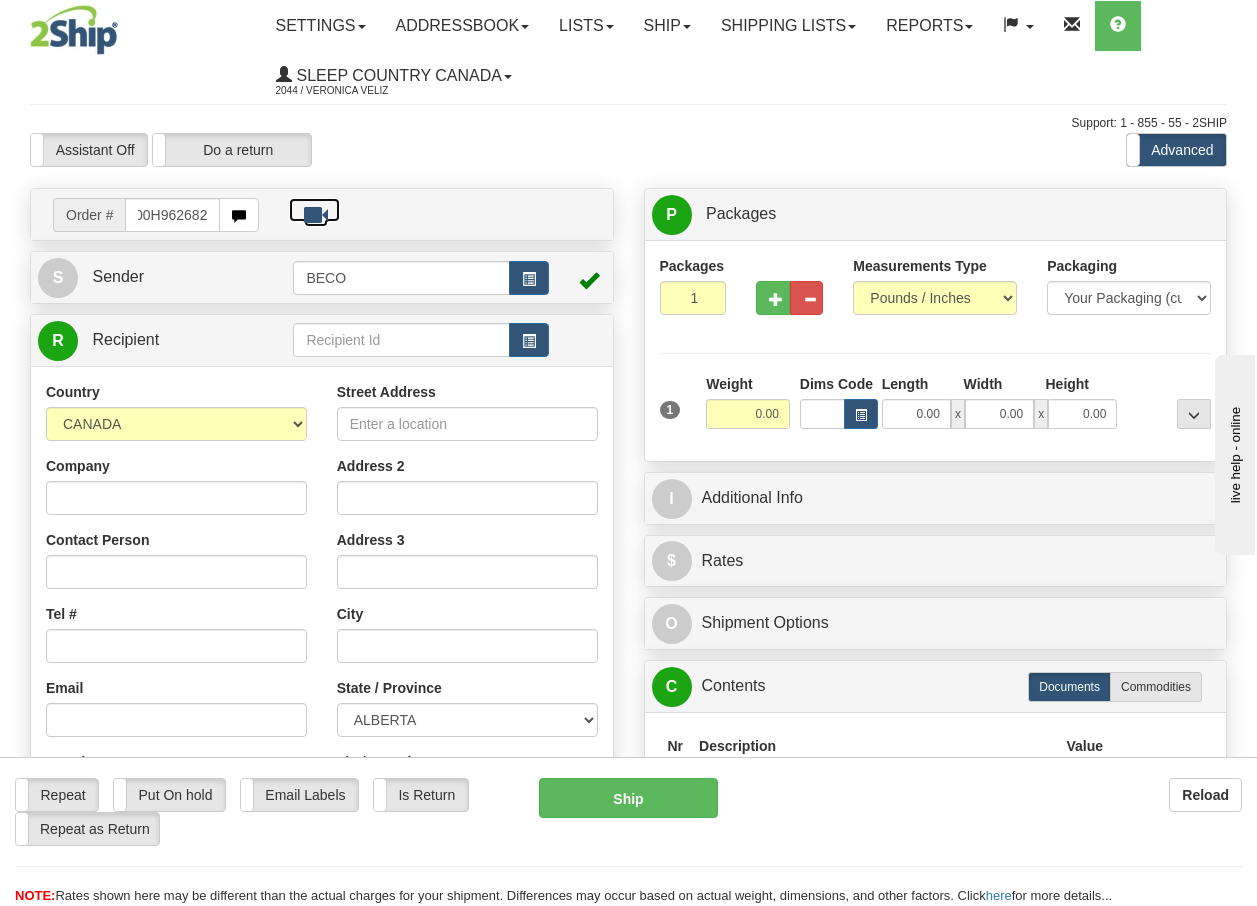 click on "Training Course
Close
Toggle navigation
Settings
Shipping Preferences New Recipients" at bounding box center [628, 453] 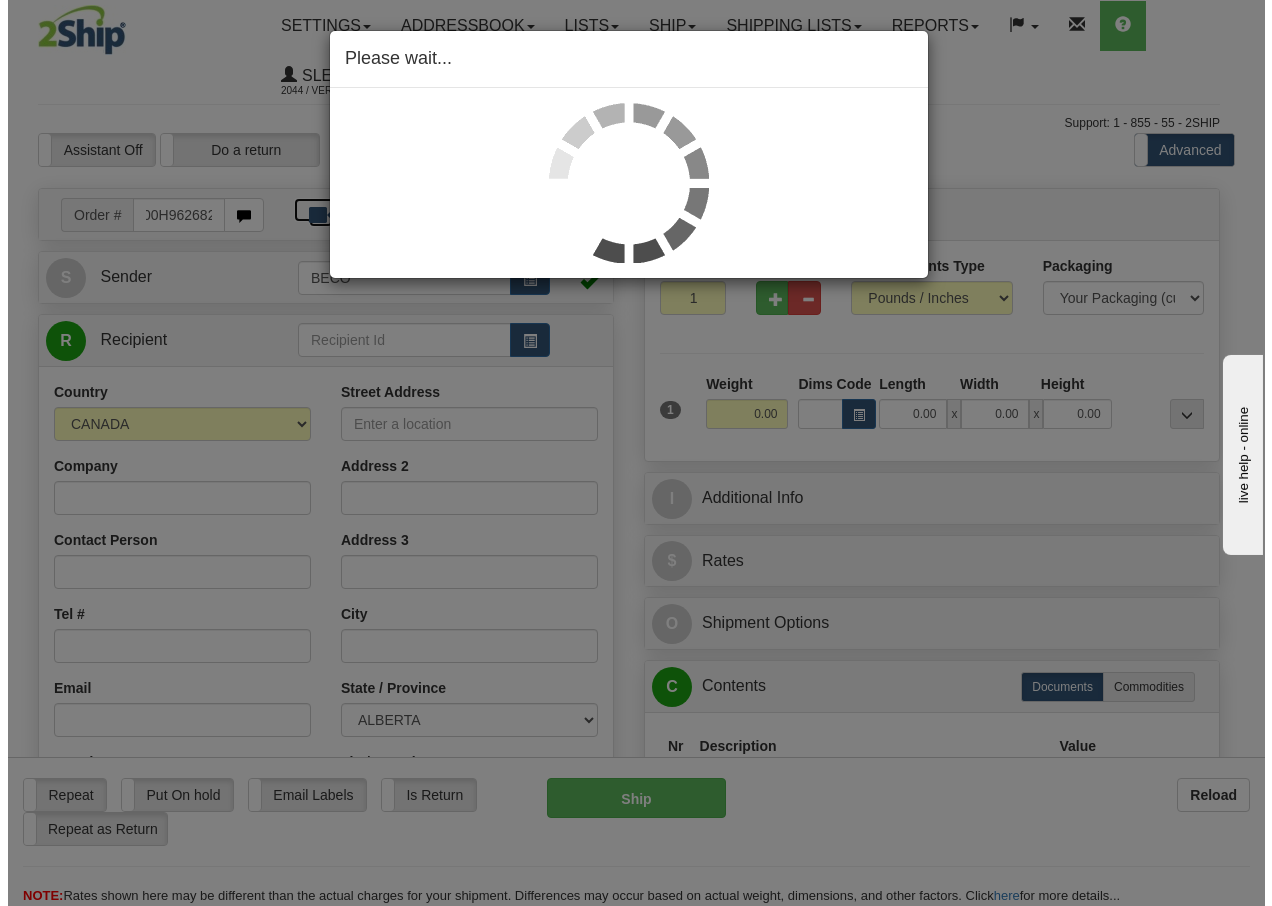 scroll, scrollTop: 0, scrollLeft: 0, axis: both 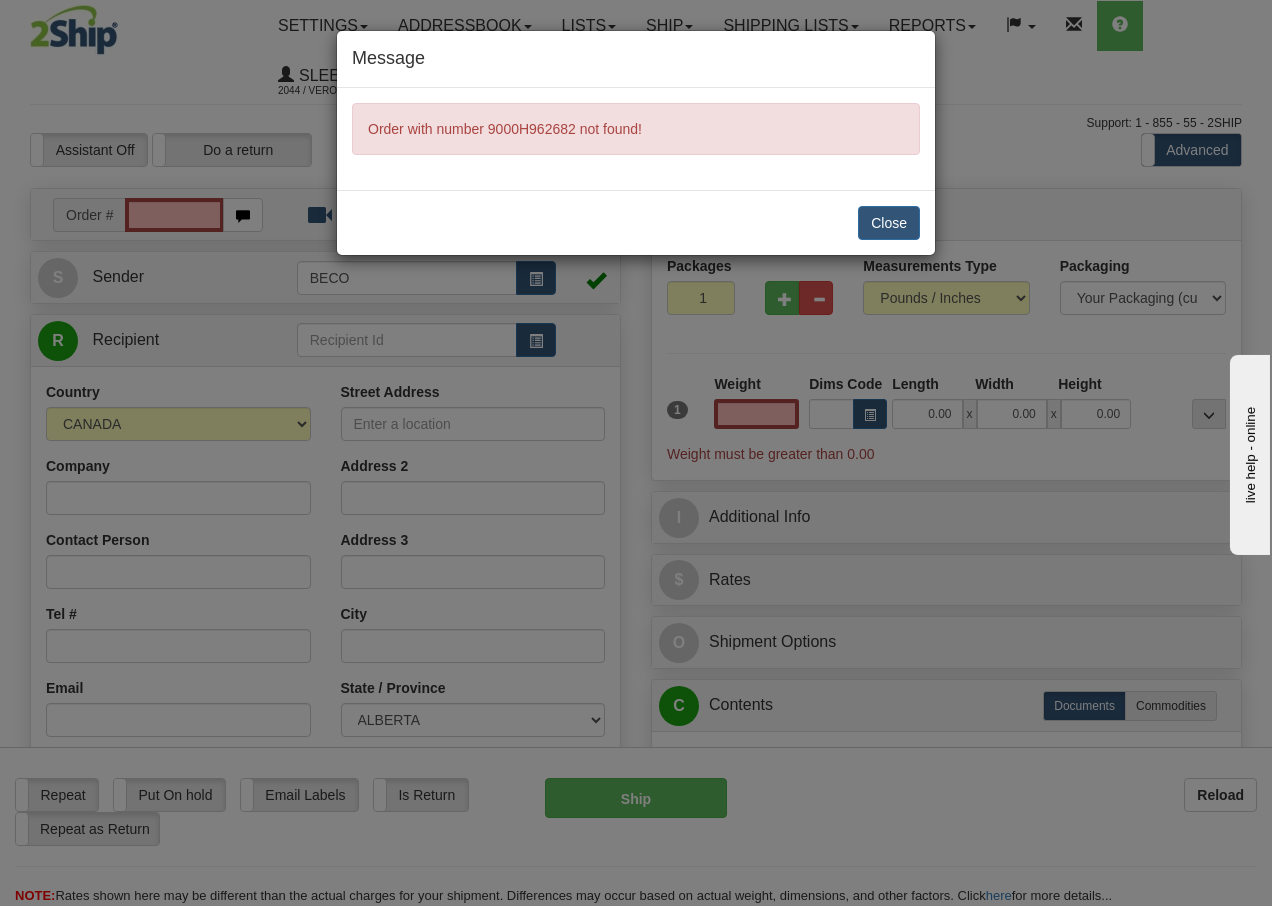 type on "0.00" 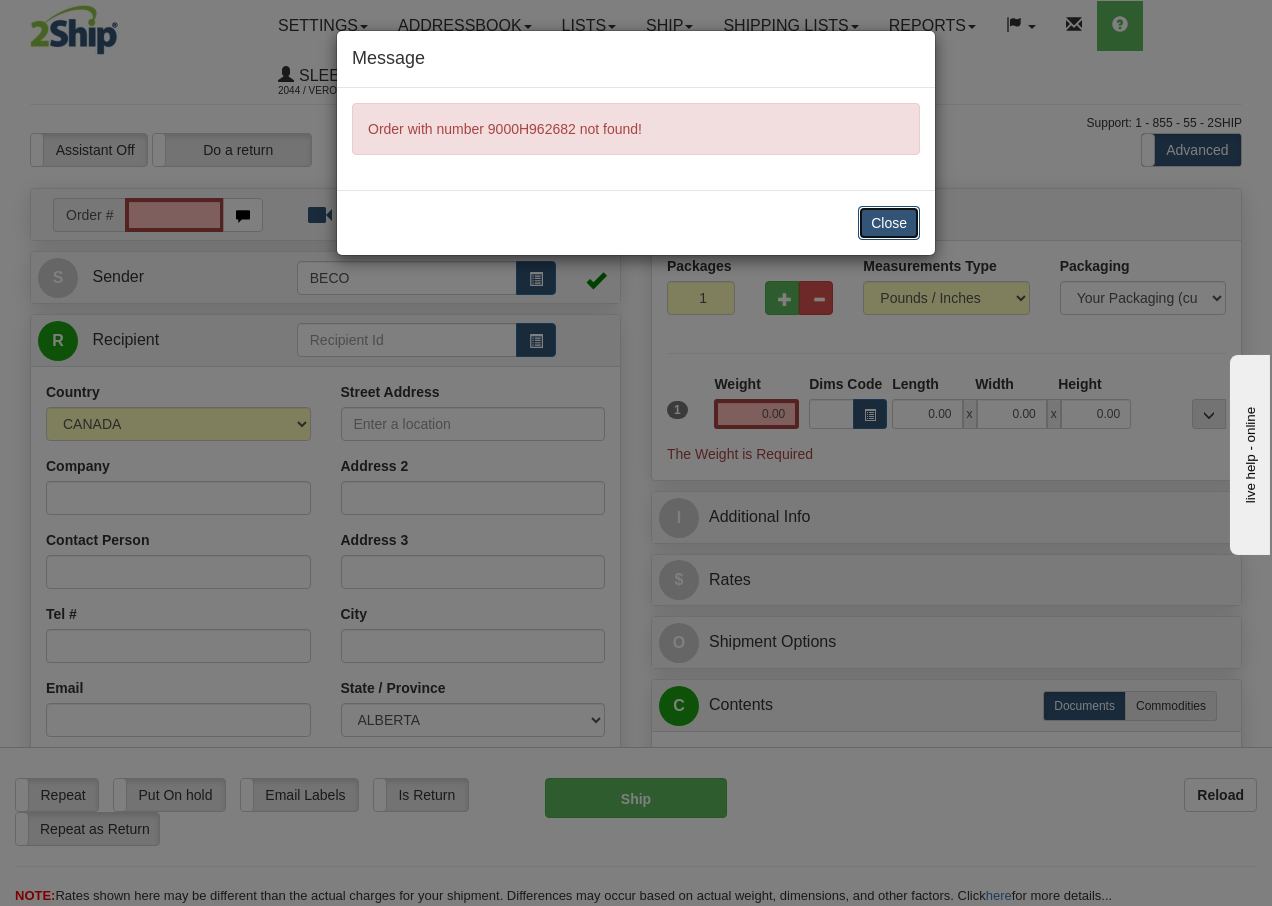 click on "Close" at bounding box center (889, 223) 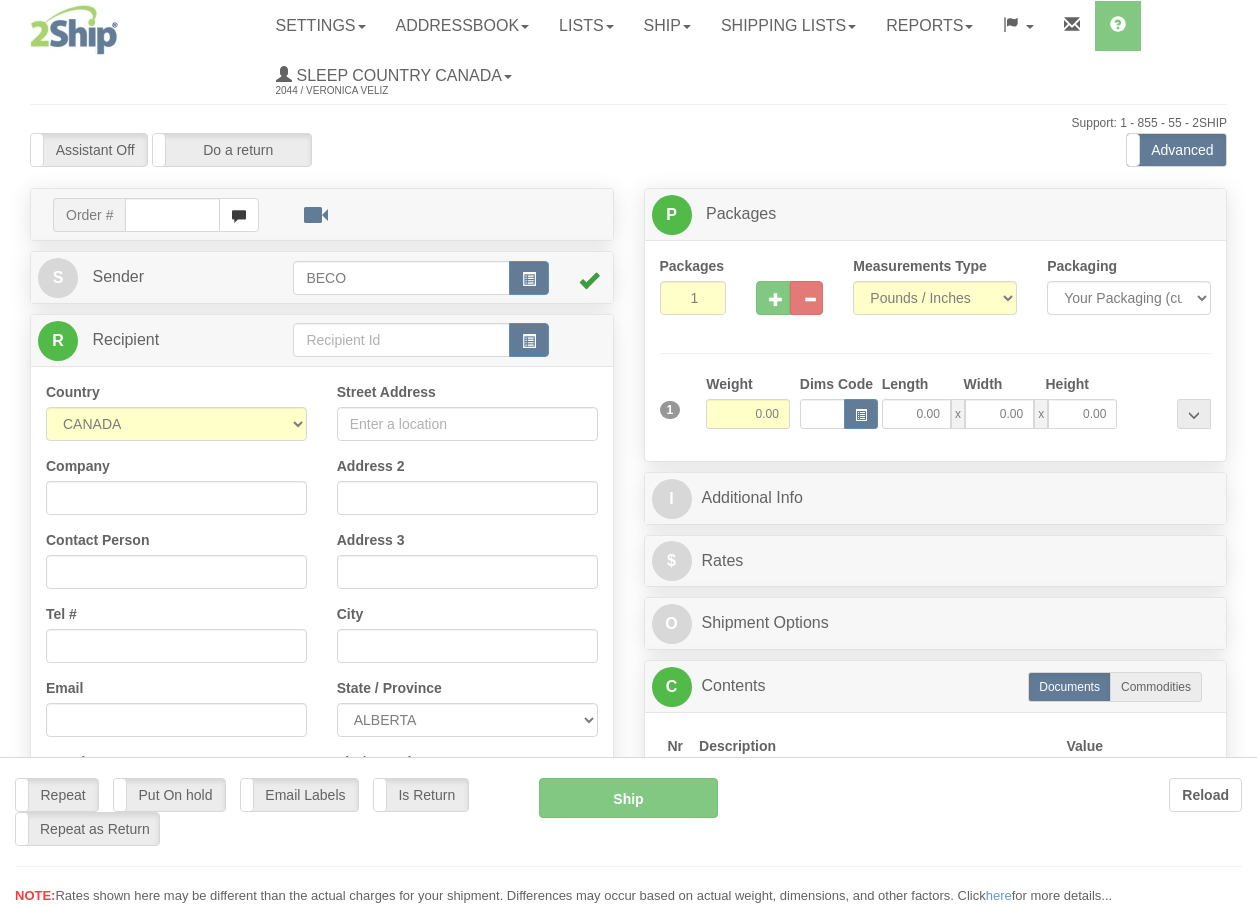 scroll, scrollTop: 0, scrollLeft: 0, axis: both 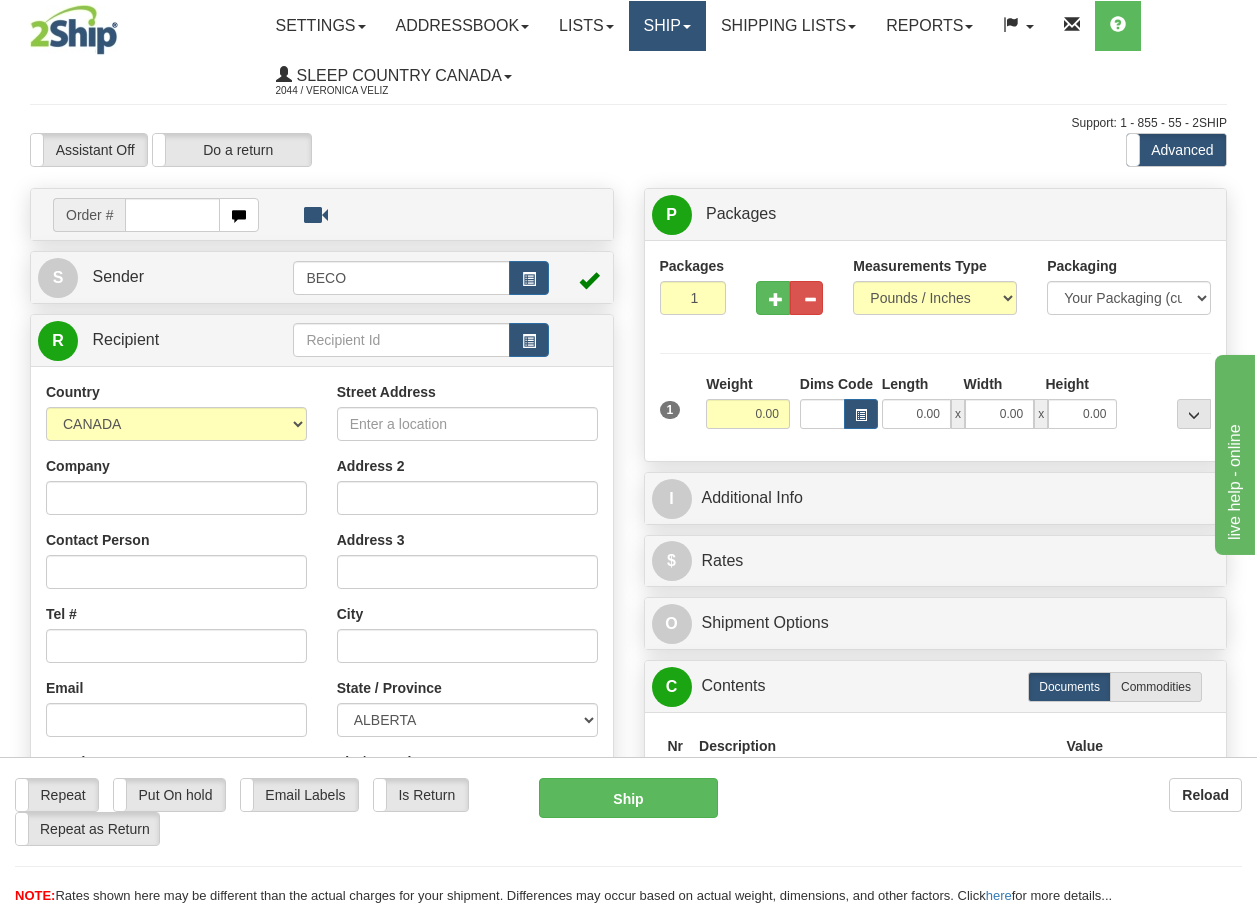 click at bounding box center [687, 27] 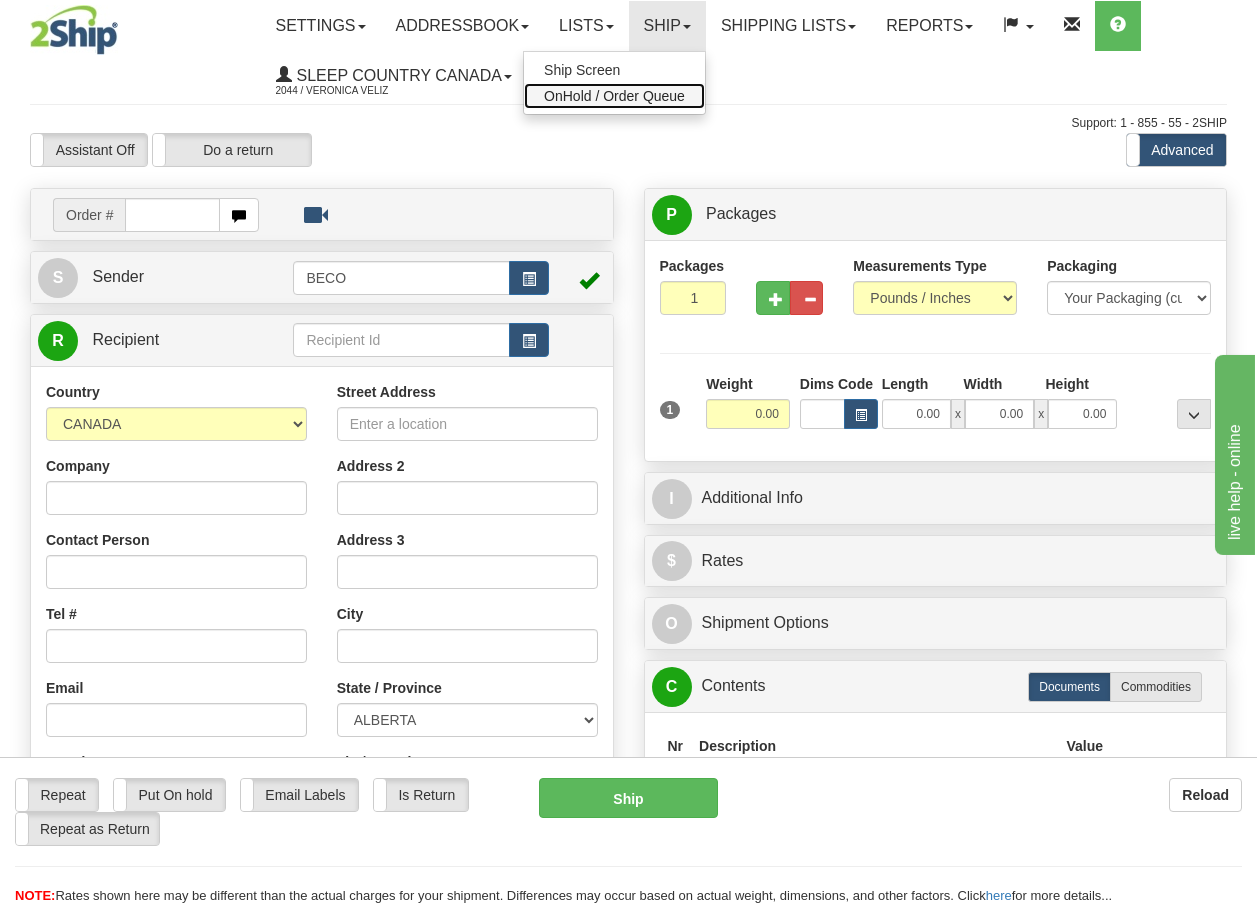 click on "OnHold / Order Queue" at bounding box center (614, 96) 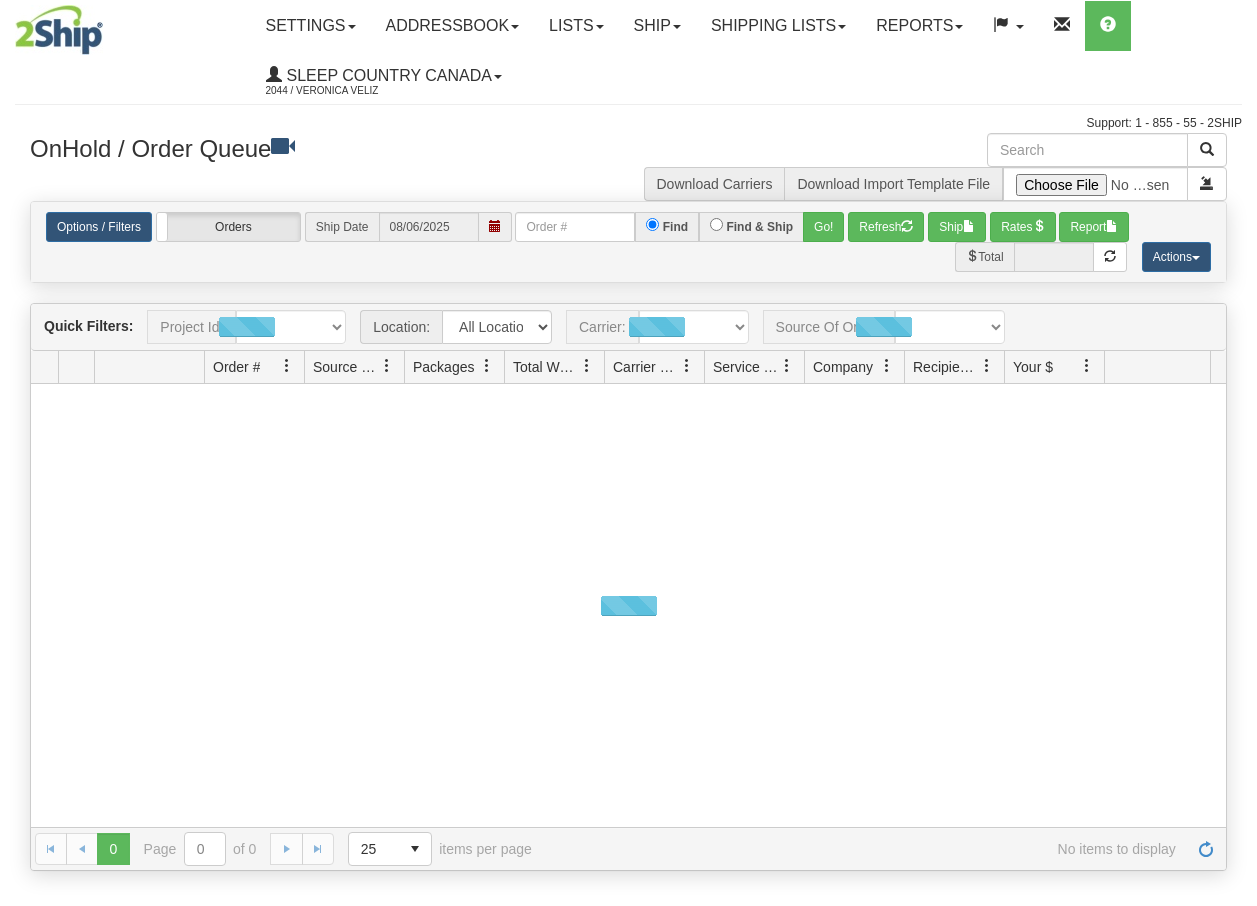 scroll, scrollTop: 0, scrollLeft: 0, axis: both 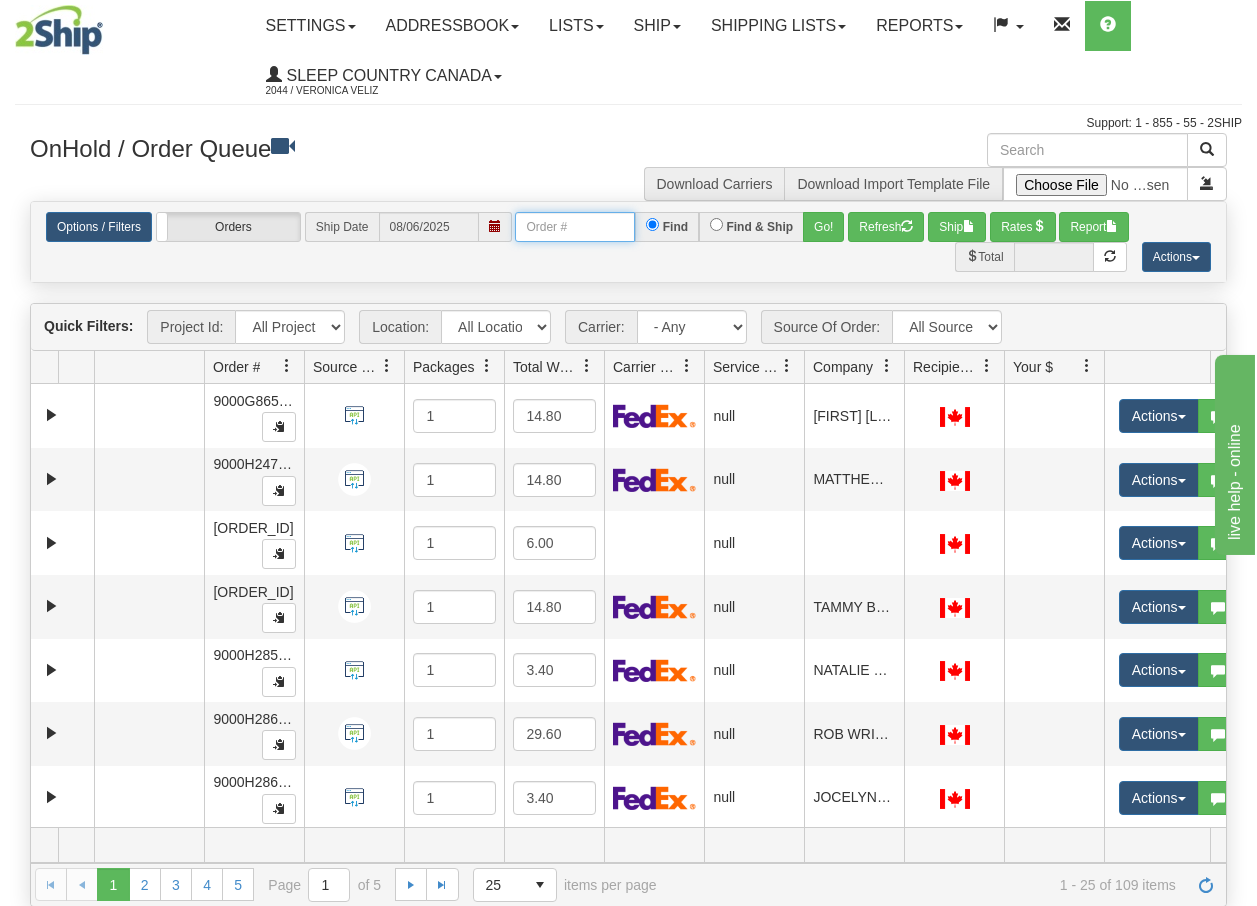 click at bounding box center [575, 227] 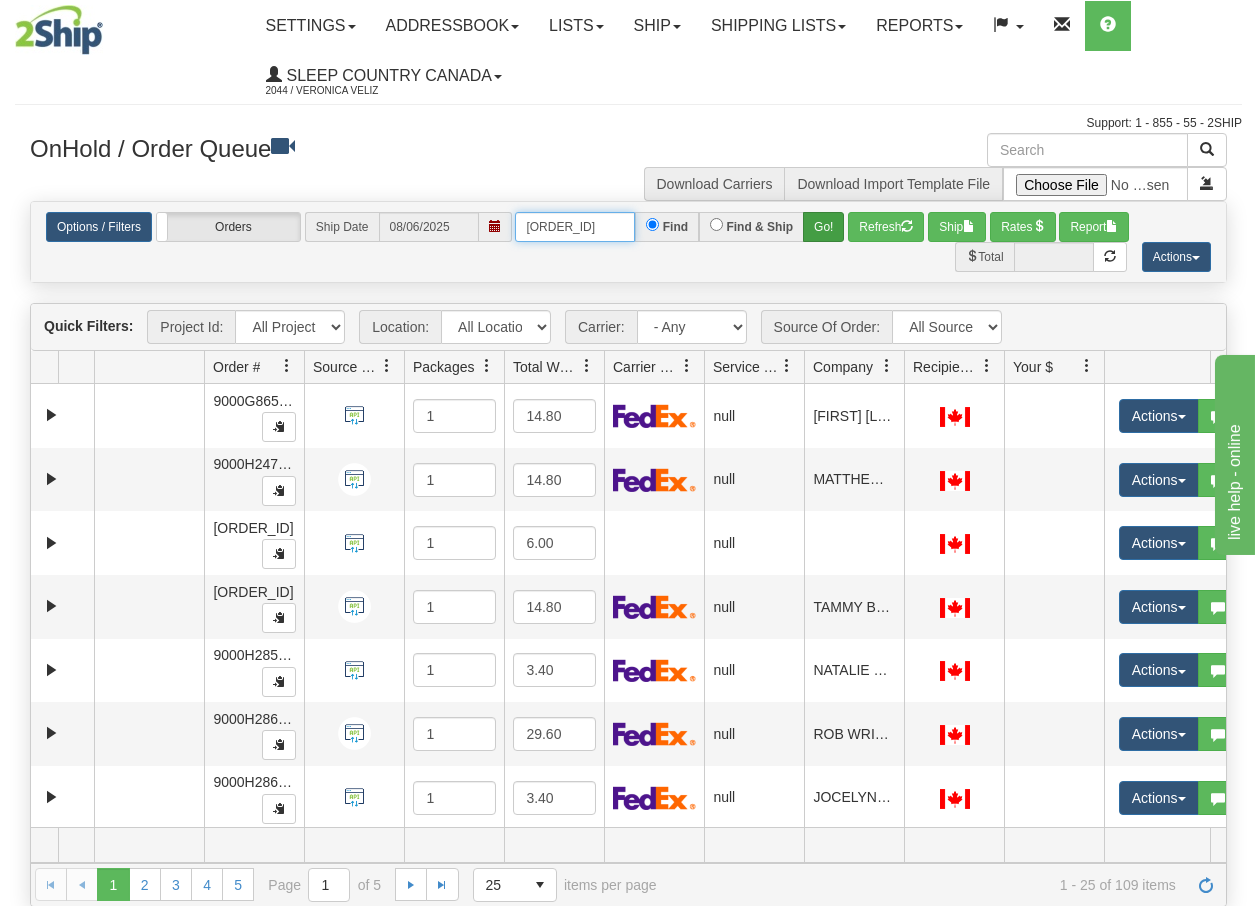 type on "[NUMBER]" 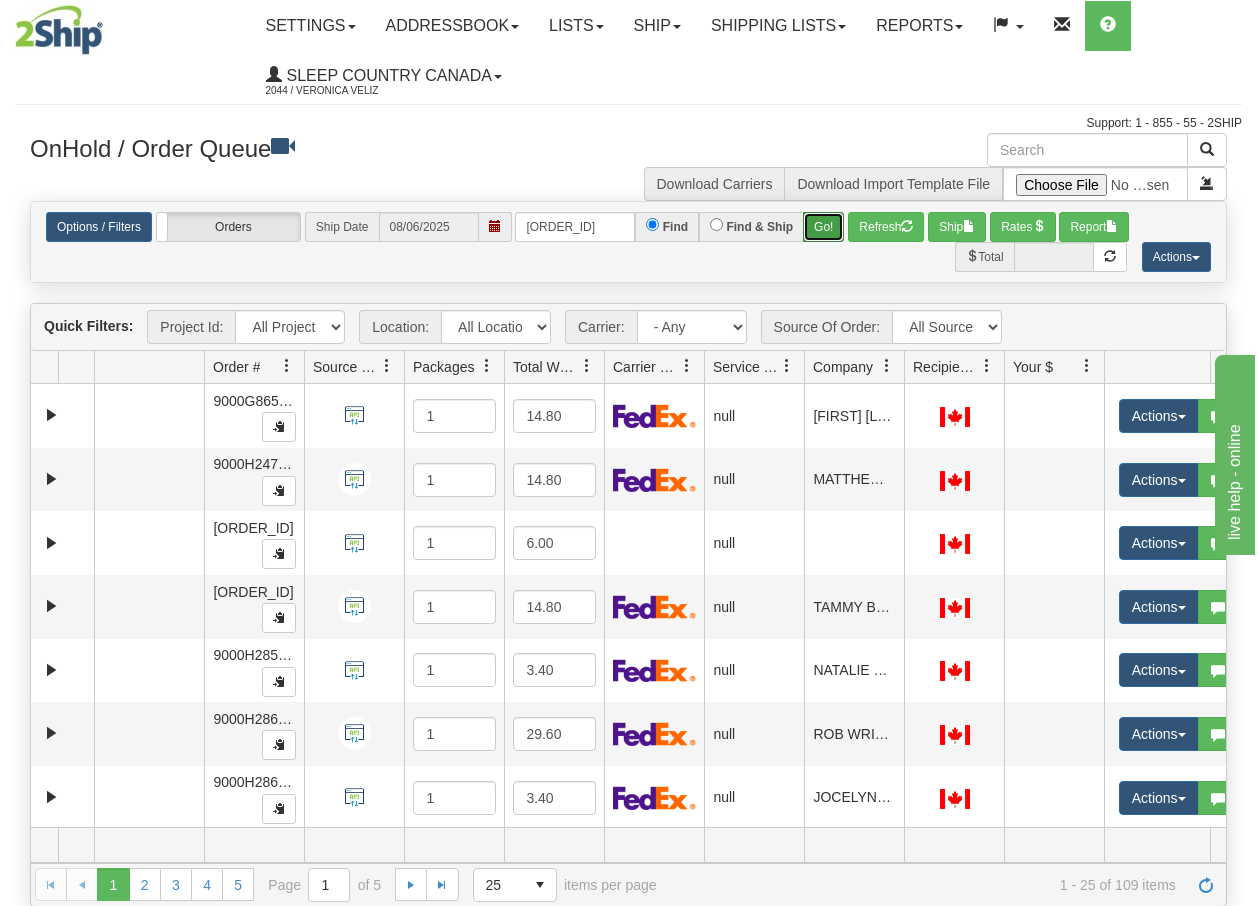 click on "Go!" at bounding box center [823, 227] 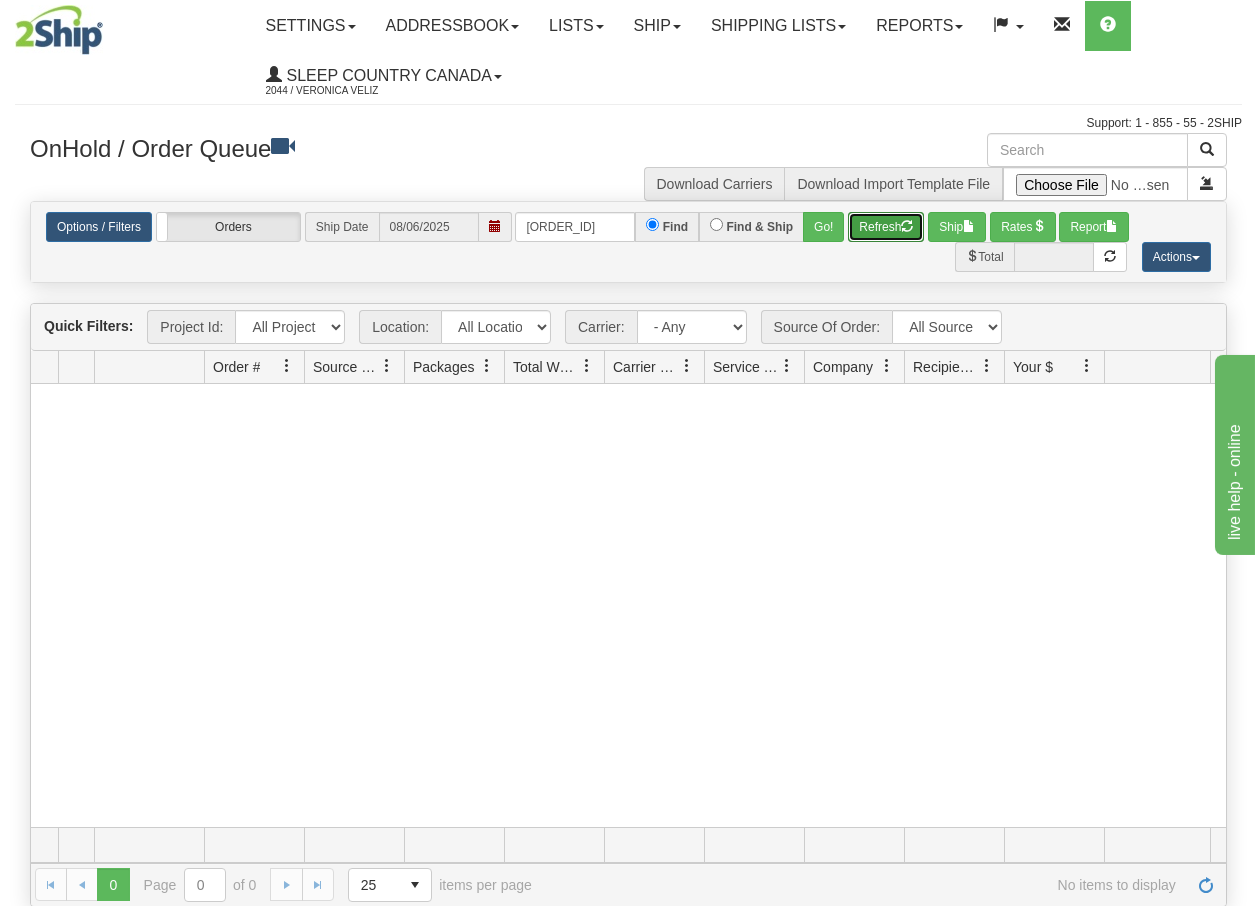 click on "Refresh" at bounding box center [886, 227] 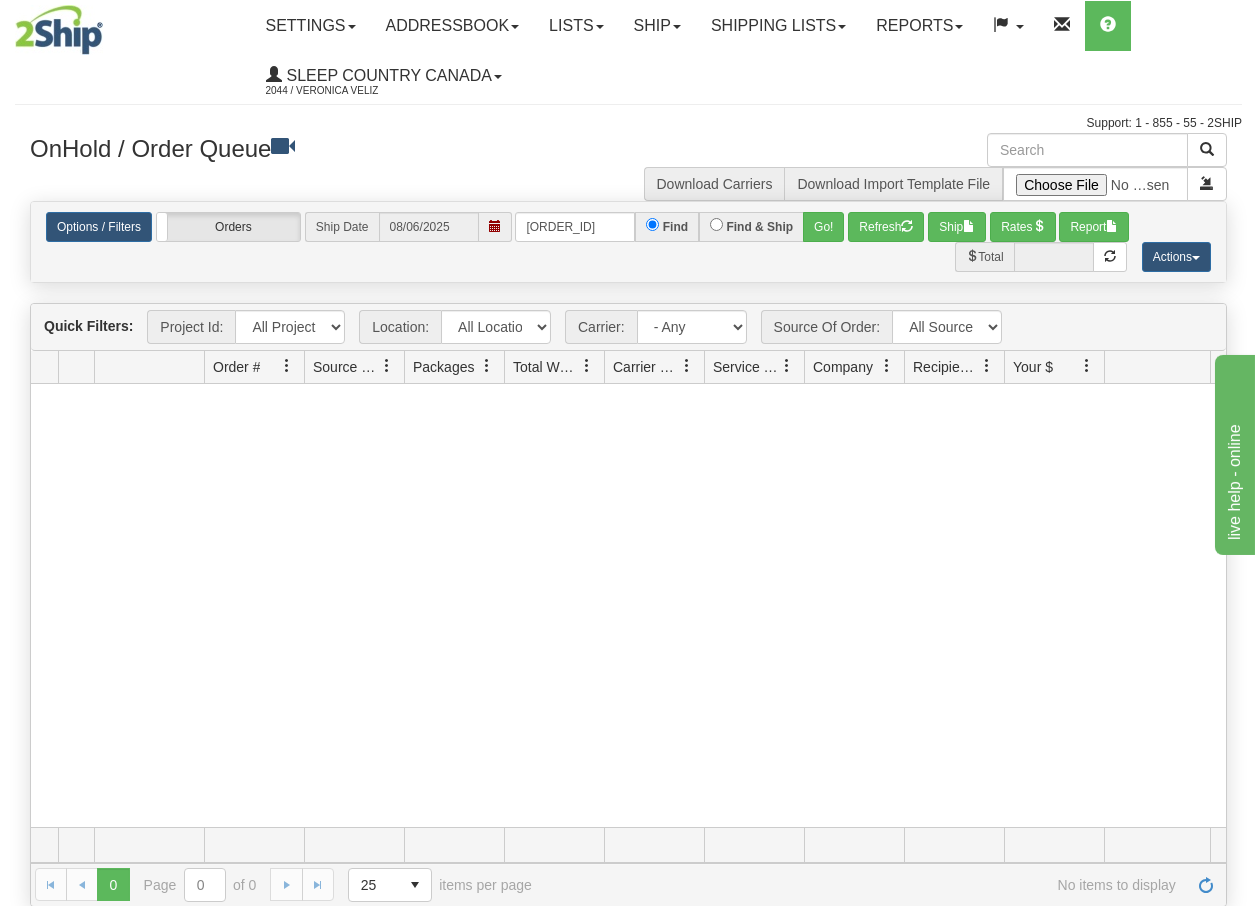 click on "Find" at bounding box center (675, 227) 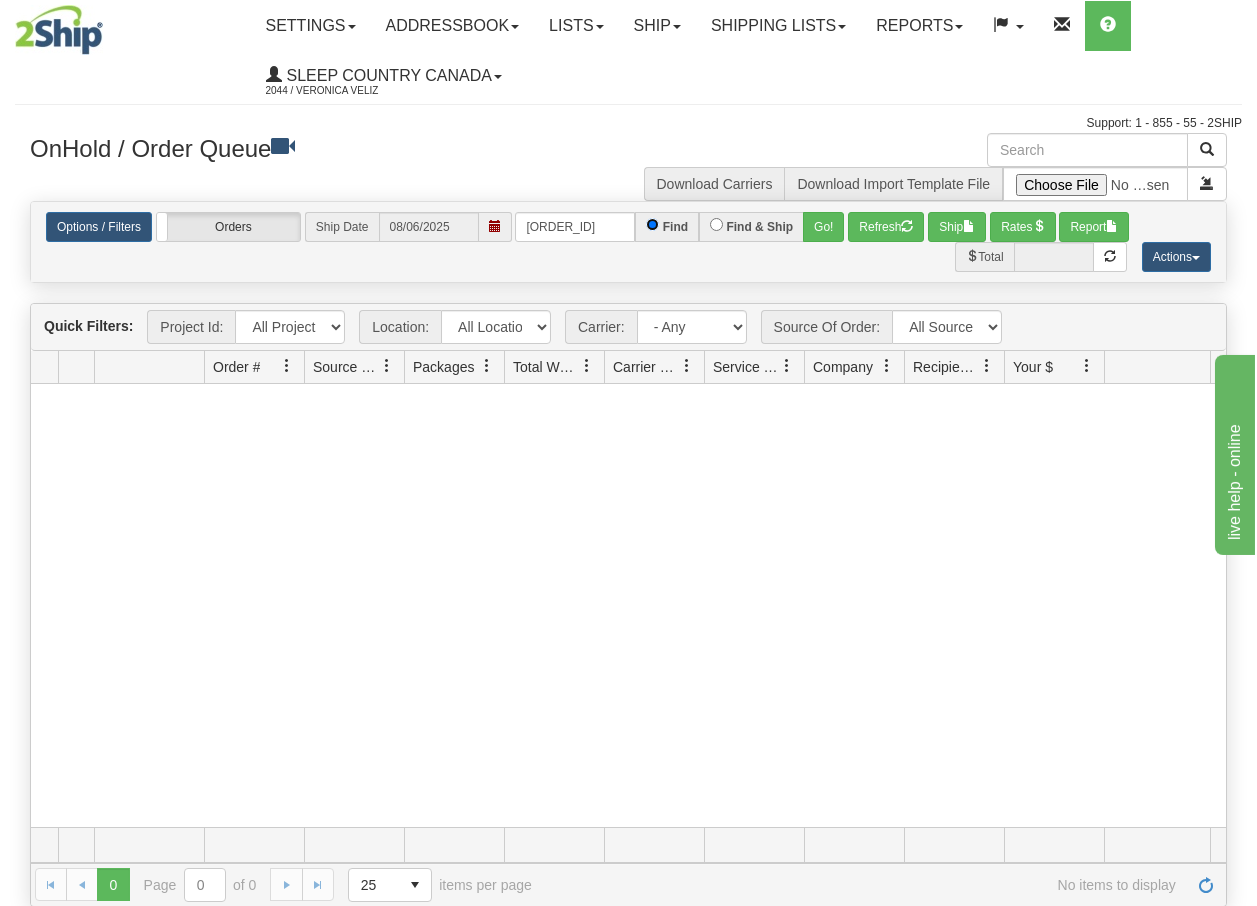 click on "Find" at bounding box center [652, 224] 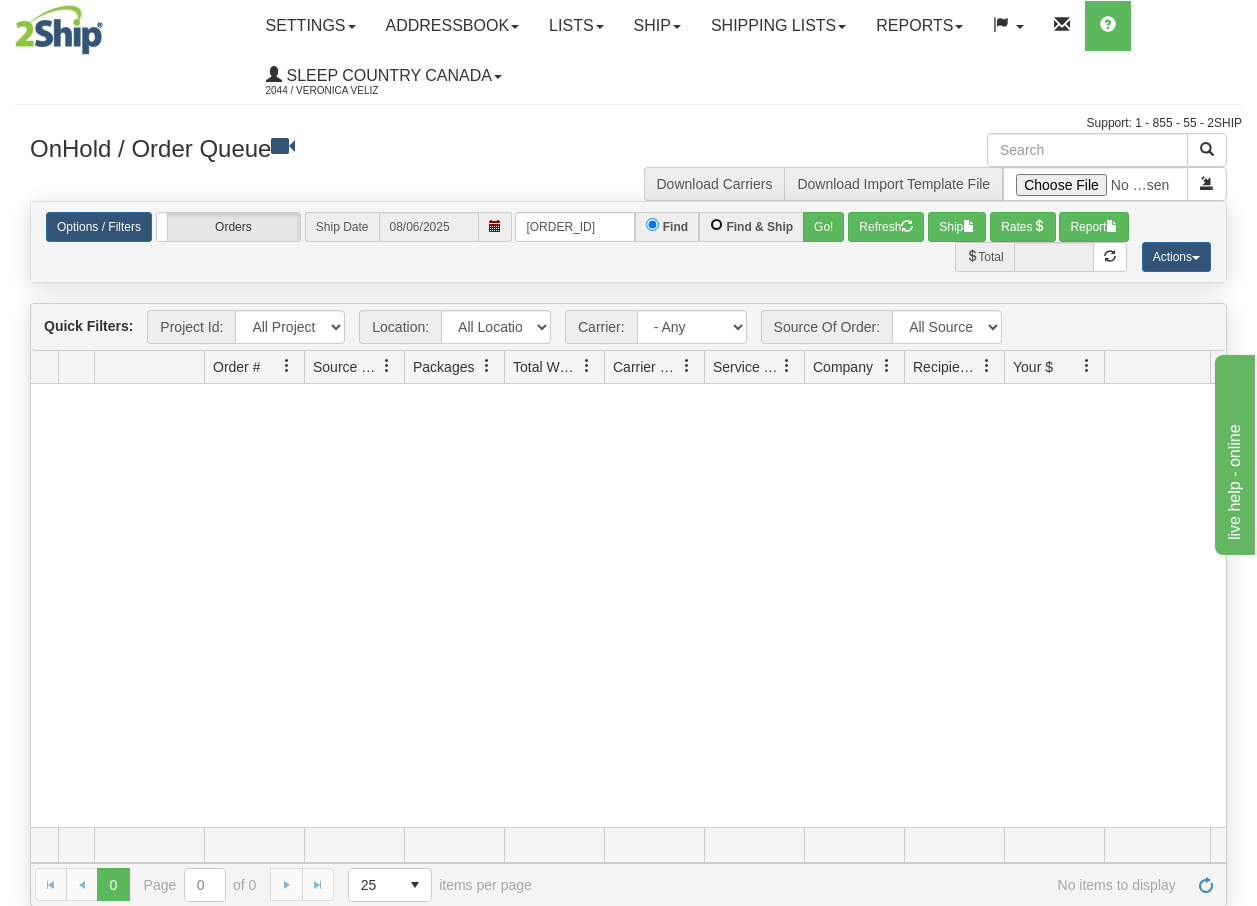 click on "Find & Ship" at bounding box center [716, 224] 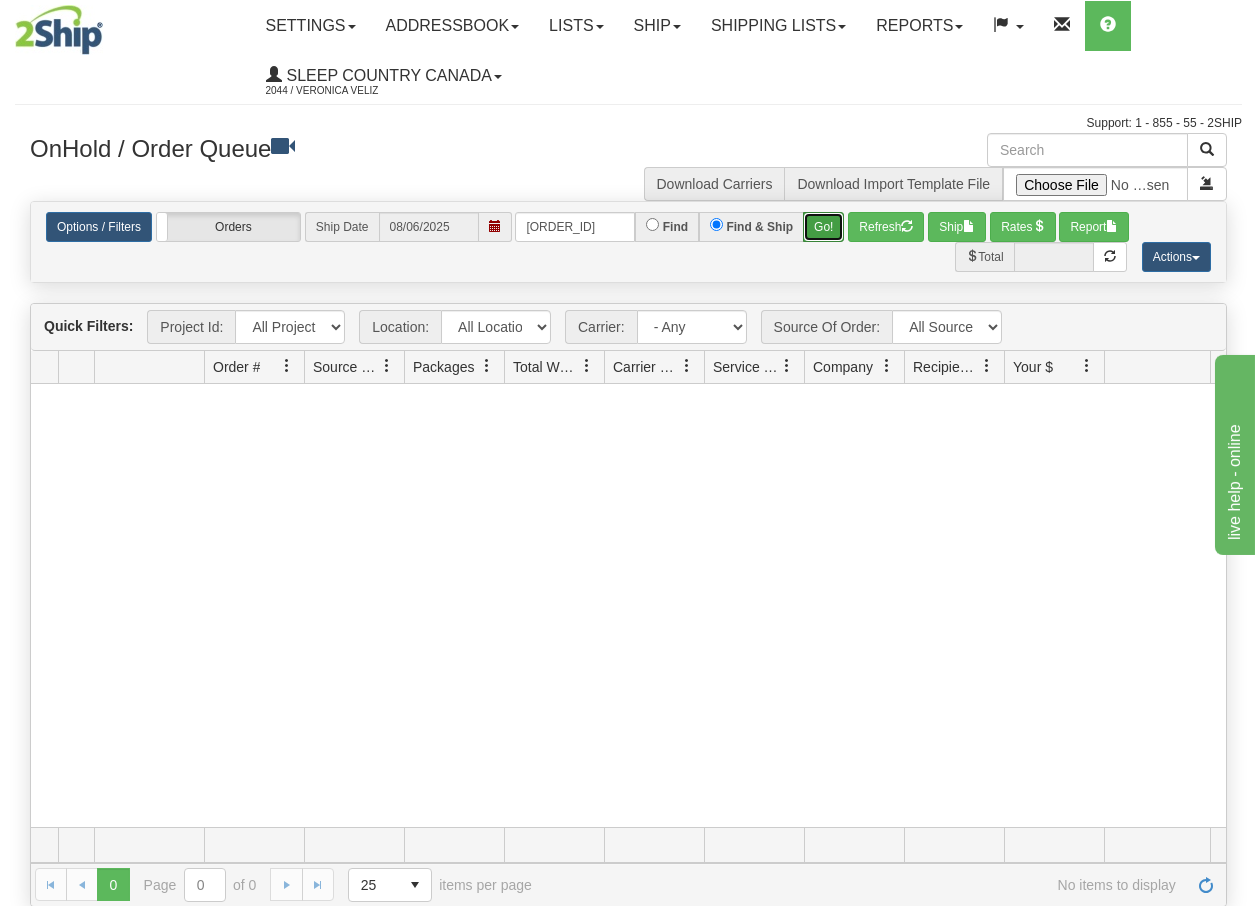 click on "Go!" at bounding box center (823, 227) 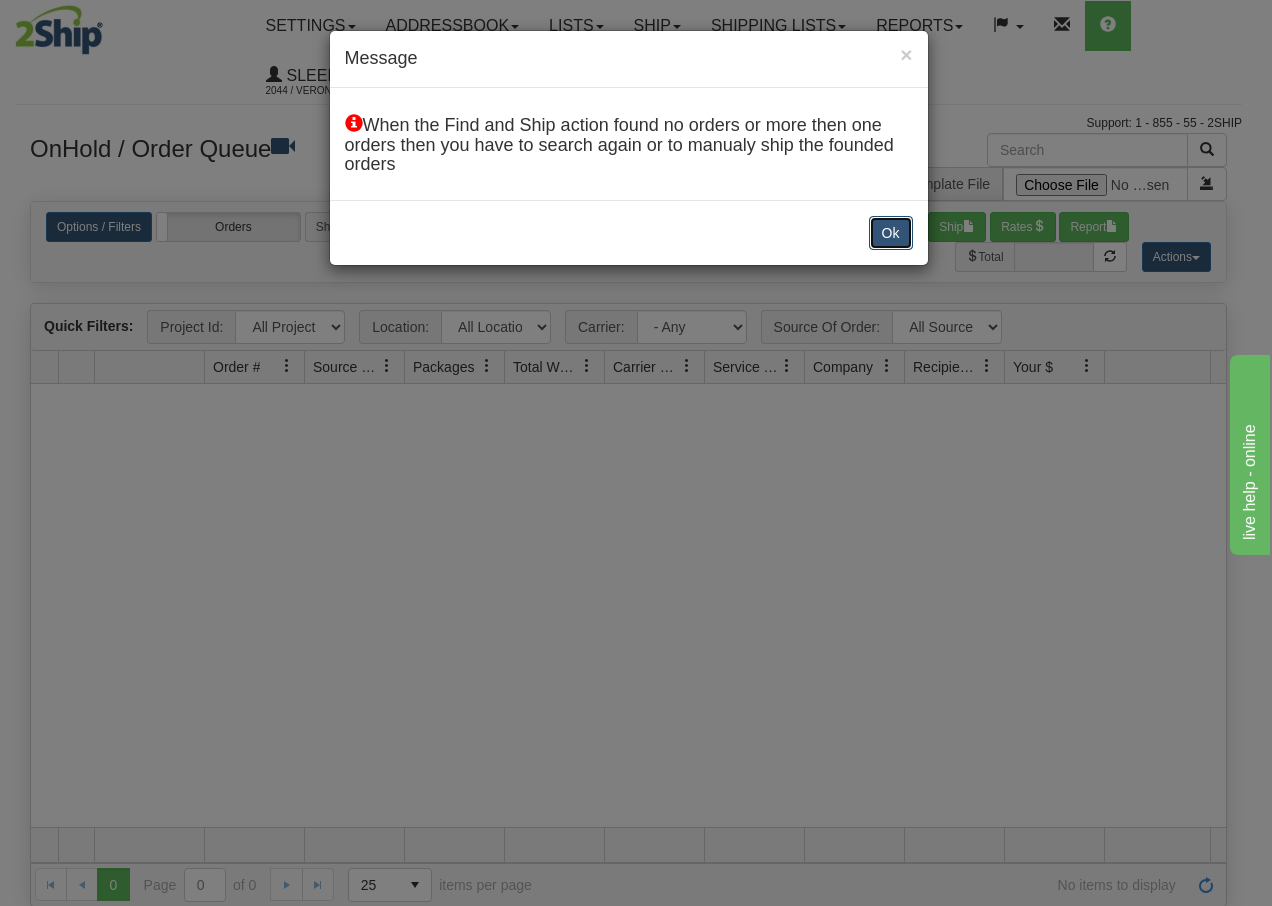 click on "Ok" at bounding box center [891, 233] 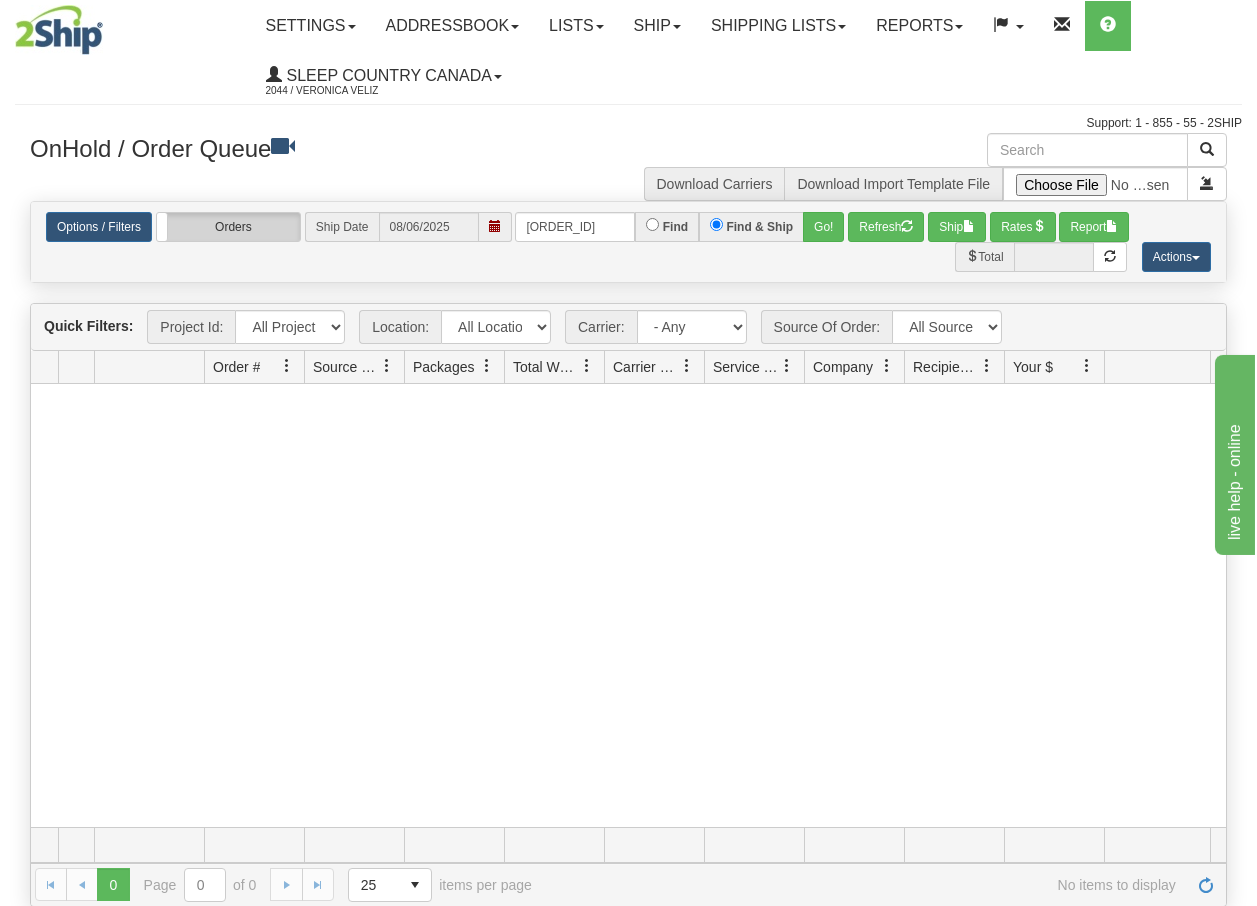 click on "Orders" at bounding box center (228, 227) 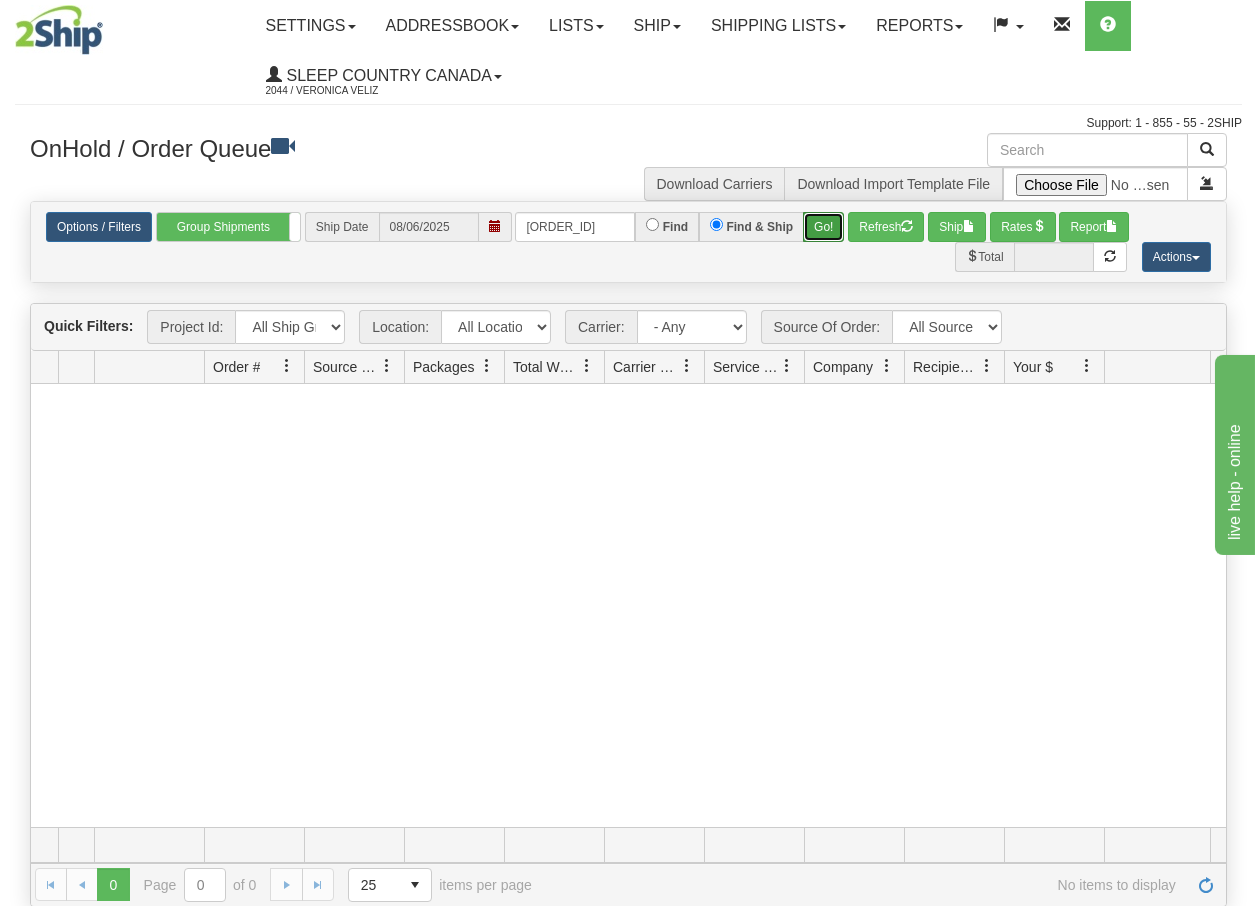 click on "Go!" at bounding box center (823, 227) 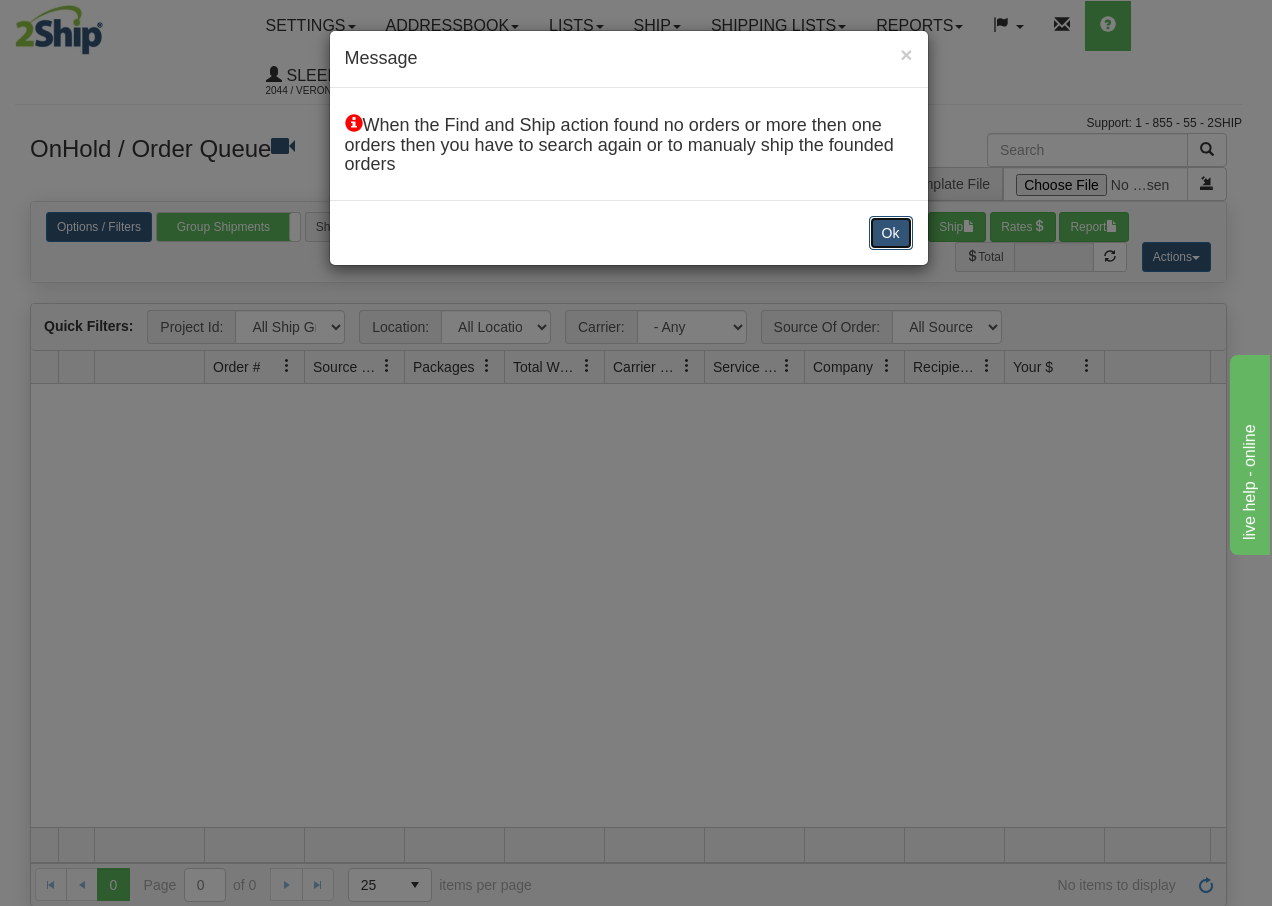 click on "Ok" at bounding box center (891, 233) 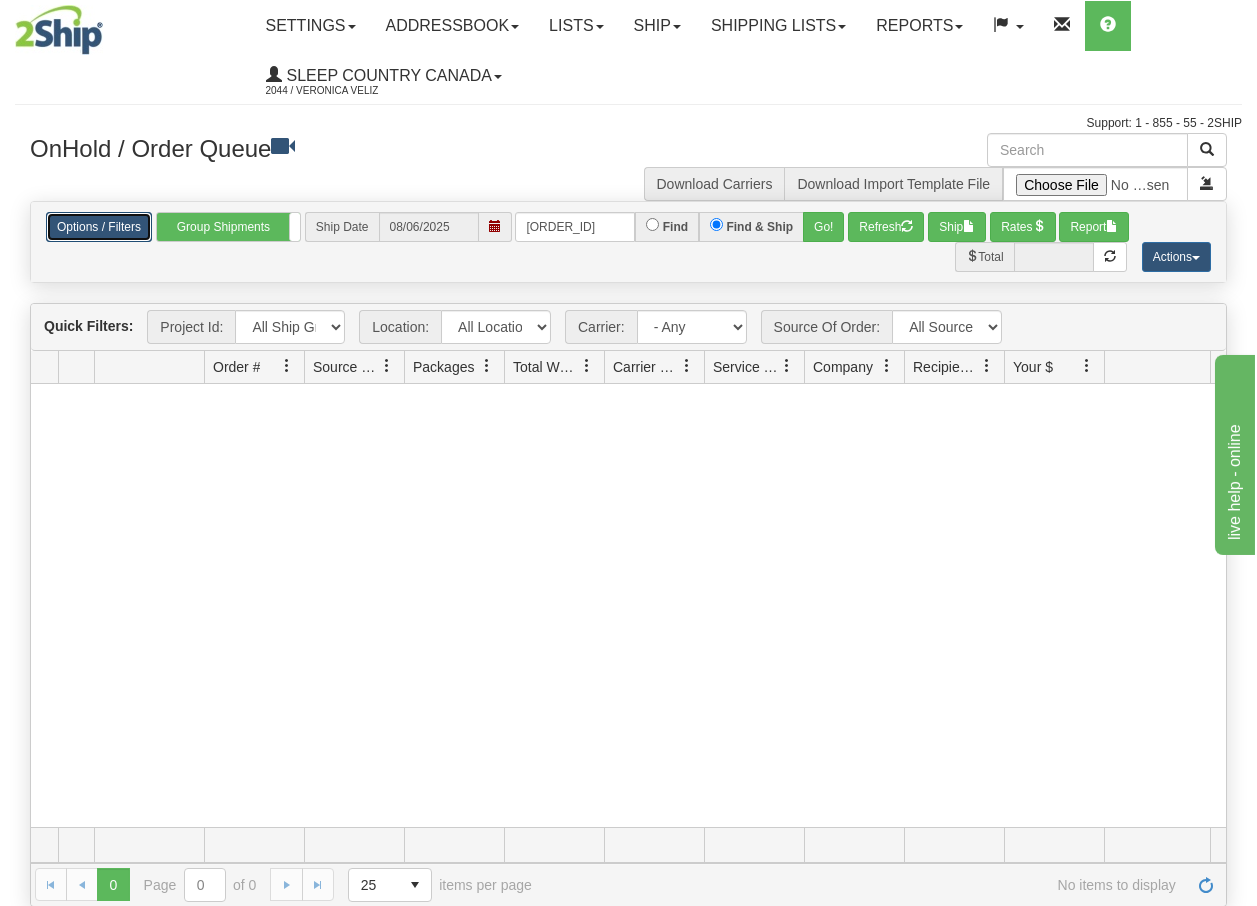 click on "Options / Filters" at bounding box center [99, 227] 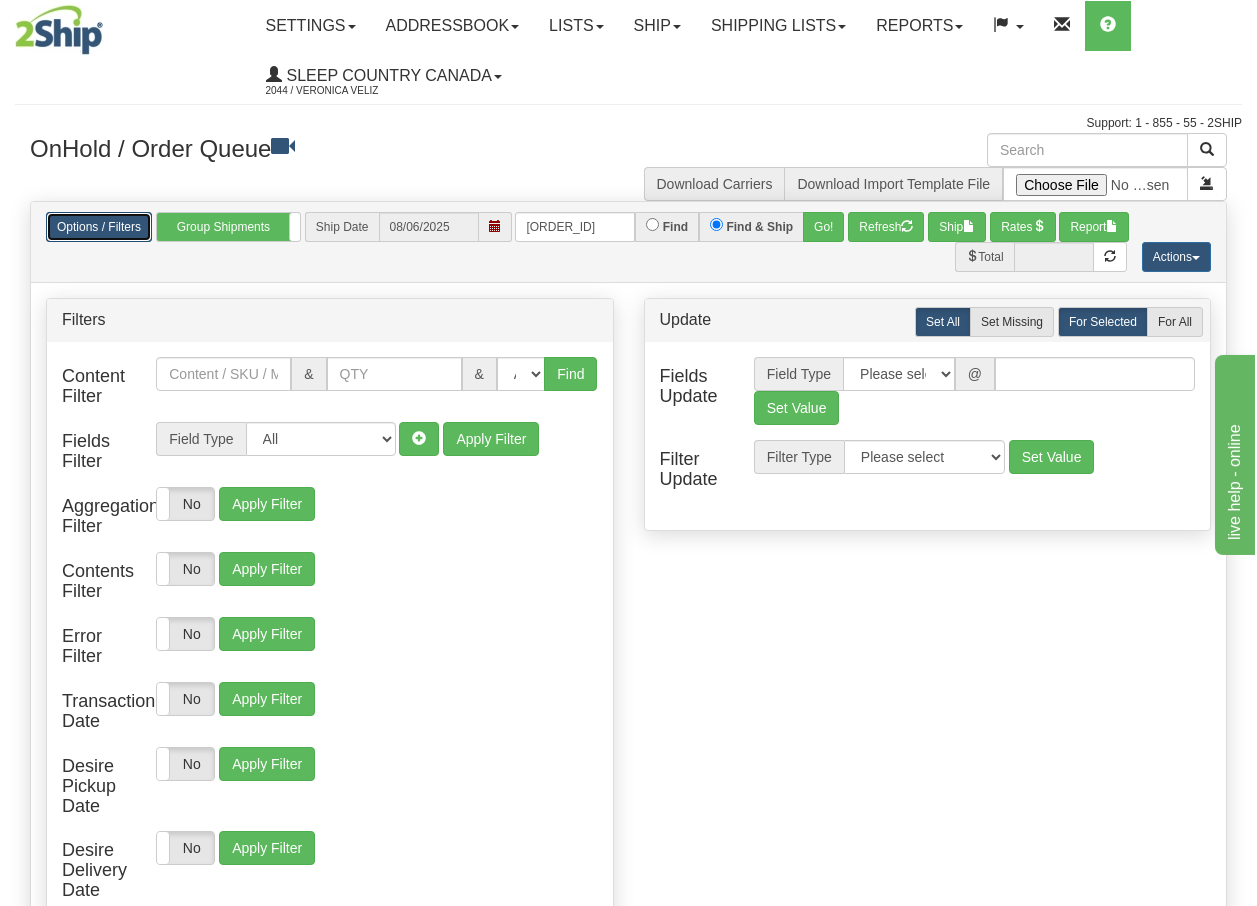 click on "Options / Filters" at bounding box center (99, 227) 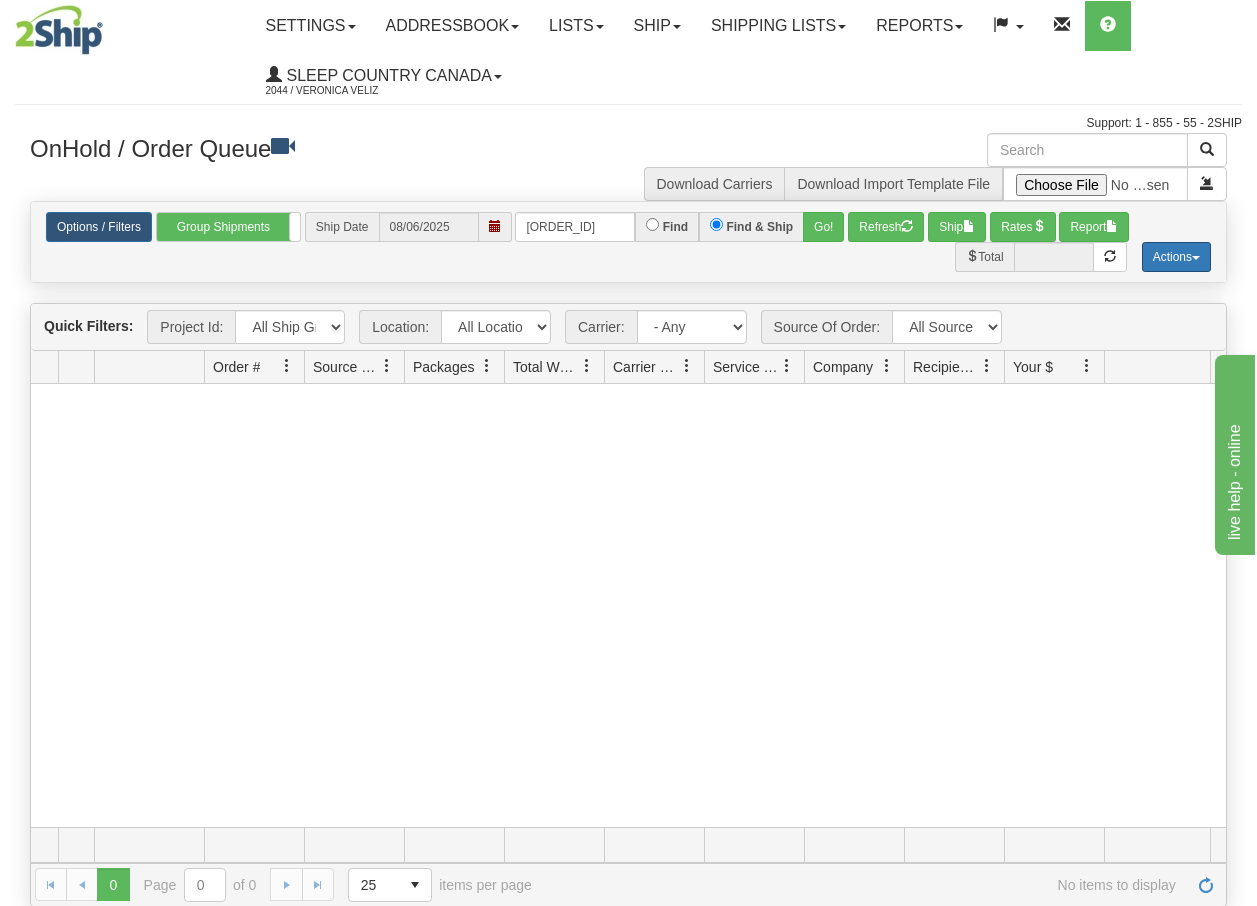 click on "Actions" at bounding box center [1176, 257] 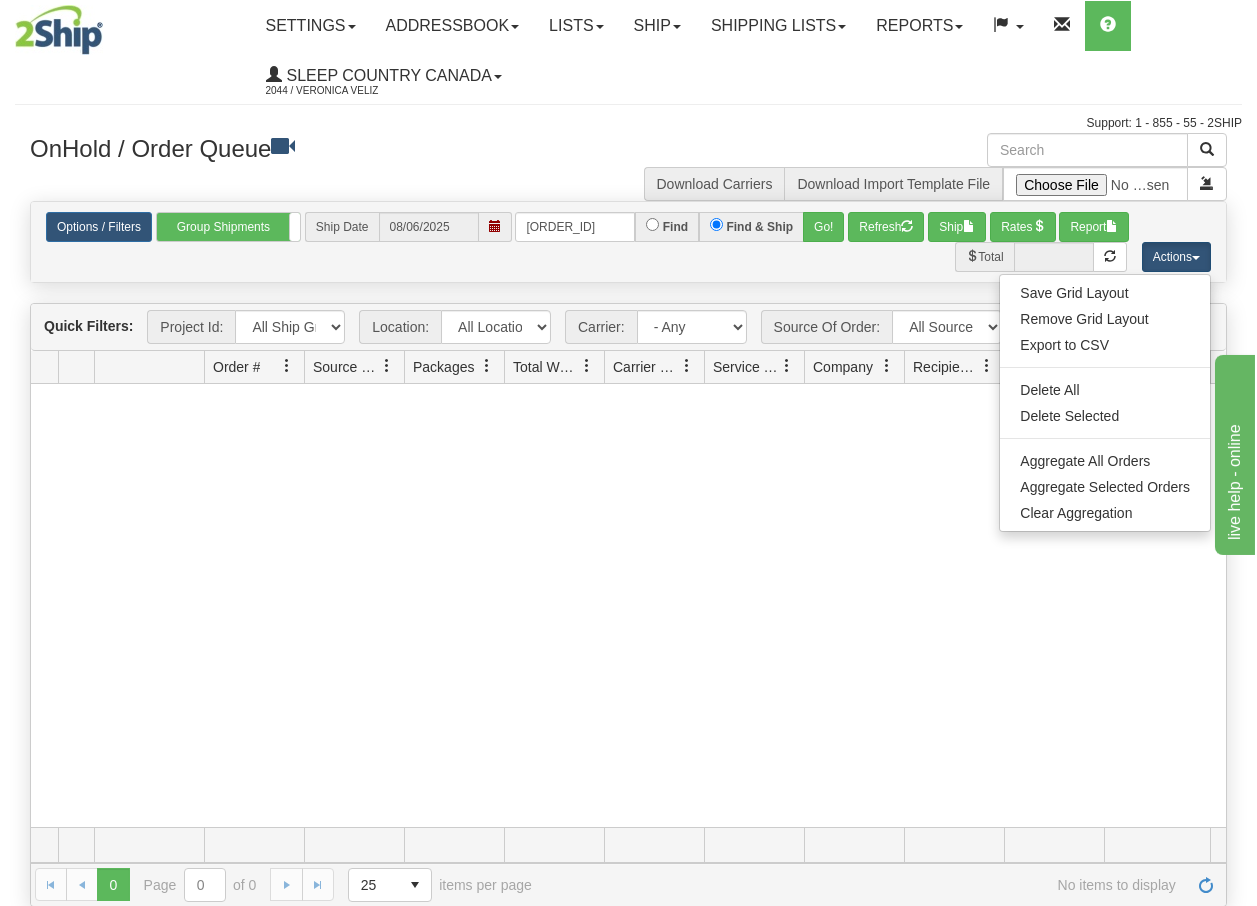 click on "Options / Filters
Group Shipments Orders
Ship Date
08/06/2025
9000H962682
Find
Find & Ship
Go!
Refresh
Export to CSV" at bounding box center [628, 242] 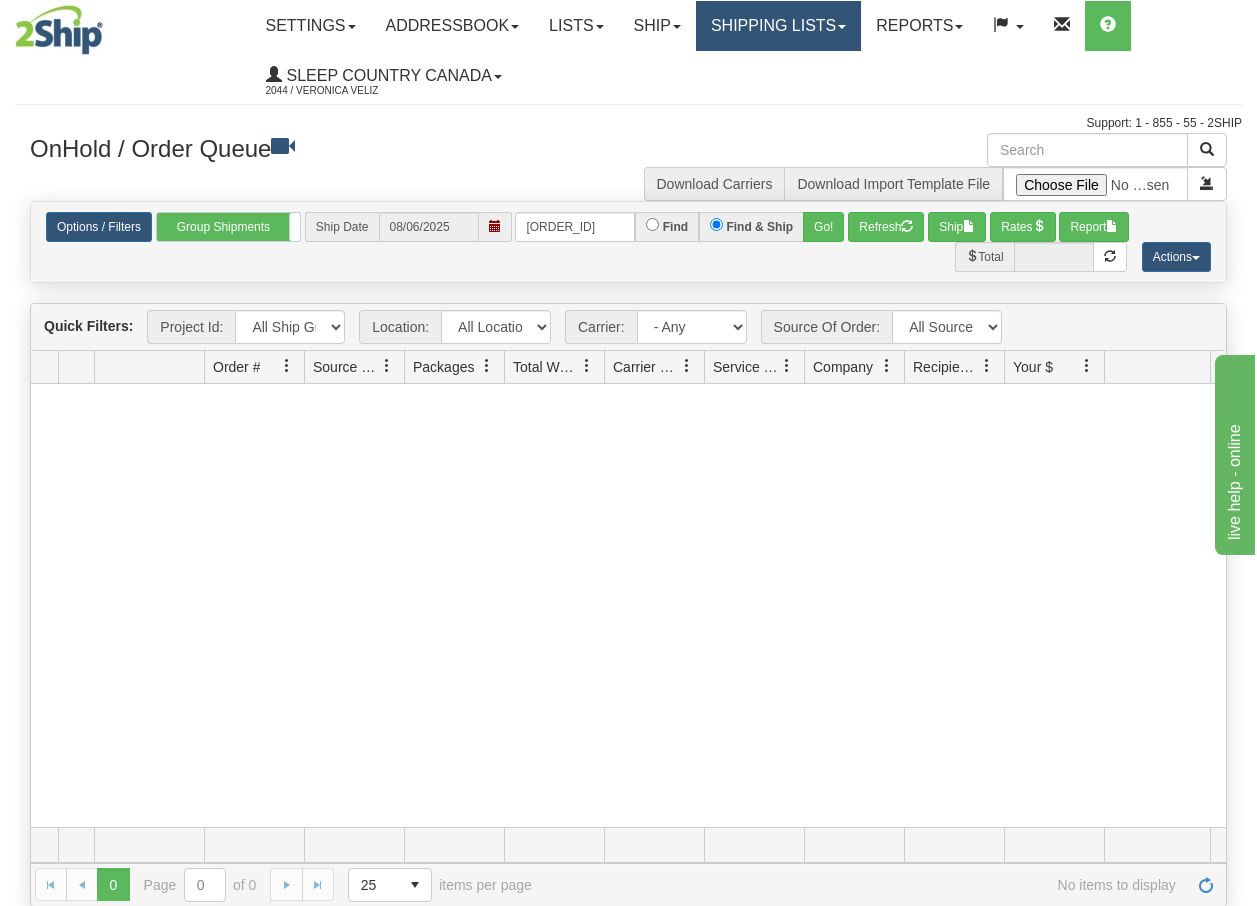 click on "Shipping lists" at bounding box center [778, 26] 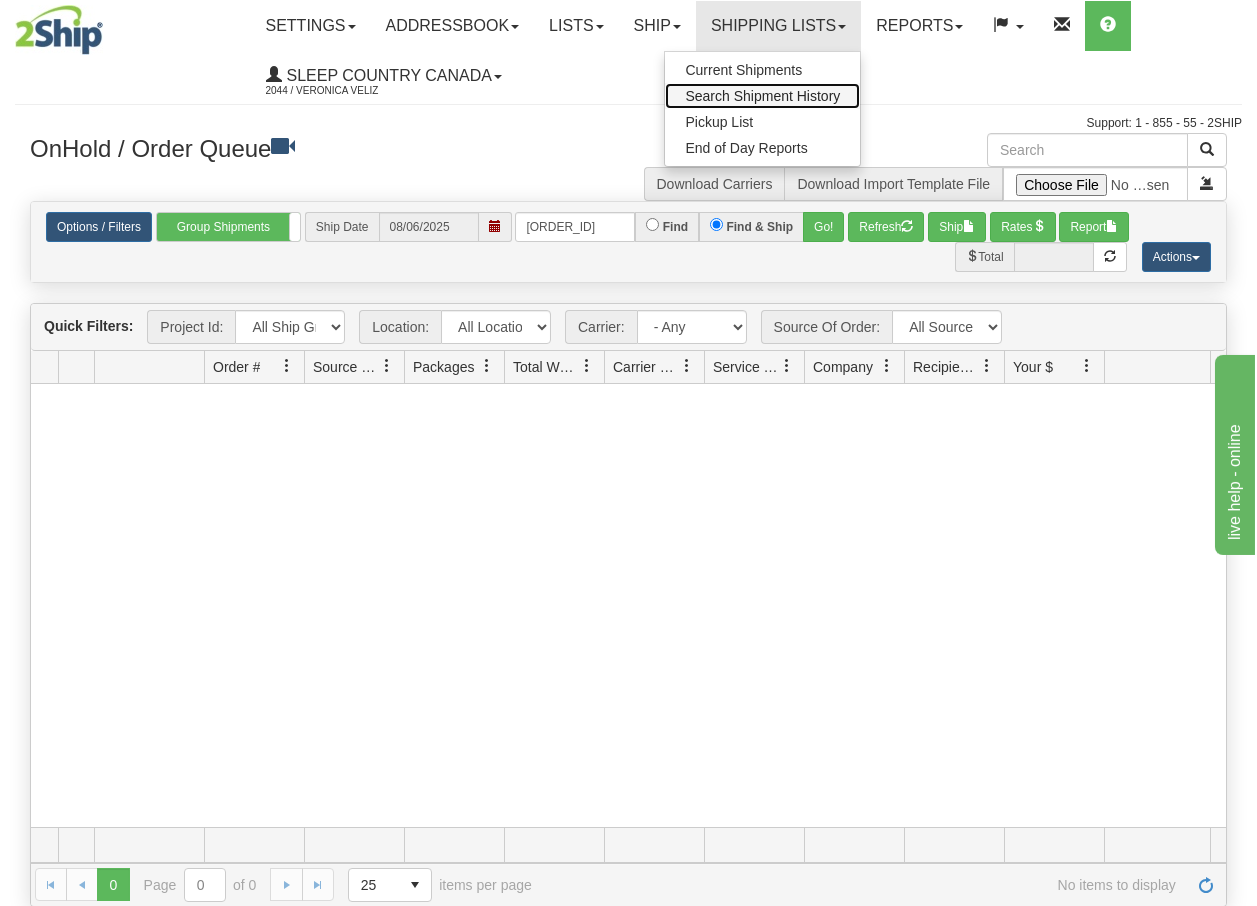 click on "Search Shipment History" at bounding box center (762, 96) 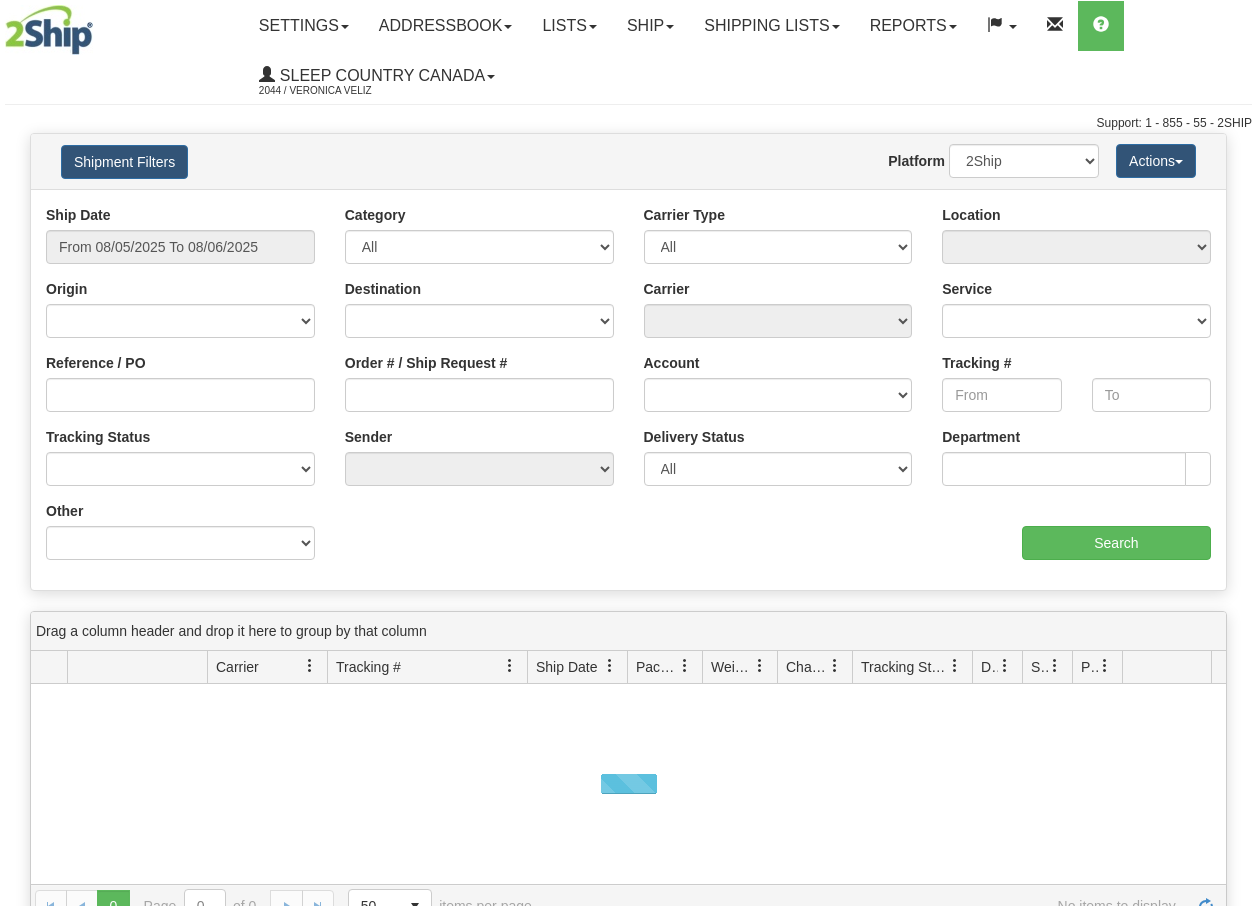 scroll, scrollTop: 0, scrollLeft: 0, axis: both 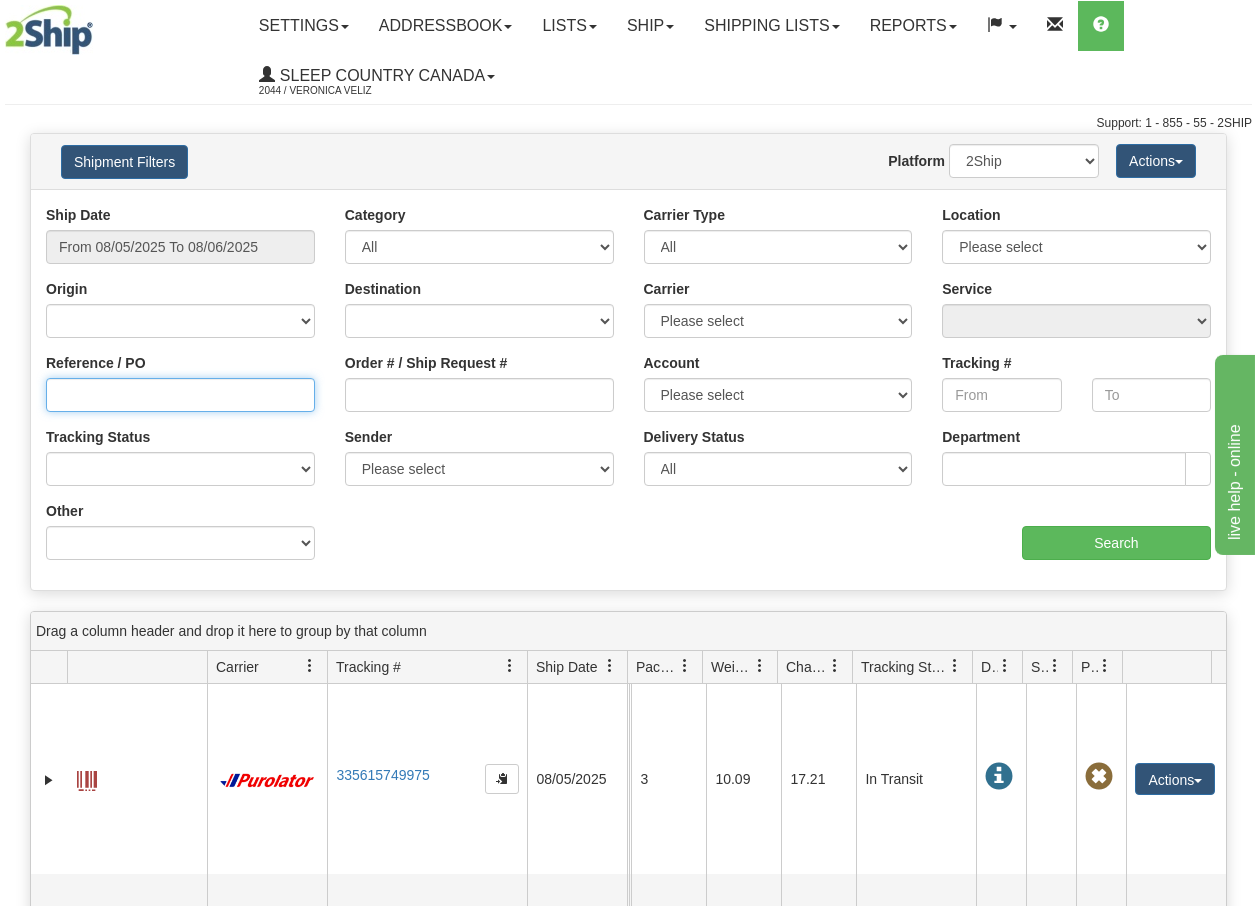 click on "Reference / PO" at bounding box center [180, 395] 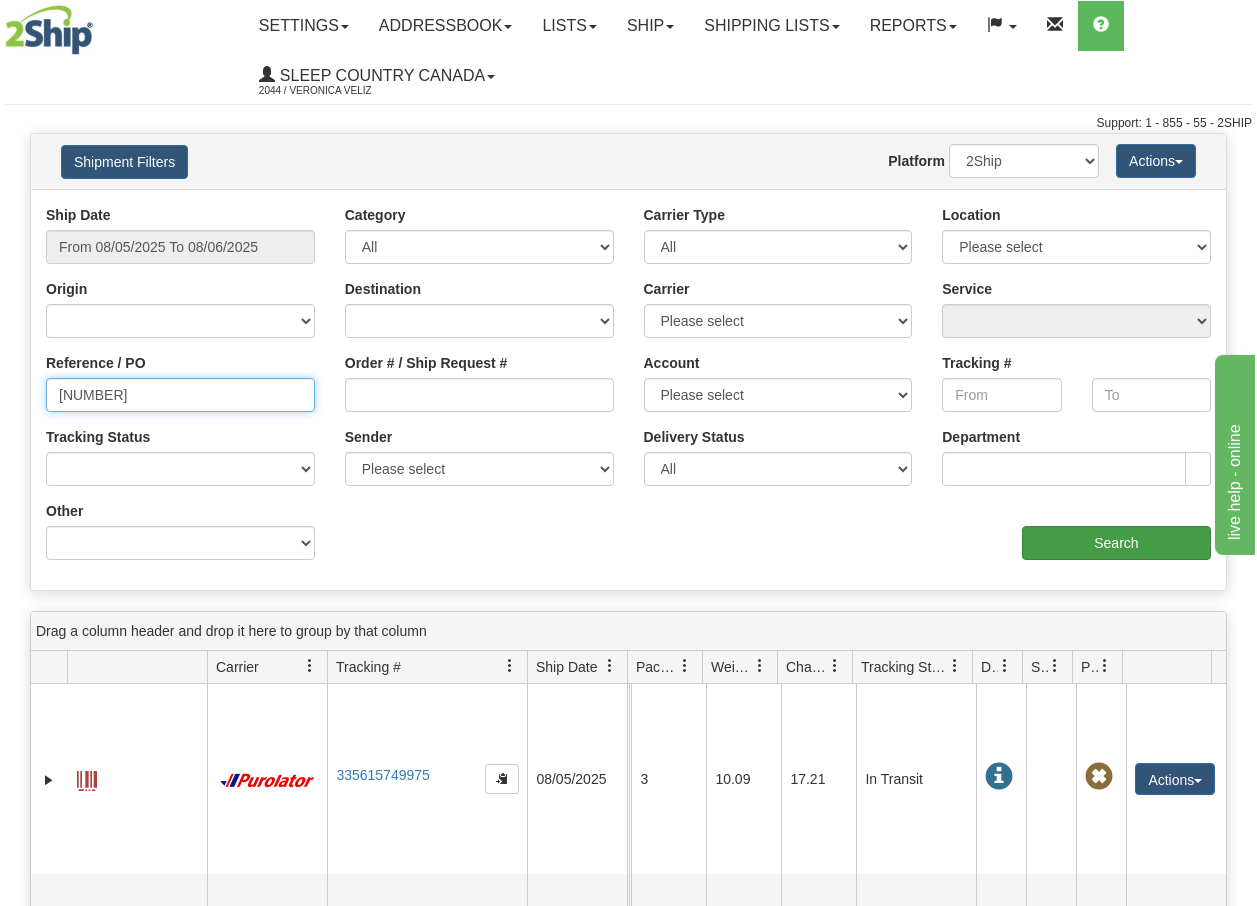 type on "[NUMBER]" 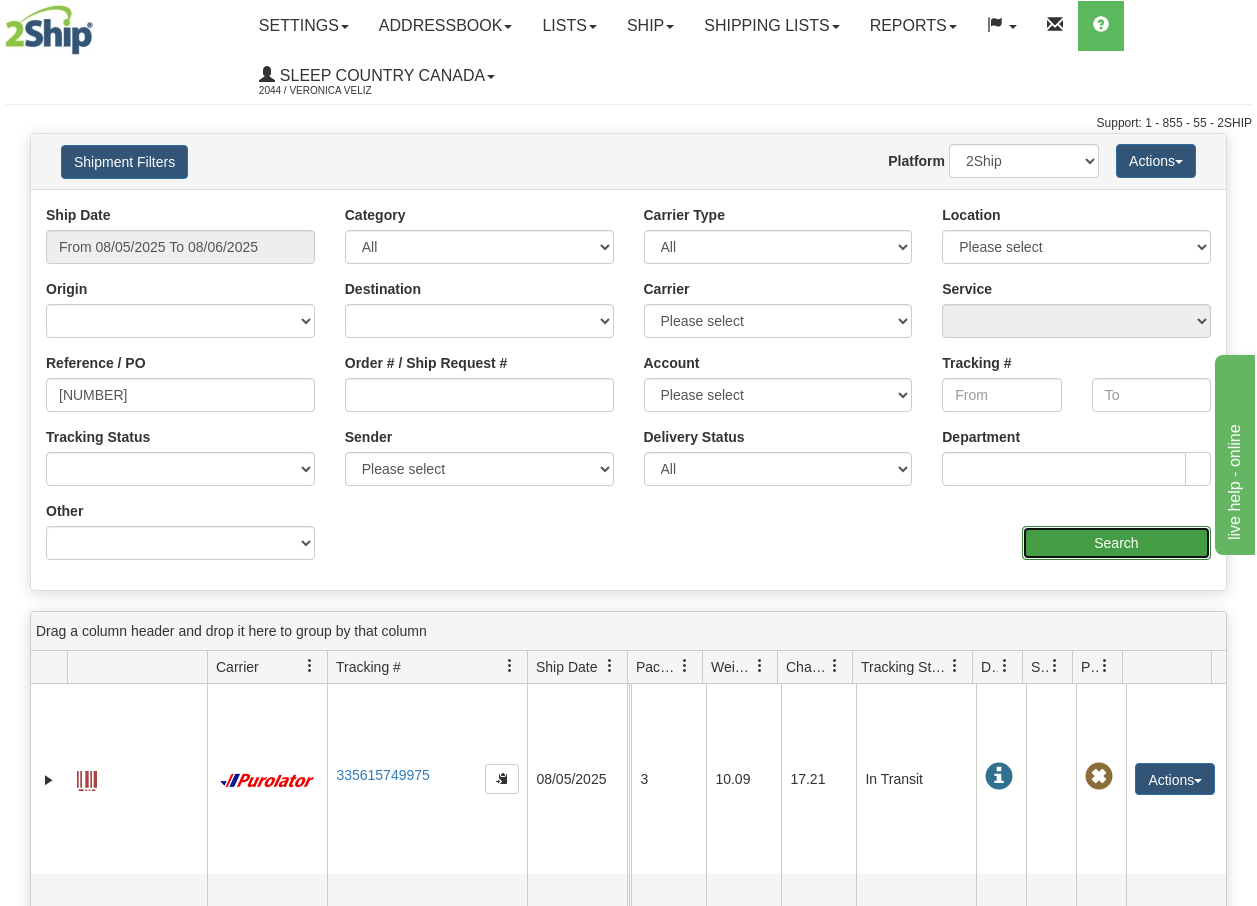 click on "Search" at bounding box center (1116, 543) 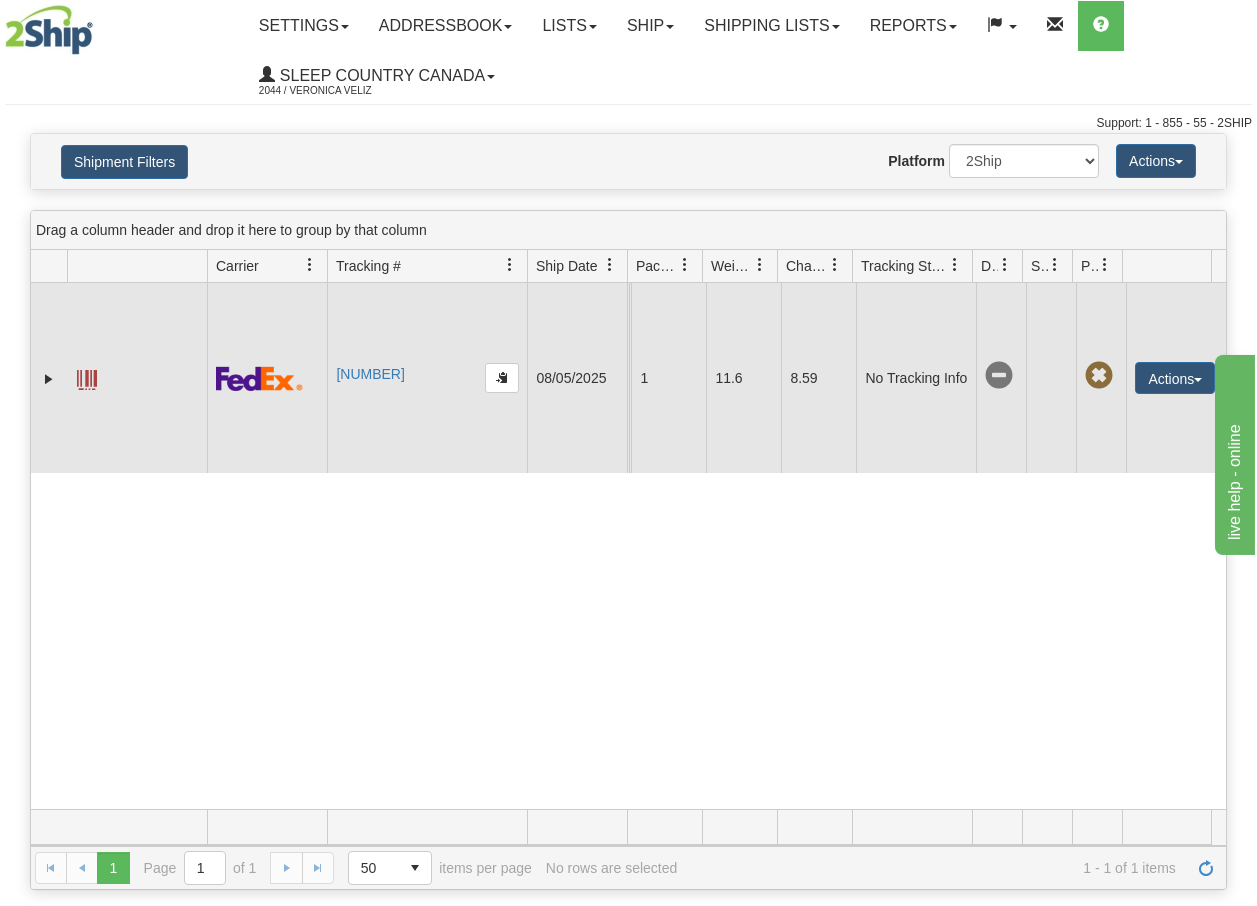 click at bounding box center (87, 380) 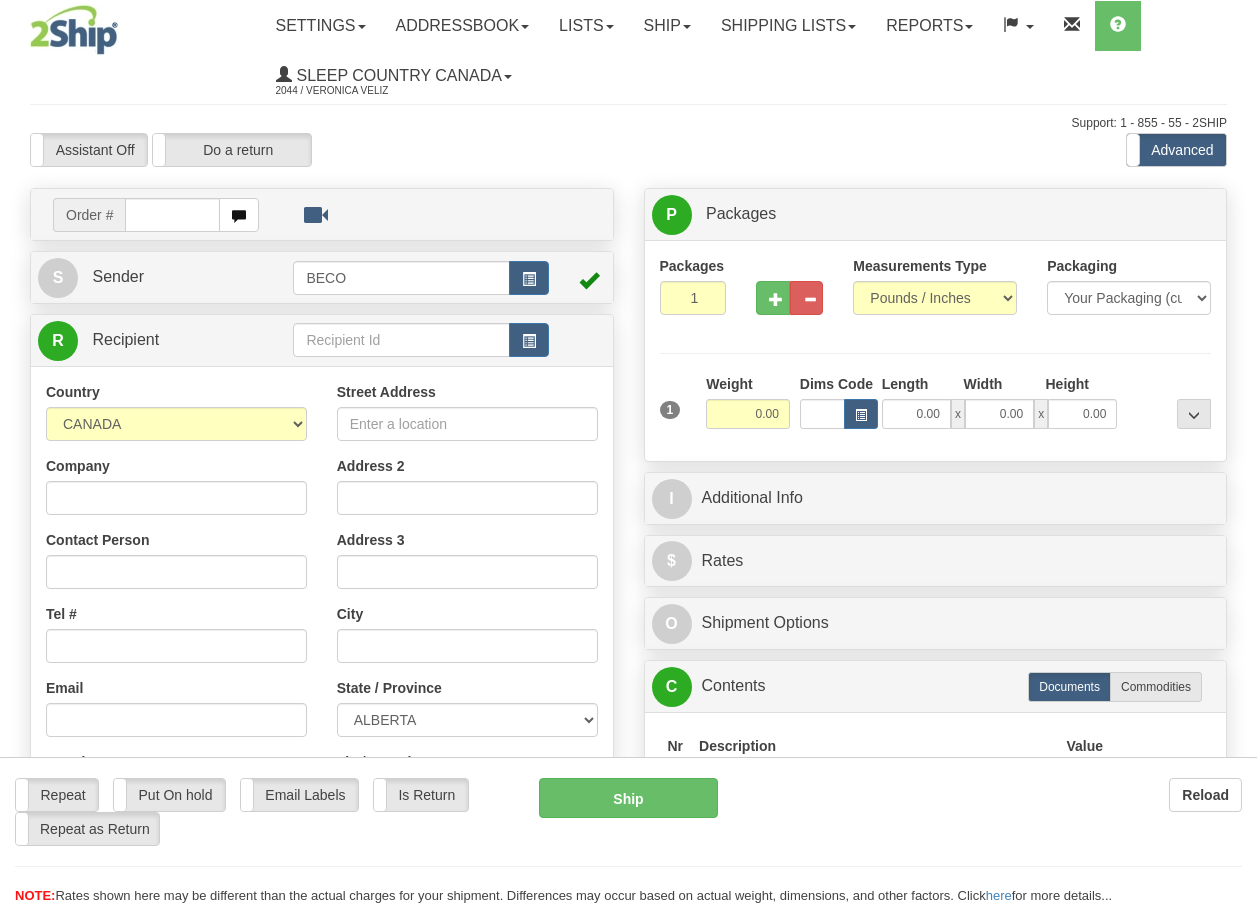 scroll, scrollTop: 0, scrollLeft: 0, axis: both 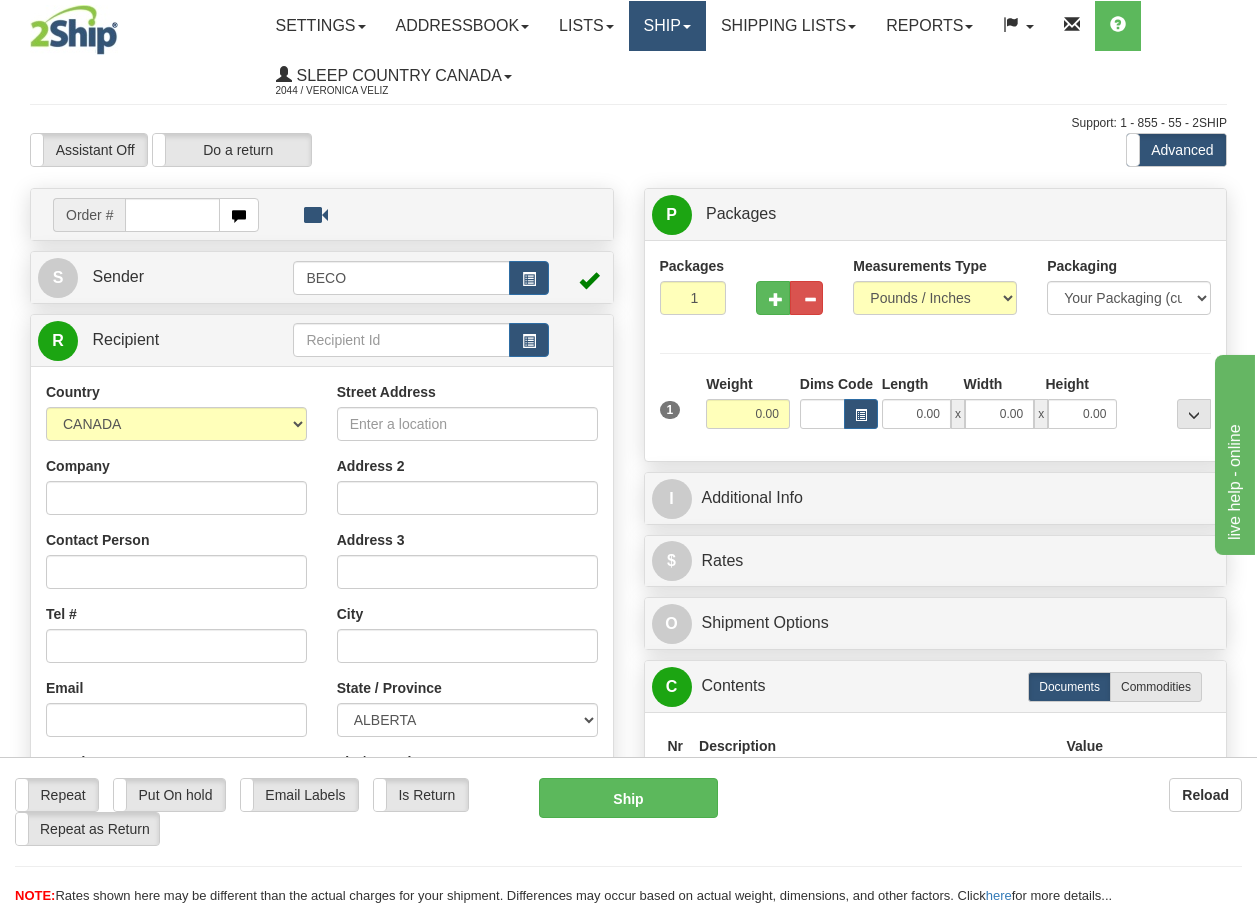 click on "Ship" at bounding box center [667, 26] 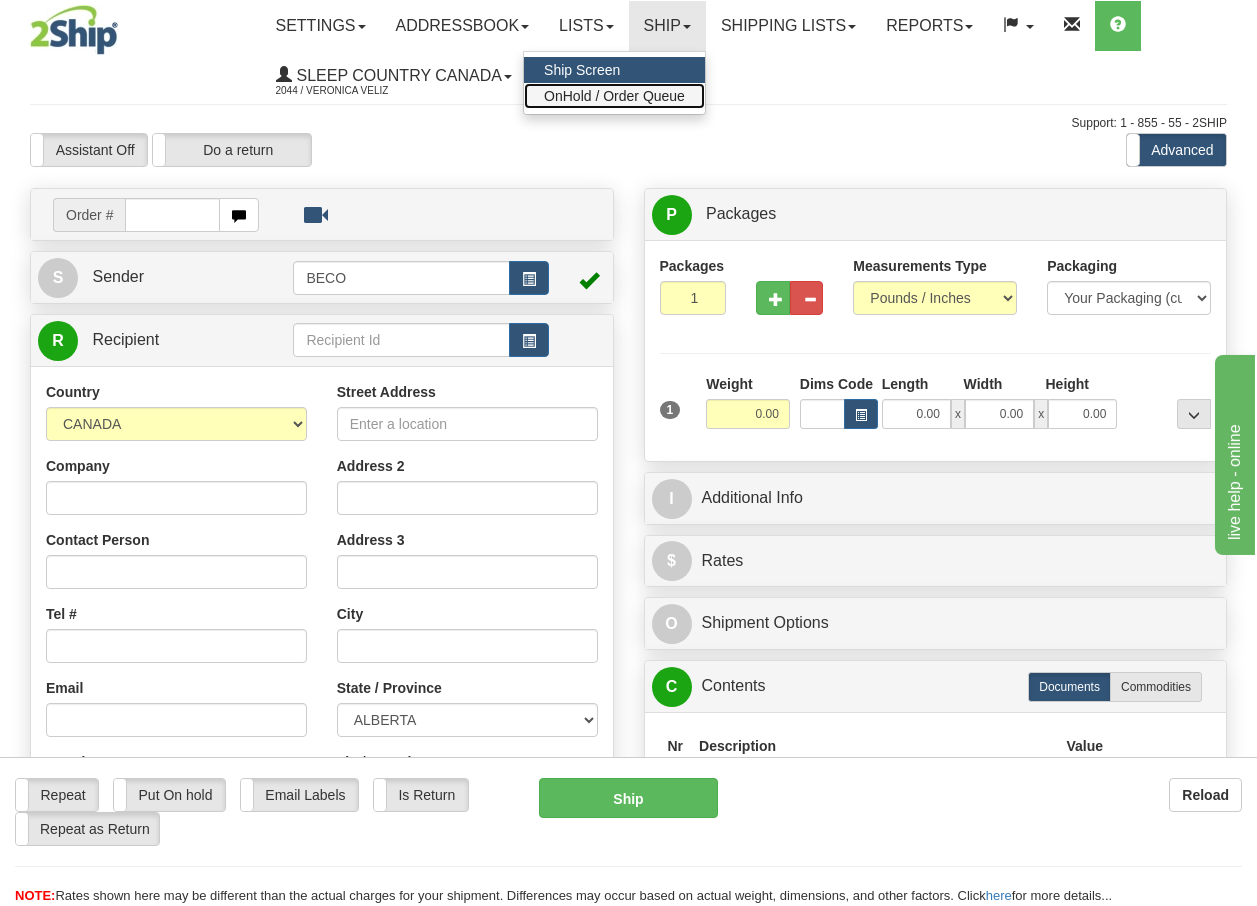 click on "OnHold / Order Queue" at bounding box center (614, 96) 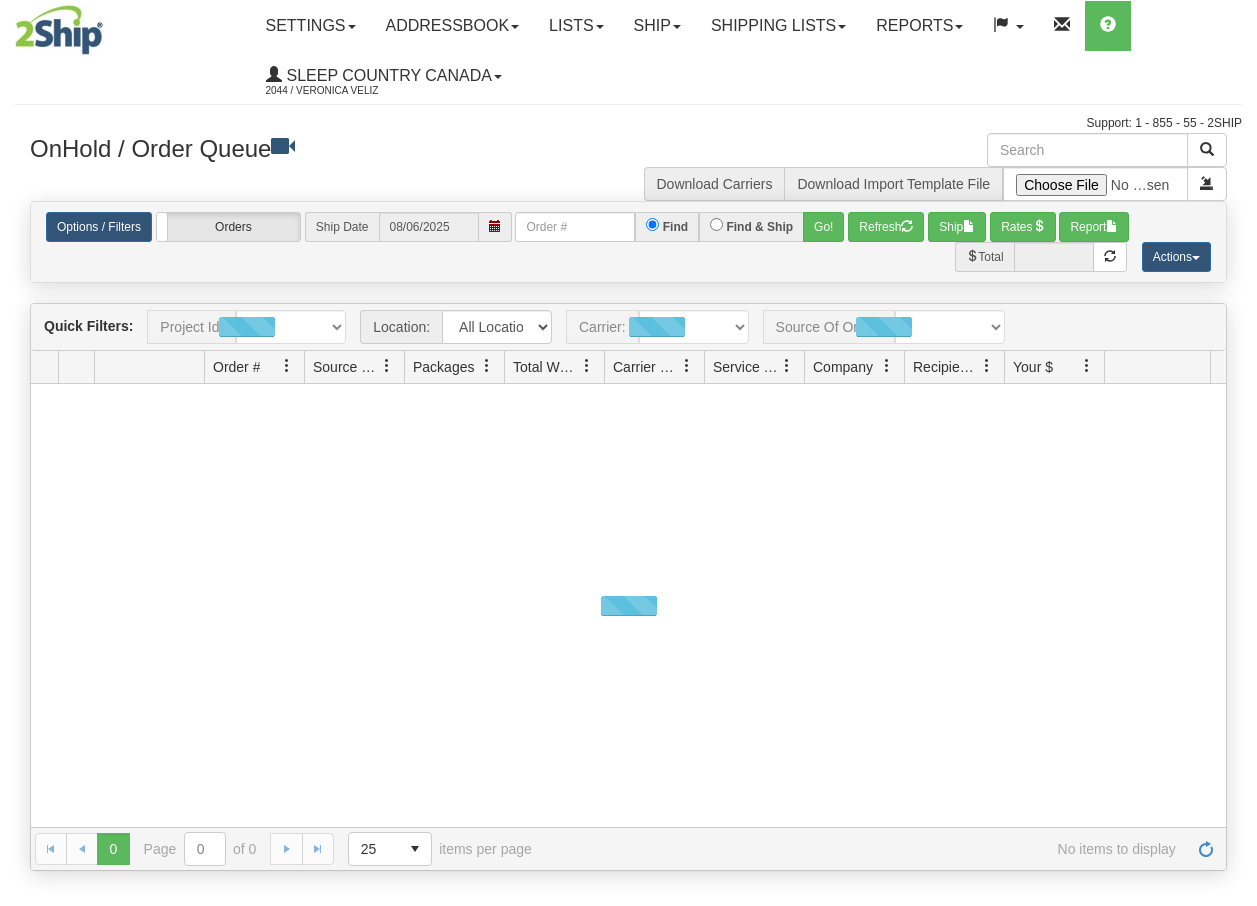 scroll, scrollTop: 0, scrollLeft: 0, axis: both 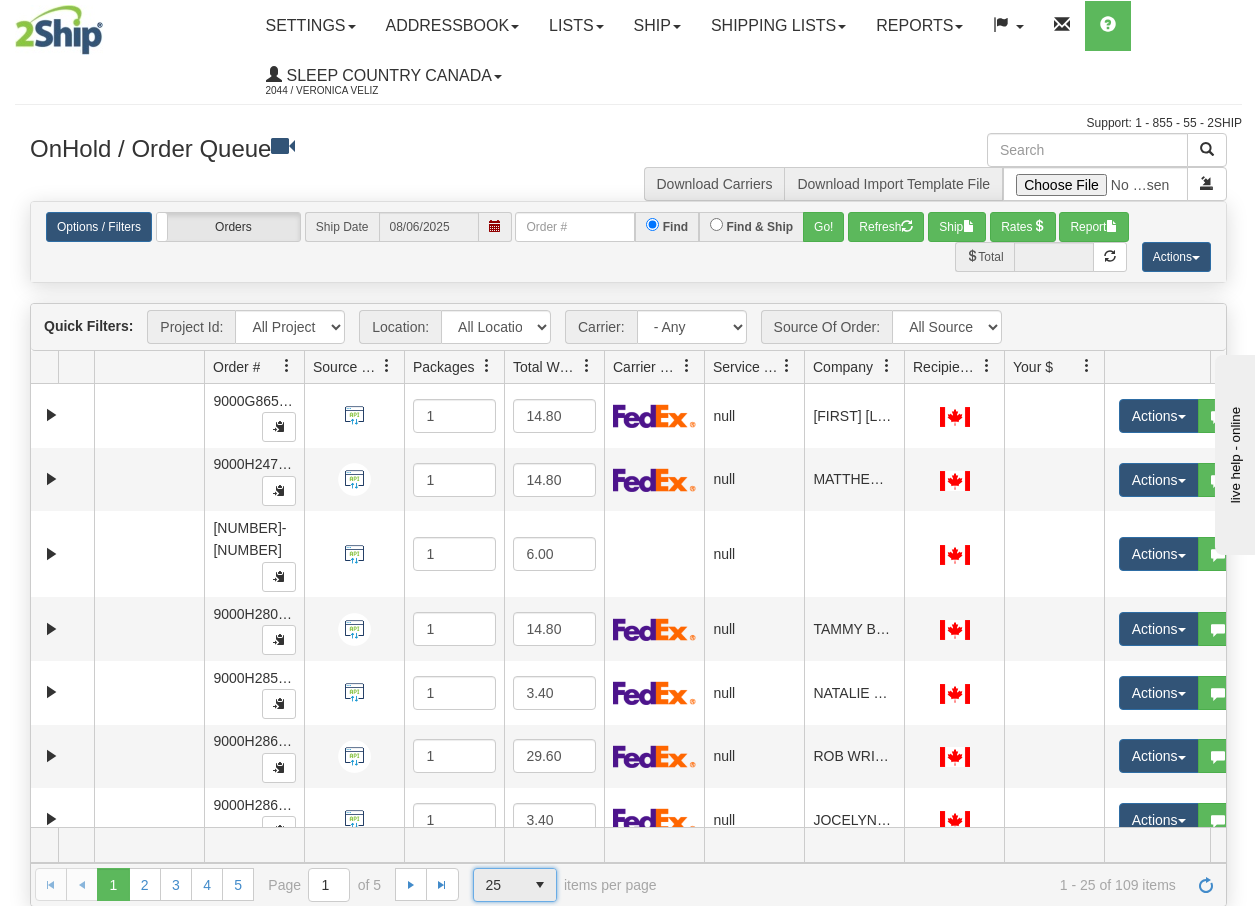 click at bounding box center (540, 885) 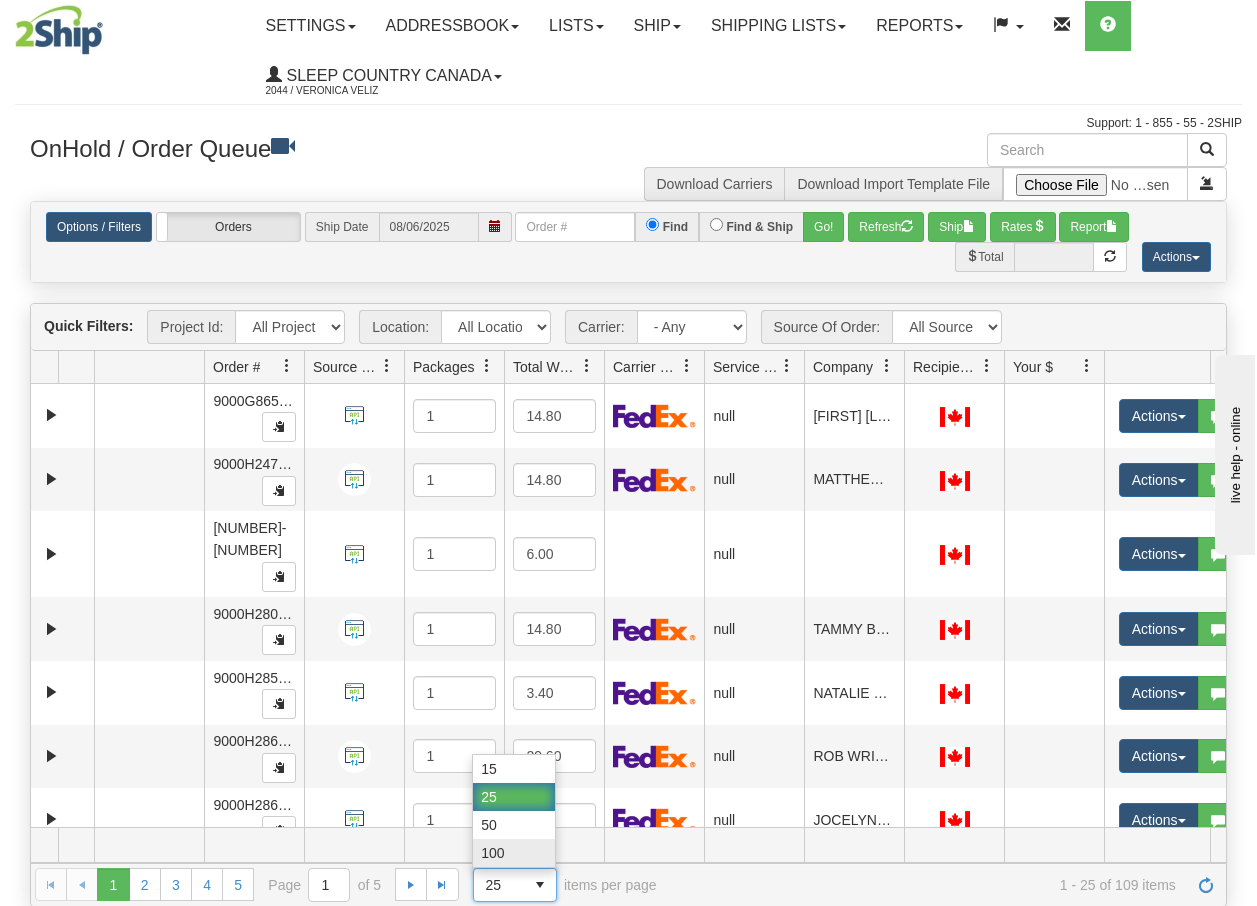 click on "100" at bounding box center (492, 853) 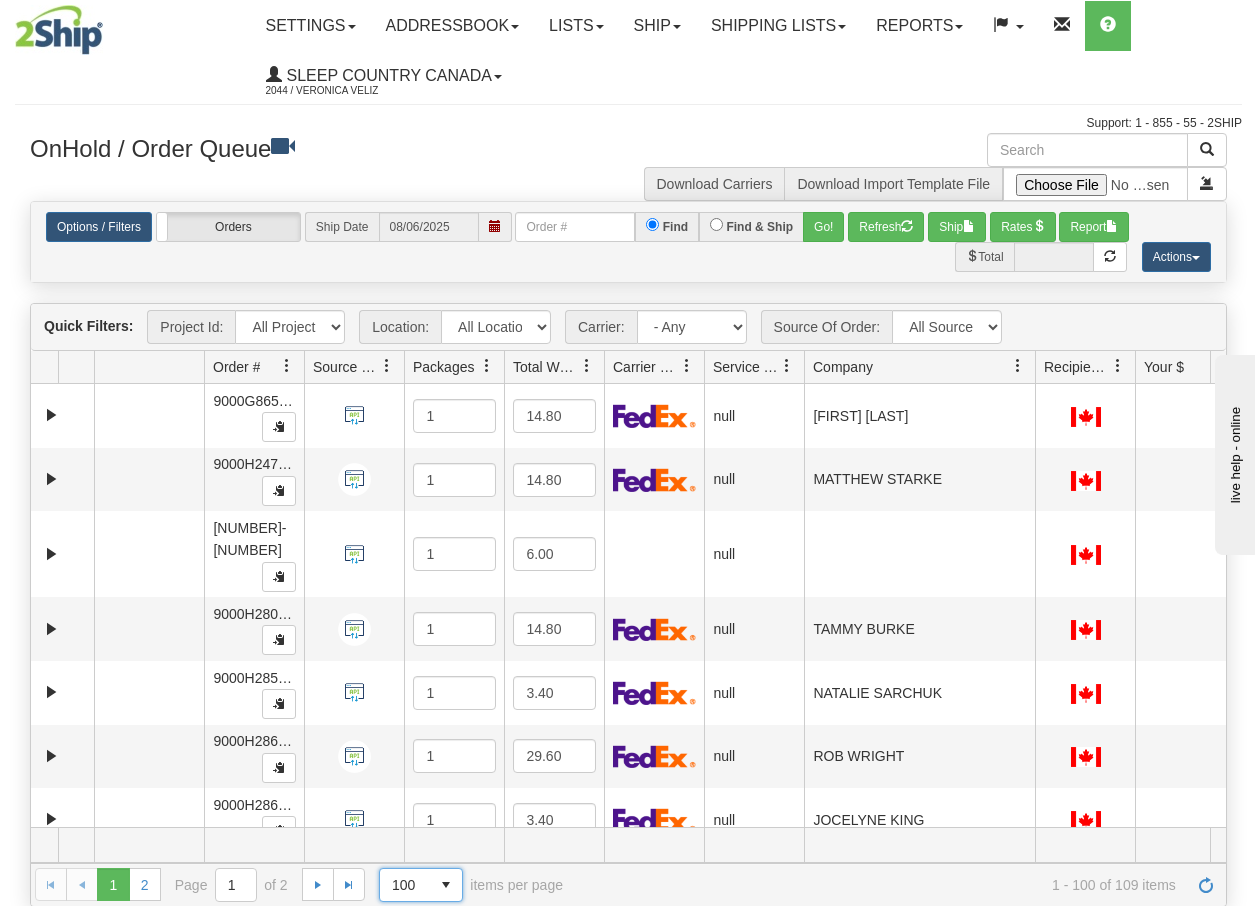 drag, startPoint x: 903, startPoint y: 371, endPoint x: 1052, endPoint y: 380, distance: 149.27156 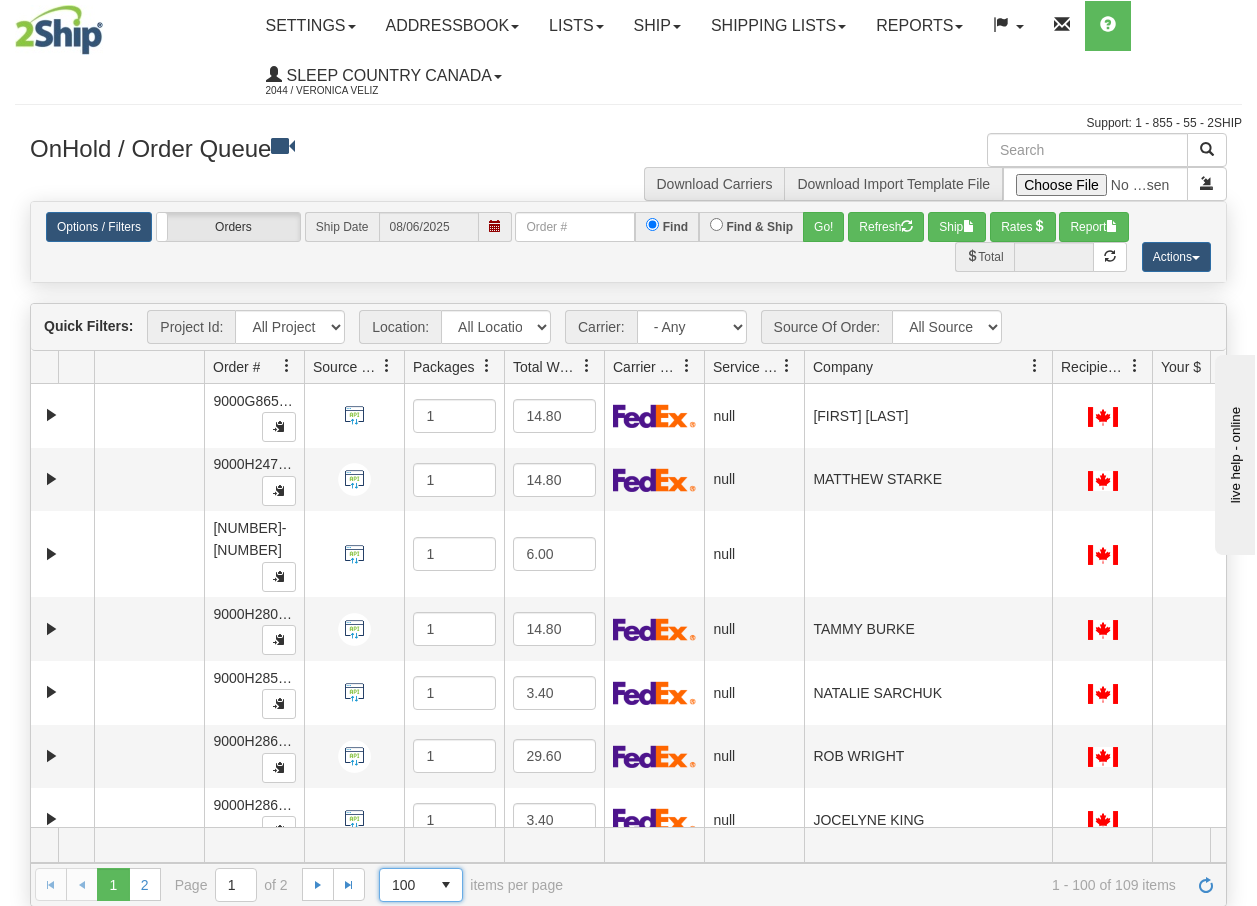 scroll, scrollTop: 0, scrollLeft: 183, axis: horizontal 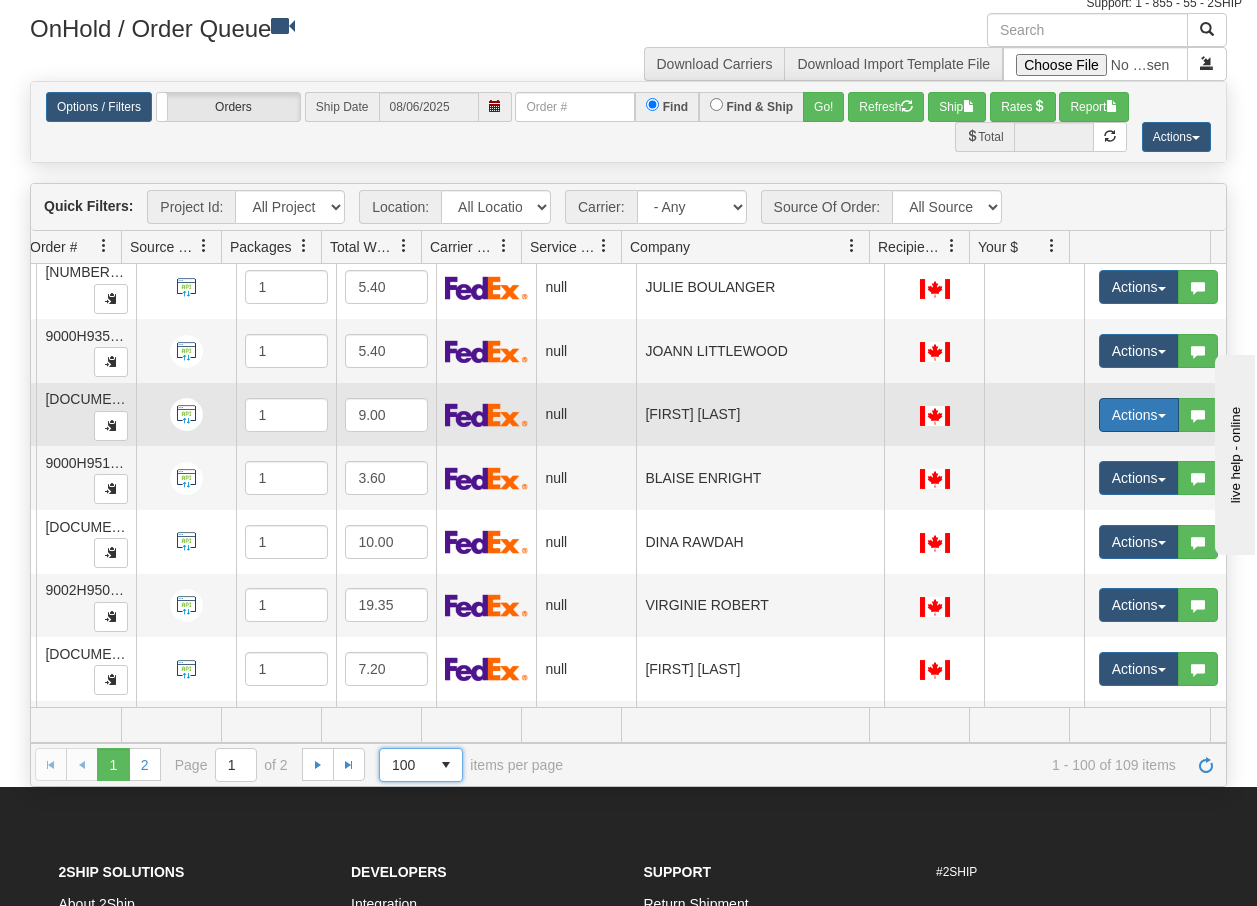 click at bounding box center [1162, 416] 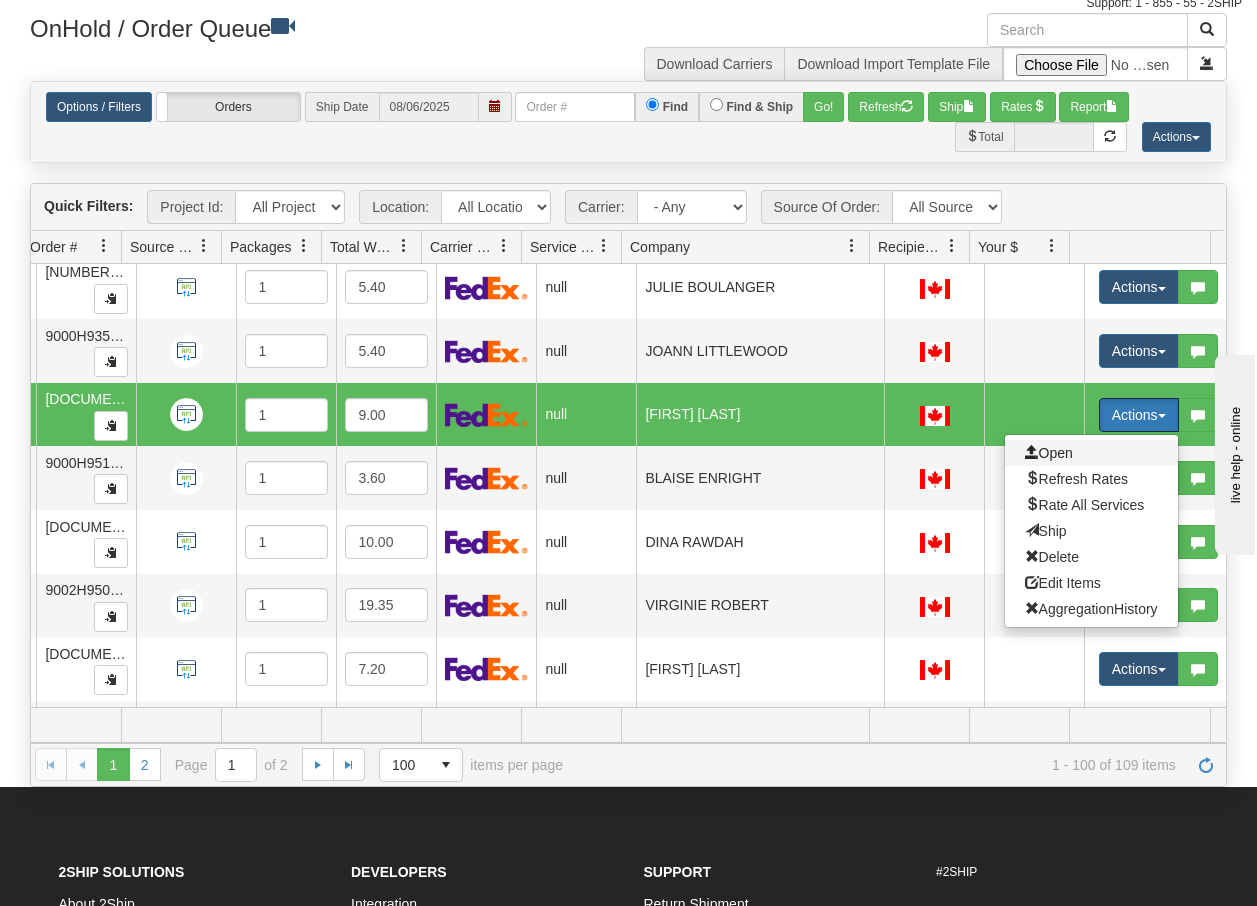 click on "Open" at bounding box center (1049, 453) 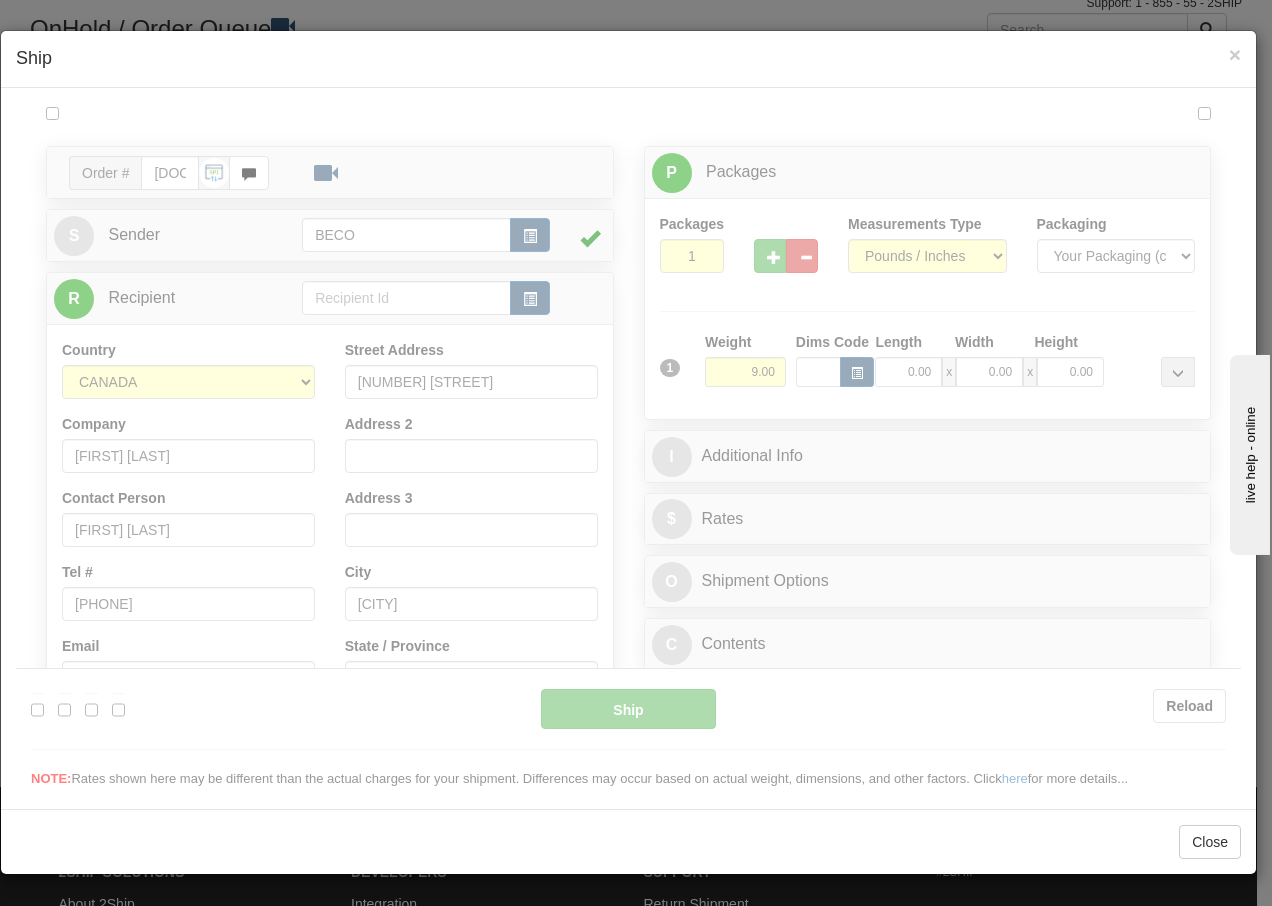 scroll, scrollTop: 0, scrollLeft: 0, axis: both 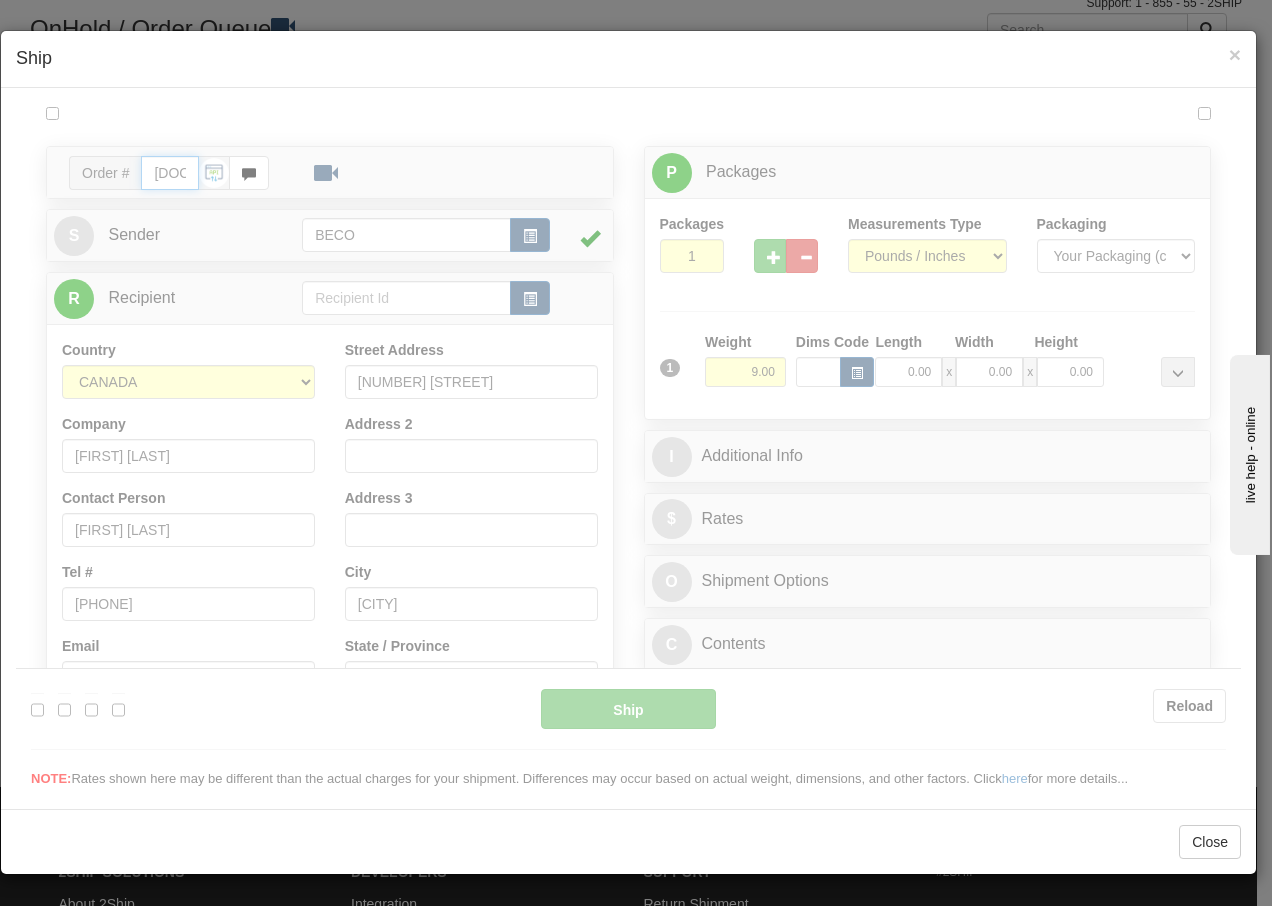 type on "15:06" 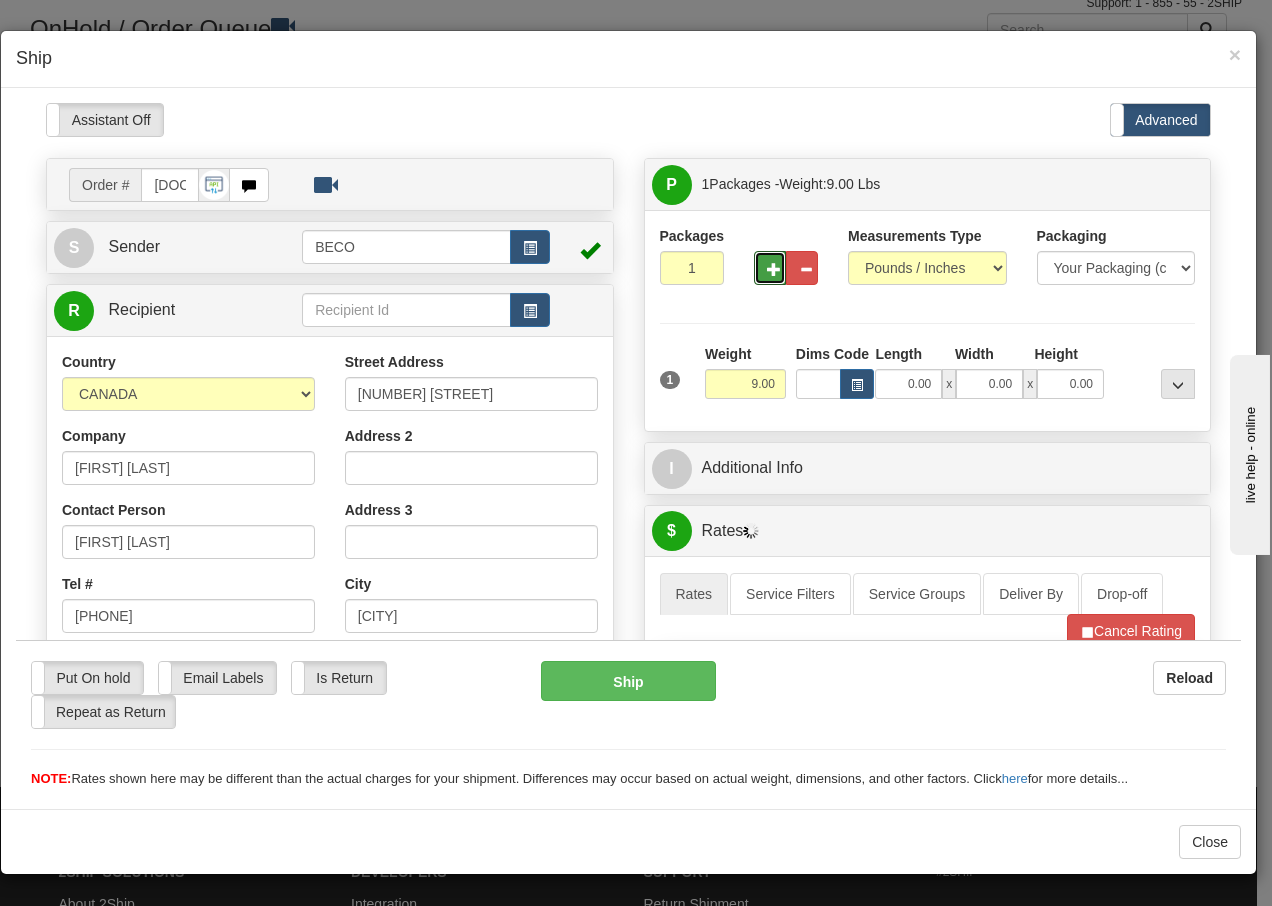 click at bounding box center [774, 268] 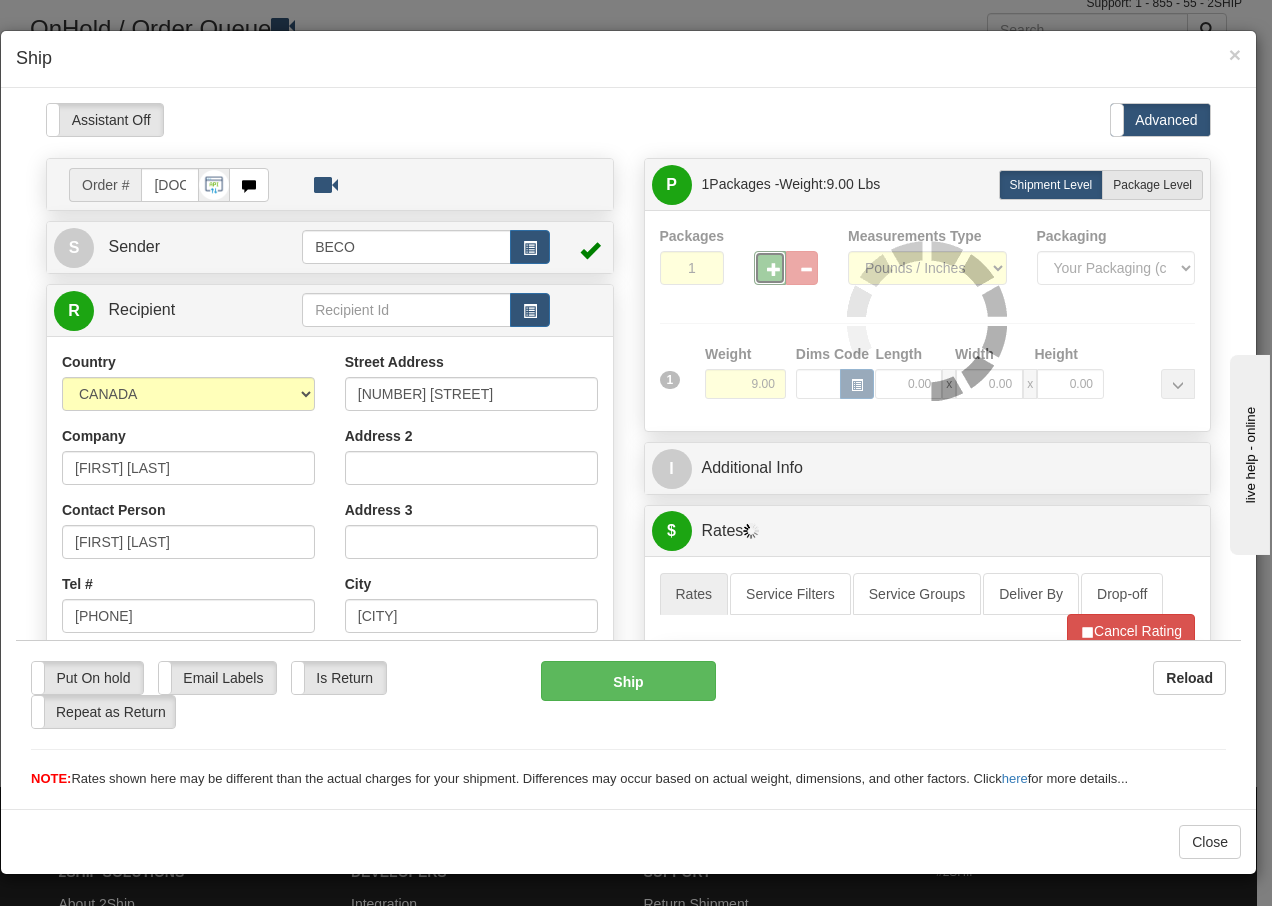 type on "2" 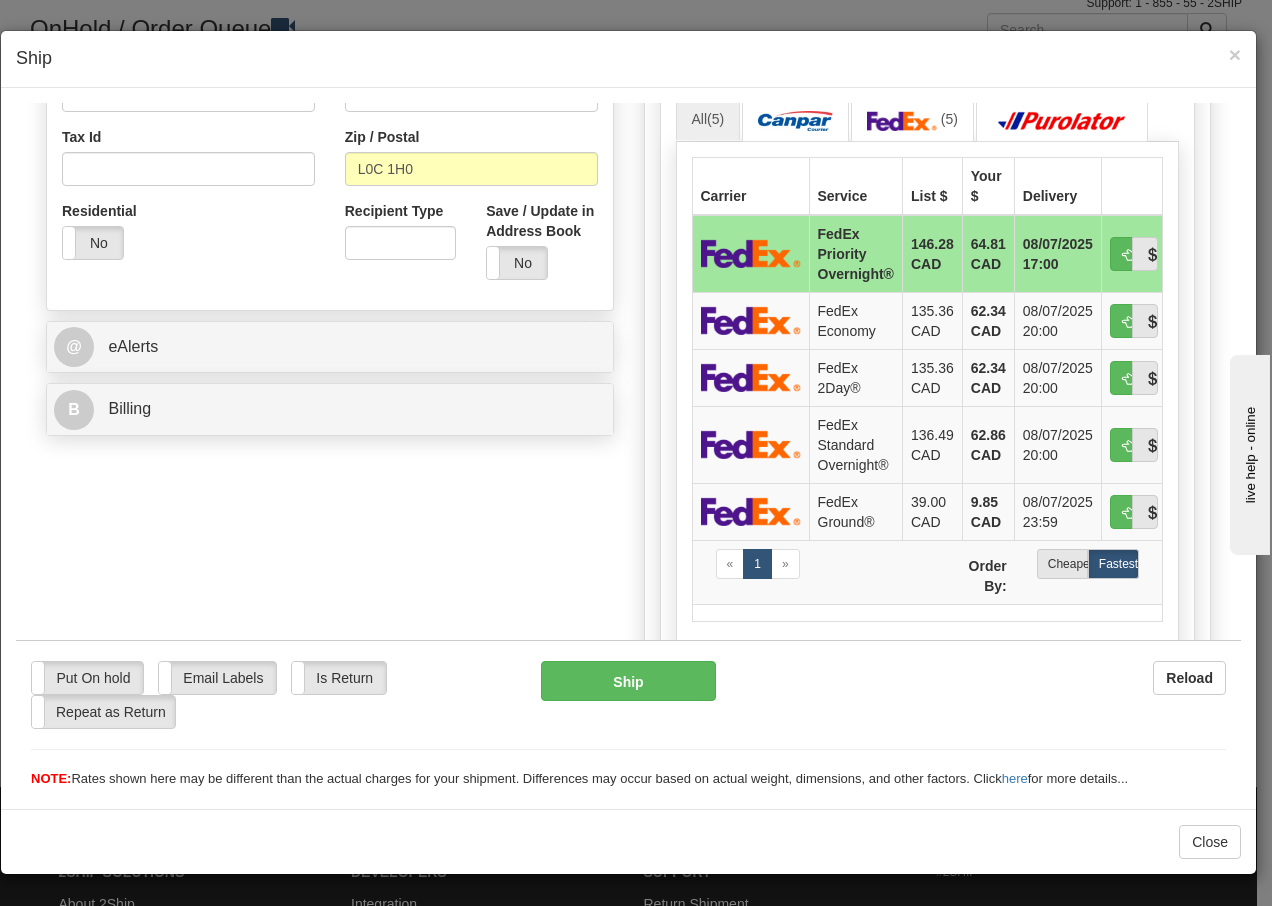 scroll, scrollTop: 613, scrollLeft: 0, axis: vertical 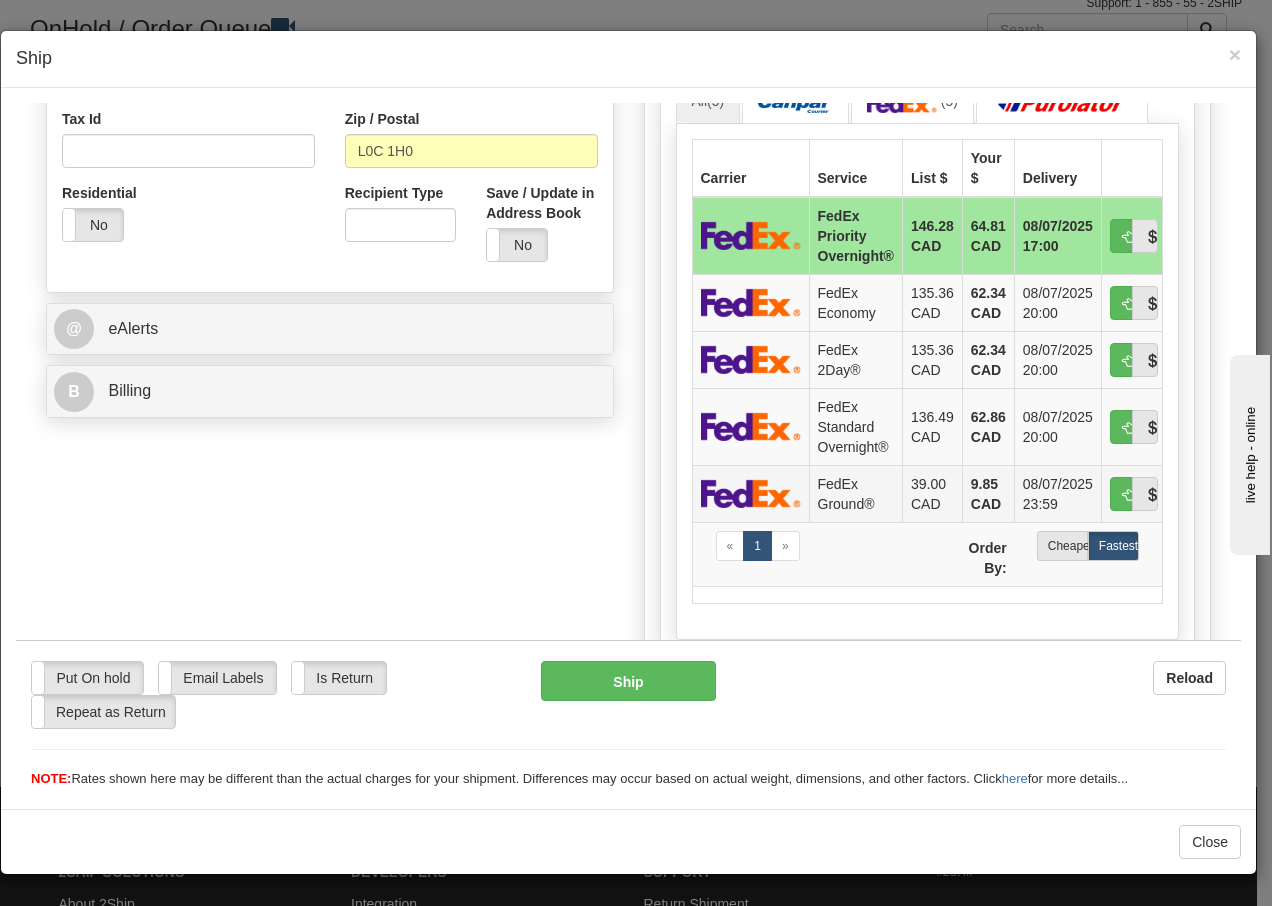 click on "FedEx Ground®" at bounding box center [855, 492] 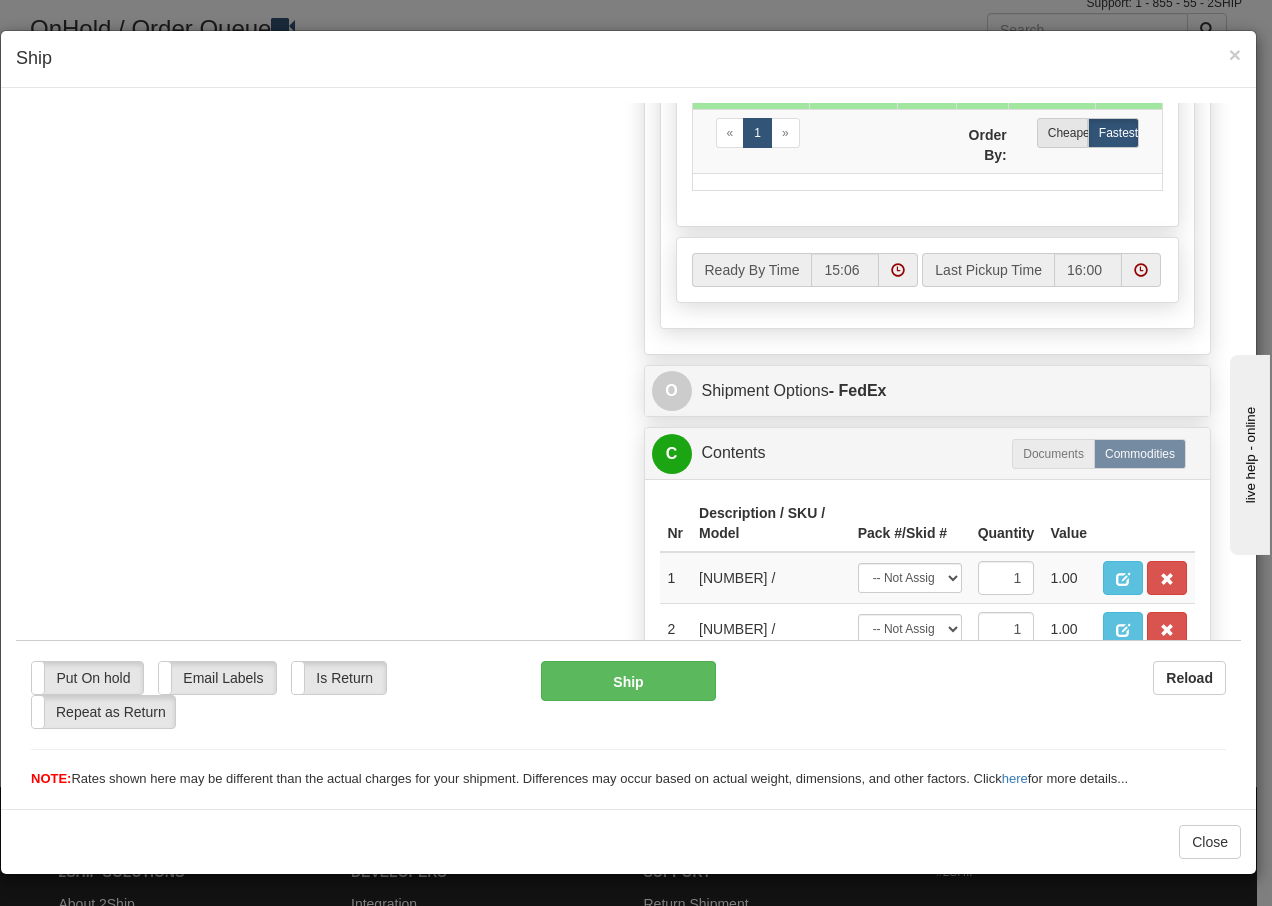 scroll, scrollTop: 1187, scrollLeft: 0, axis: vertical 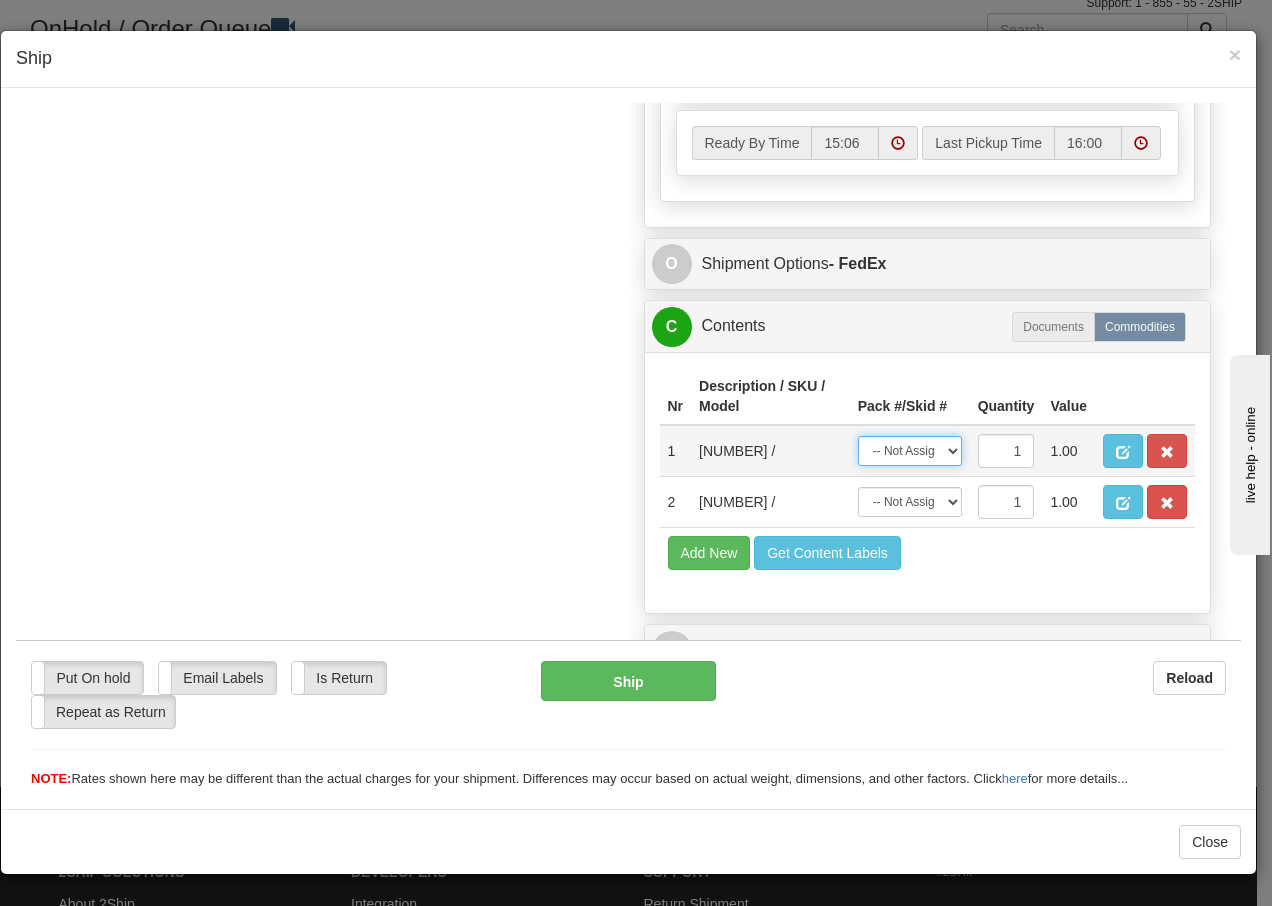 click on "-- Not Assigned --
Package 1
Package 2" at bounding box center (910, 450) 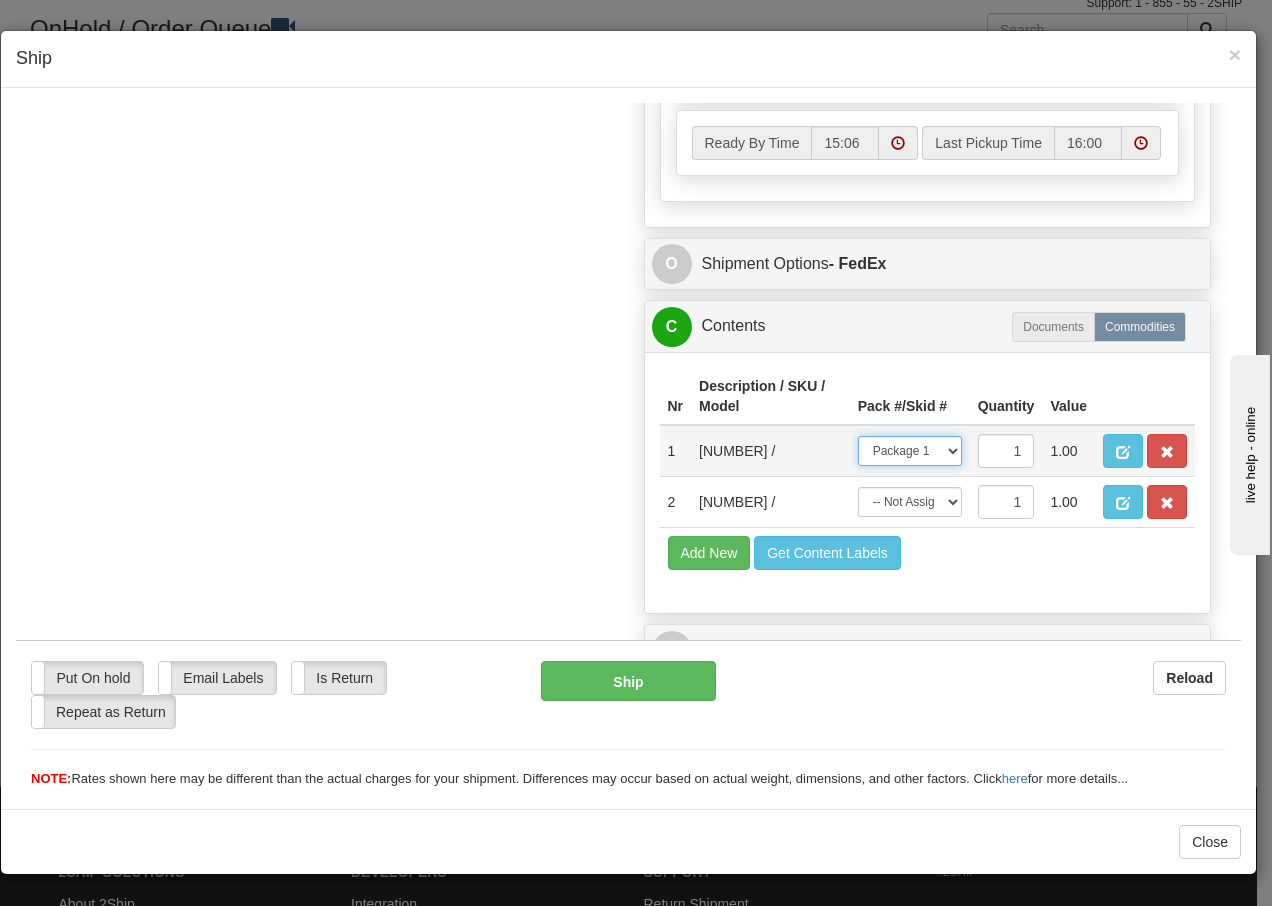 click on "-- Not Assigned --
Package 1
Package 2" at bounding box center (910, 450) 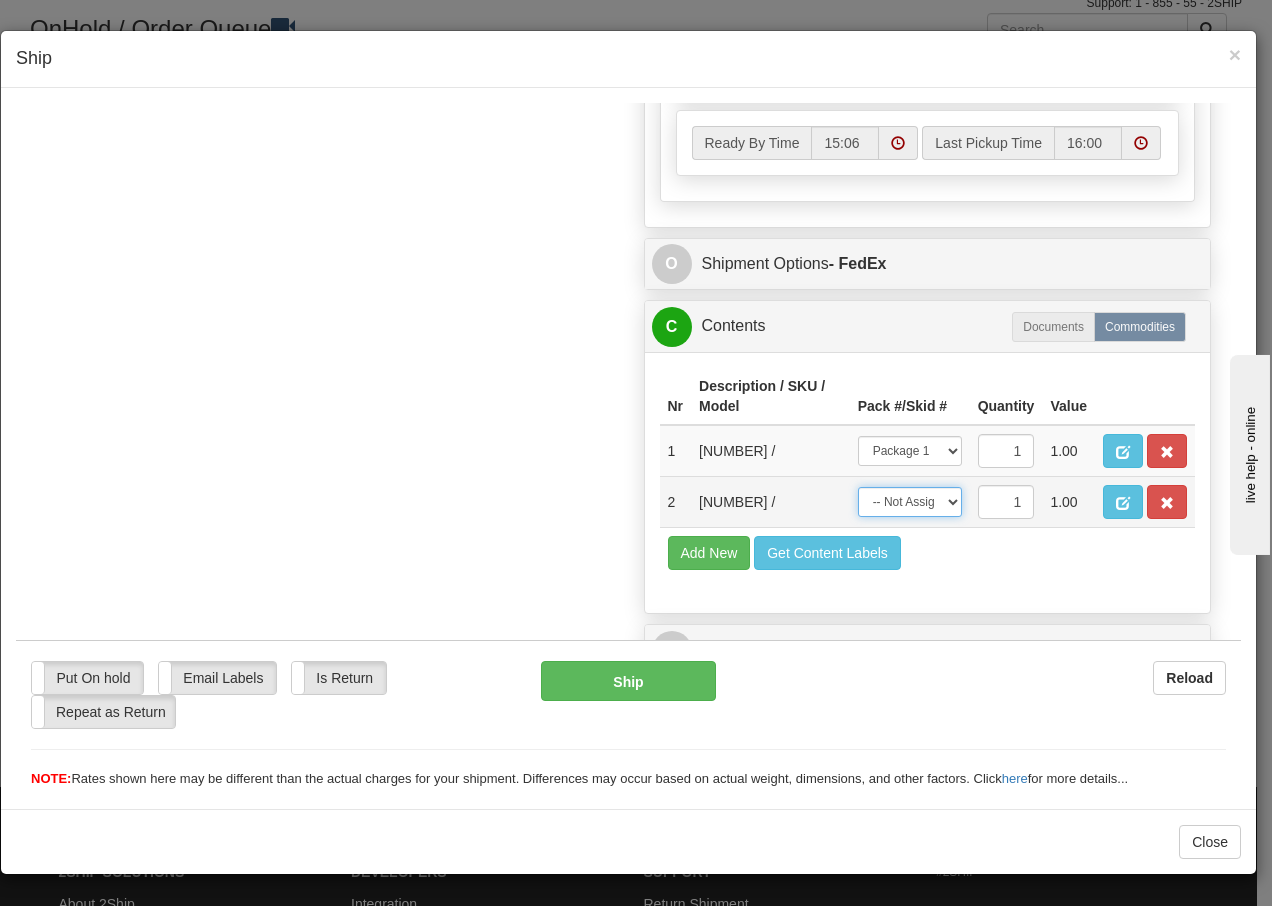 drag, startPoint x: 924, startPoint y: 504, endPoint x: 925, endPoint y: 519, distance: 15.033297 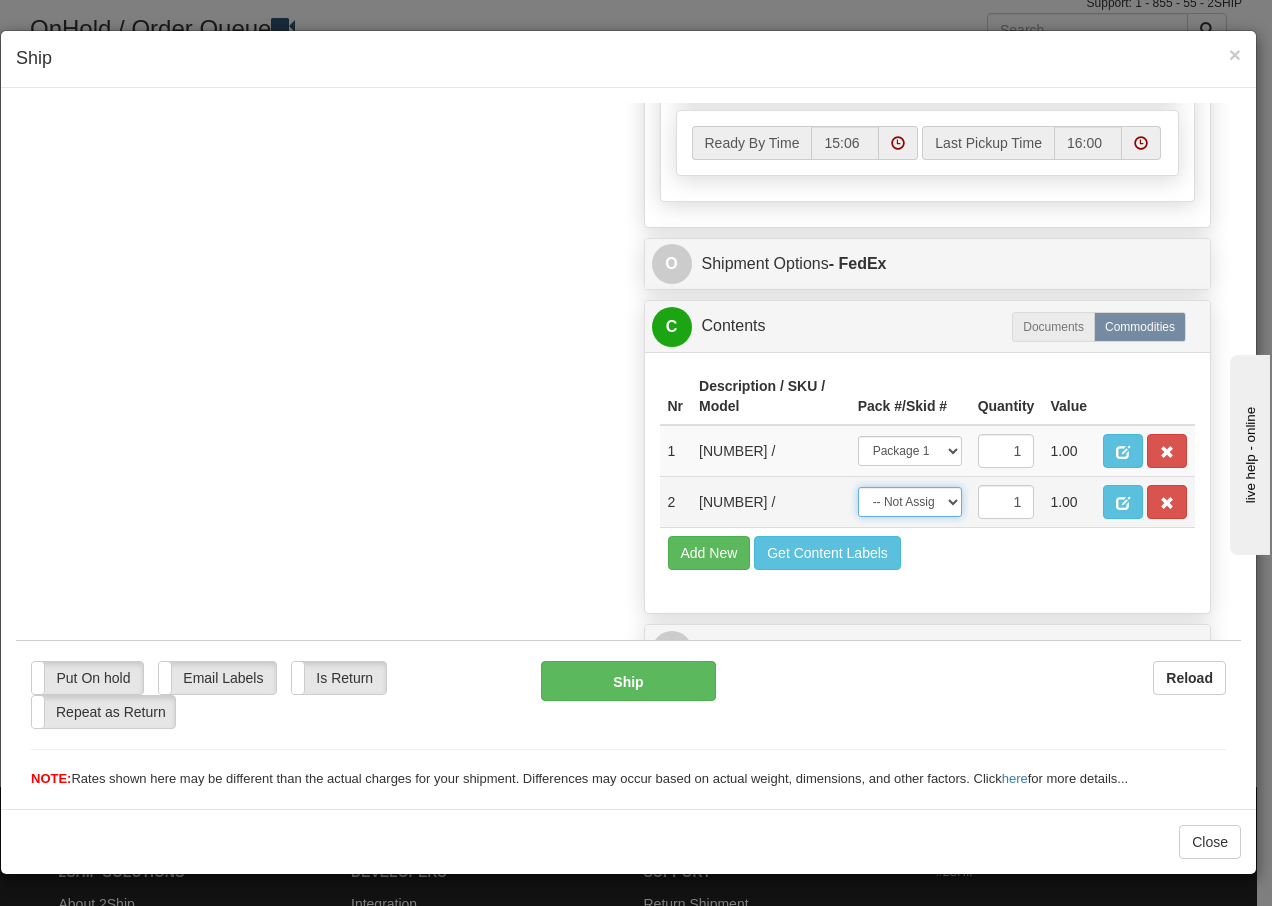 select on "1" 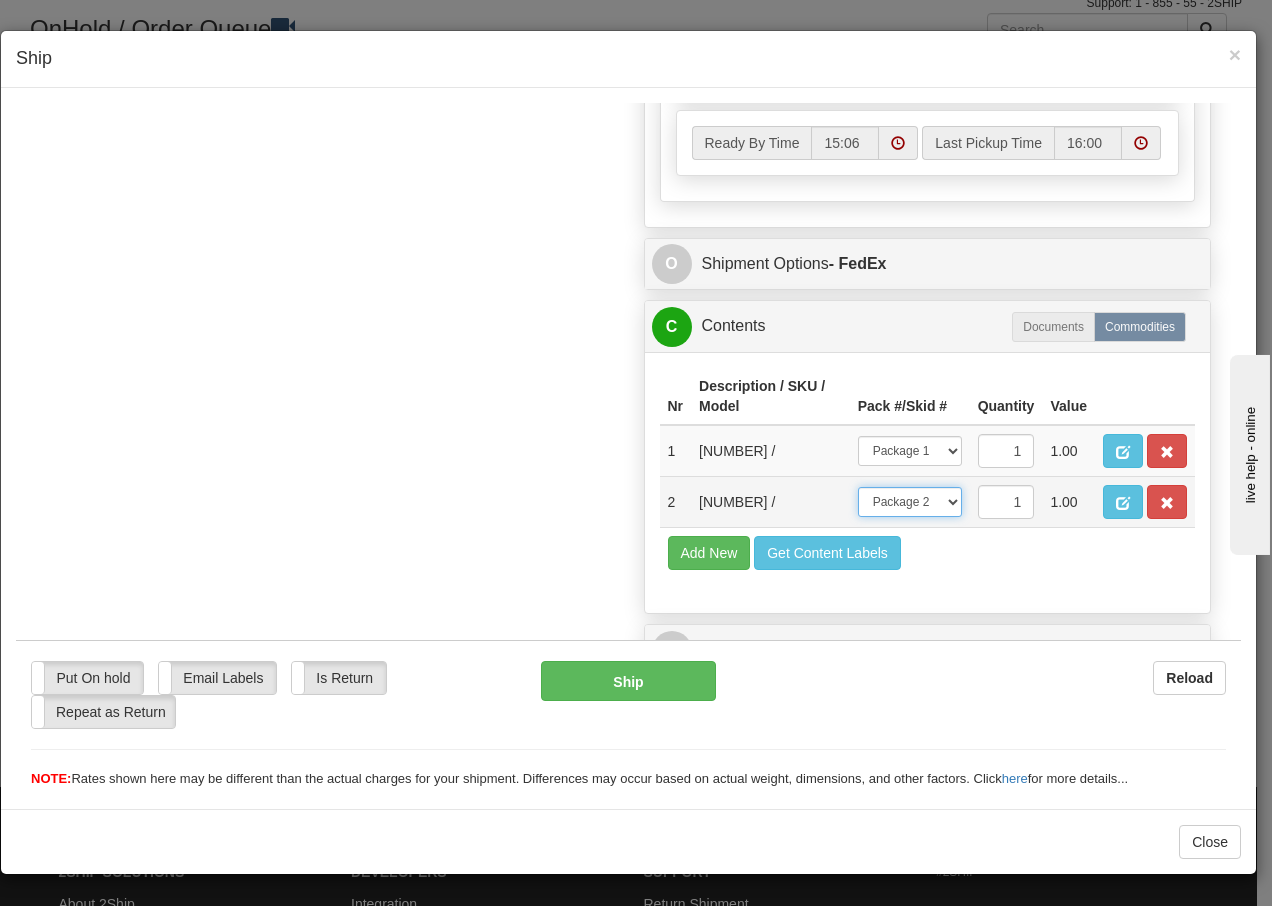click on "-- Not Assigned --
Package 1
Package 2" at bounding box center [910, 501] 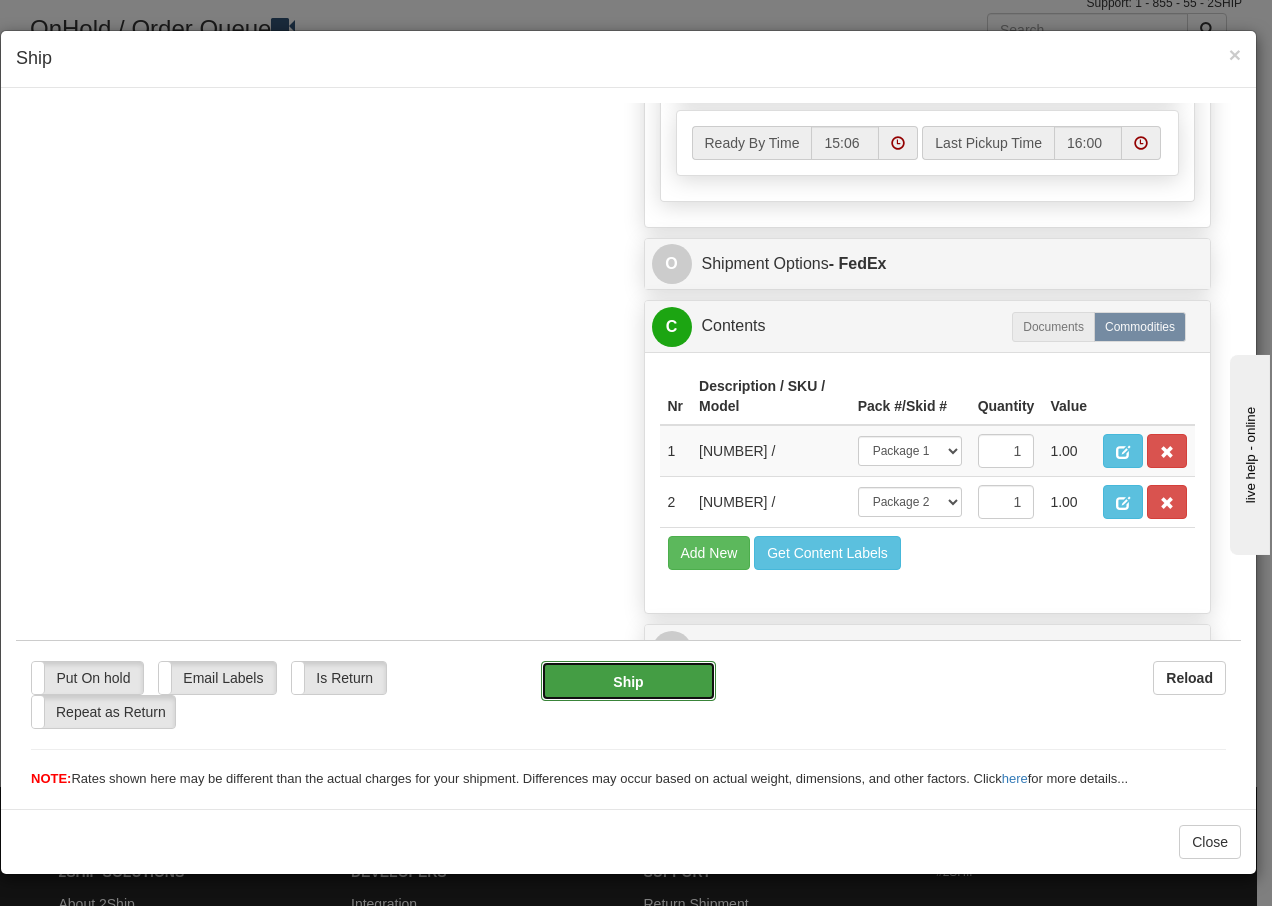 click on "Ship" at bounding box center [628, 680] 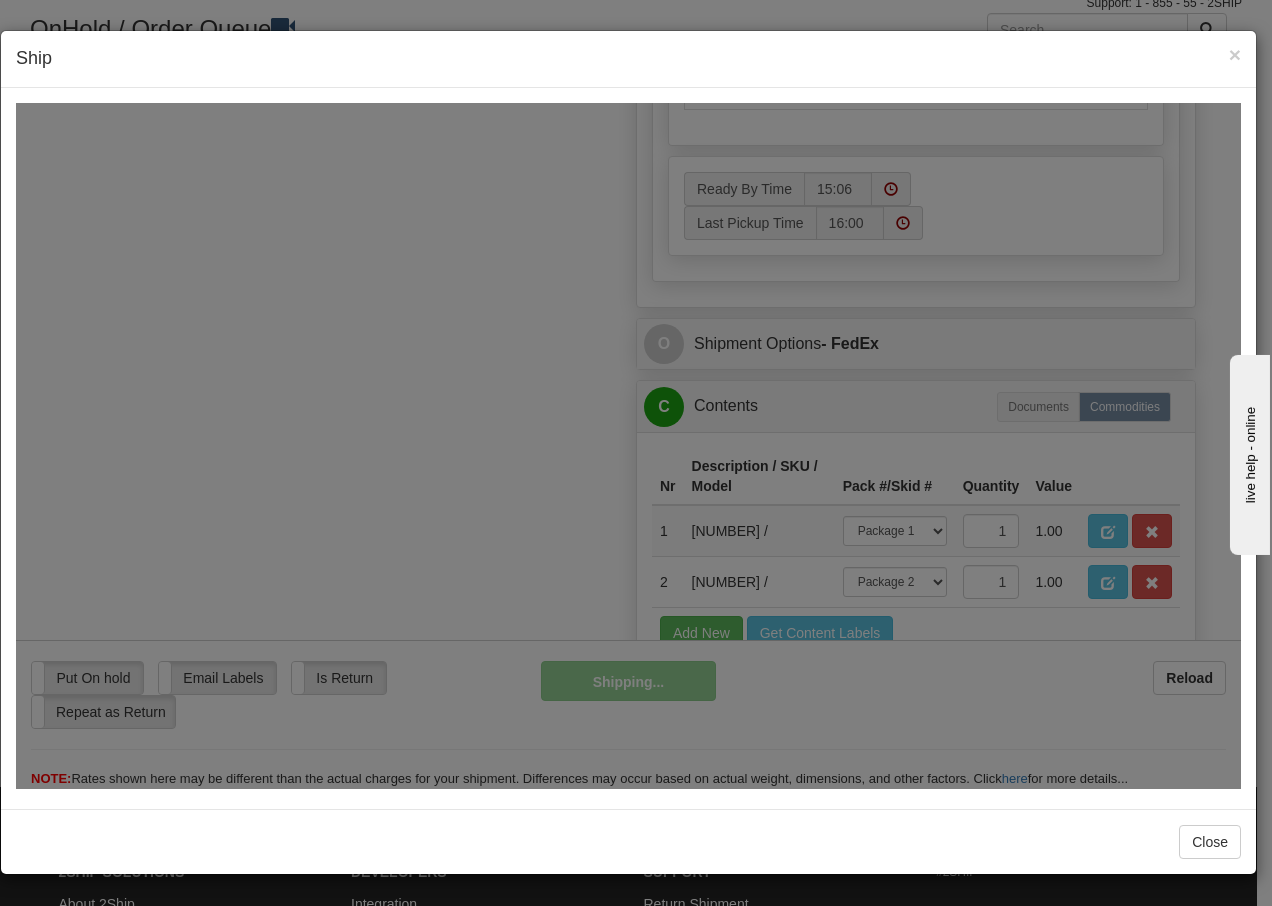 scroll, scrollTop: 1267, scrollLeft: 0, axis: vertical 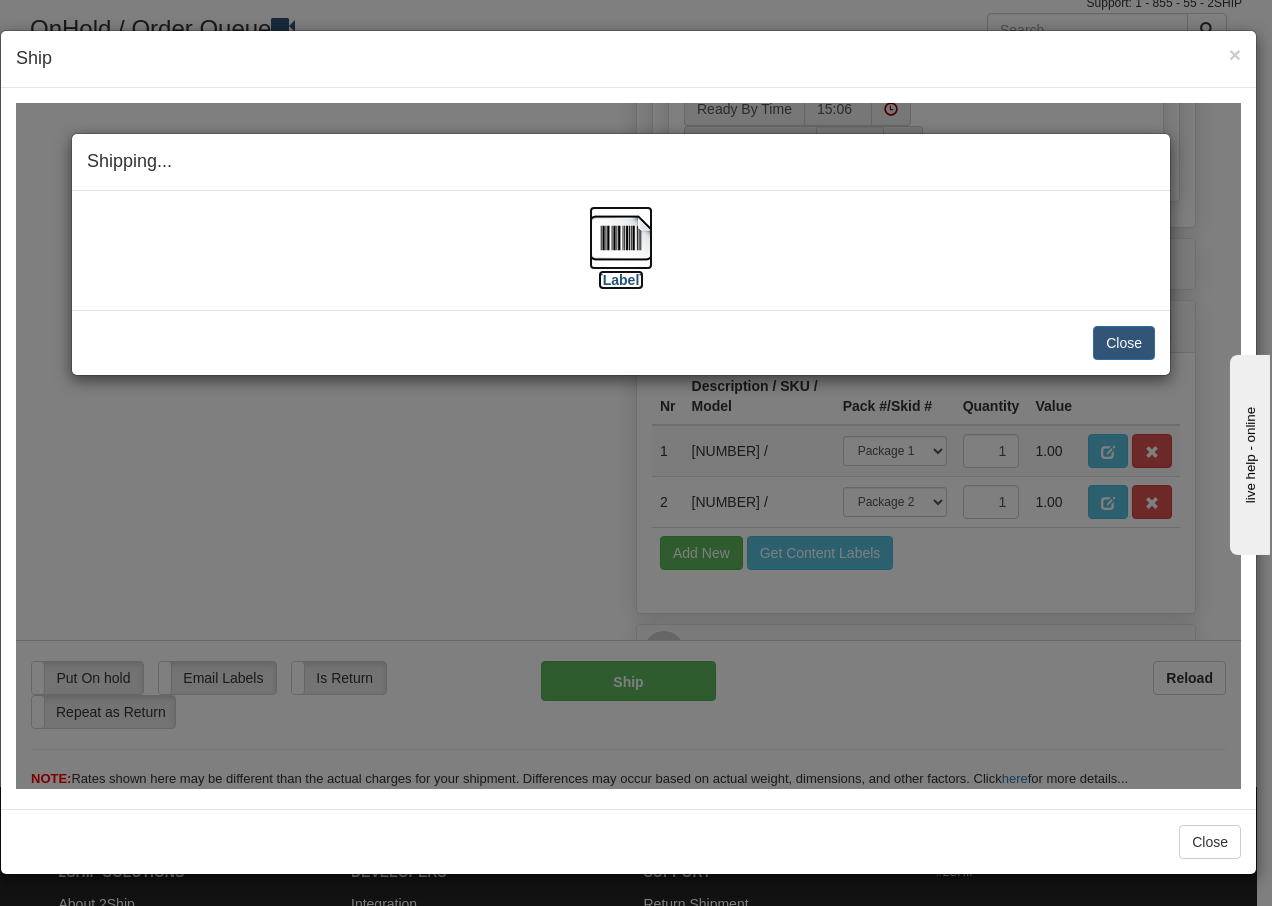 click at bounding box center (621, 237) 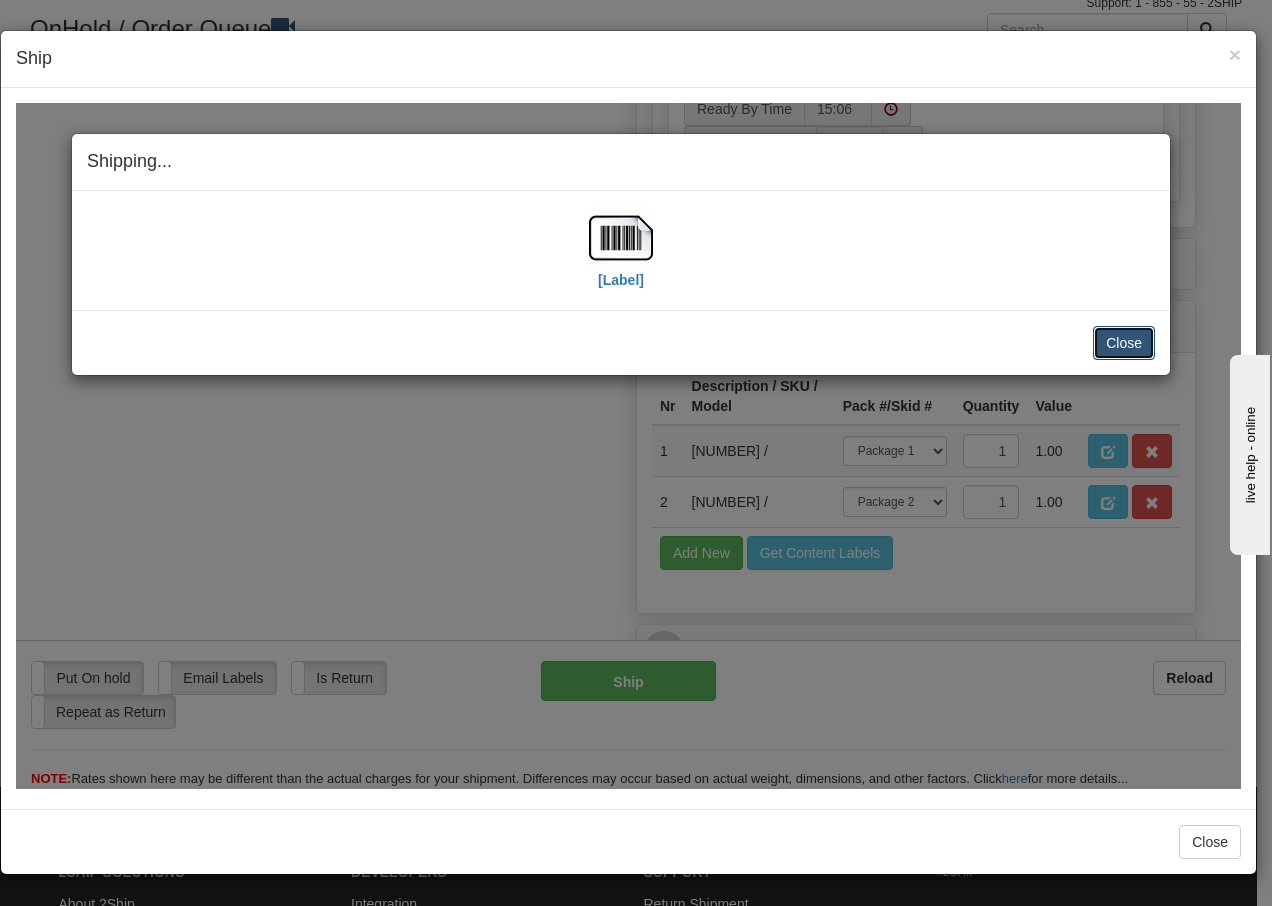 click on "Close" at bounding box center [1124, 342] 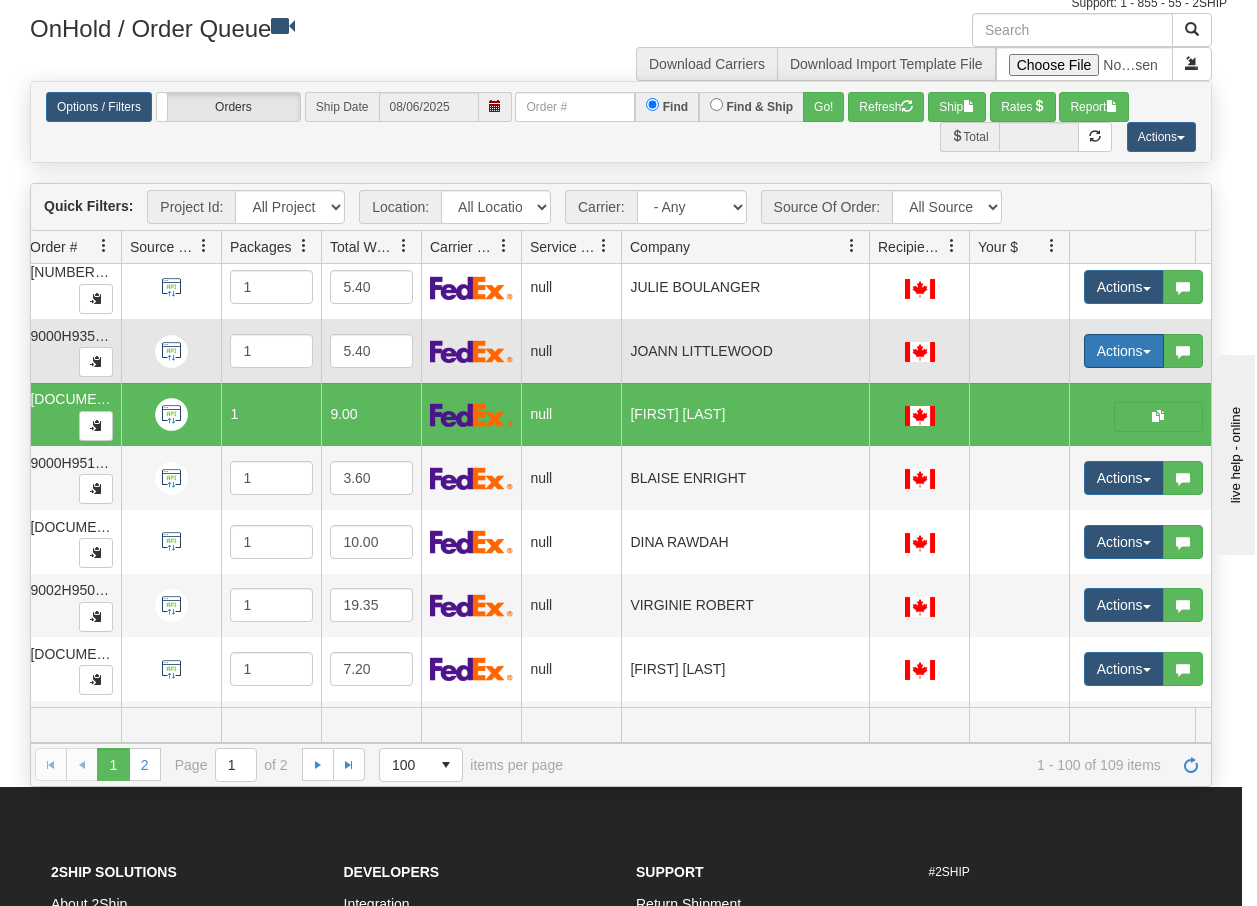 scroll, scrollTop: 0, scrollLeft: 0, axis: both 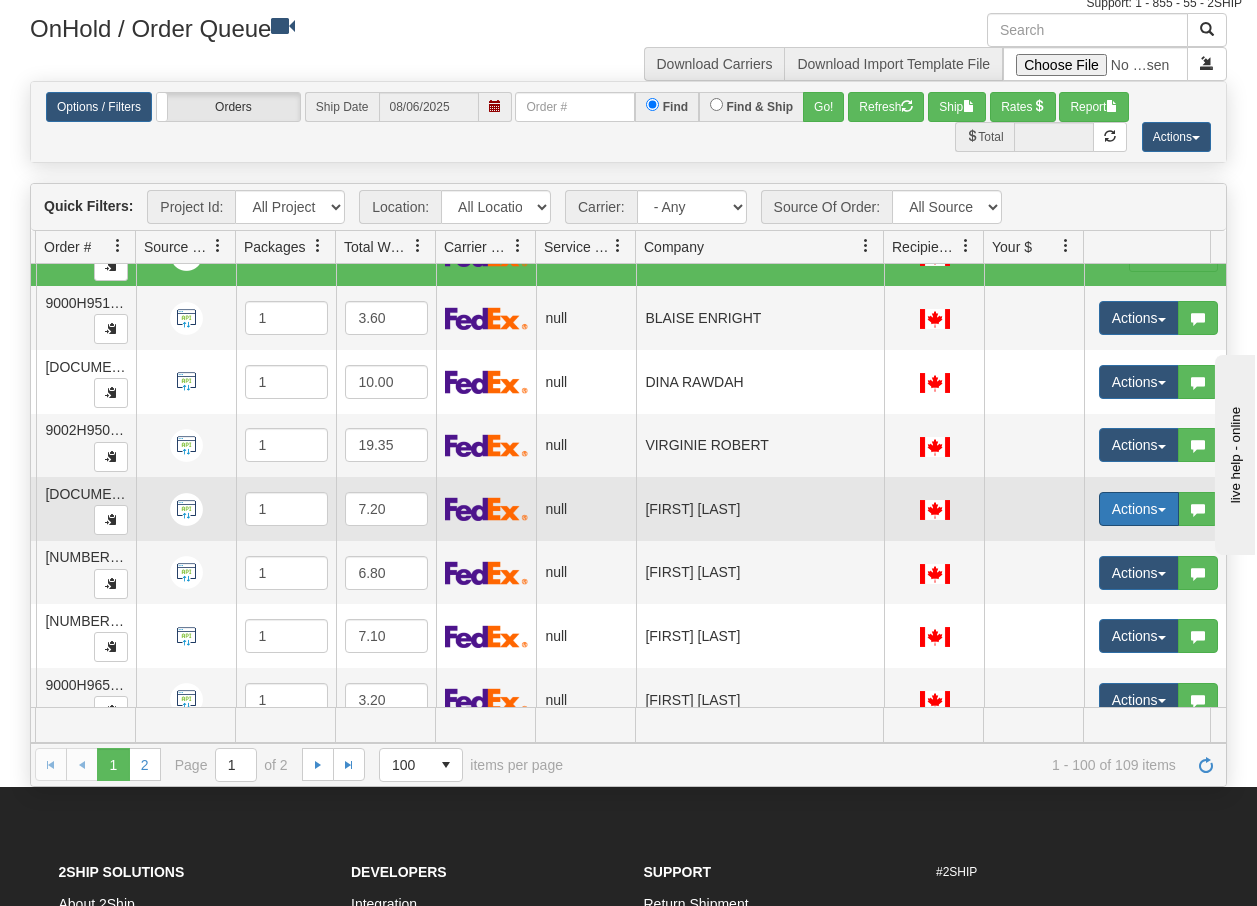 click at bounding box center [1162, 510] 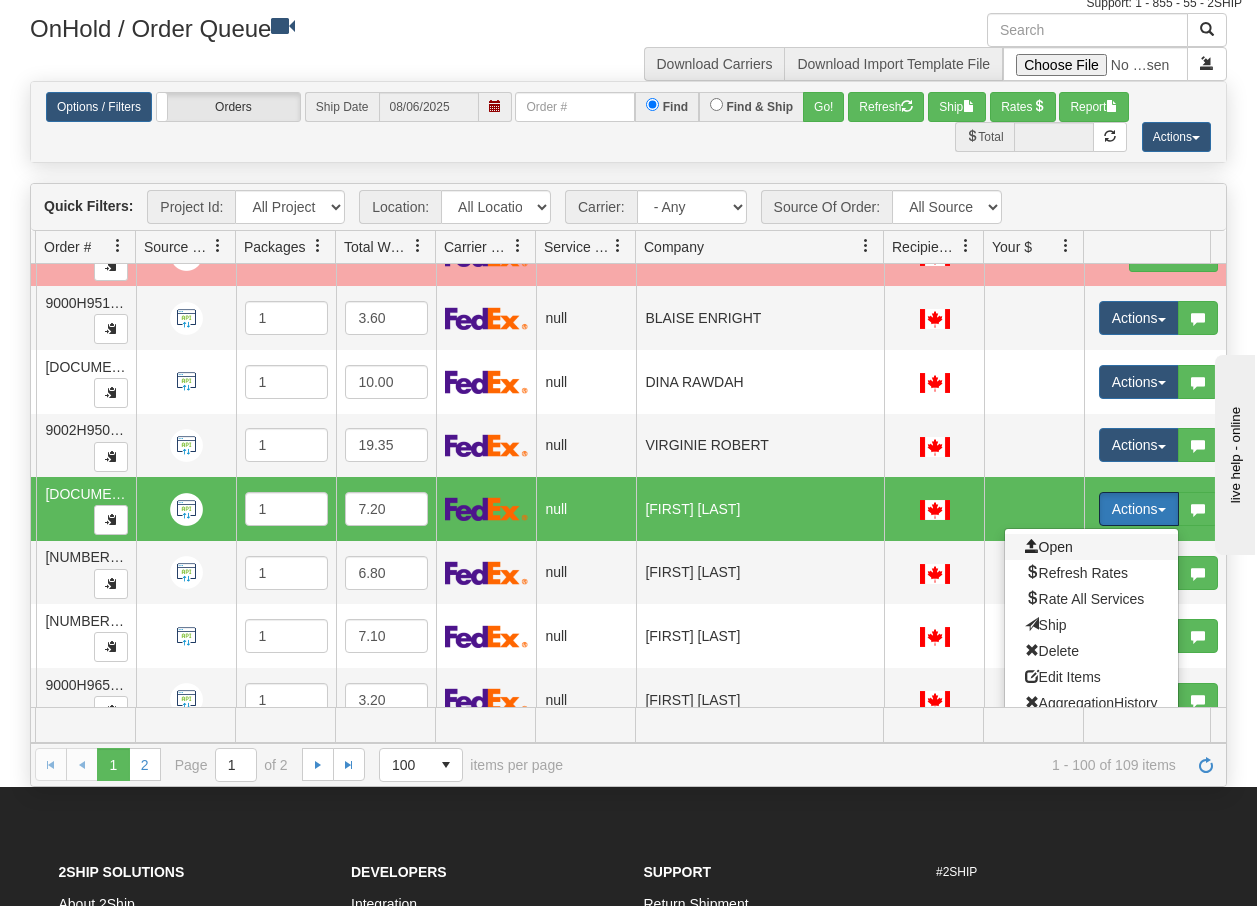 click on "Open" at bounding box center [1049, 547] 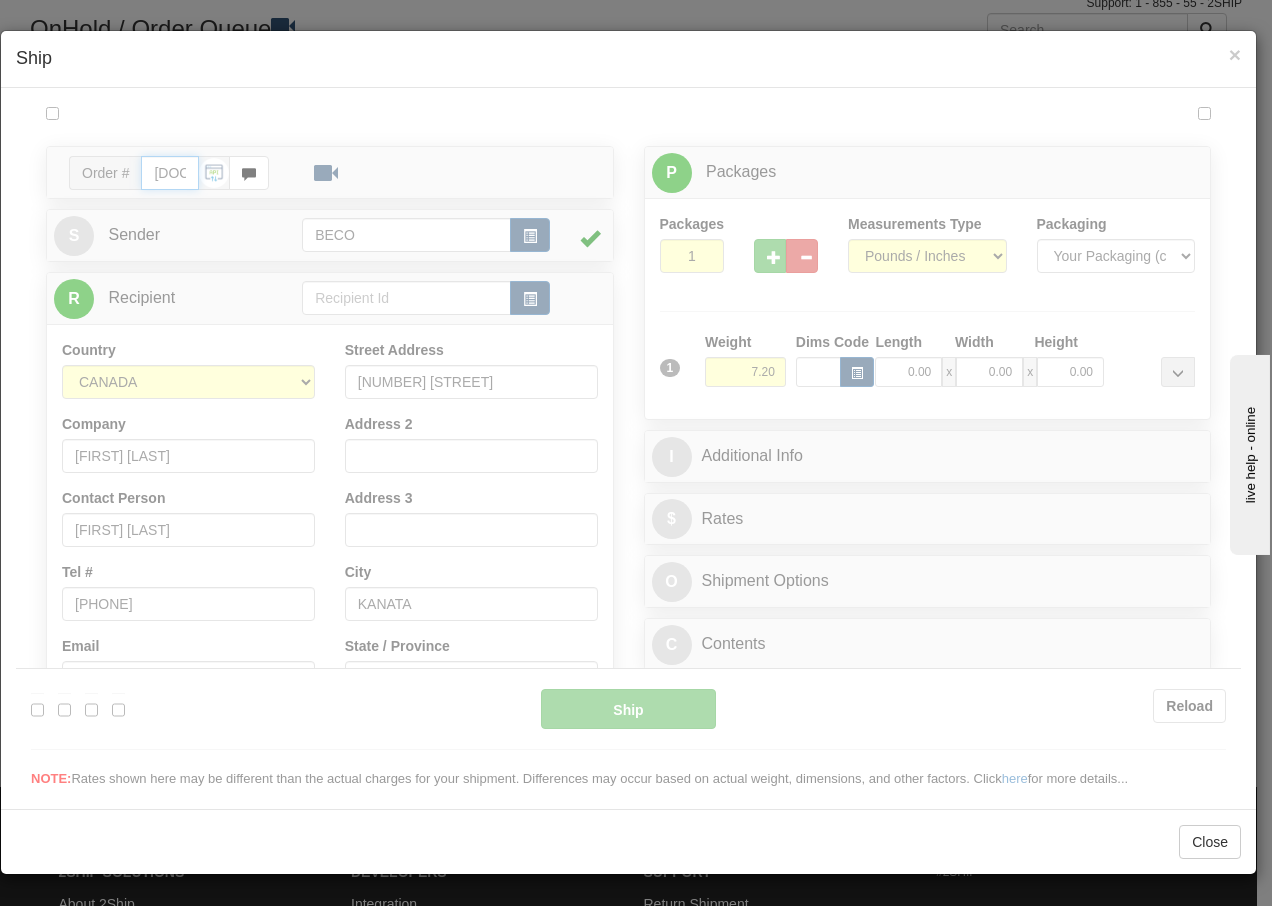 scroll, scrollTop: 0, scrollLeft: 0, axis: both 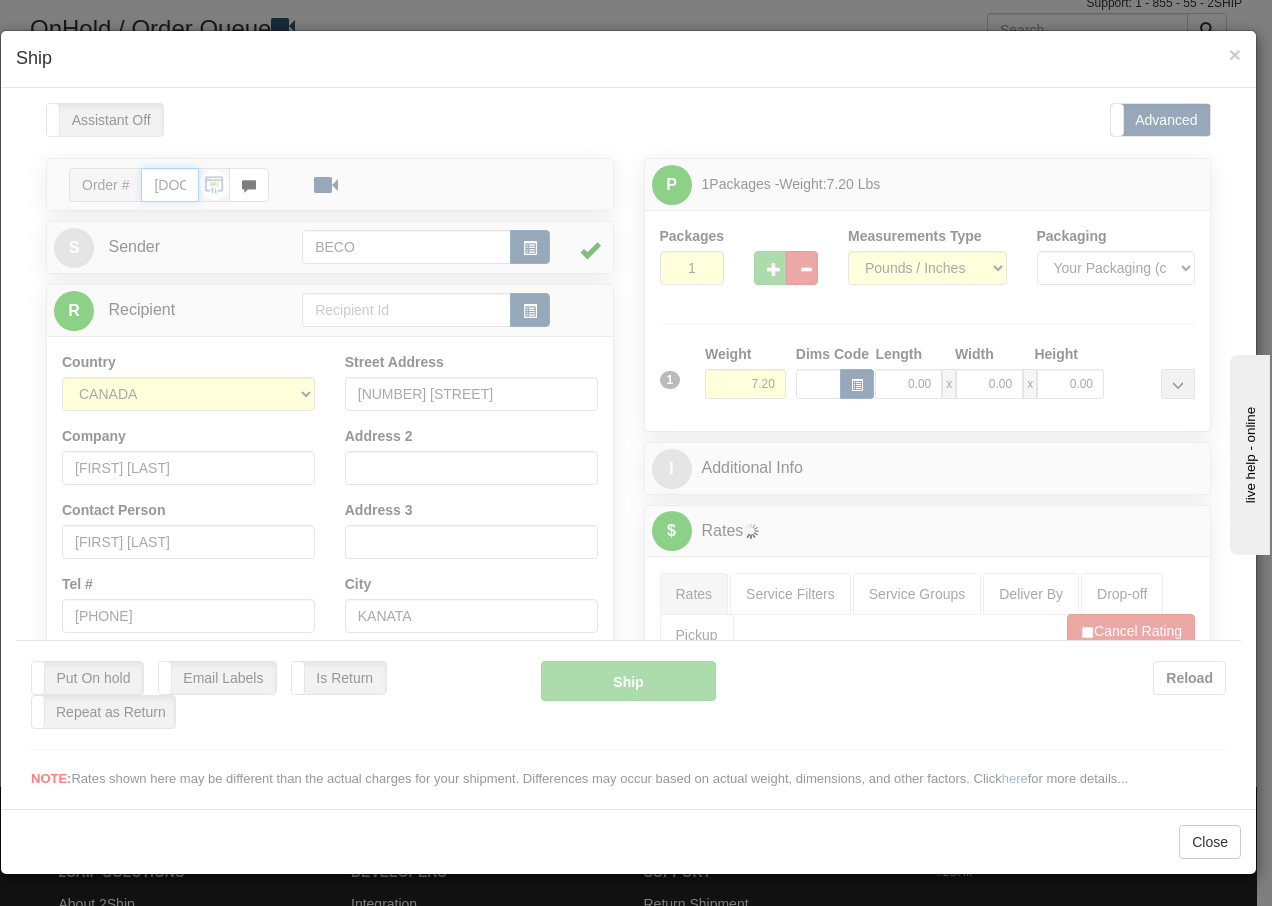 type on "15:07" 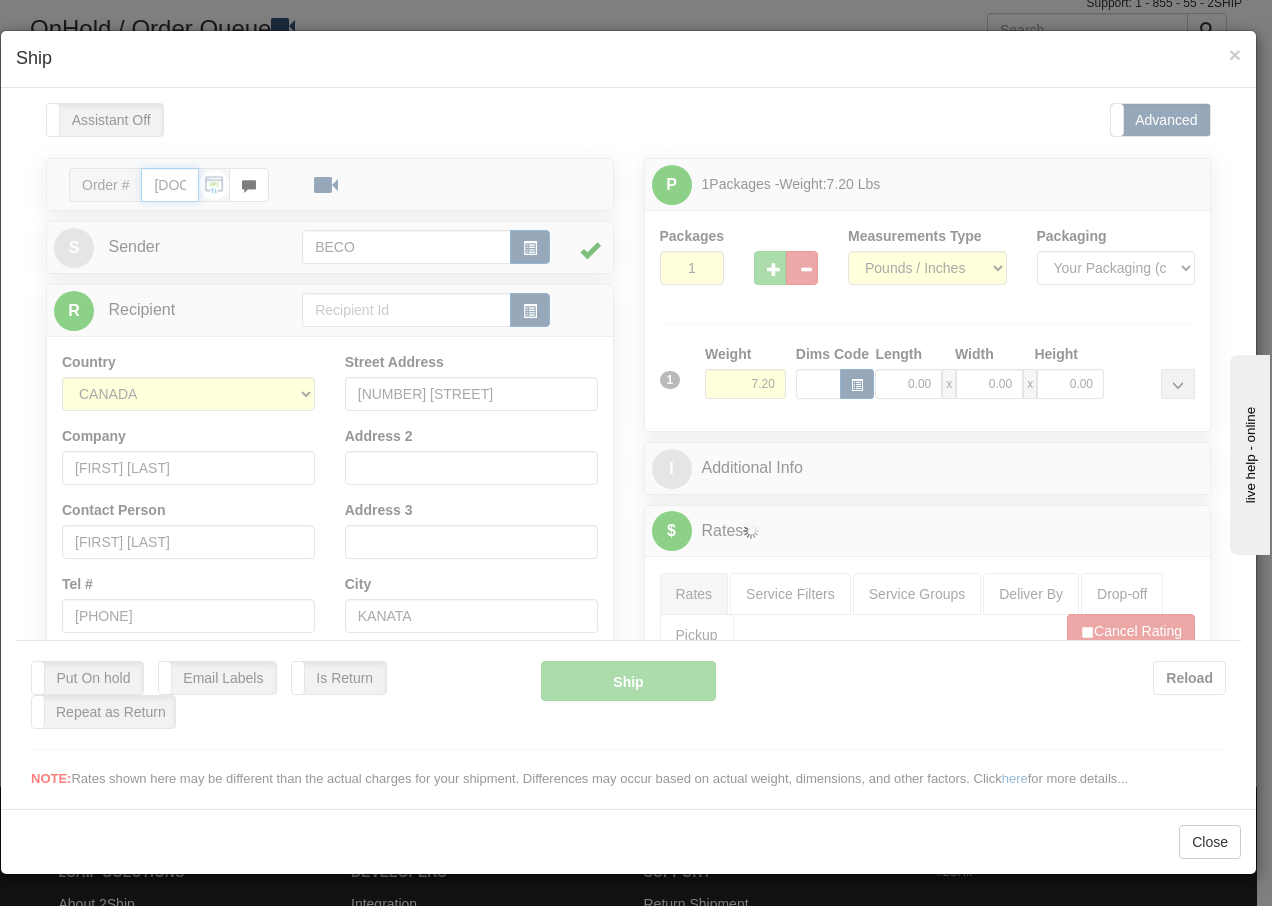 type on "16:00" 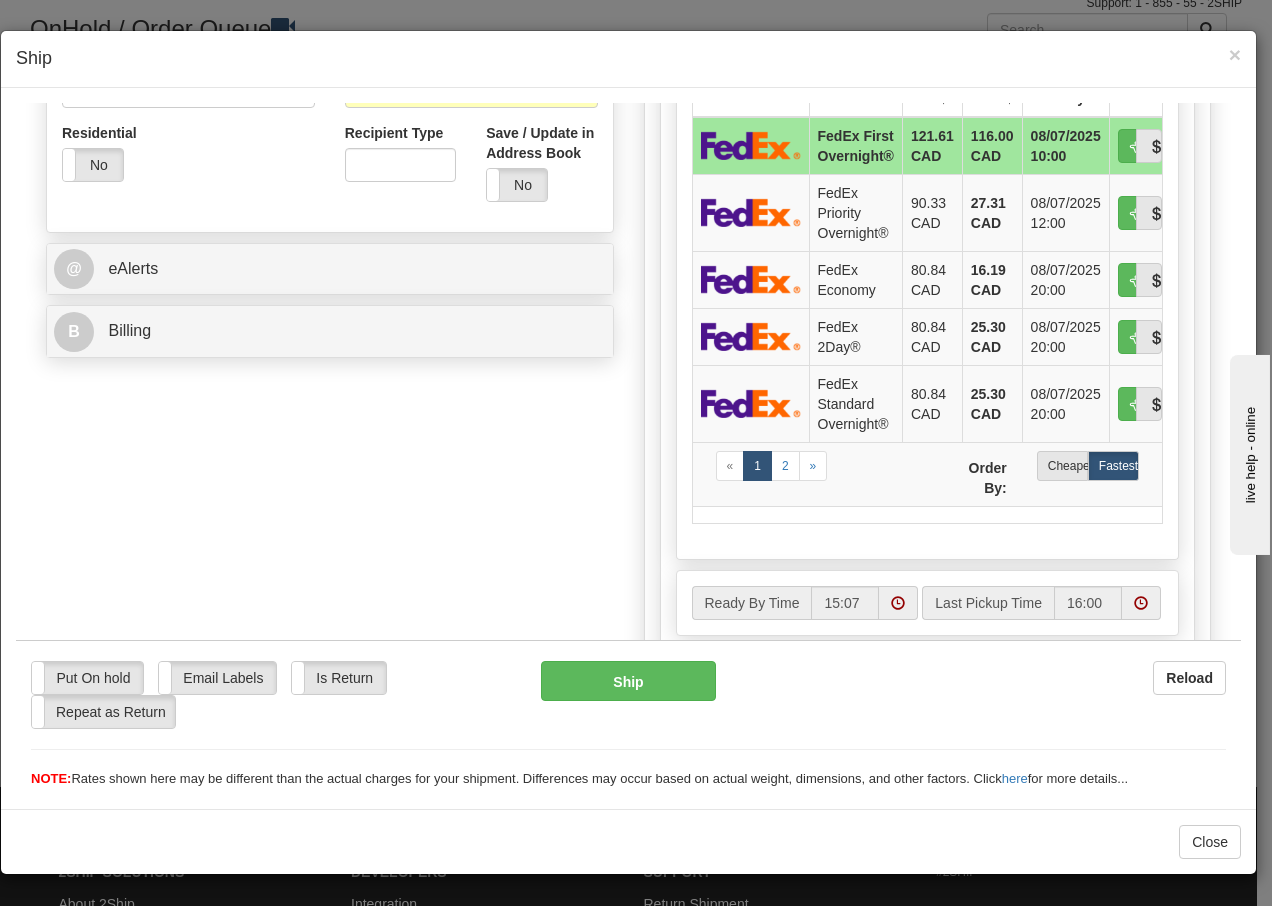 scroll, scrollTop: 680, scrollLeft: 0, axis: vertical 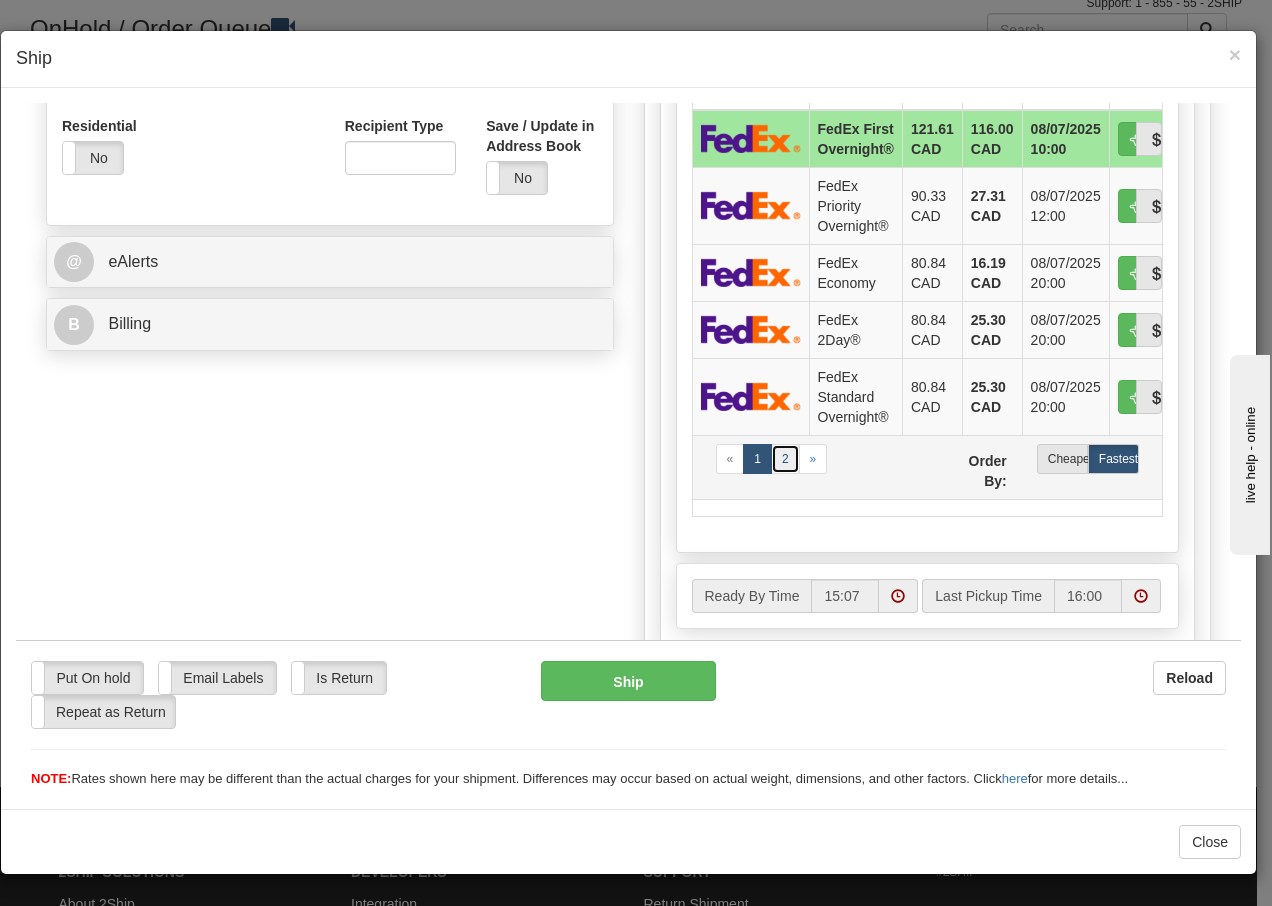click on "2" at bounding box center (785, 458) 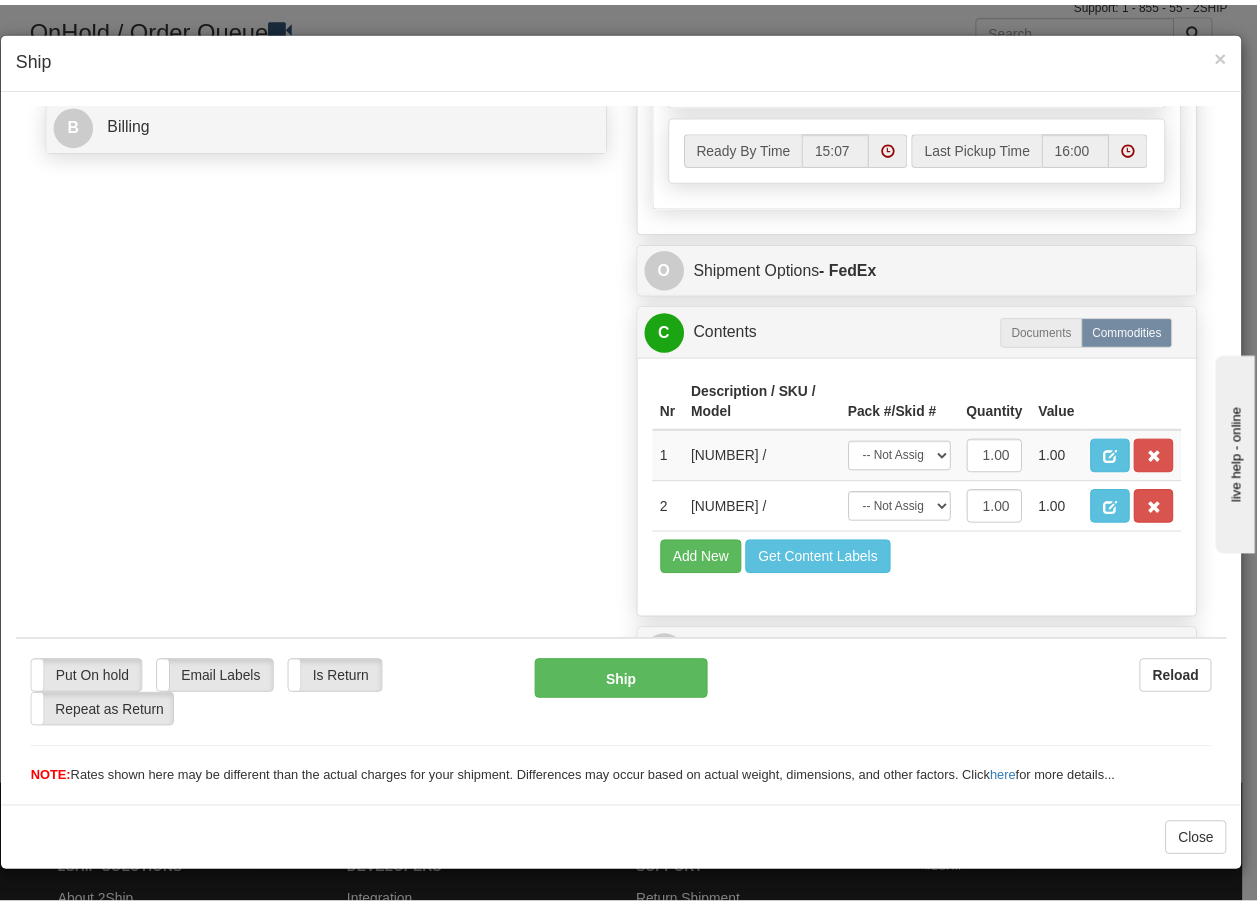 scroll, scrollTop: 919, scrollLeft: 0, axis: vertical 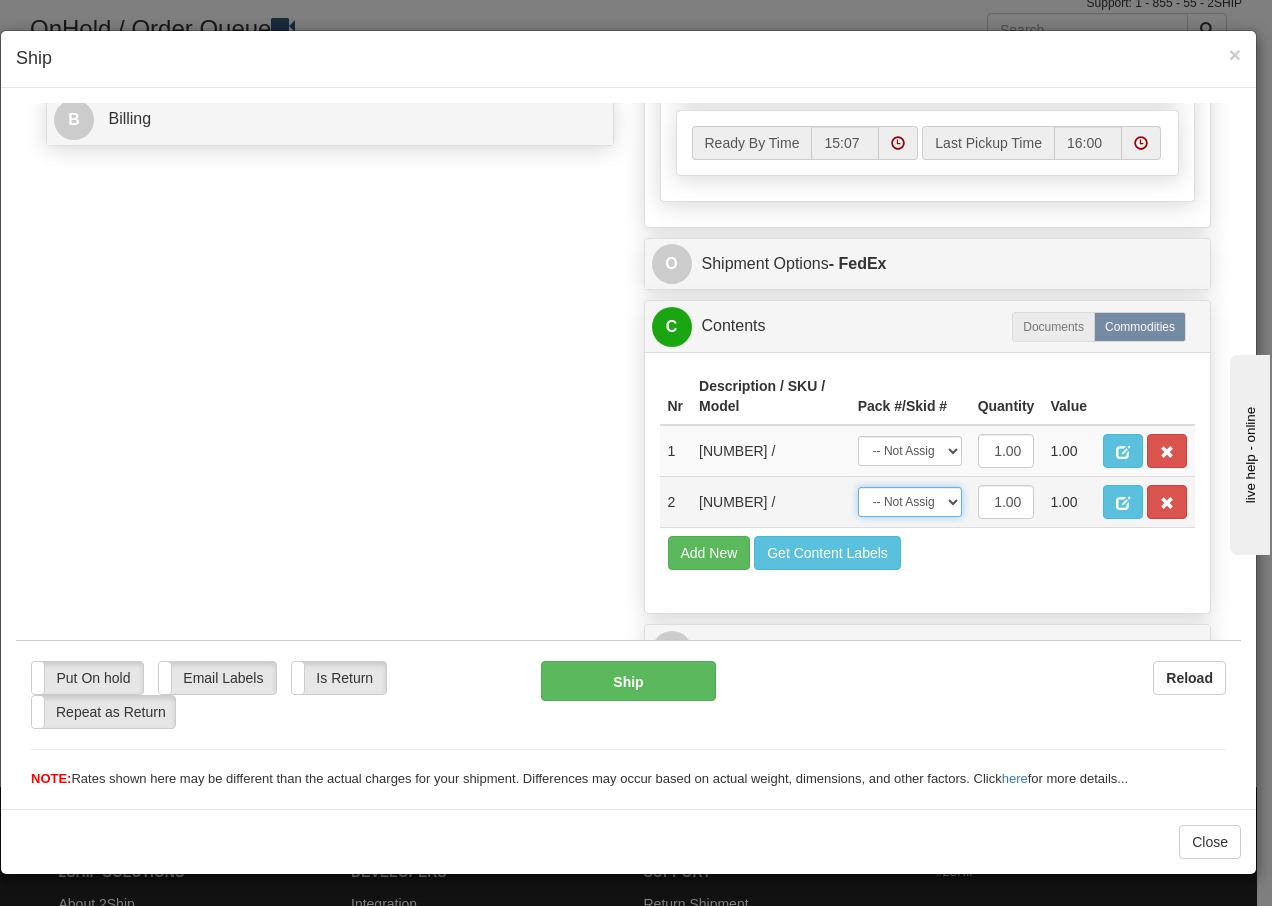 click on "-- Not Assigned --
Package 1" at bounding box center [910, 501] 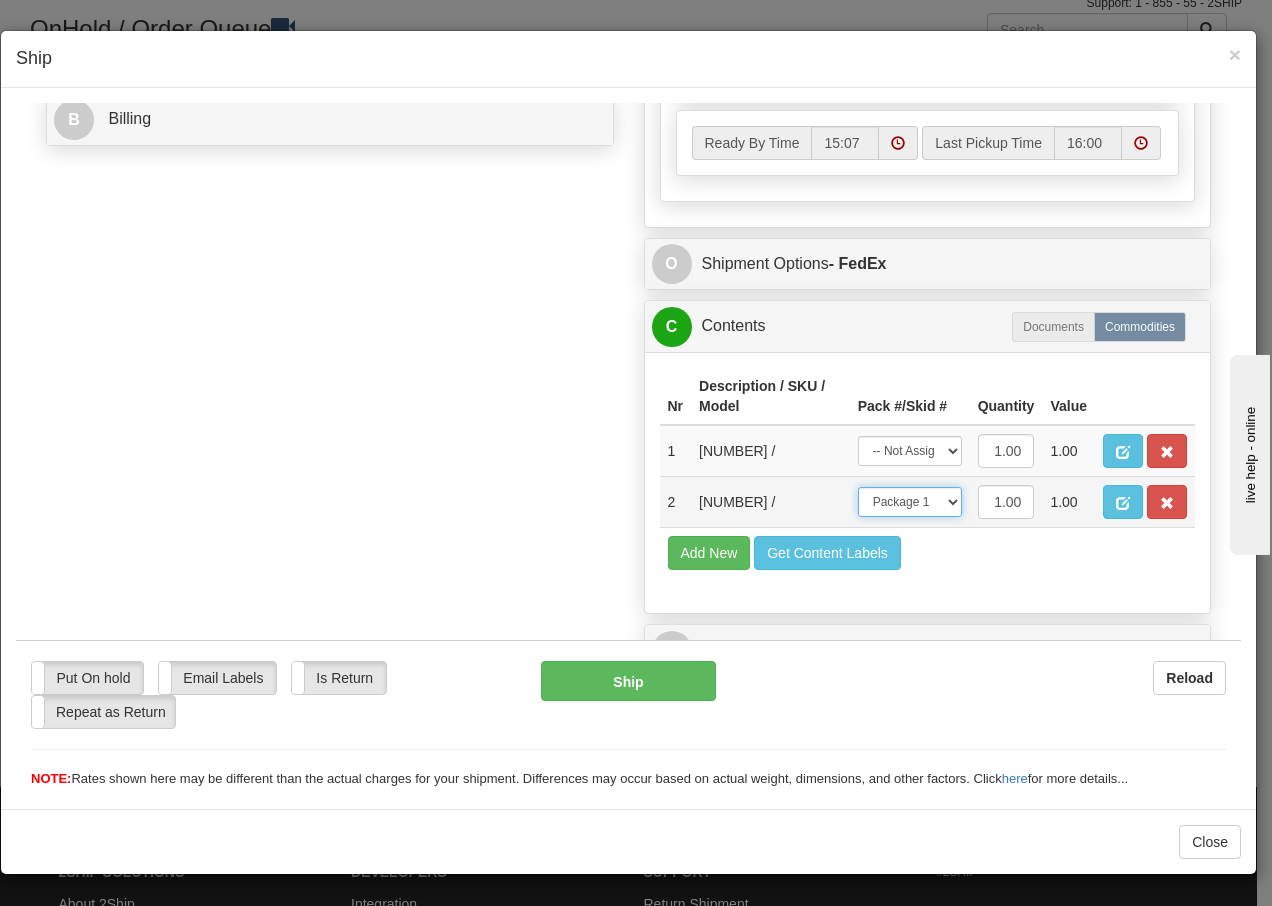 click on "-- Not Assigned --
Package 1" at bounding box center (910, 501) 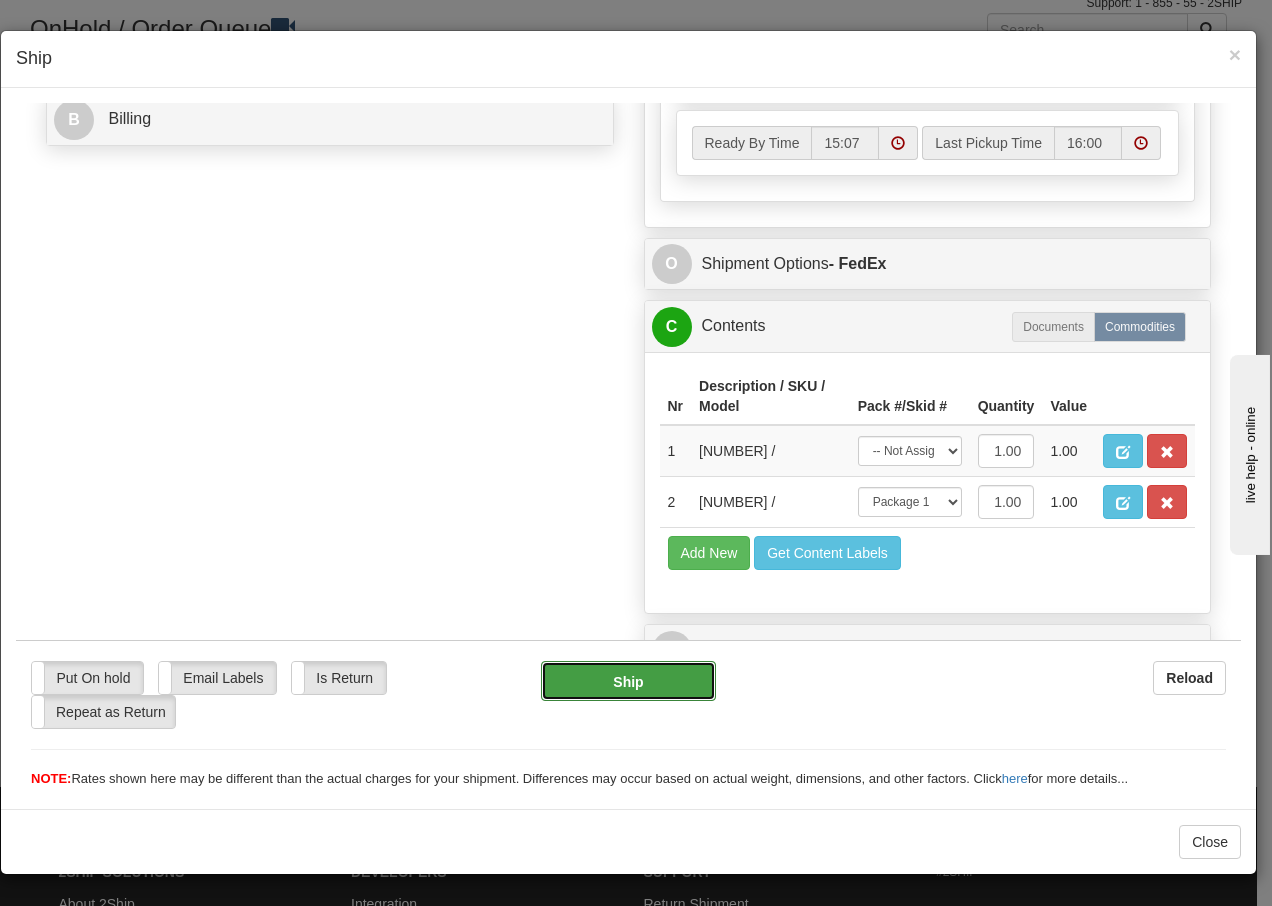 click on "Ship" at bounding box center [628, 680] 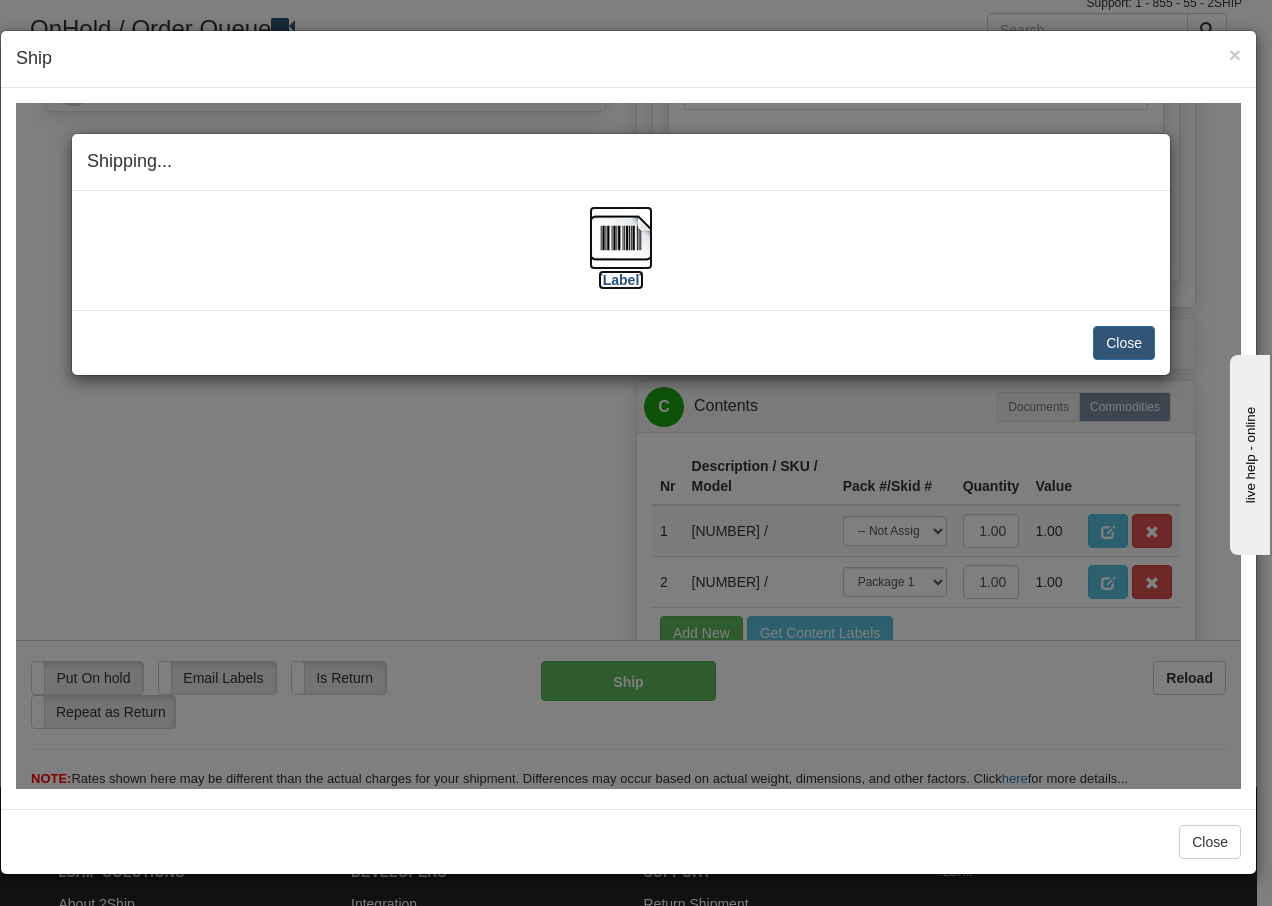 click at bounding box center [621, 237] 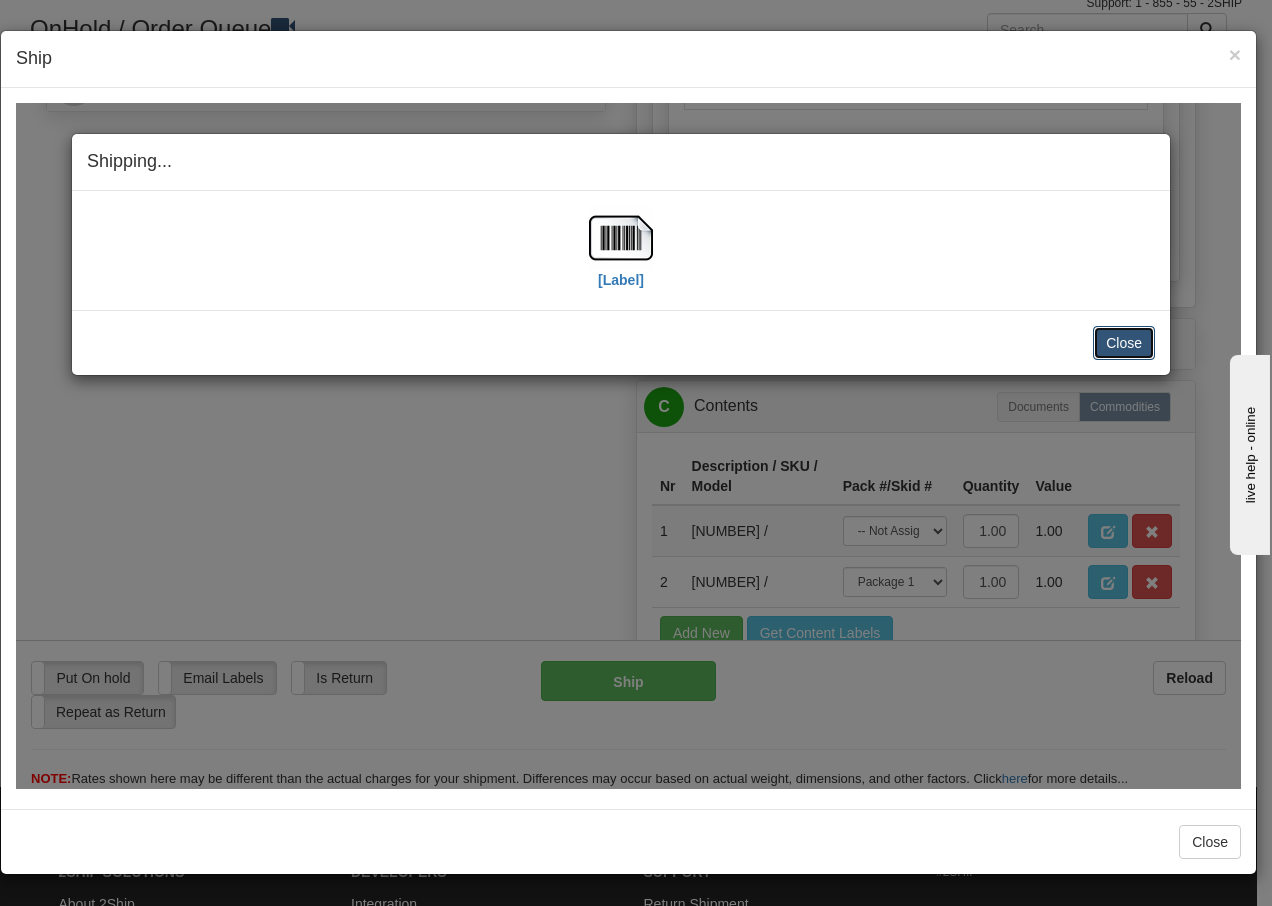 click on "Close" at bounding box center (1124, 342) 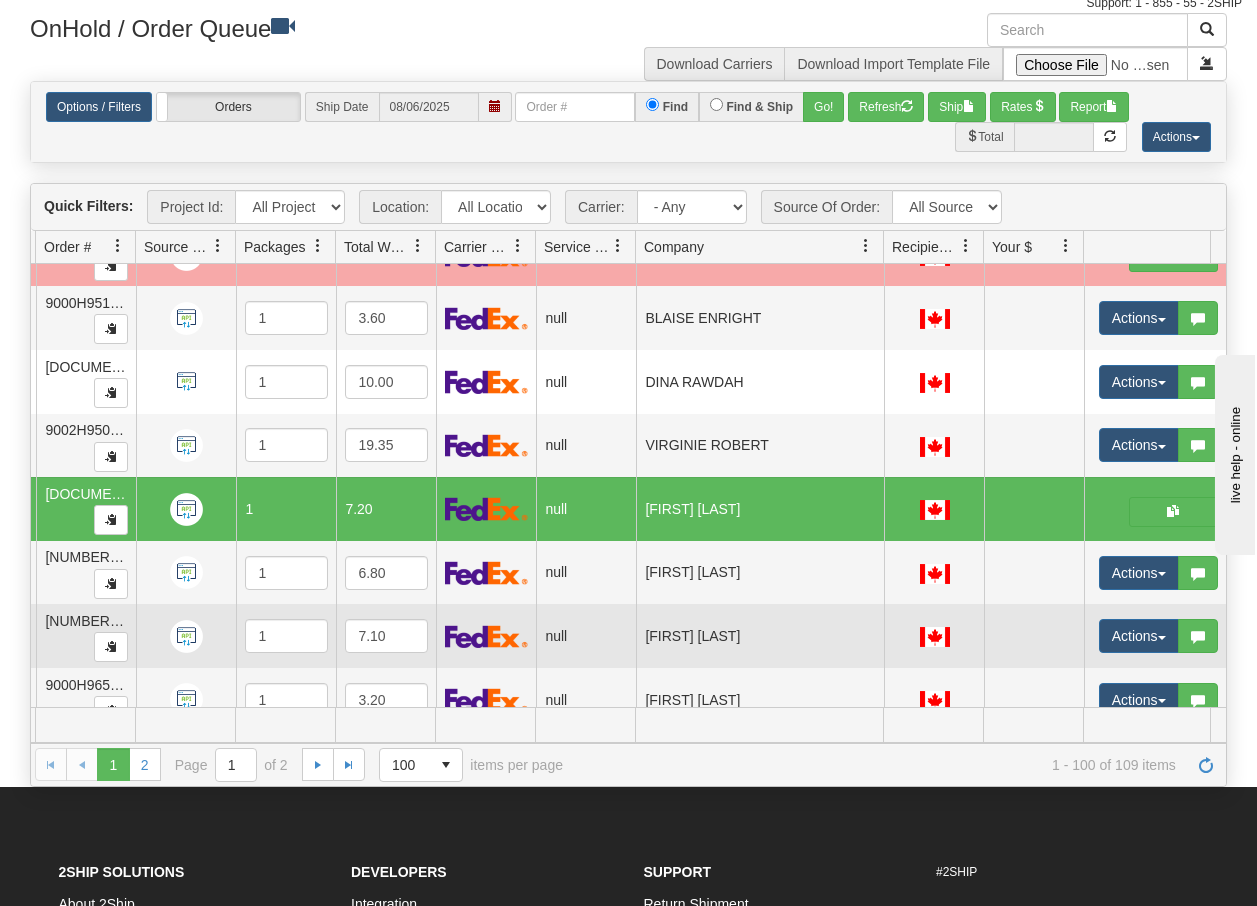 scroll, scrollTop: 0, scrollLeft: 0, axis: both 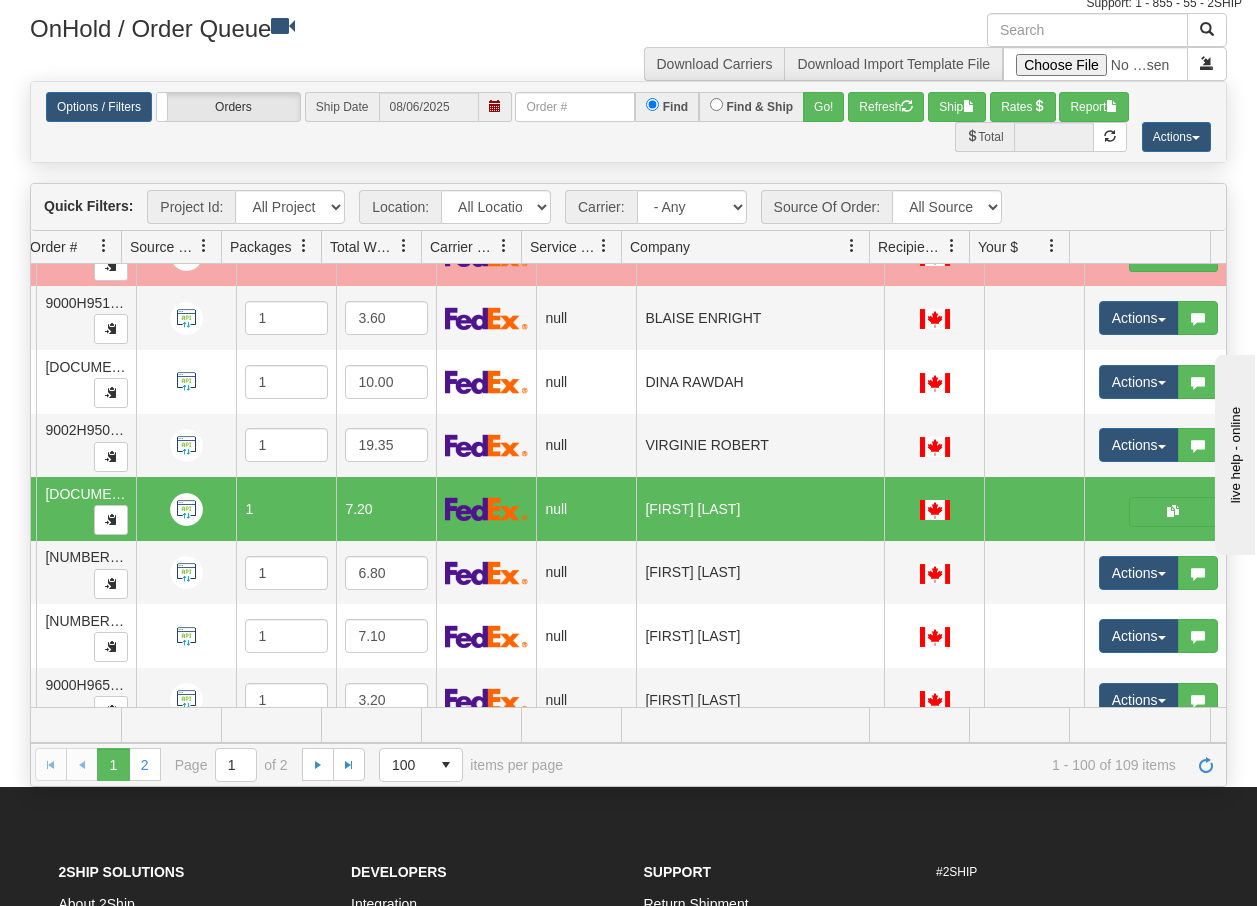click on "NANCI IVORY" at bounding box center [760, 509] 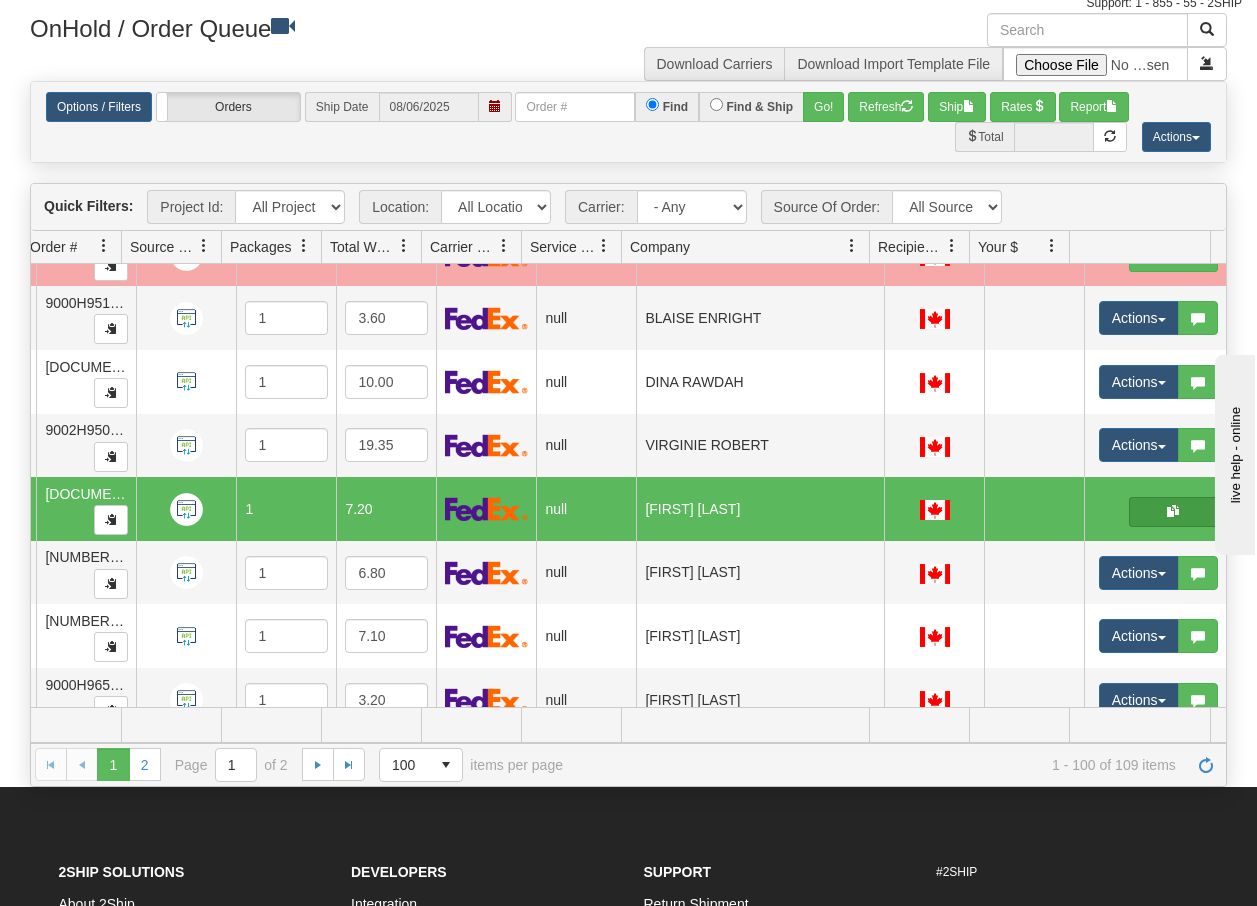 click at bounding box center (1173, 511) 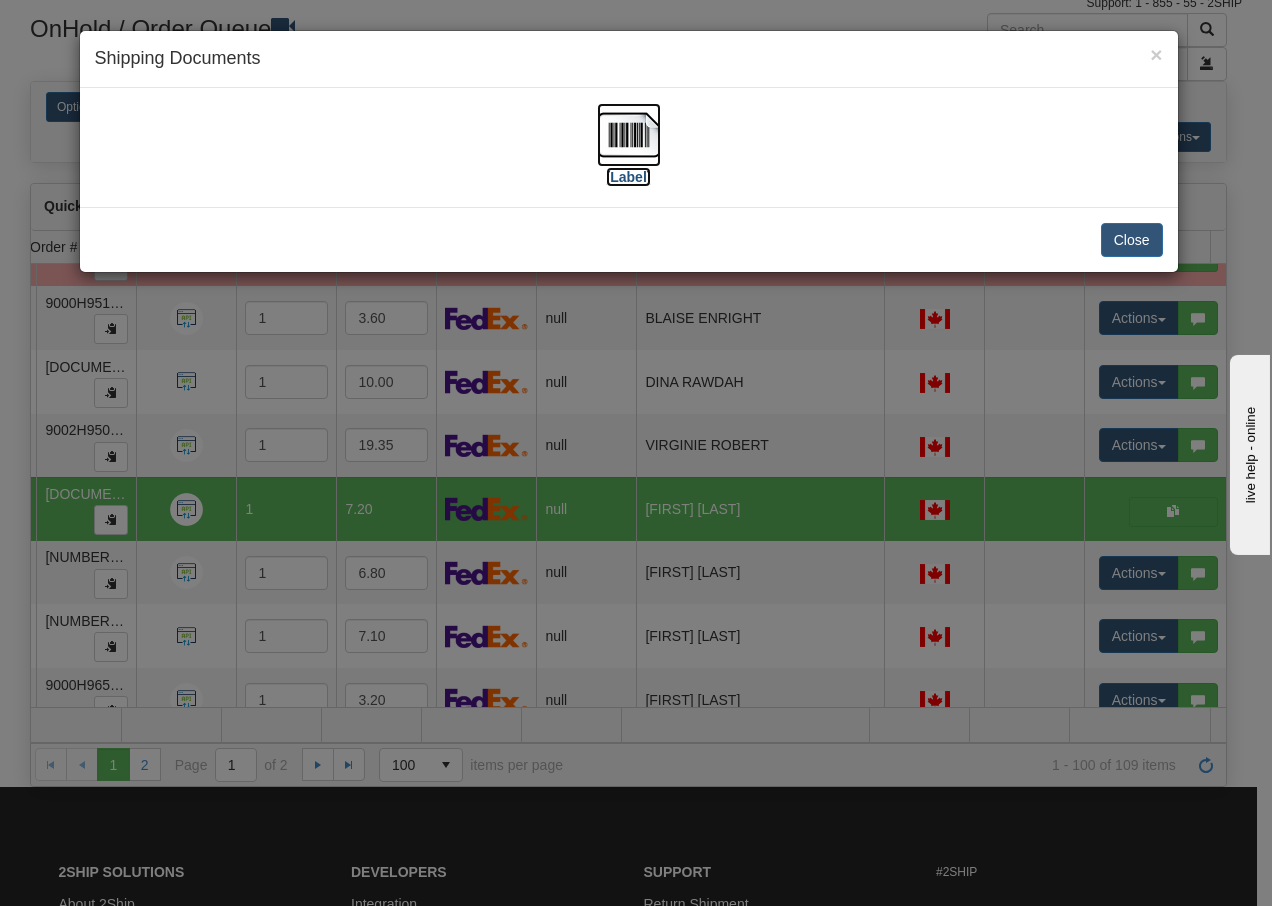 click at bounding box center [629, 135] 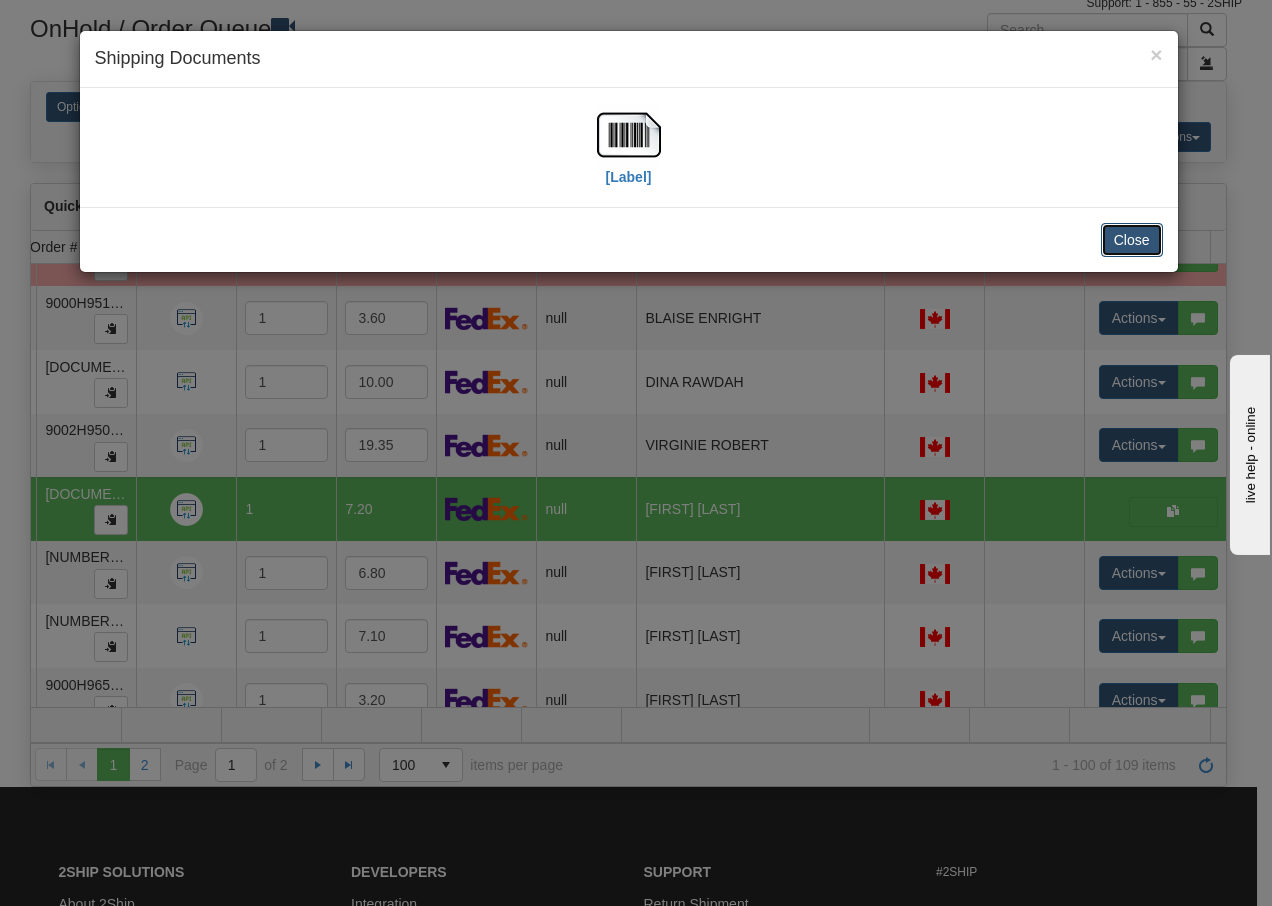 click on "Close" at bounding box center [1132, 240] 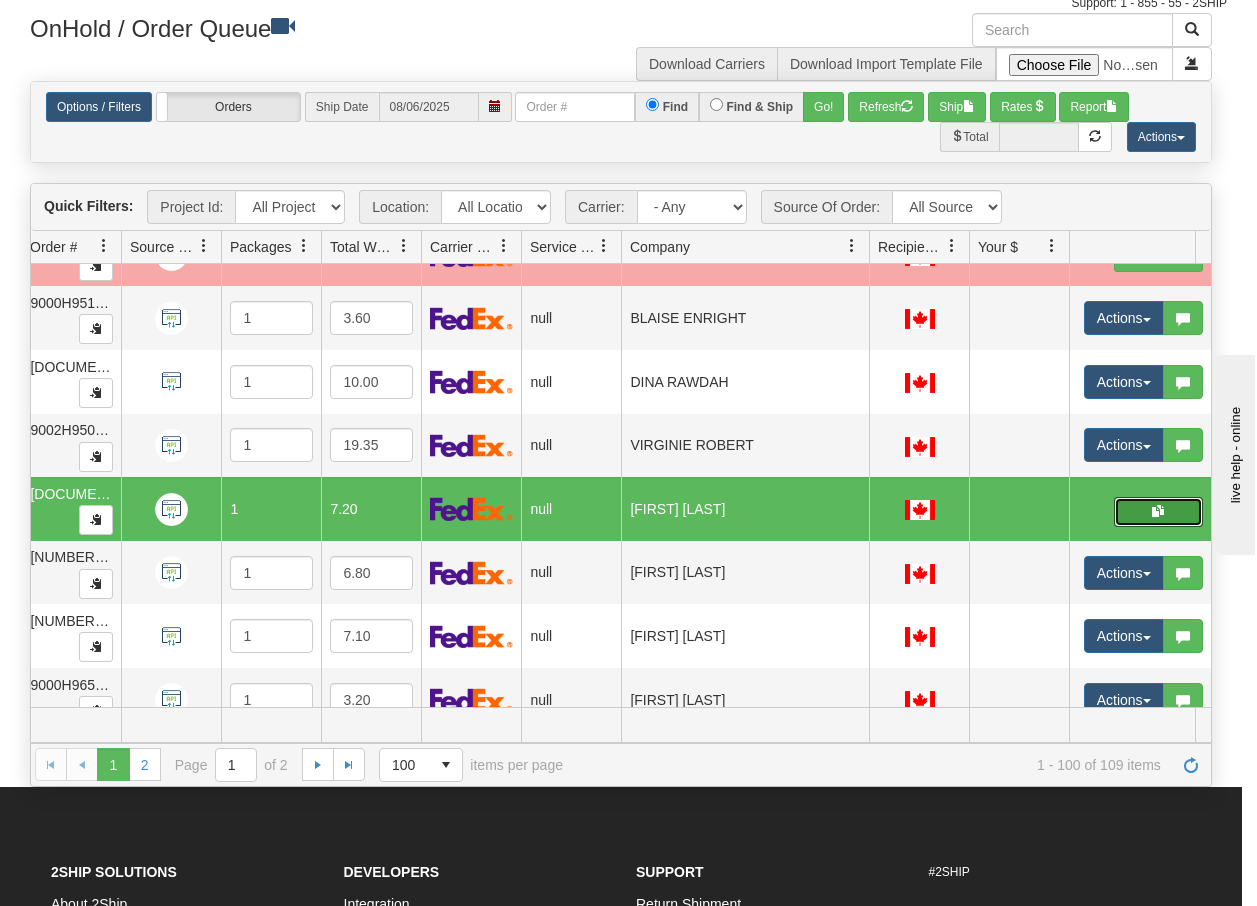scroll, scrollTop: 0, scrollLeft: 169, axis: horizontal 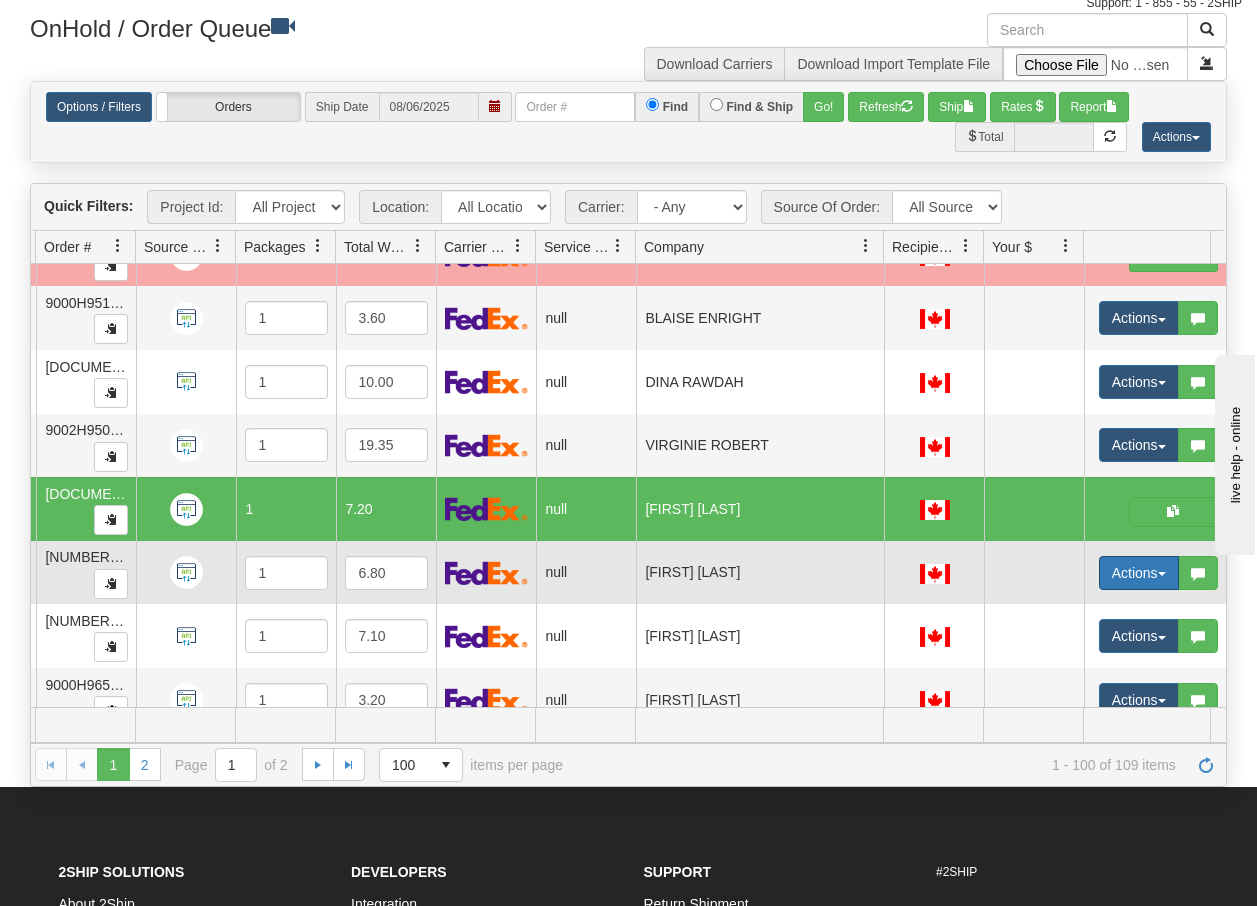 click on "Actions" at bounding box center (1139, 573) 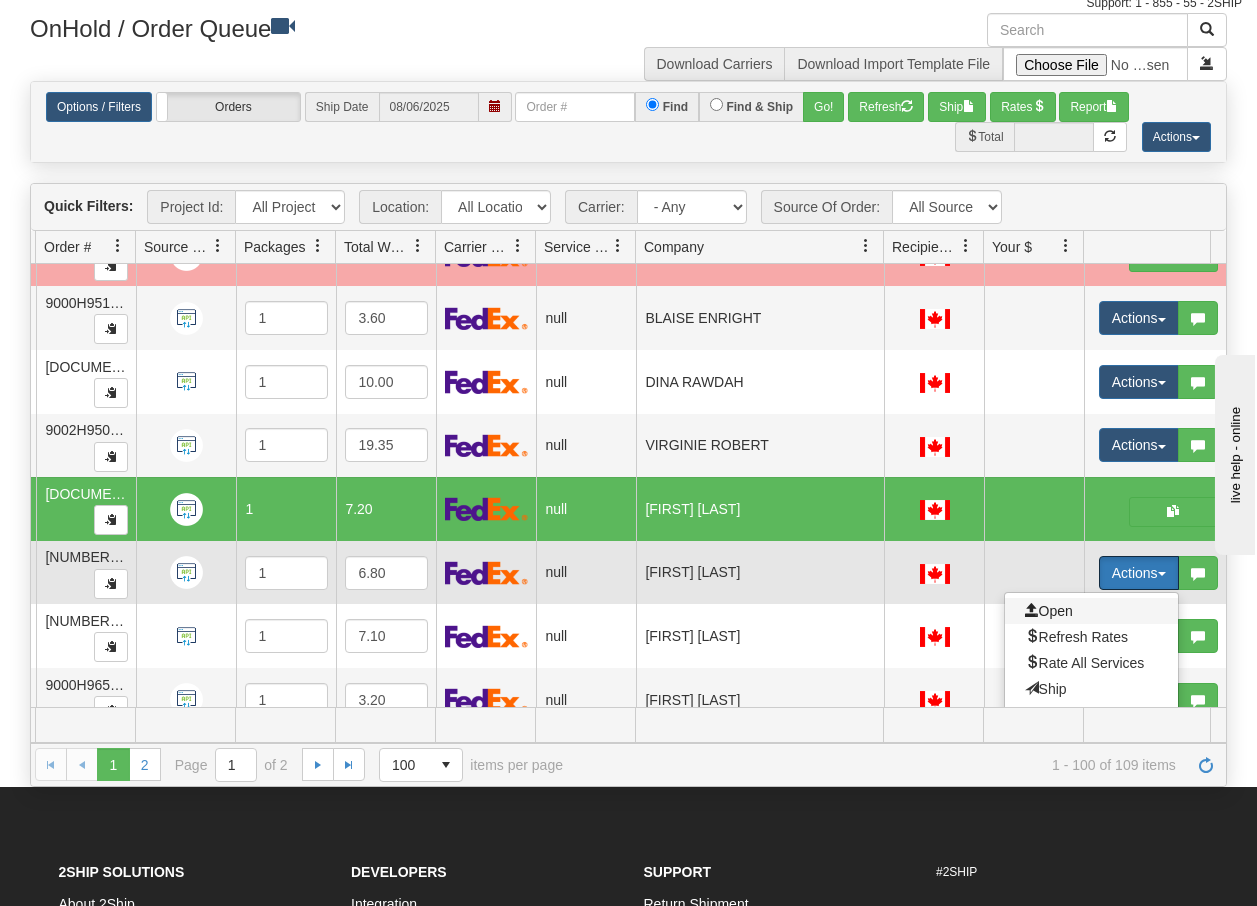 click on "Open" at bounding box center (1049, 611) 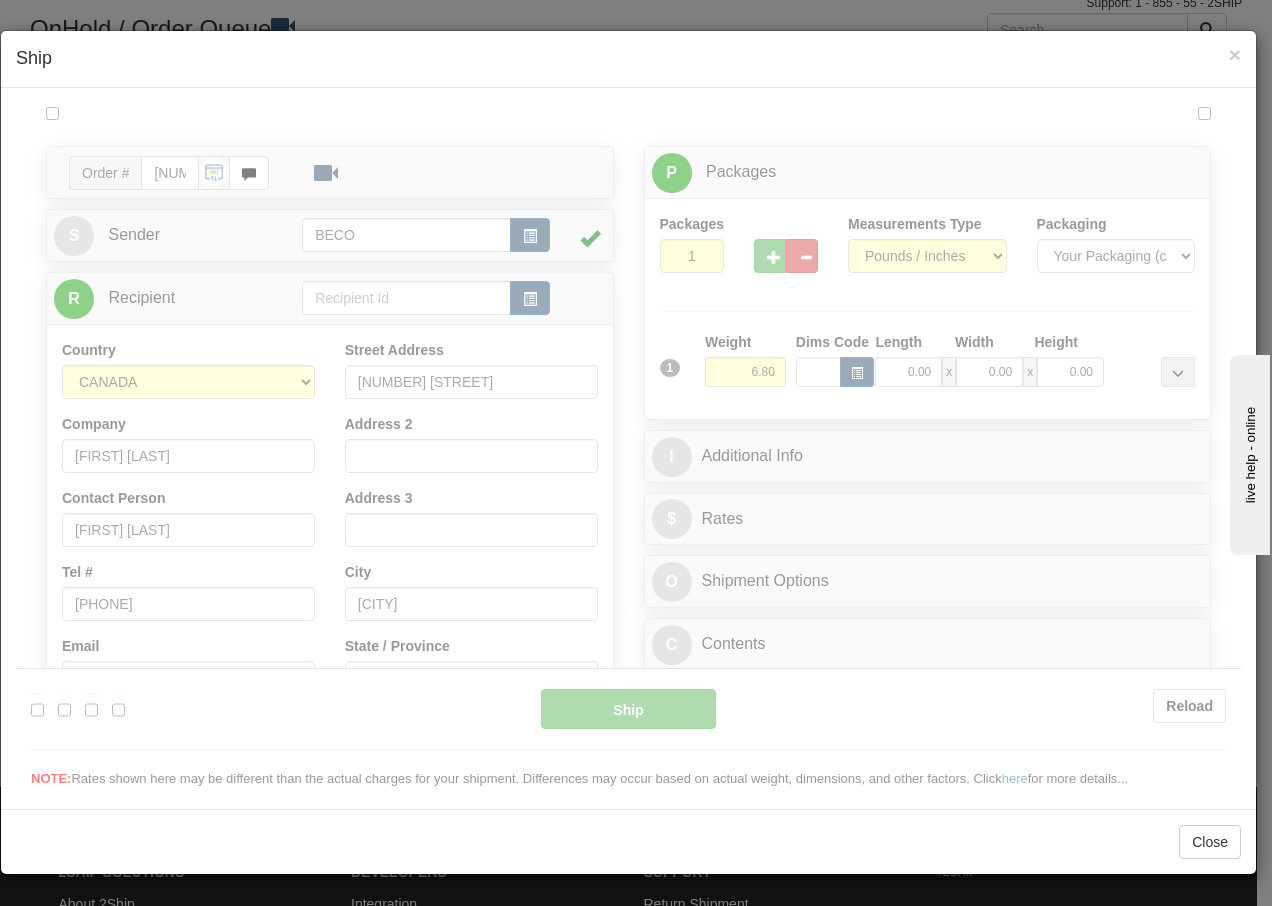 scroll, scrollTop: 0, scrollLeft: 0, axis: both 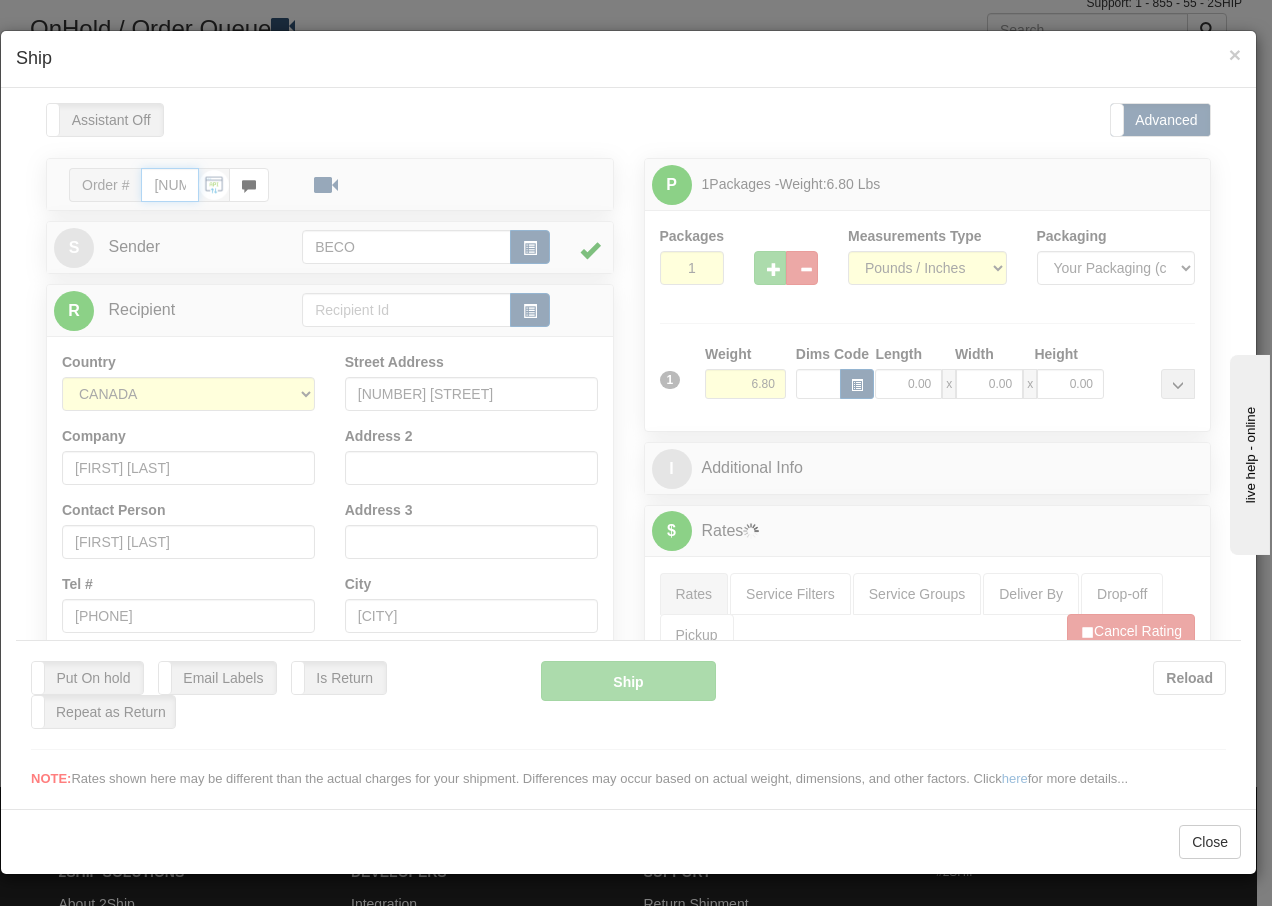 type on "15:09" 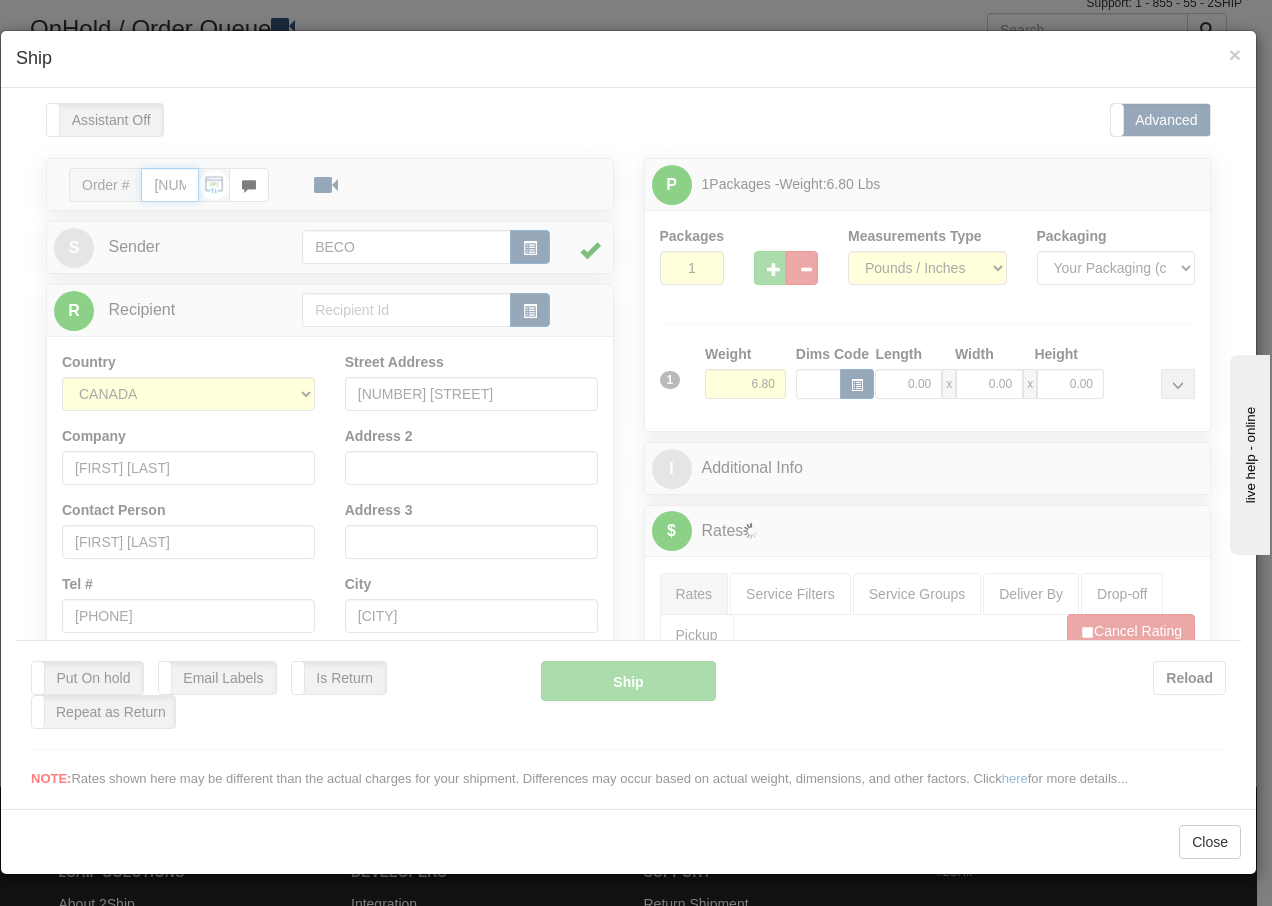 type on "16:00" 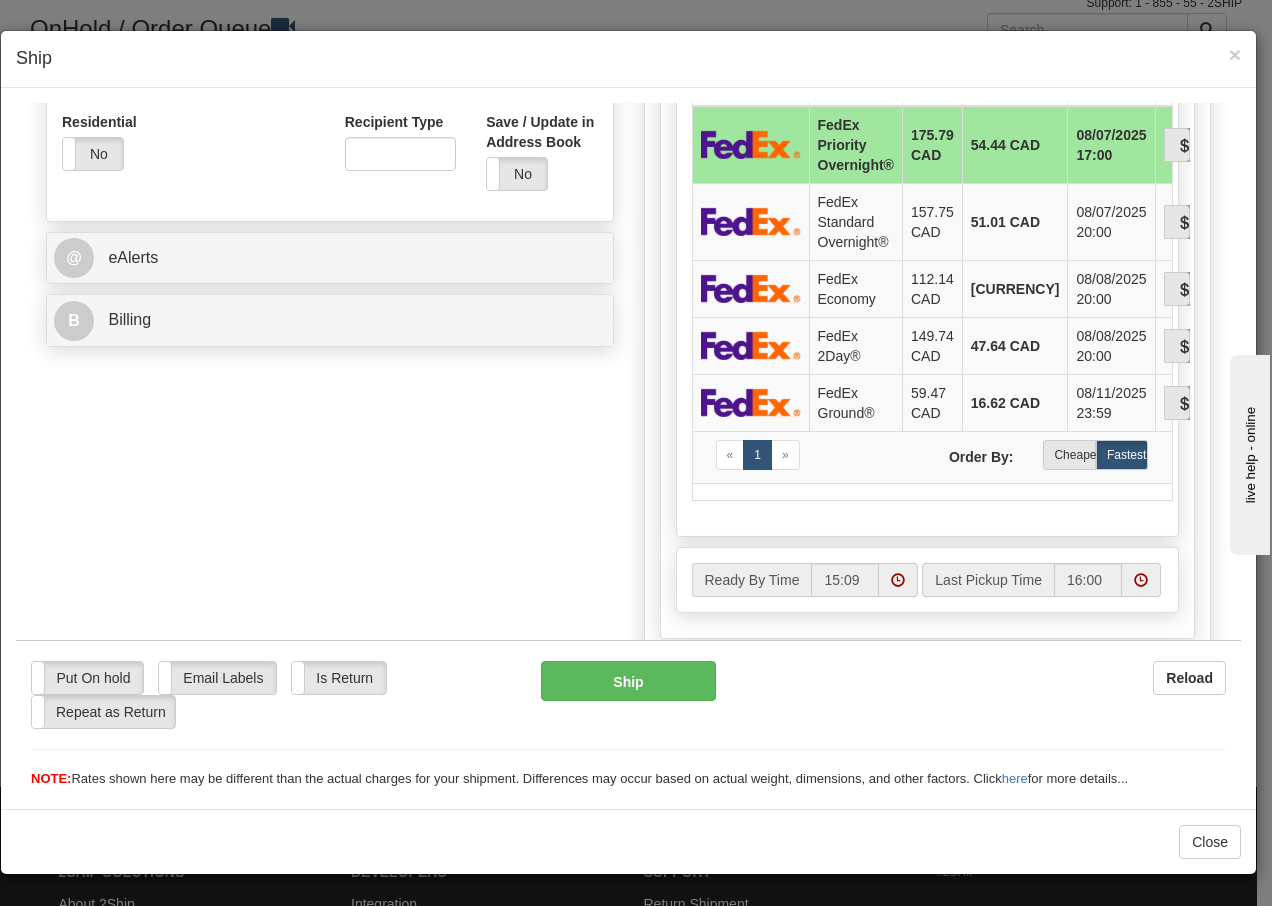 scroll, scrollTop: 693, scrollLeft: 0, axis: vertical 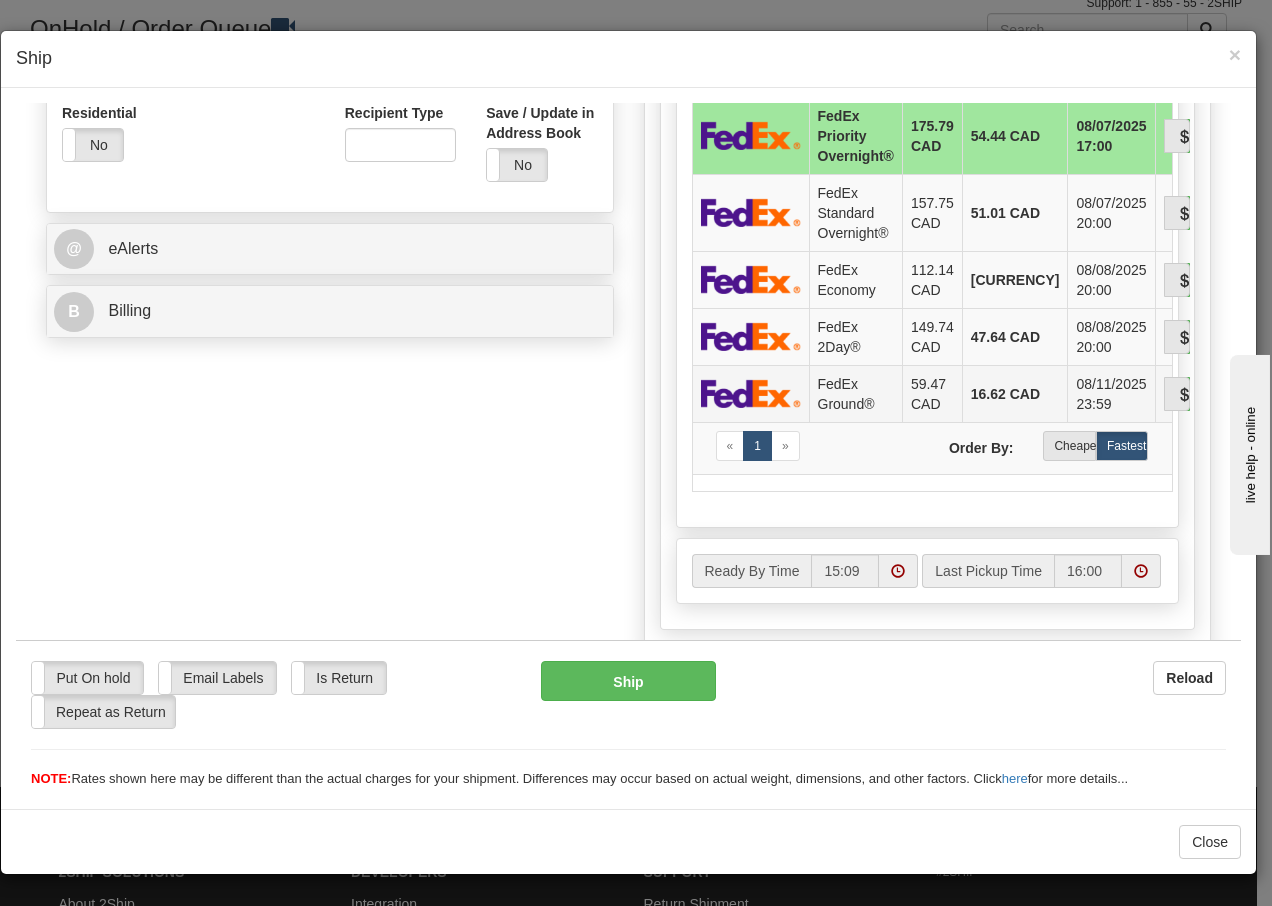 click on "FedEx Ground®" at bounding box center [855, 392] 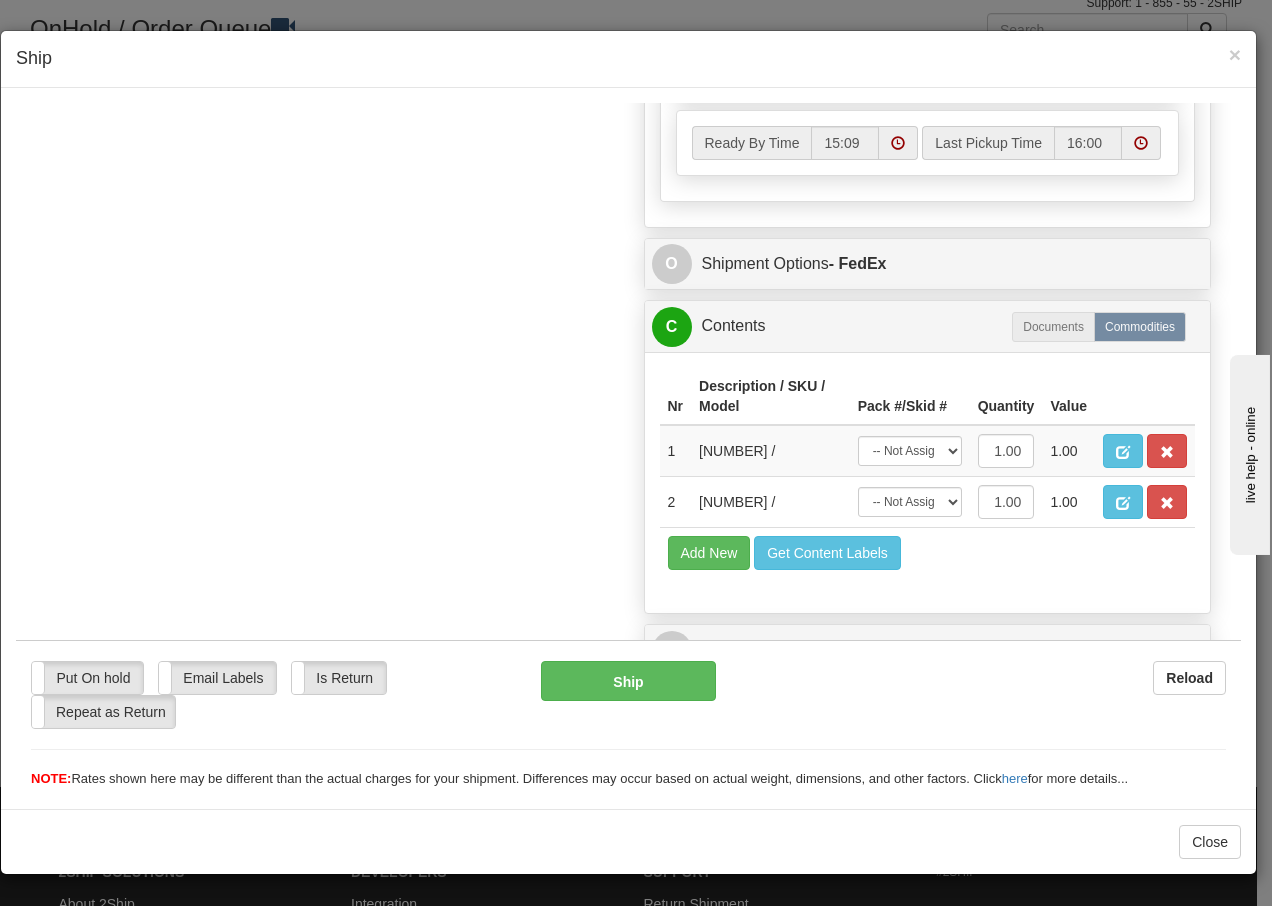 scroll, scrollTop: 1187, scrollLeft: 0, axis: vertical 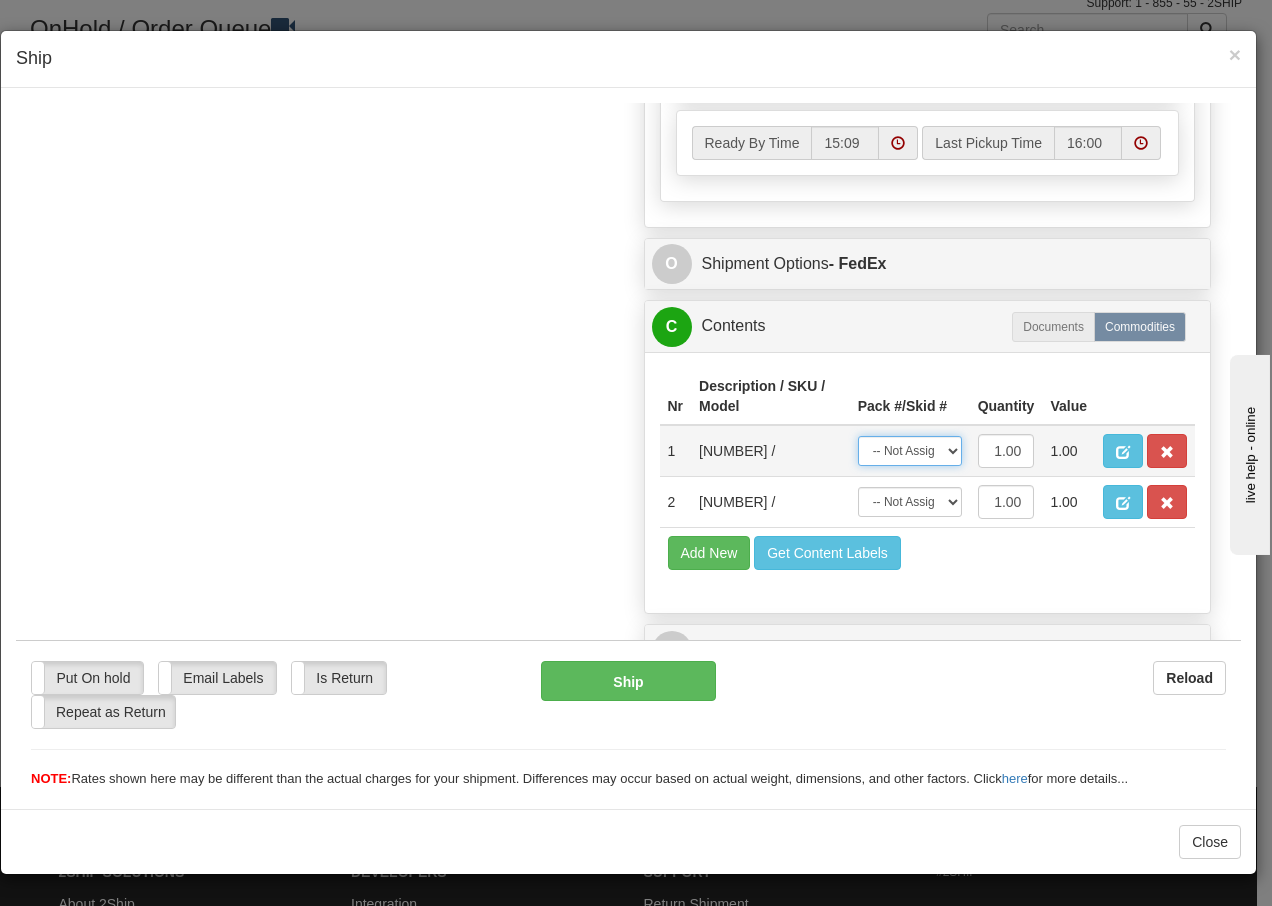 click on "-- Not Assigned --
Package 1" at bounding box center (910, 450) 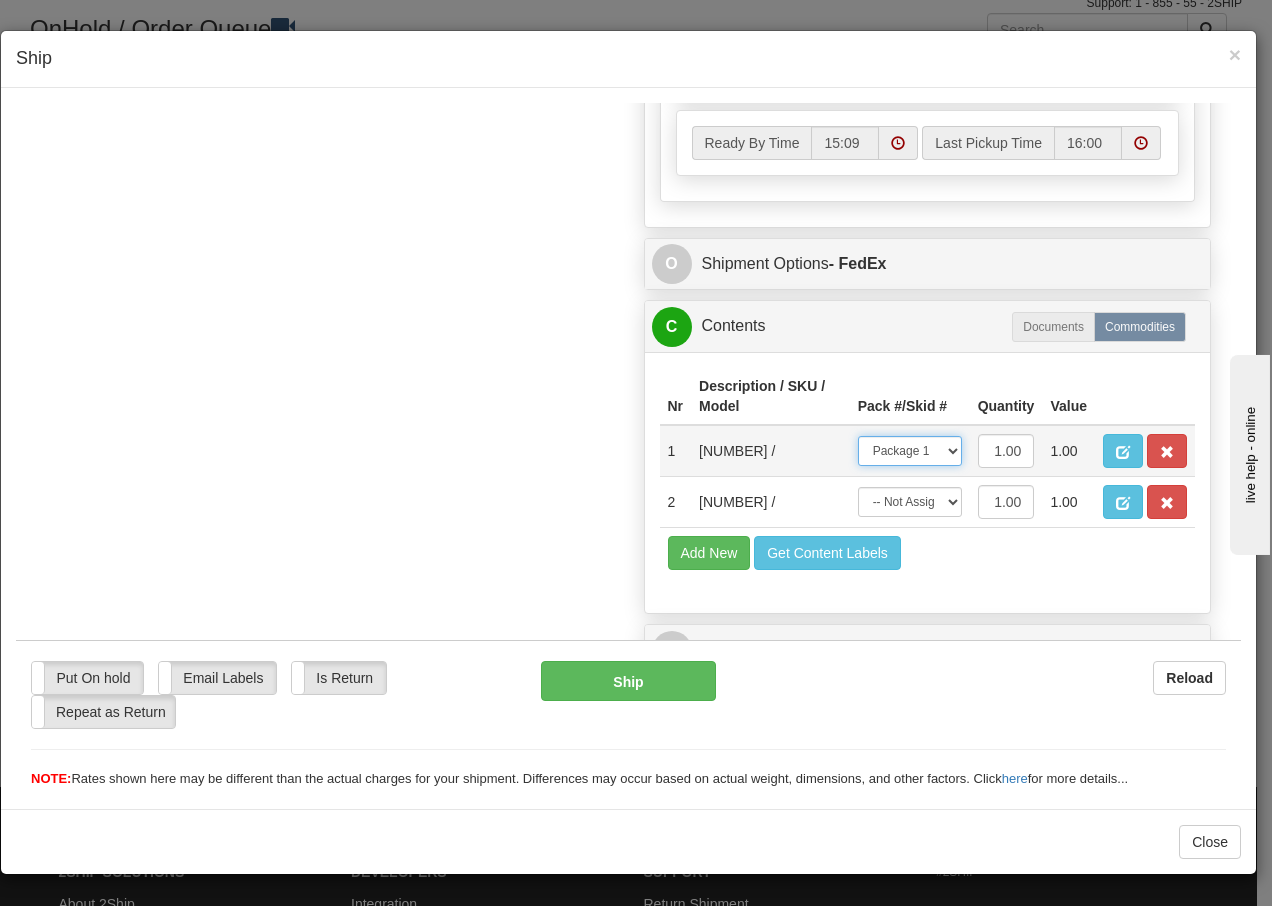 click on "-- Not Assigned --
Package 1" at bounding box center (910, 450) 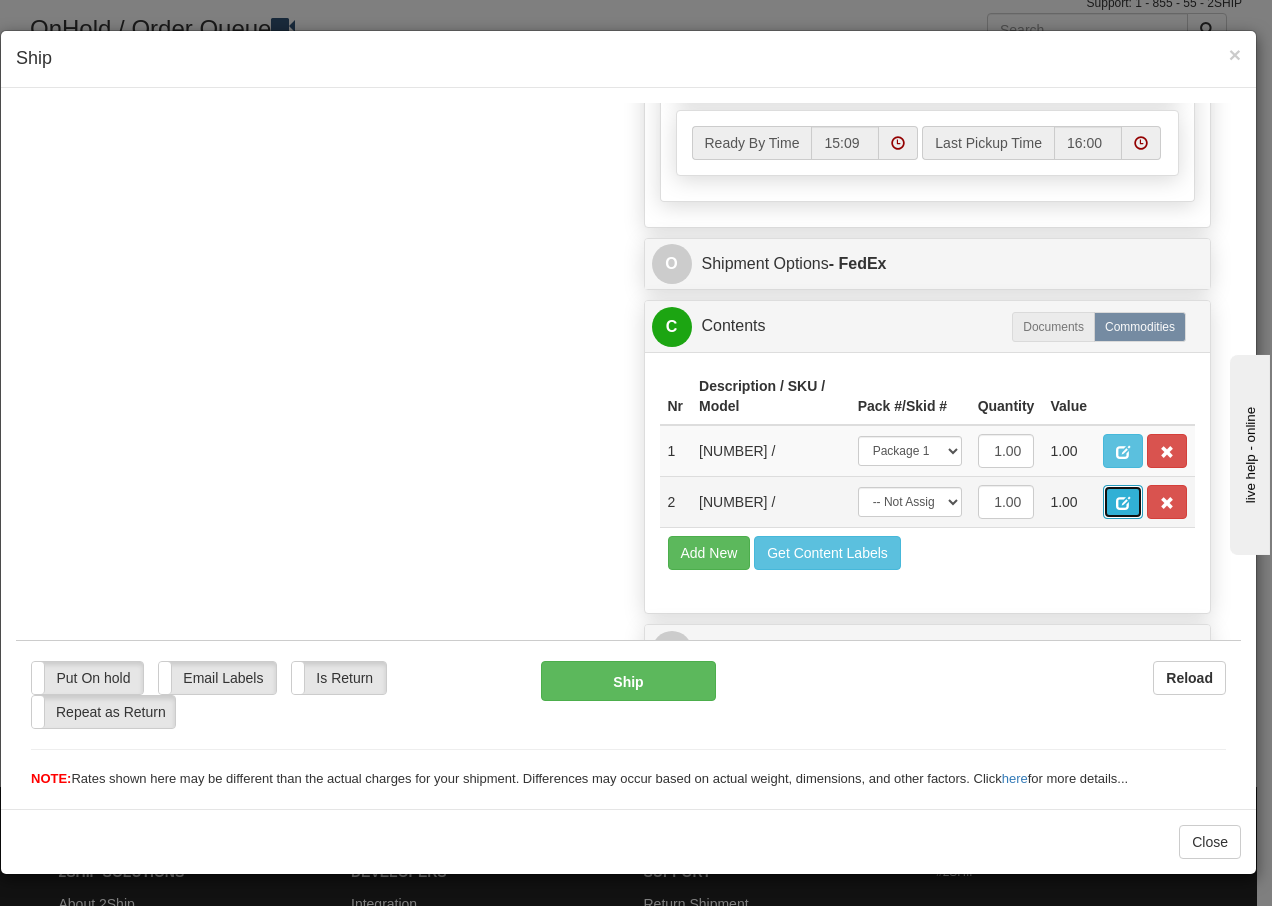 click at bounding box center (1123, 502) 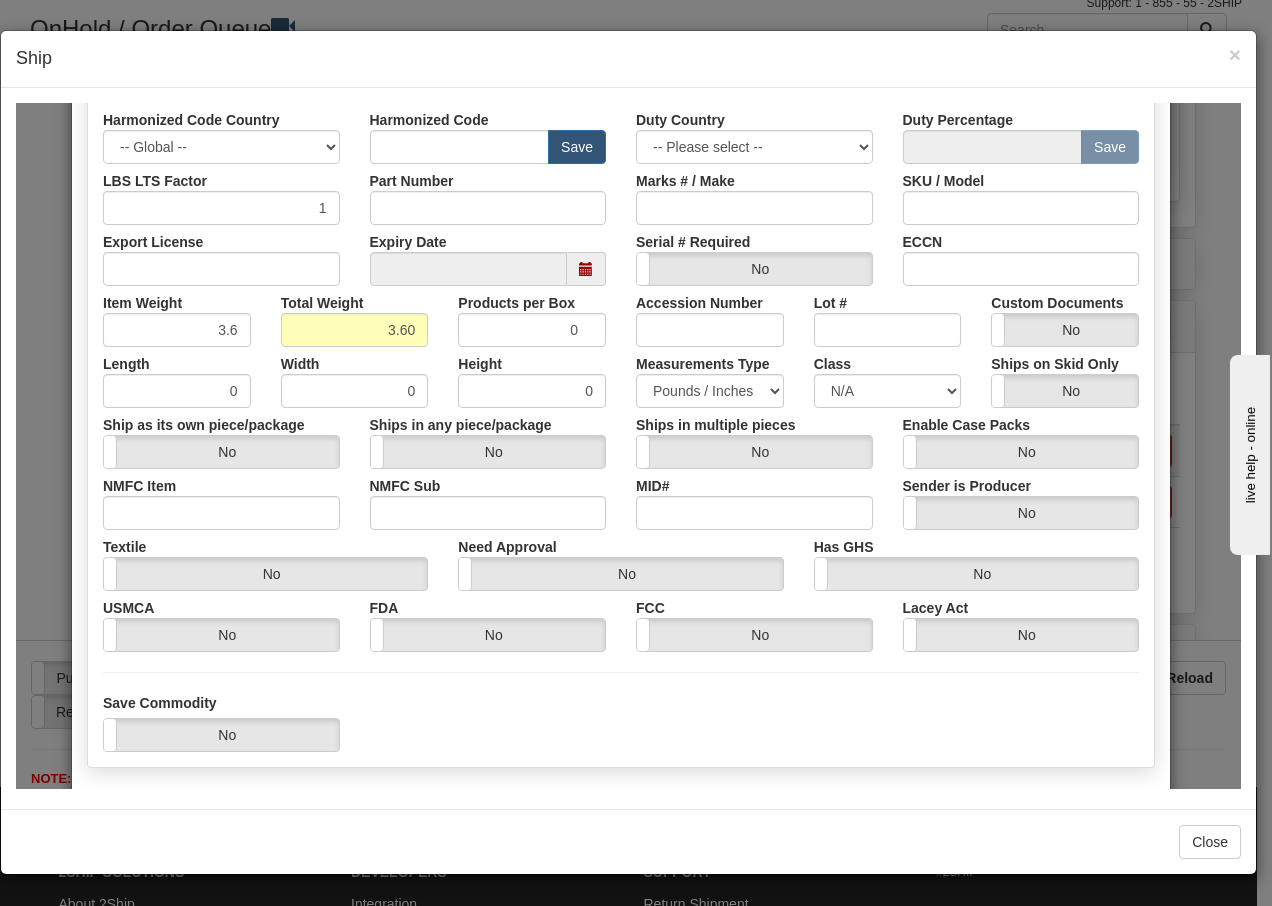 scroll, scrollTop: 550, scrollLeft: 0, axis: vertical 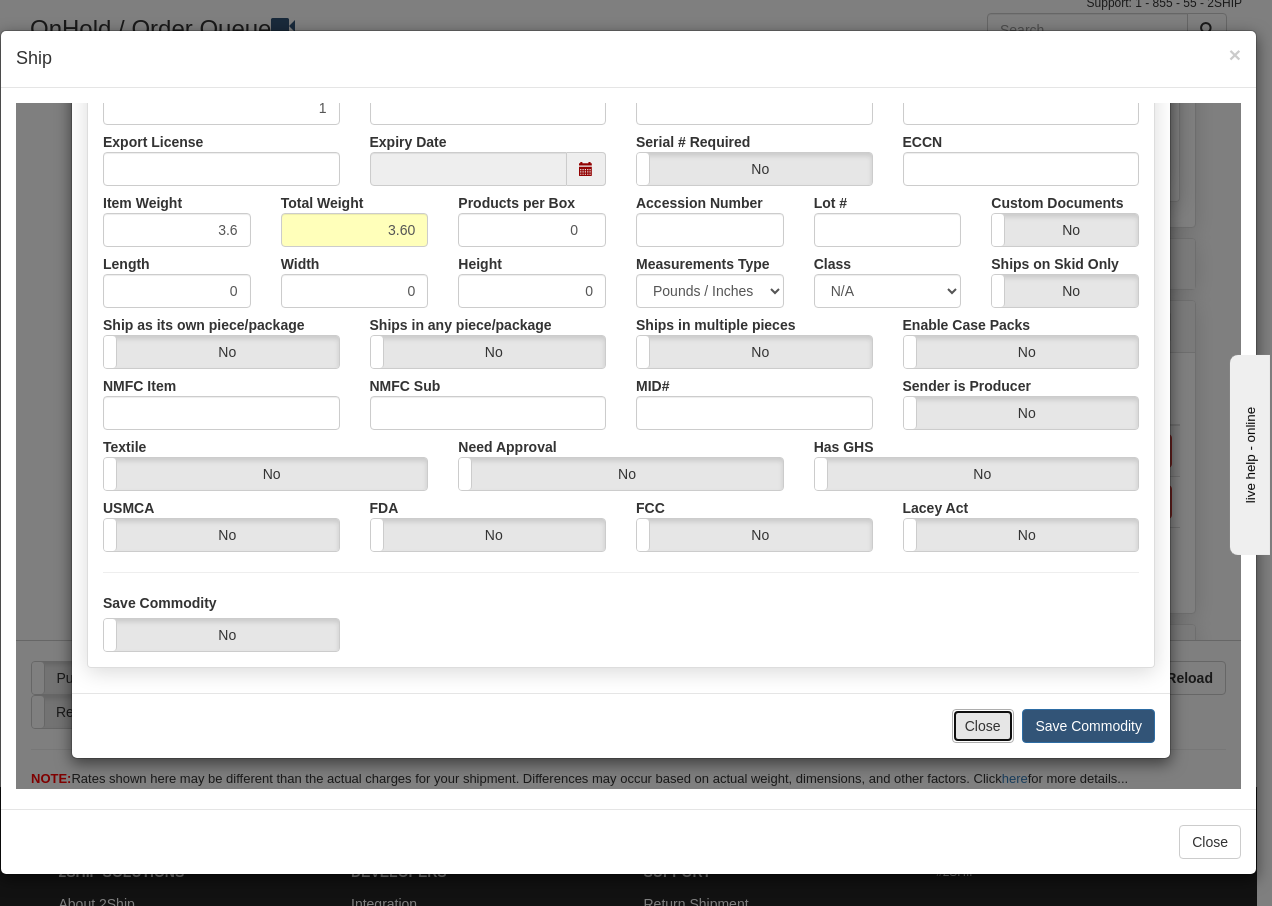 click on "Close" at bounding box center (983, 725) 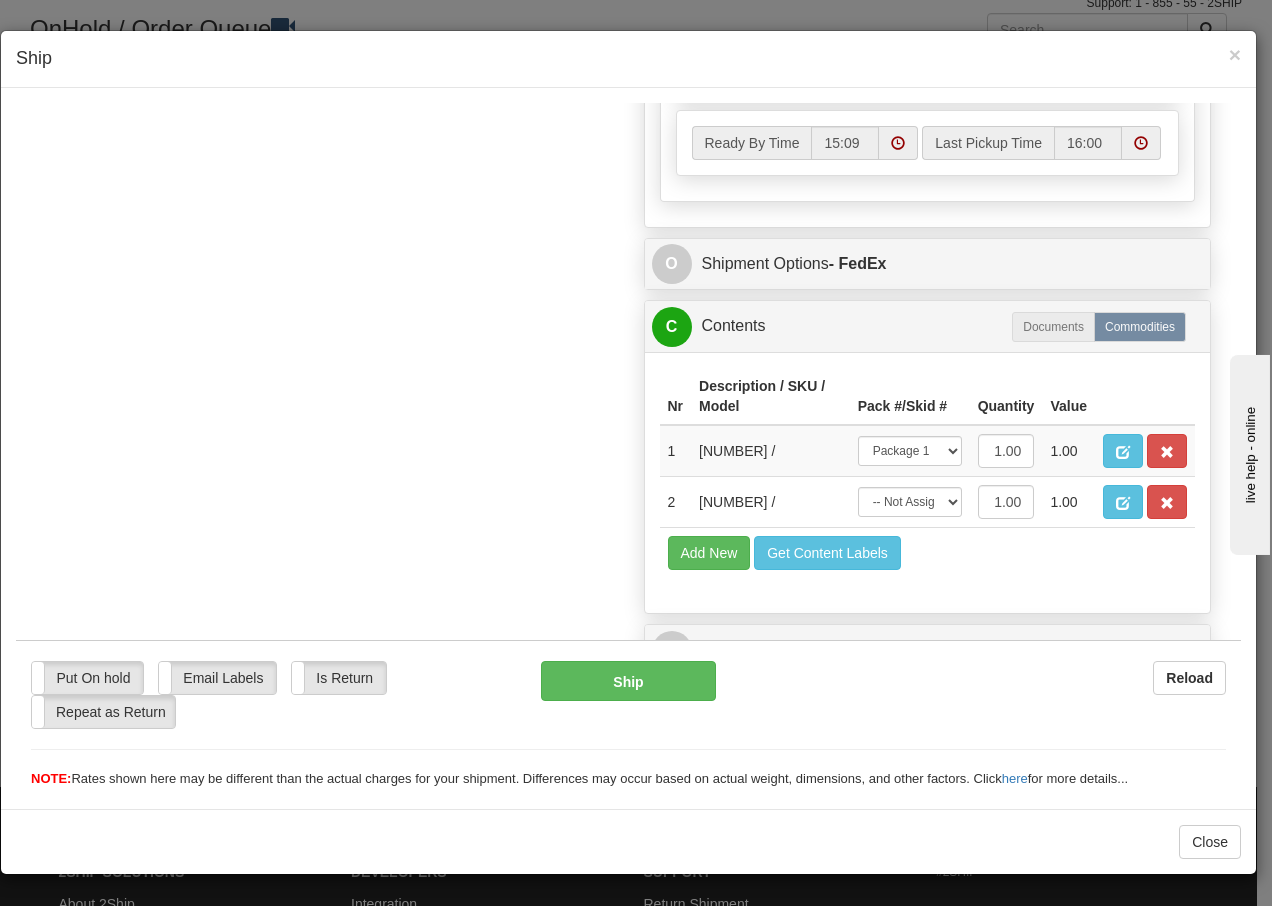 scroll, scrollTop: 1153, scrollLeft: 0, axis: vertical 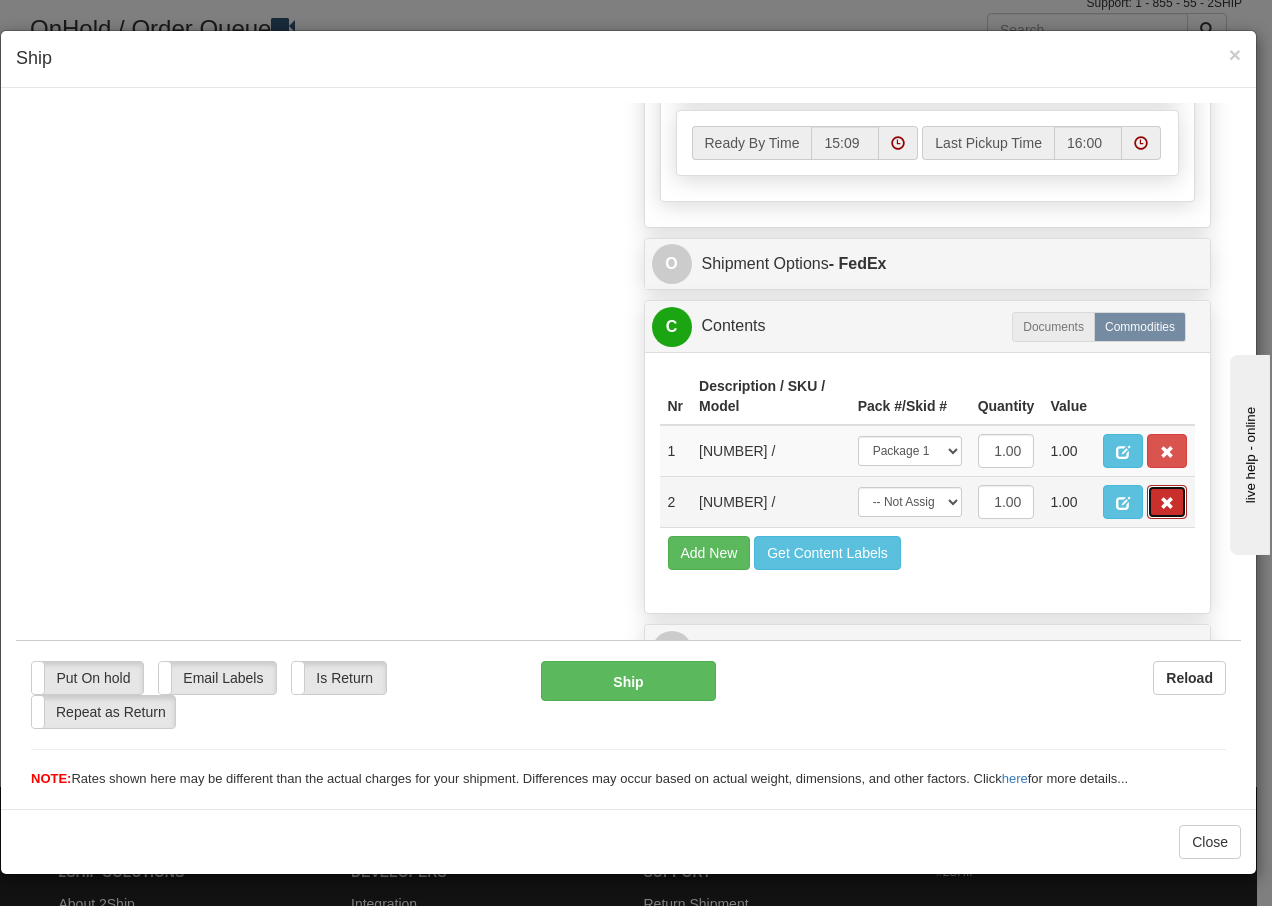 click at bounding box center [1167, 502] 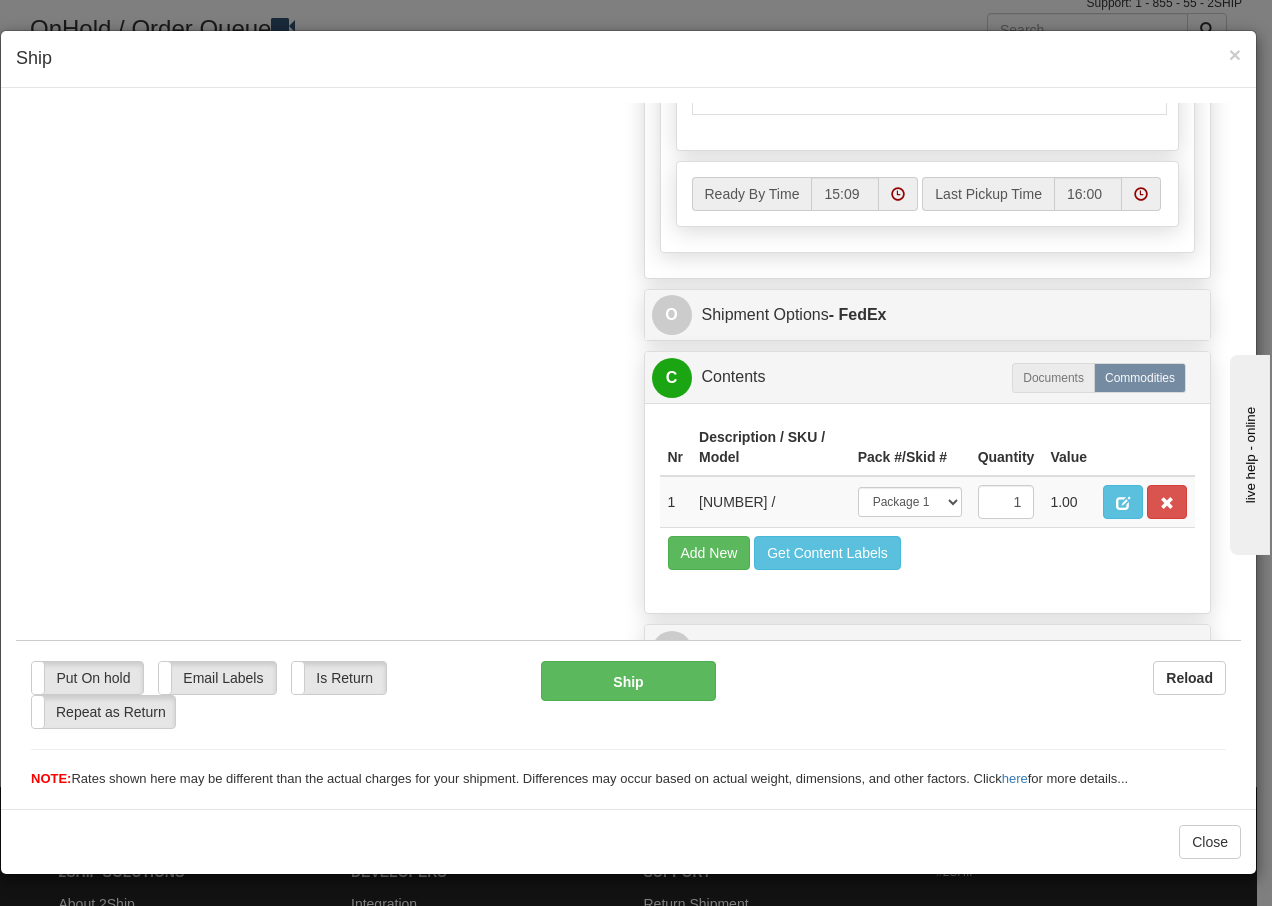 scroll, scrollTop: 1136, scrollLeft: 0, axis: vertical 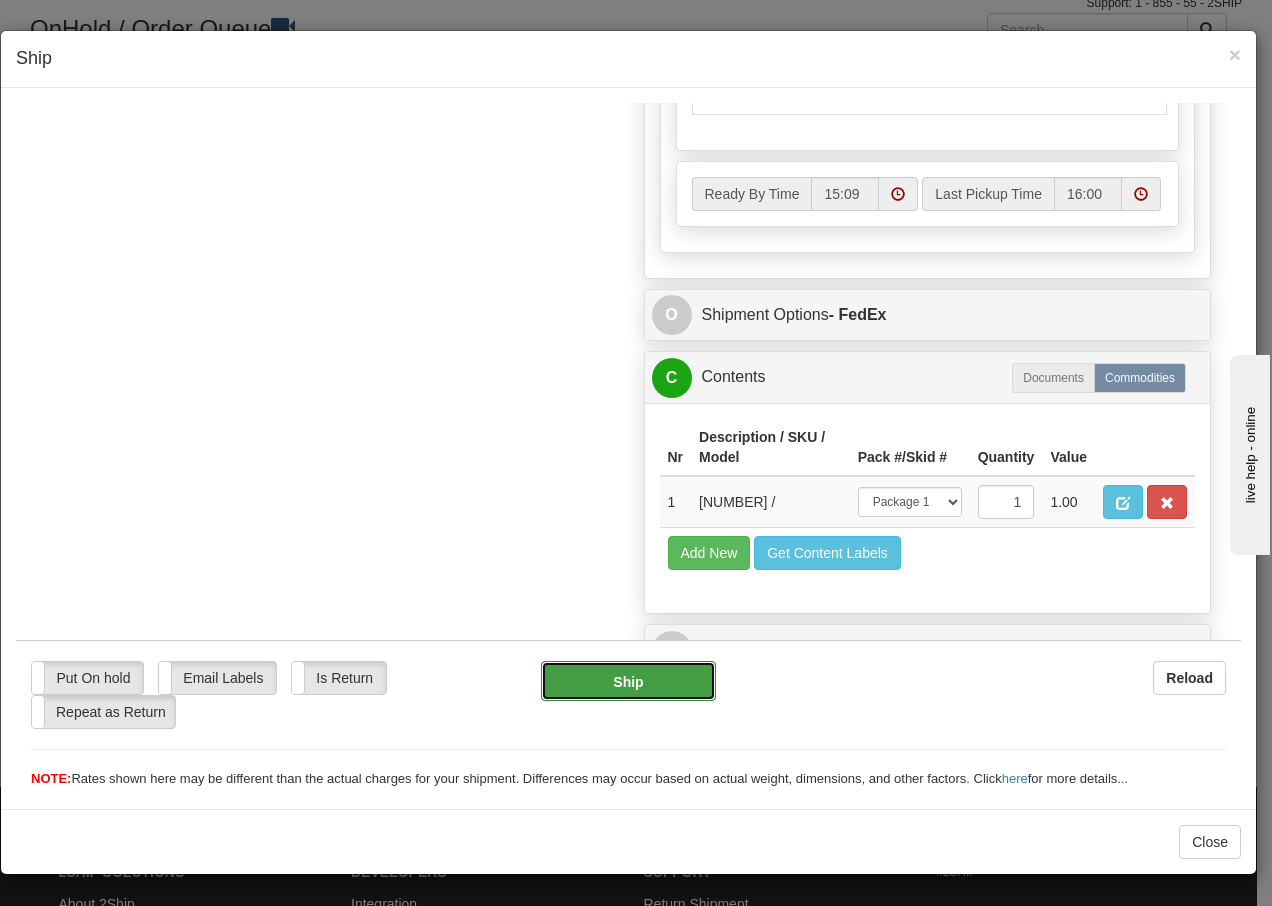 click on "Ship" at bounding box center (628, 680) 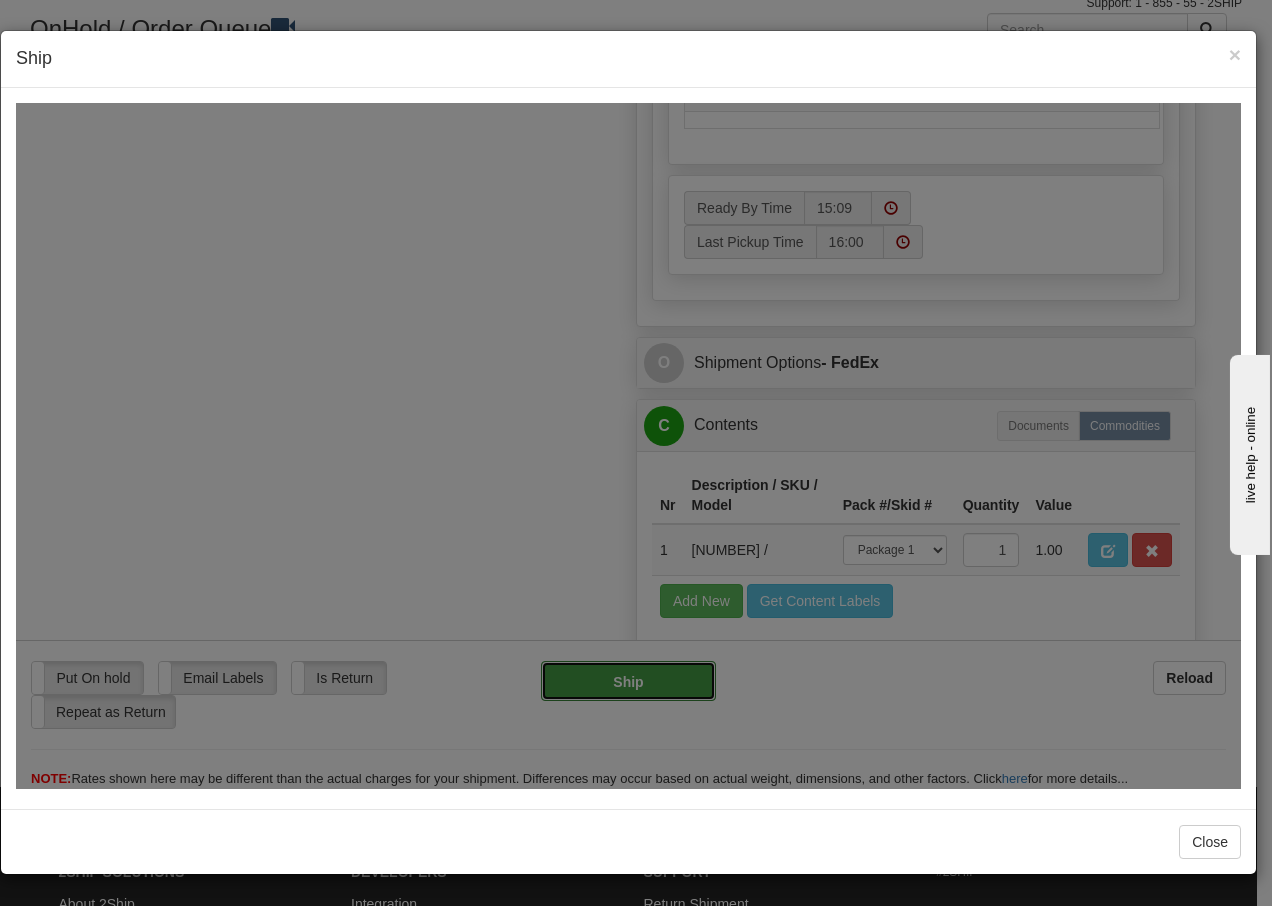 type on "92" 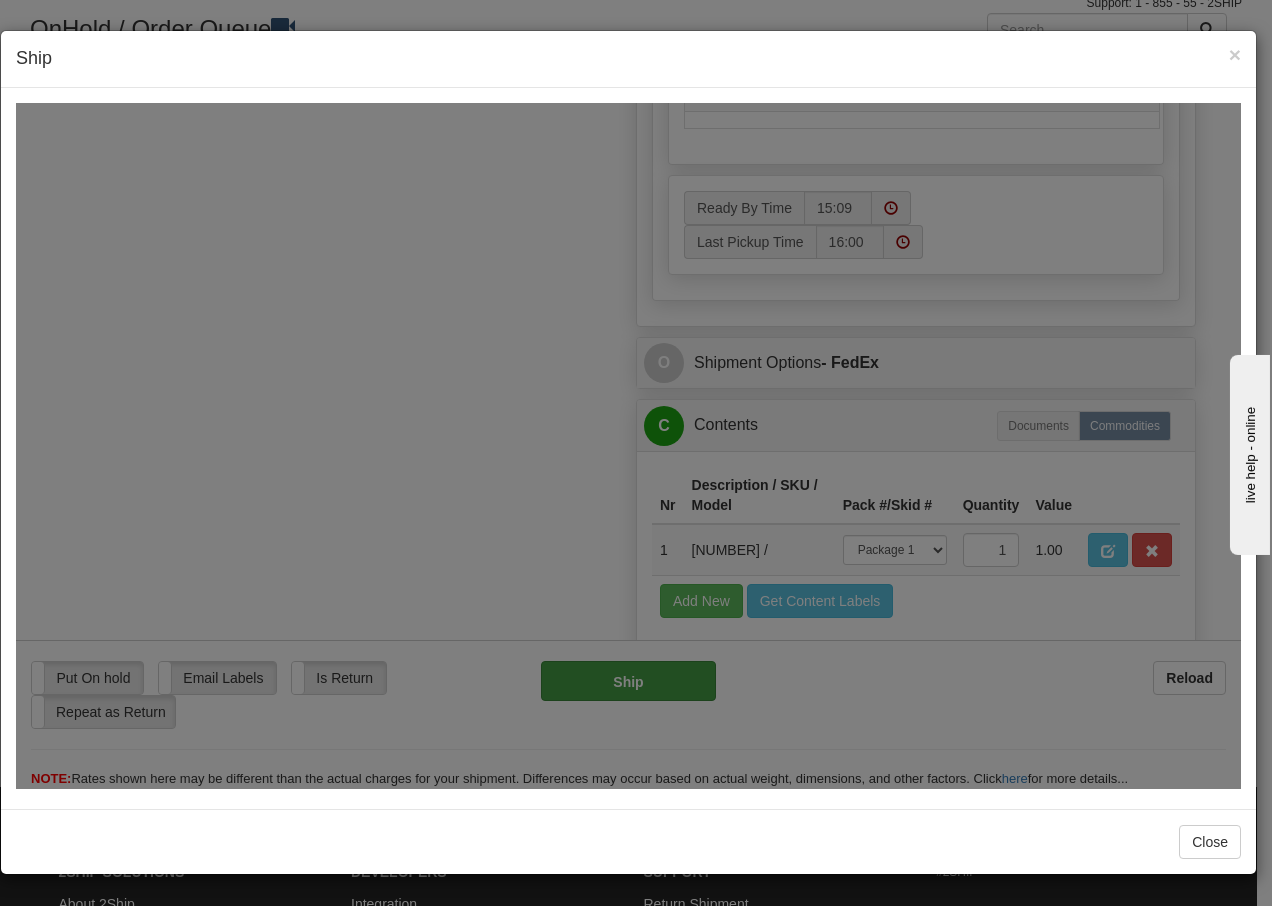 scroll, scrollTop: 1216, scrollLeft: 0, axis: vertical 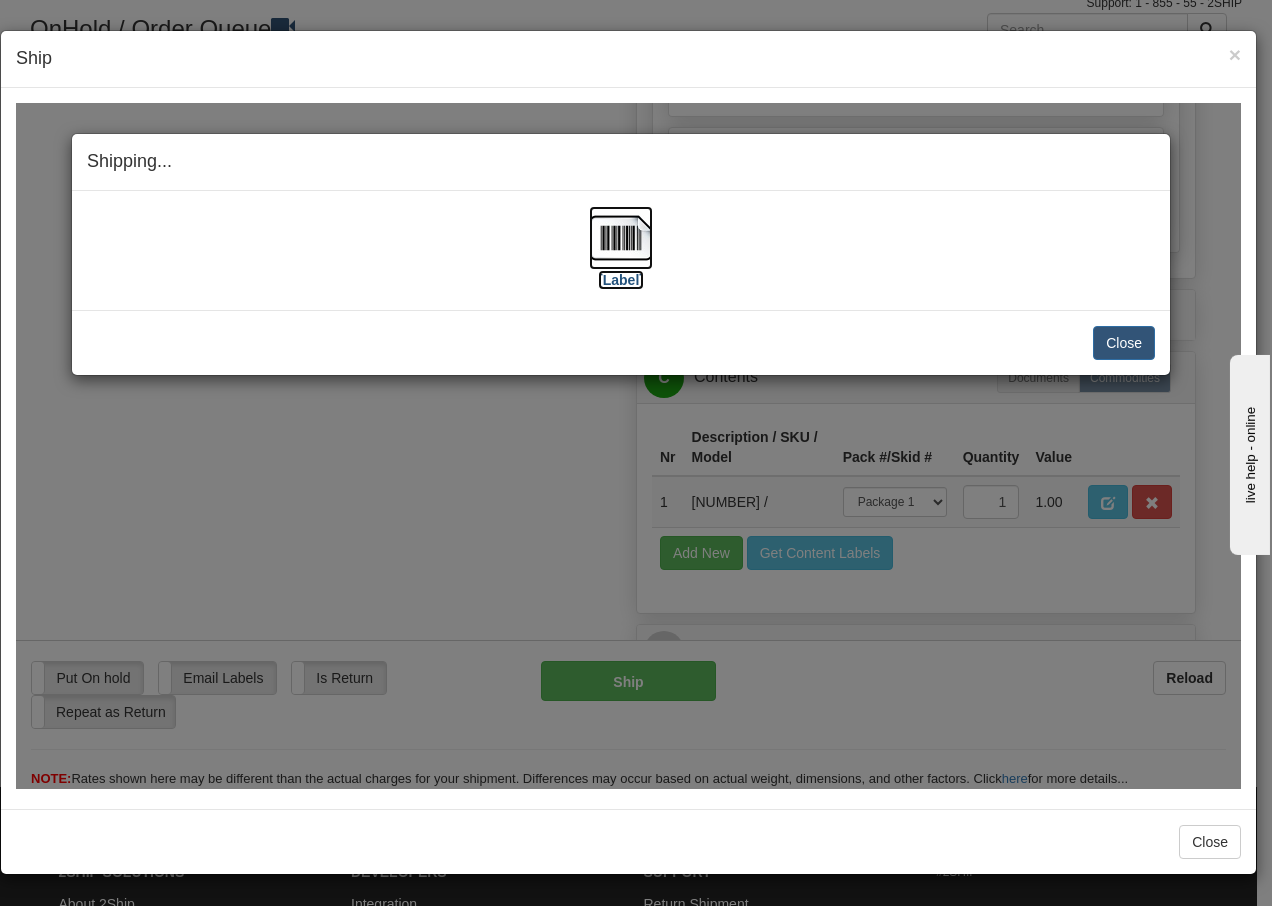 click at bounding box center [621, 237] 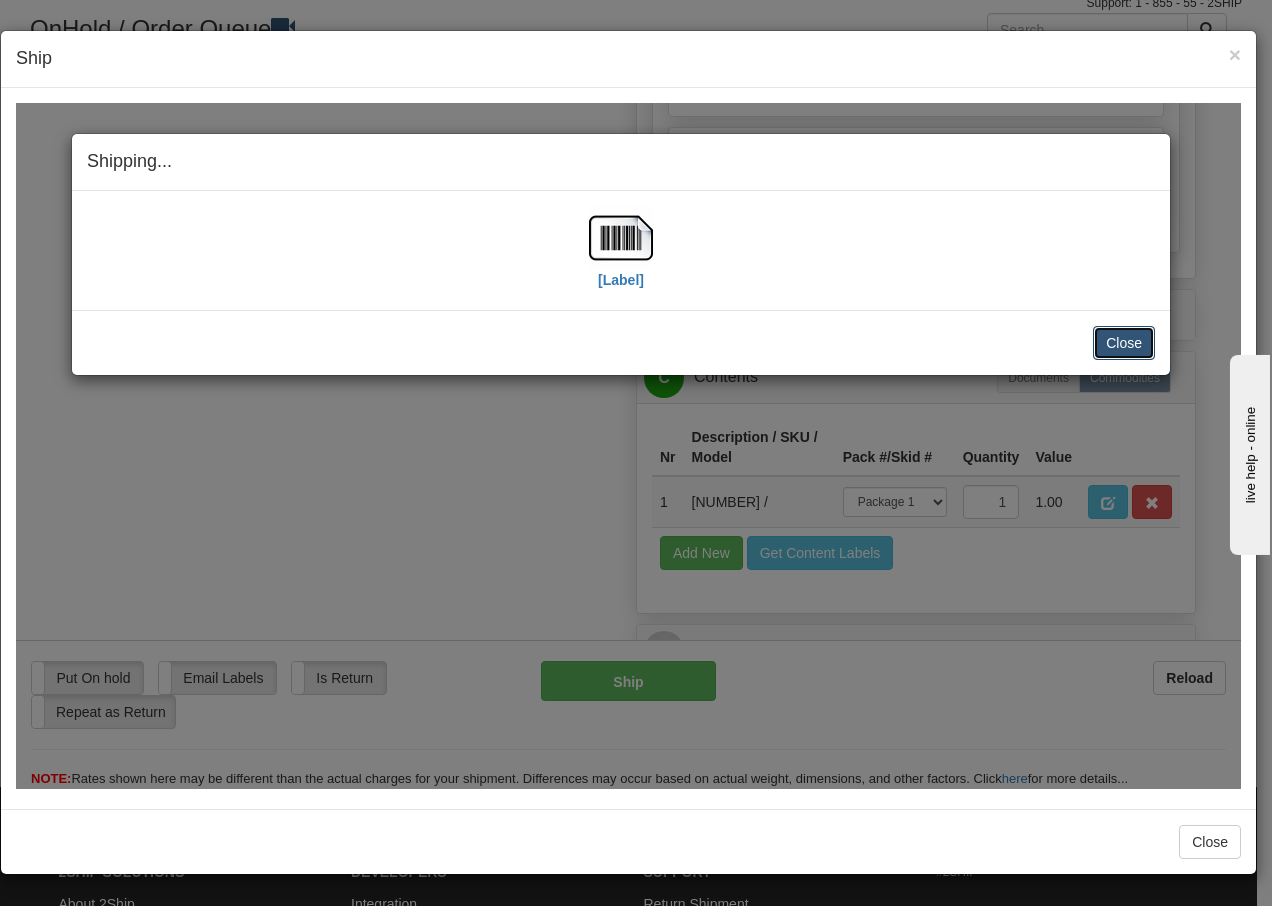 click on "Close" at bounding box center [1124, 342] 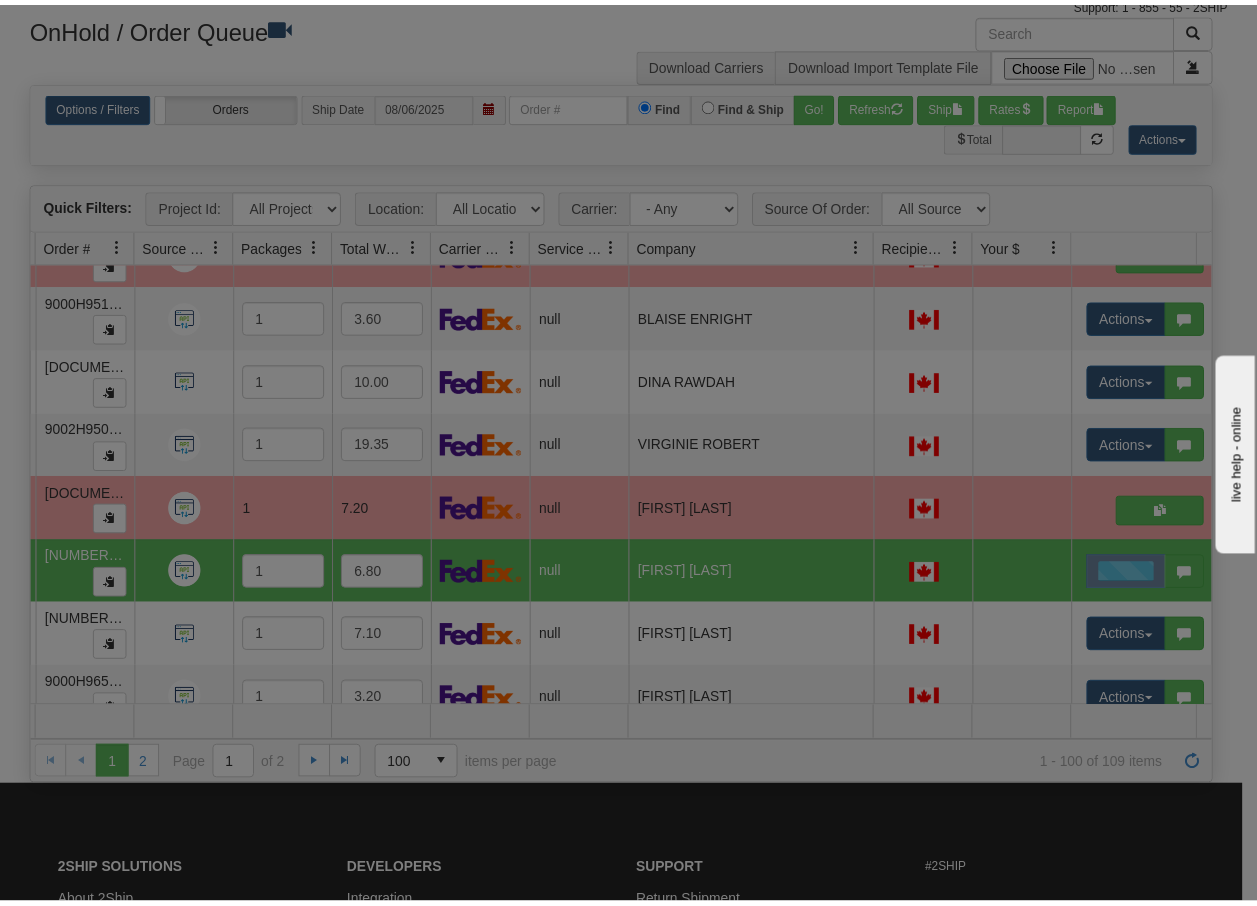 scroll, scrollTop: 0, scrollLeft: 0, axis: both 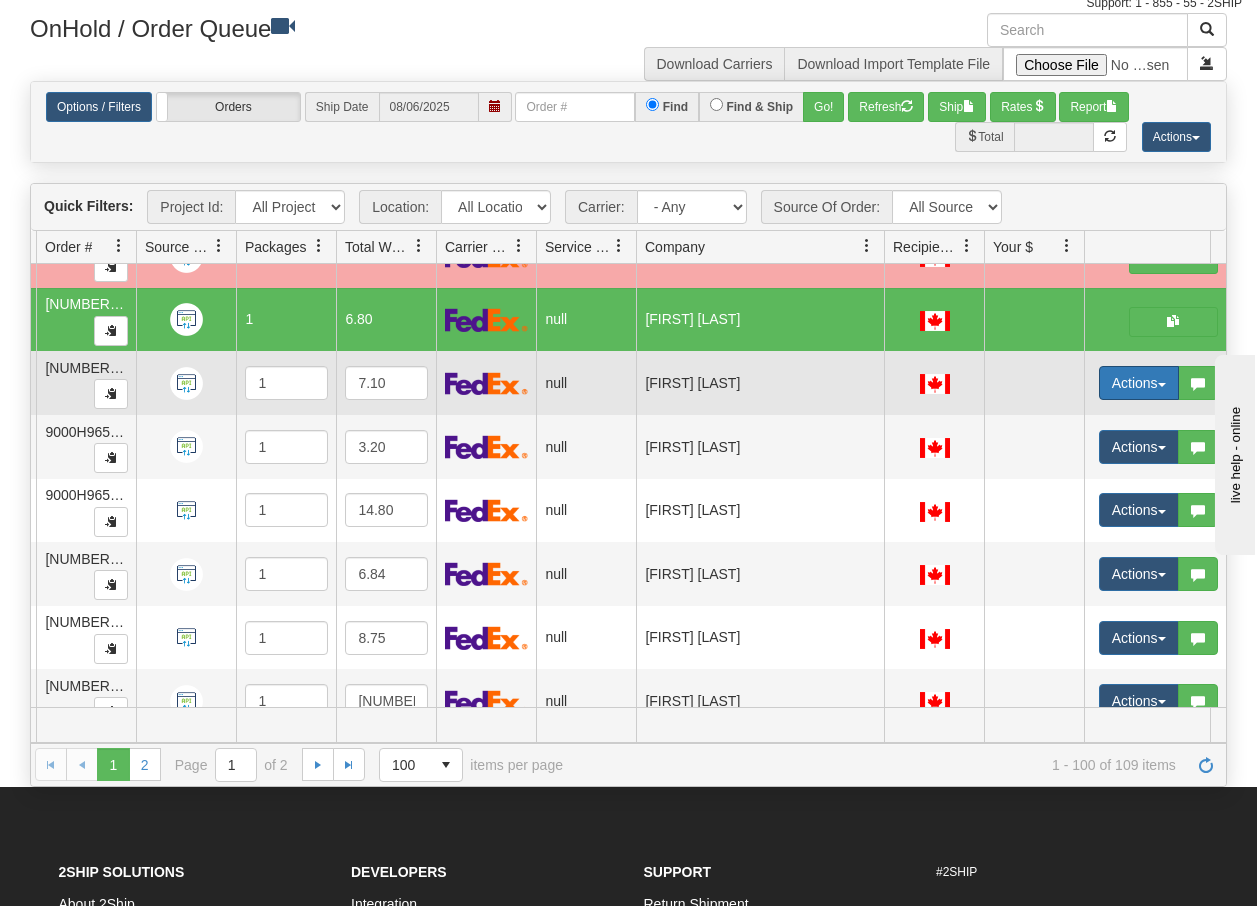 click on "Actions" at bounding box center [1139, 383] 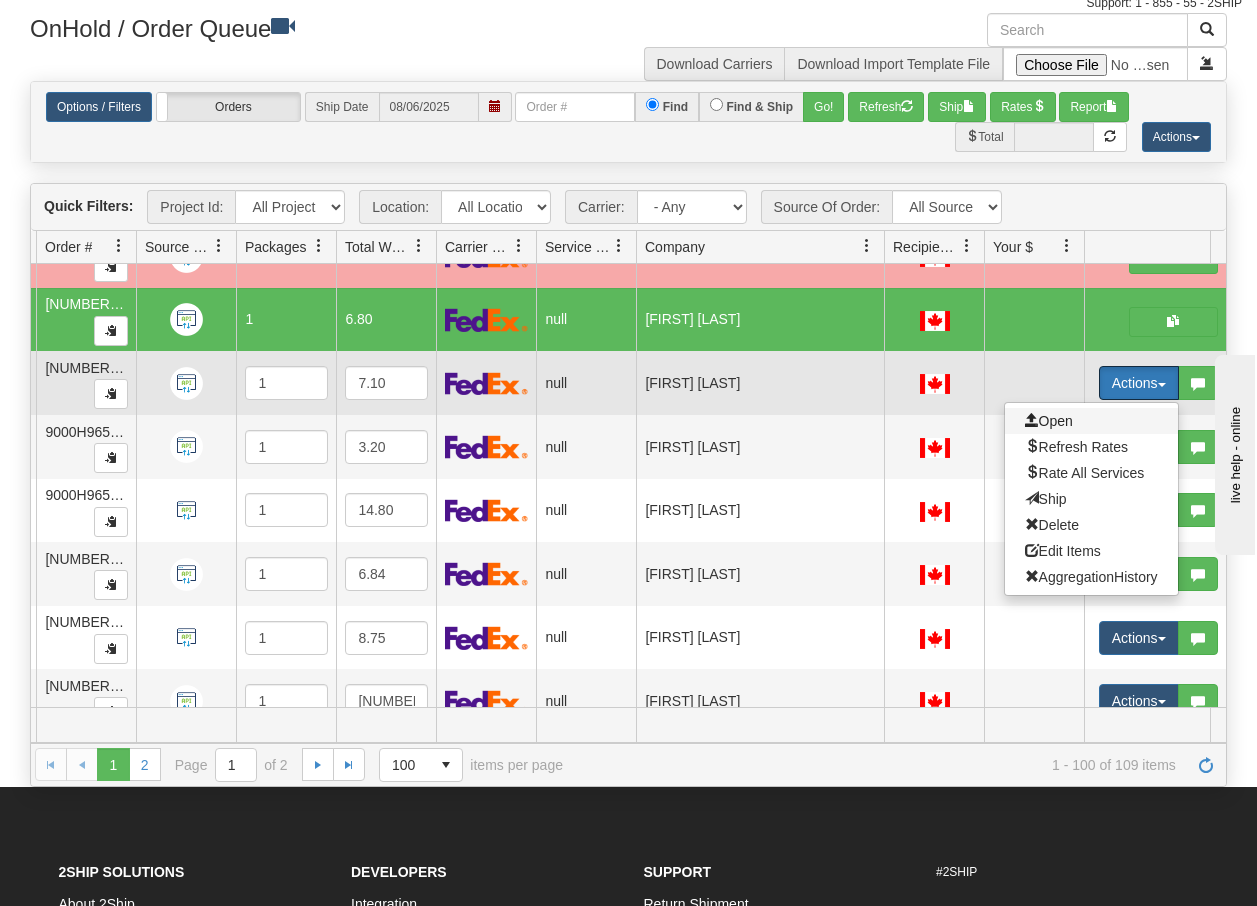 click on "Open" at bounding box center (1049, 421) 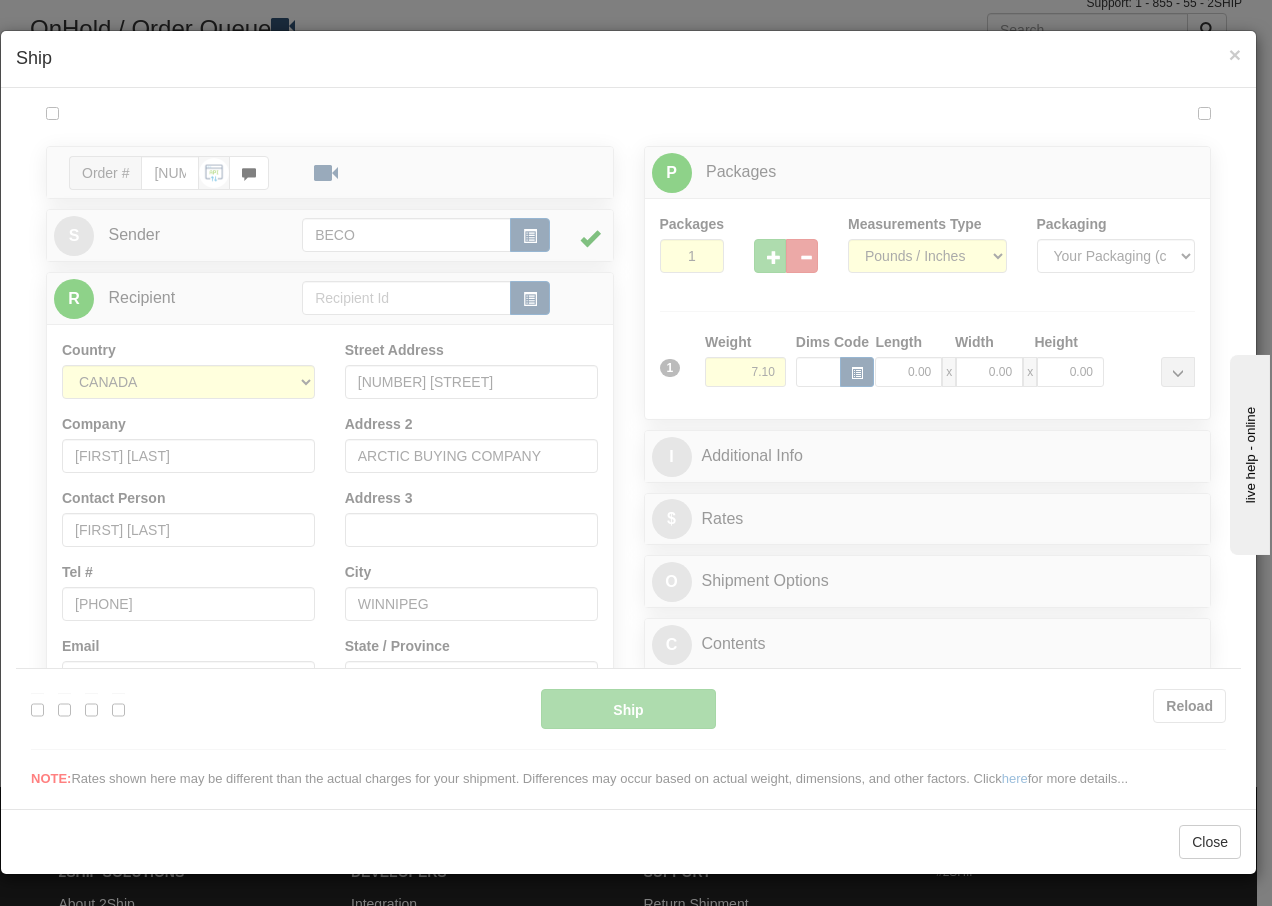 scroll, scrollTop: 0, scrollLeft: 0, axis: both 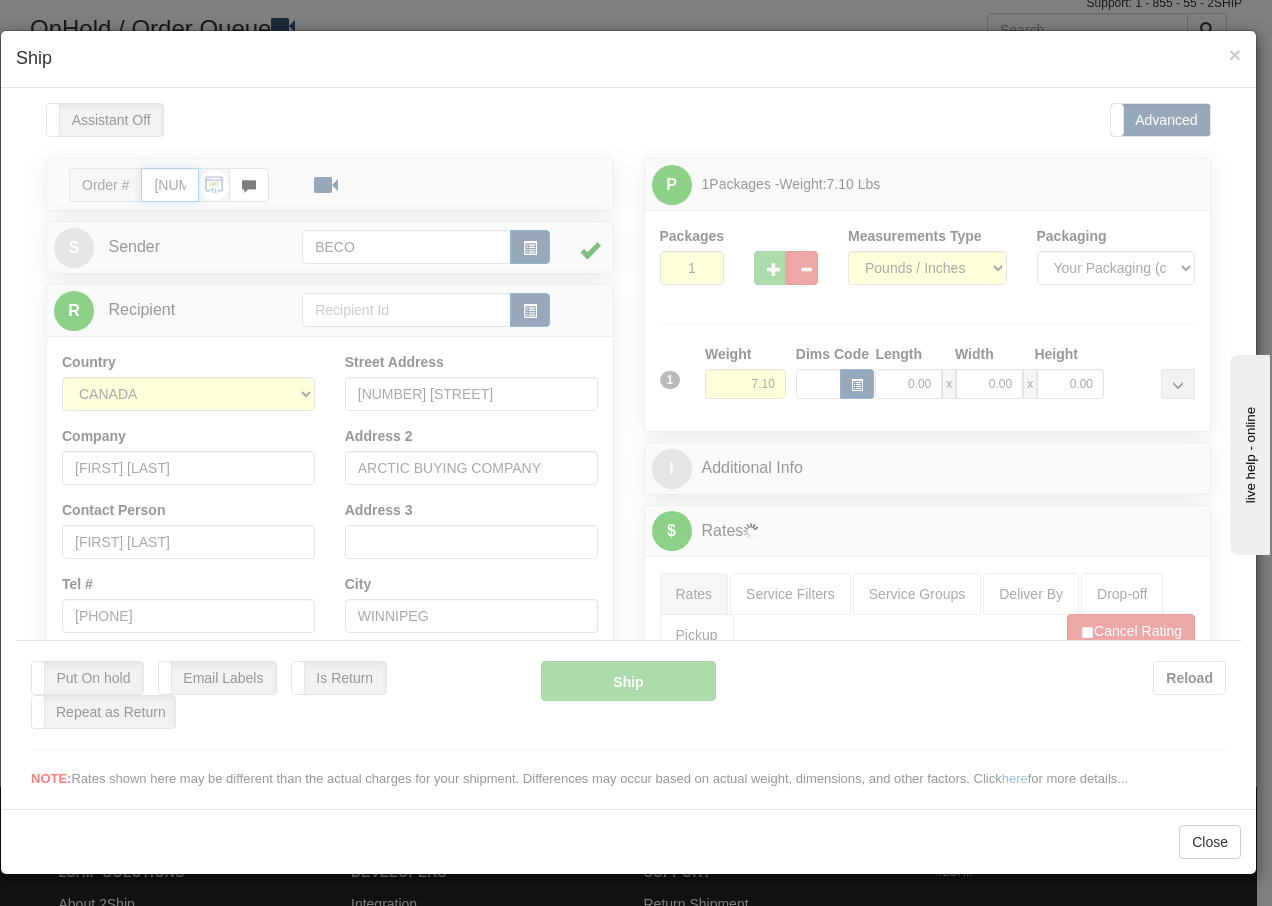 type on "15:10" 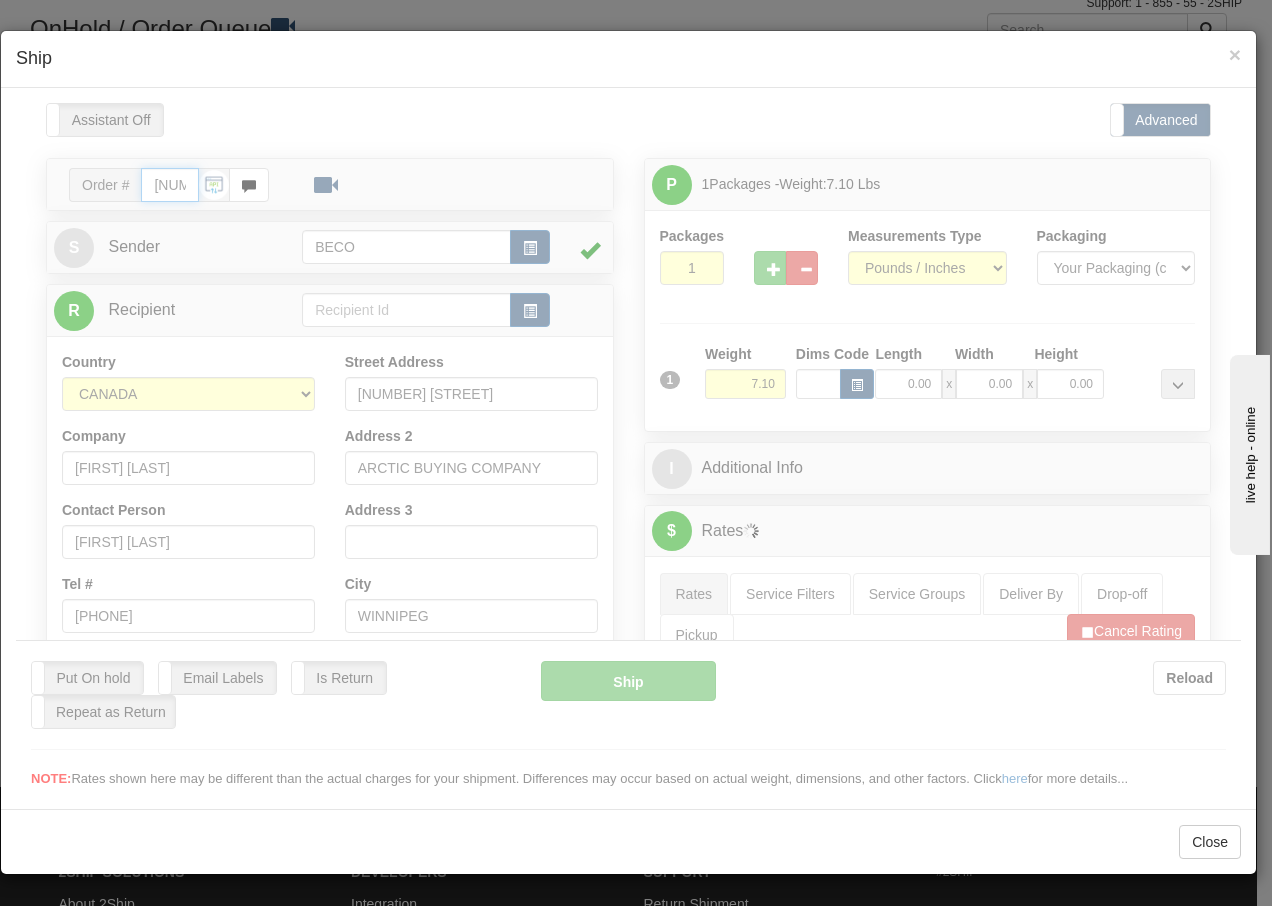 type on "16:00" 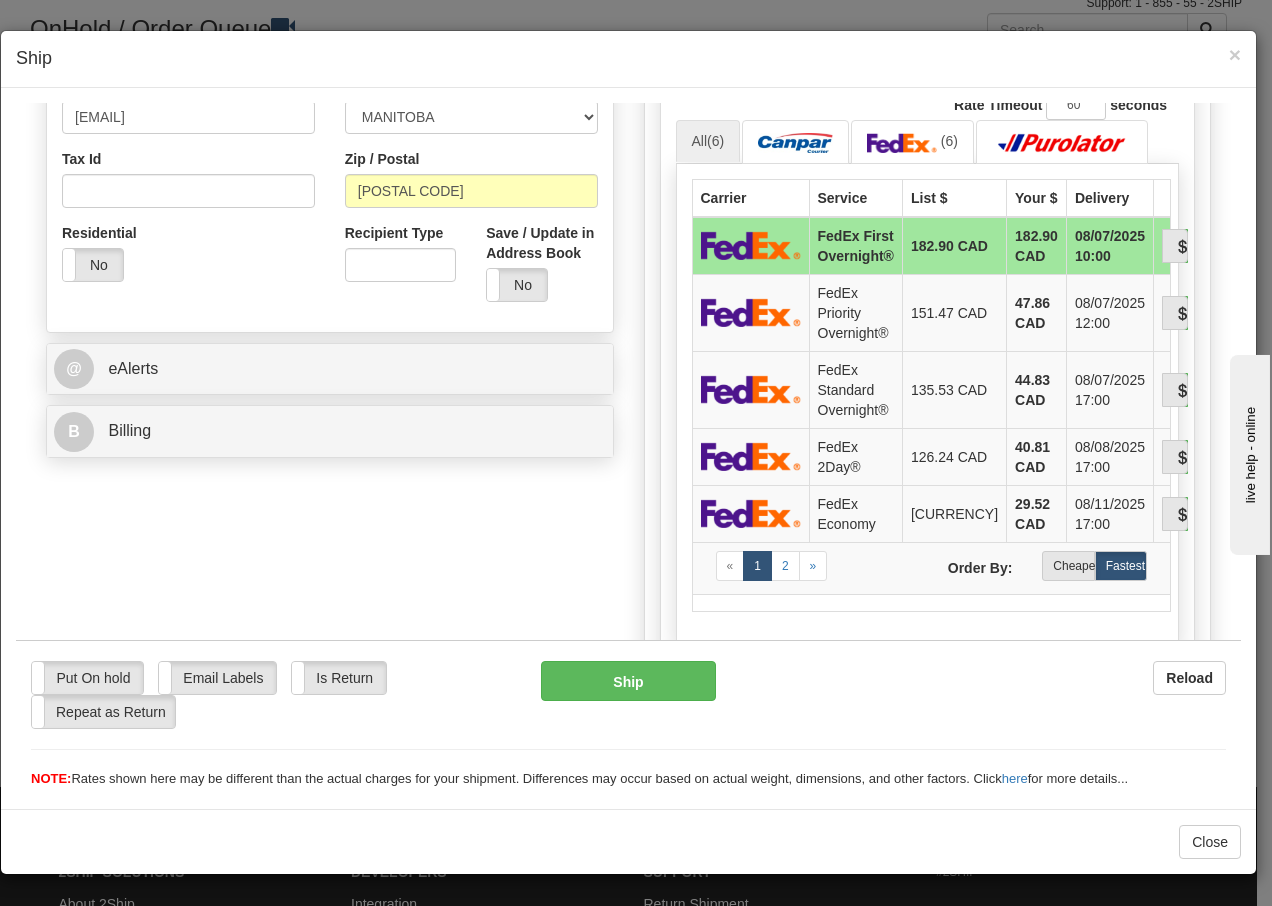 scroll, scrollTop: 613, scrollLeft: 0, axis: vertical 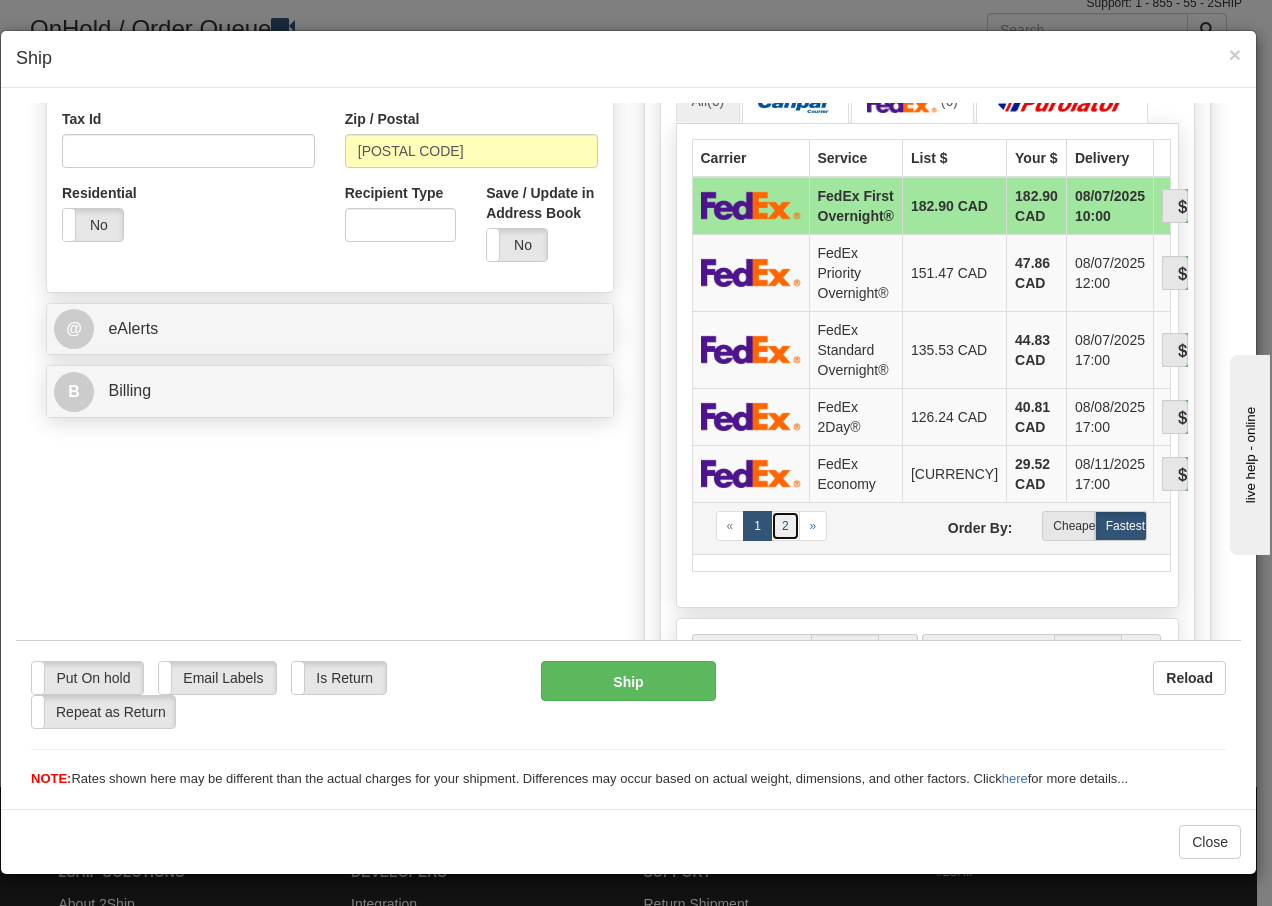 click on "2" at bounding box center [785, 525] 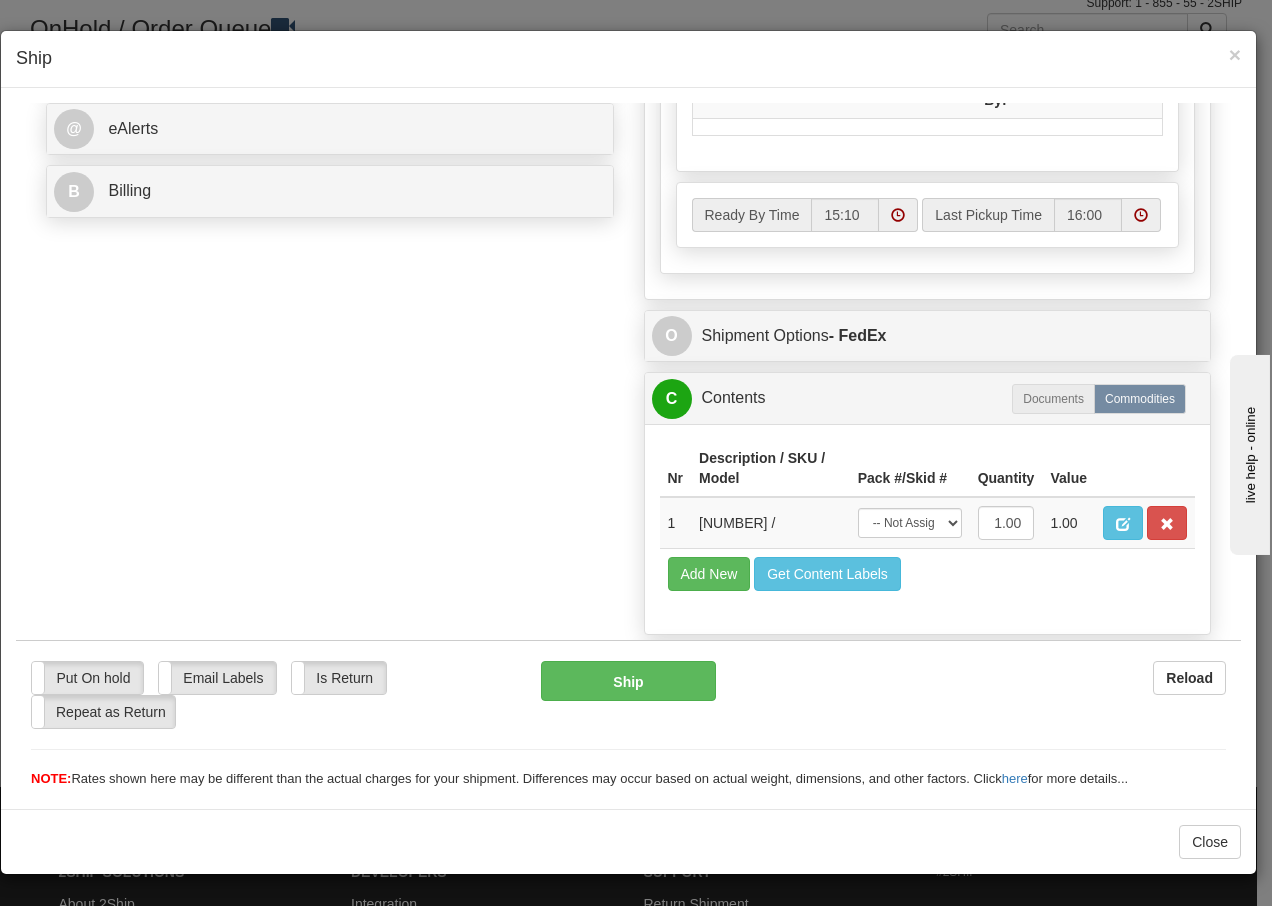 scroll, scrollTop: 868, scrollLeft: 0, axis: vertical 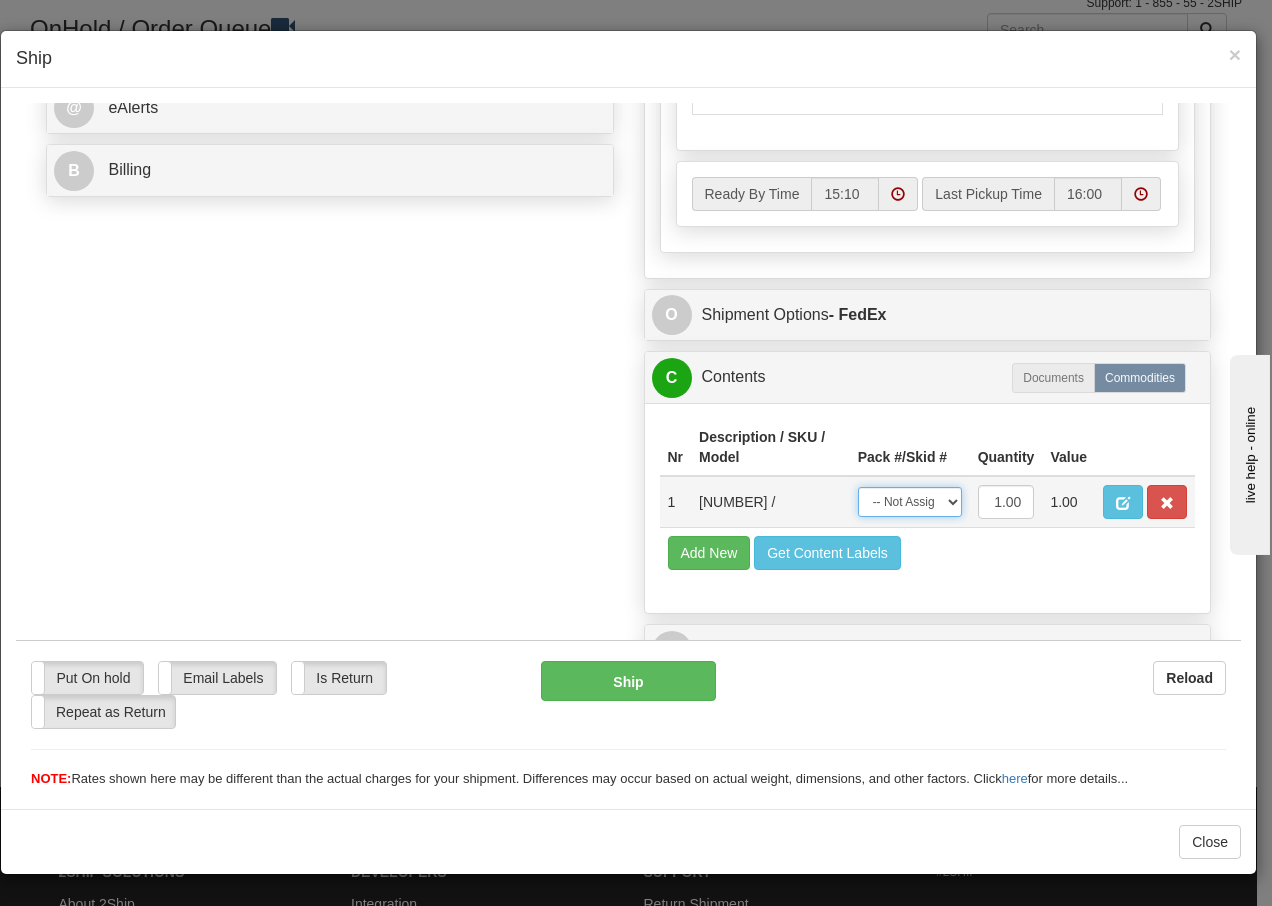 drag, startPoint x: 929, startPoint y: 500, endPoint x: 924, endPoint y: 518, distance: 18.681541 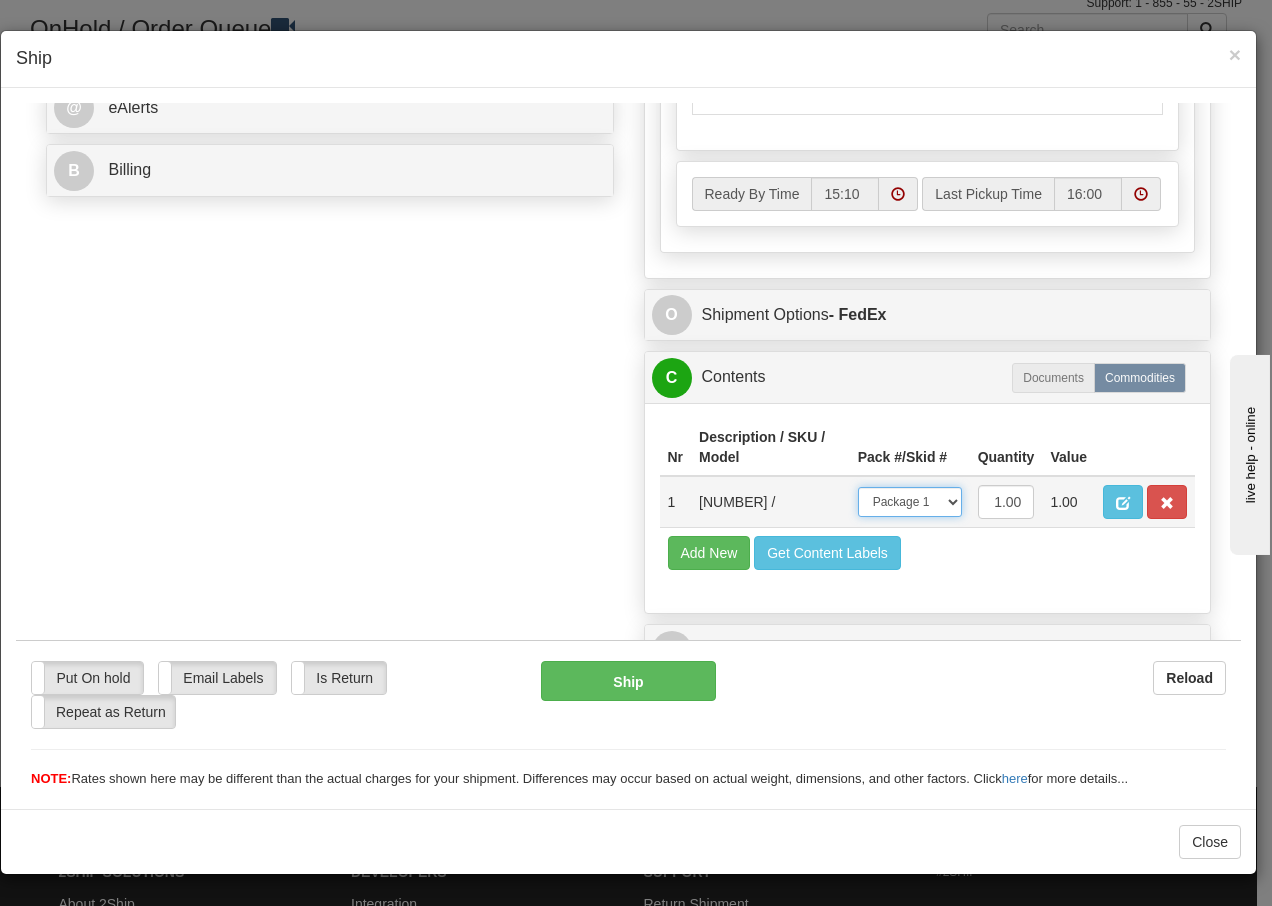click on "-- Not Assigned --
Package 1" at bounding box center (910, 501) 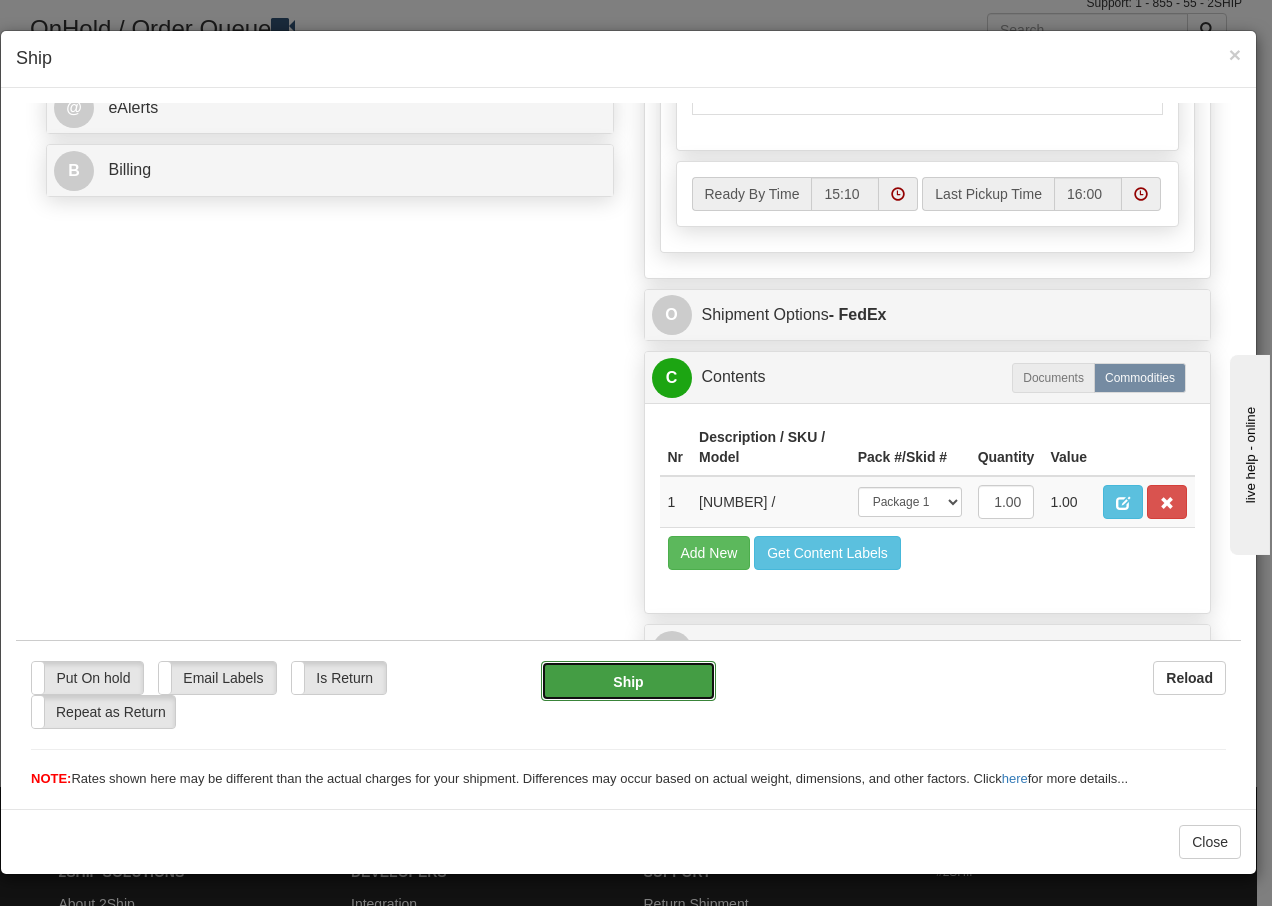 click on "Ship" at bounding box center (628, 680) 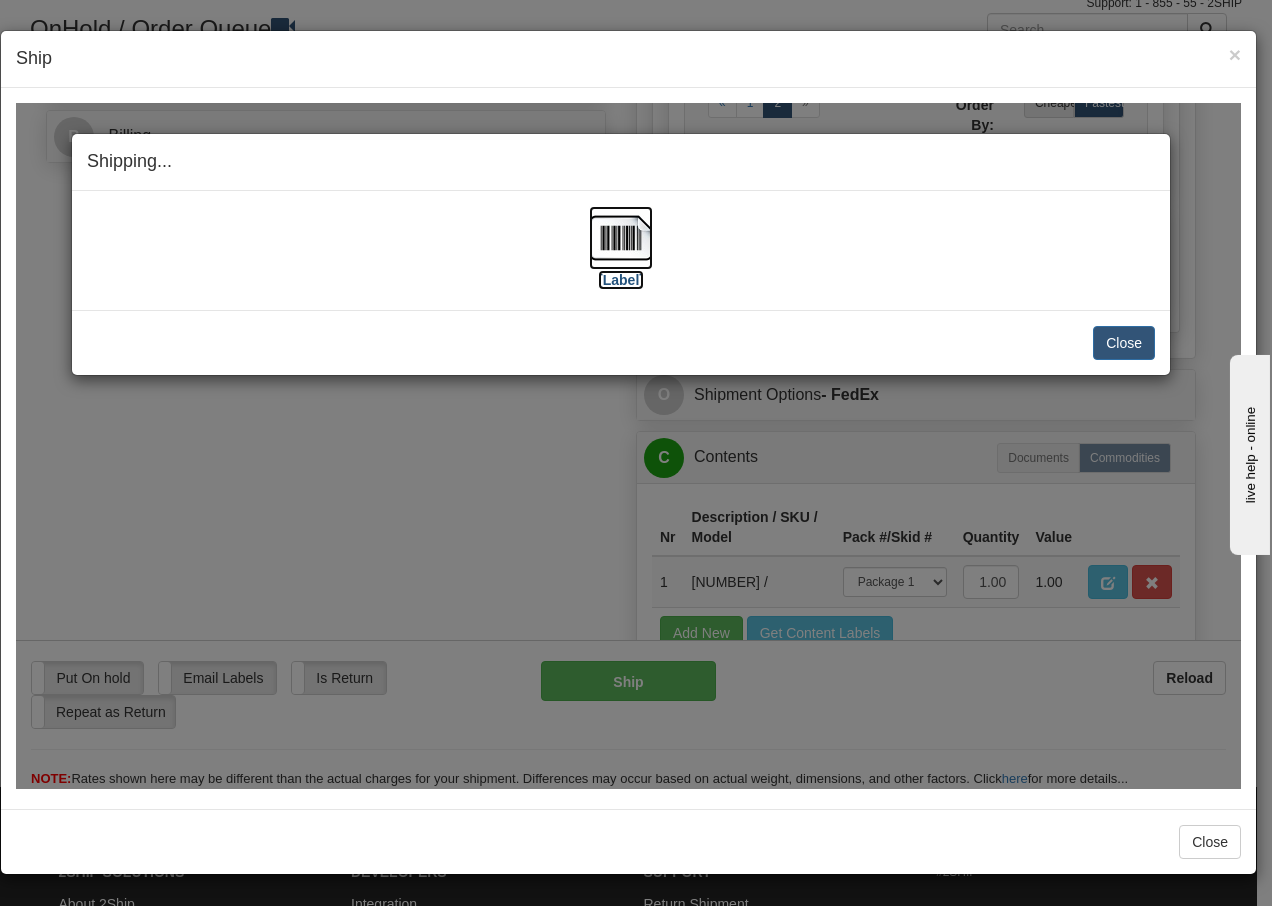 click at bounding box center (621, 237) 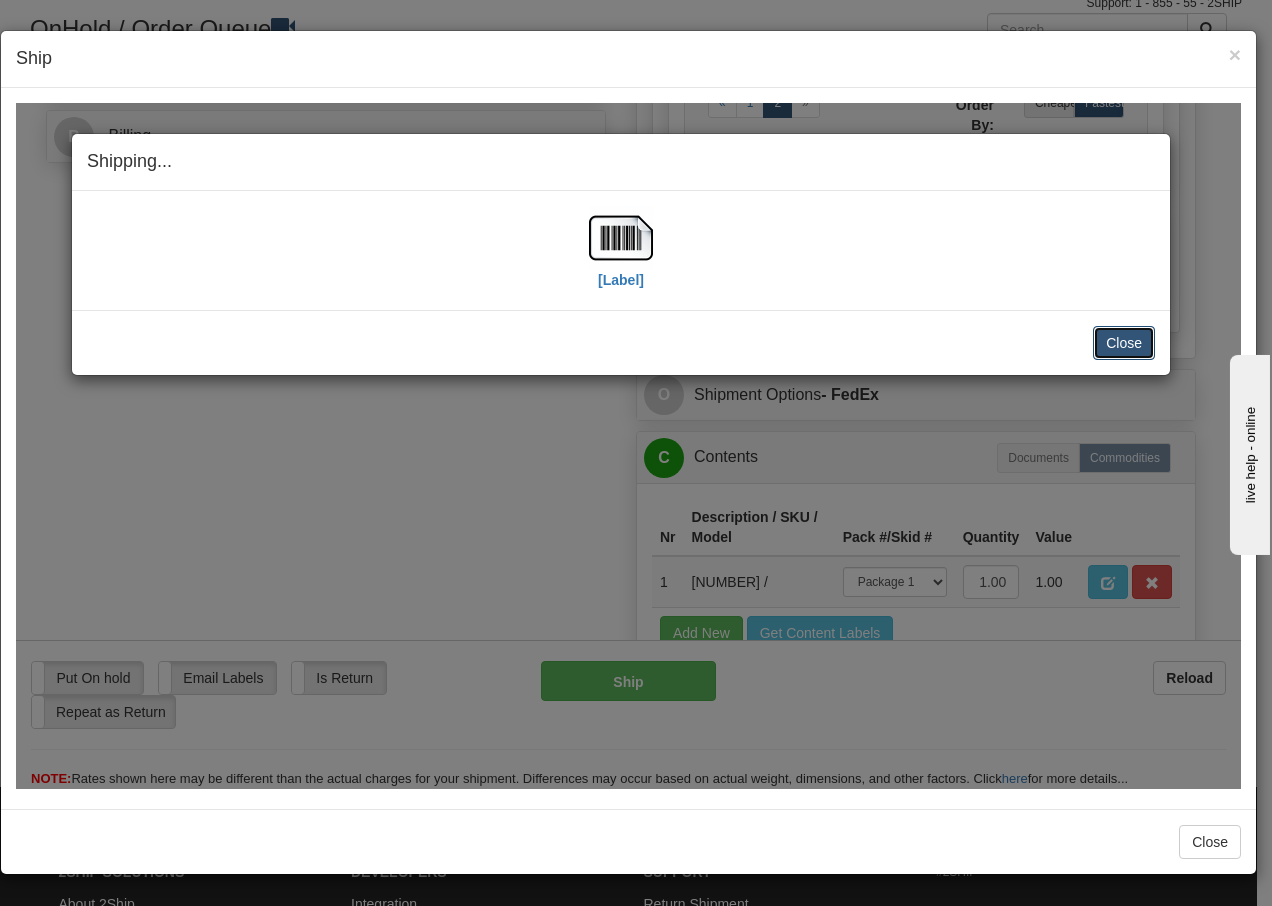 click on "Close" at bounding box center (1124, 342) 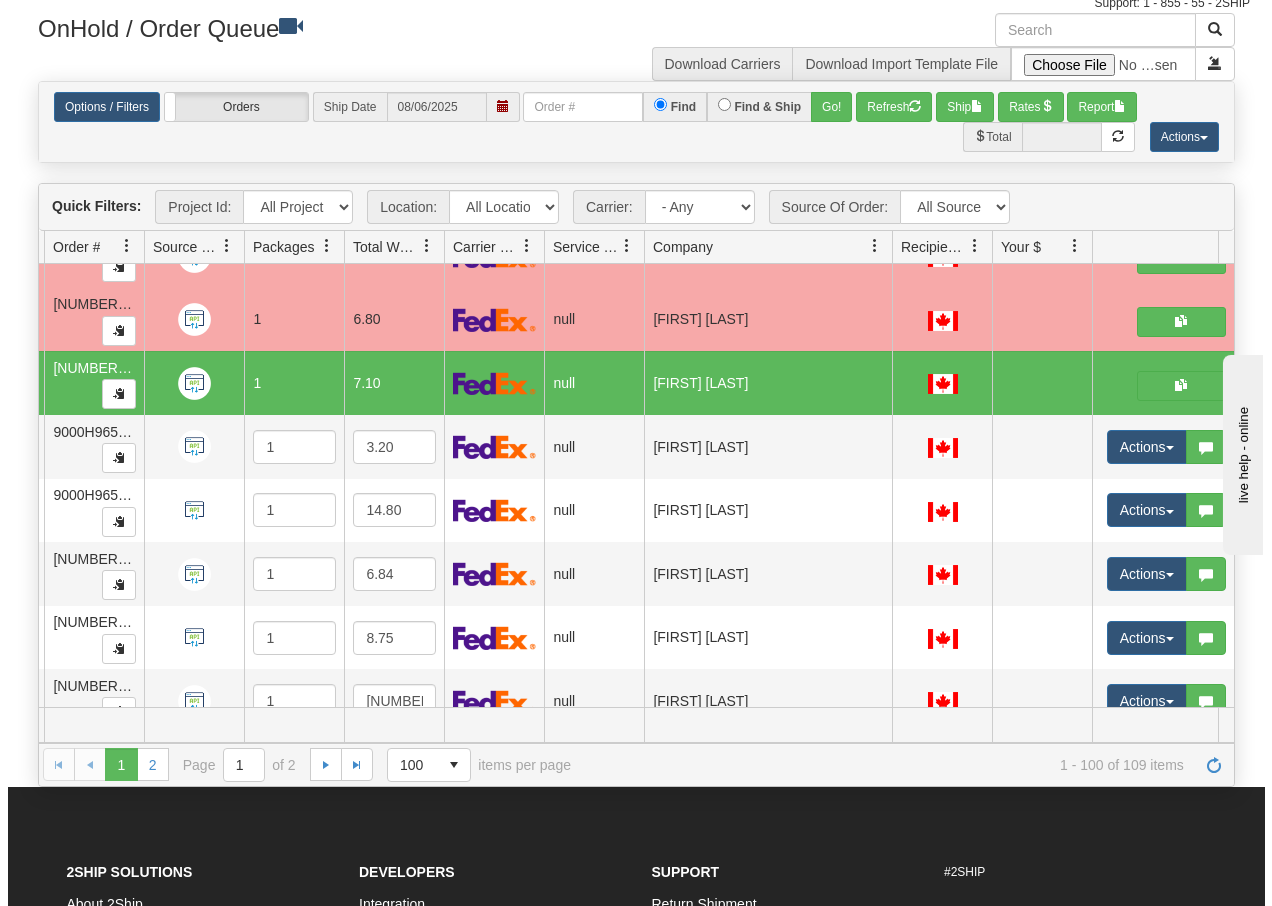 scroll, scrollTop: 0, scrollLeft: 0, axis: both 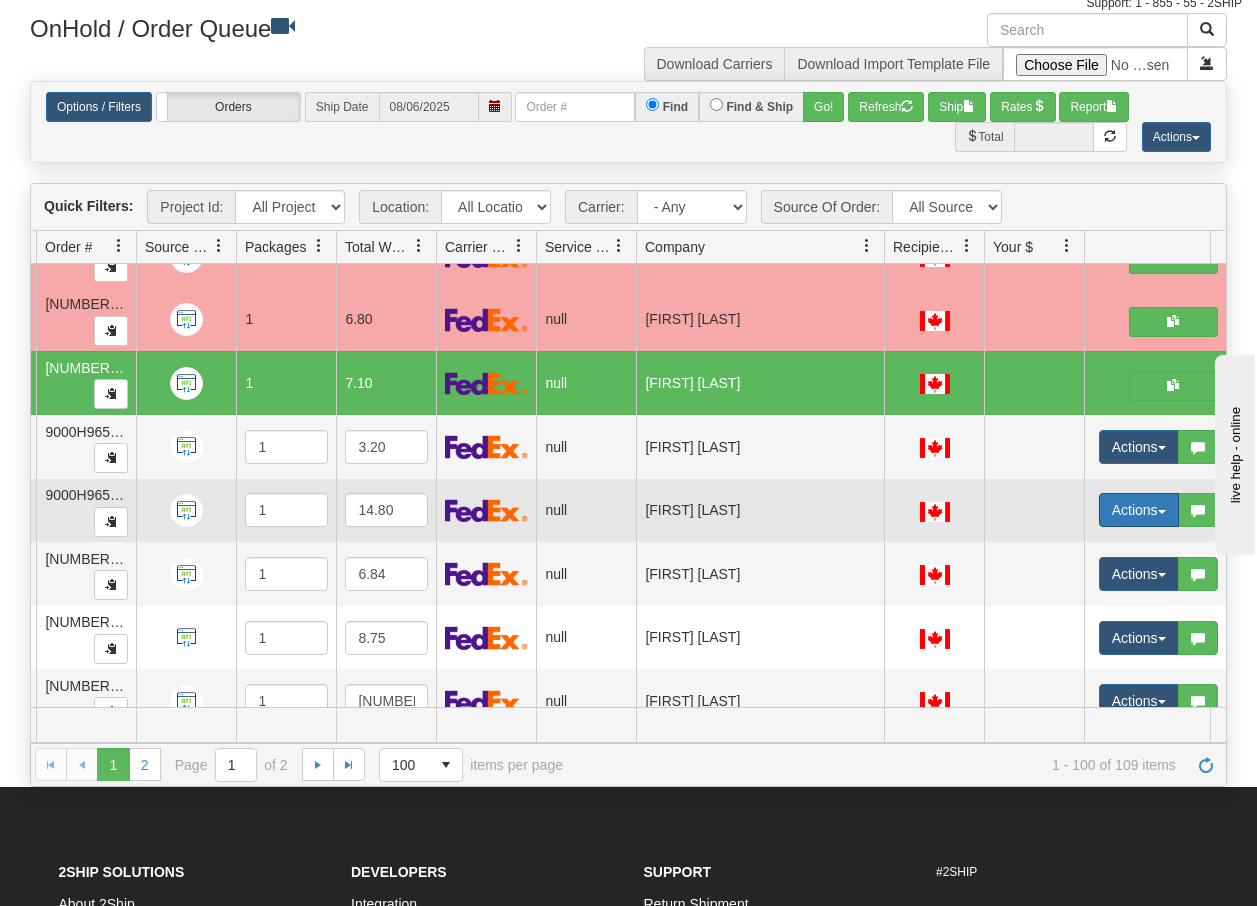 click on "Actions" at bounding box center (1139, 510) 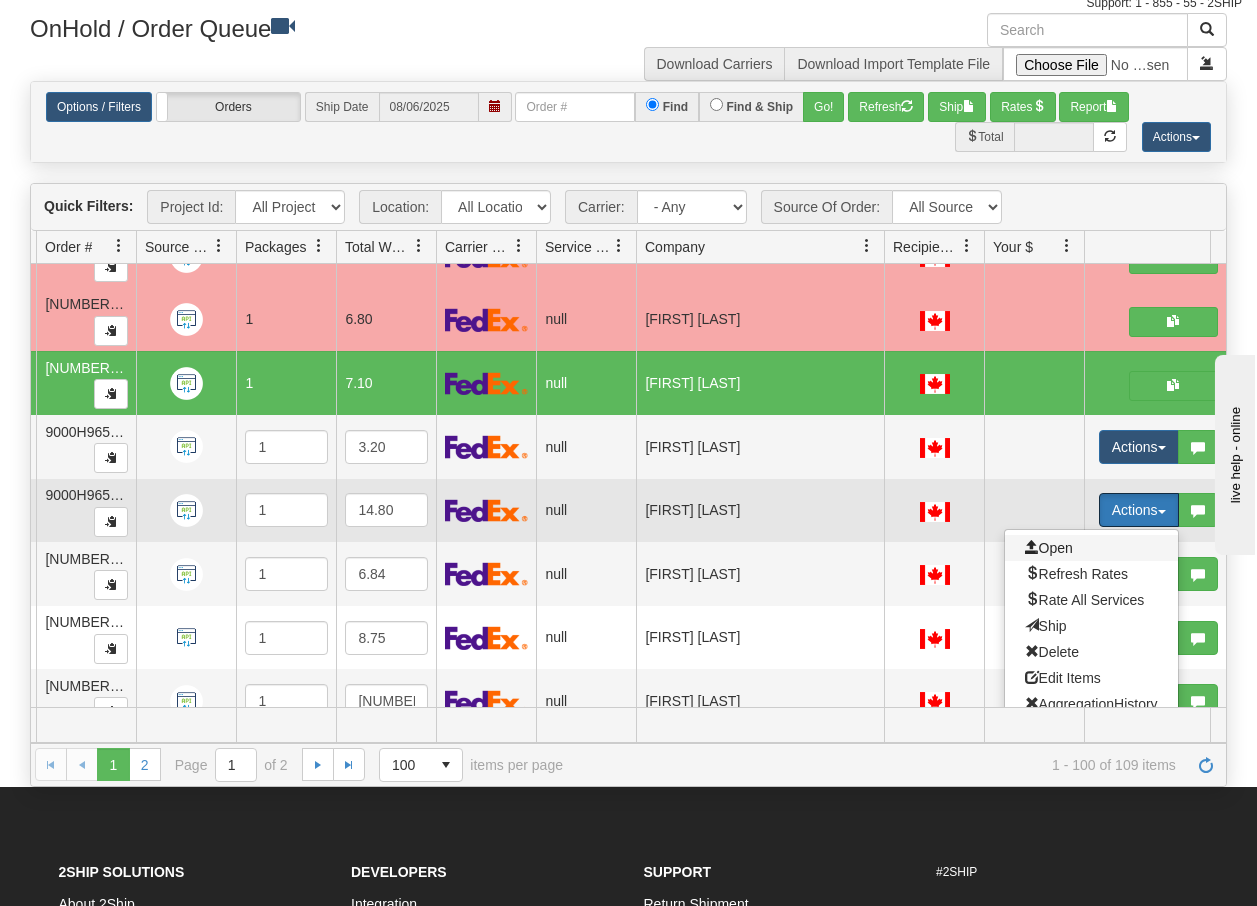 click on "Open" at bounding box center (1049, 548) 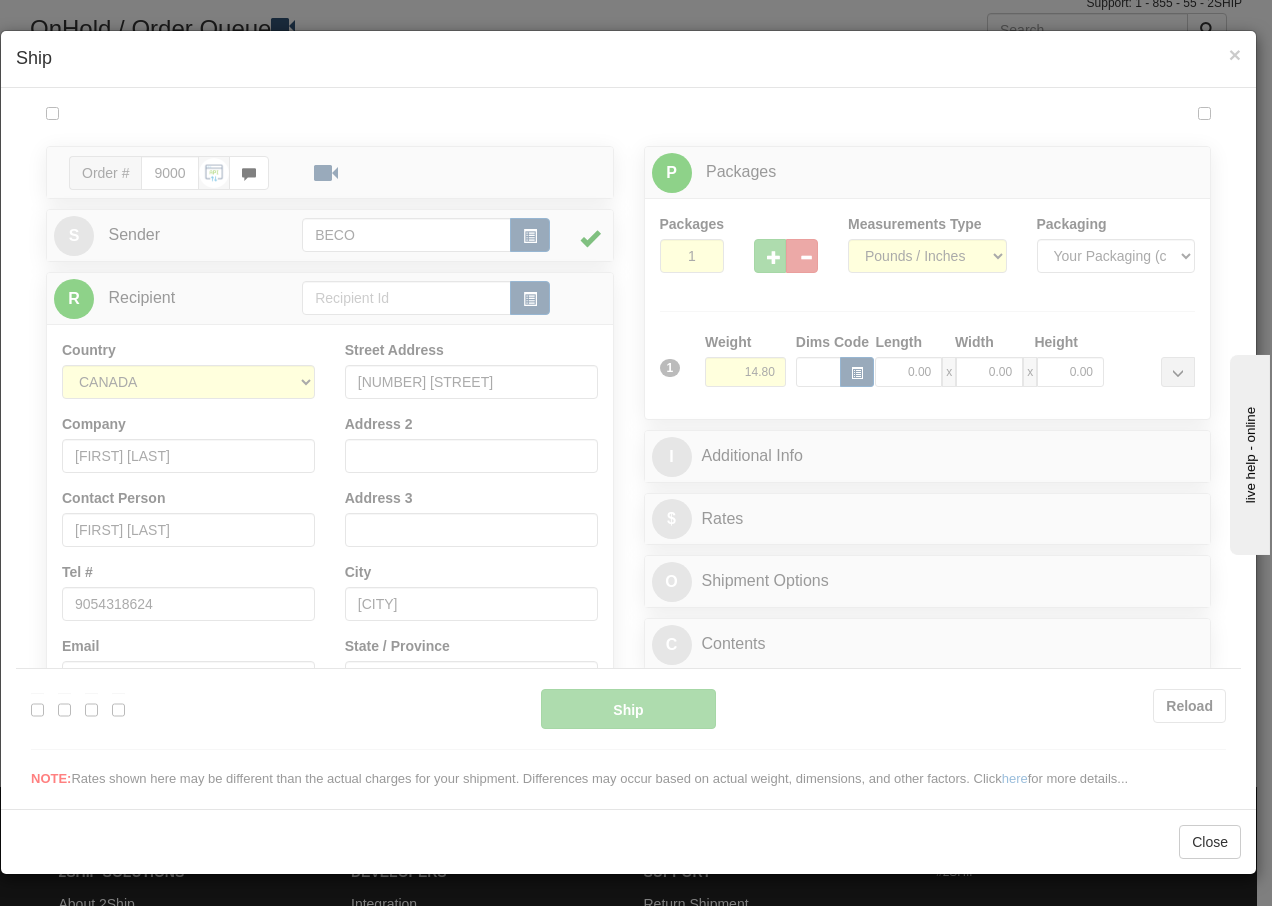 scroll, scrollTop: 0, scrollLeft: 0, axis: both 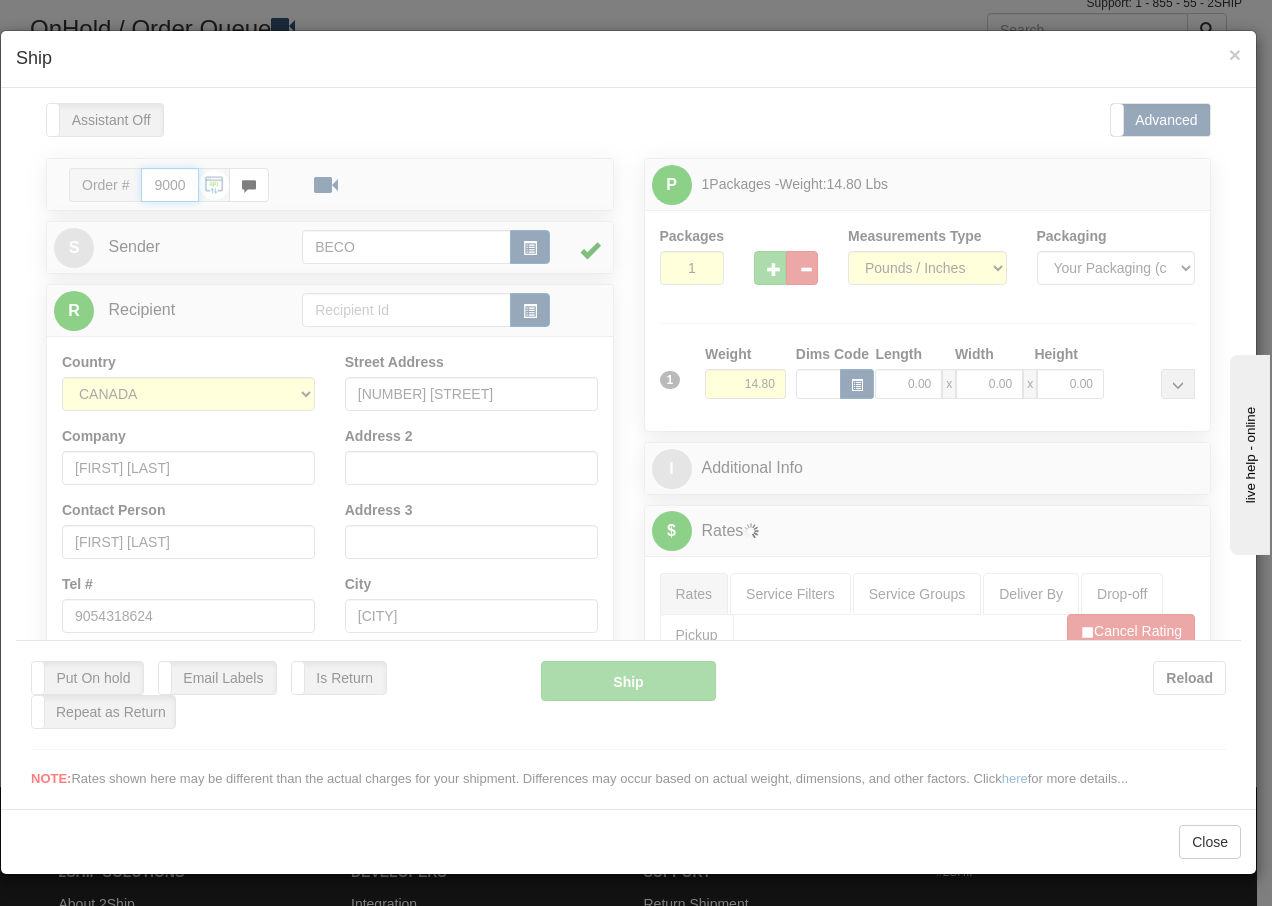 type on "15:12" 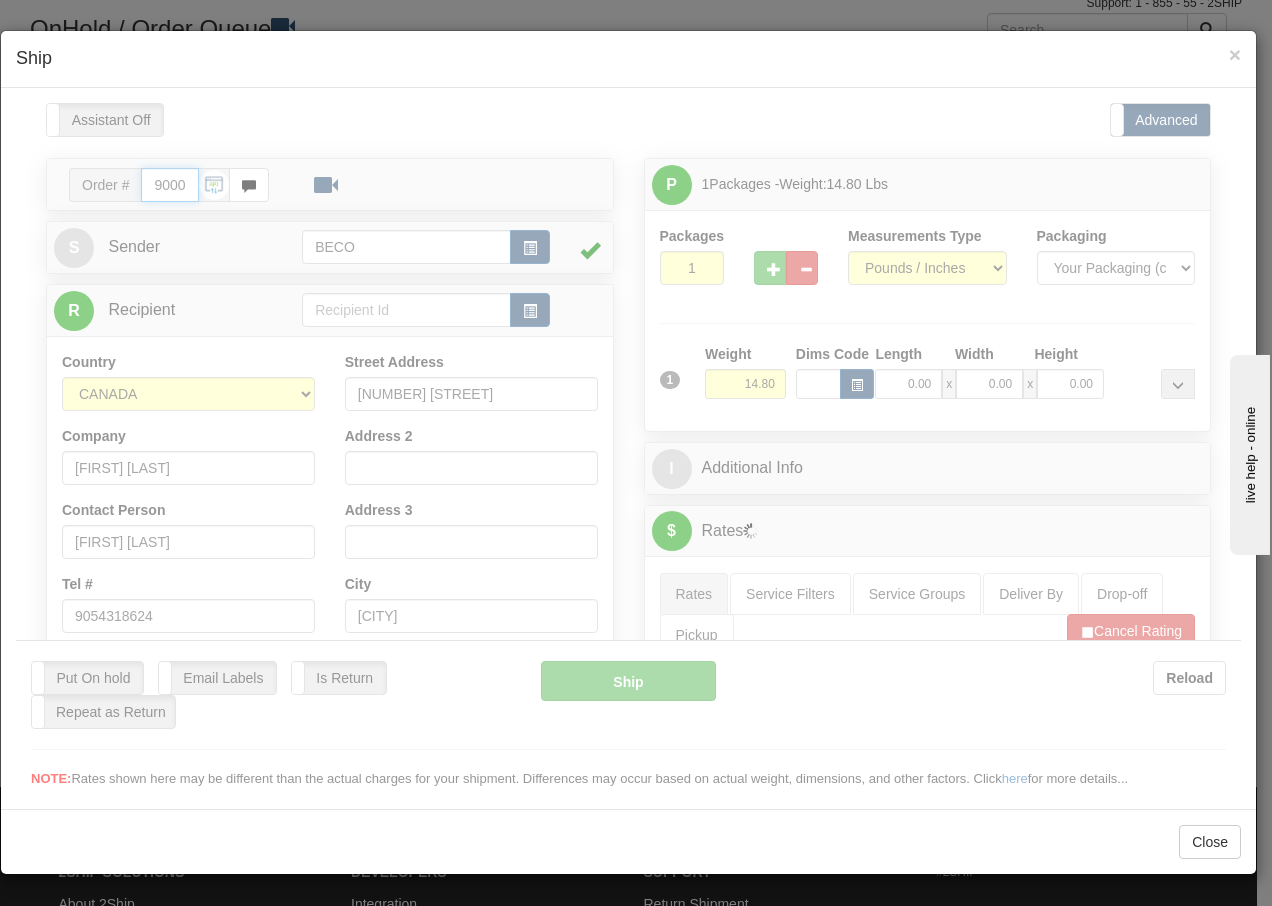 type on "16:00" 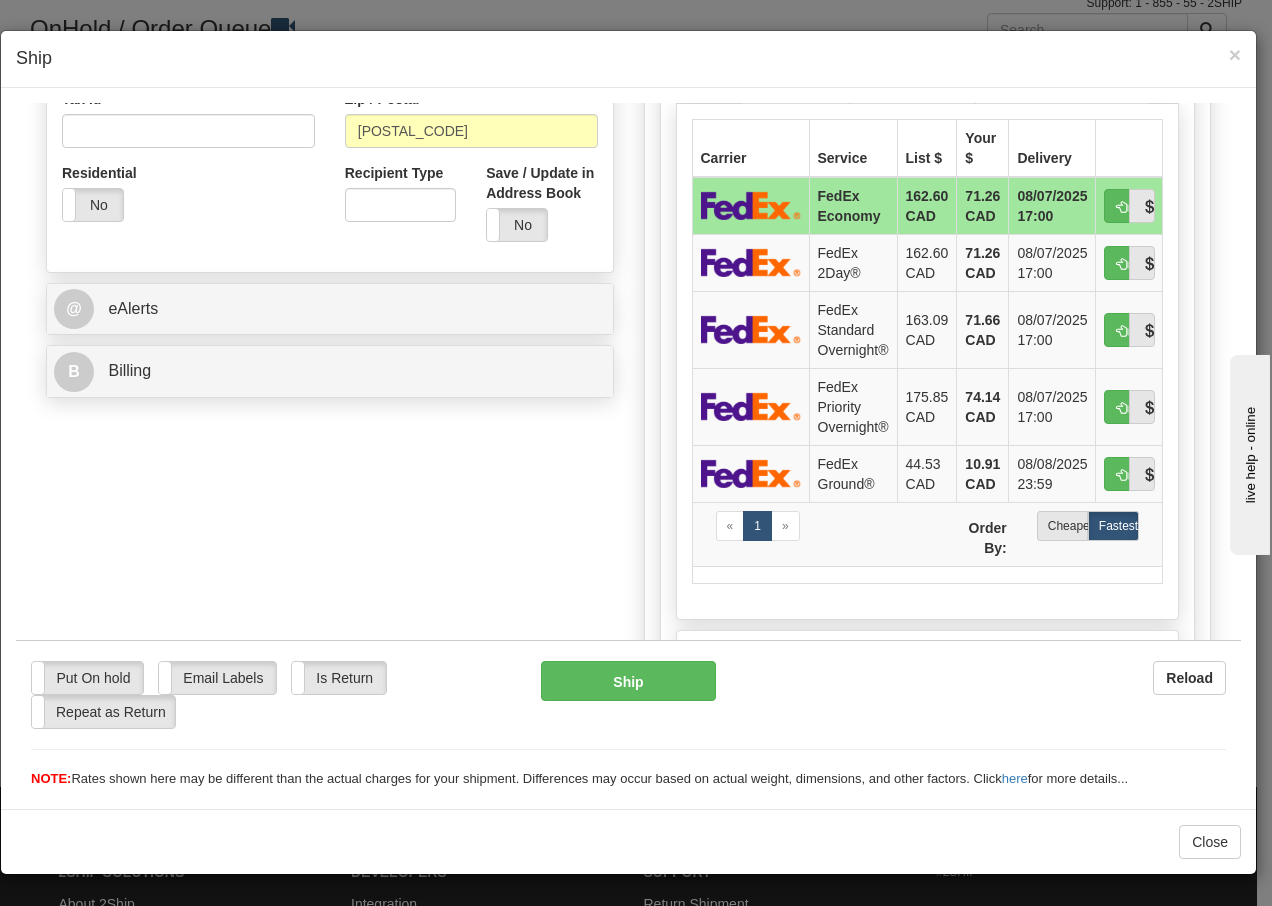 scroll, scrollTop: 640, scrollLeft: 0, axis: vertical 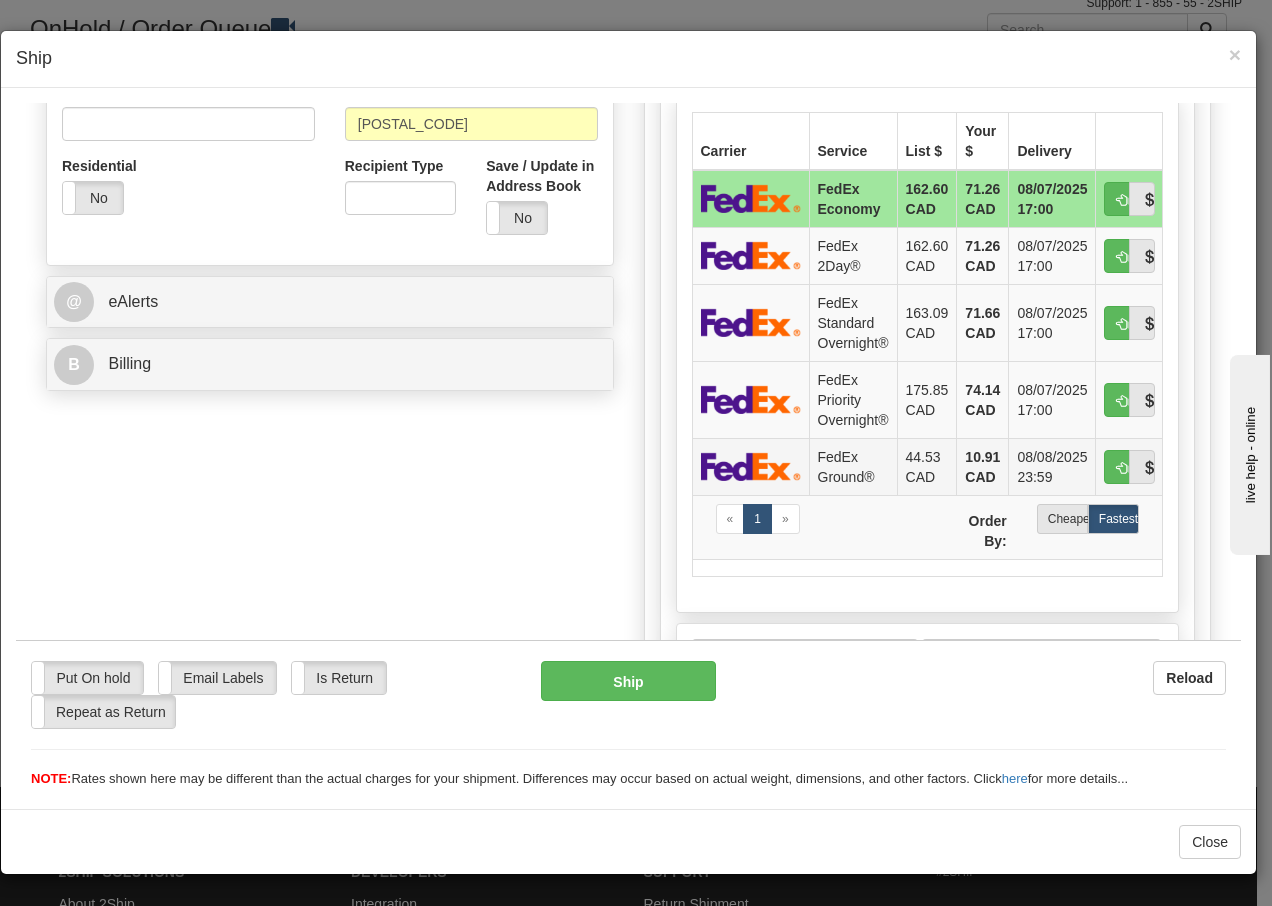 click on "FedEx Ground®" at bounding box center [853, 465] 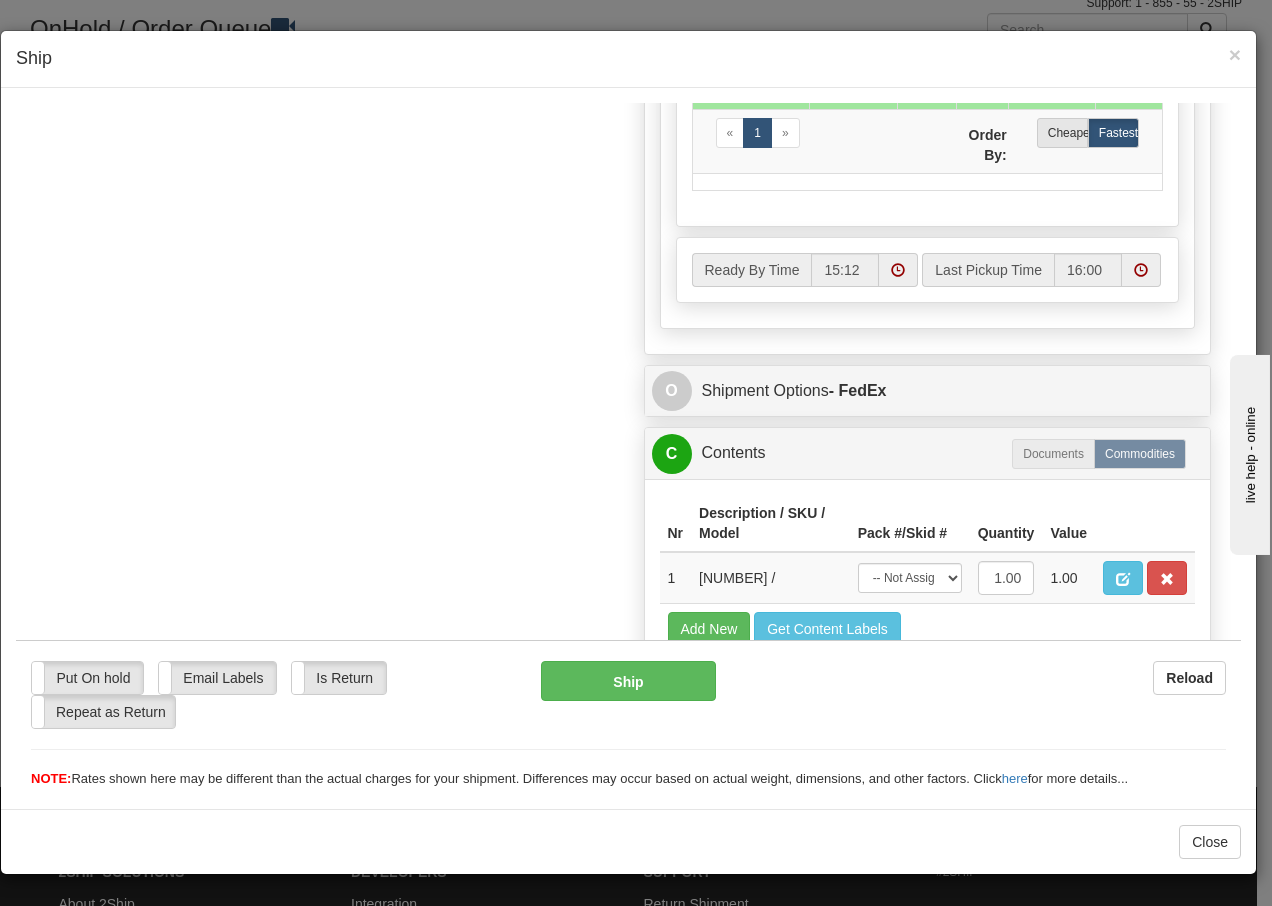 scroll, scrollTop: 1136, scrollLeft: 0, axis: vertical 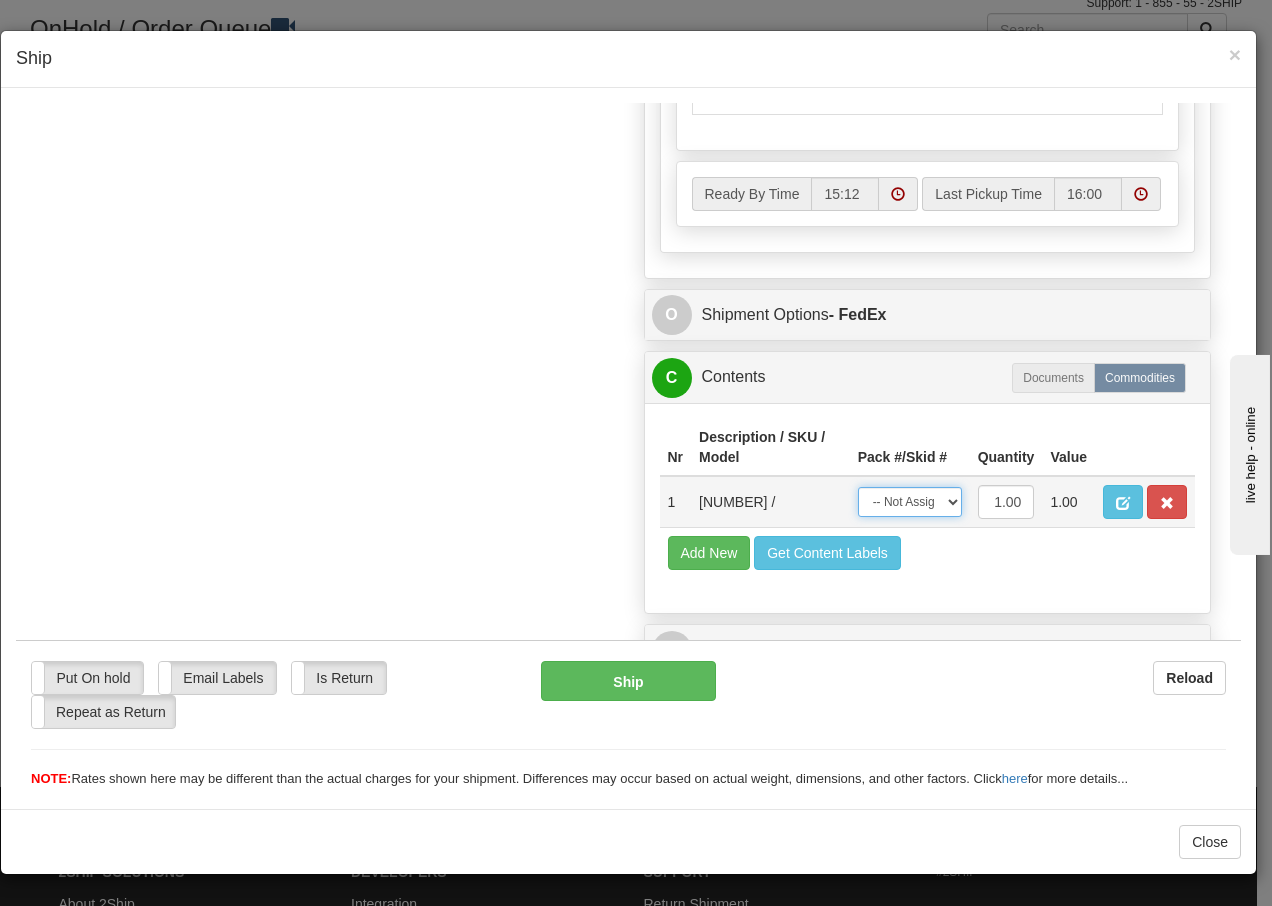 click on "-- Not Assigned --
Package 1" at bounding box center [910, 501] 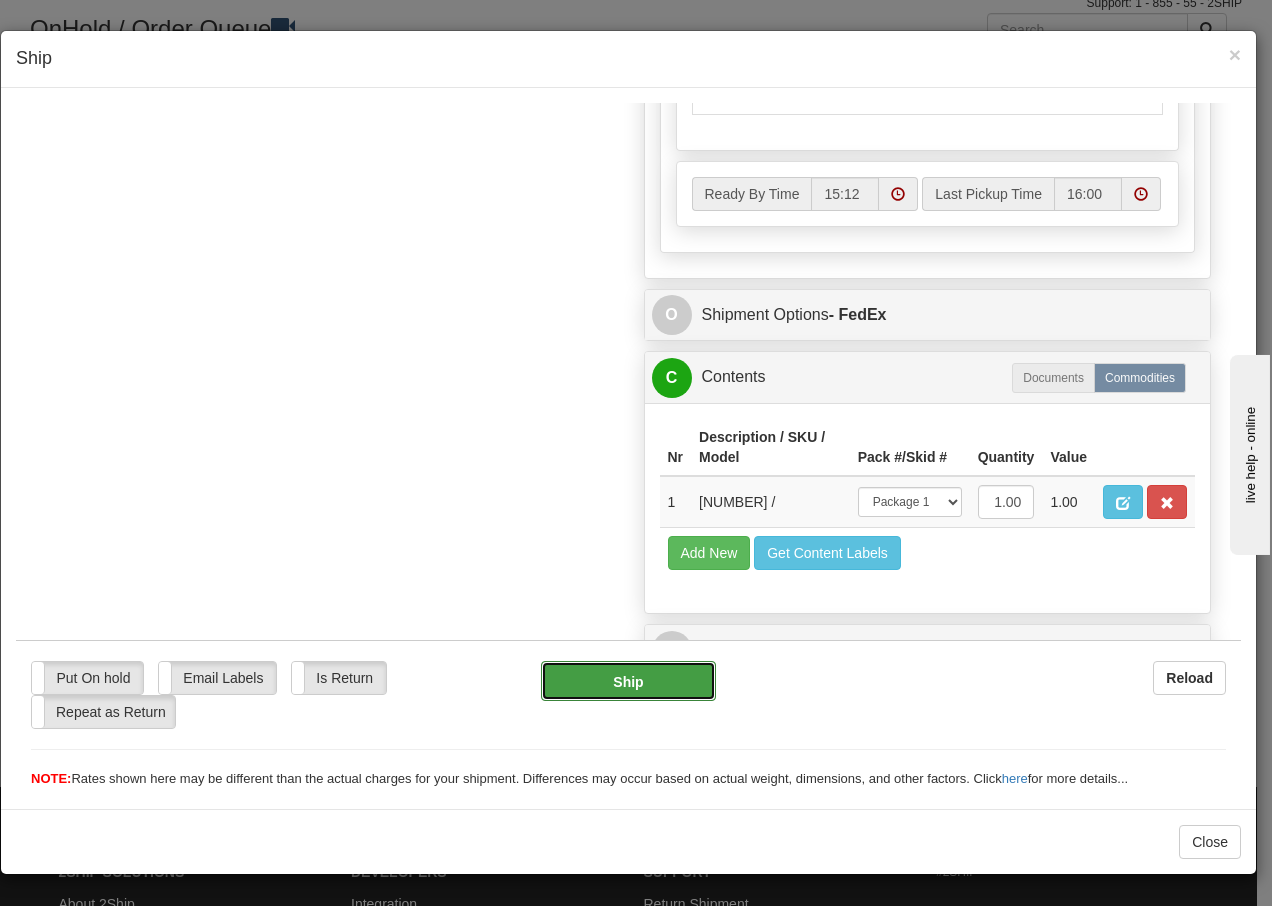click on "Ship" at bounding box center [628, 680] 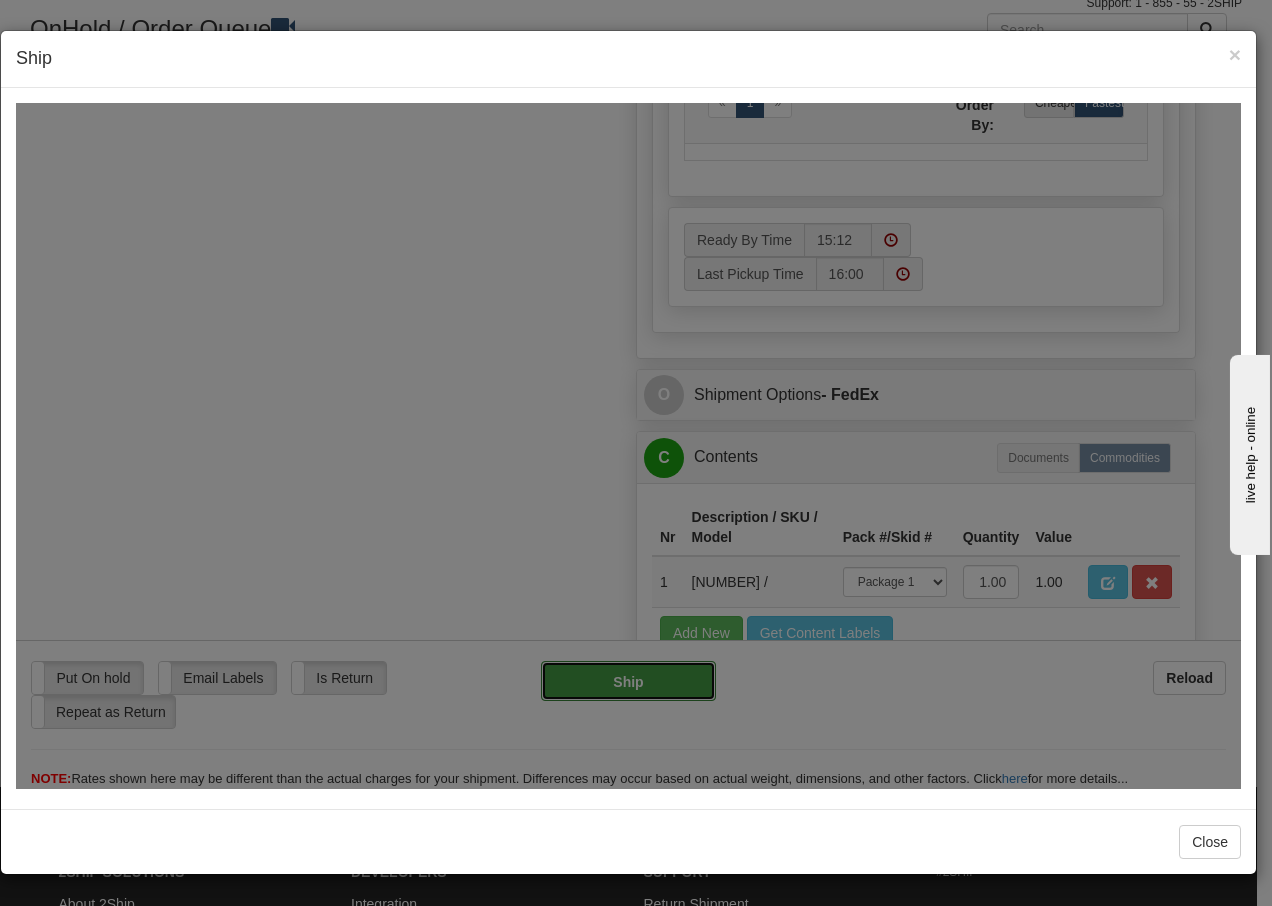 type on "92" 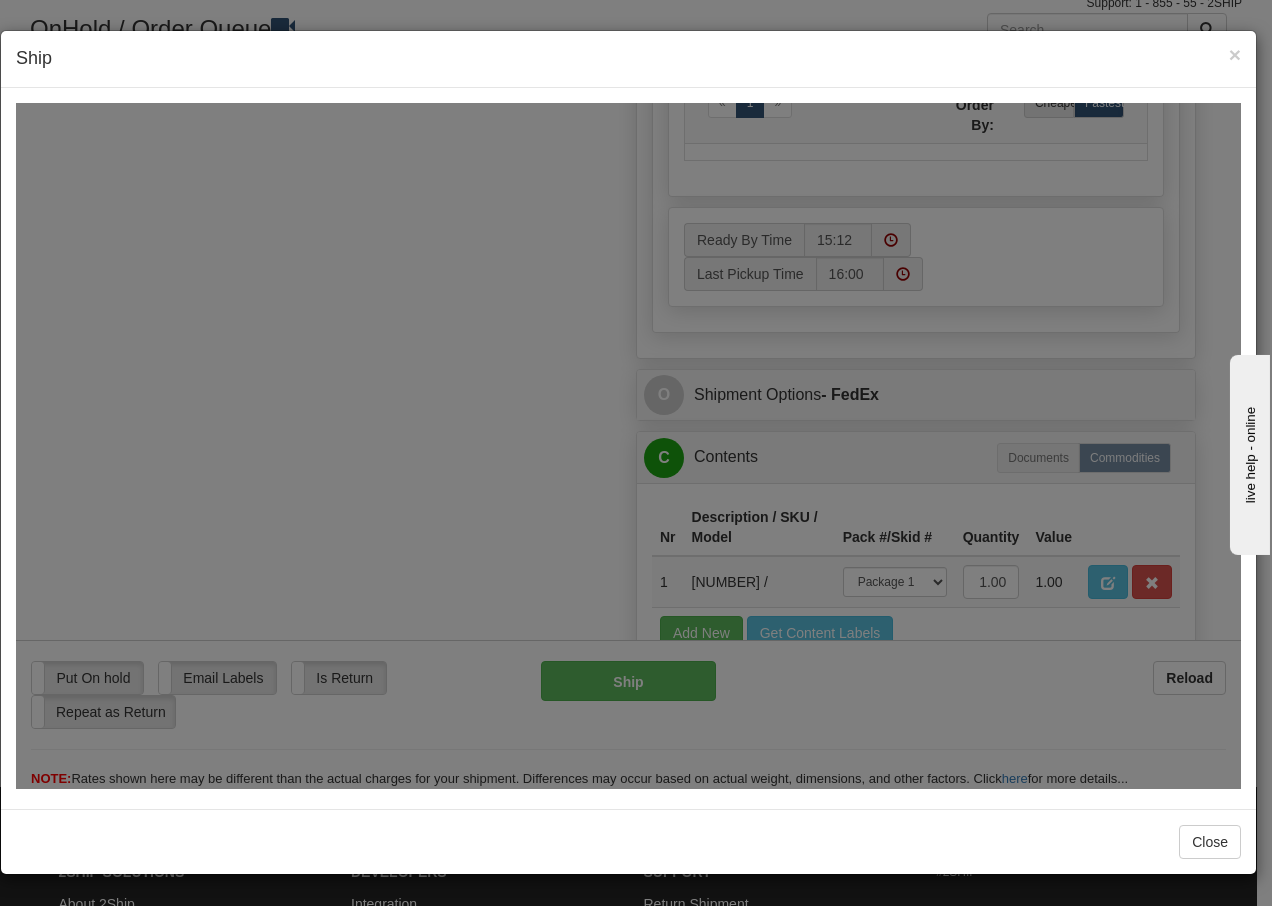 scroll, scrollTop: 1216, scrollLeft: 0, axis: vertical 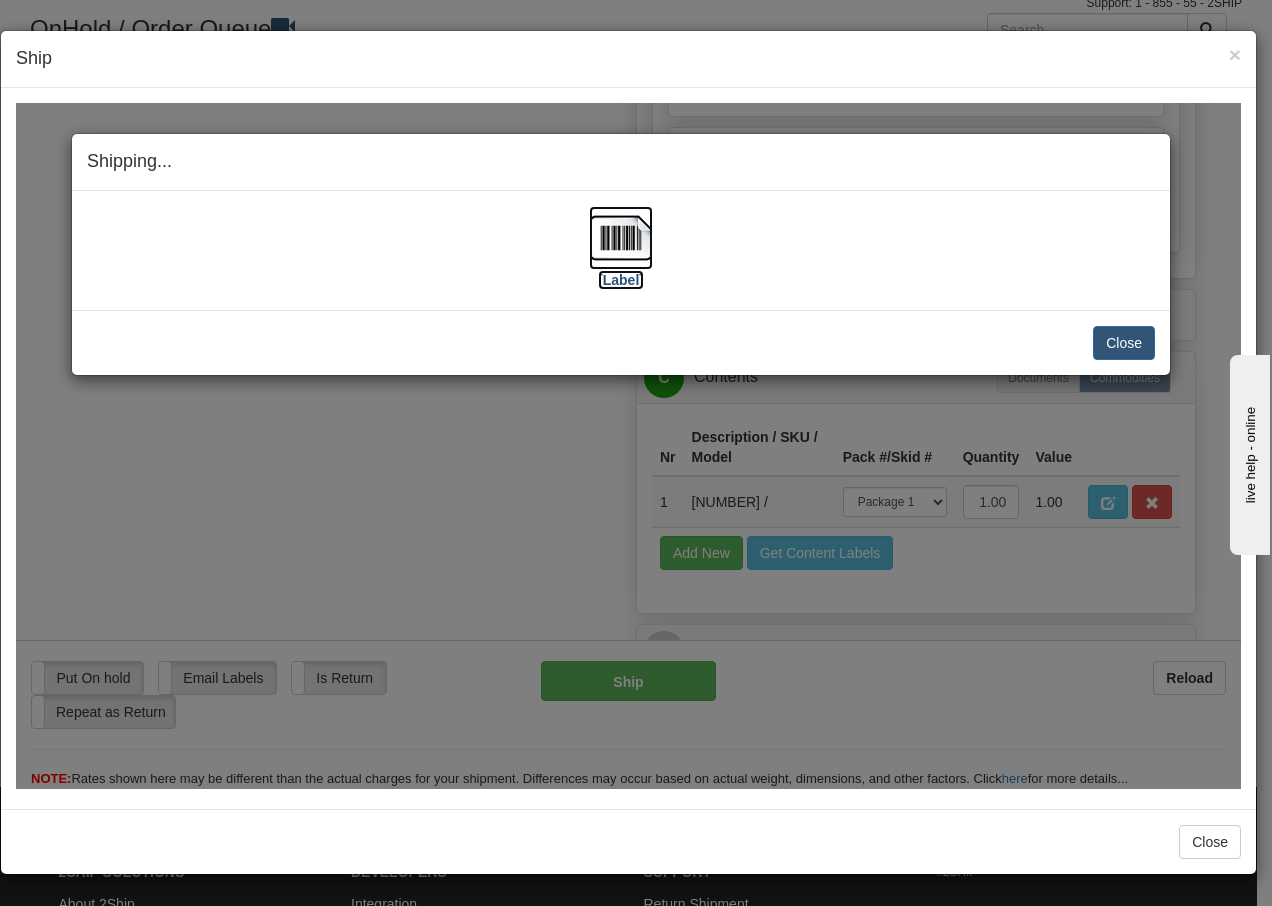 click at bounding box center (621, 237) 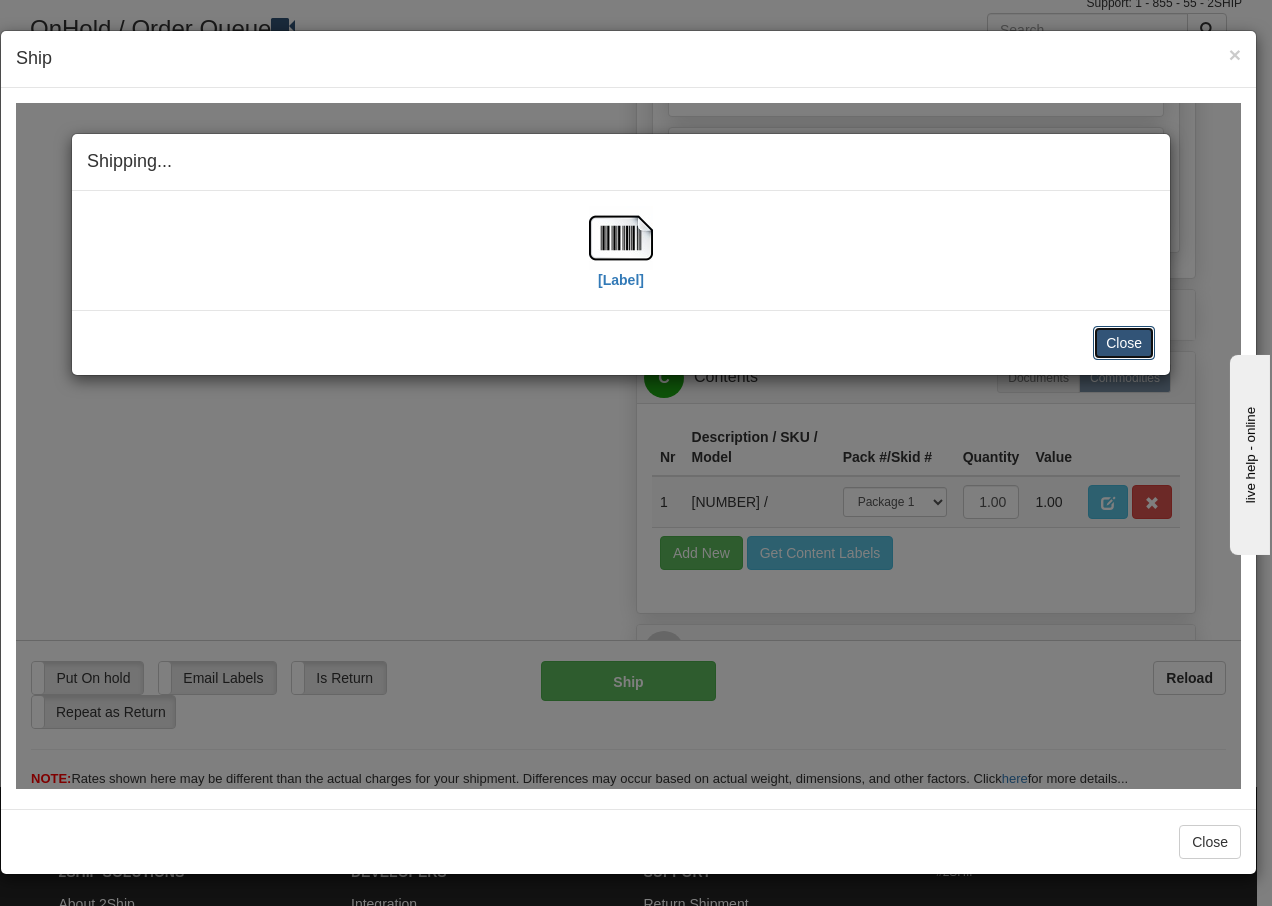 click on "Close" at bounding box center (1124, 342) 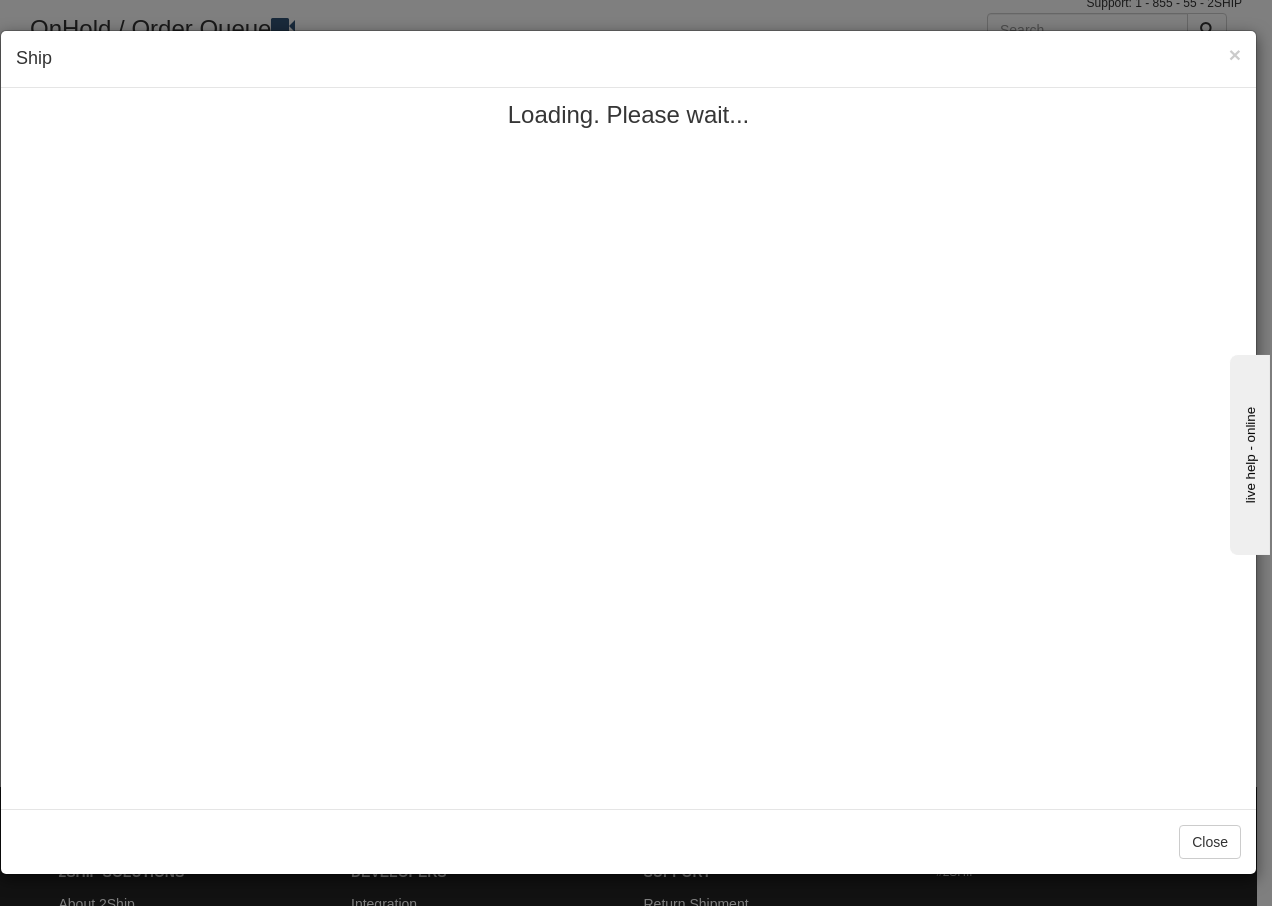 scroll, scrollTop: 0, scrollLeft: 0, axis: both 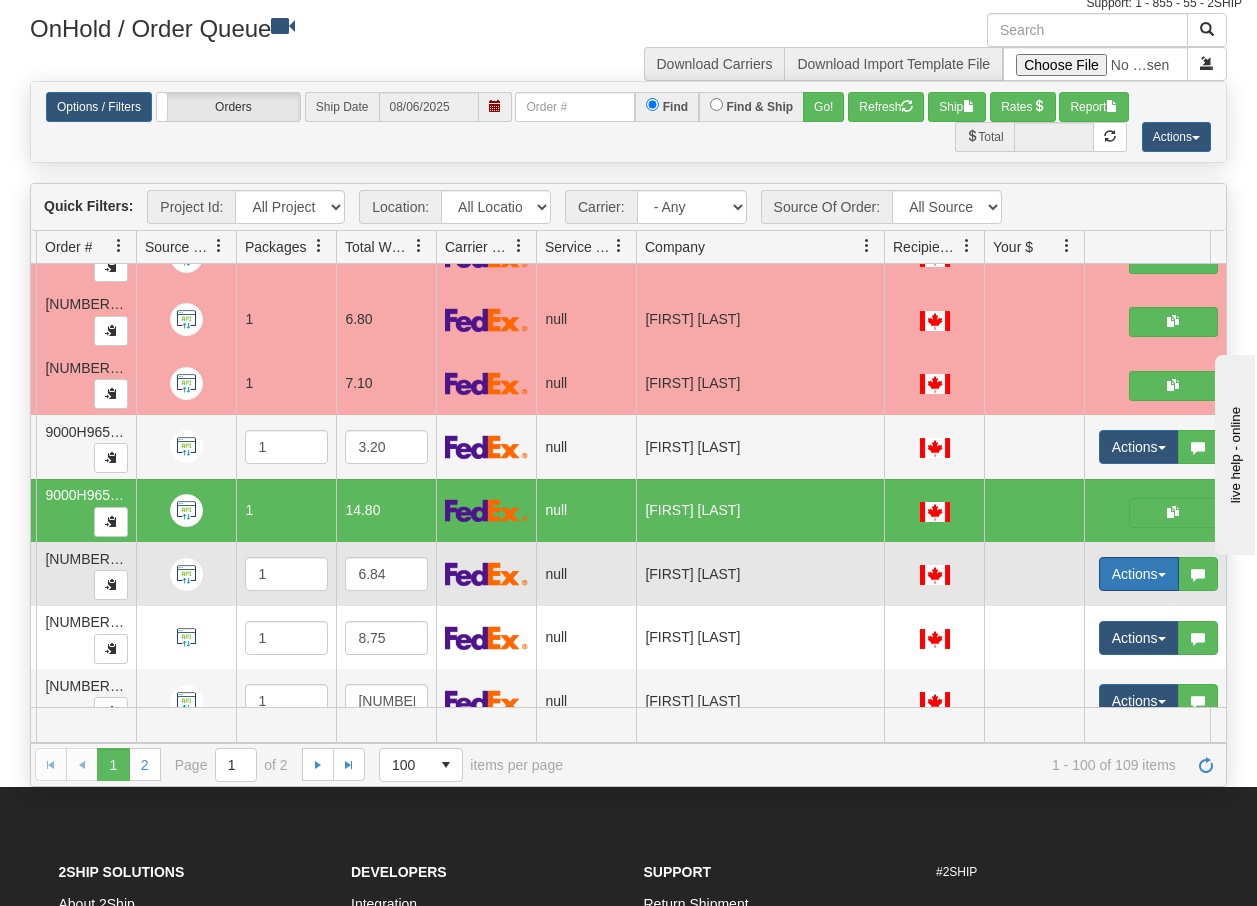 click on "Actions" at bounding box center [1139, 574] 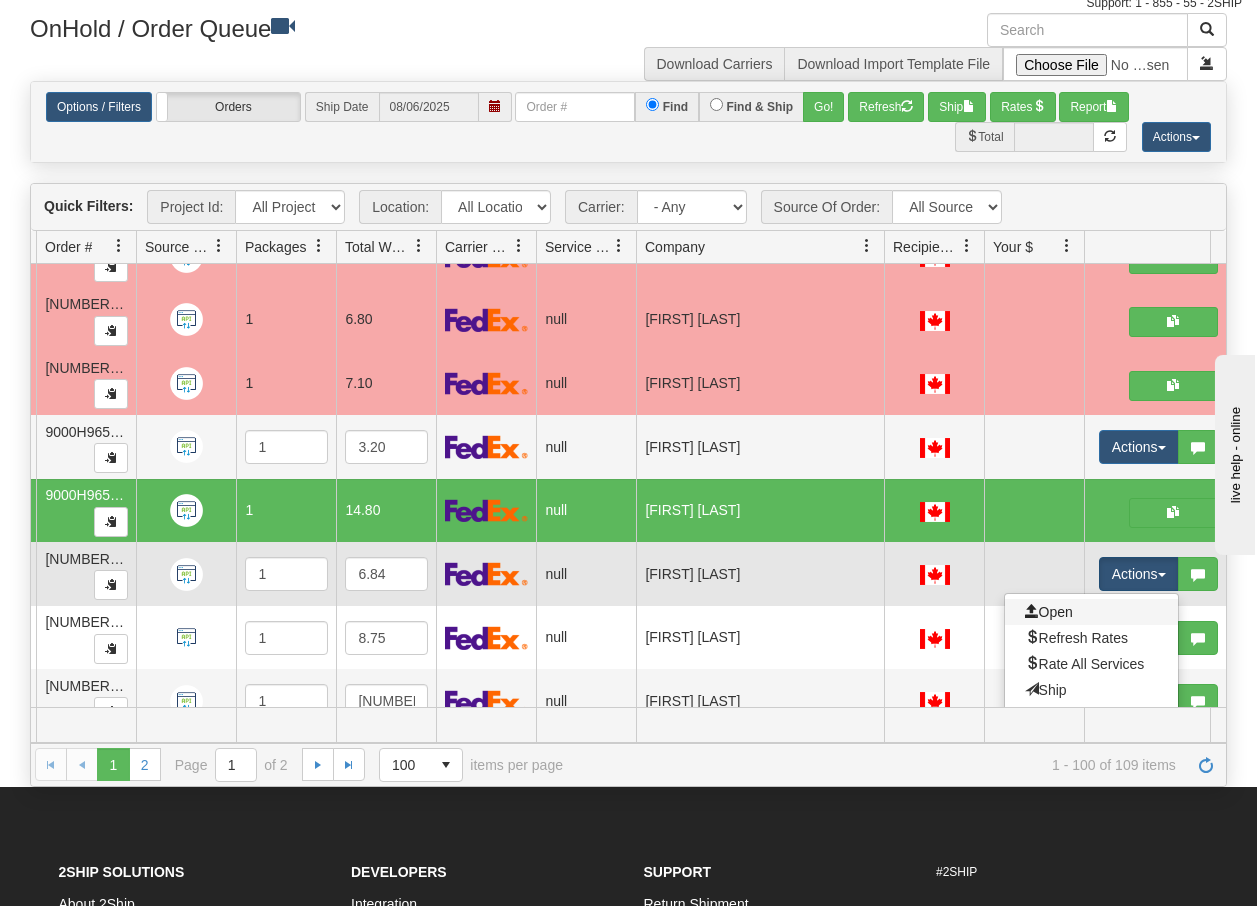 click on "Open" at bounding box center (1091, 612) 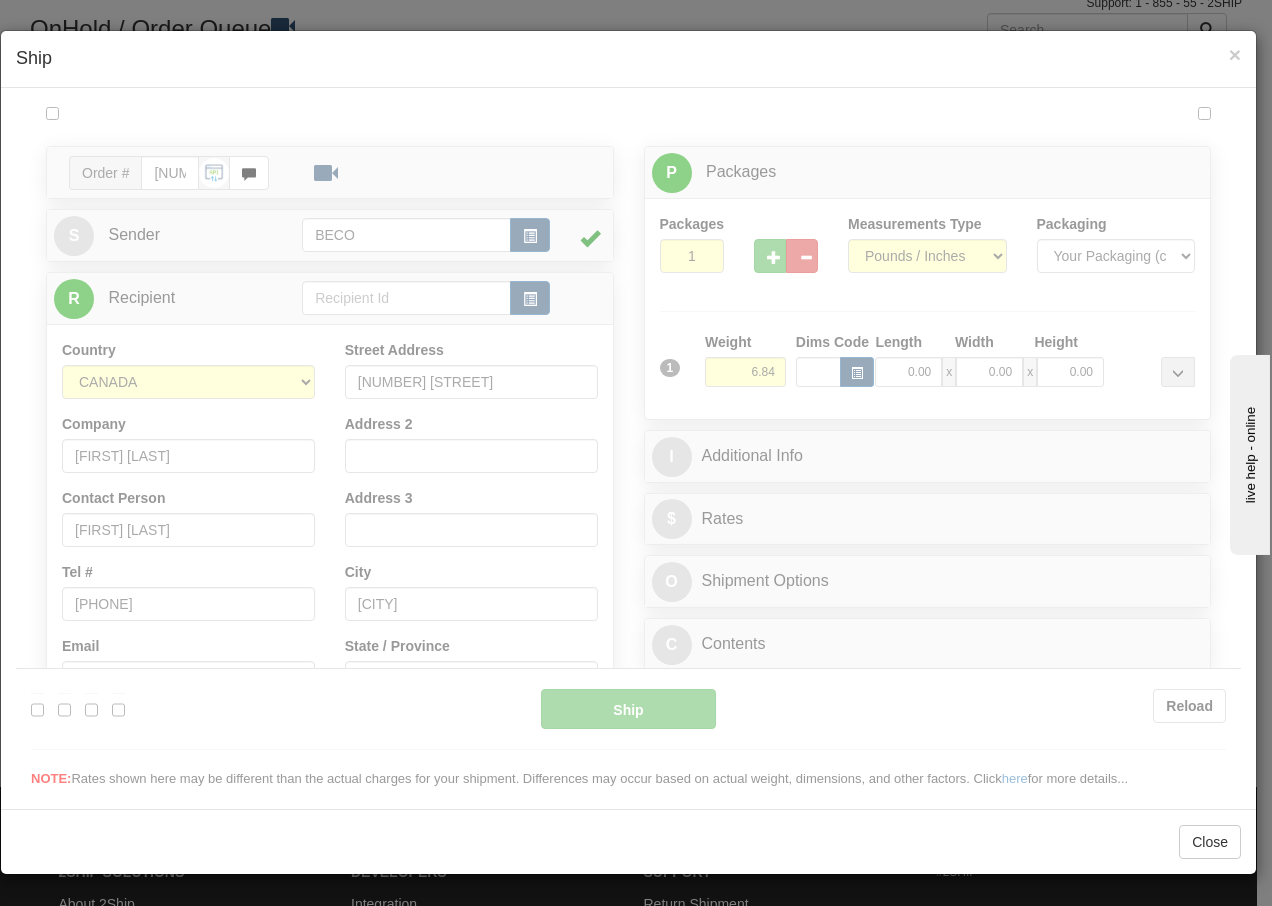 scroll, scrollTop: 0, scrollLeft: 0, axis: both 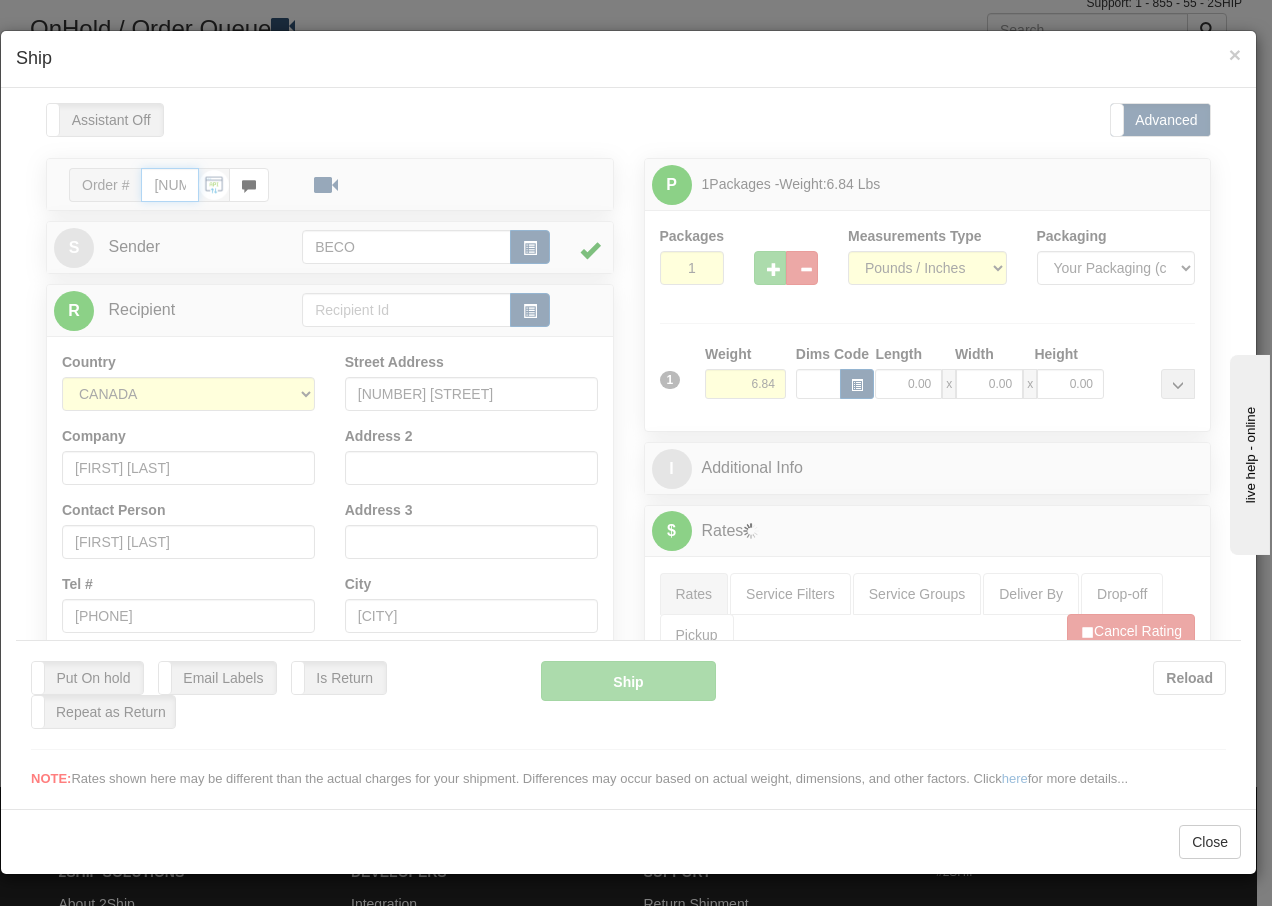 type on "15:13" 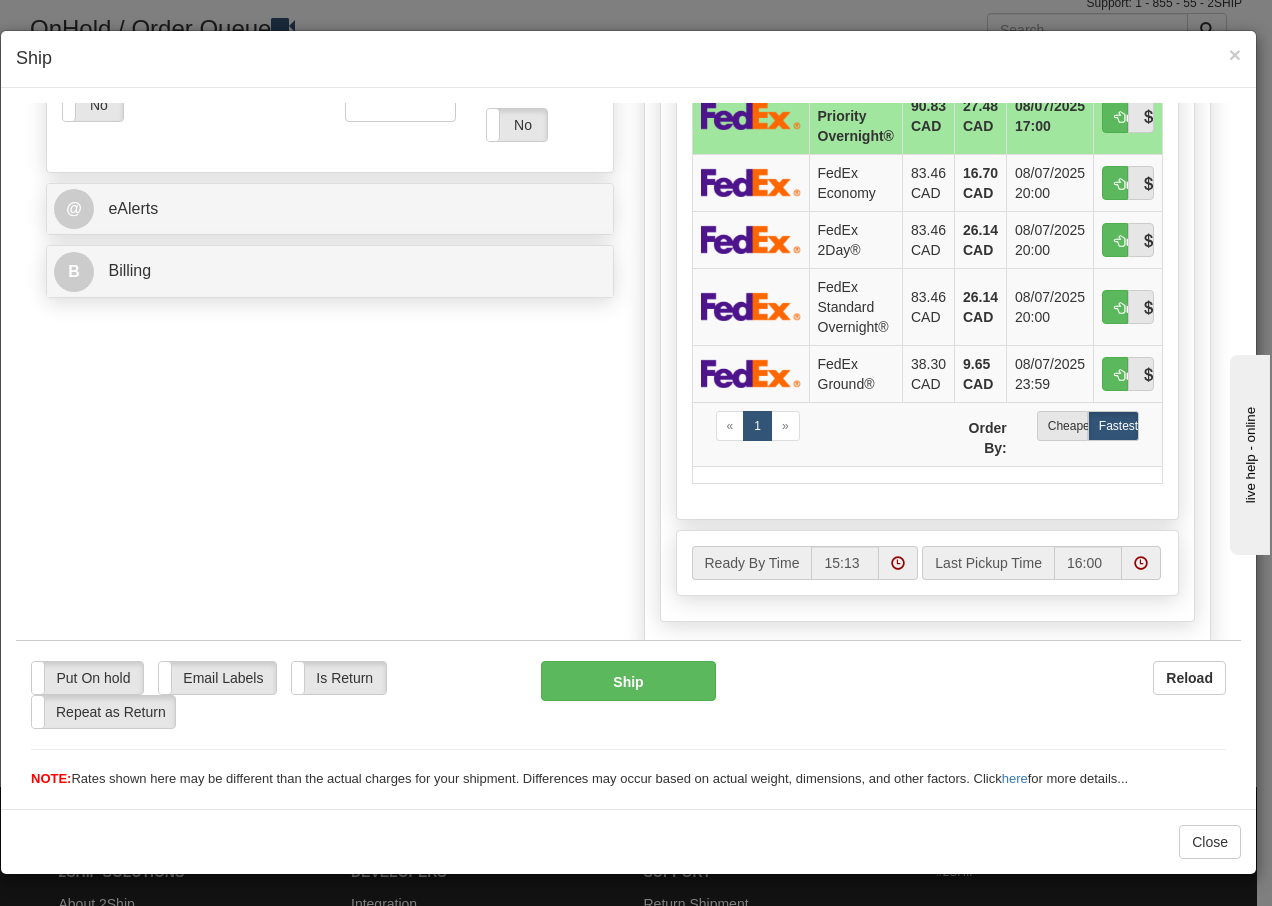 scroll, scrollTop: 759, scrollLeft: 0, axis: vertical 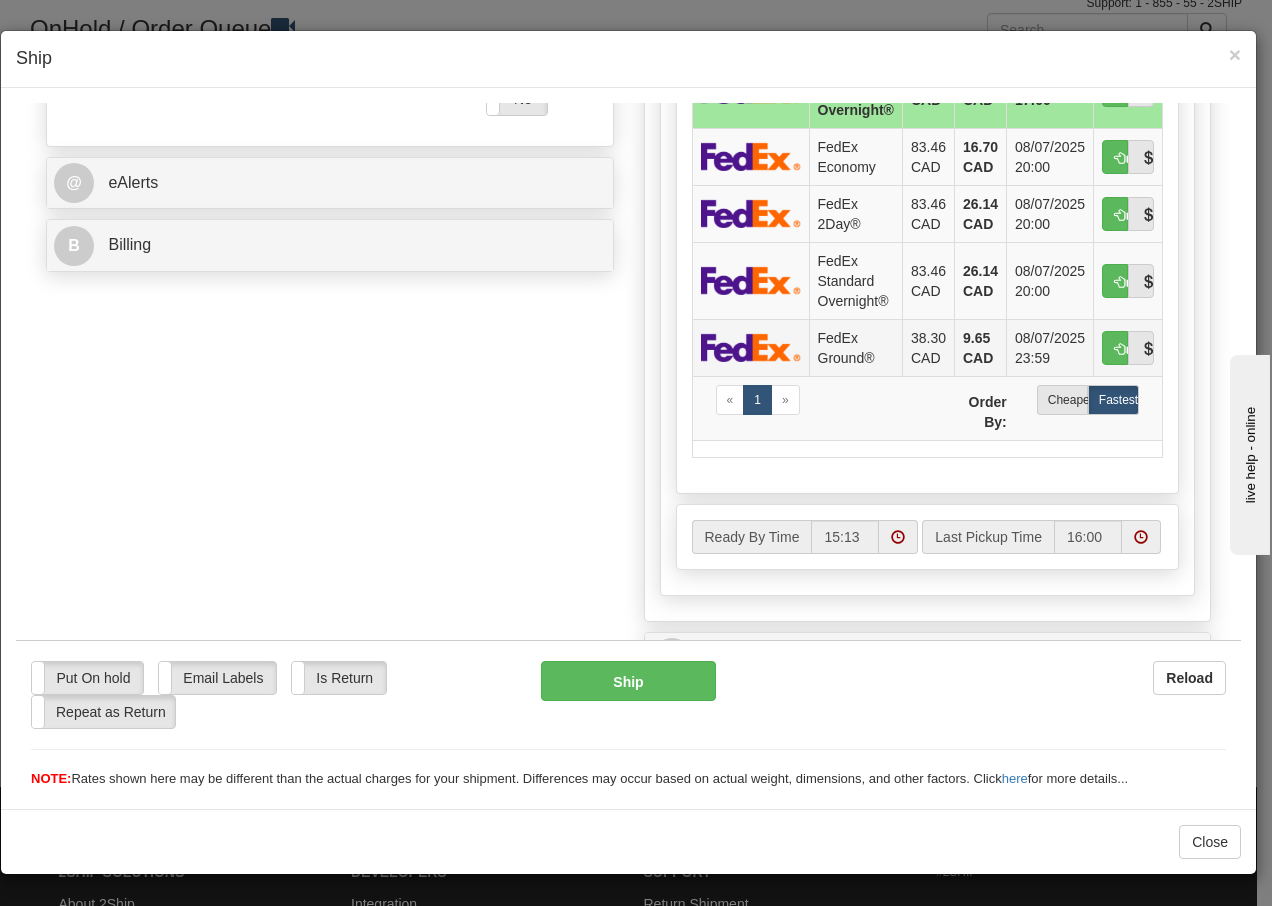 click on "FedEx Ground®" at bounding box center [855, 346] 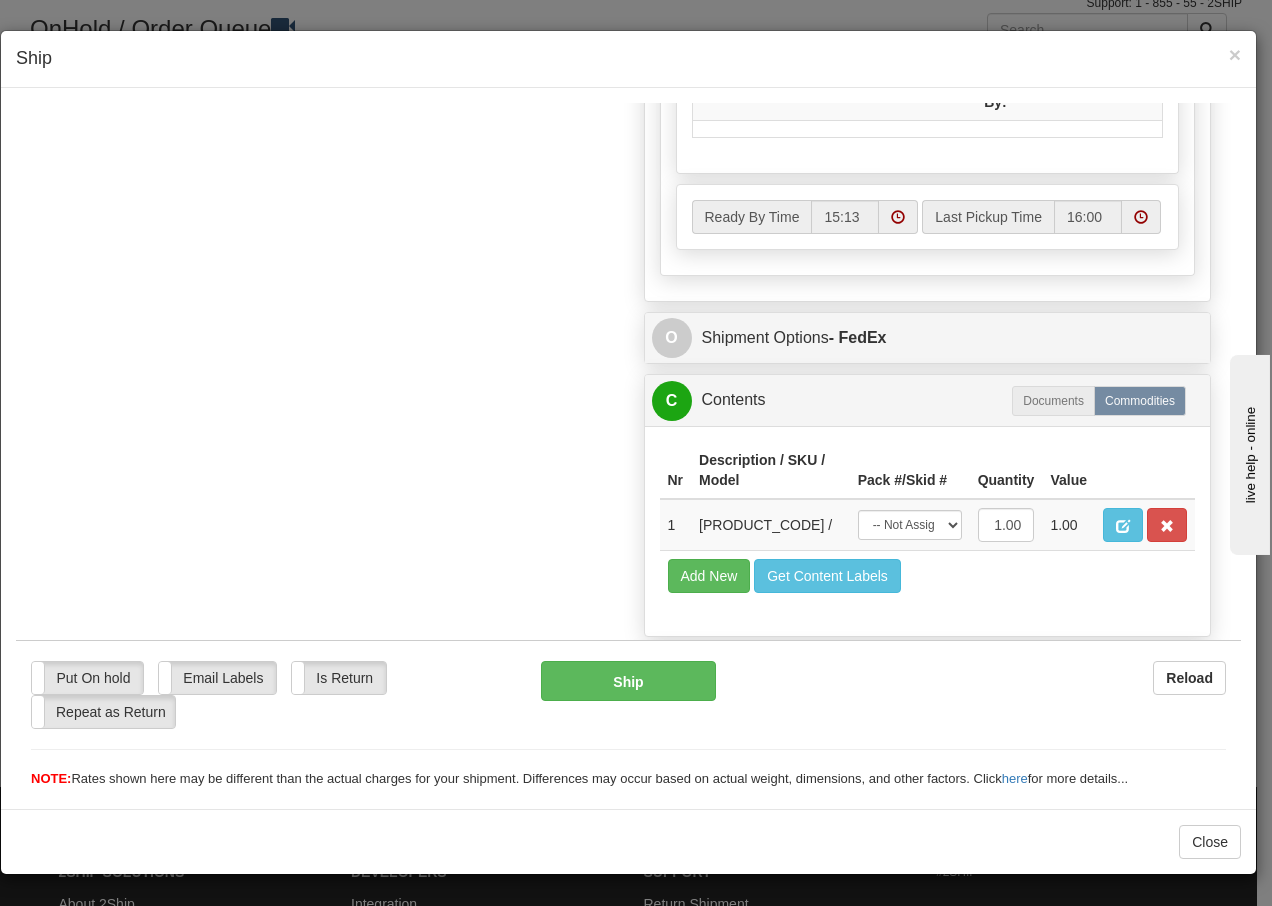 scroll, scrollTop: 1136, scrollLeft: 0, axis: vertical 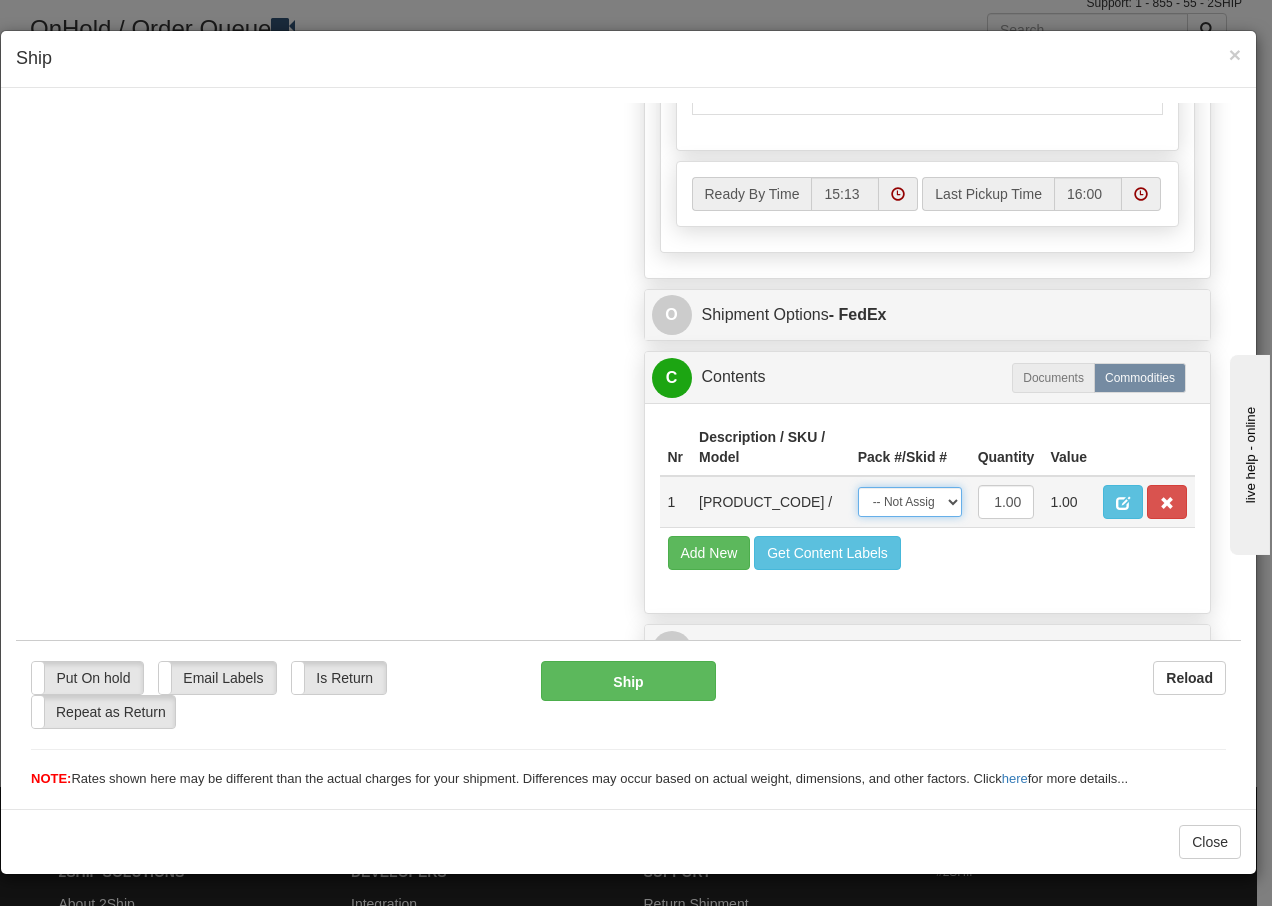 drag, startPoint x: 914, startPoint y: 500, endPoint x: 916, endPoint y: 518, distance: 18.110771 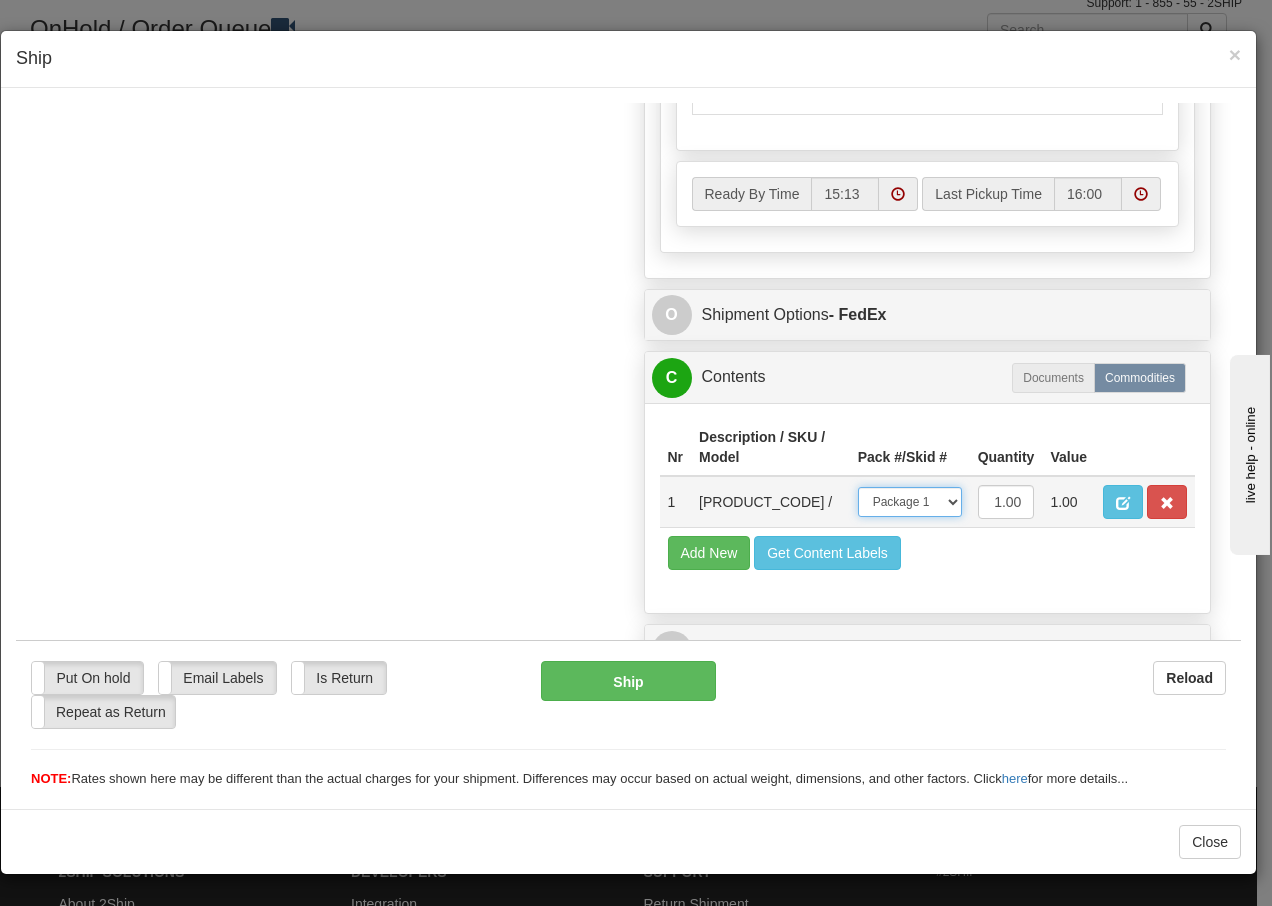 click on "-- Not Assigned --
Package 1" at bounding box center [910, 501] 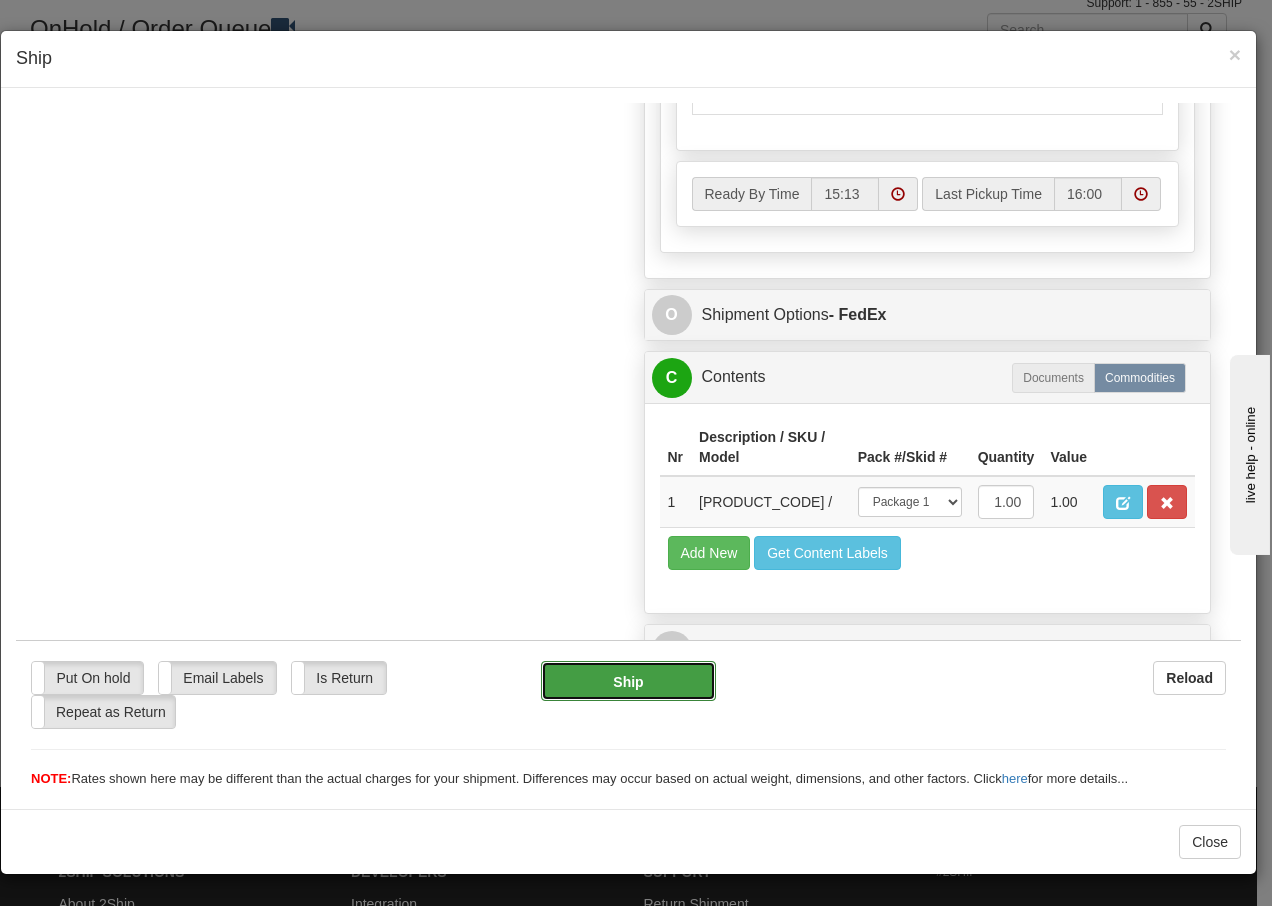click on "Ship" at bounding box center (628, 680) 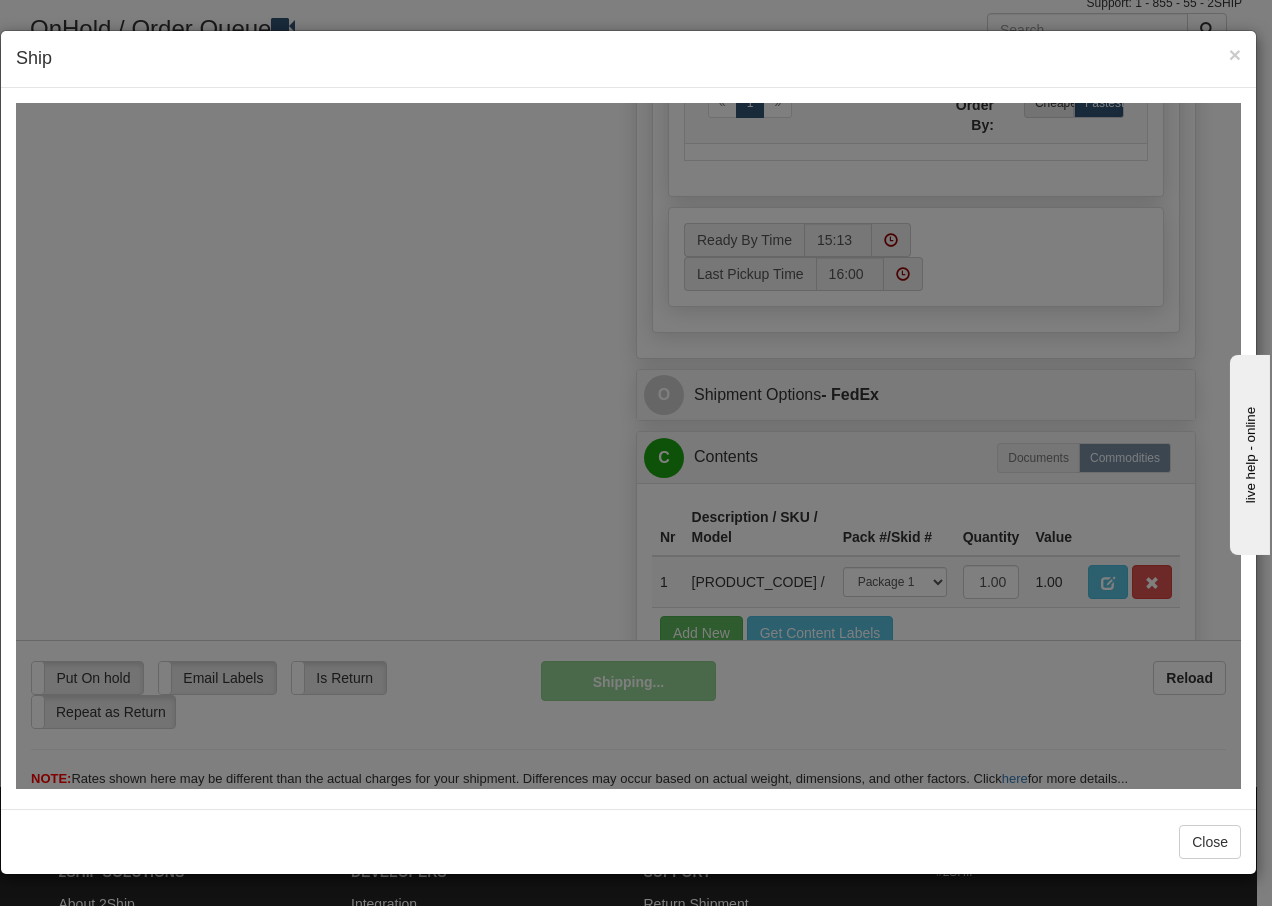 scroll, scrollTop: 1216, scrollLeft: 0, axis: vertical 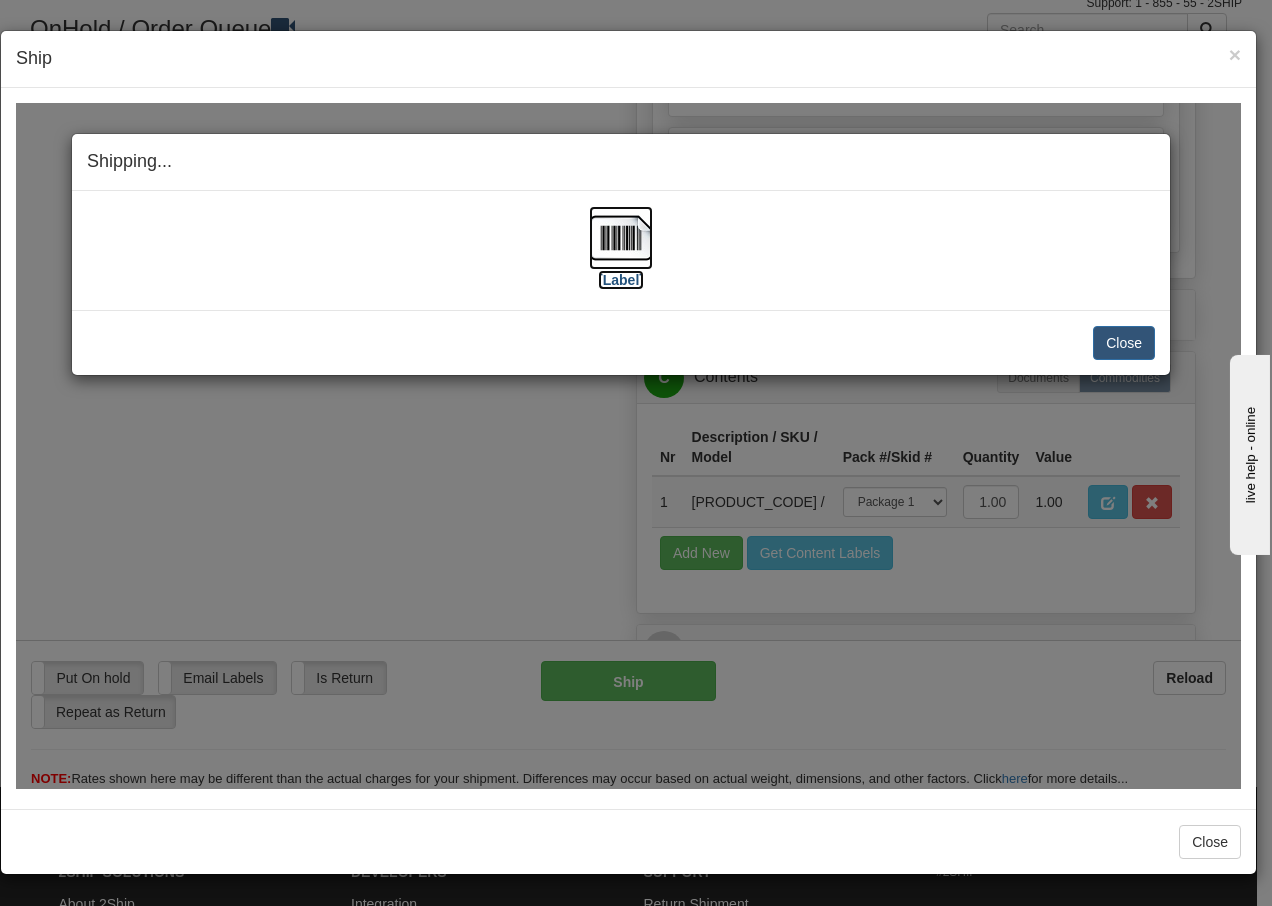 click at bounding box center [621, 237] 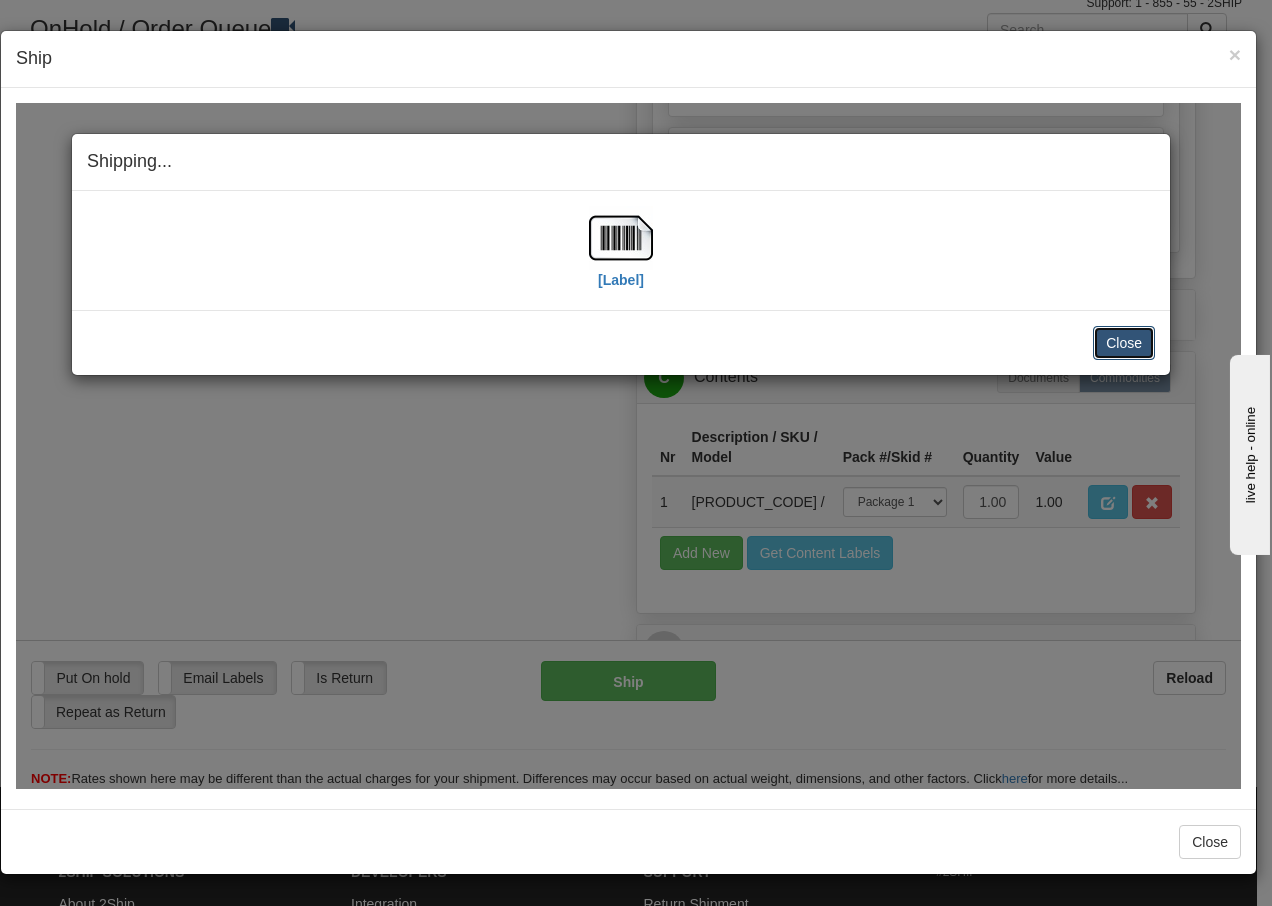 click on "Close" at bounding box center (1124, 342) 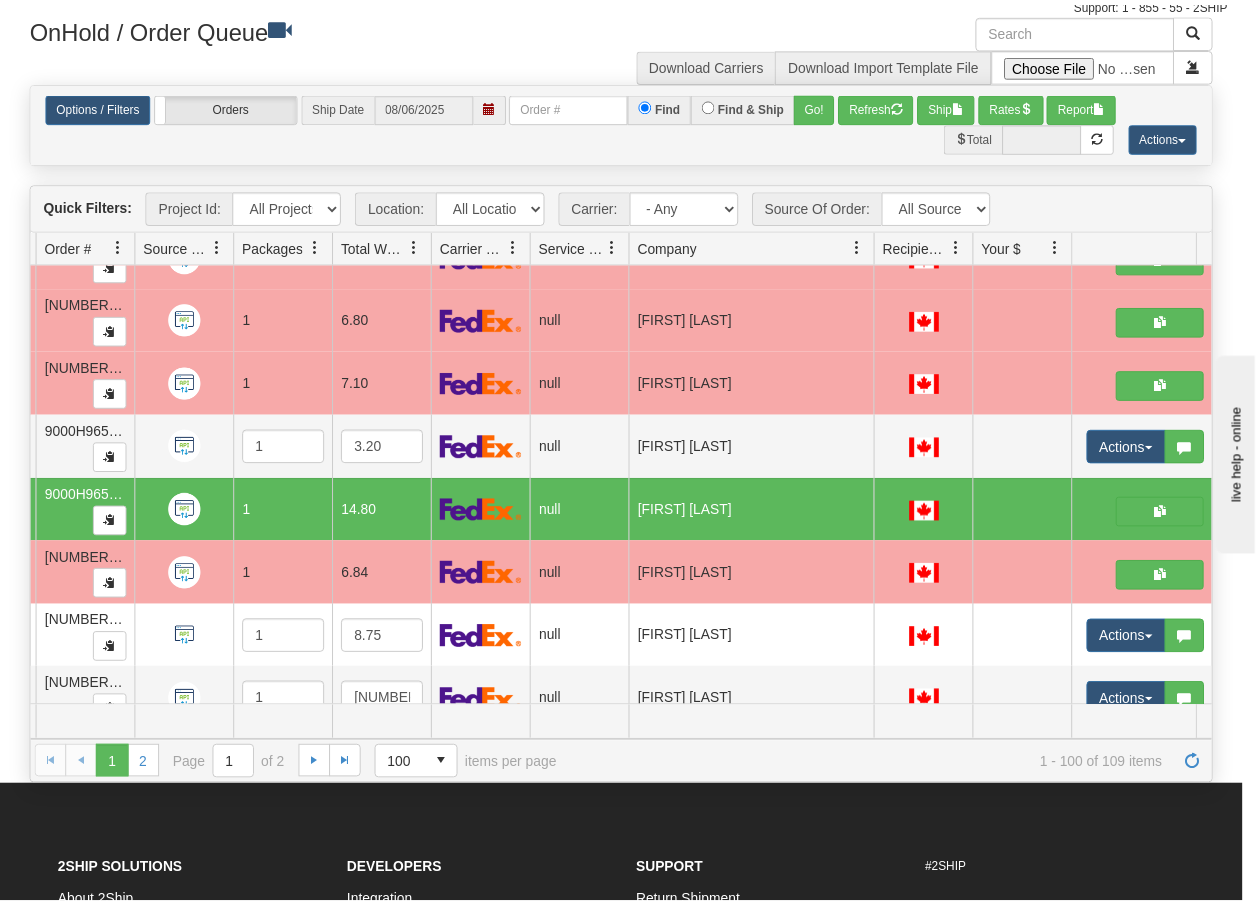scroll, scrollTop: 0, scrollLeft: 0, axis: both 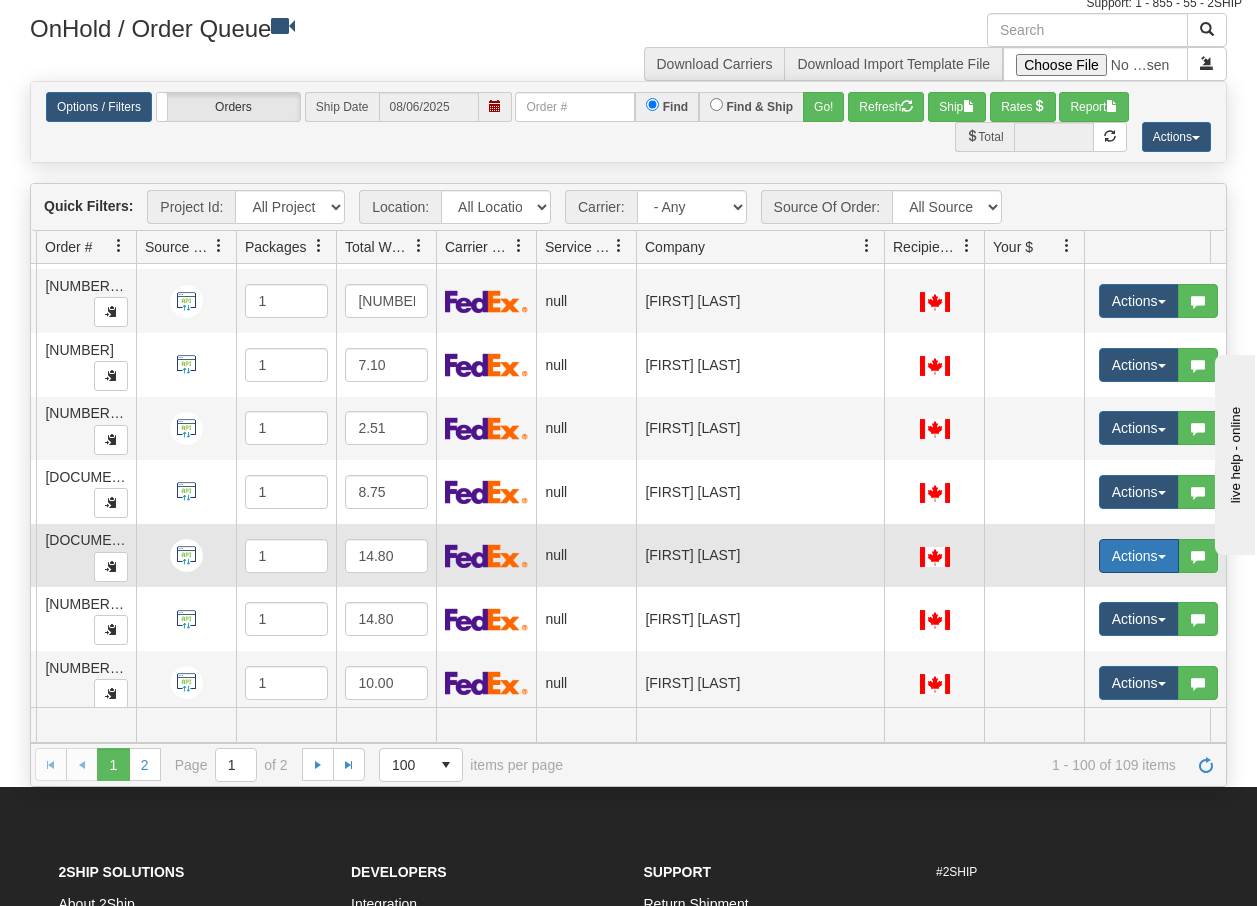 click on "Actions" at bounding box center (1139, 556) 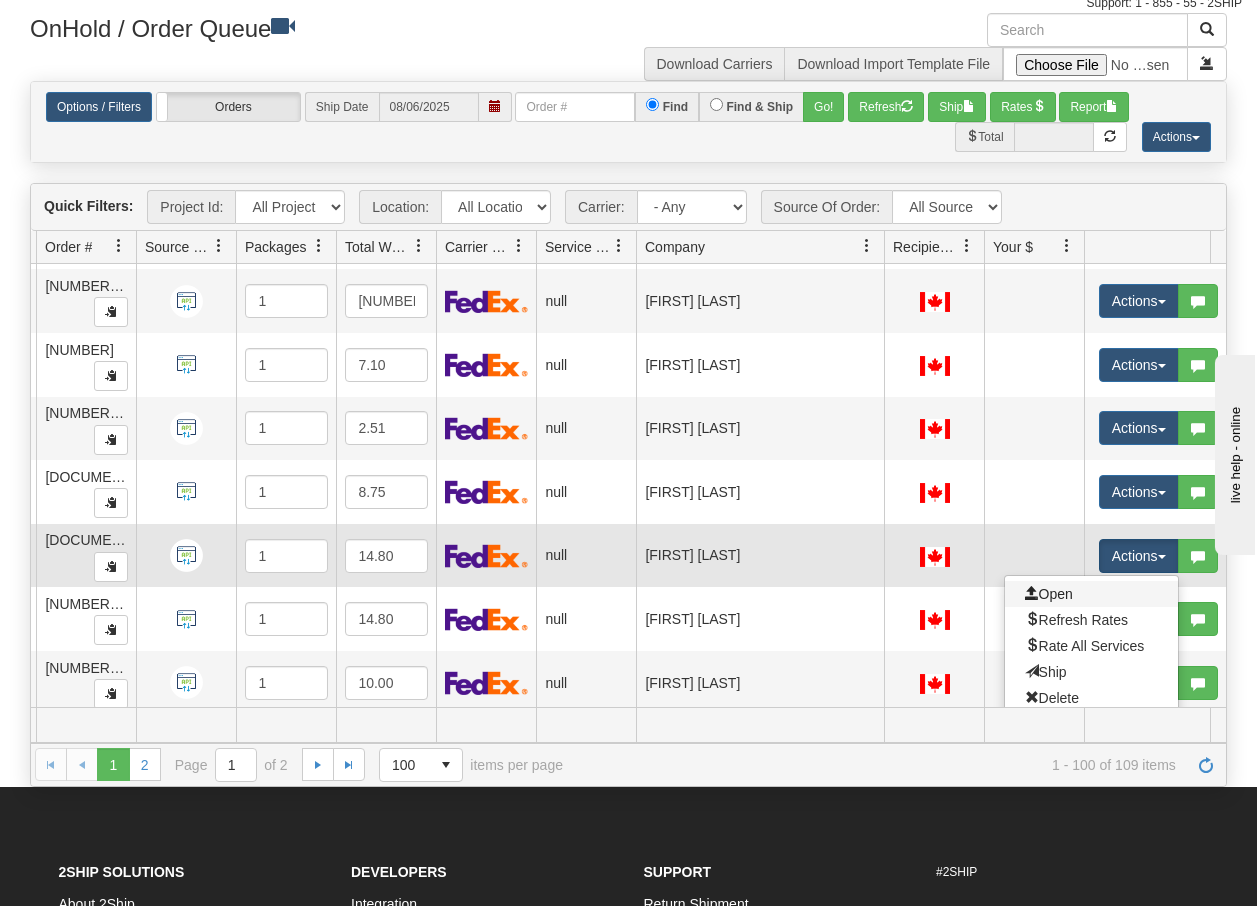 click on "Open" at bounding box center (1091, 594) 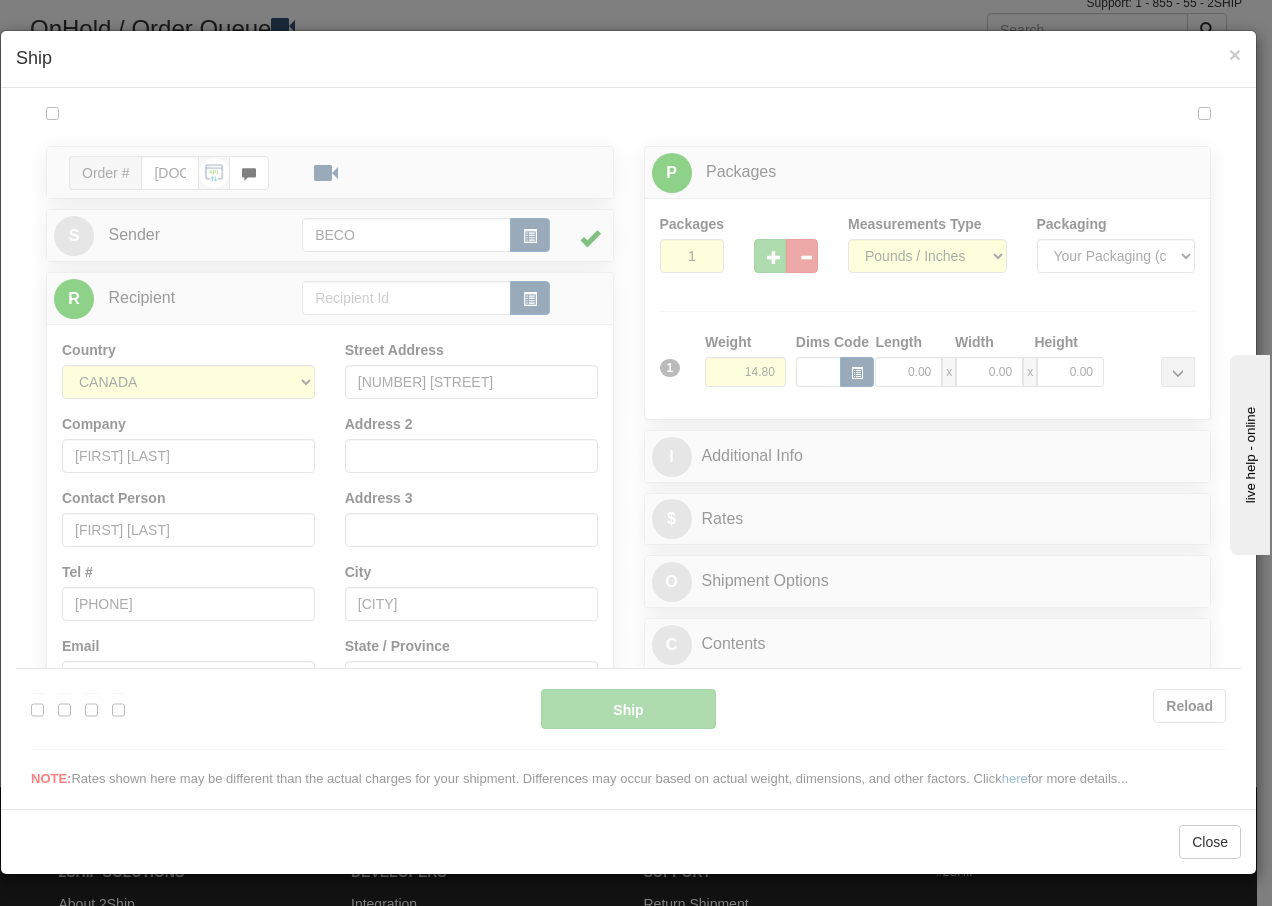 scroll, scrollTop: 0, scrollLeft: 0, axis: both 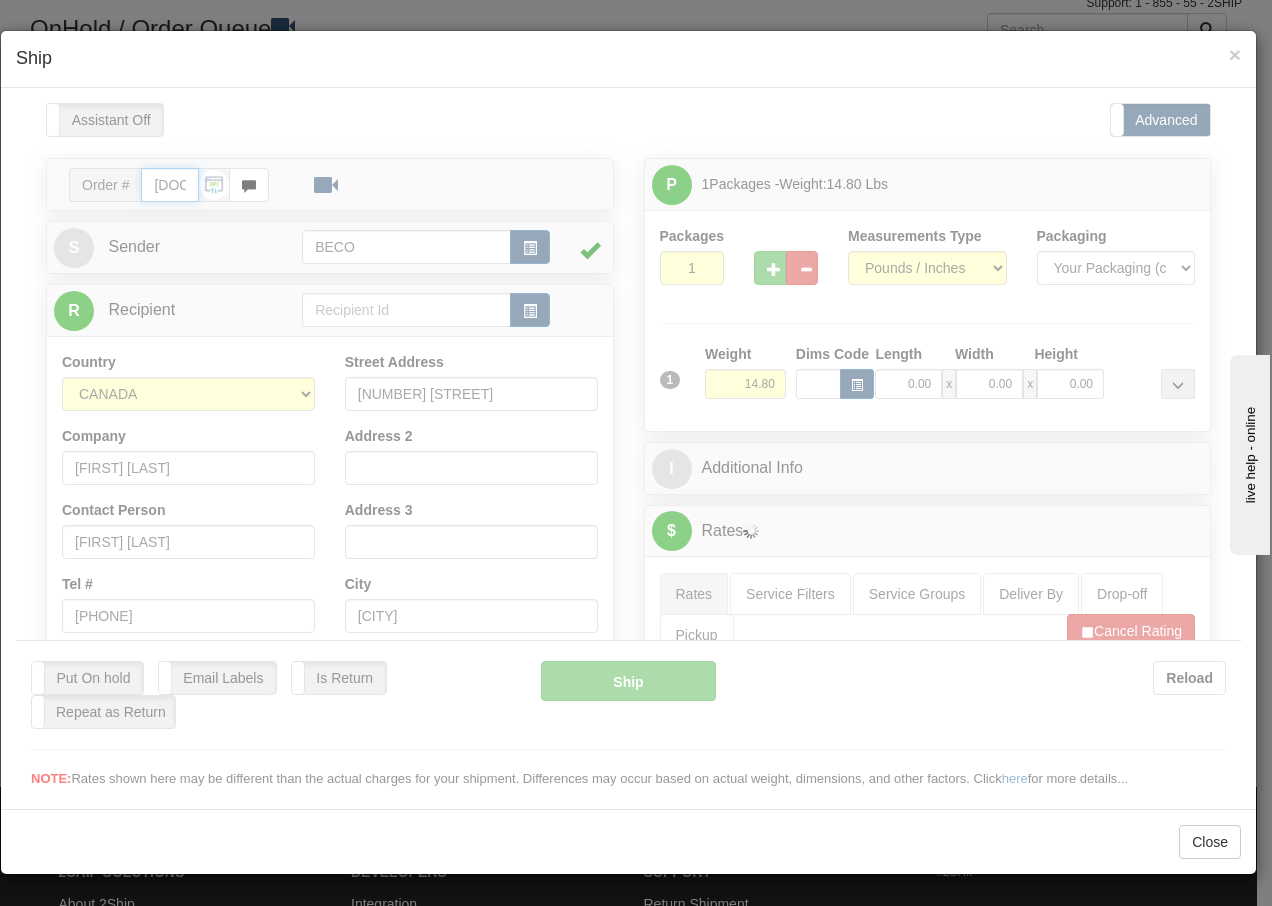type on "15:13" 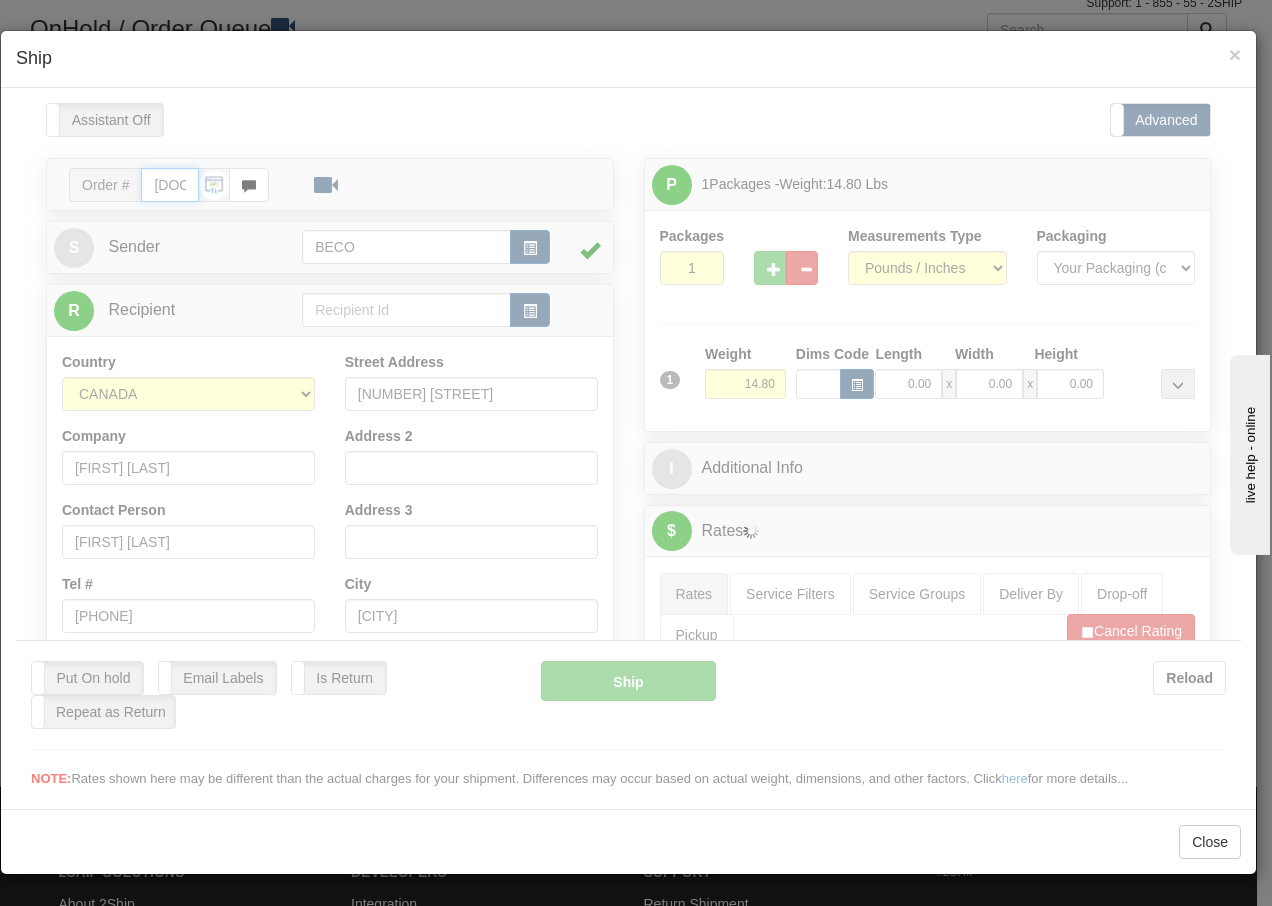 type on "16:00" 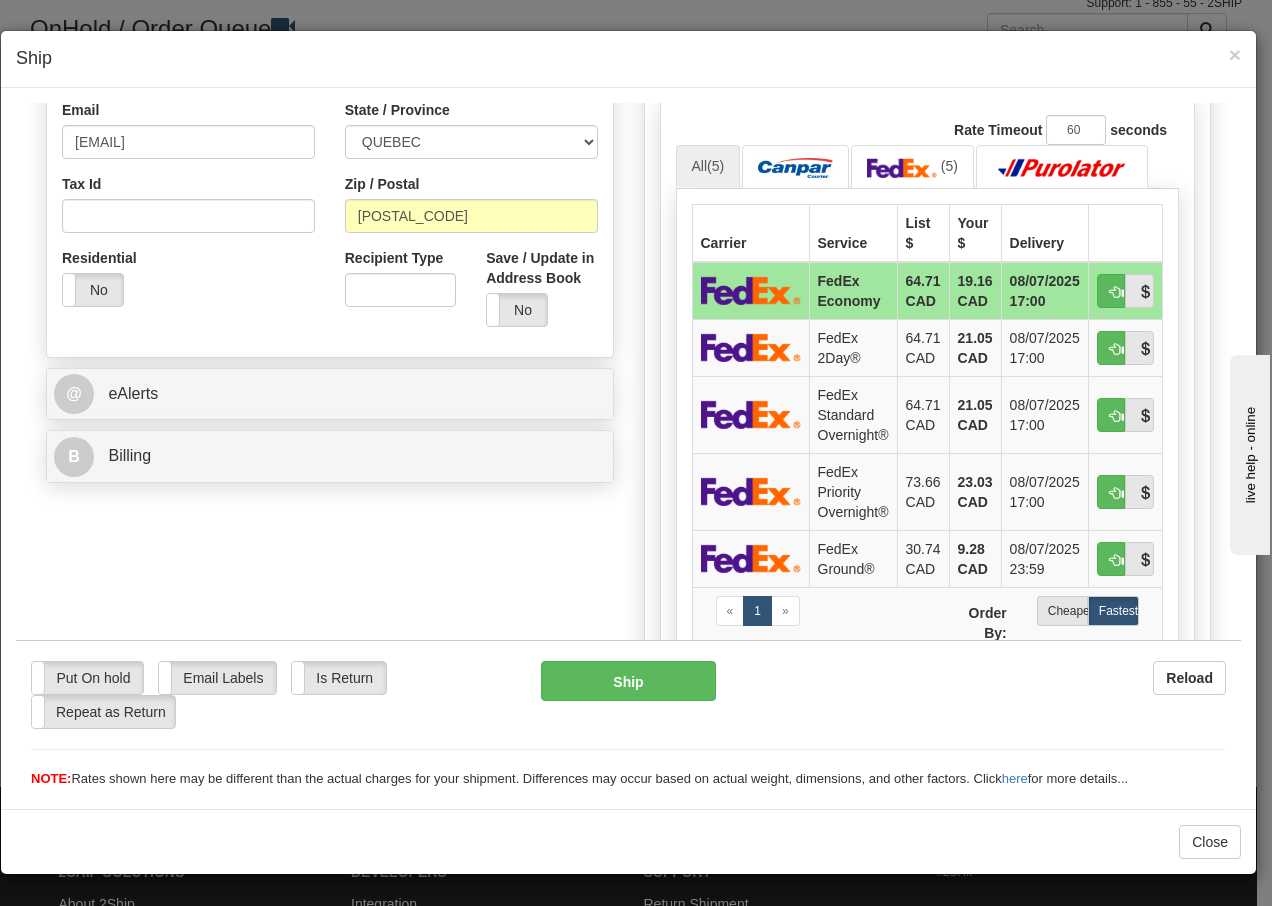 scroll, scrollTop: 560, scrollLeft: 0, axis: vertical 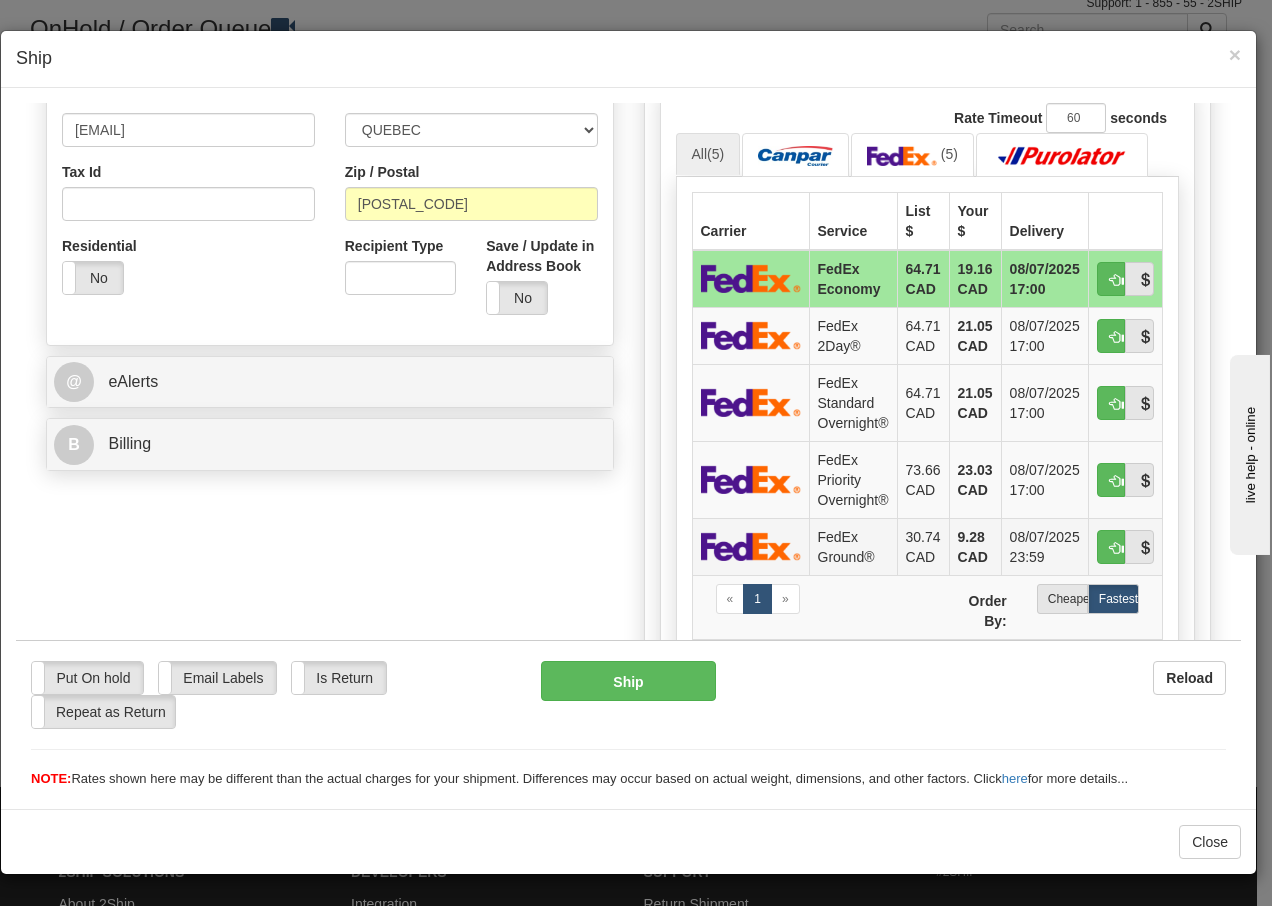 click on "FedEx Ground®" at bounding box center [853, 545] 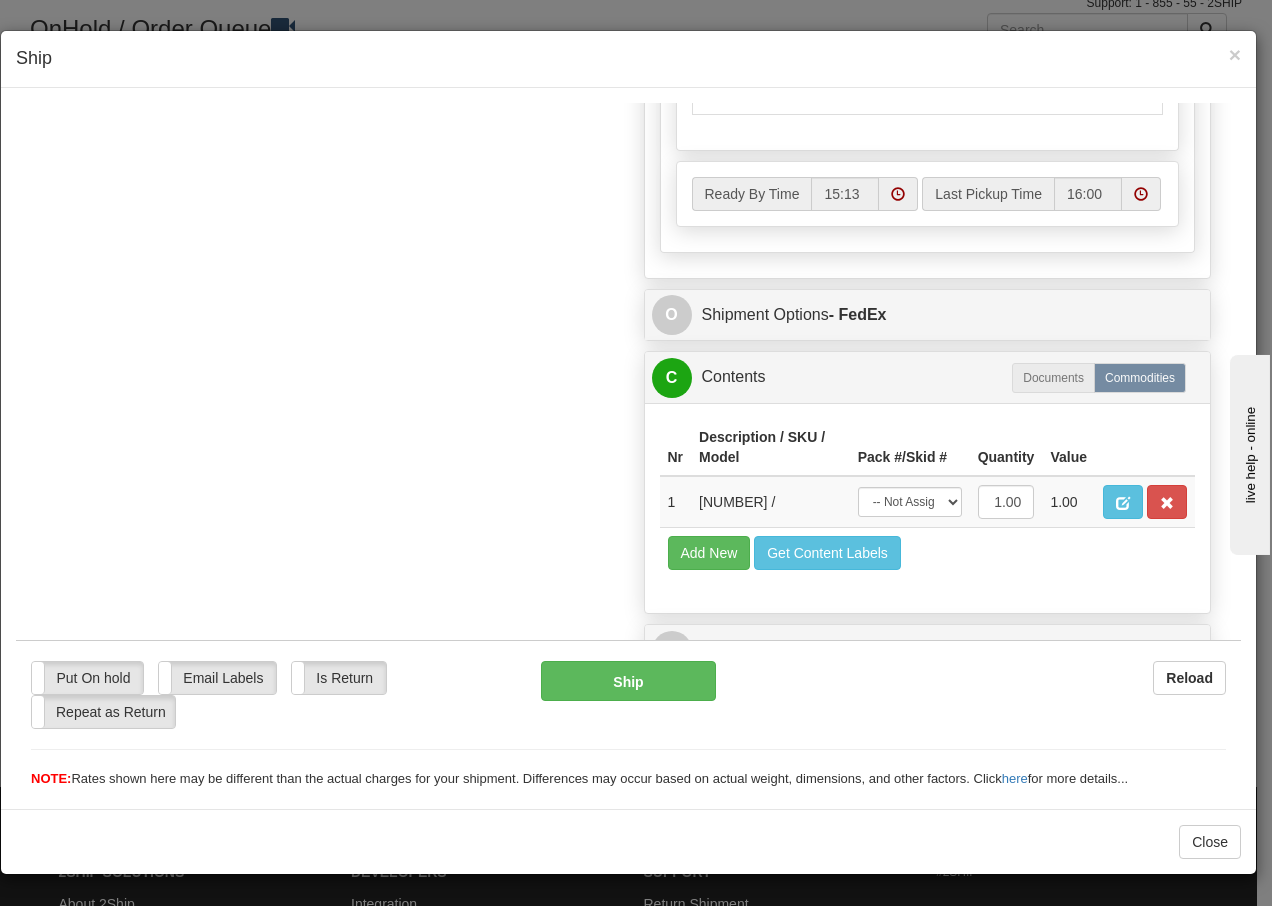 scroll, scrollTop: 1136, scrollLeft: 0, axis: vertical 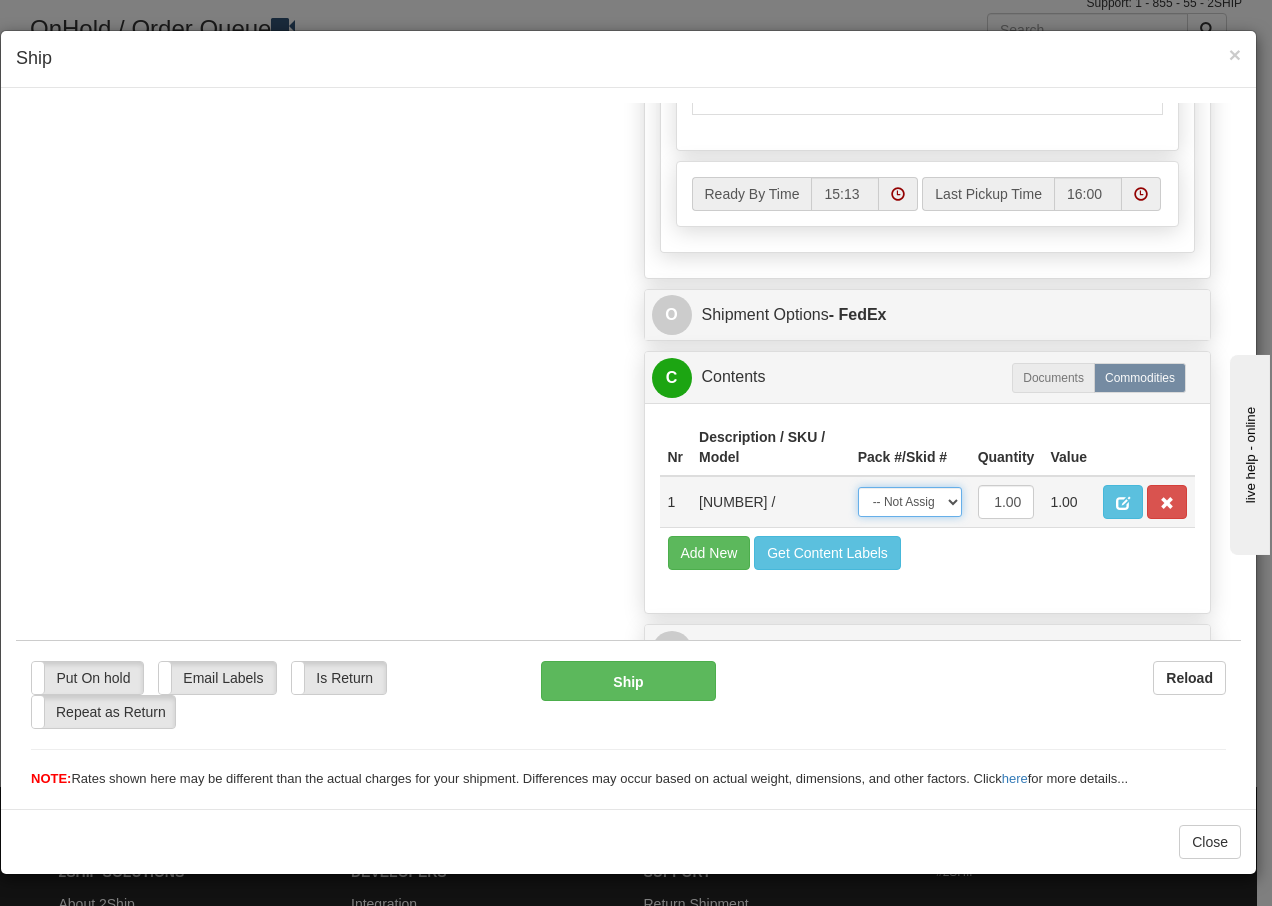 click on "-- Not Assigned --
Package 1" at bounding box center (910, 501) 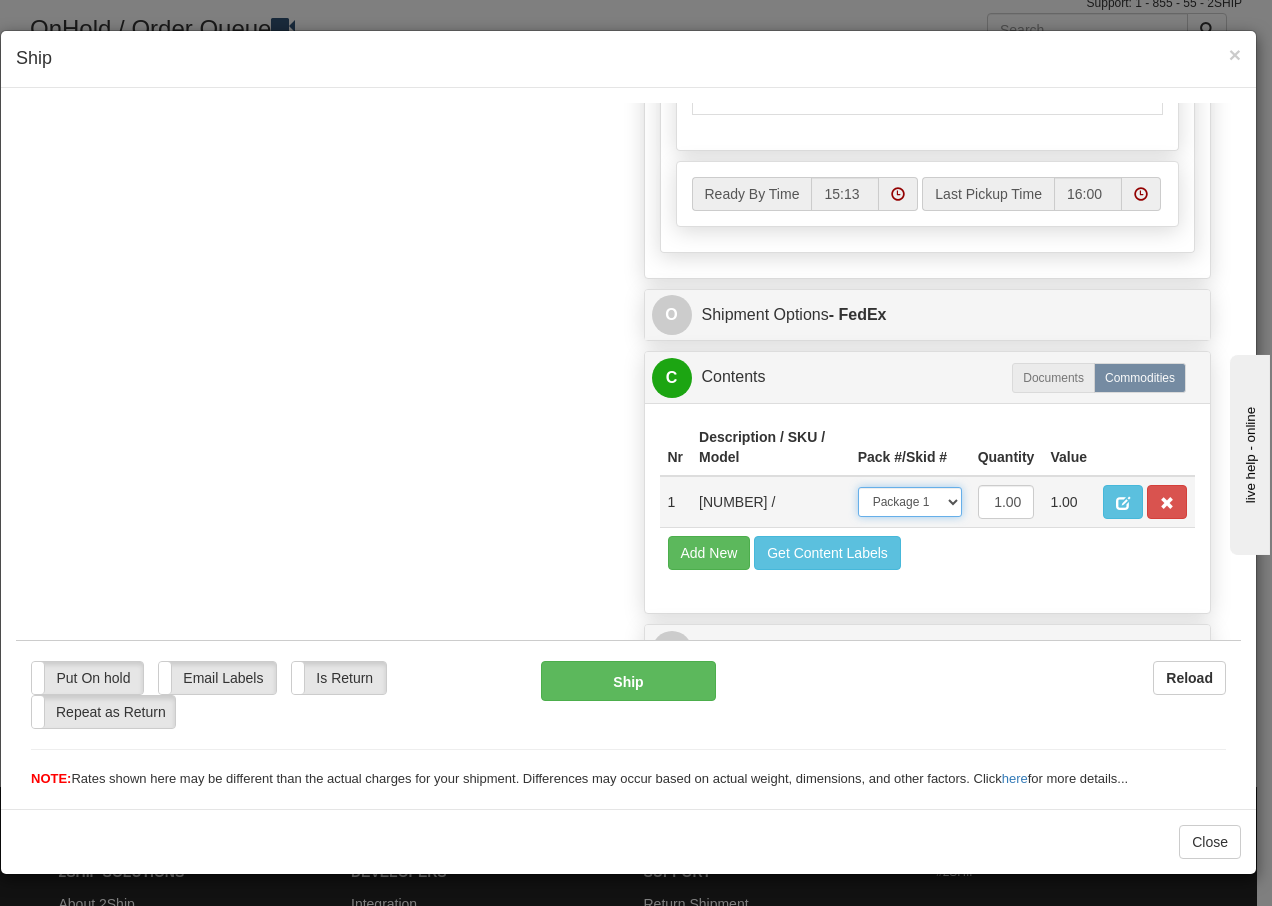 click on "-- Not Assigned --
Package 1" at bounding box center [910, 501] 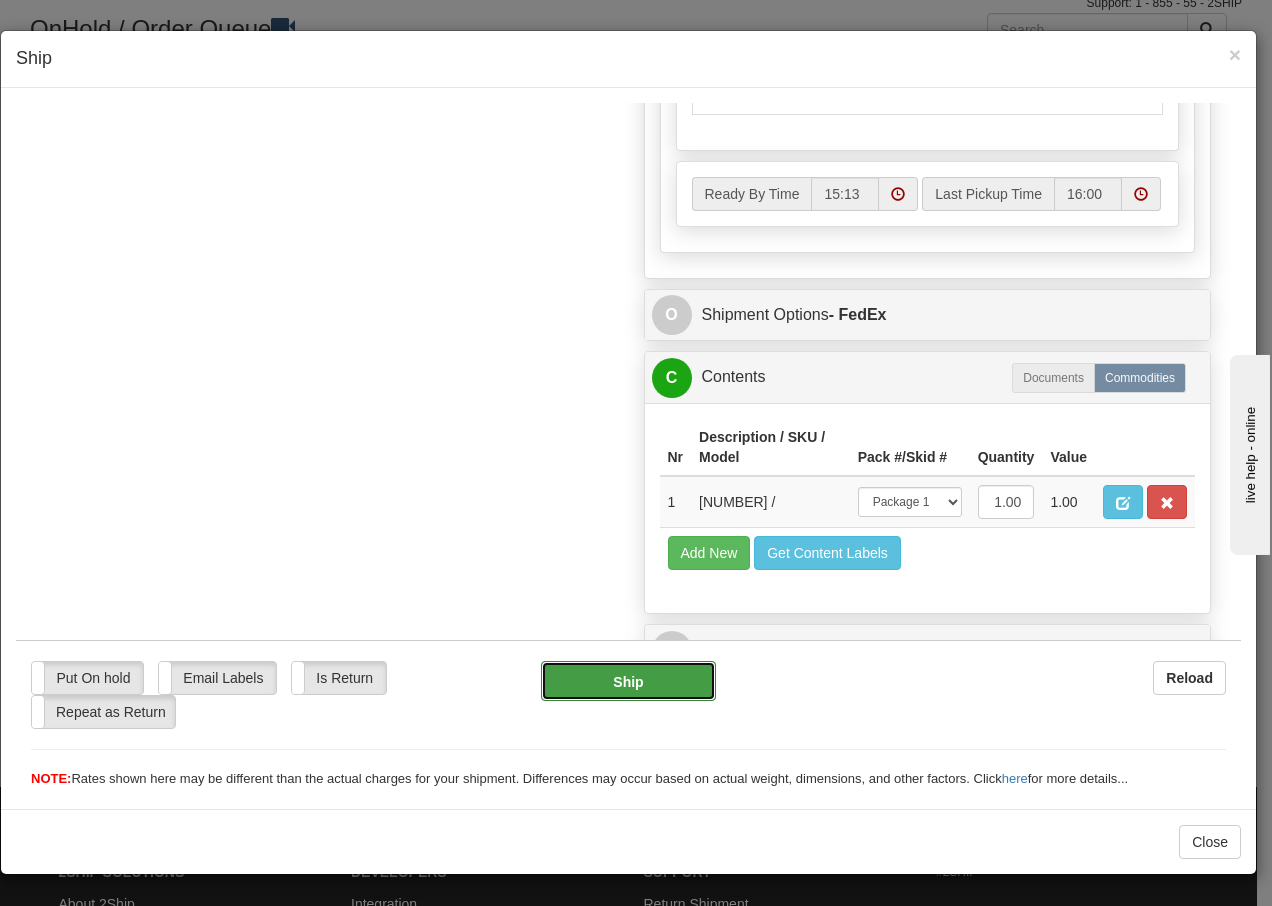 click on "Ship" at bounding box center (628, 680) 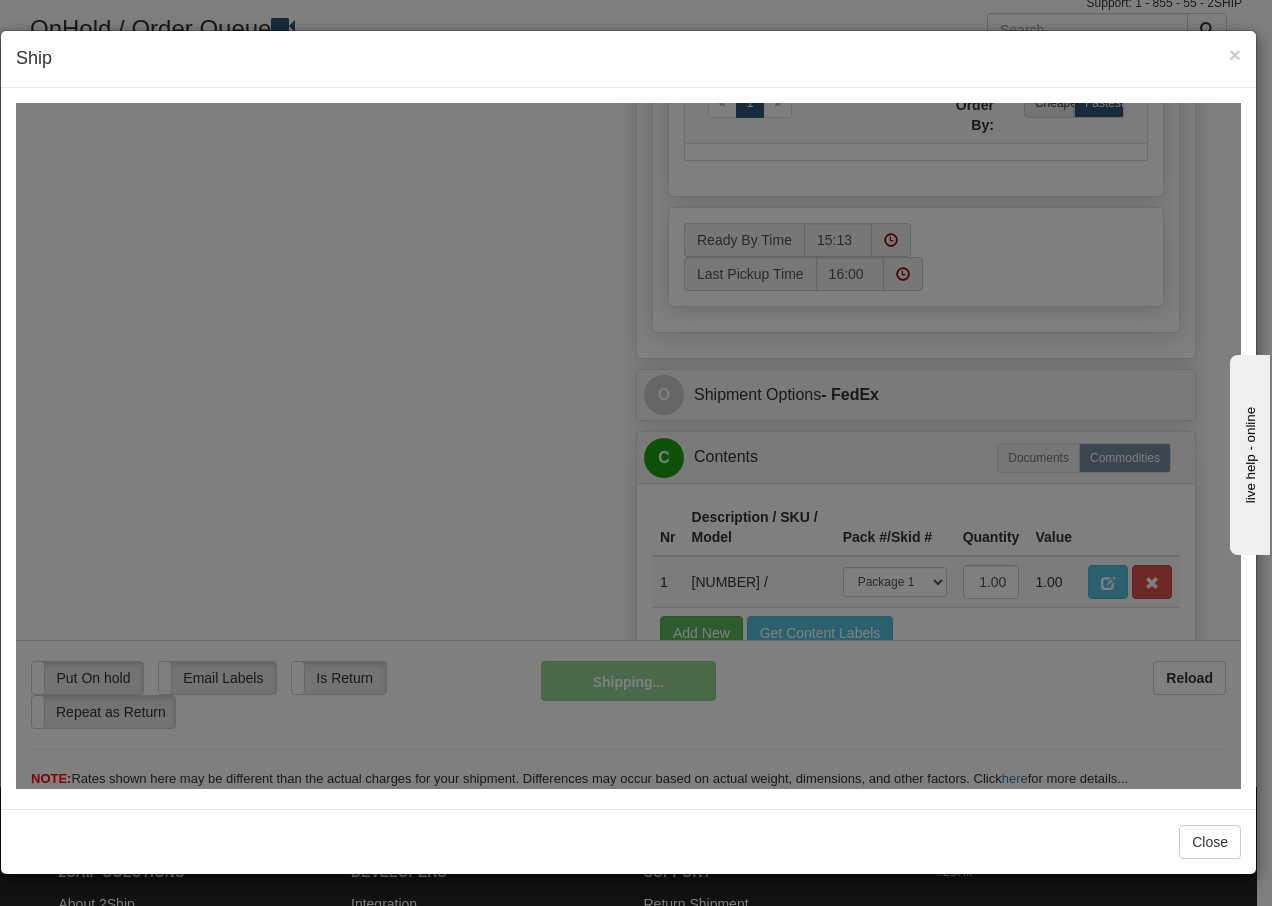 scroll, scrollTop: 1216, scrollLeft: 0, axis: vertical 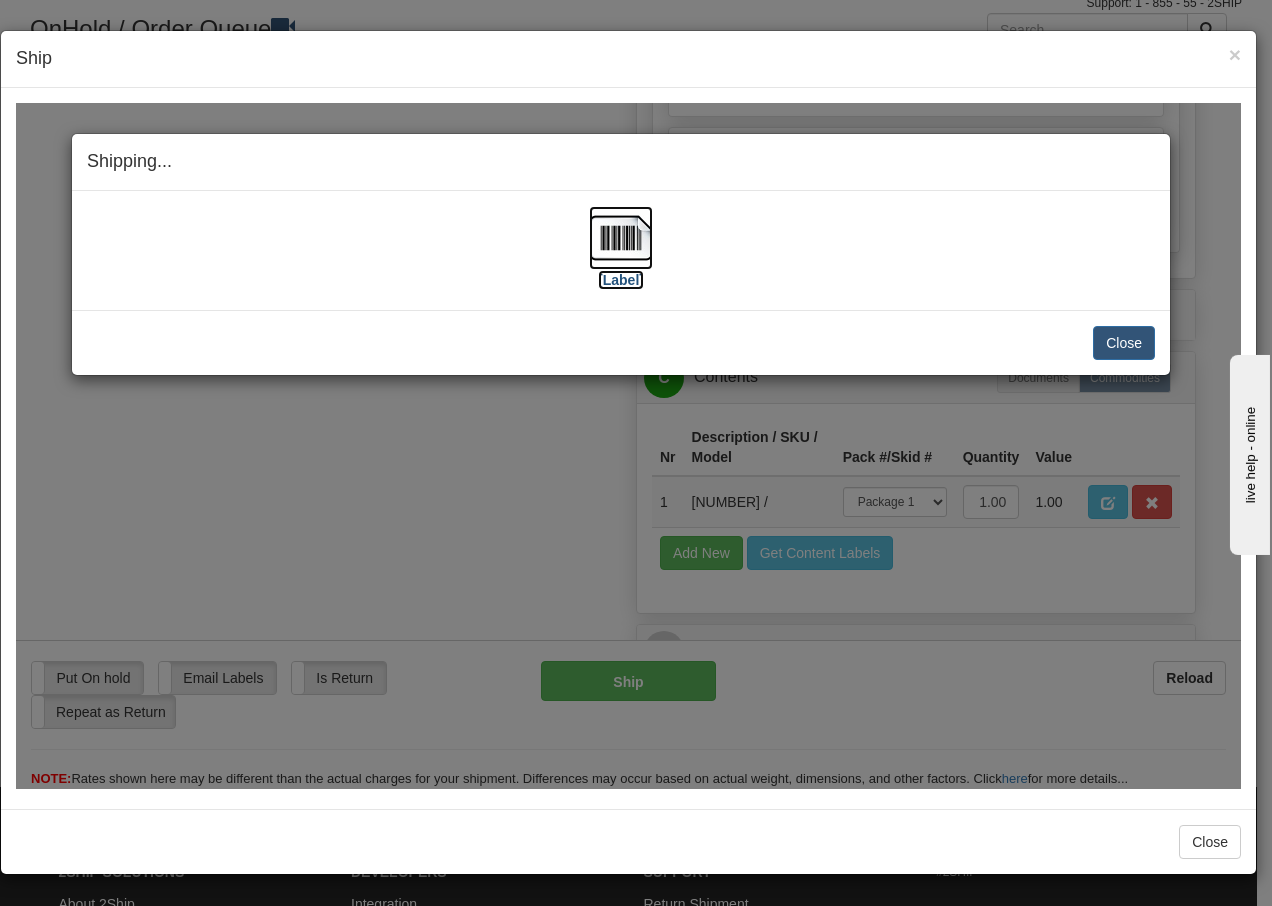 click at bounding box center (621, 237) 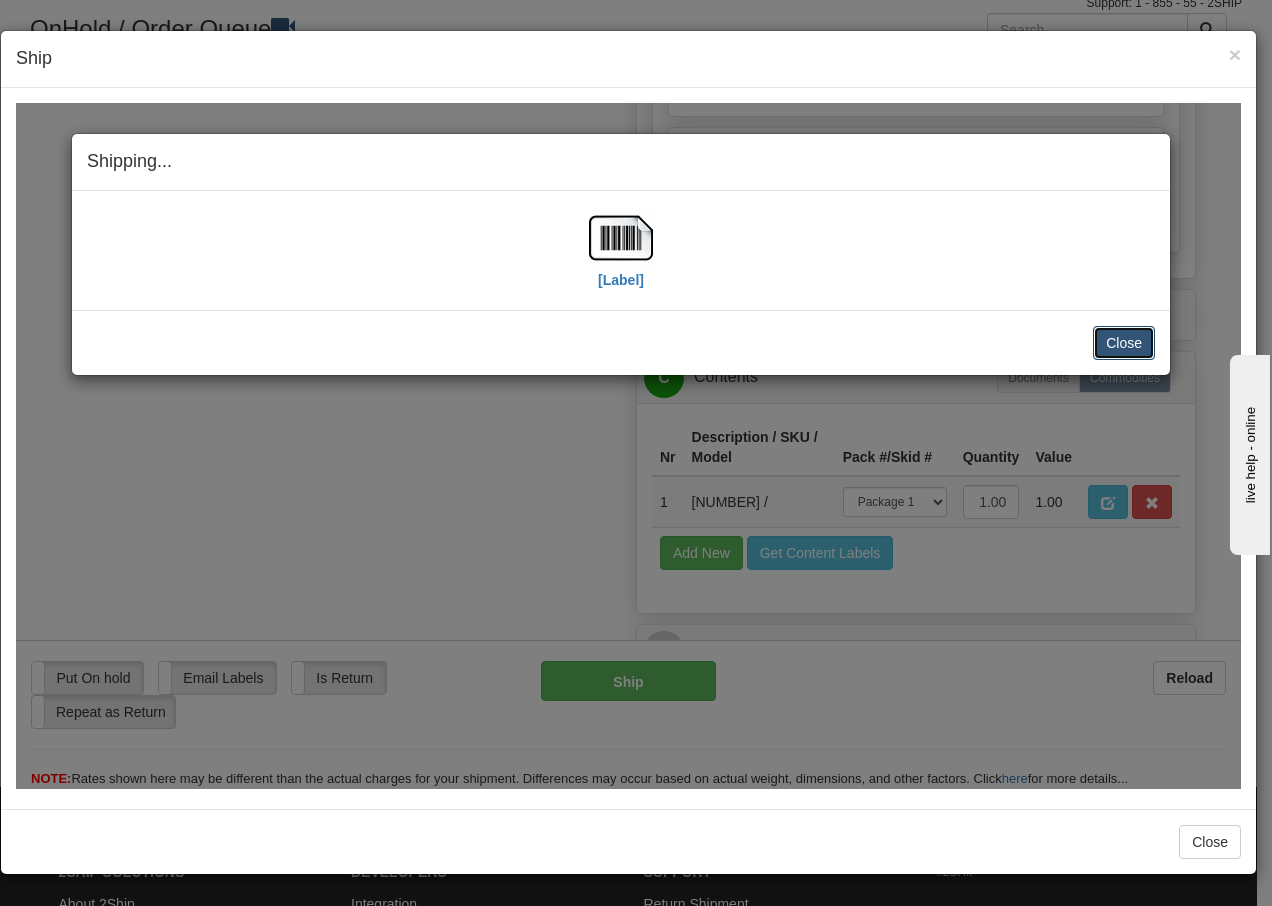 click on "Close" at bounding box center [1124, 342] 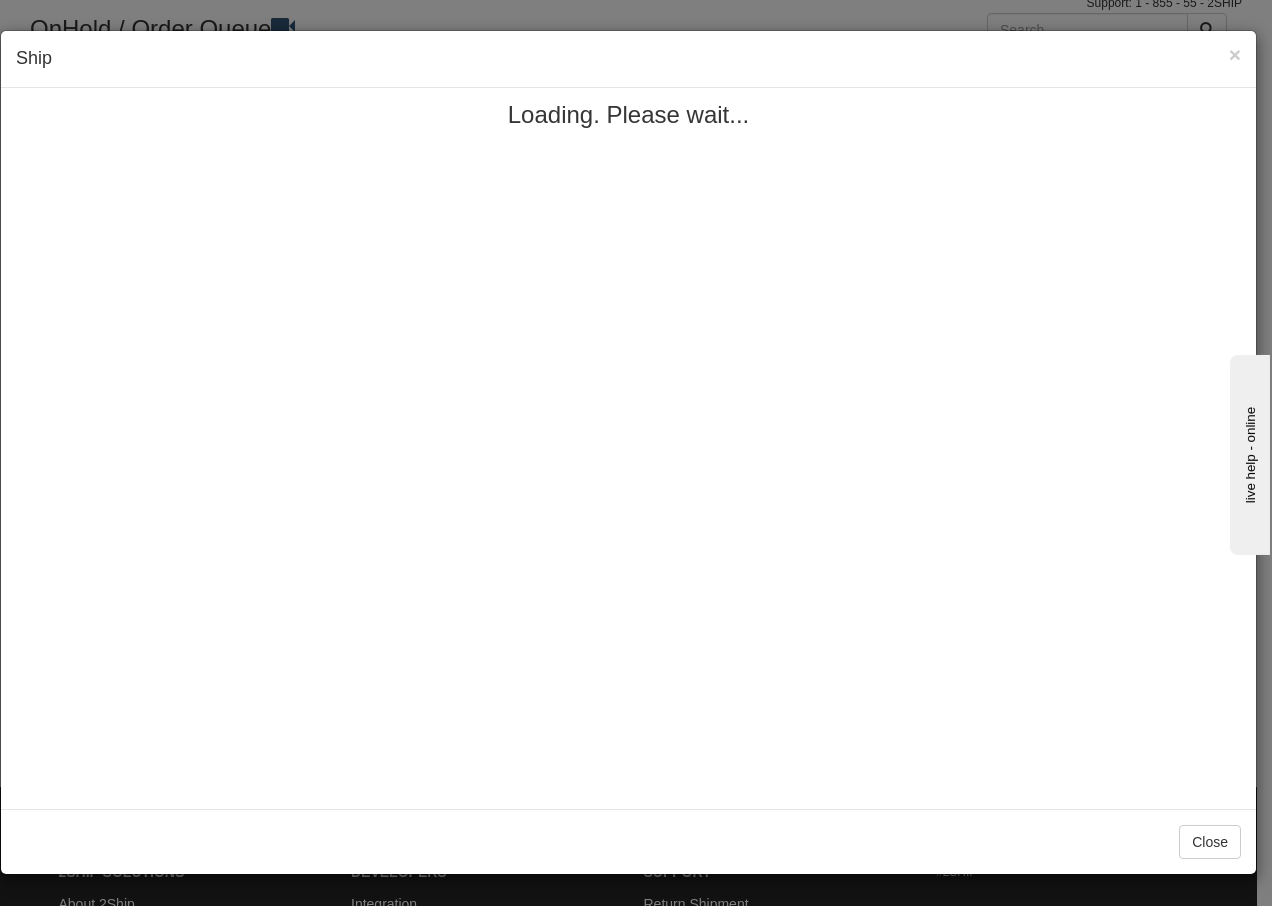 scroll, scrollTop: 0, scrollLeft: 0, axis: both 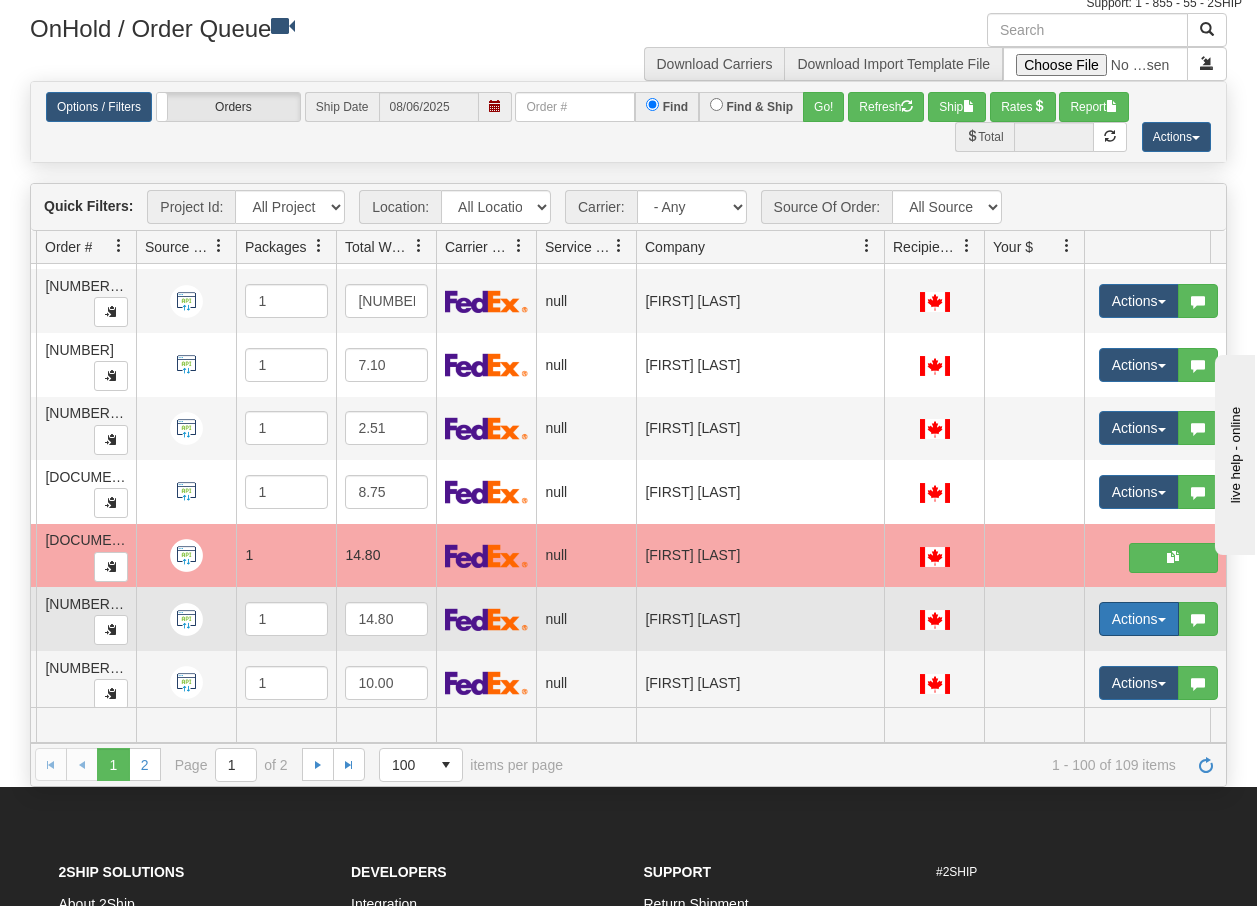 click at bounding box center [1162, 620] 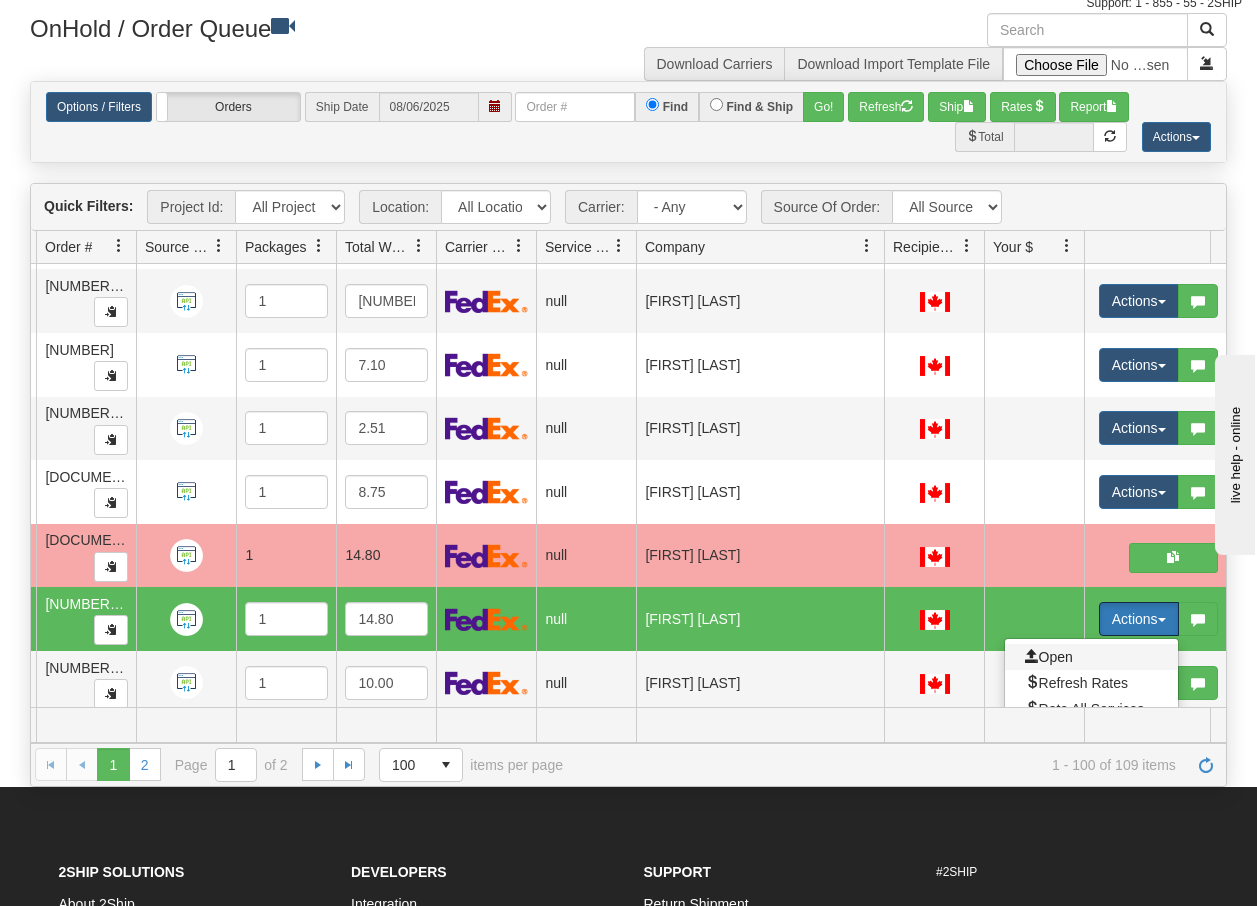 click on "Open" at bounding box center [1049, 657] 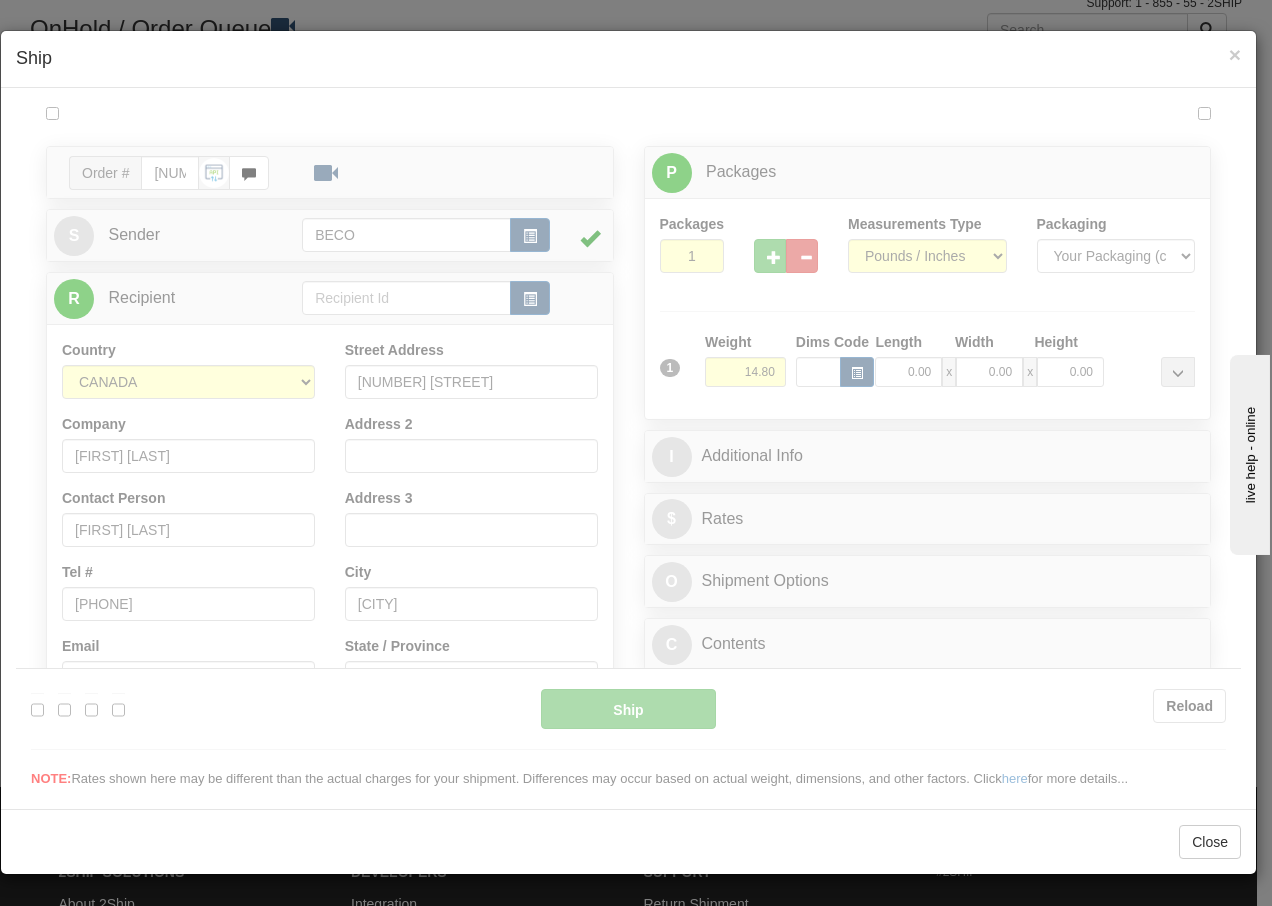 scroll, scrollTop: 0, scrollLeft: 0, axis: both 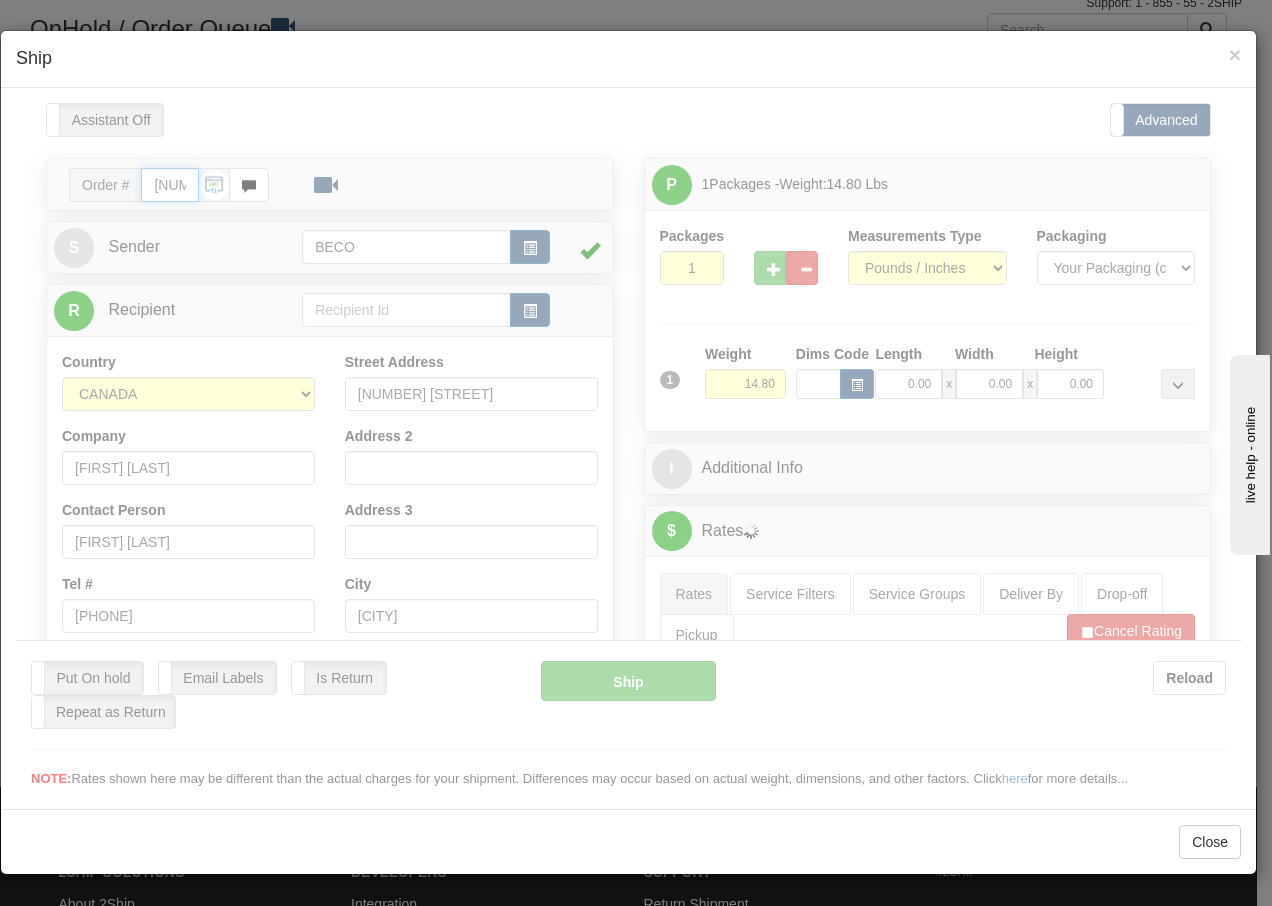 type on "15:18" 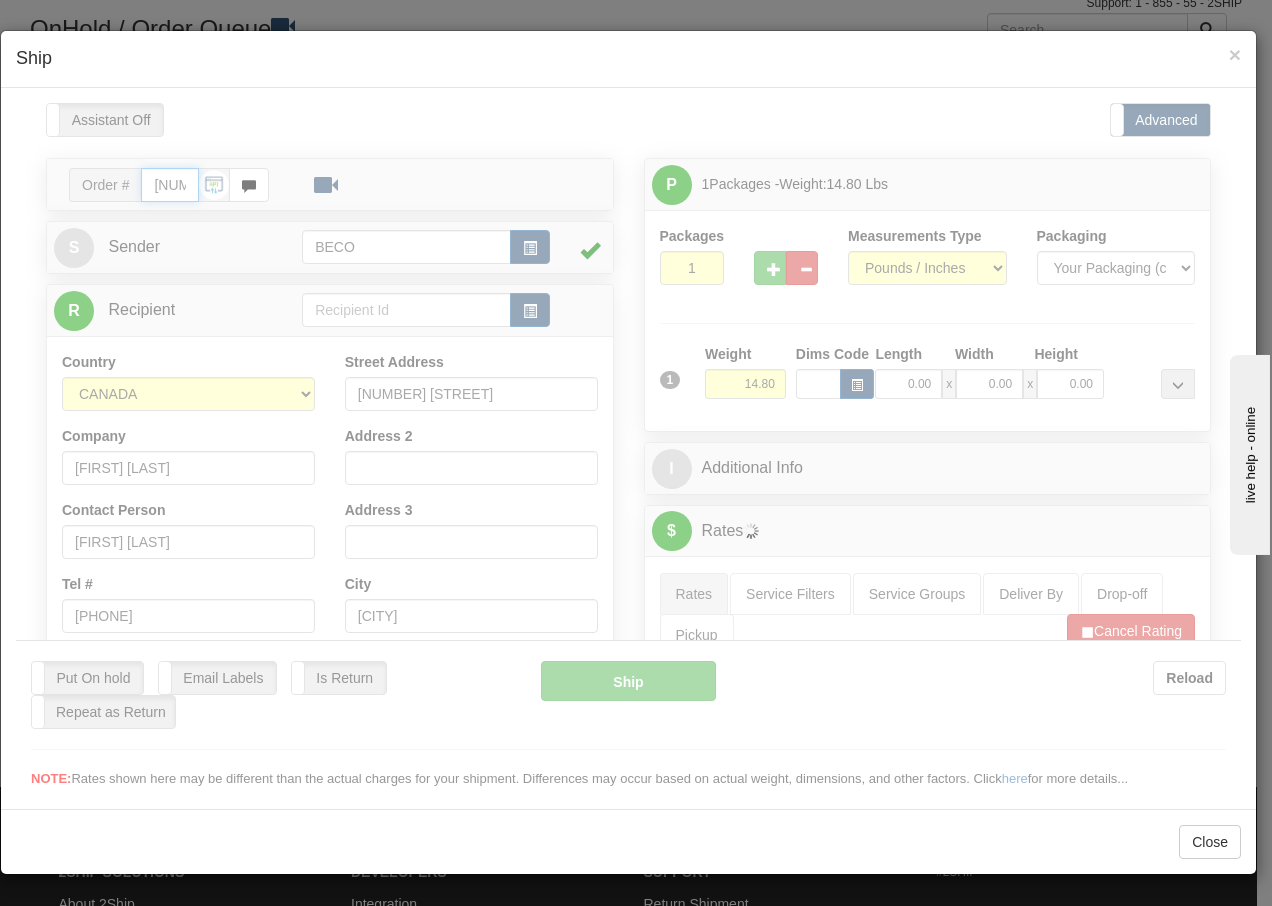 type on "16:00" 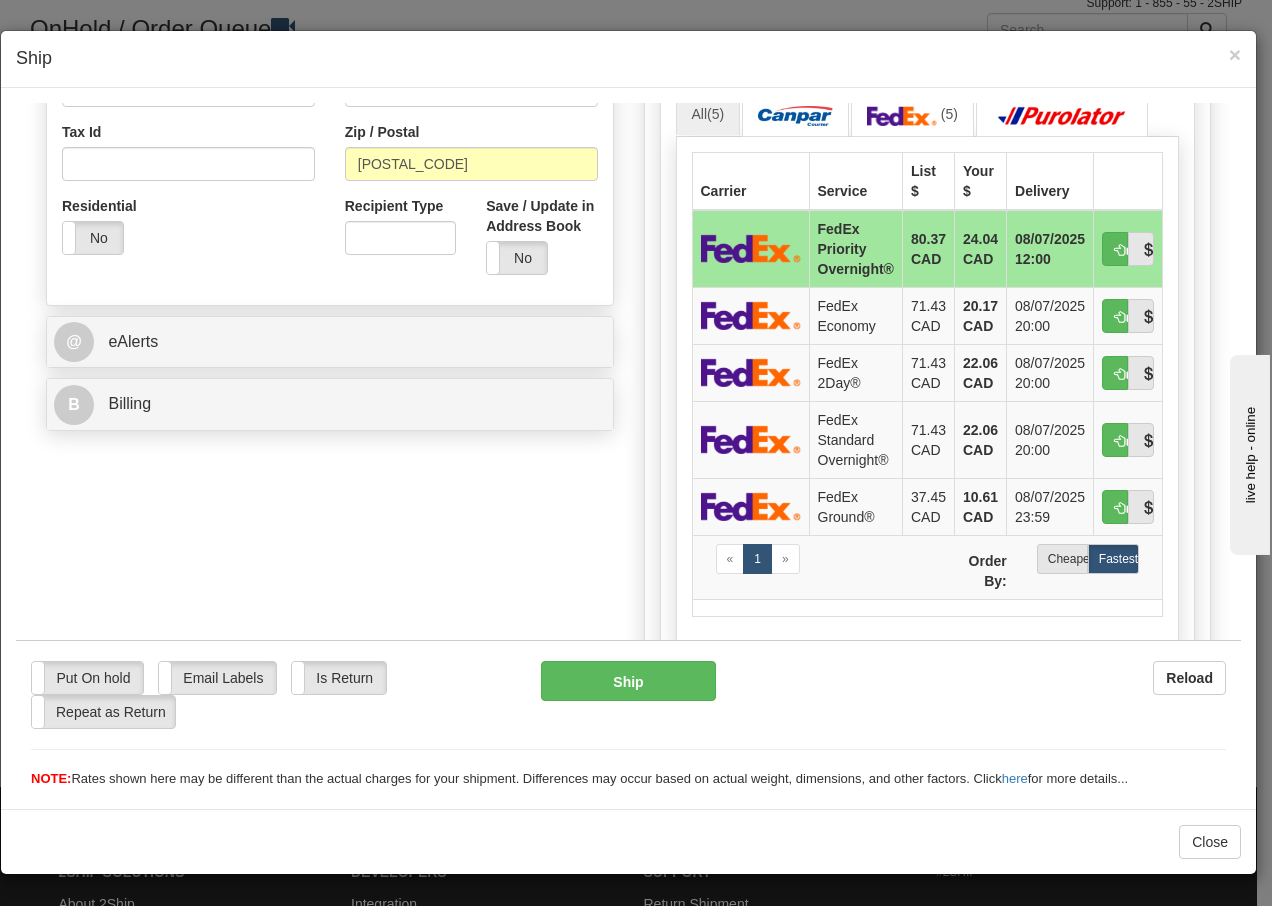 scroll, scrollTop: 640, scrollLeft: 0, axis: vertical 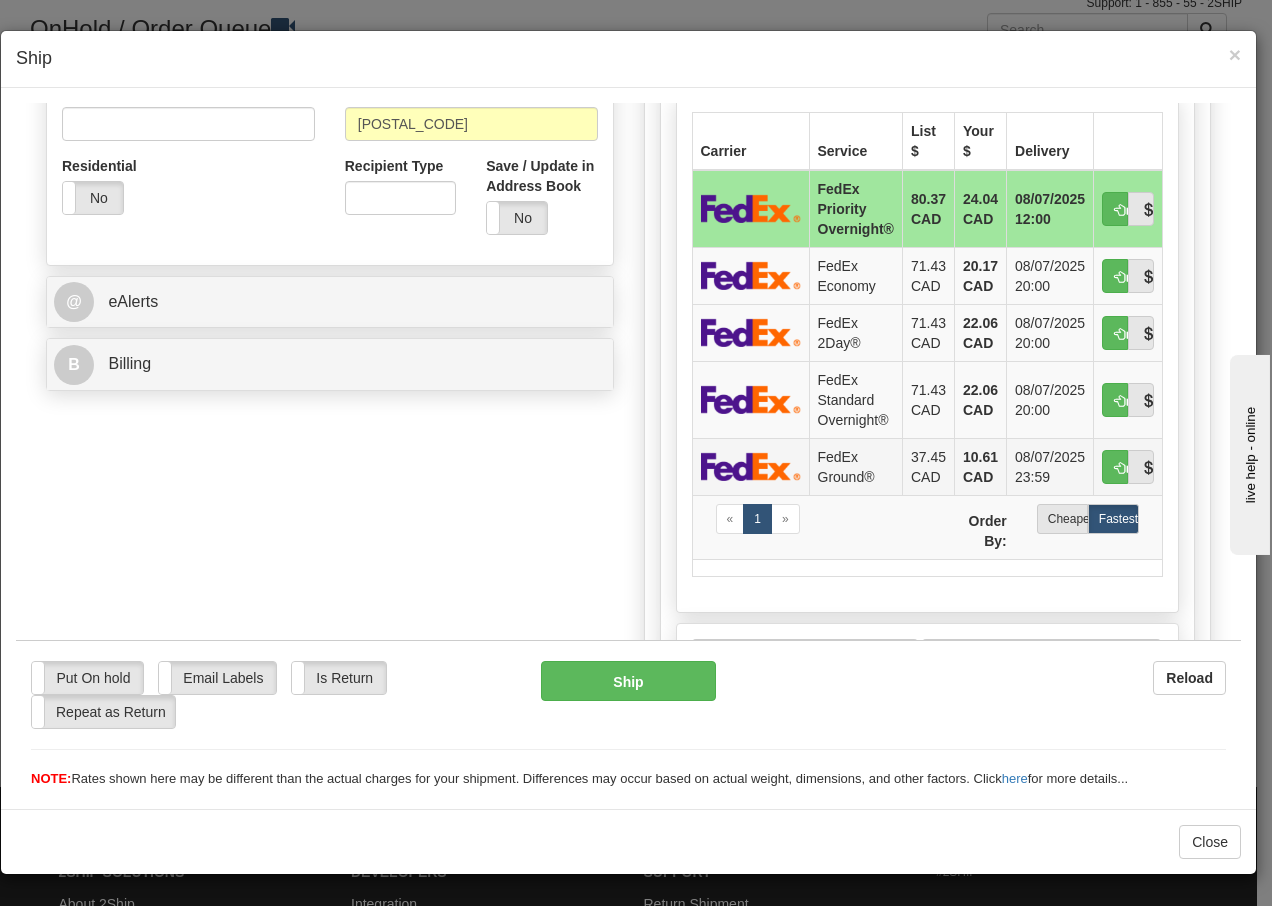 click on "FedEx Ground®" at bounding box center [855, 465] 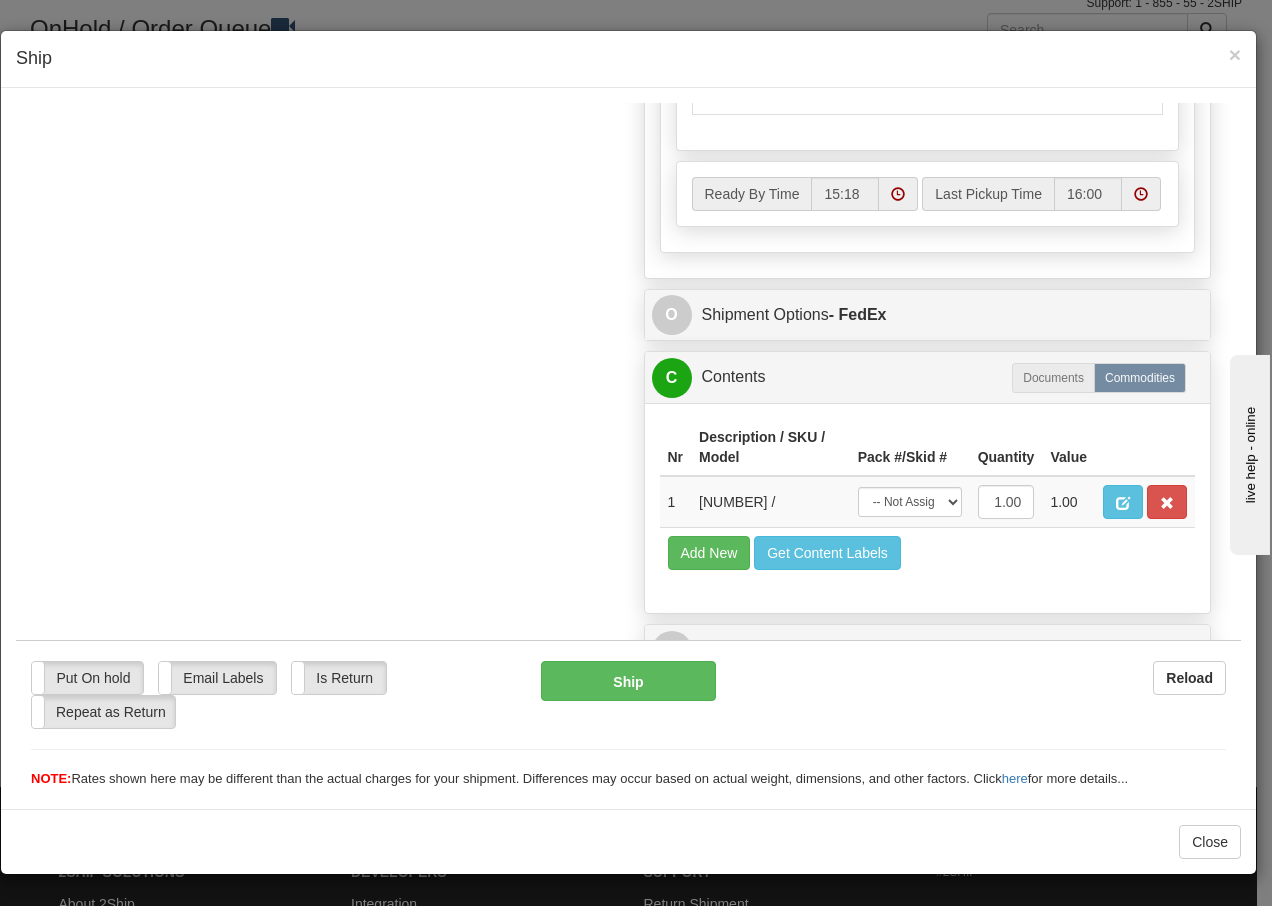 scroll, scrollTop: 1136, scrollLeft: 0, axis: vertical 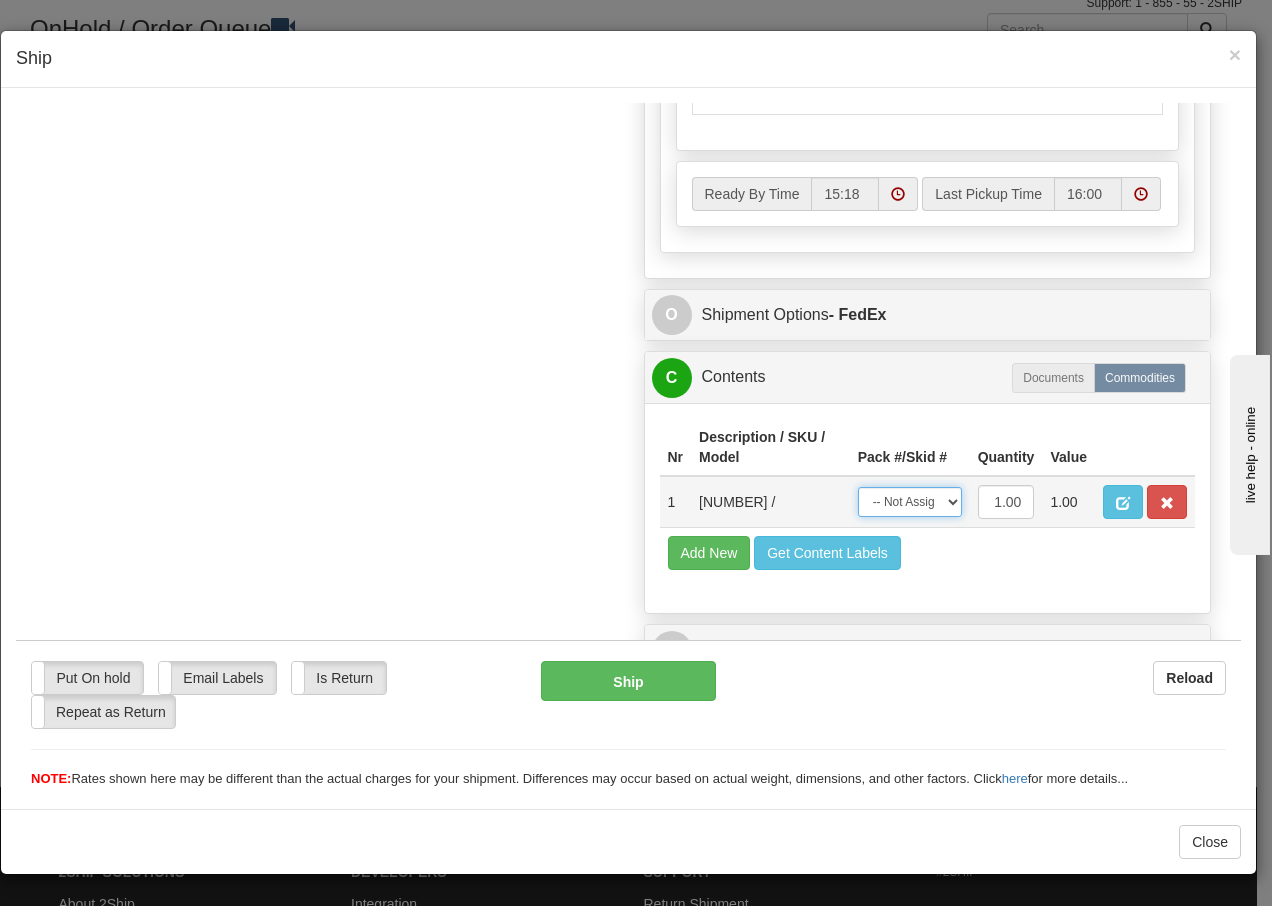 drag, startPoint x: 921, startPoint y: 503, endPoint x: 922, endPoint y: 520, distance: 17.029387 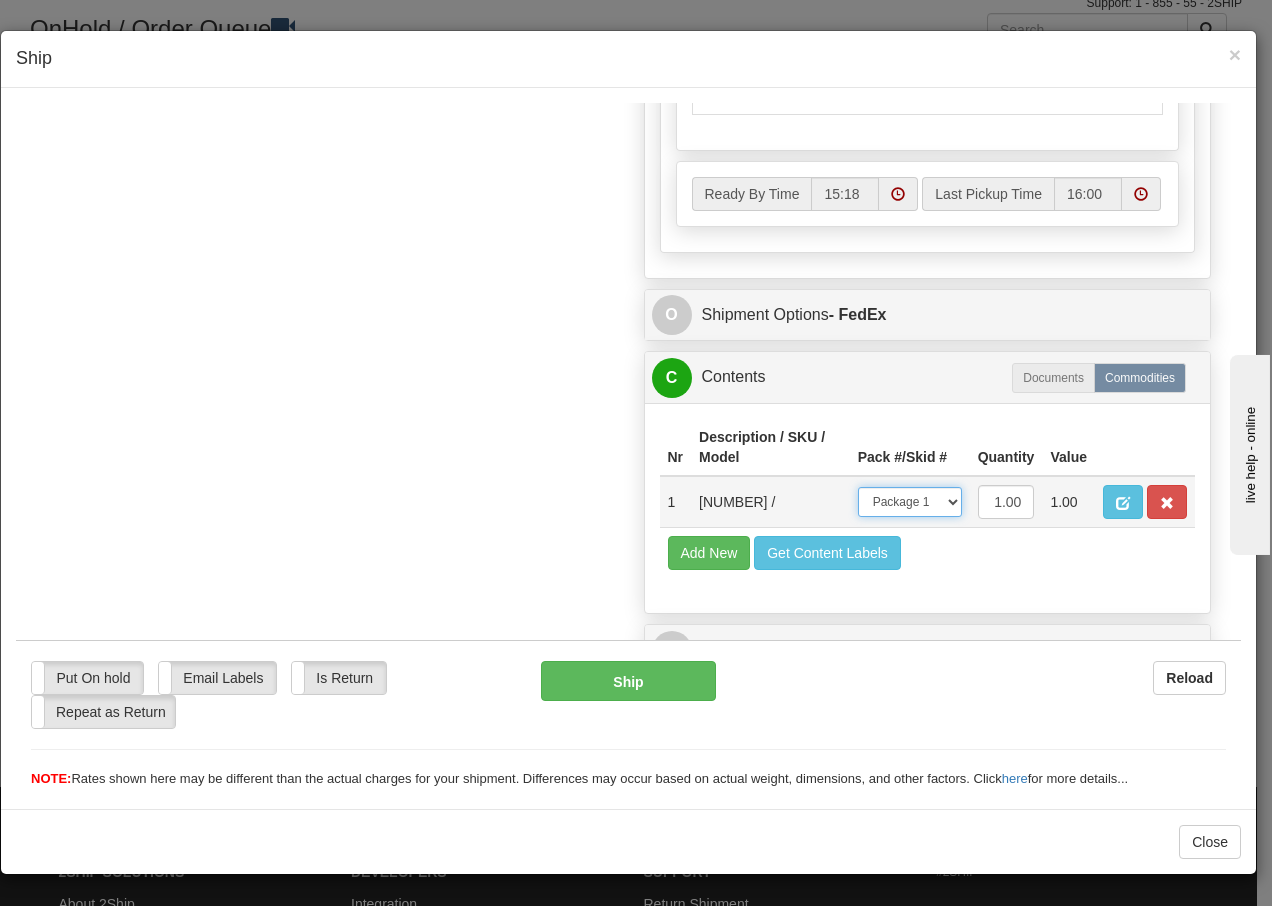 click on "-- Not Assigned --
Package 1" at bounding box center [910, 501] 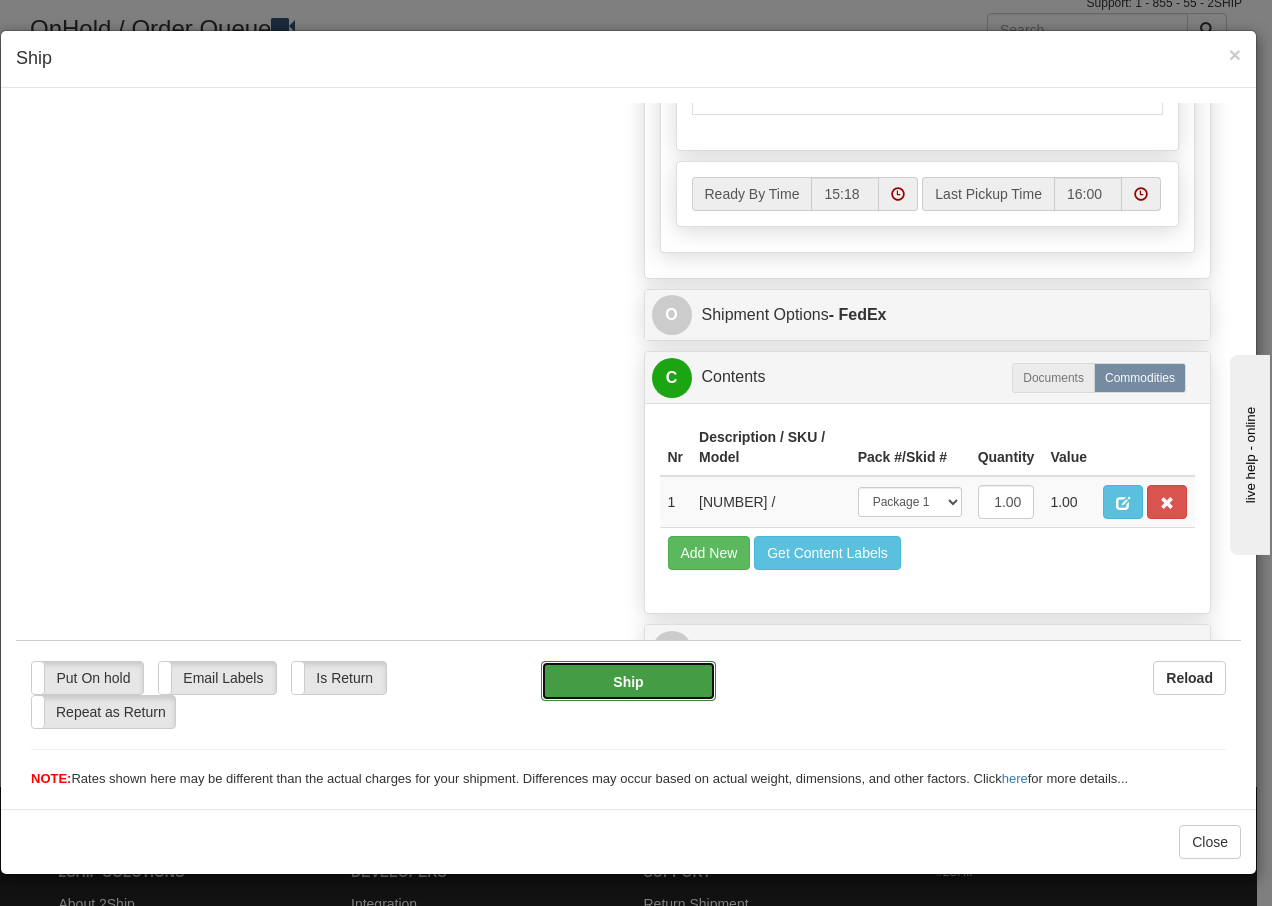 click on "Ship" at bounding box center (628, 680) 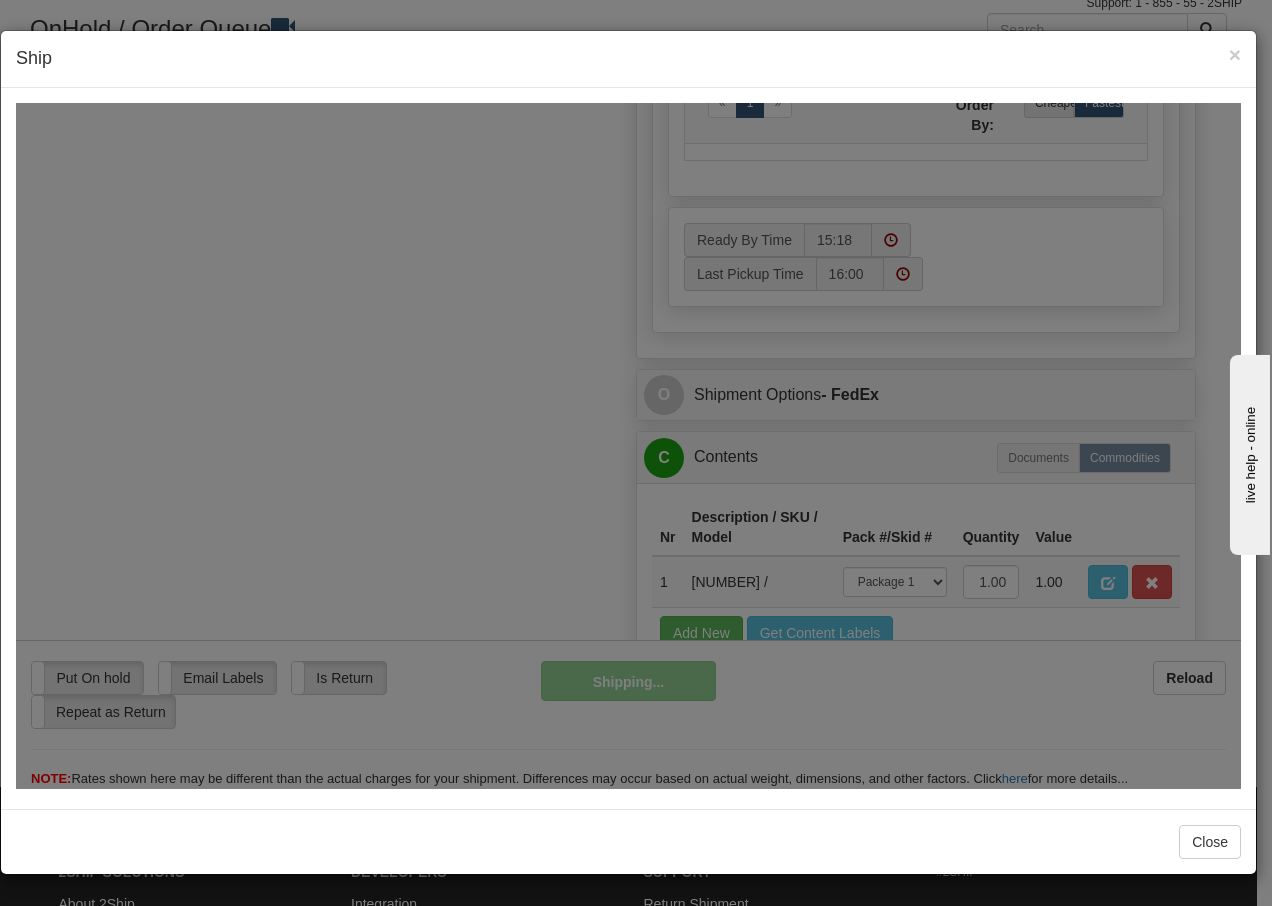scroll, scrollTop: 1216, scrollLeft: 0, axis: vertical 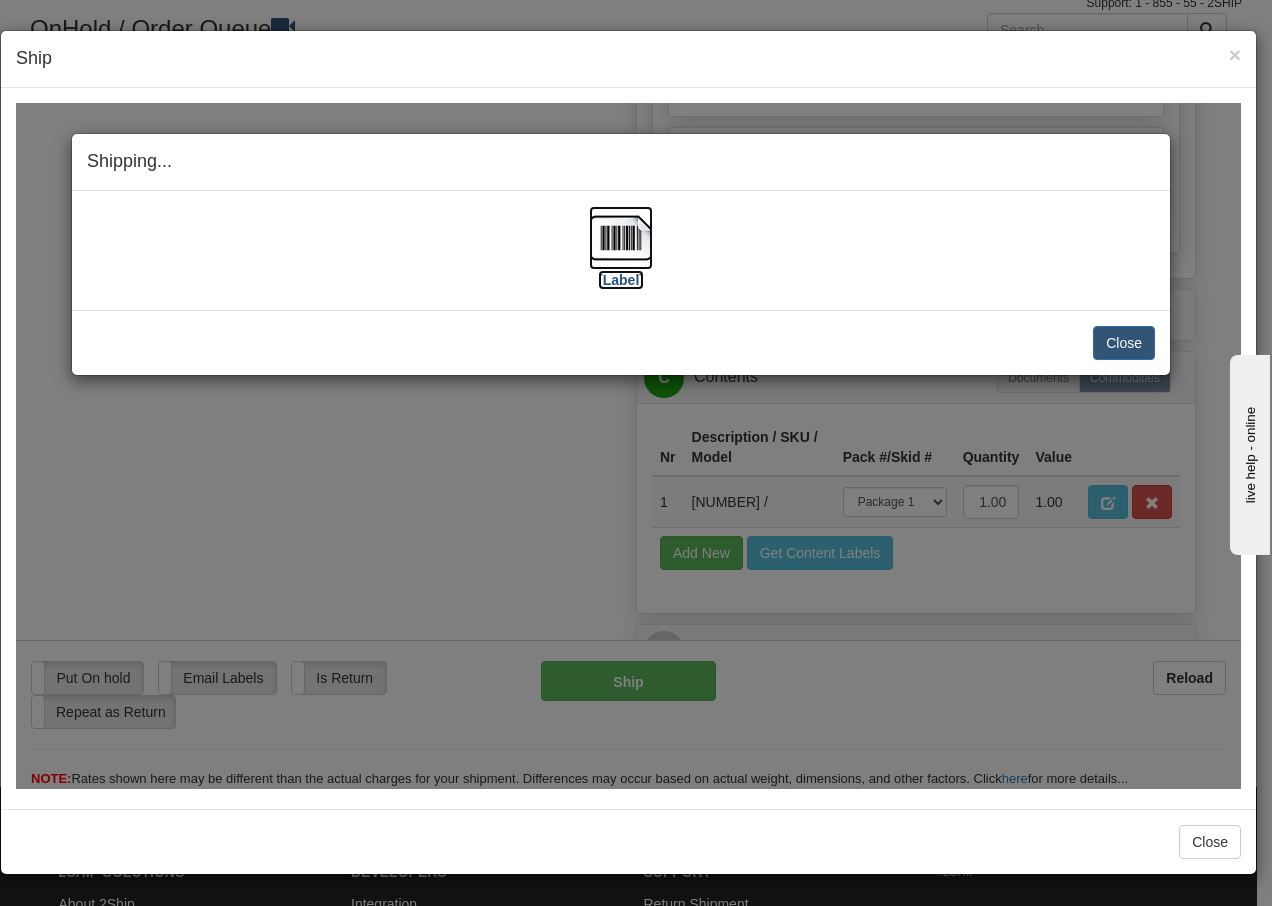 click at bounding box center [621, 237] 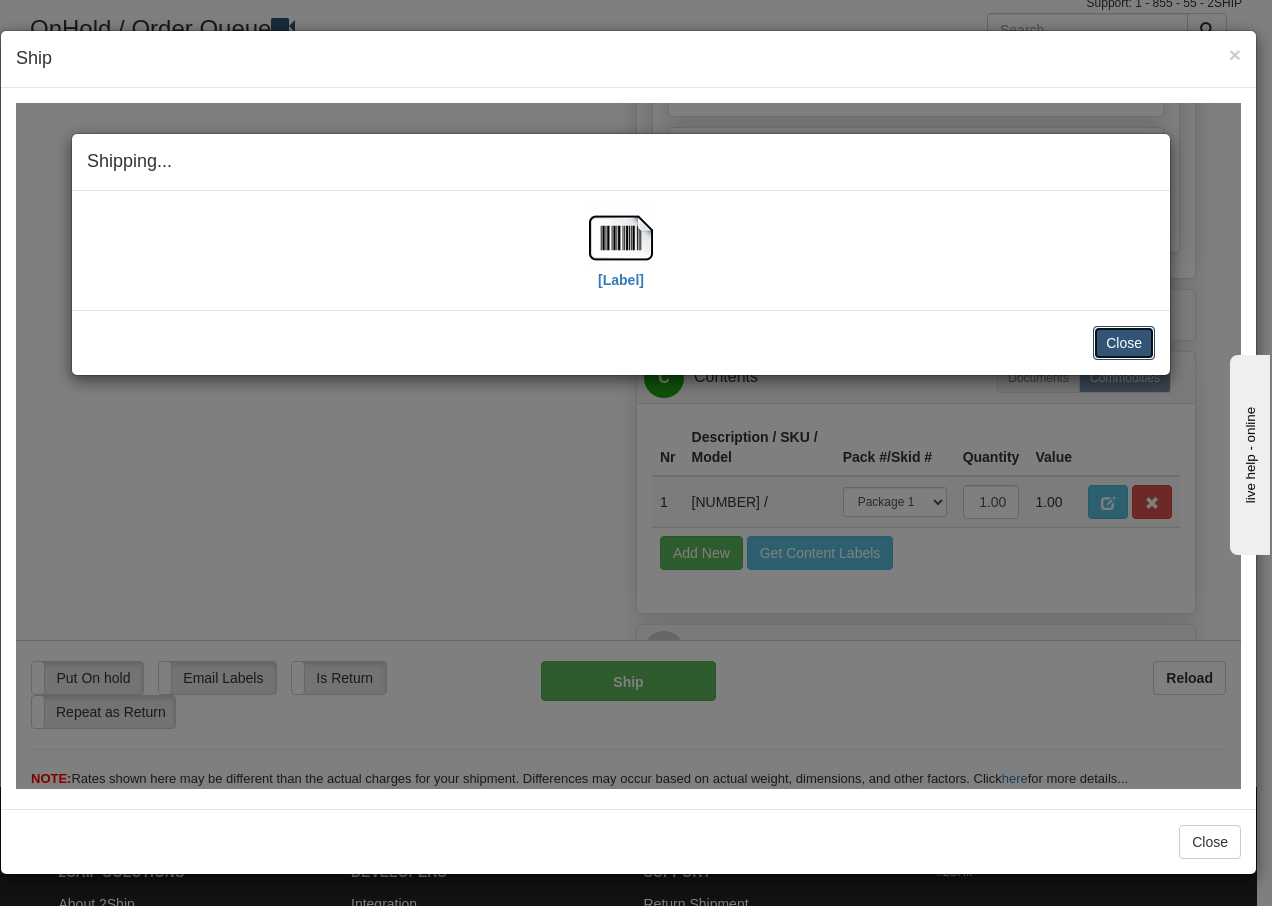 click on "Close" at bounding box center (1124, 342) 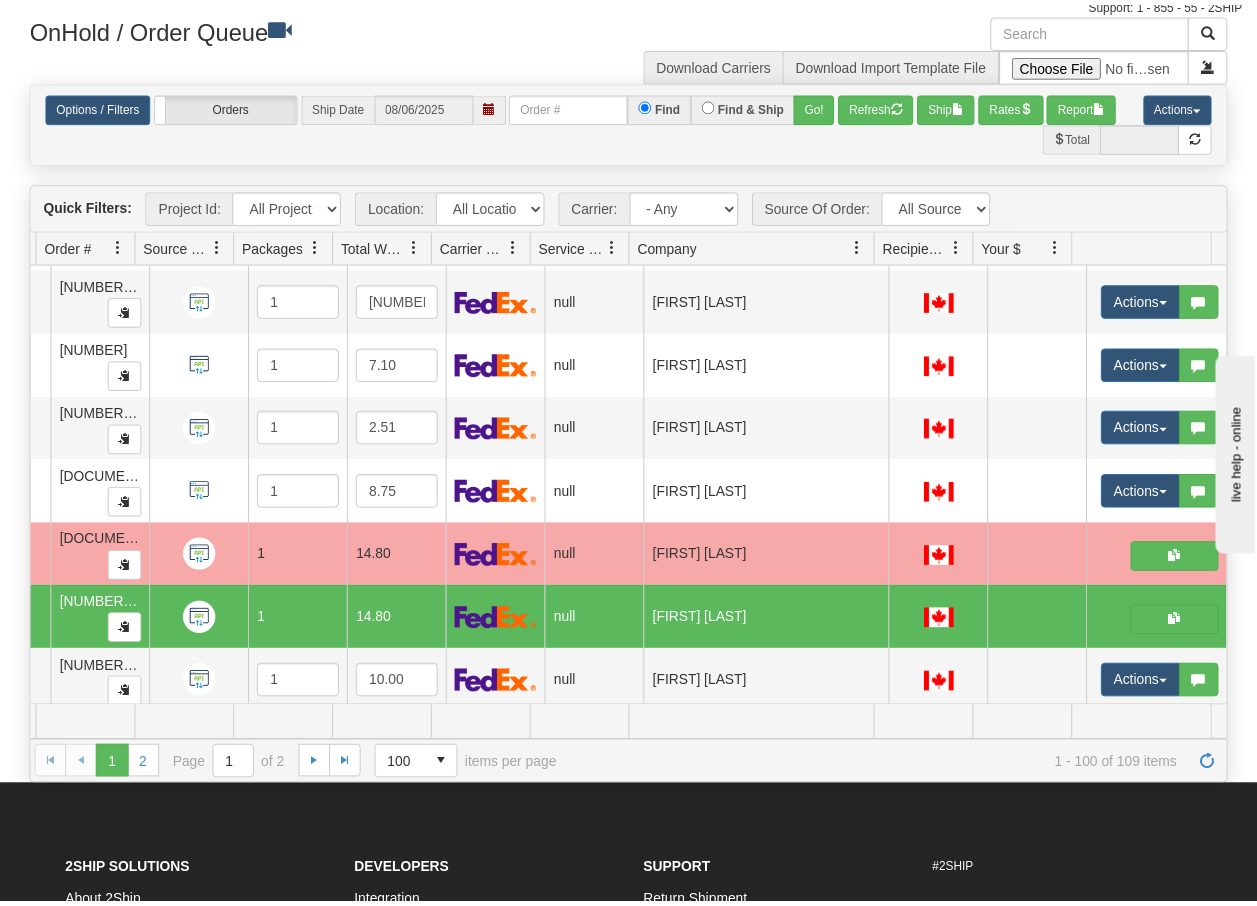 scroll, scrollTop: 0, scrollLeft: 0, axis: both 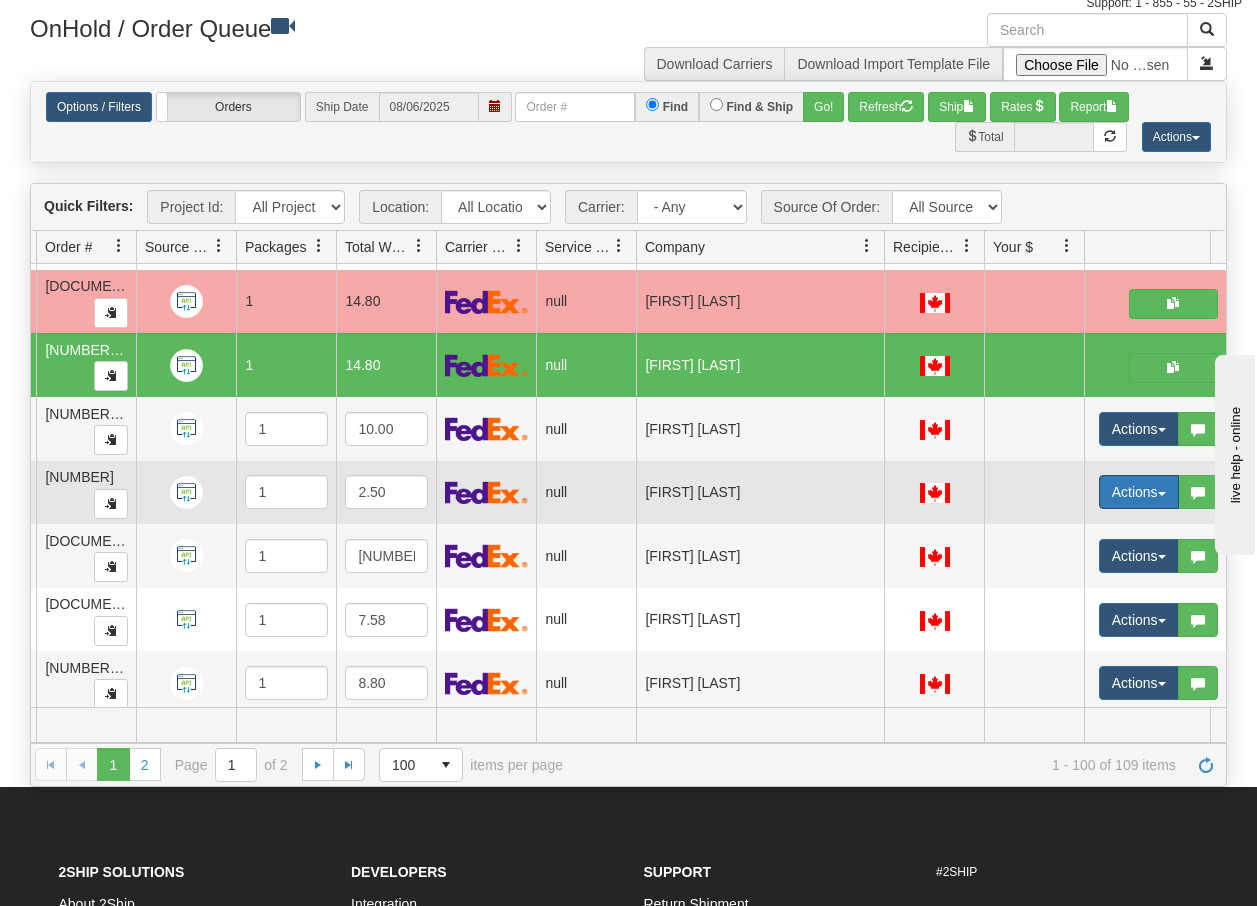 click on "Actions" at bounding box center [1139, 492] 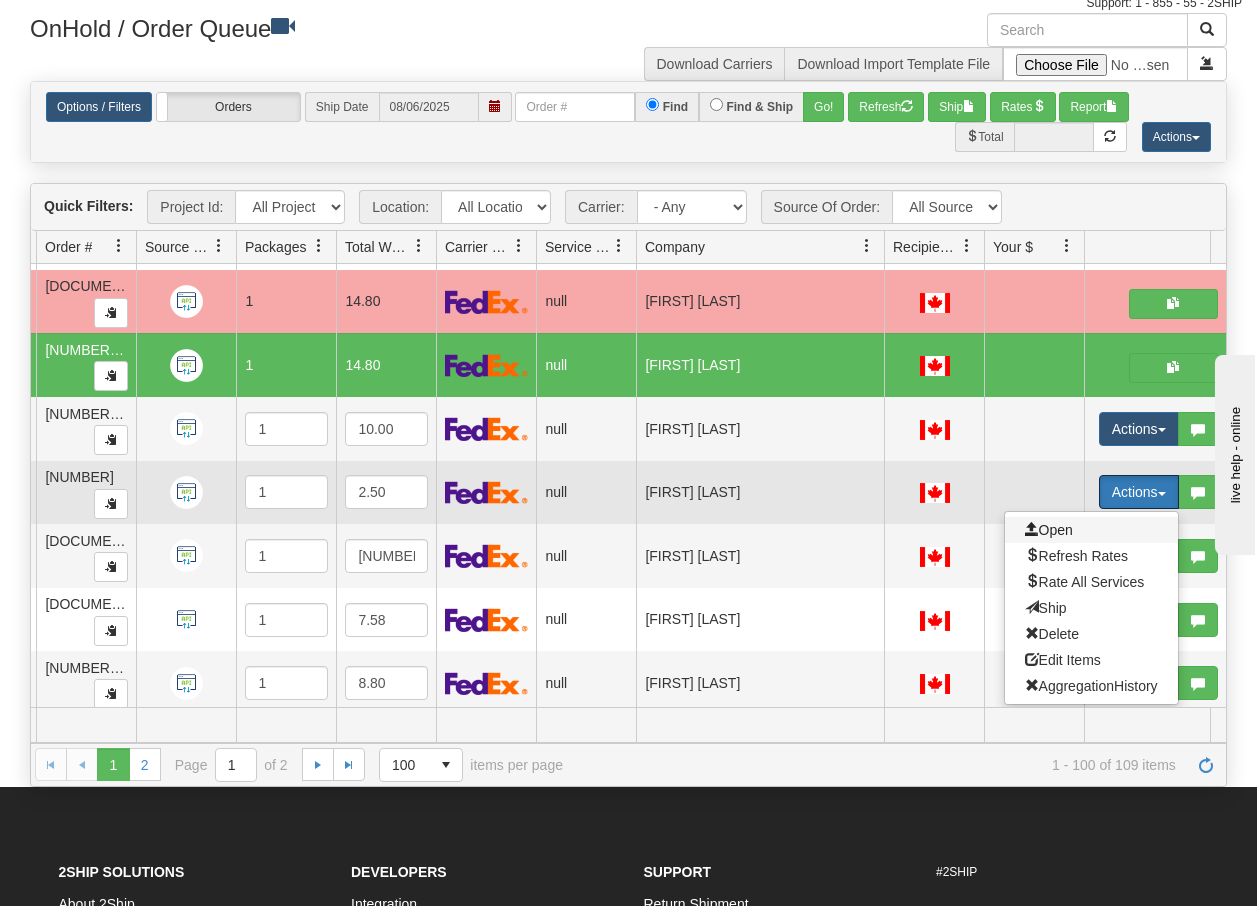 click on "Open" at bounding box center (1049, 530) 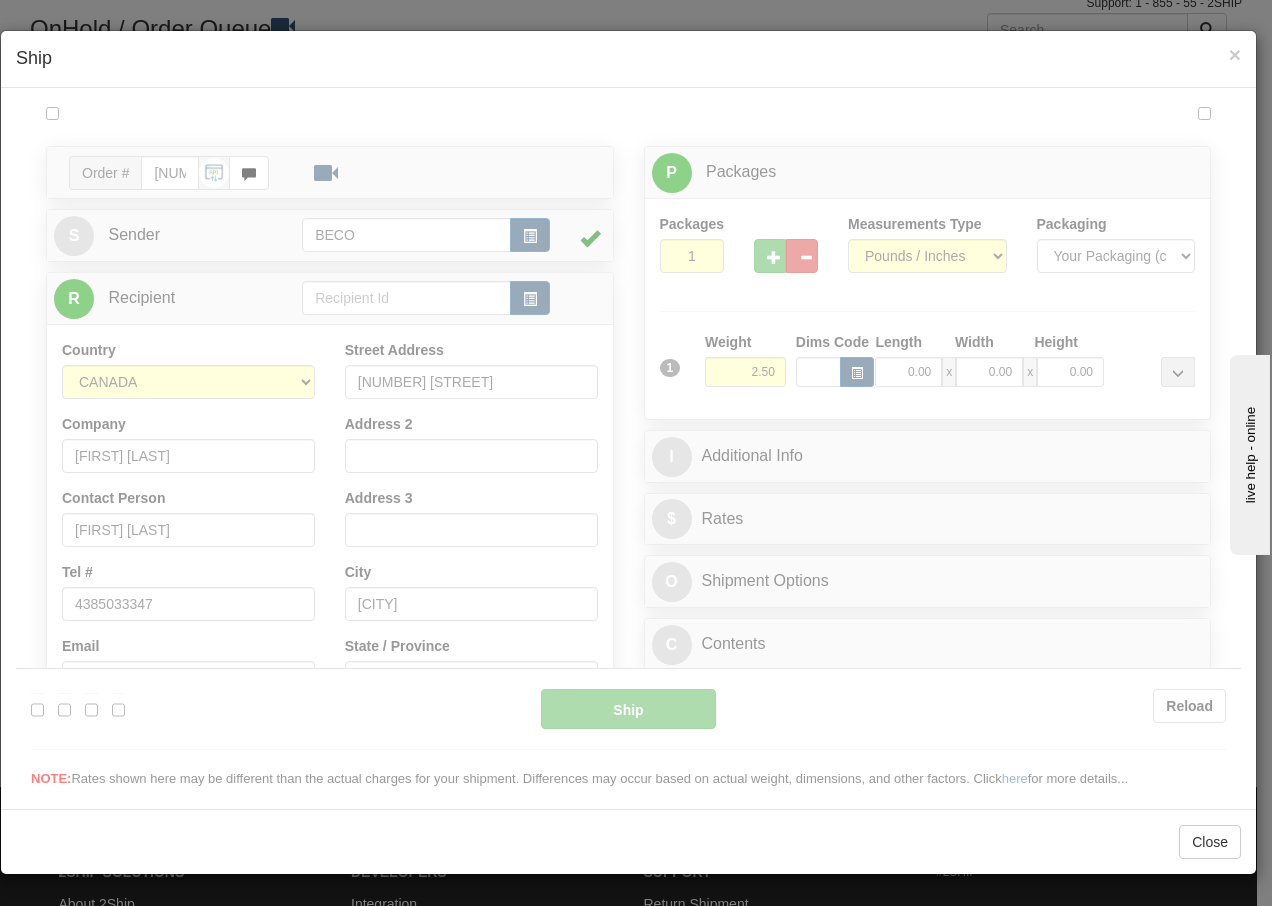 scroll, scrollTop: 0, scrollLeft: 0, axis: both 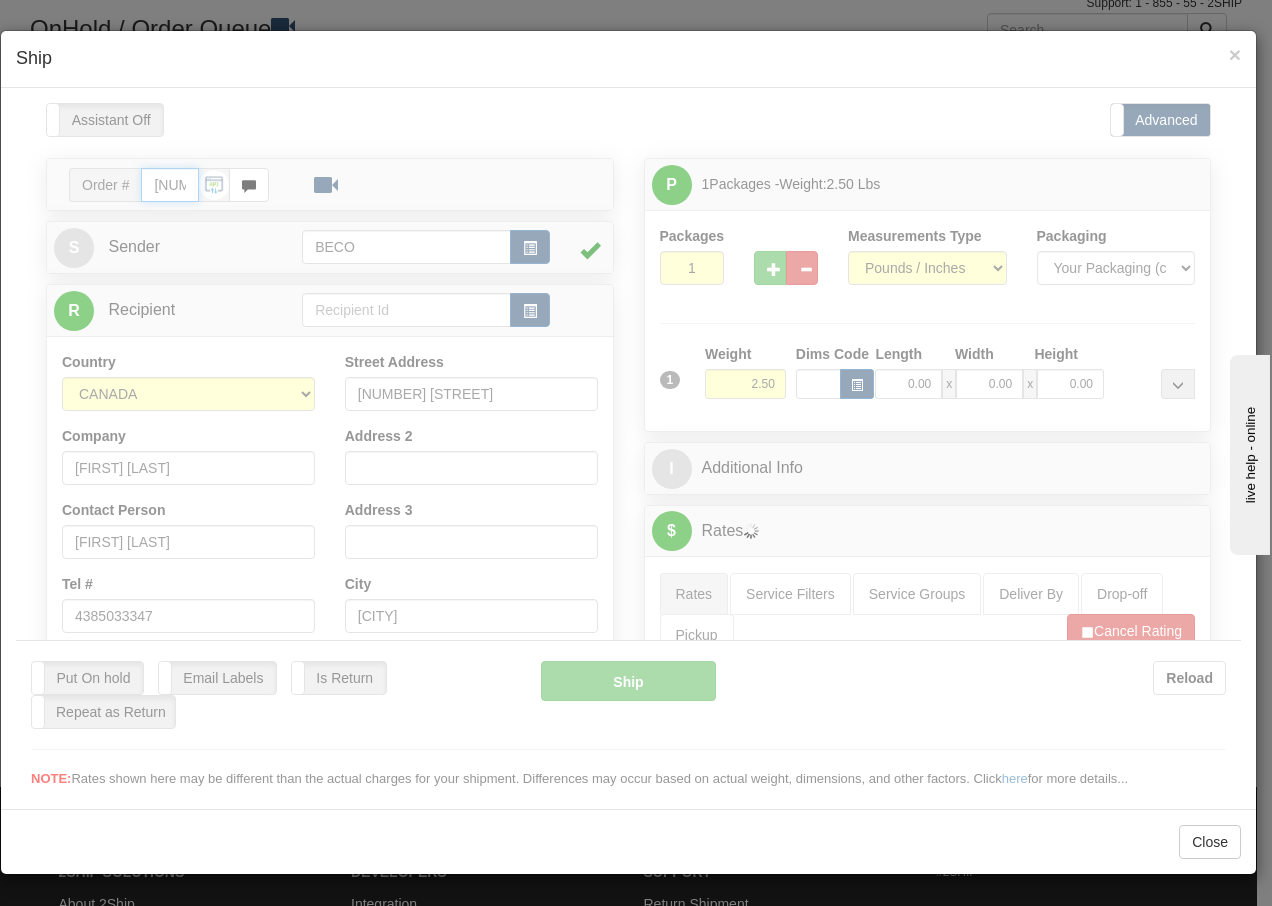 type on "15:19" 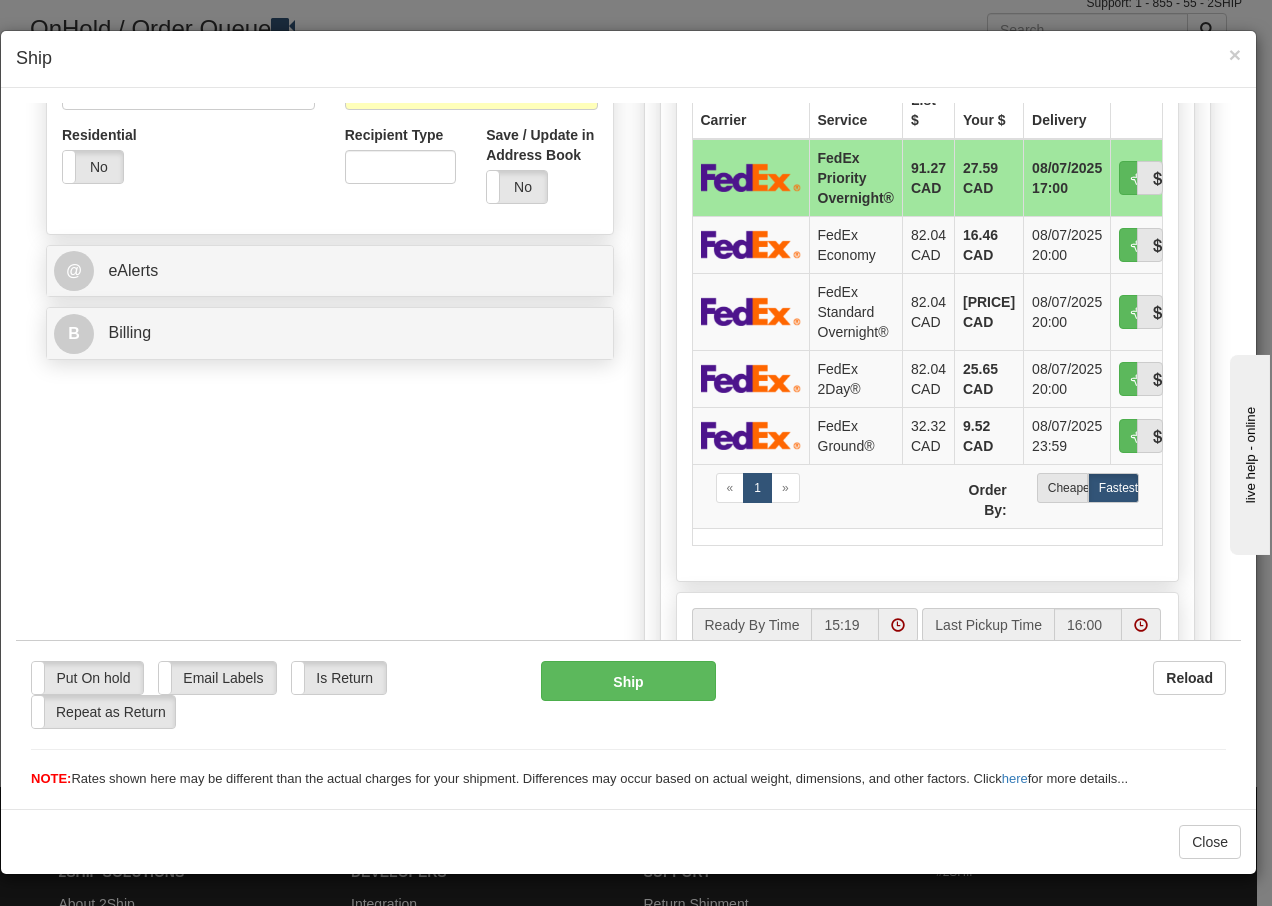 scroll, scrollTop: 680, scrollLeft: 0, axis: vertical 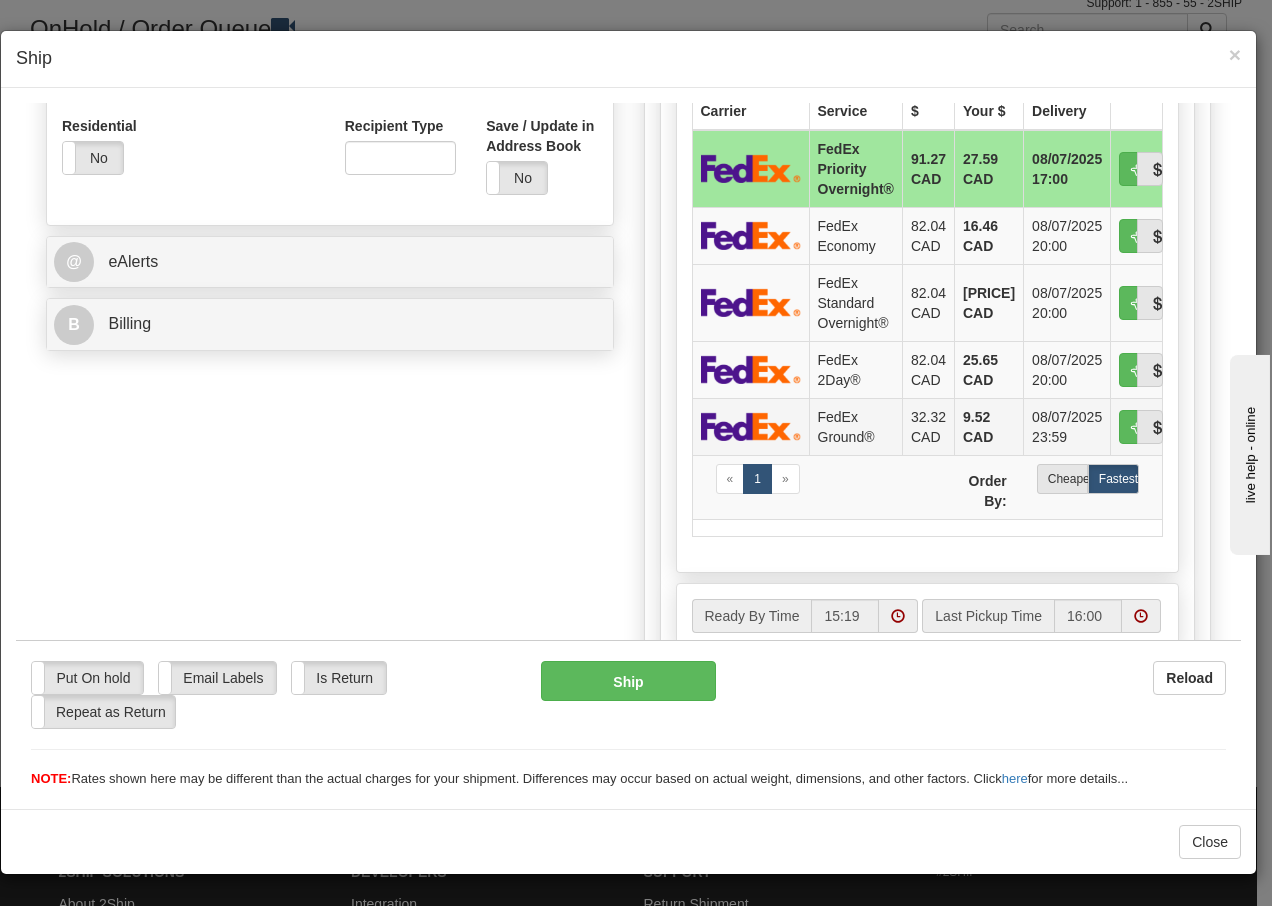 click on "FedEx Ground®" at bounding box center [855, 425] 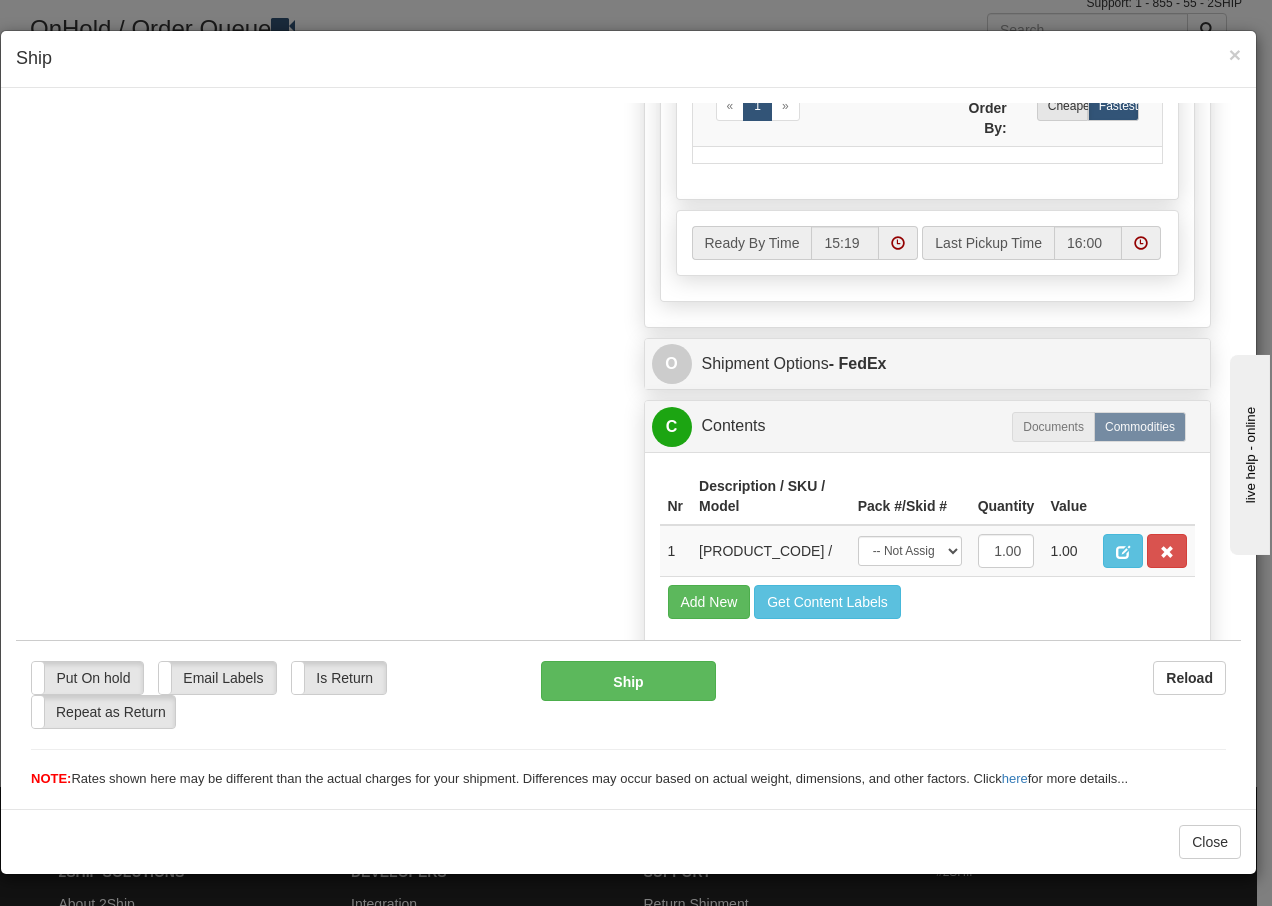 scroll, scrollTop: 1136, scrollLeft: 0, axis: vertical 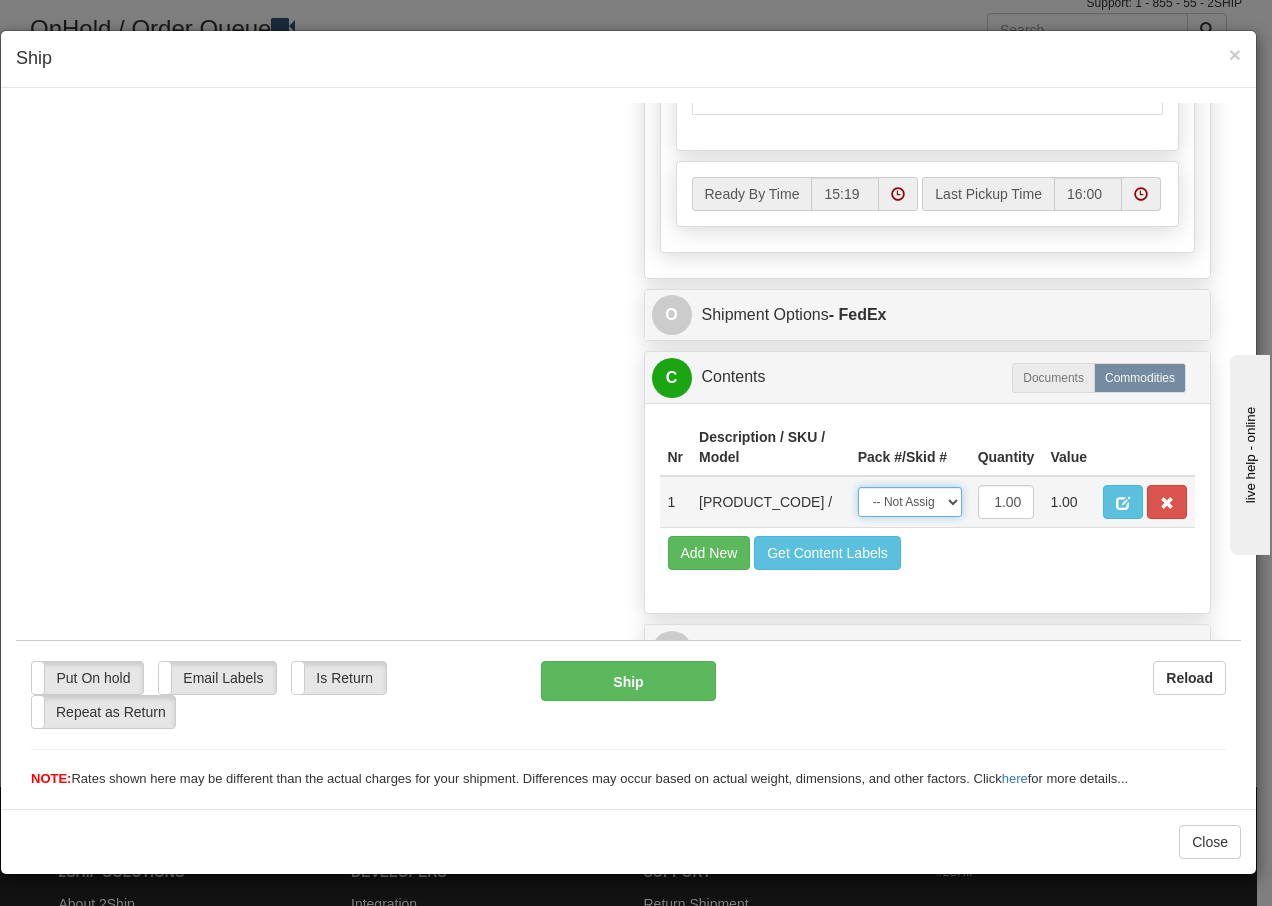 drag, startPoint x: 921, startPoint y: 502, endPoint x: 922, endPoint y: 515, distance: 13.038404 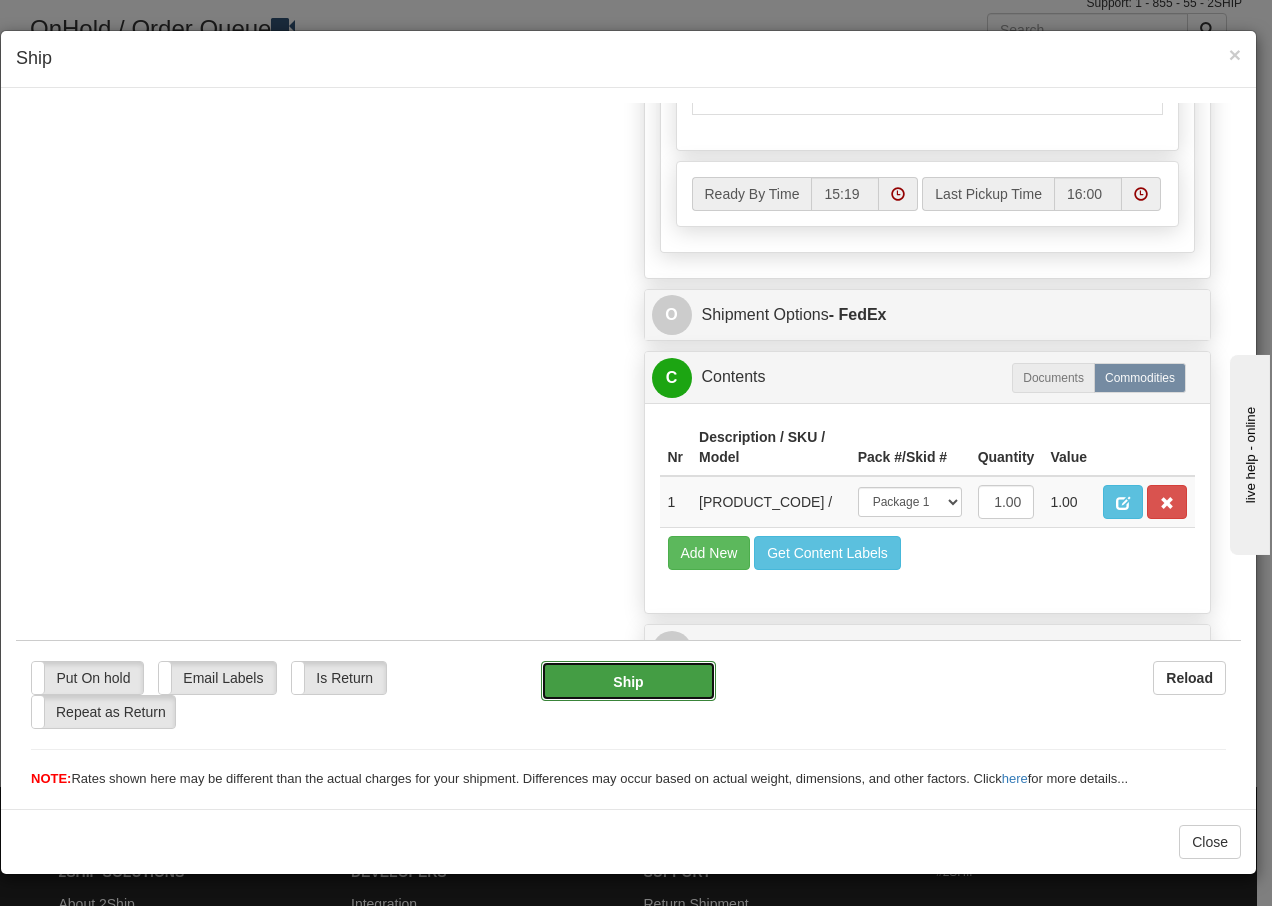 click on "Ship" at bounding box center [628, 680] 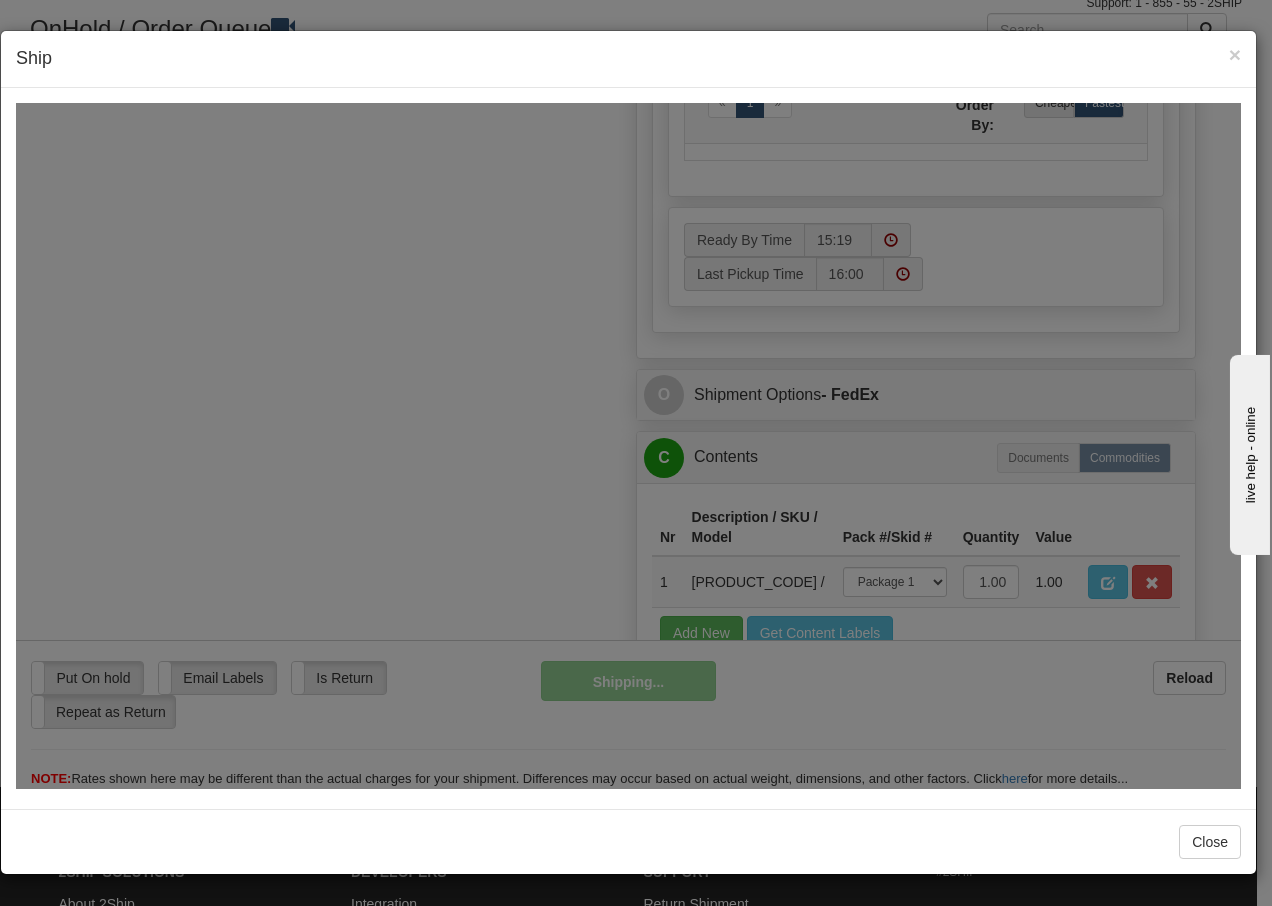 scroll, scrollTop: 1216, scrollLeft: 0, axis: vertical 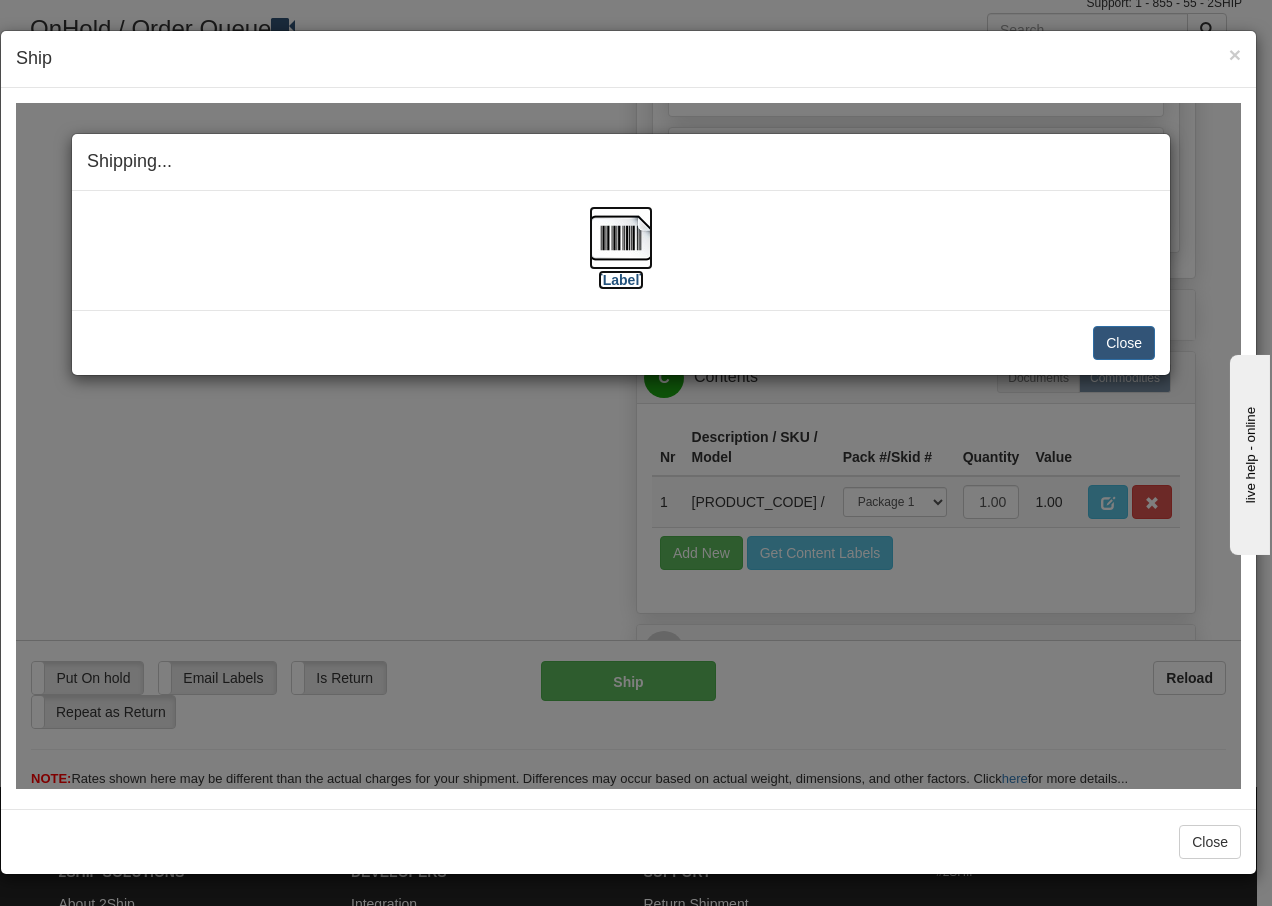 click at bounding box center [621, 237] 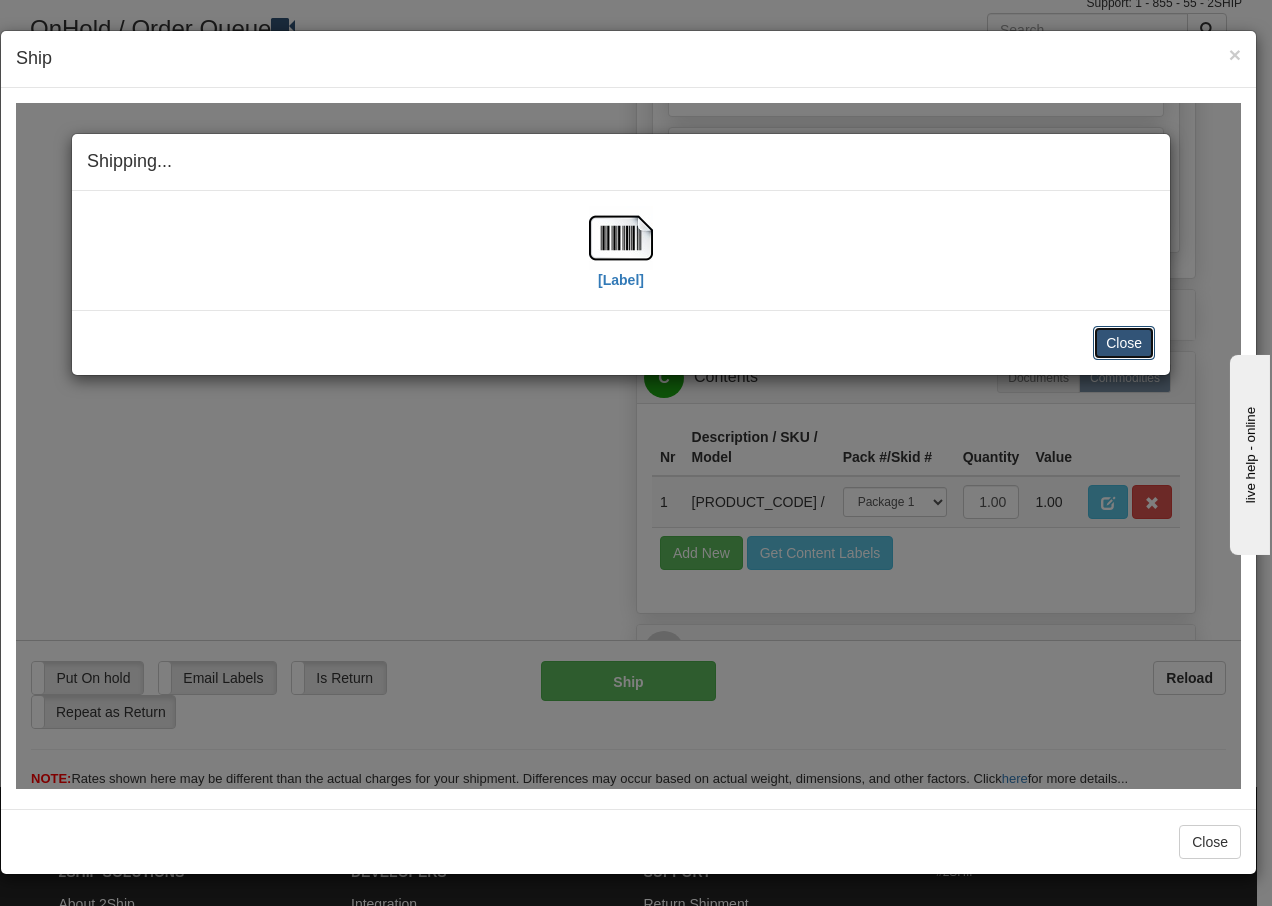 click on "Close" at bounding box center (1124, 342) 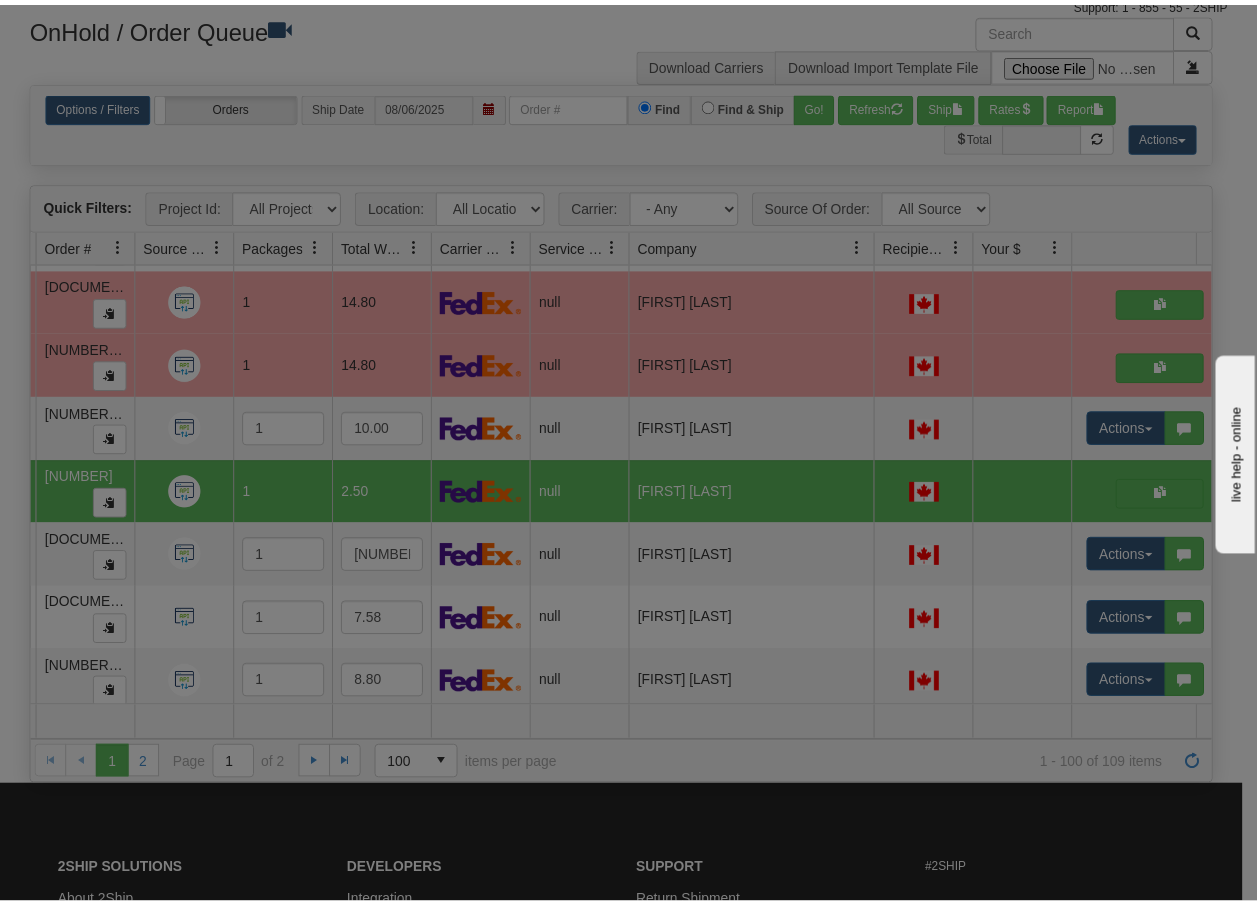 scroll, scrollTop: 0, scrollLeft: 0, axis: both 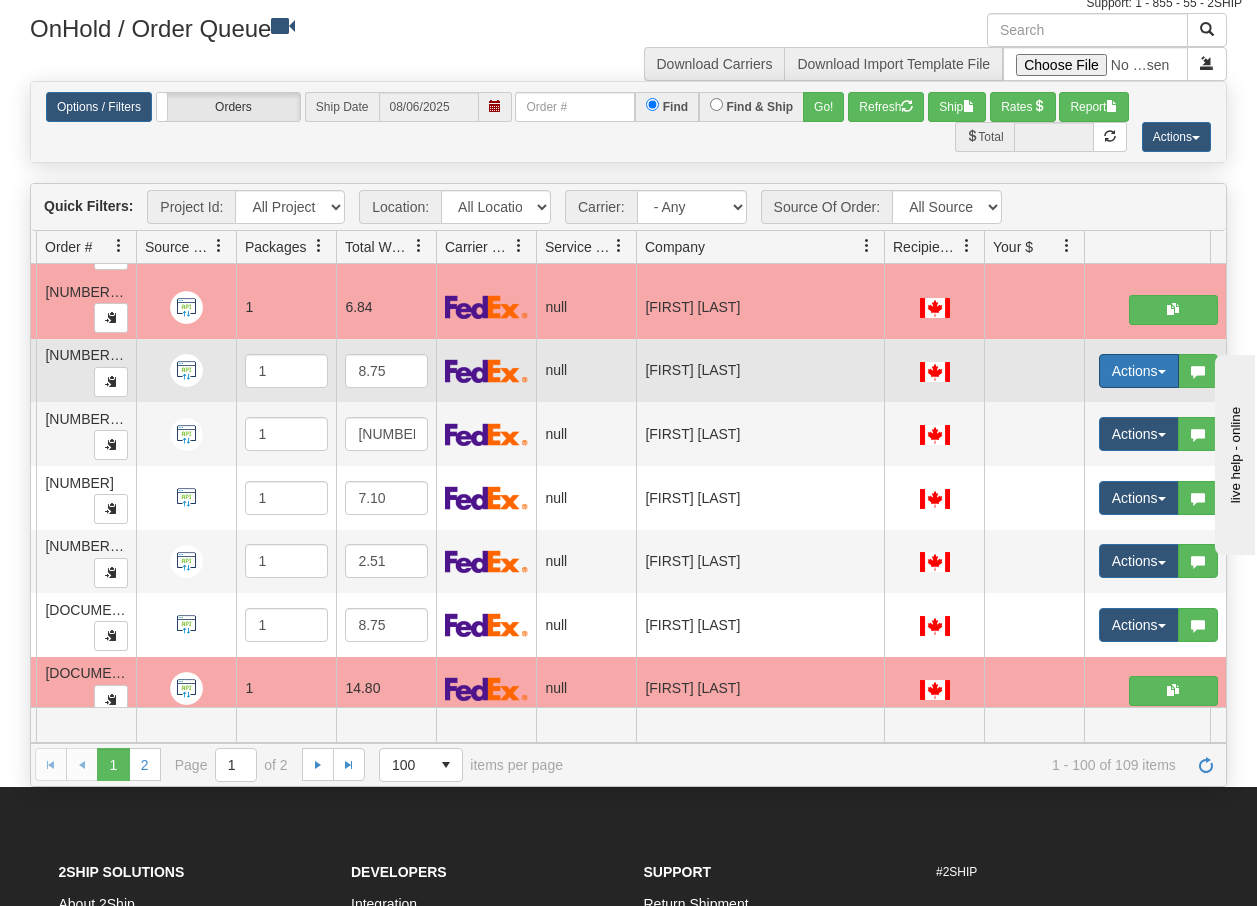 click on "Actions" at bounding box center [1139, 371] 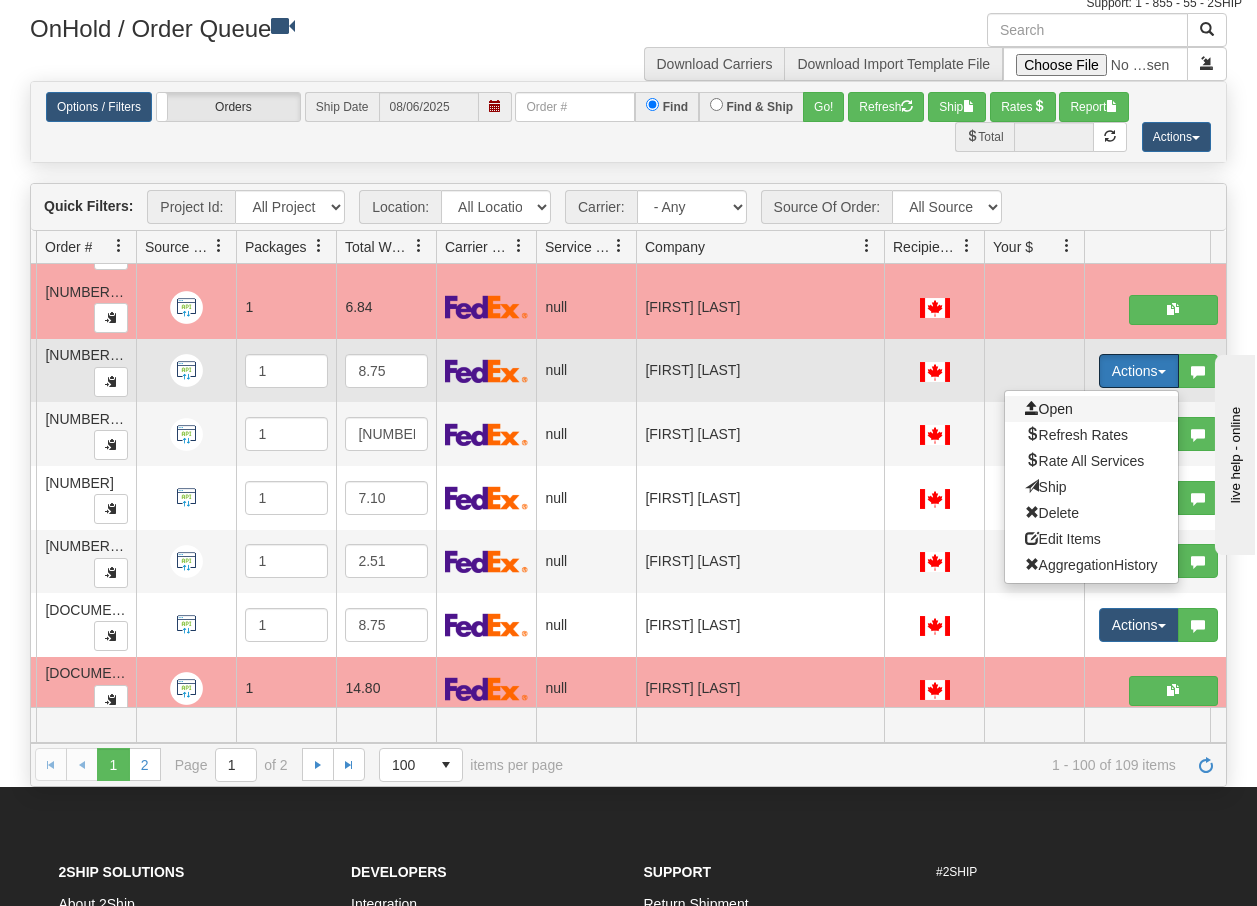 click on "Open" at bounding box center (1049, 409) 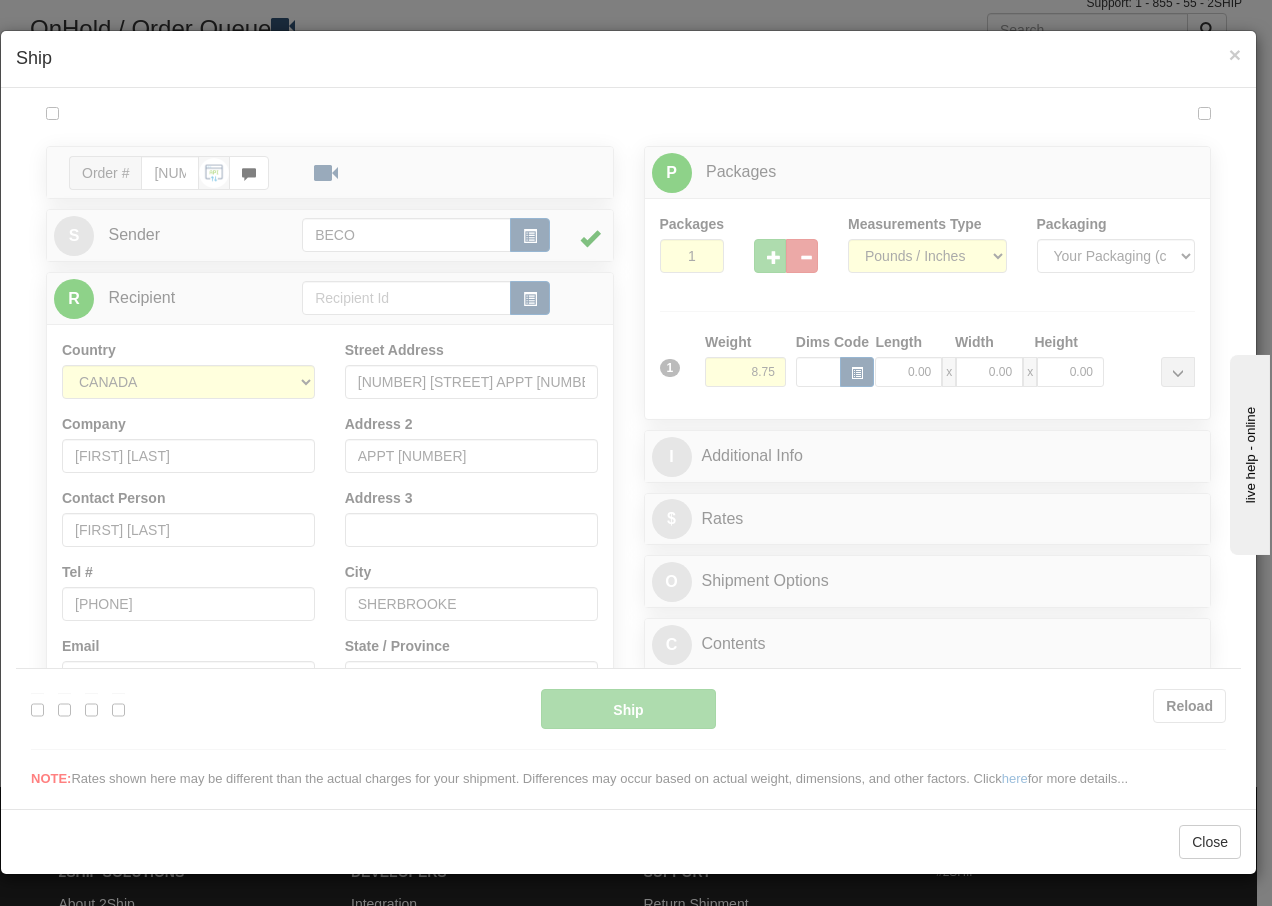 scroll, scrollTop: 0, scrollLeft: 0, axis: both 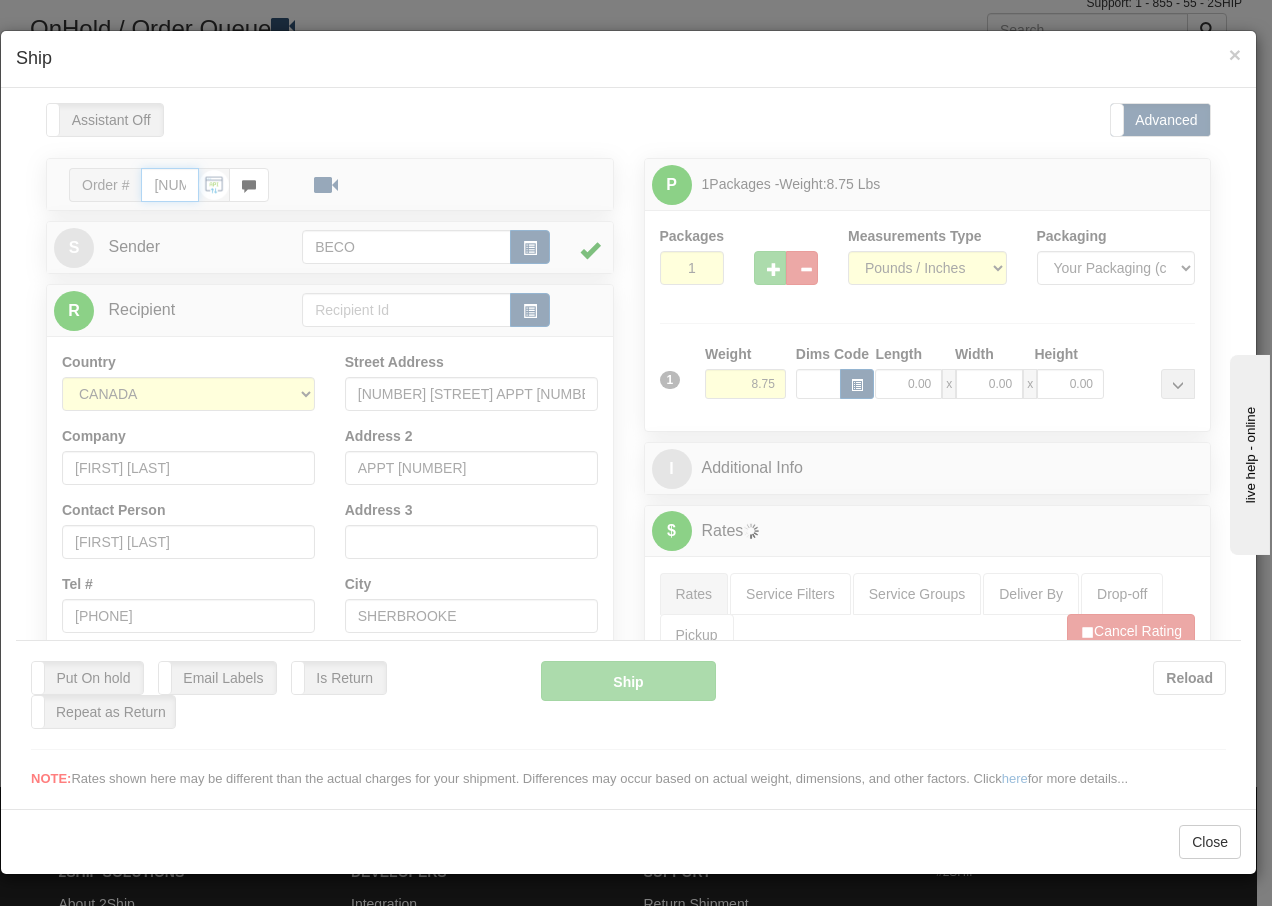 type on "15:20" 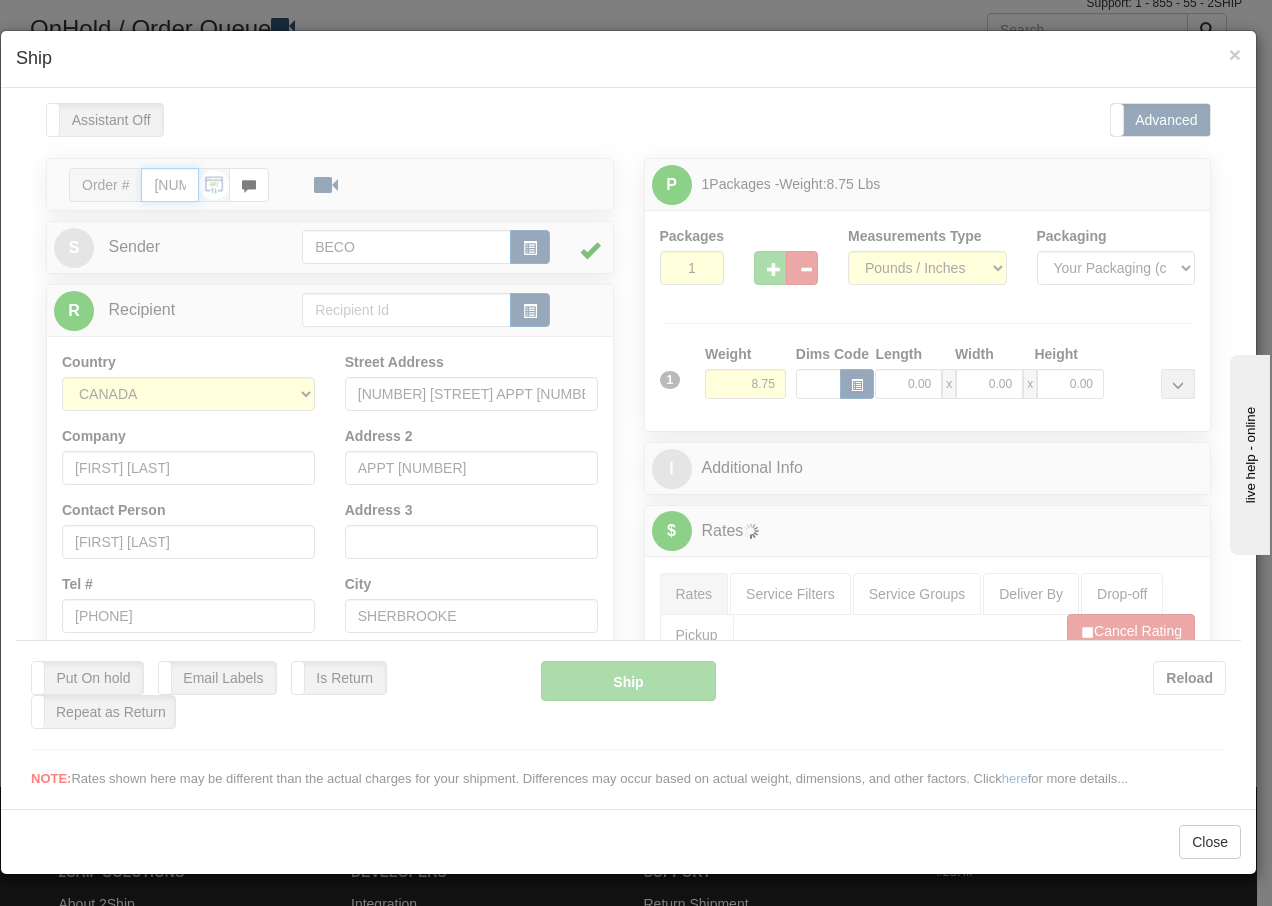 type on "16:00" 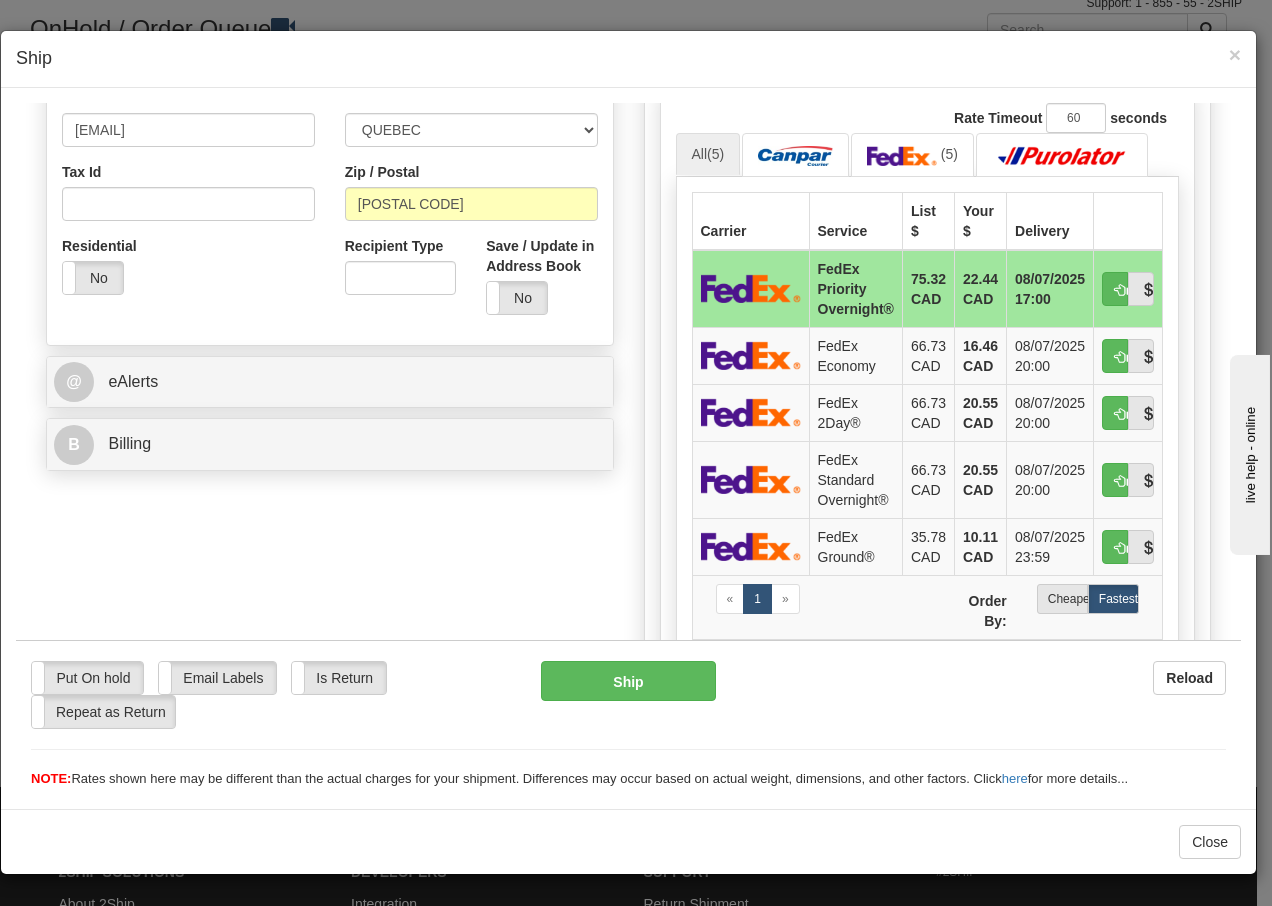 scroll, scrollTop: 600, scrollLeft: 0, axis: vertical 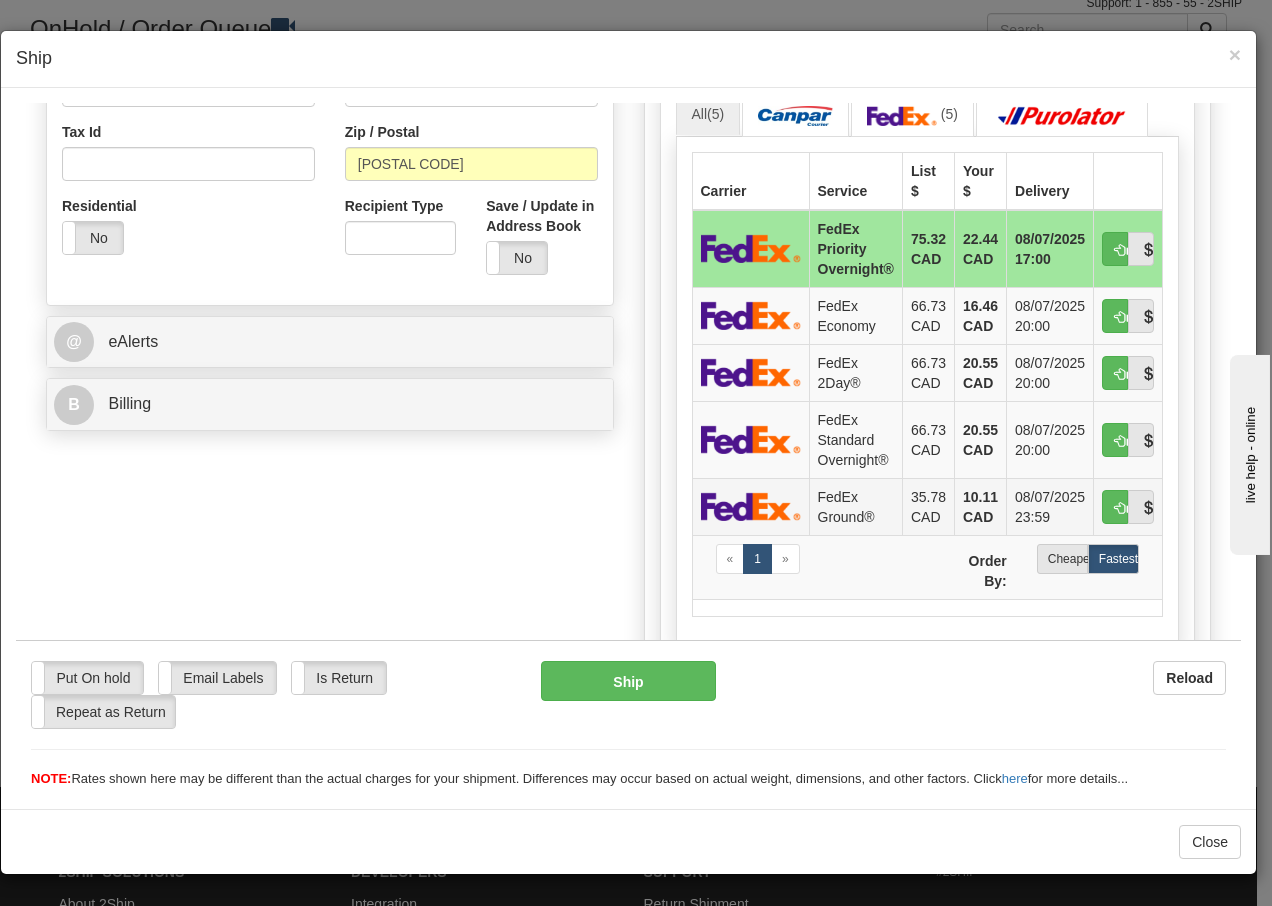 click on "FedEx Ground®" at bounding box center [855, 505] 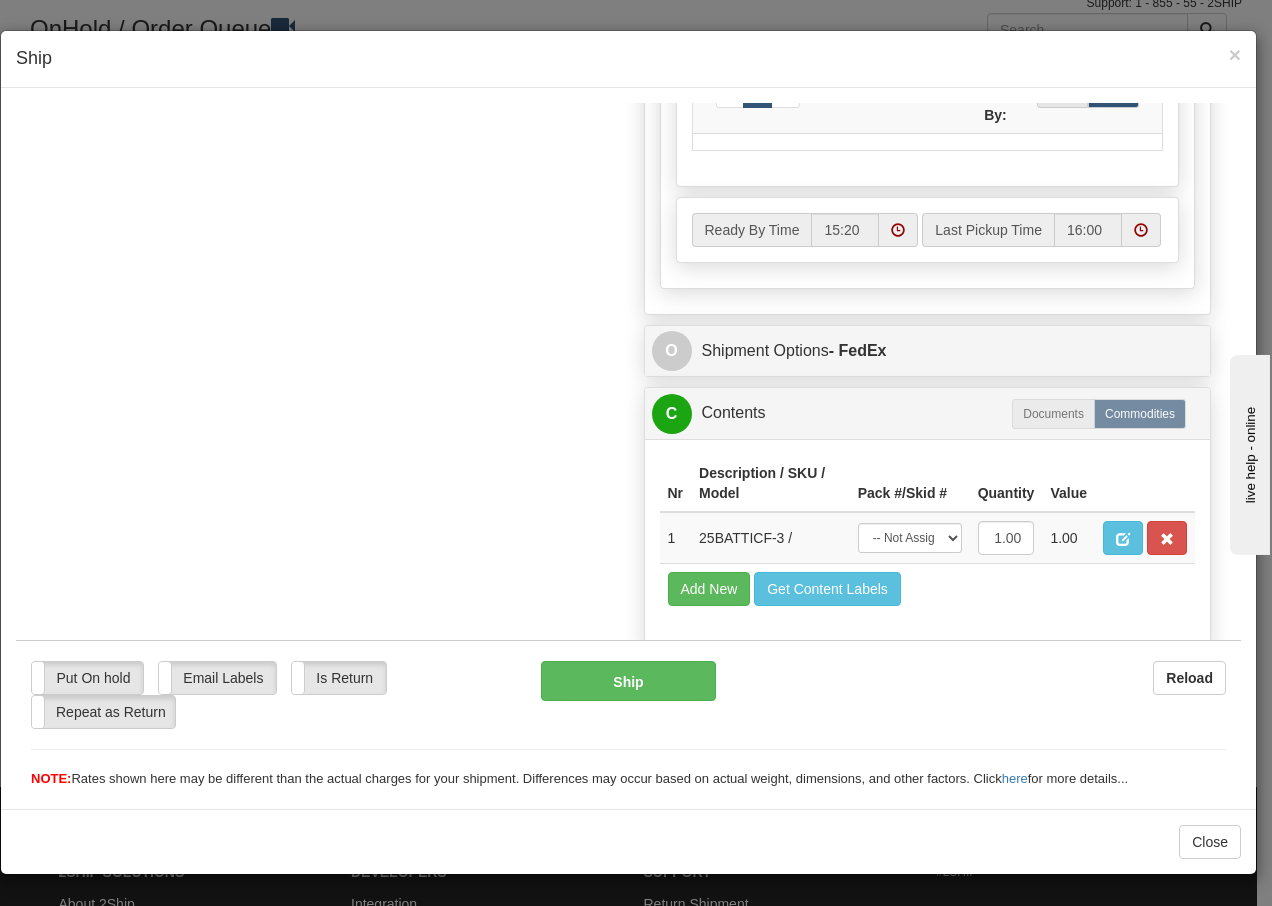 scroll, scrollTop: 1136, scrollLeft: 0, axis: vertical 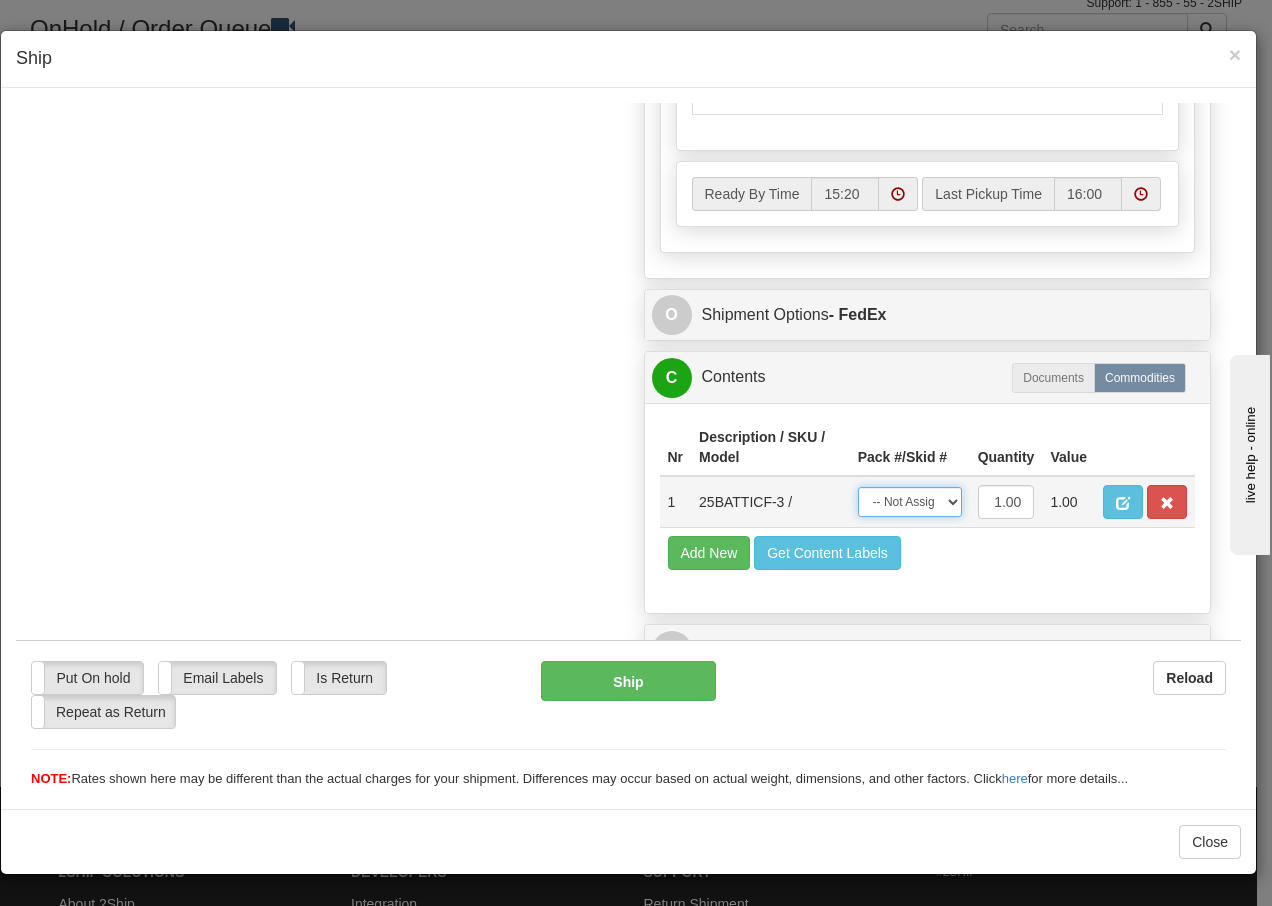 click on "-- Not Assigned --
Package 1" at bounding box center (910, 501) 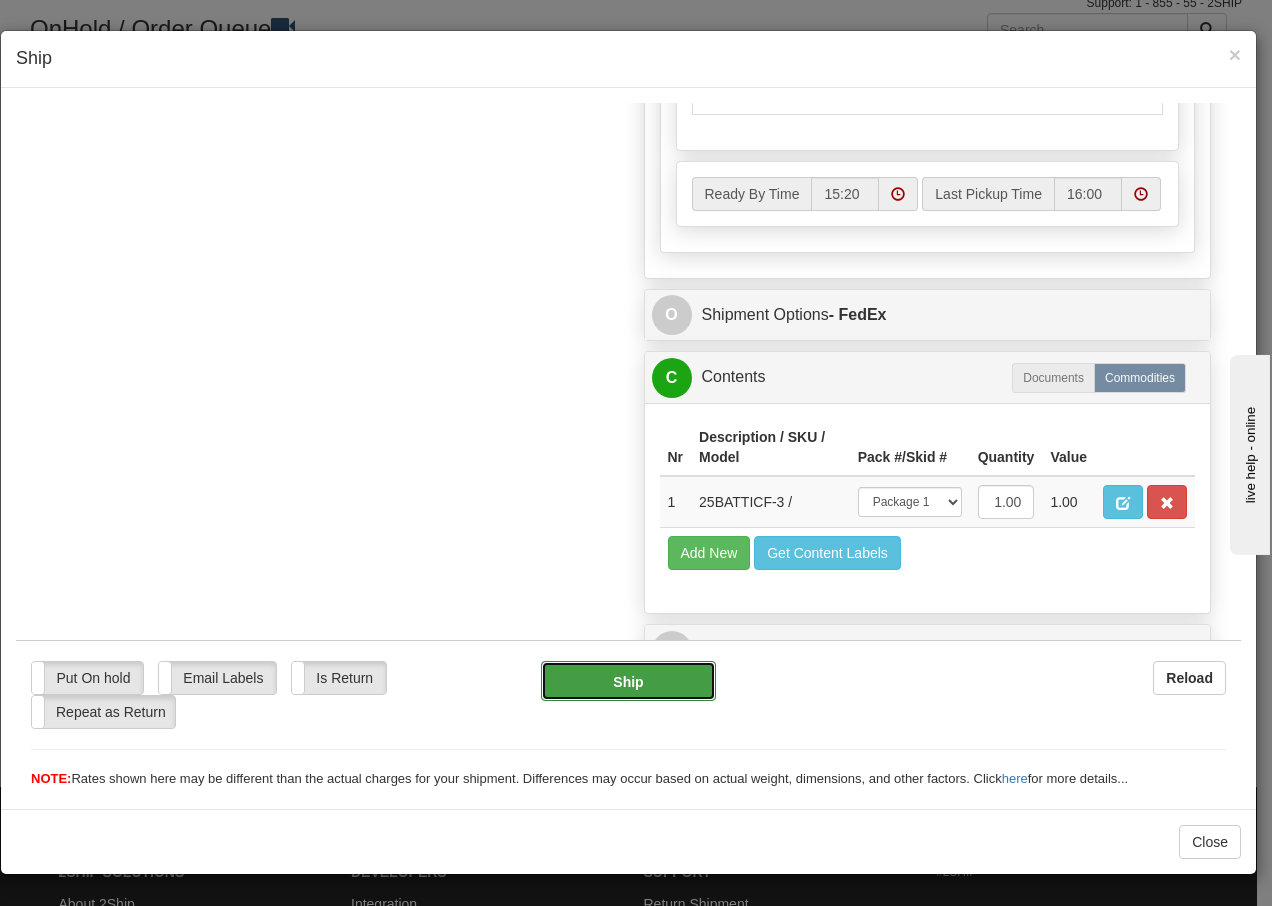 click on "Ship" at bounding box center [628, 680] 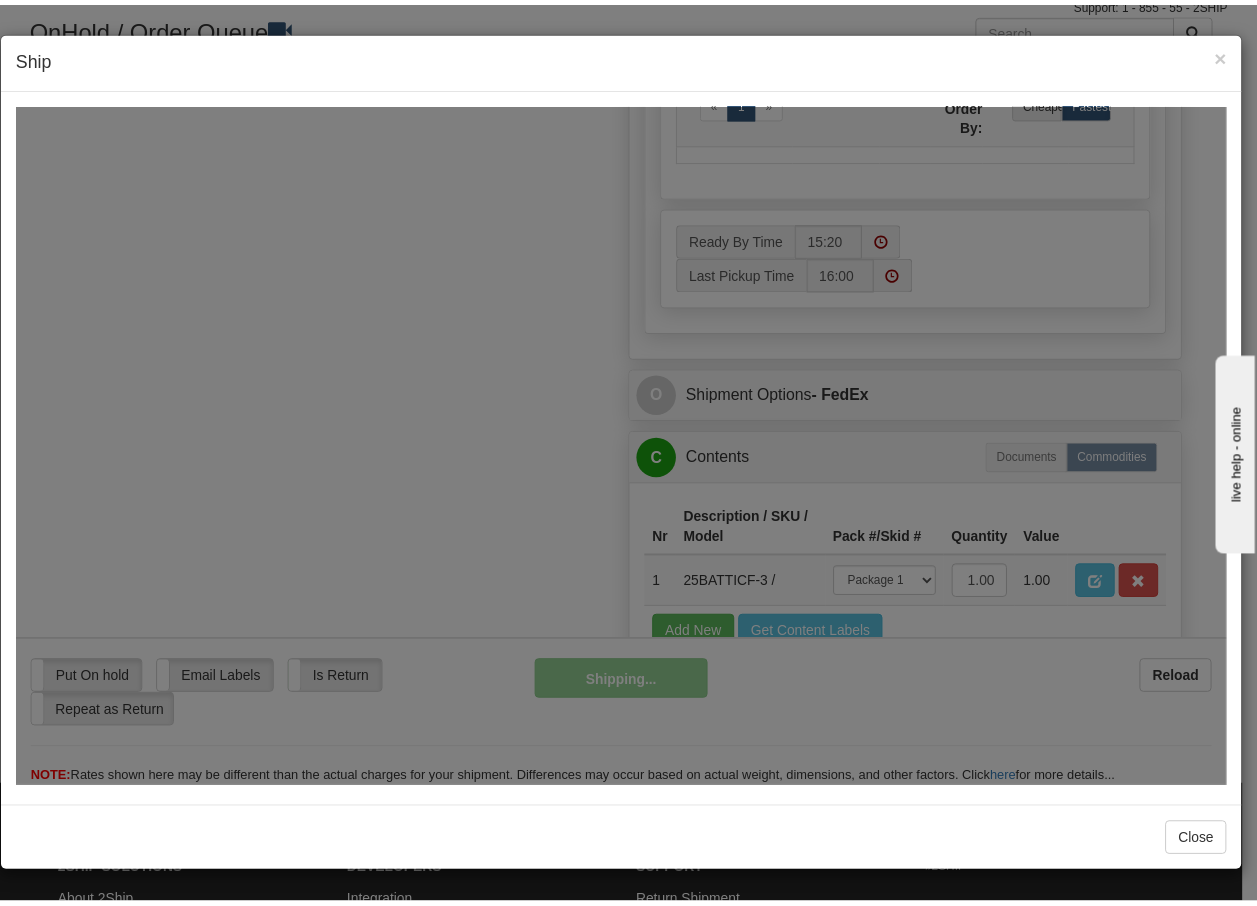 scroll, scrollTop: 1216, scrollLeft: 0, axis: vertical 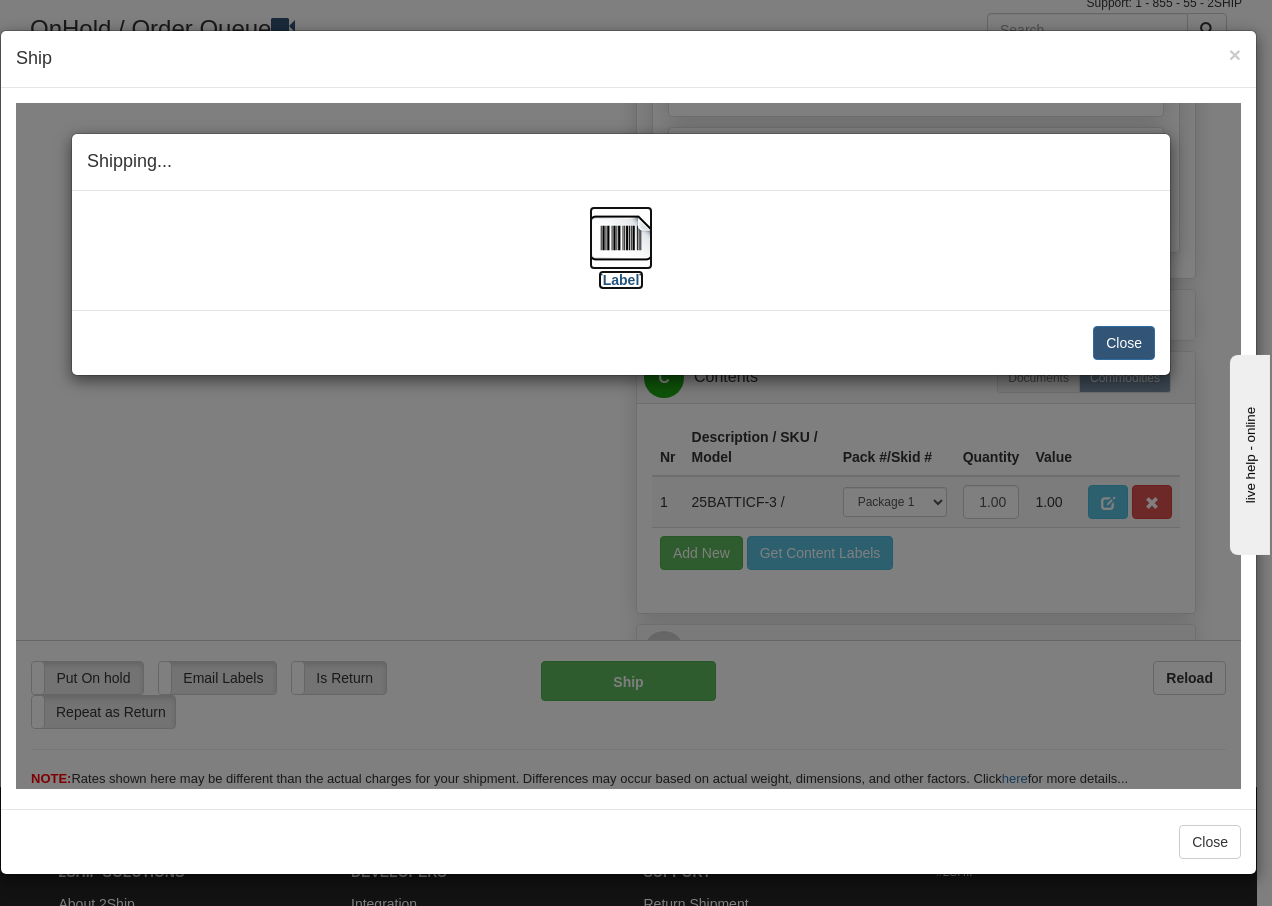click at bounding box center (621, 237) 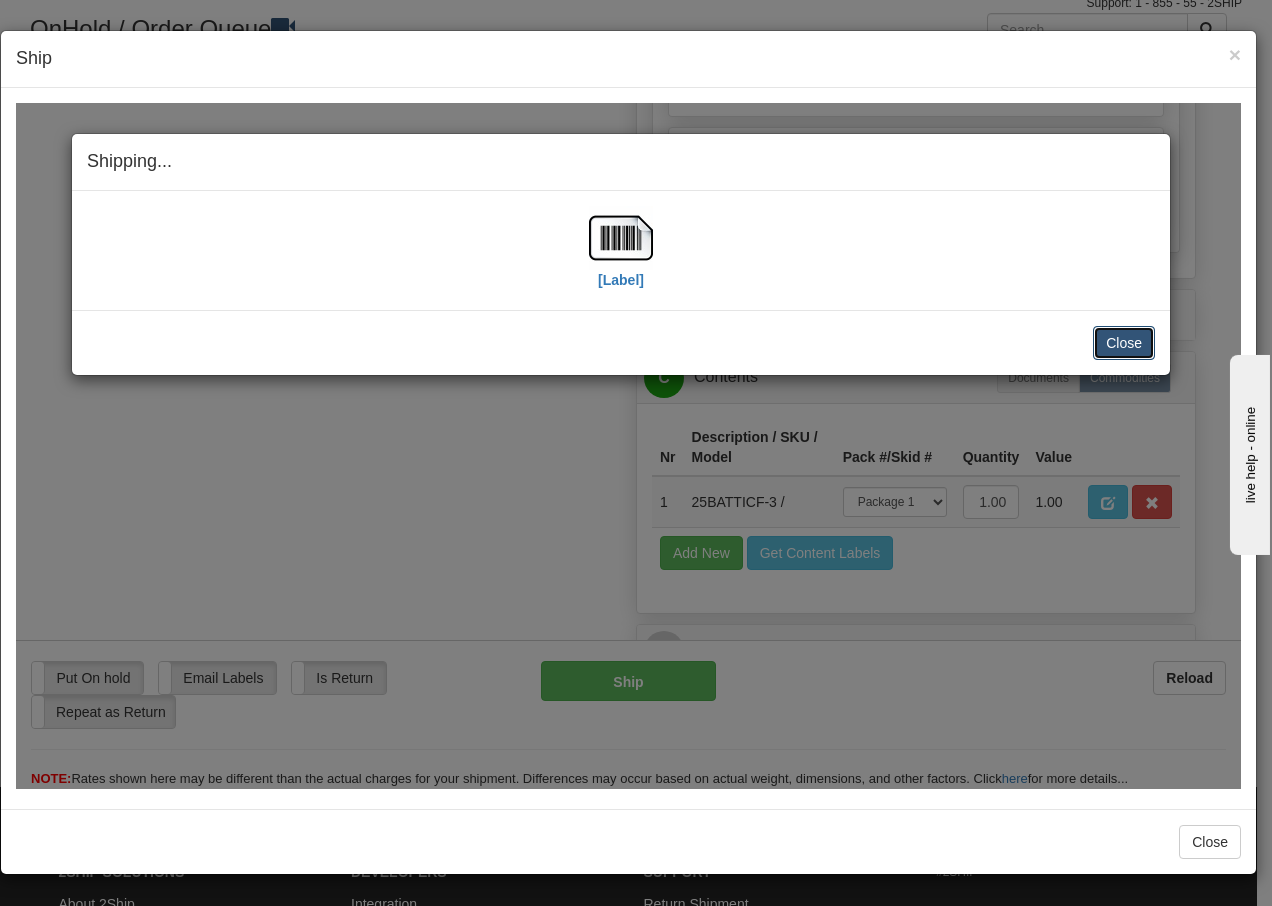 click on "Close" at bounding box center (1124, 342) 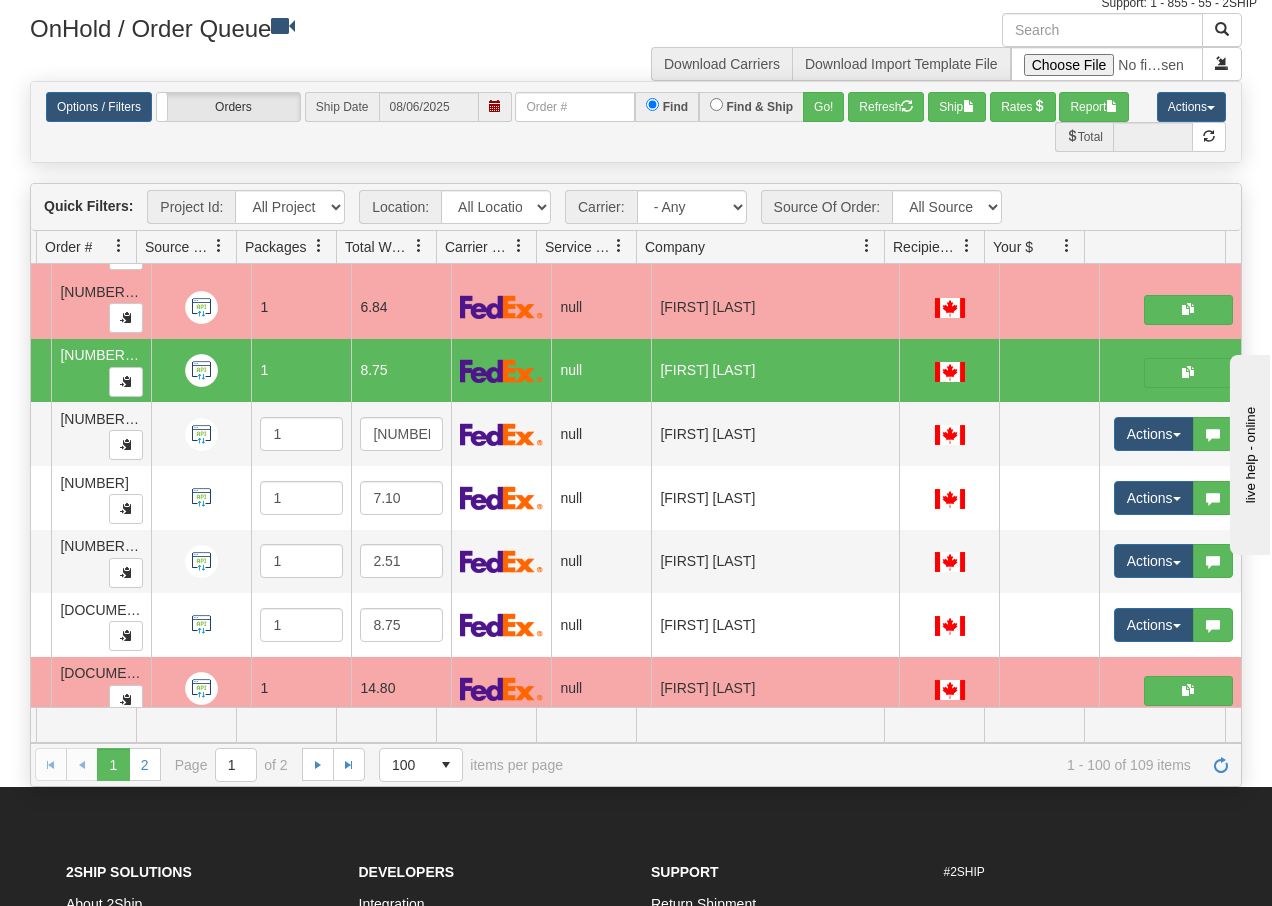 scroll, scrollTop: 0, scrollLeft: 0, axis: both 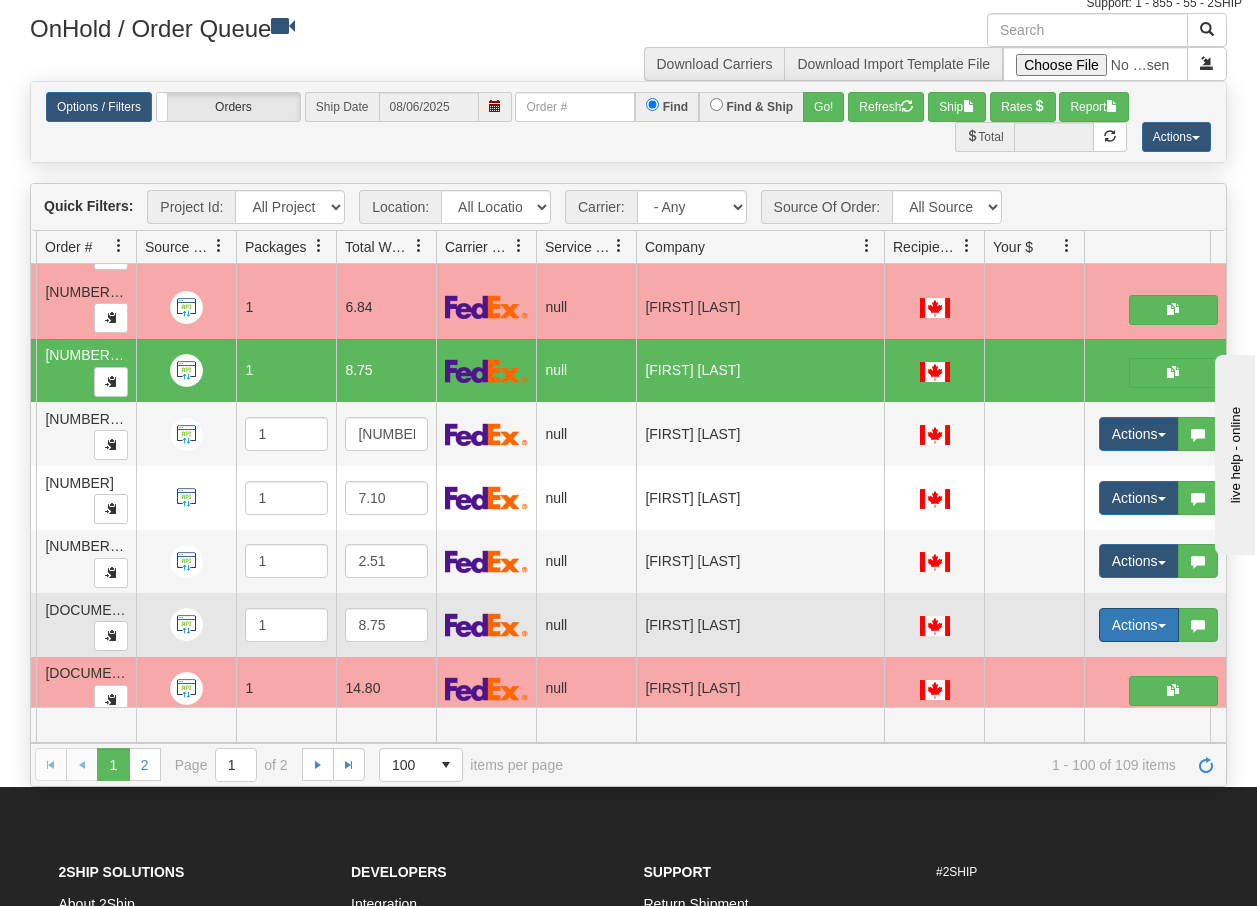 click at bounding box center [1162, 626] 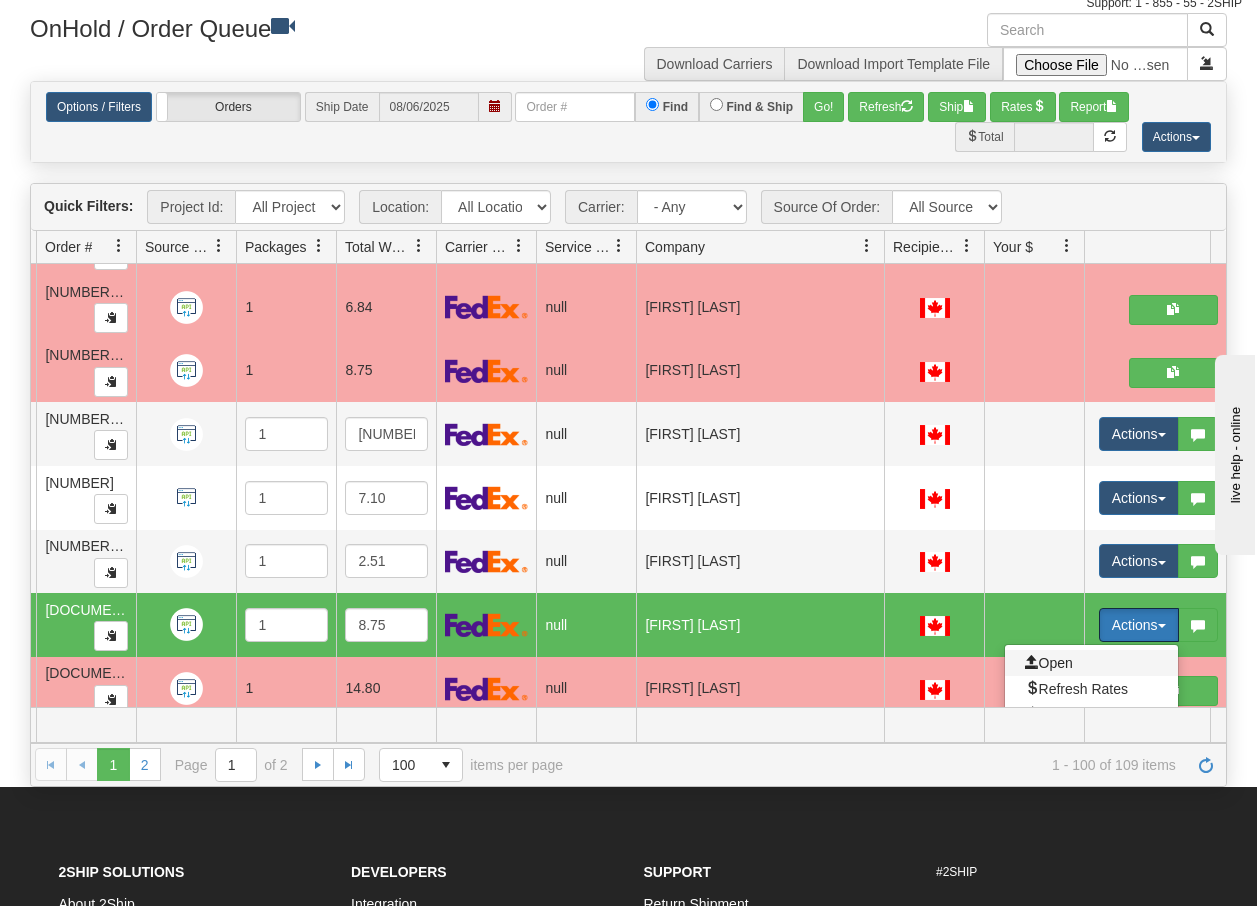 click on "Open" at bounding box center [1049, 663] 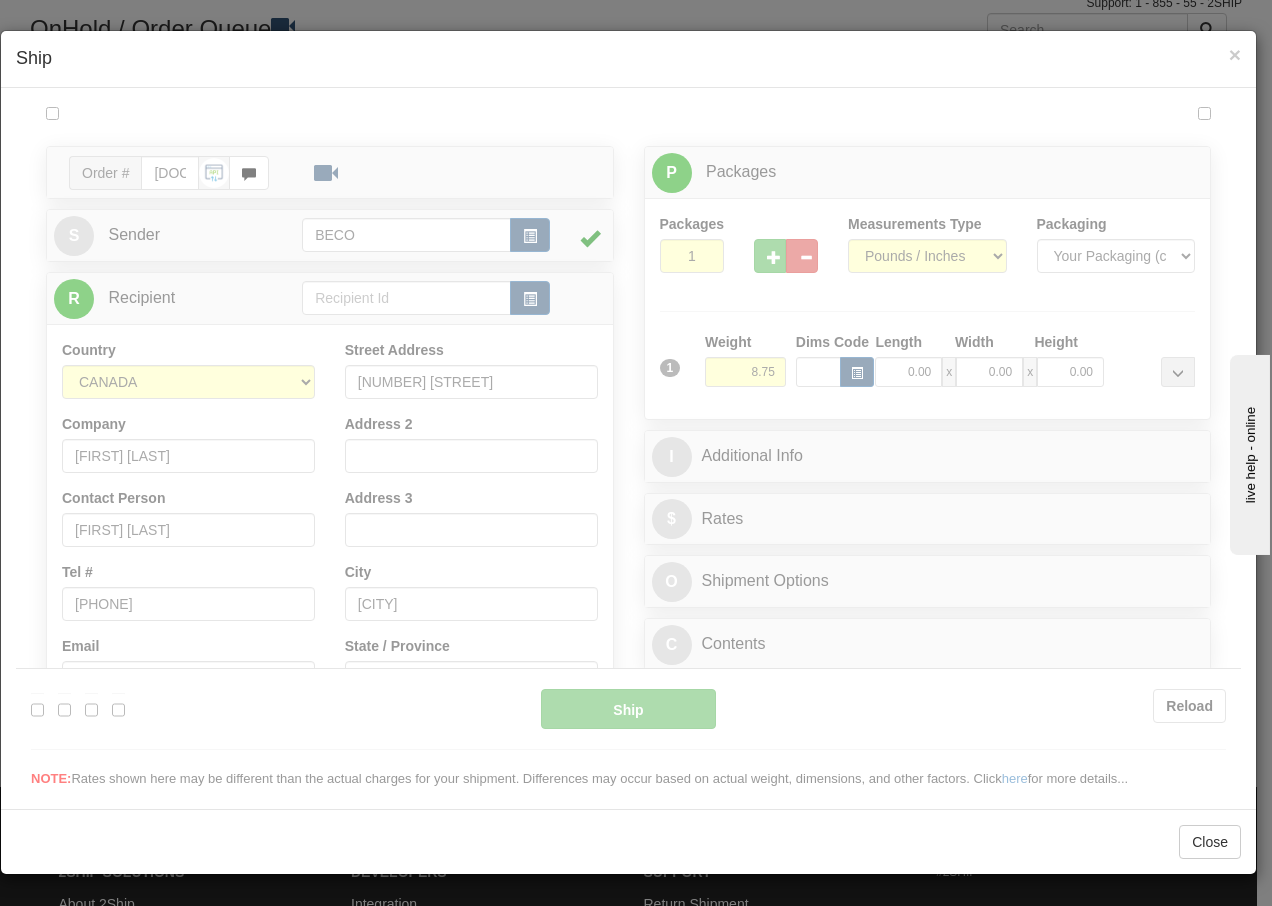 scroll, scrollTop: 0, scrollLeft: 0, axis: both 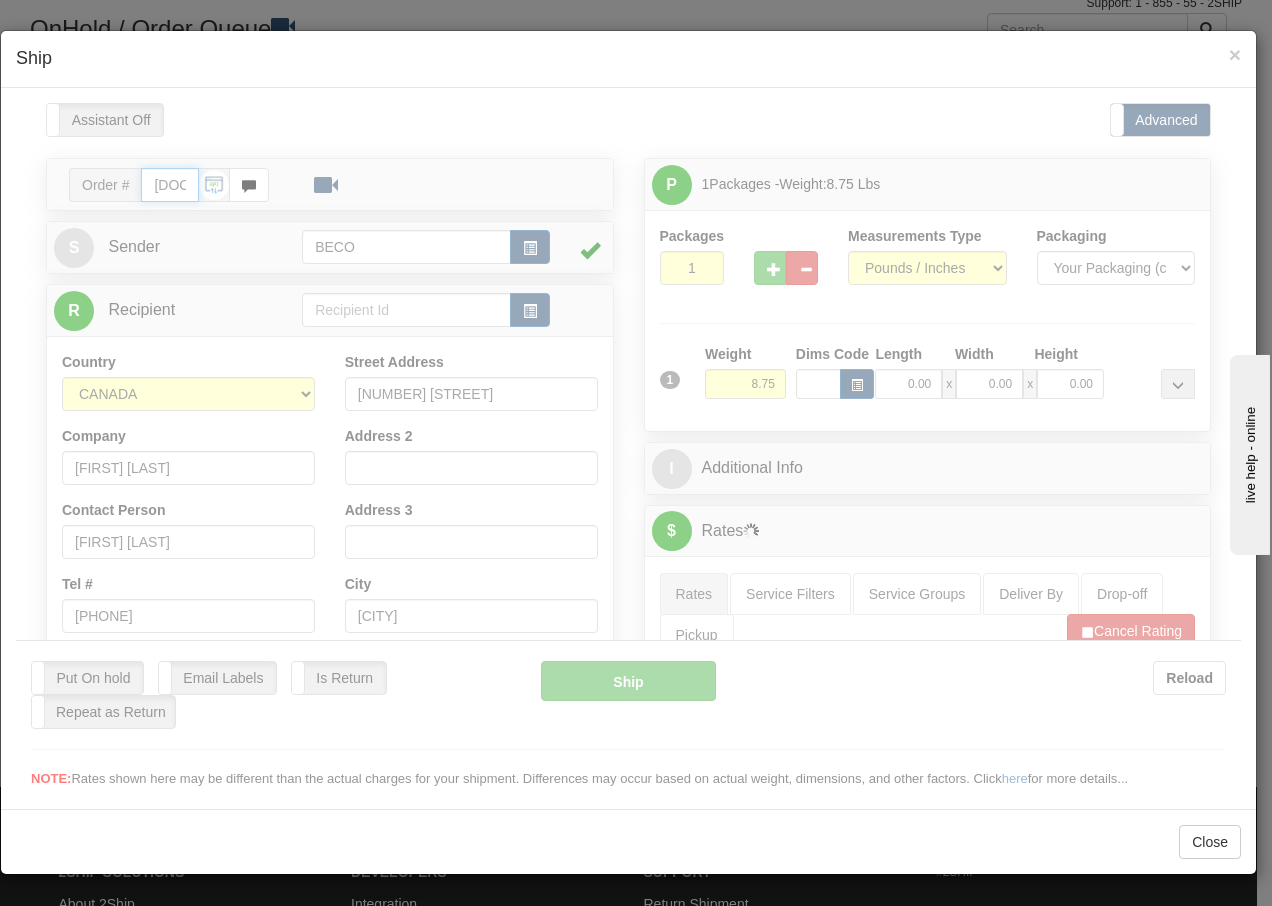 type on "15:20" 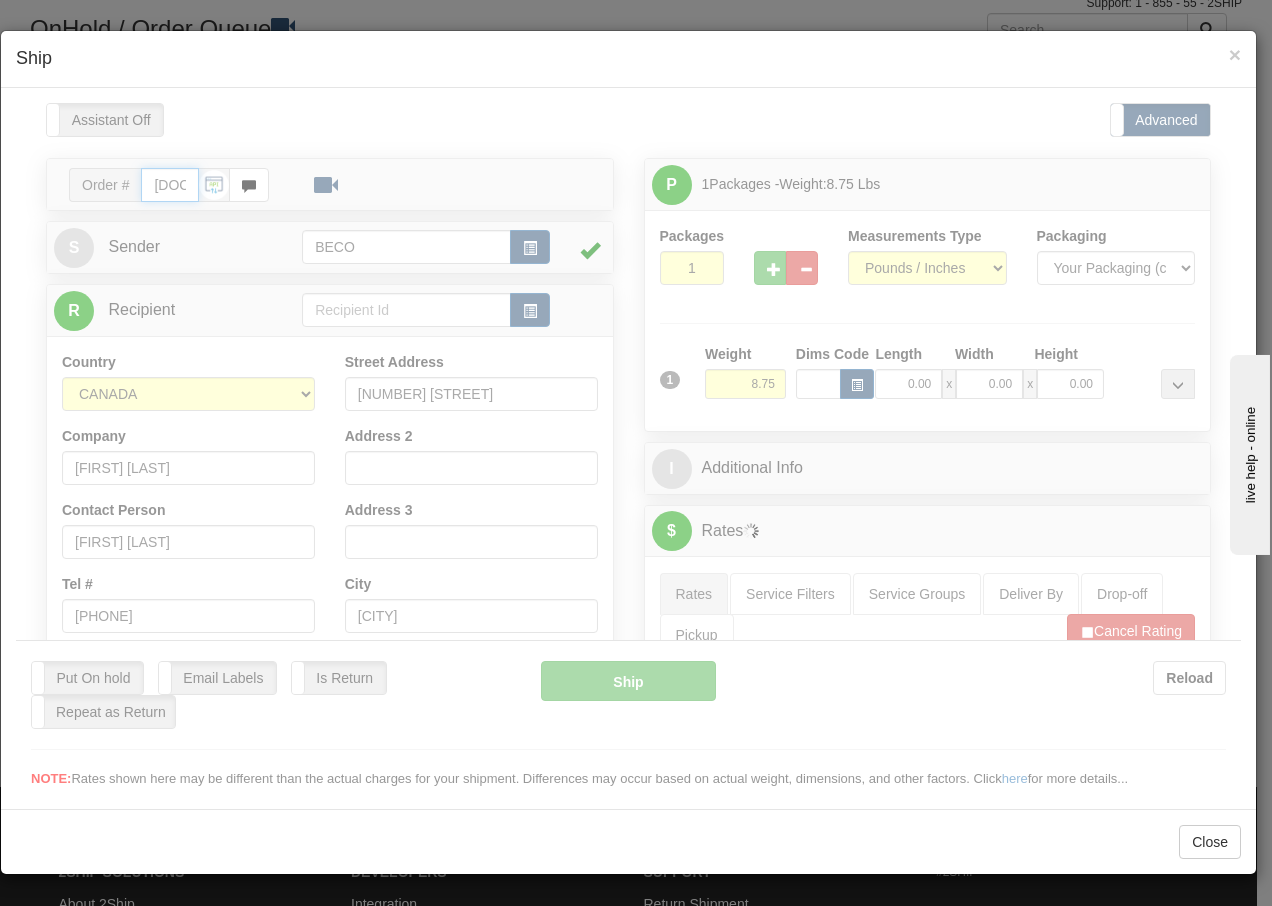 type on "16:00" 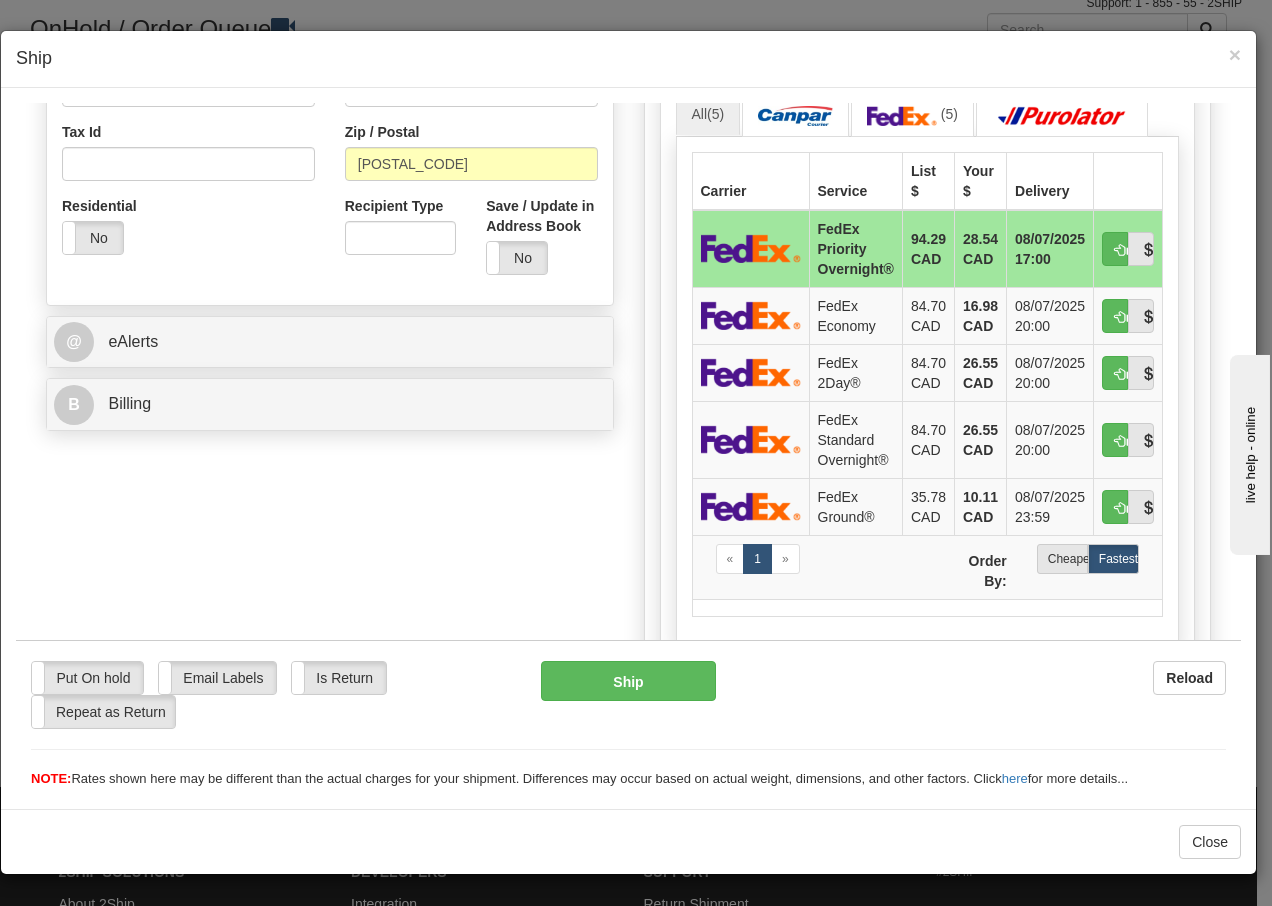 scroll, scrollTop: 640, scrollLeft: 0, axis: vertical 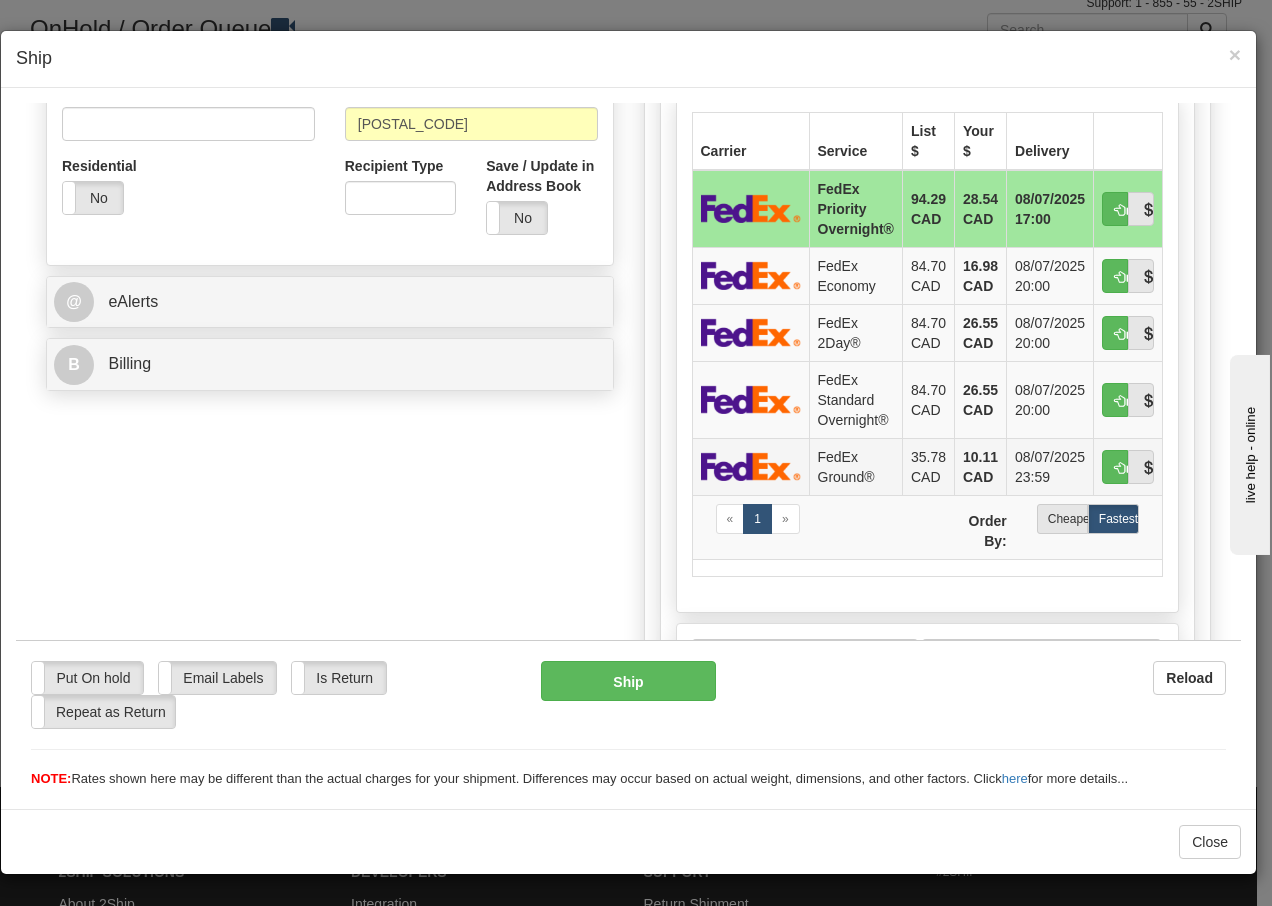click on "FedEx Ground®" at bounding box center [855, 465] 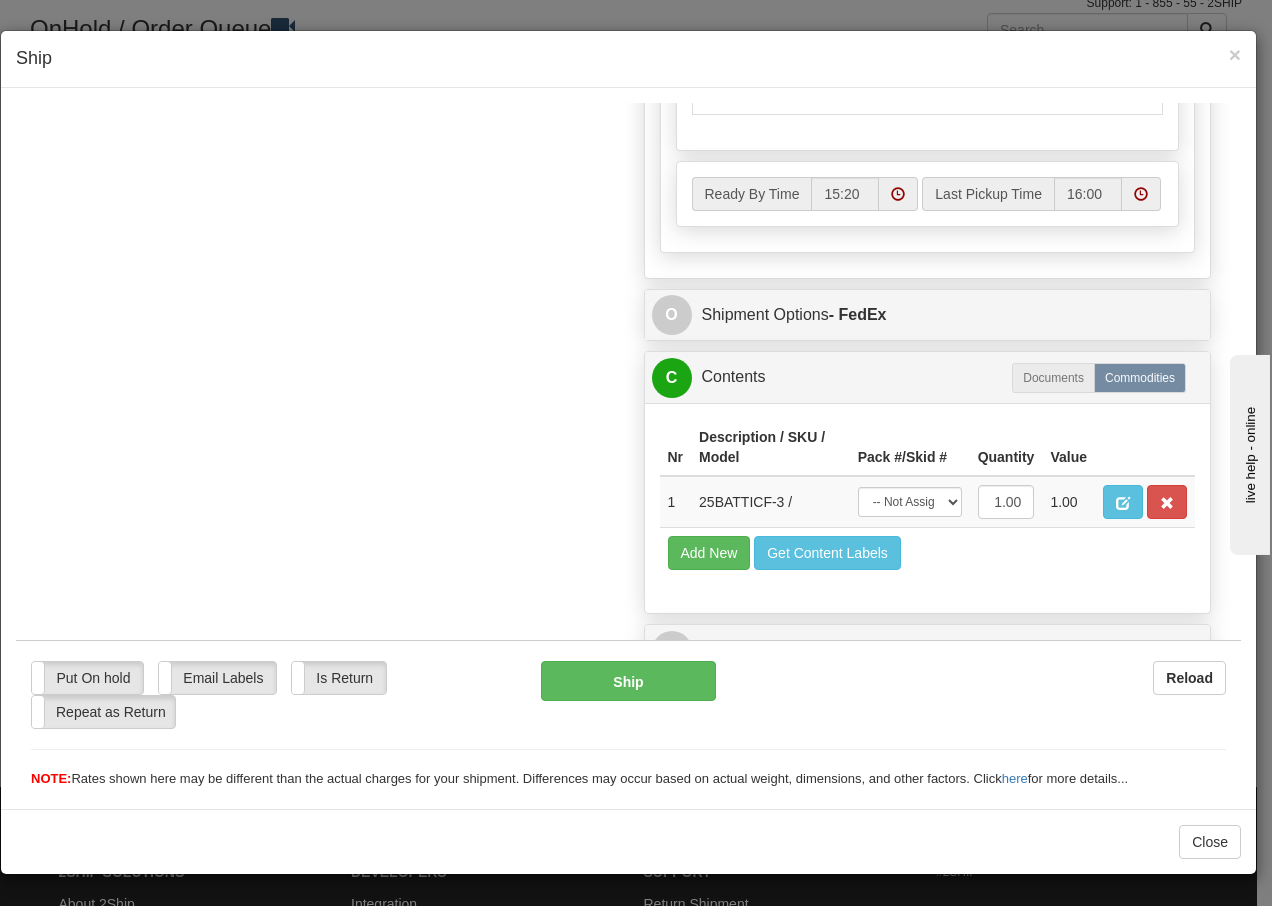 scroll, scrollTop: 1136, scrollLeft: 0, axis: vertical 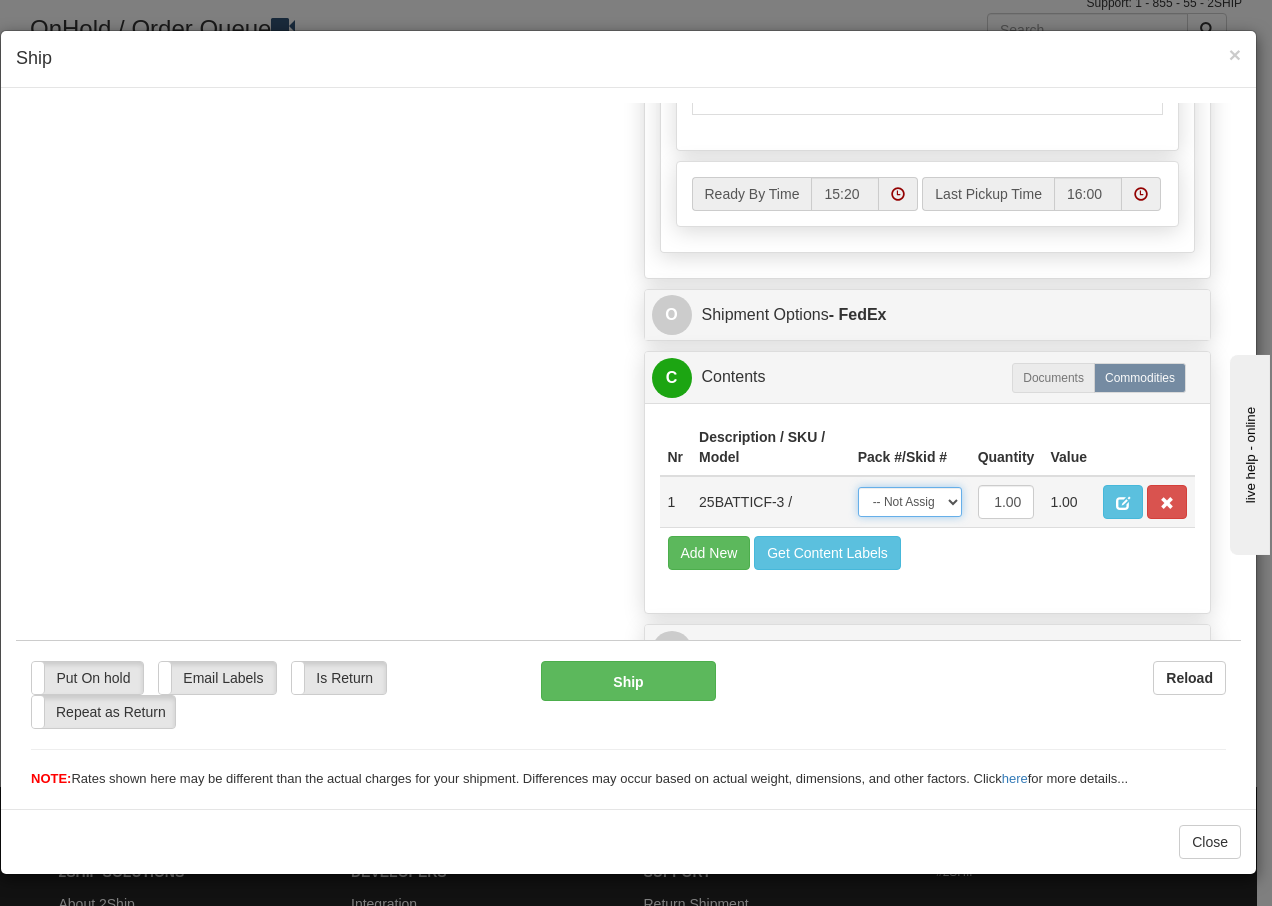 drag, startPoint x: 925, startPoint y: 502, endPoint x: 923, endPoint y: 520, distance: 18.110771 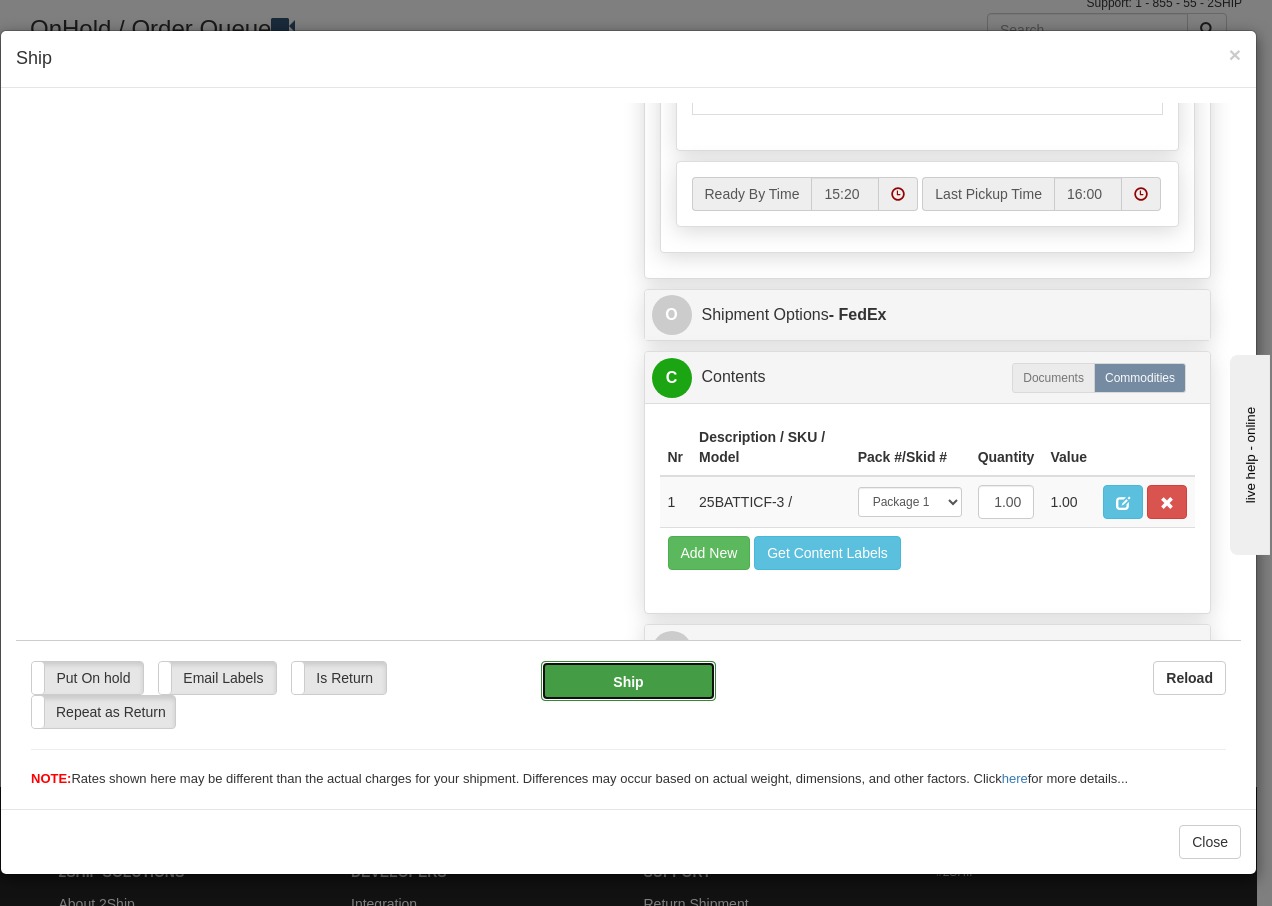 click on "Ship" at bounding box center [628, 680] 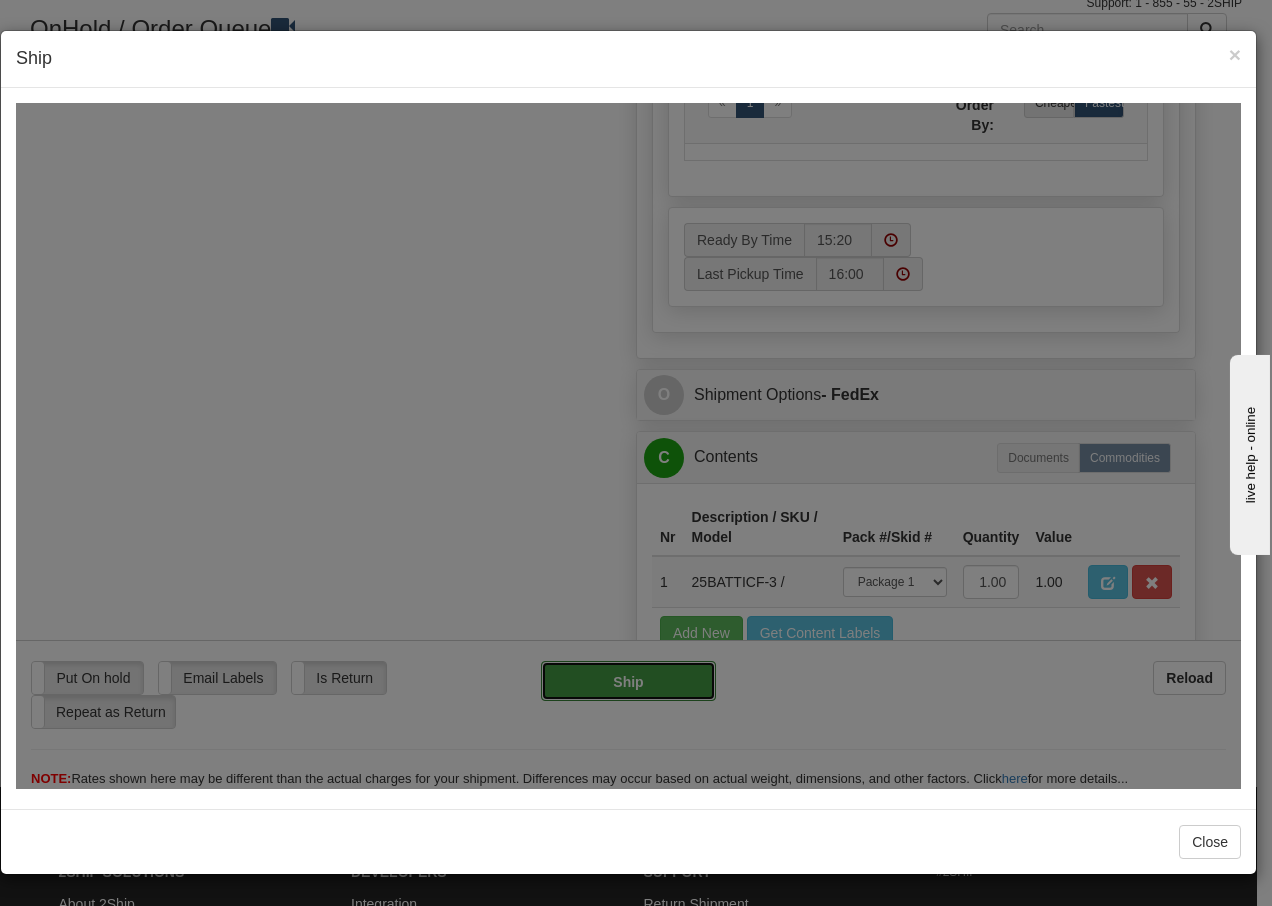 type on "92" 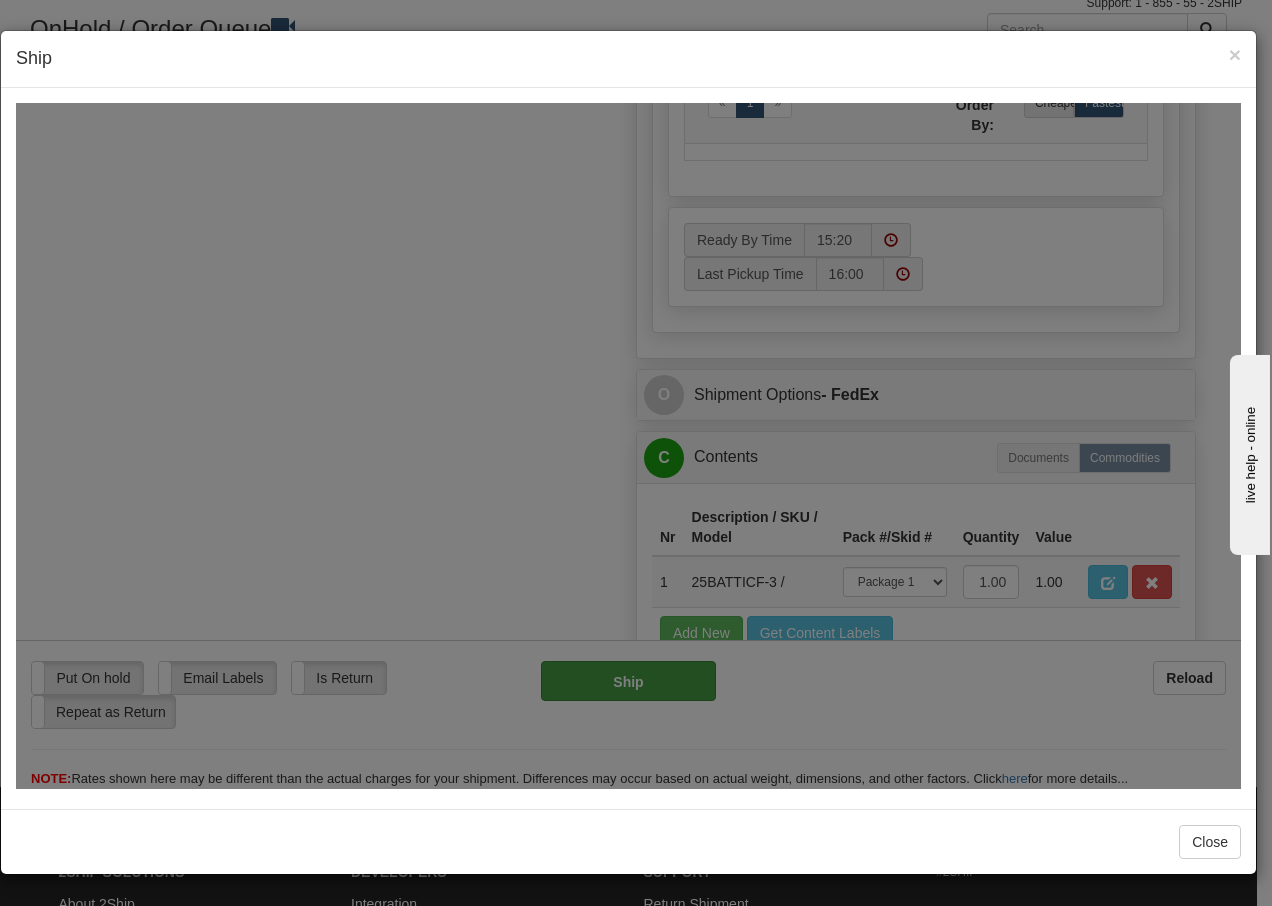 scroll, scrollTop: 1216, scrollLeft: 0, axis: vertical 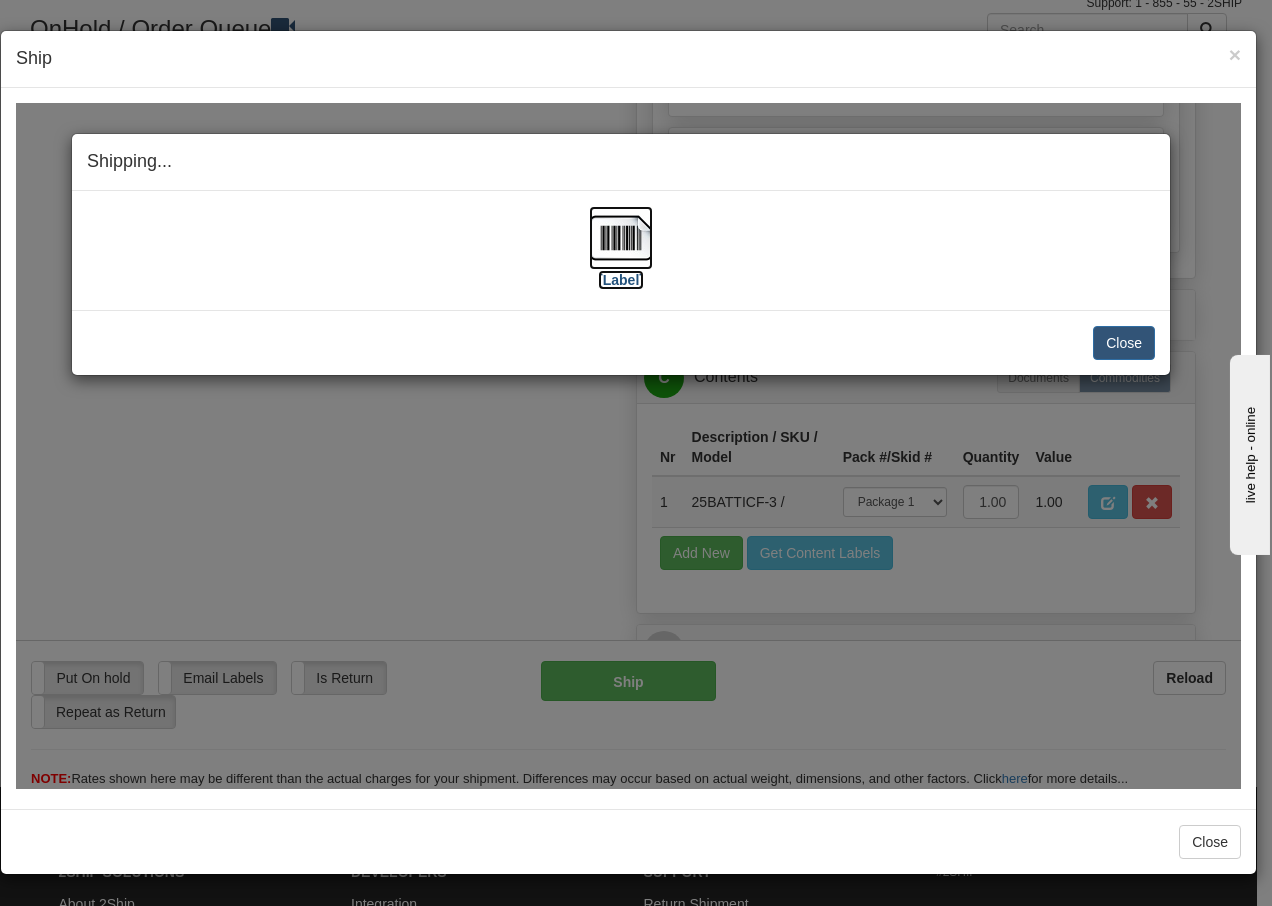 click at bounding box center (621, 237) 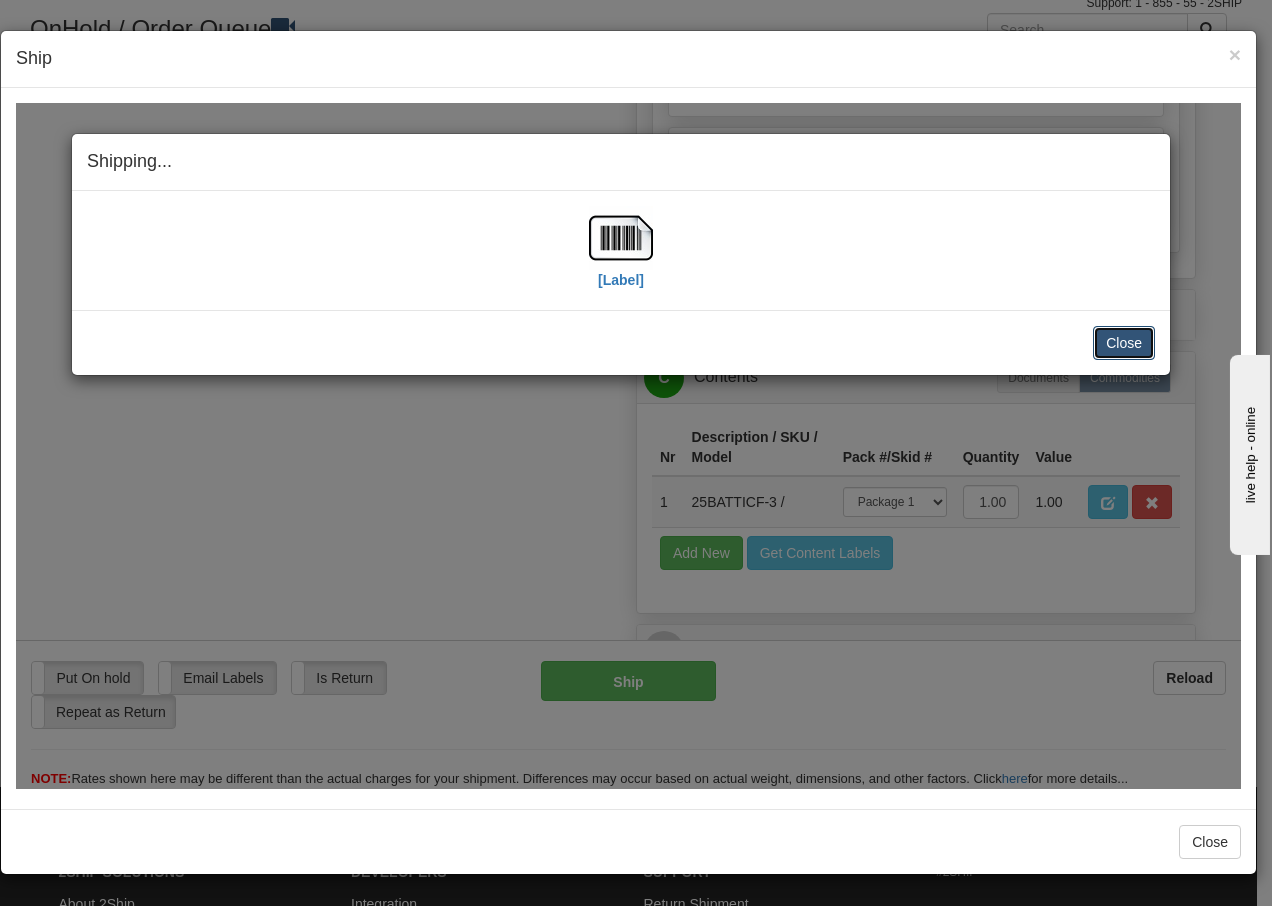 click on "Close" at bounding box center [1124, 342] 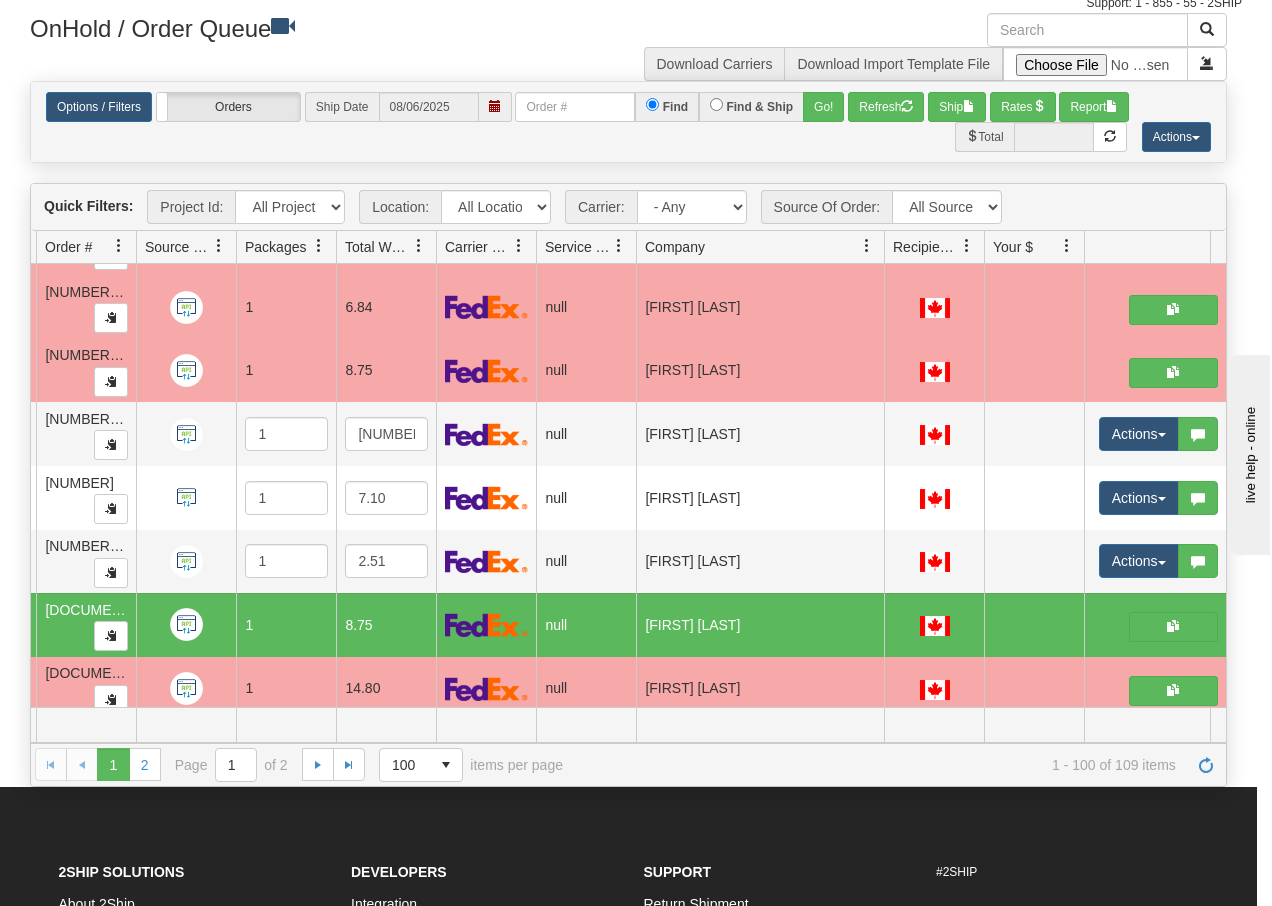 scroll, scrollTop: 0, scrollLeft: 0, axis: both 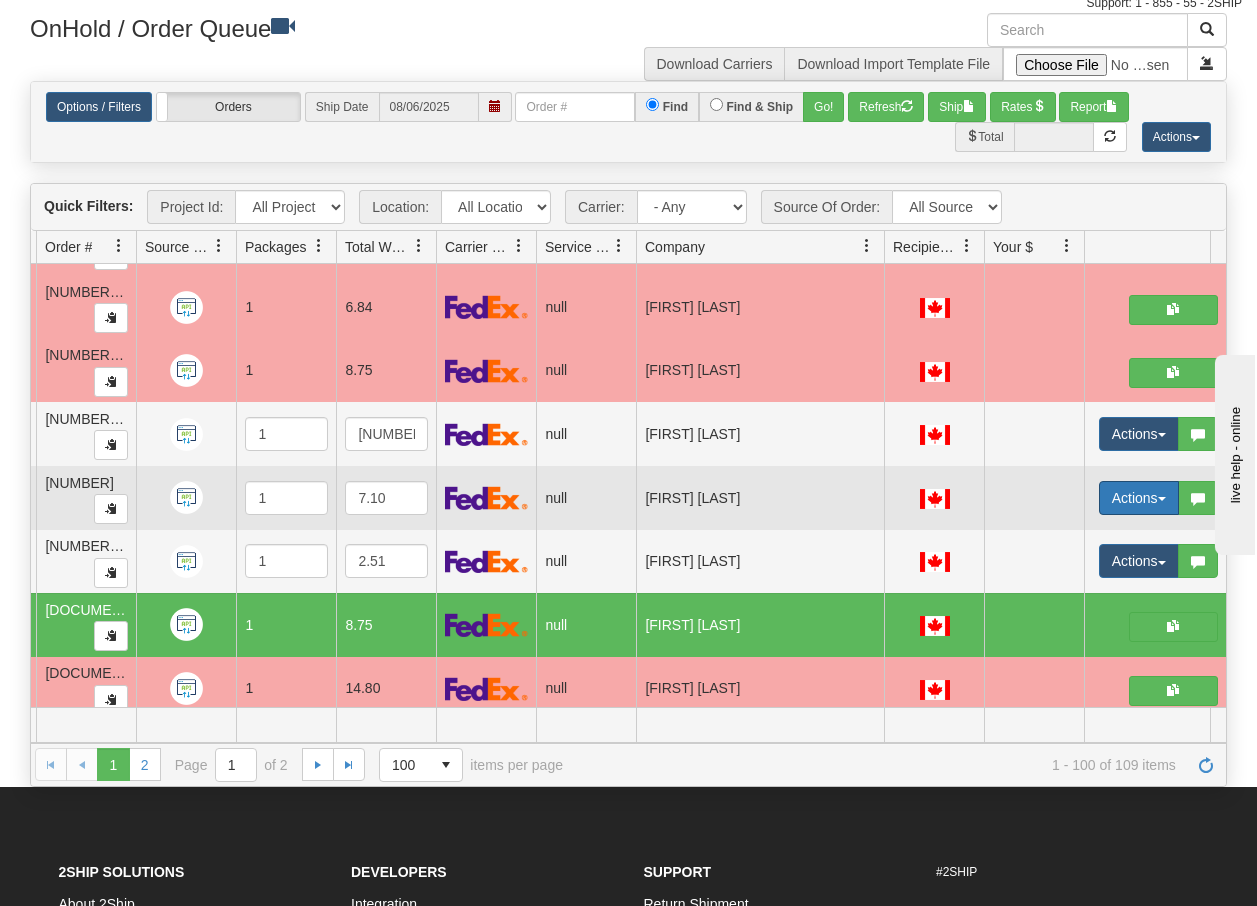click on "Actions" at bounding box center [1139, 498] 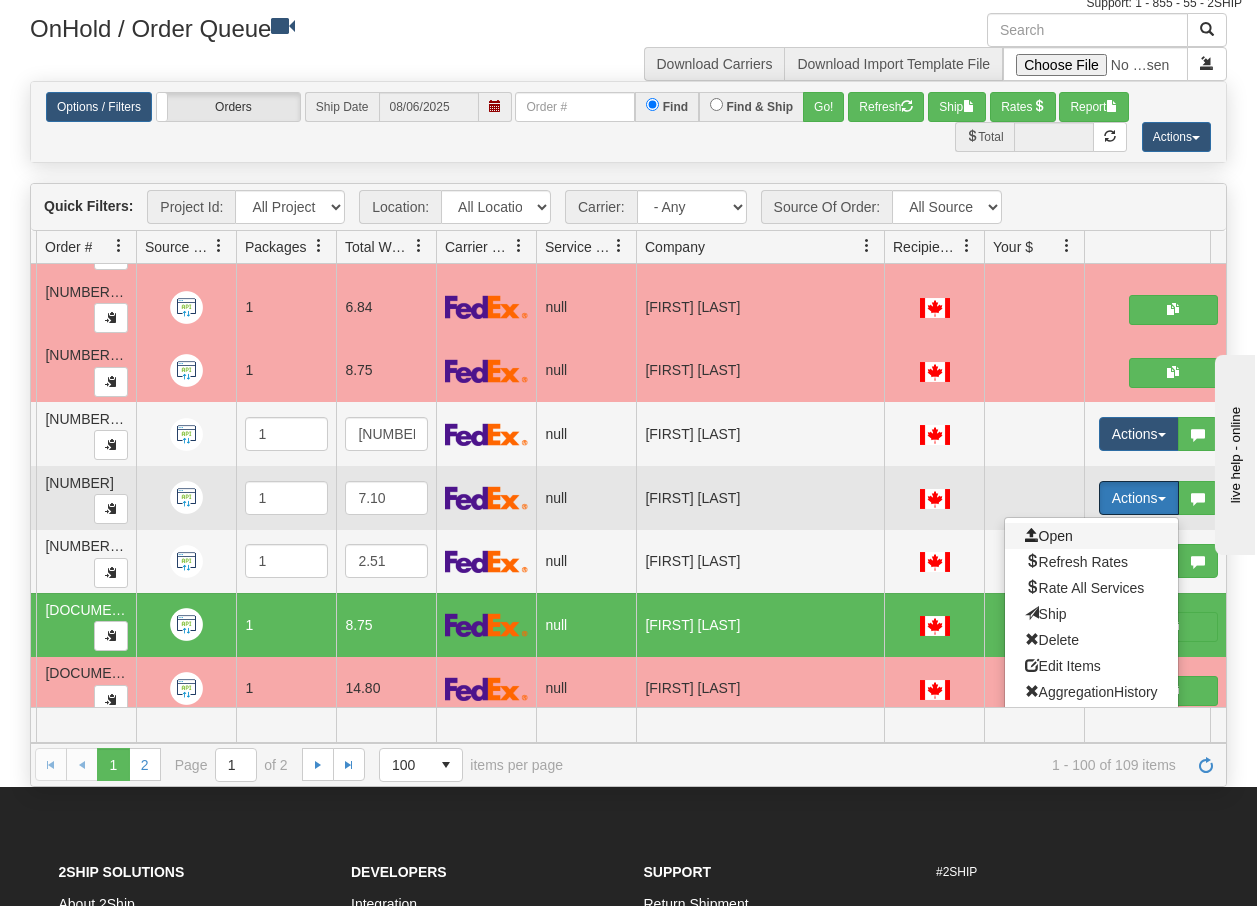 click on "Open" at bounding box center [1049, 536] 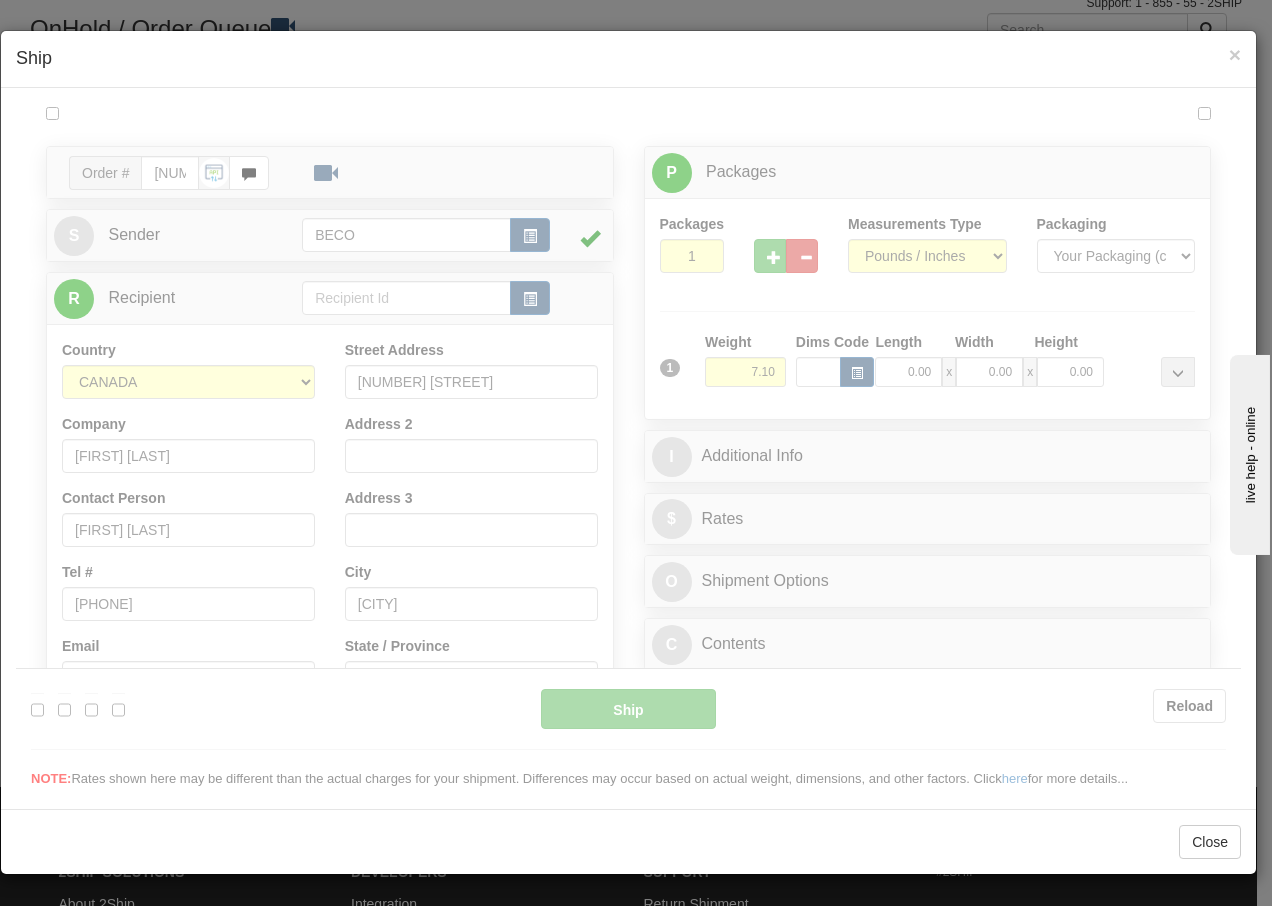 scroll, scrollTop: 0, scrollLeft: 0, axis: both 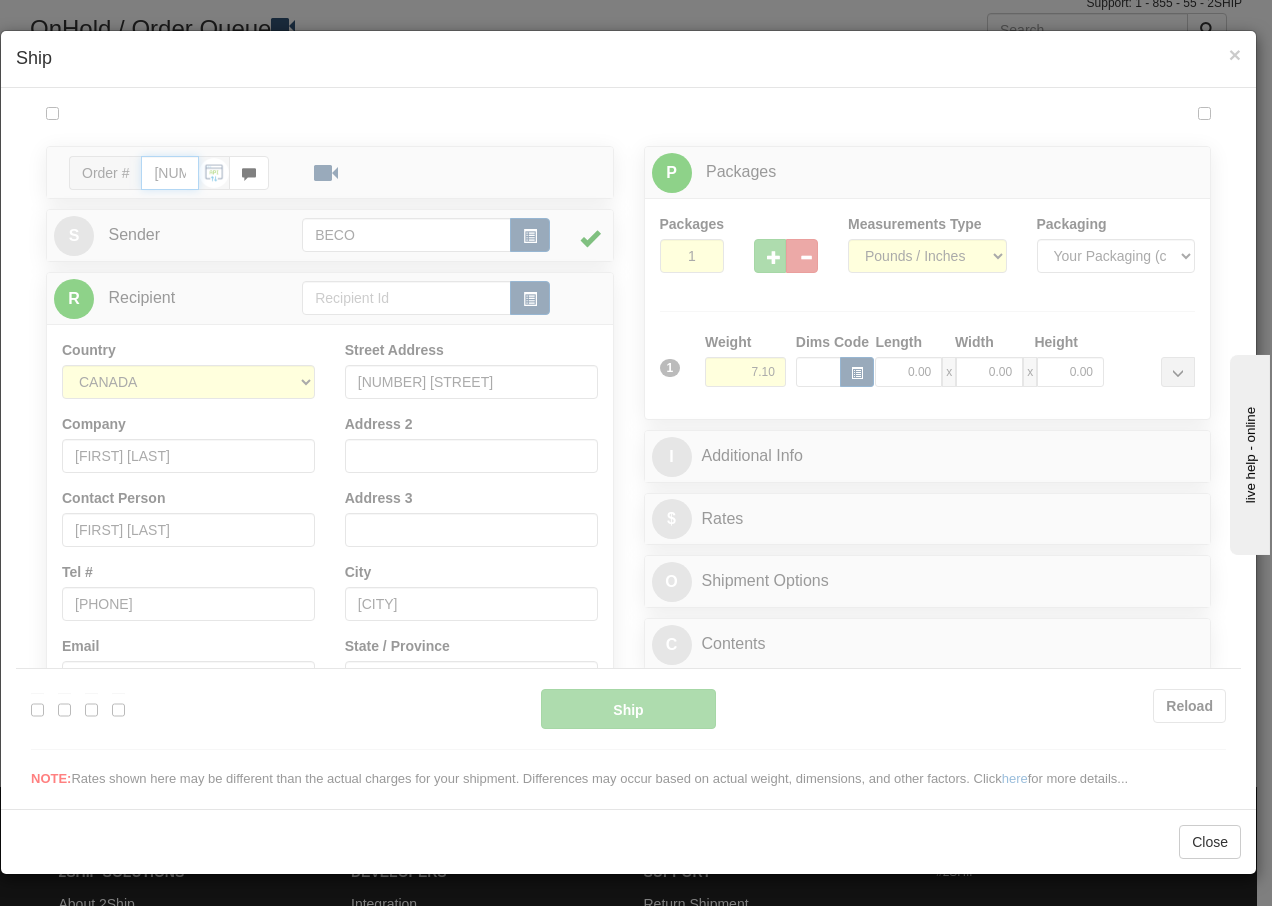 type on "15:21" 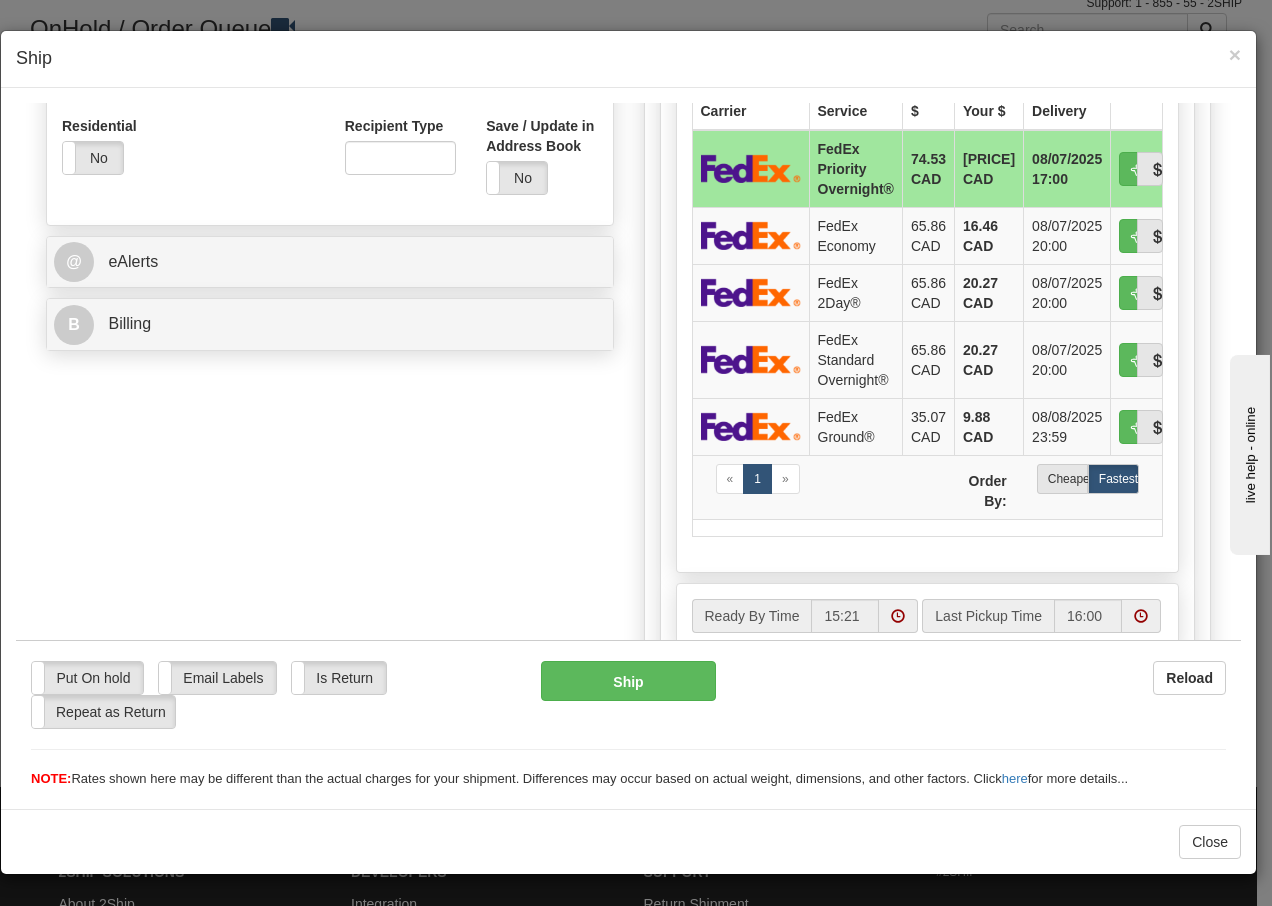 scroll, scrollTop: 733, scrollLeft: 0, axis: vertical 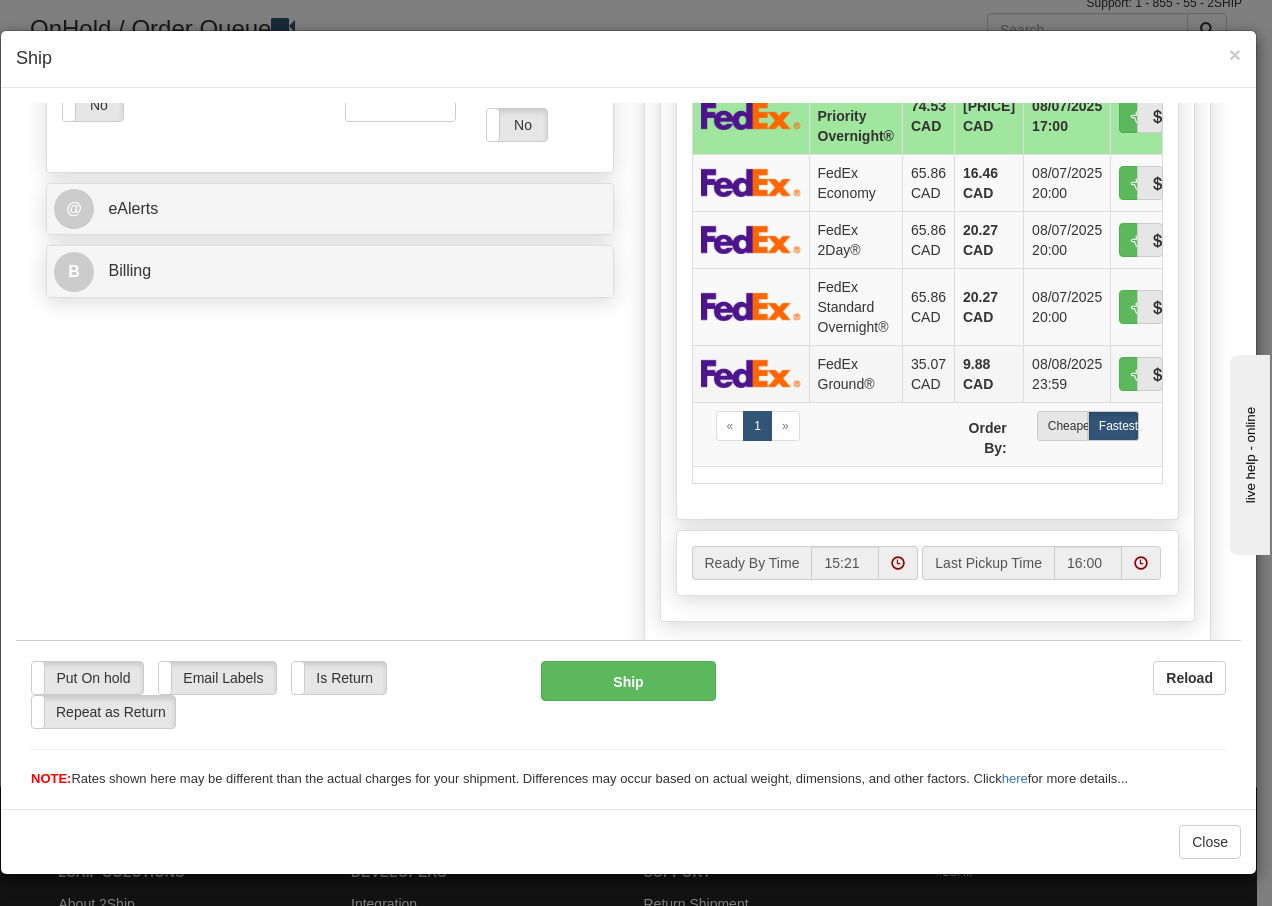 click on "FedEx Ground®" at bounding box center (855, 372) 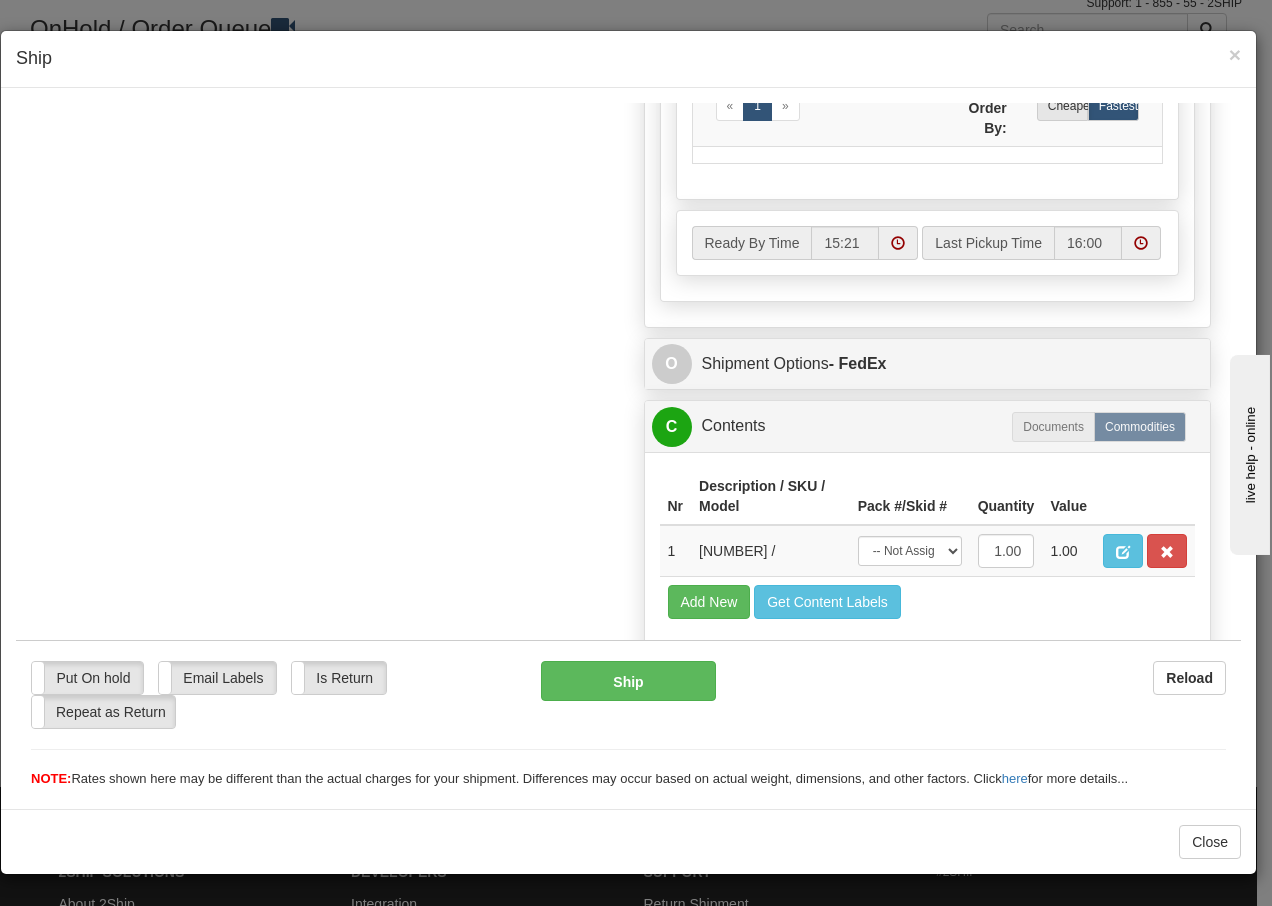 scroll, scrollTop: 1136, scrollLeft: 0, axis: vertical 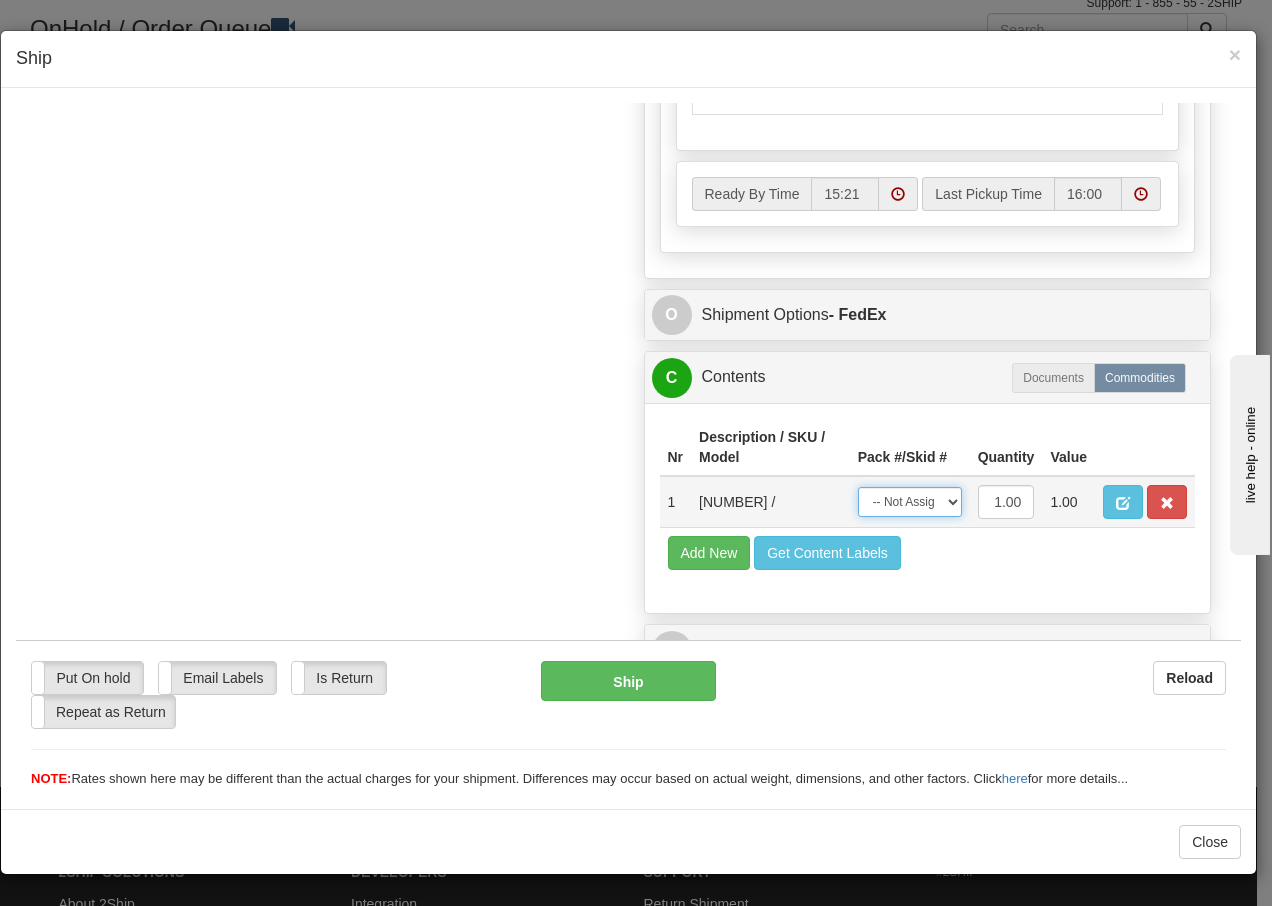 click on "-- Not Assigned --
Package 1" at bounding box center [910, 501] 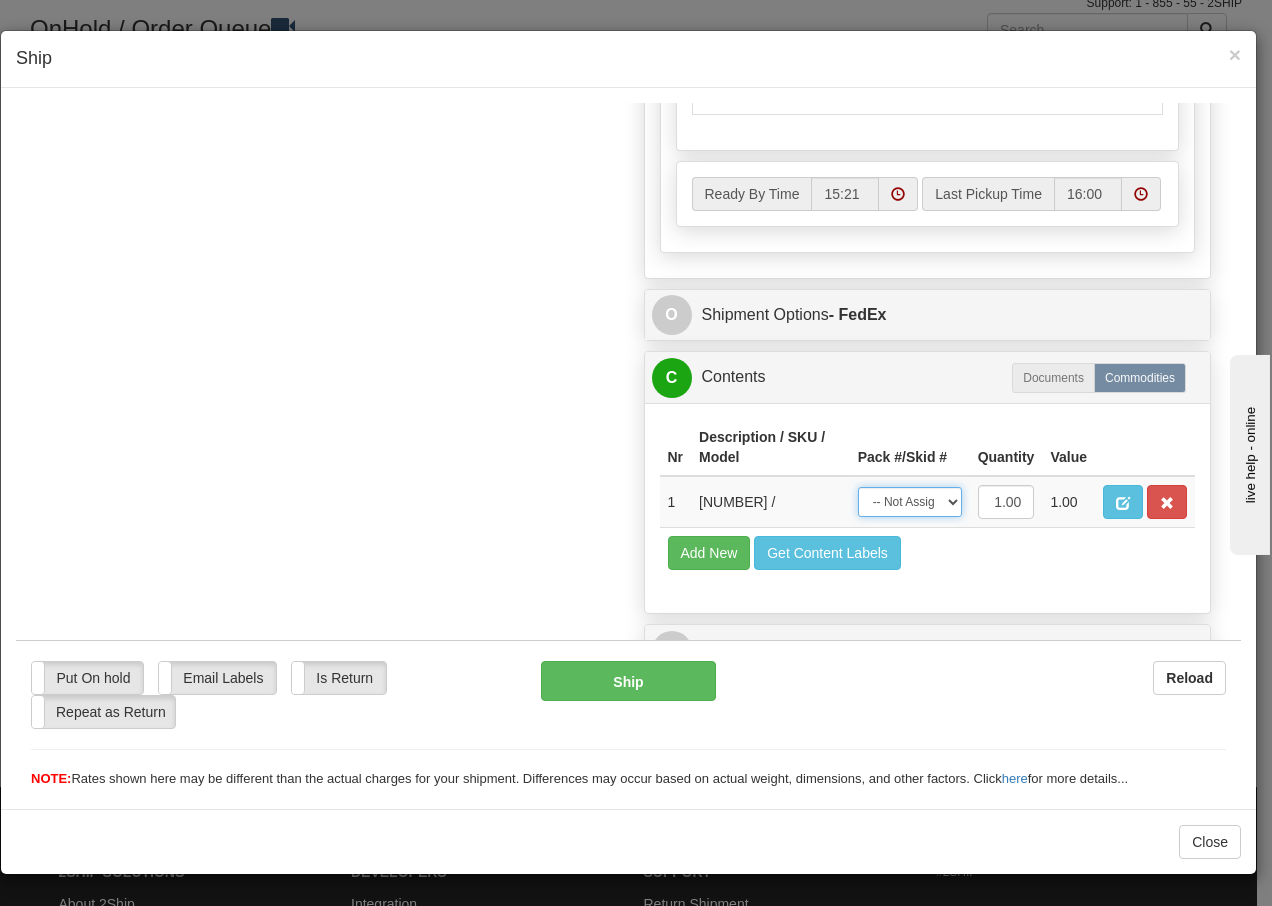 select on "0" 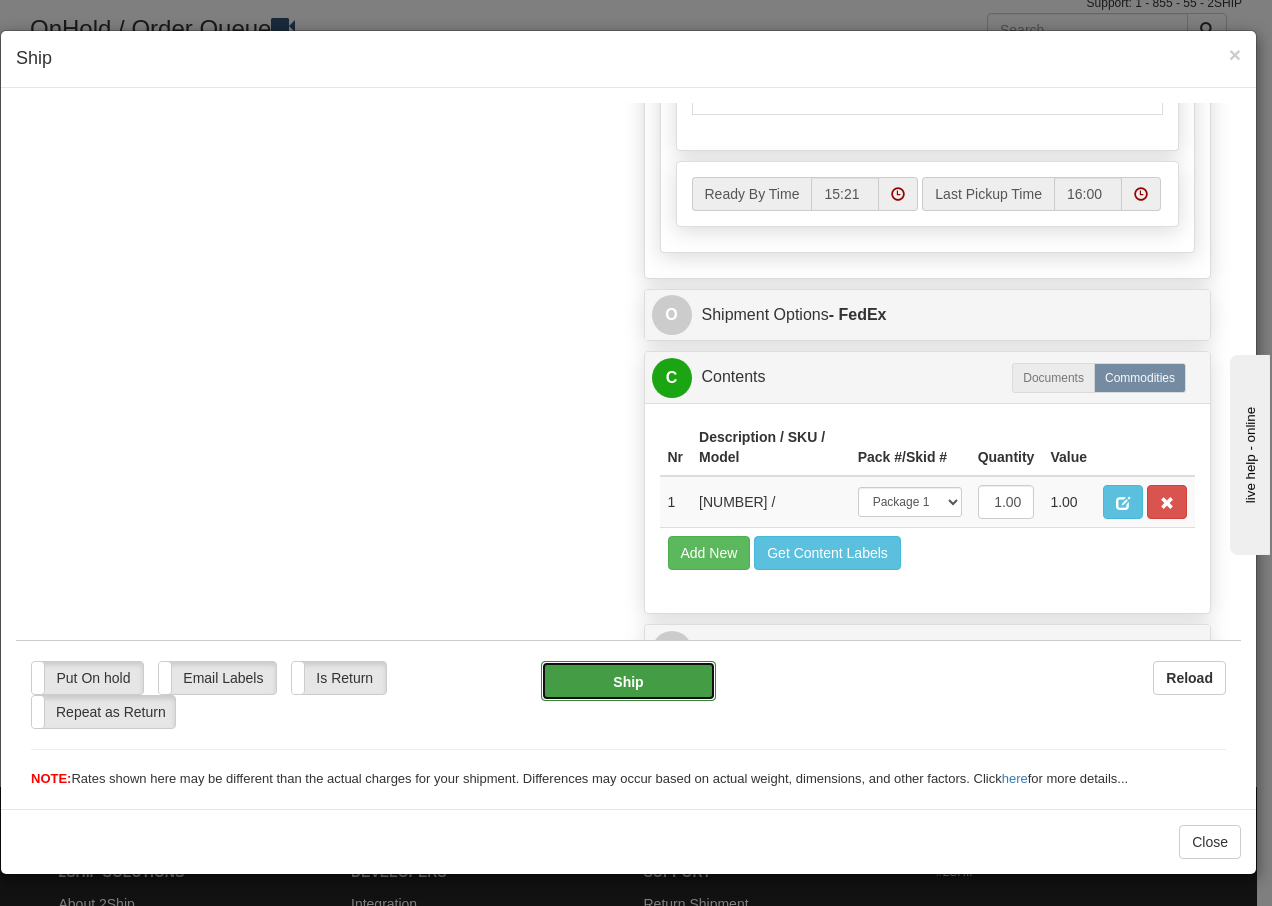 click on "Ship" at bounding box center (628, 680) 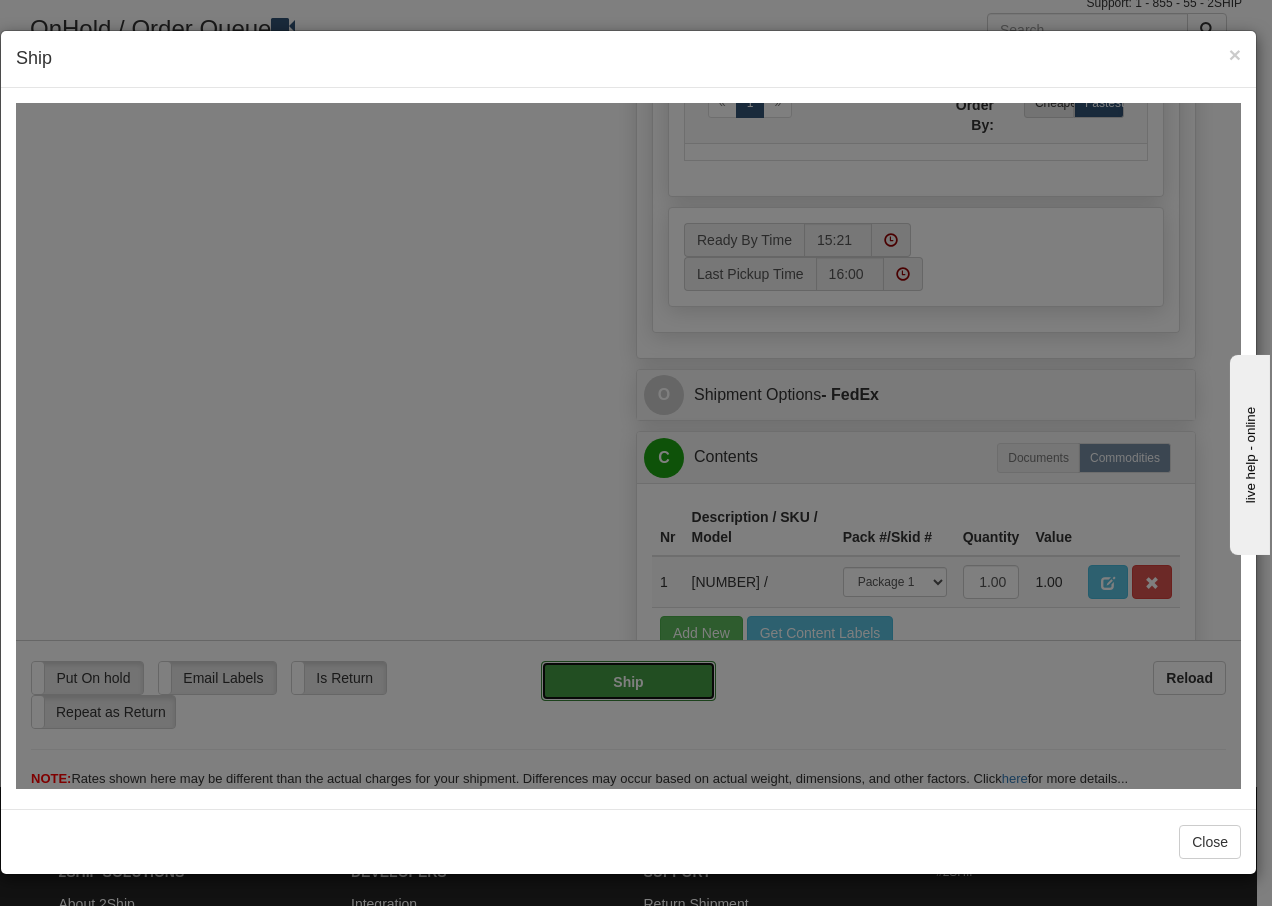 type on "92" 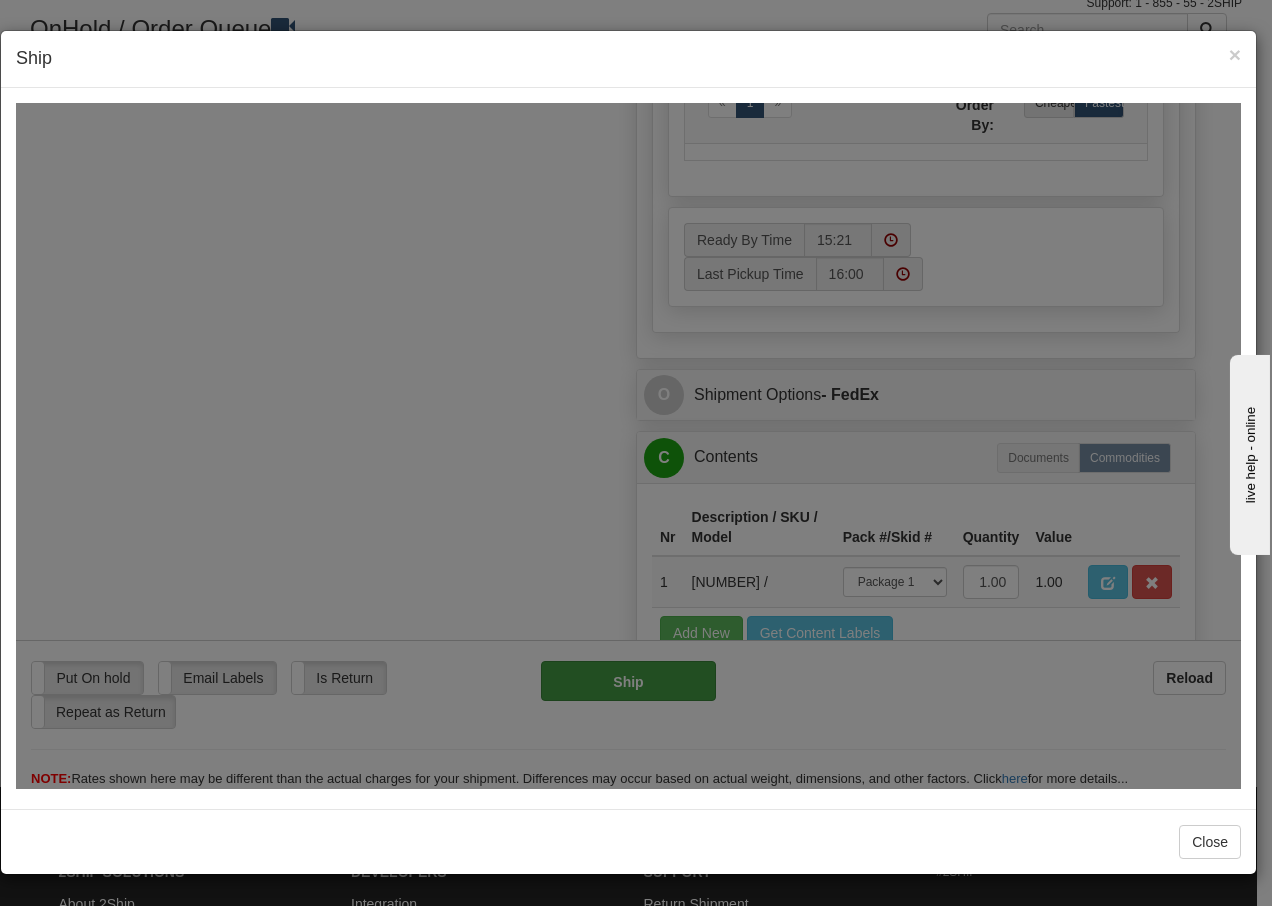 scroll, scrollTop: 1216, scrollLeft: 0, axis: vertical 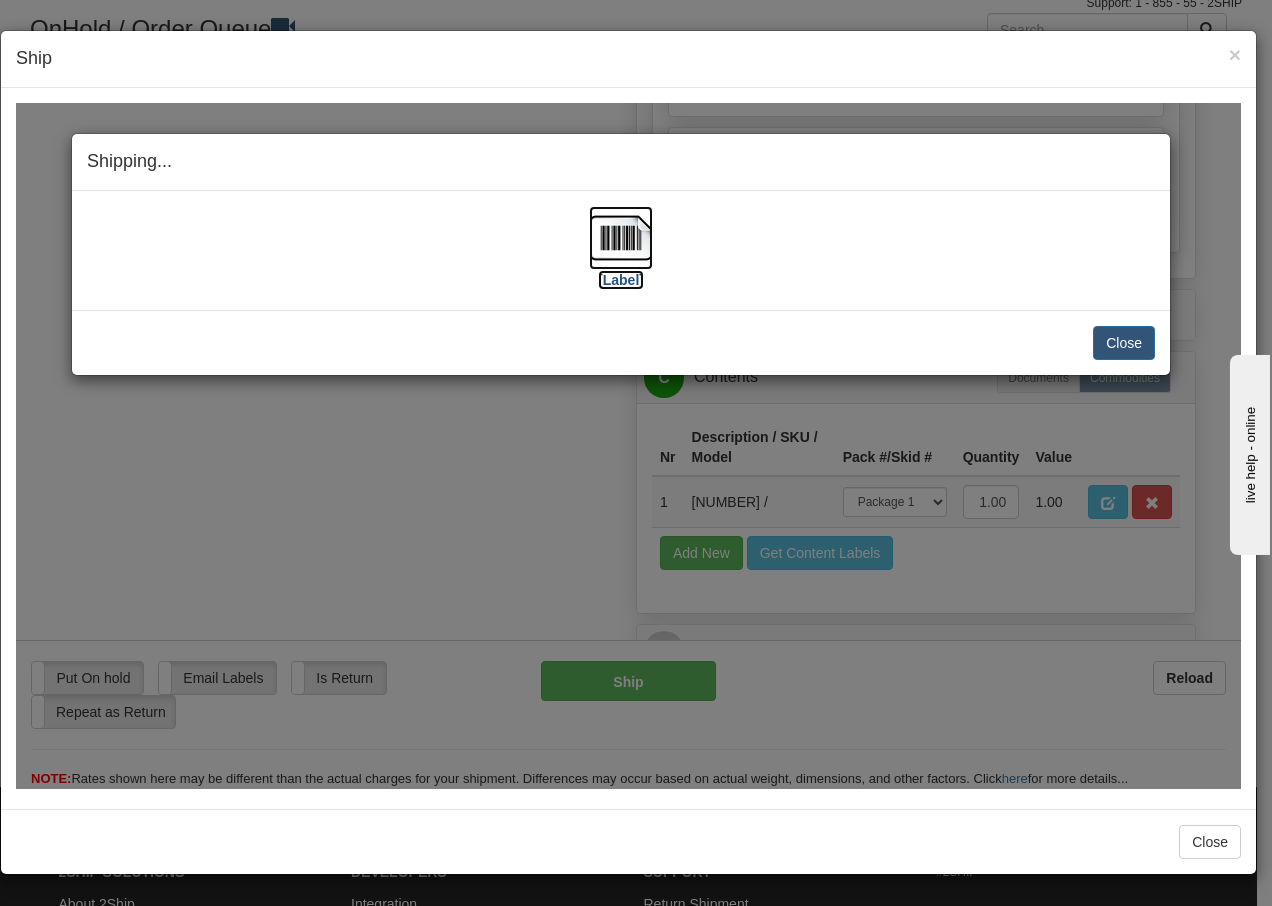 click at bounding box center [621, 237] 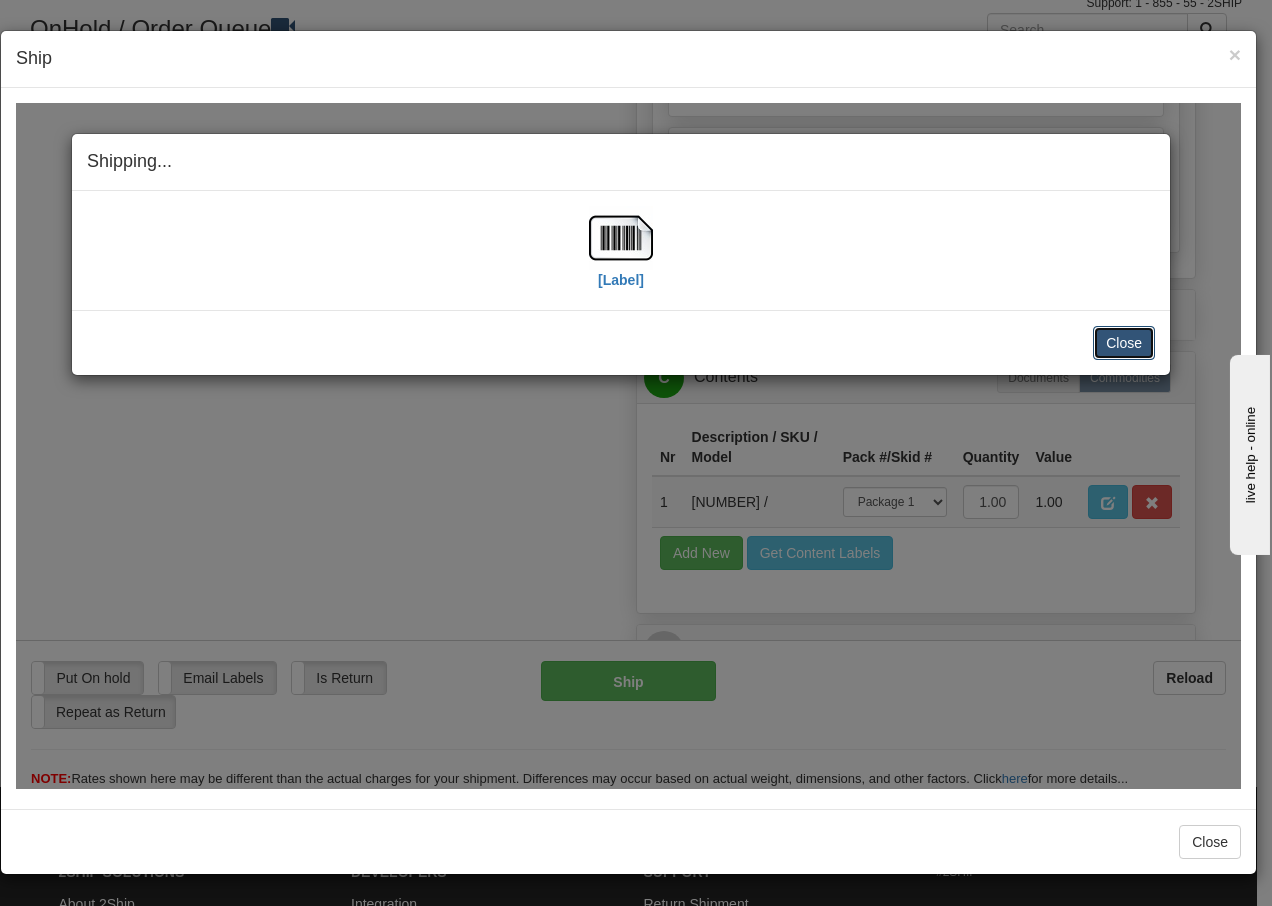 click on "Close" at bounding box center [1124, 342] 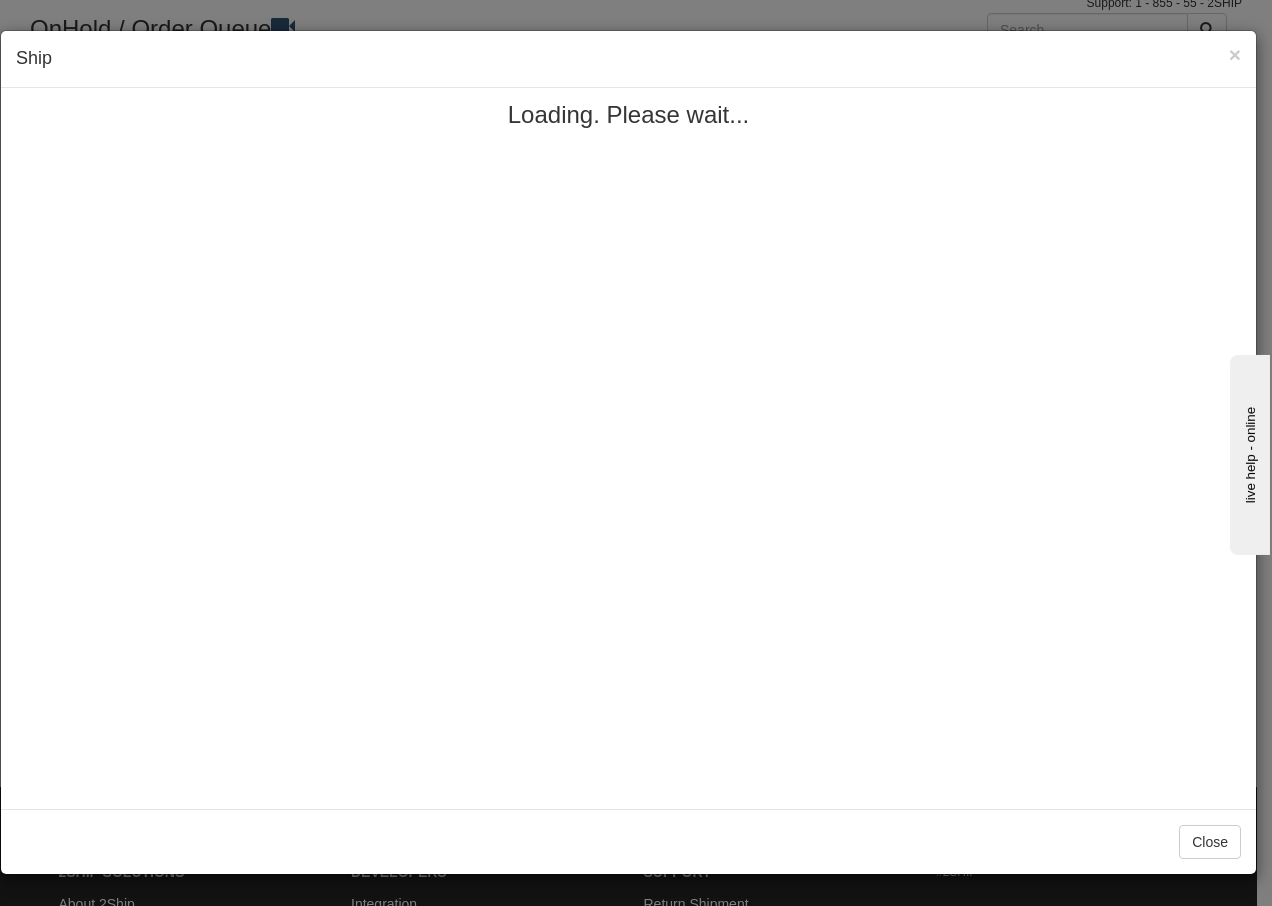 scroll, scrollTop: 0, scrollLeft: 0, axis: both 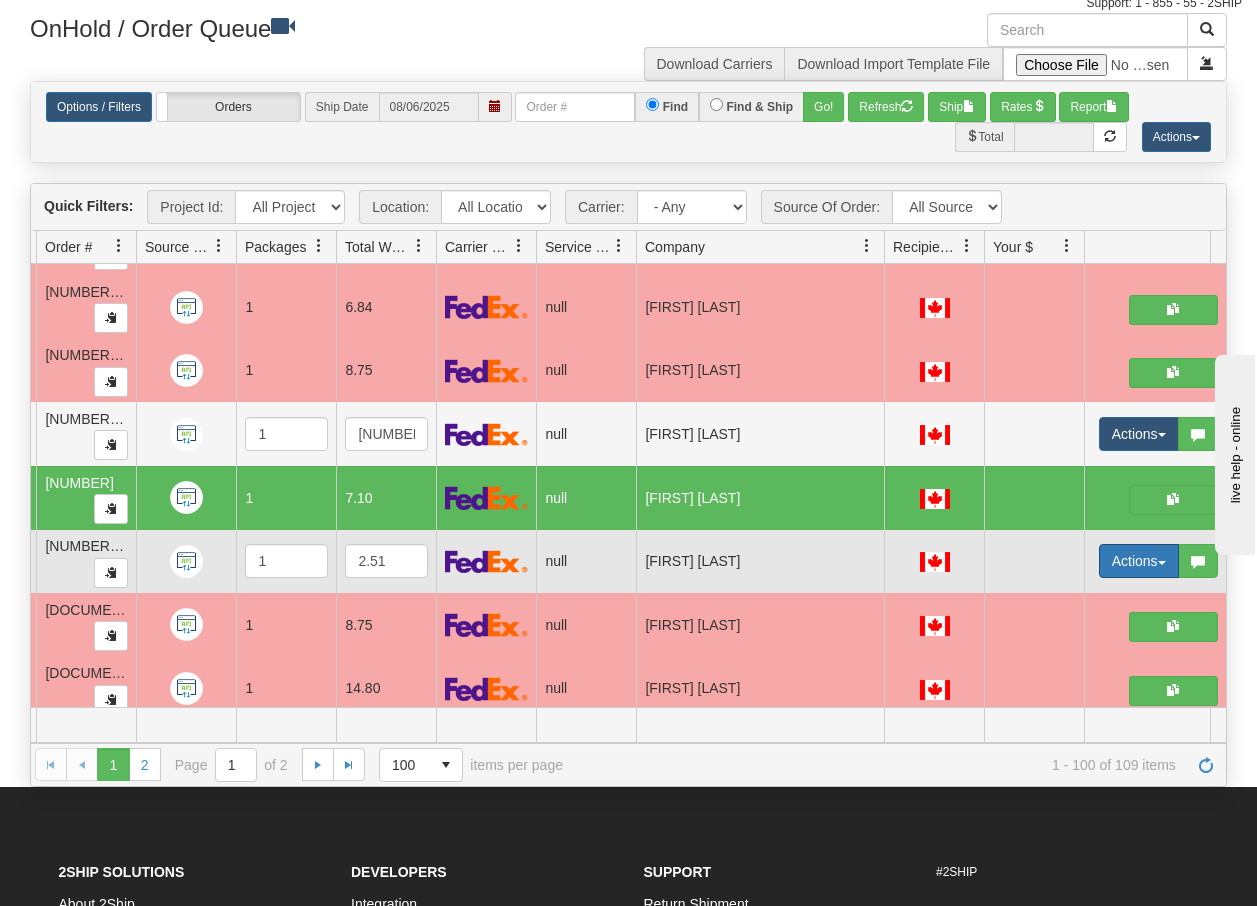 click at bounding box center (1162, 563) 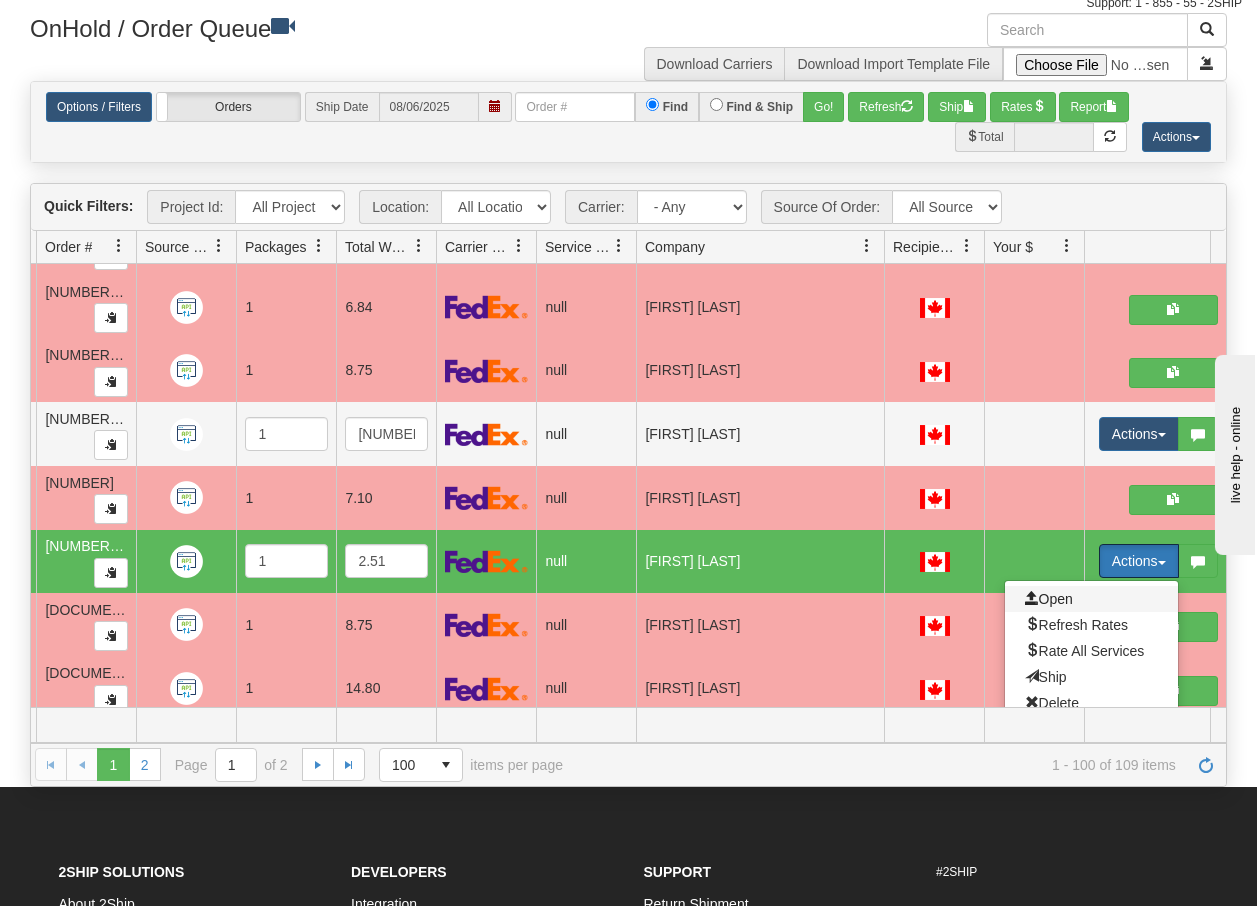 click on "Open" at bounding box center (1049, 599) 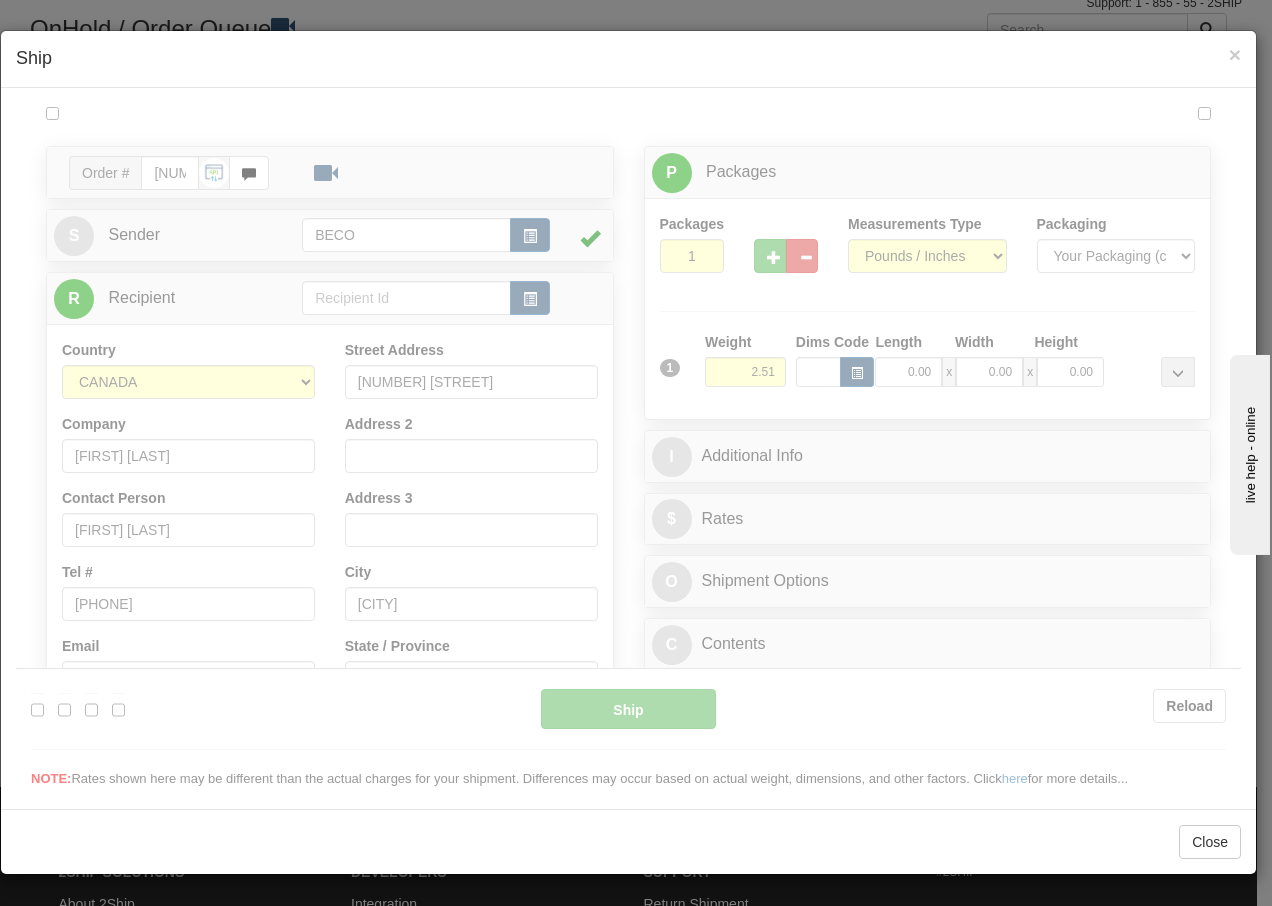 scroll, scrollTop: 0, scrollLeft: 0, axis: both 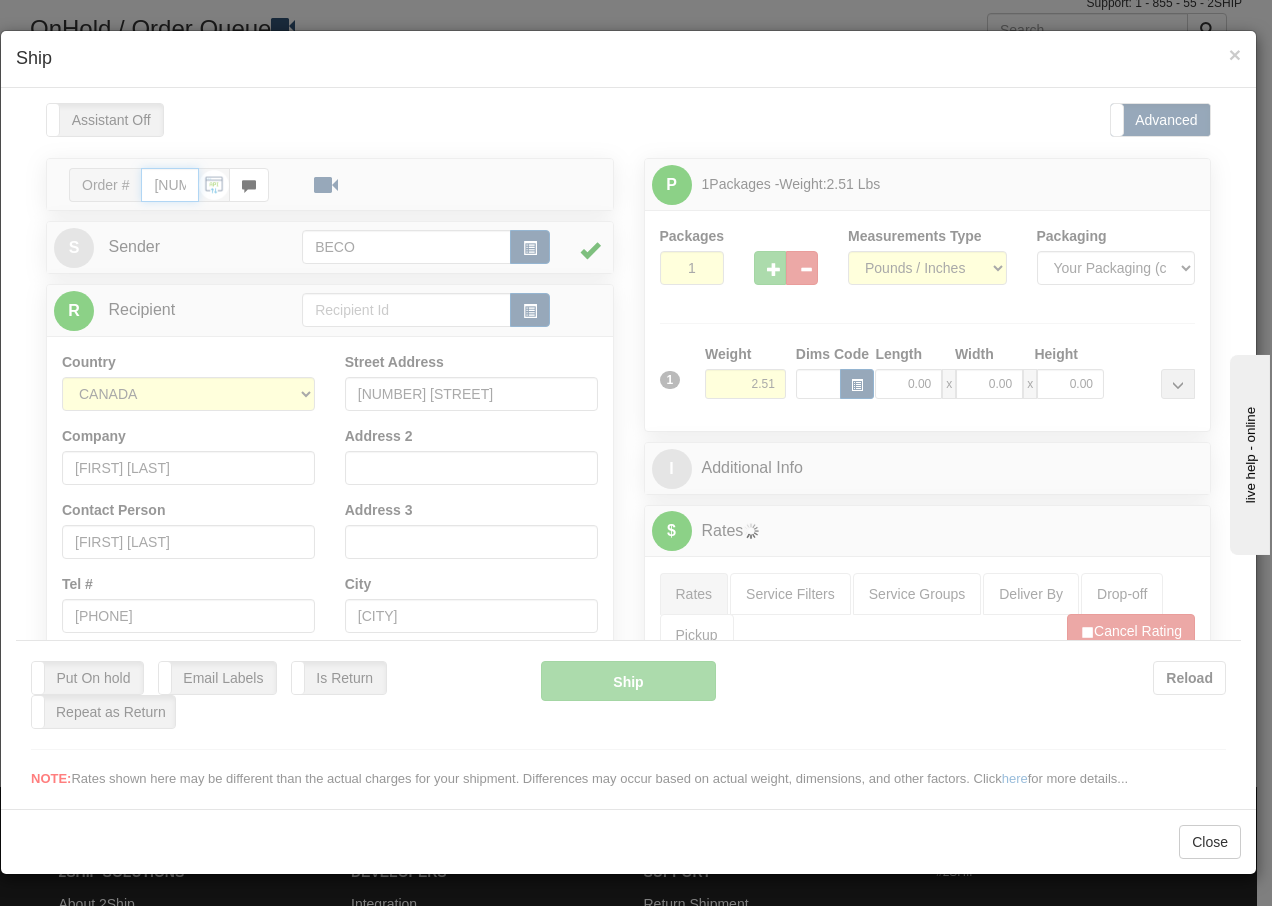 type on "15:22" 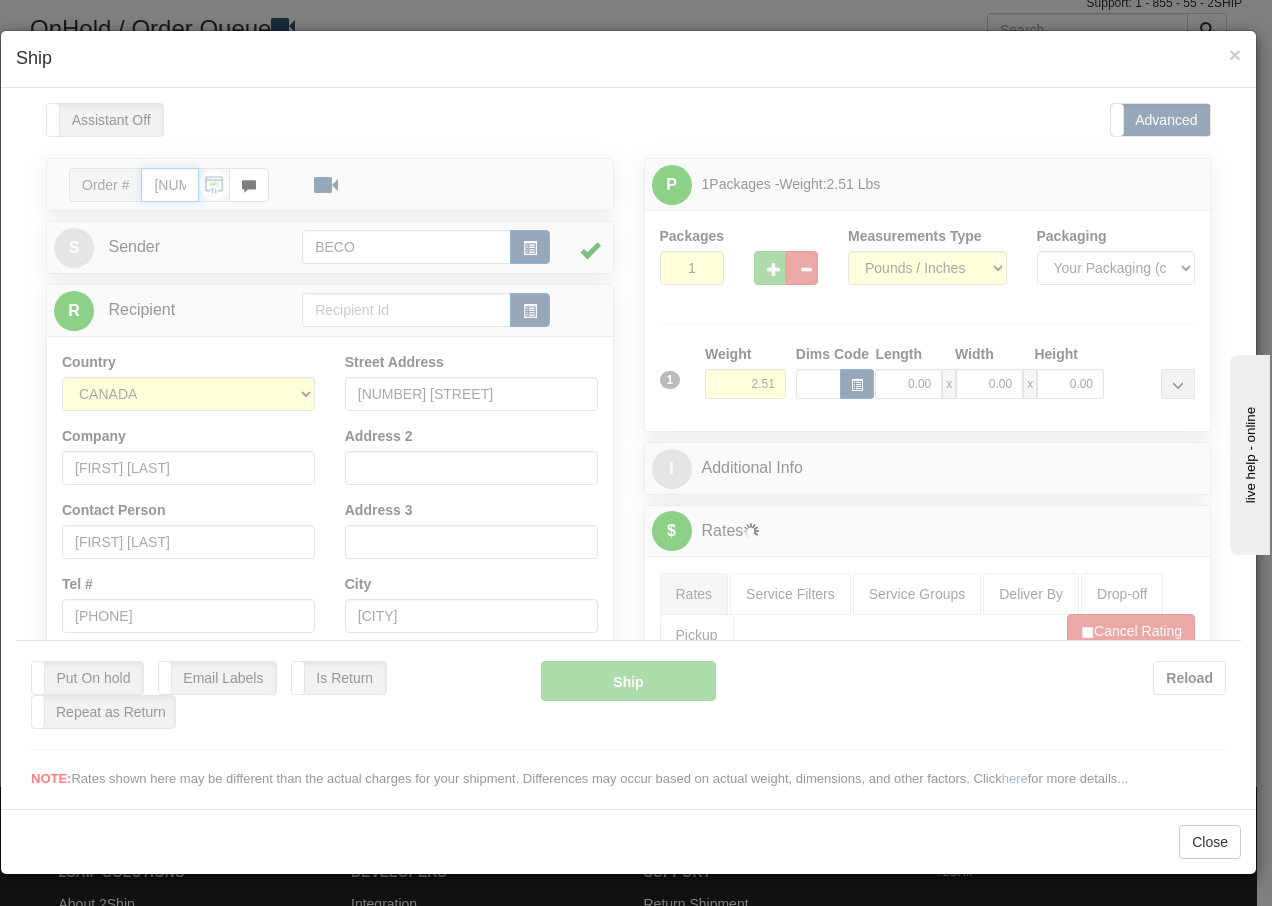type on "16:00" 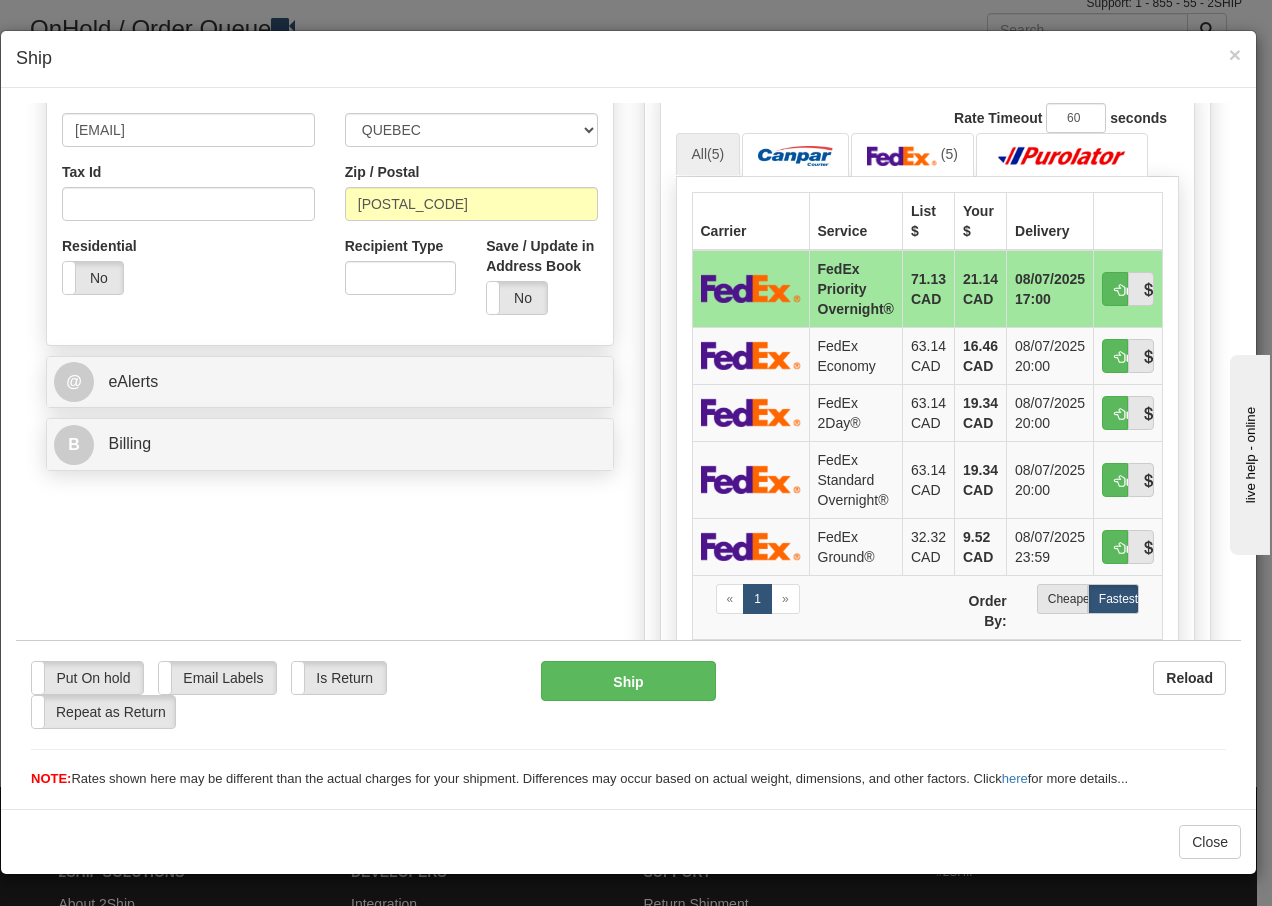 scroll, scrollTop: 640, scrollLeft: 0, axis: vertical 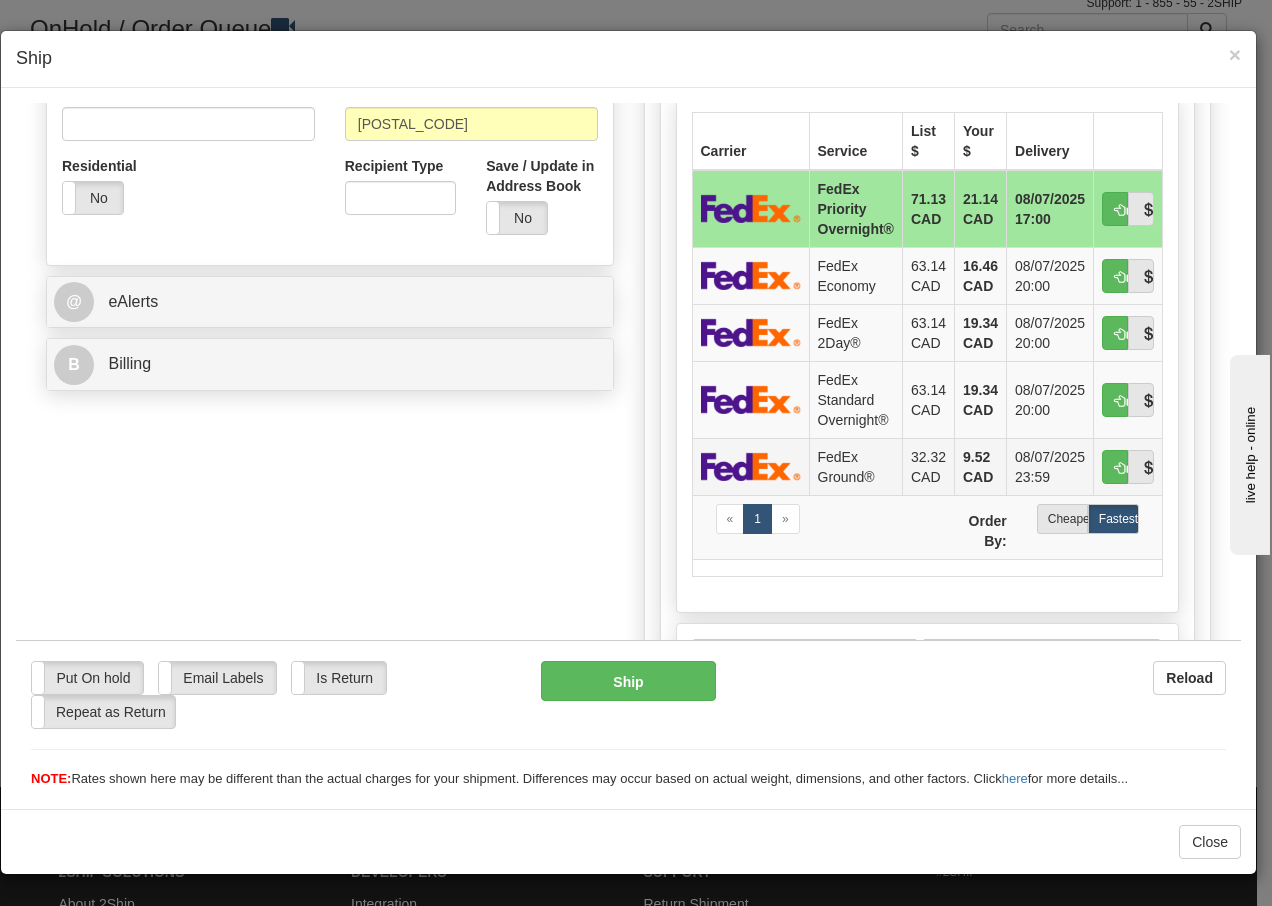click on "FedEx Ground®" at bounding box center (855, 465) 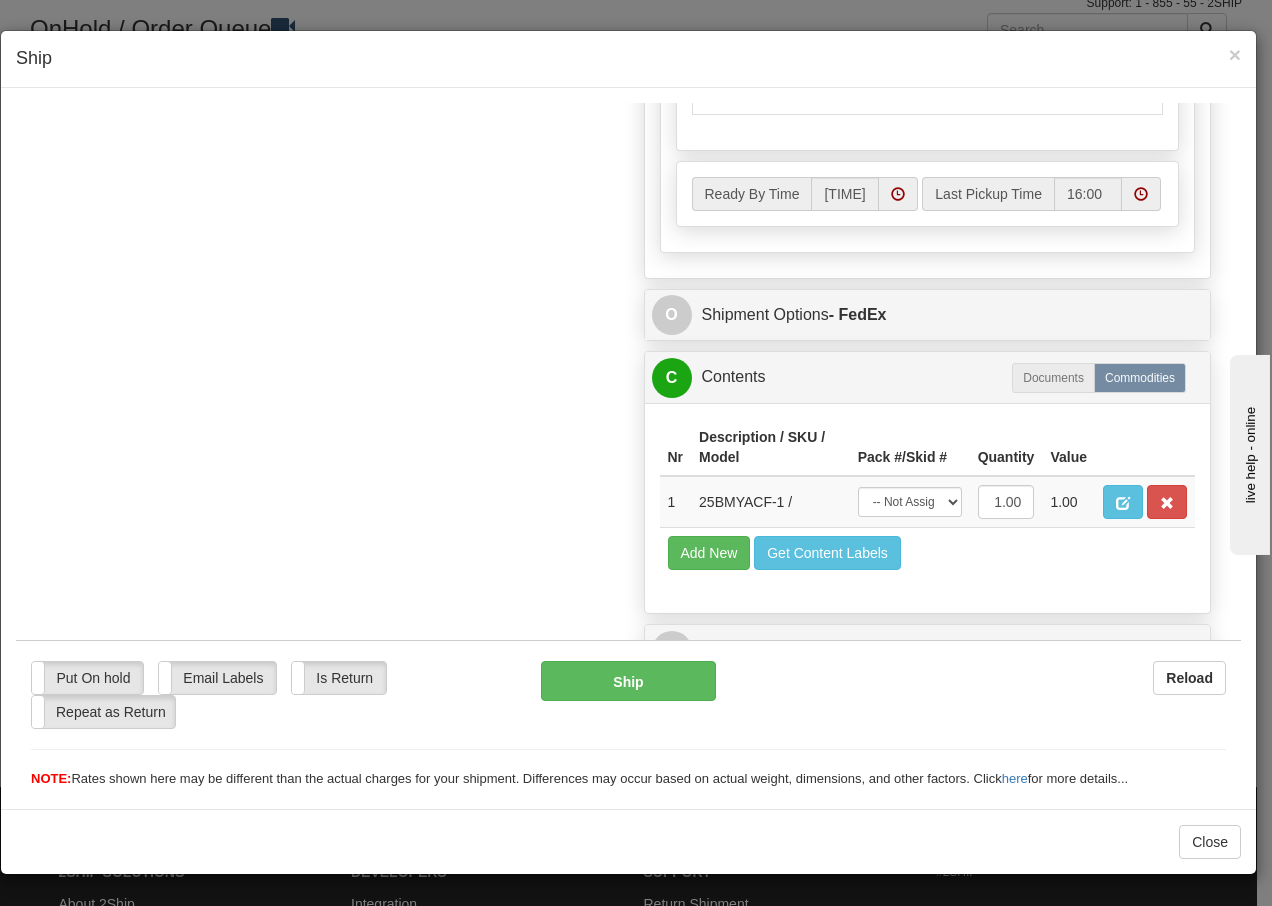 scroll, scrollTop: 1136, scrollLeft: 0, axis: vertical 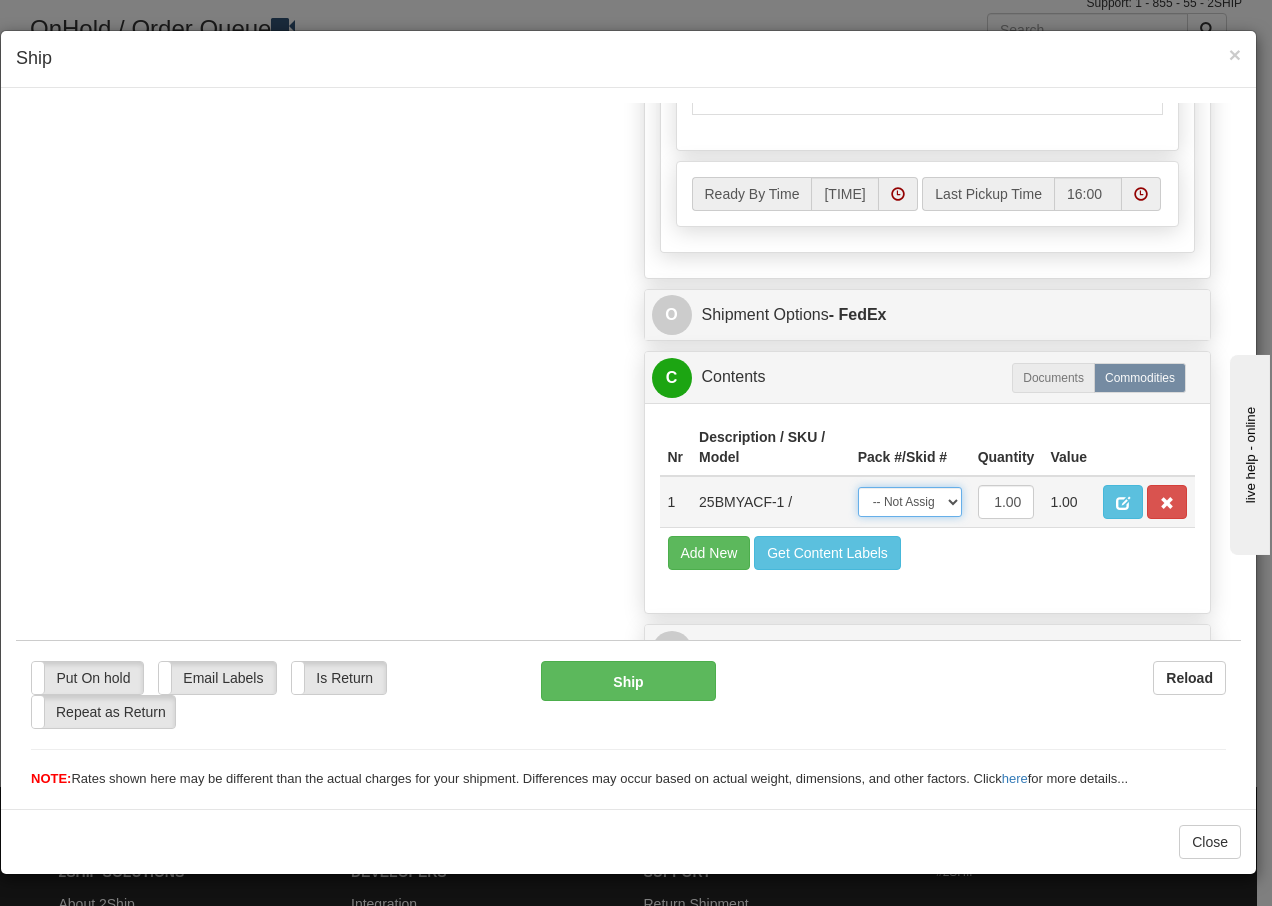 drag, startPoint x: 930, startPoint y: 508, endPoint x: 925, endPoint y: 519, distance: 12.083046 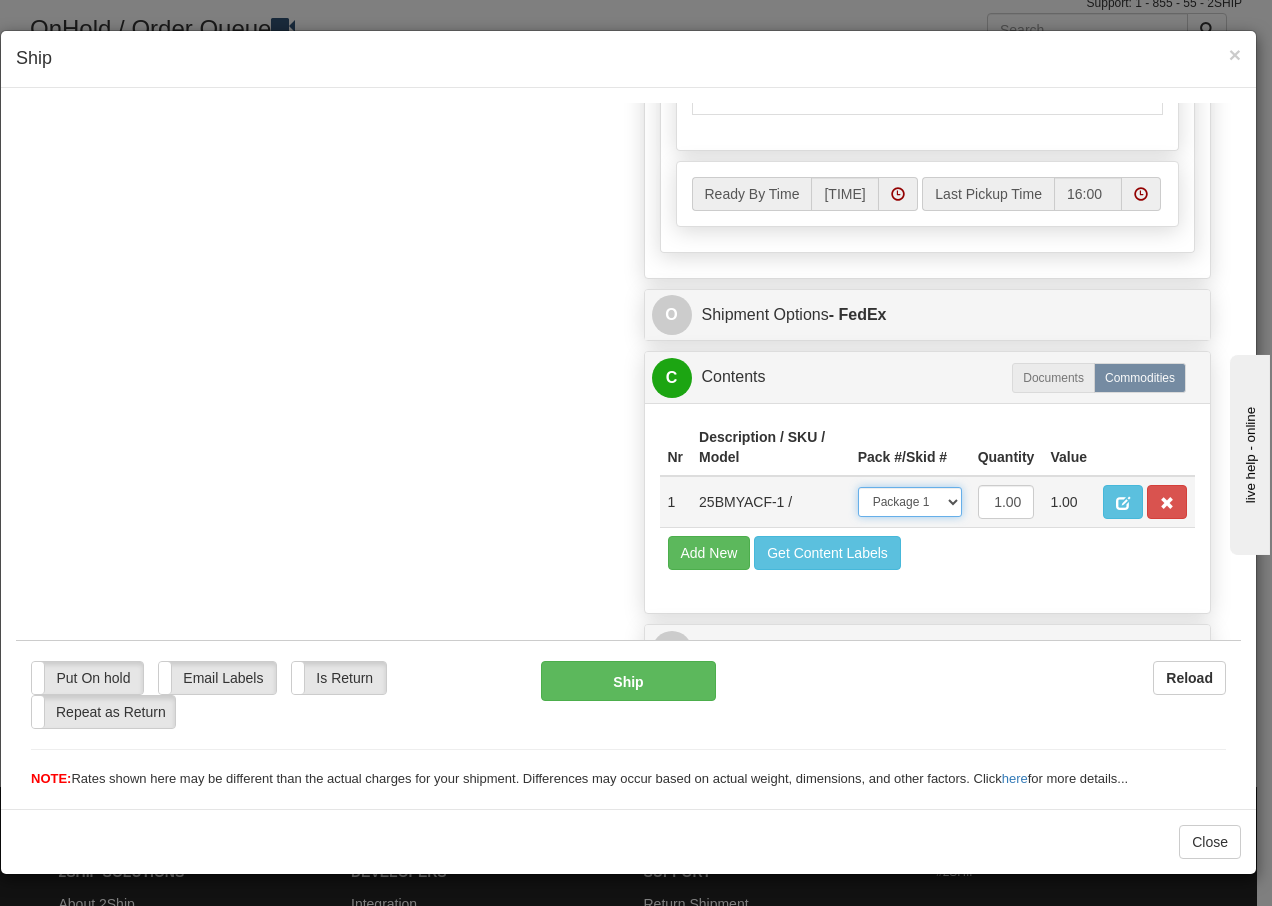 click on "-- Not Assigned --
Package 1" at bounding box center [910, 501] 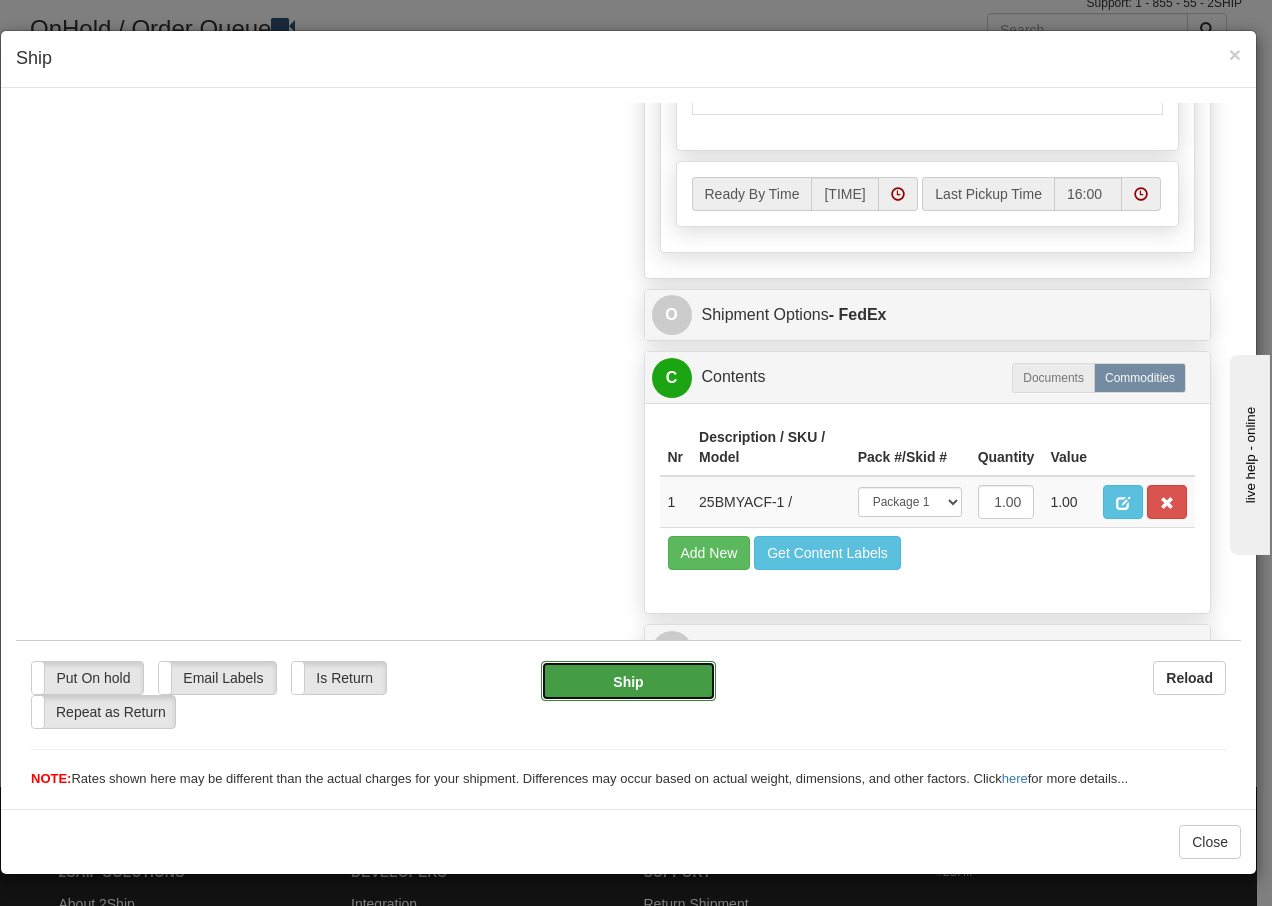 click on "Ship" at bounding box center [628, 680] 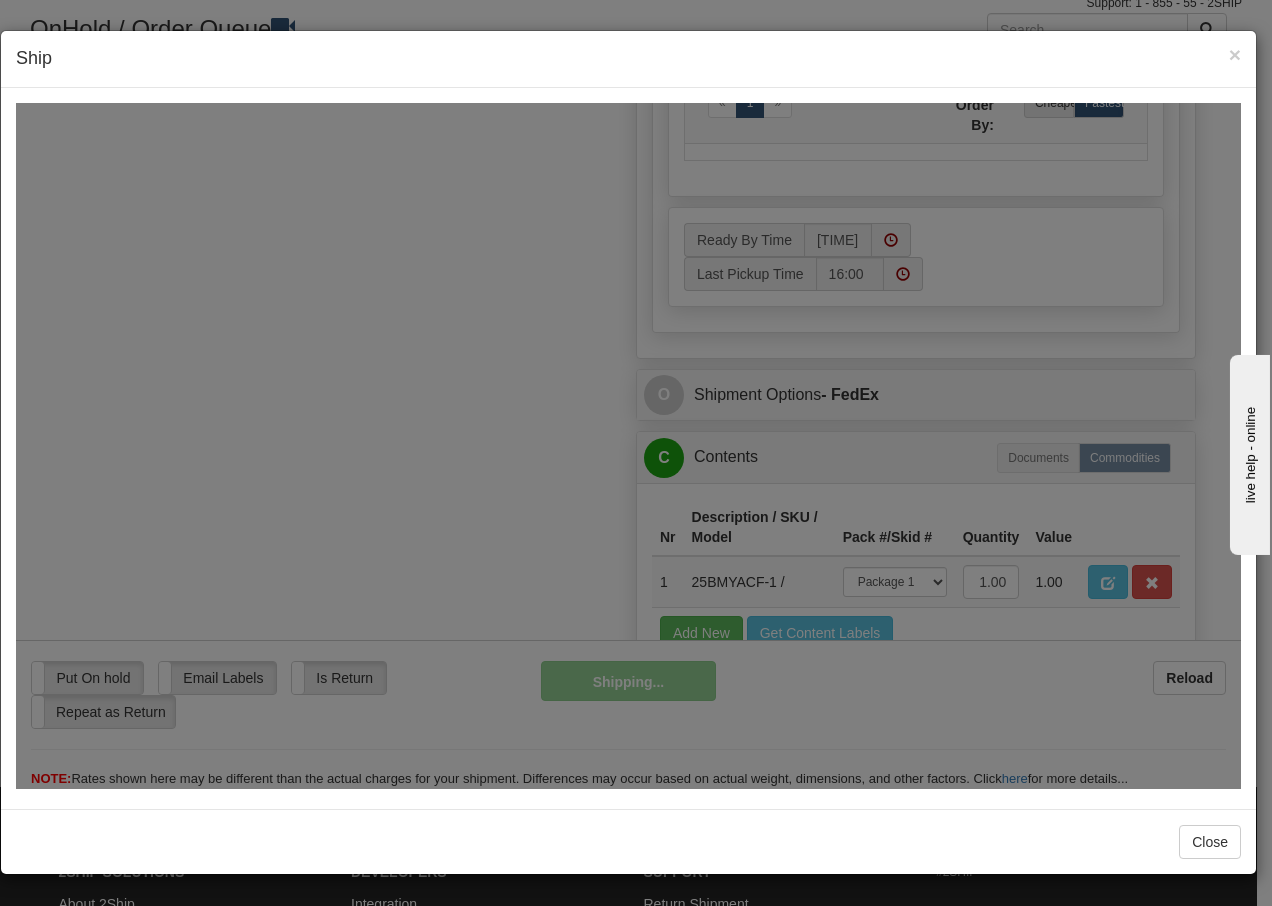 scroll, scrollTop: 1216, scrollLeft: 0, axis: vertical 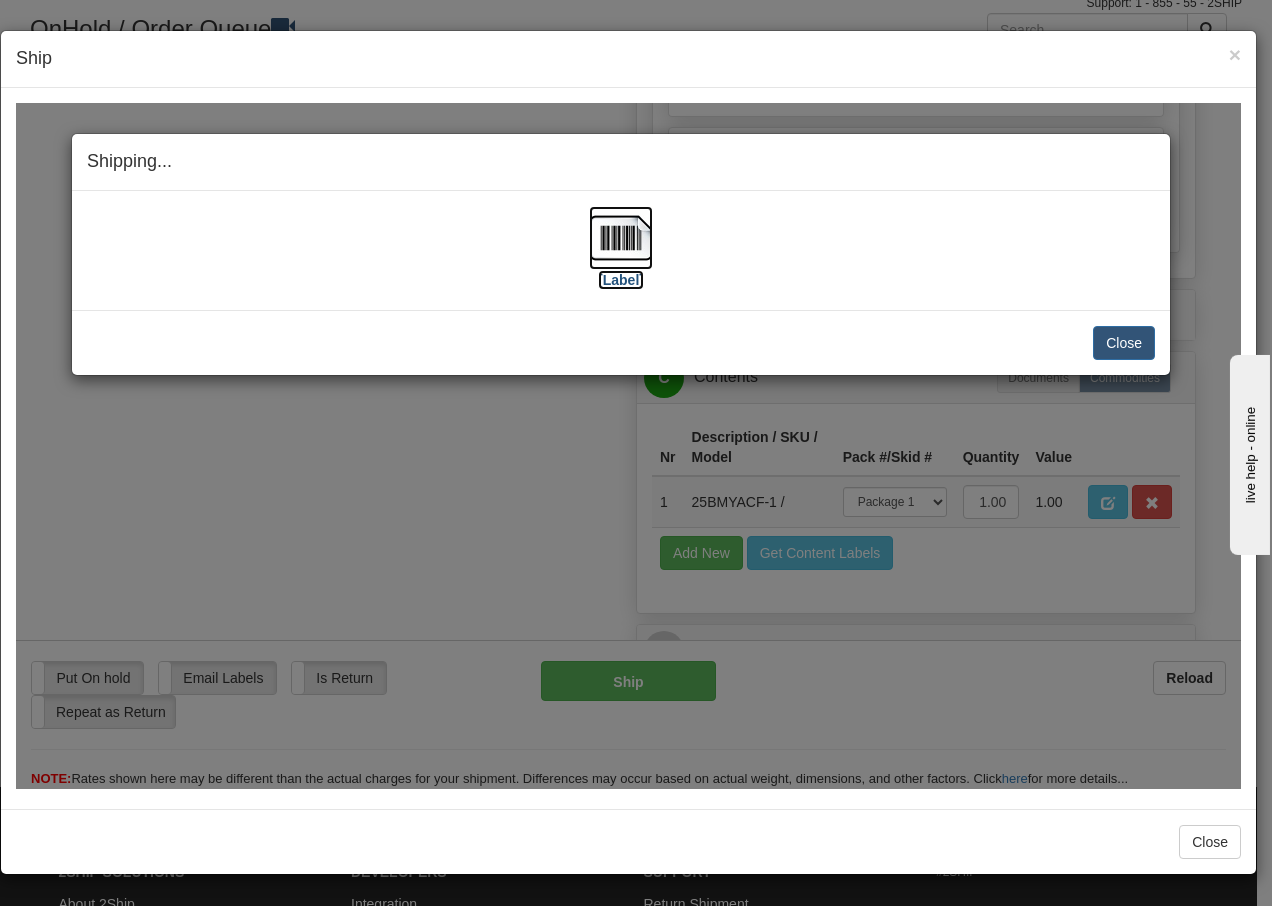 click at bounding box center (621, 237) 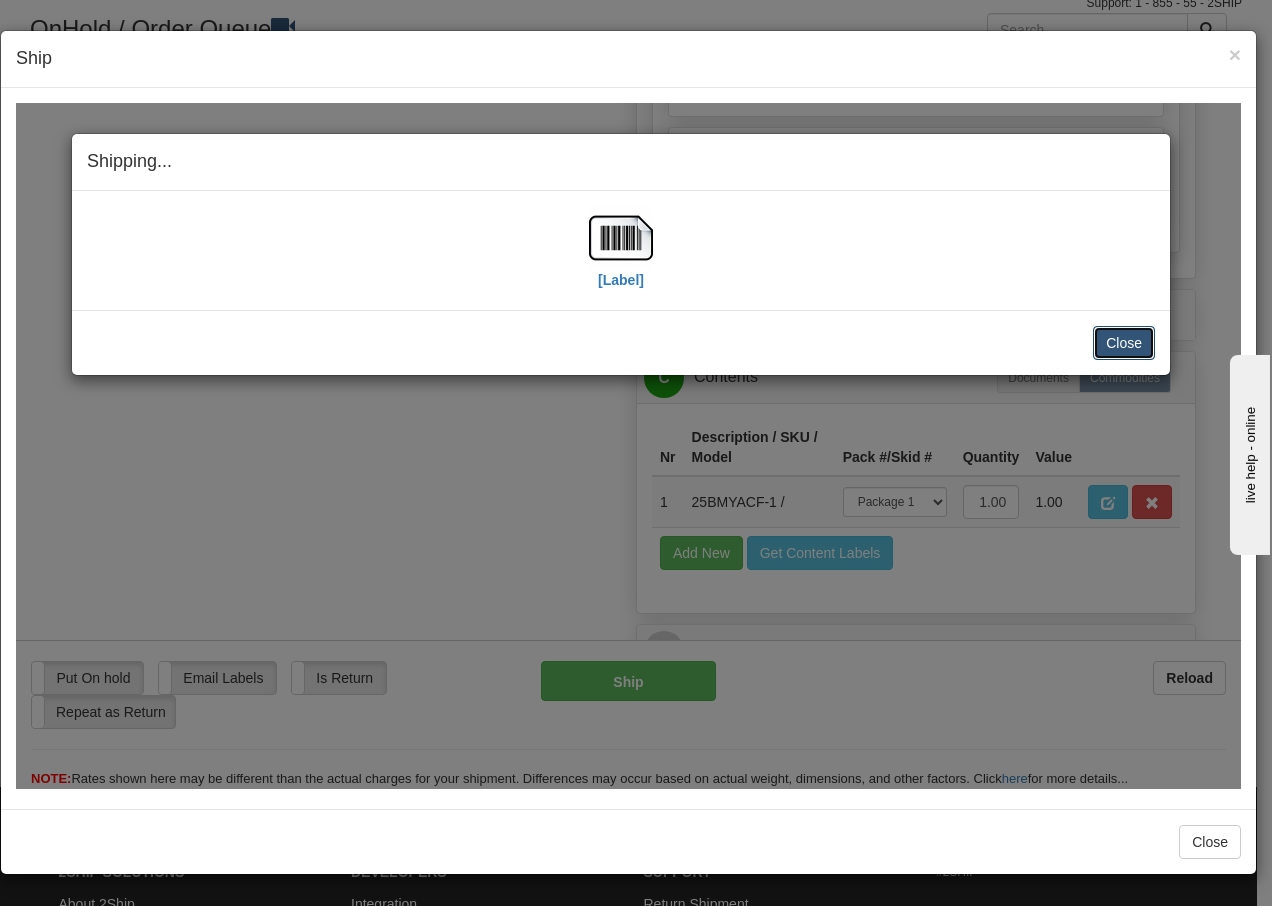 click on "Close" at bounding box center [1124, 342] 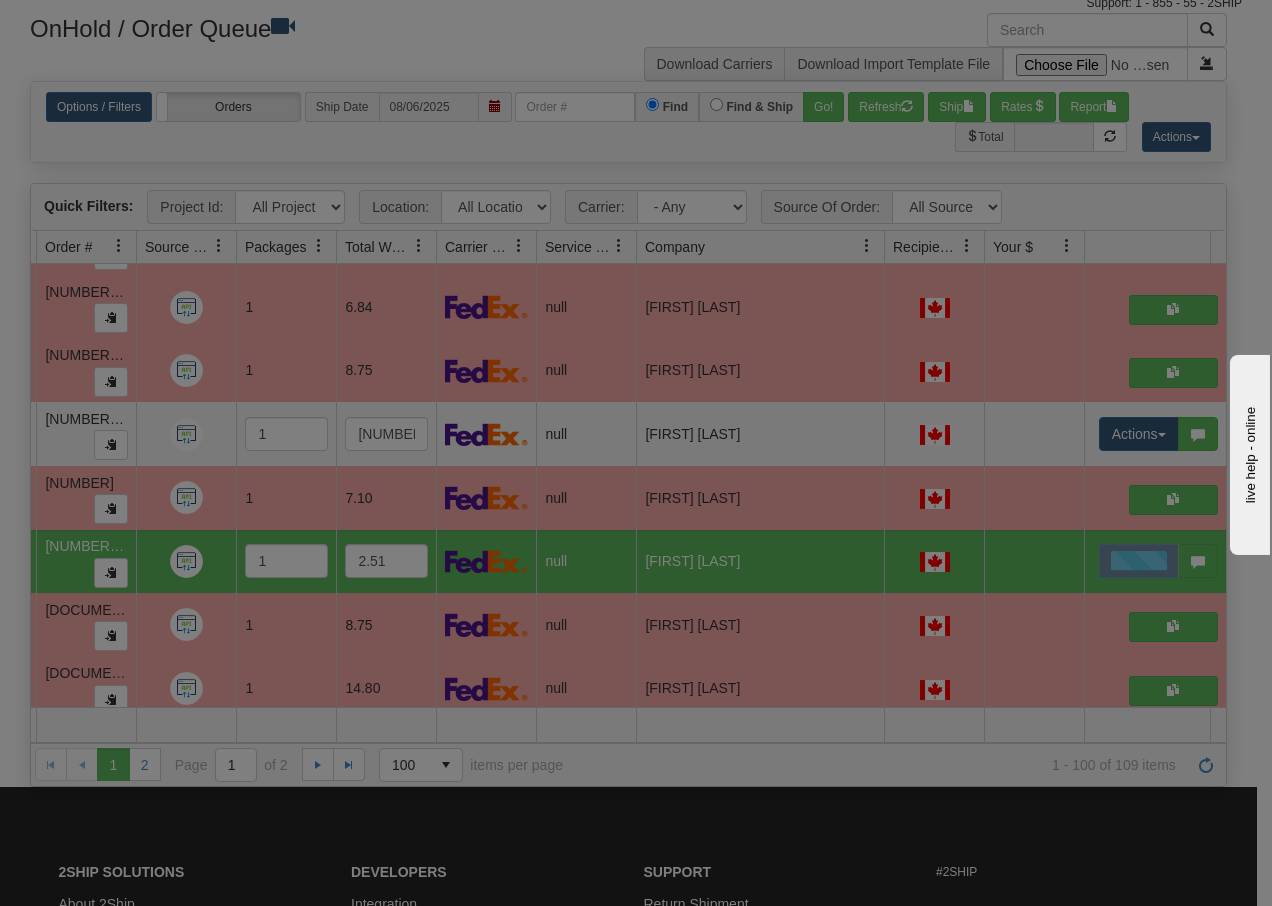 scroll, scrollTop: 0, scrollLeft: 0, axis: both 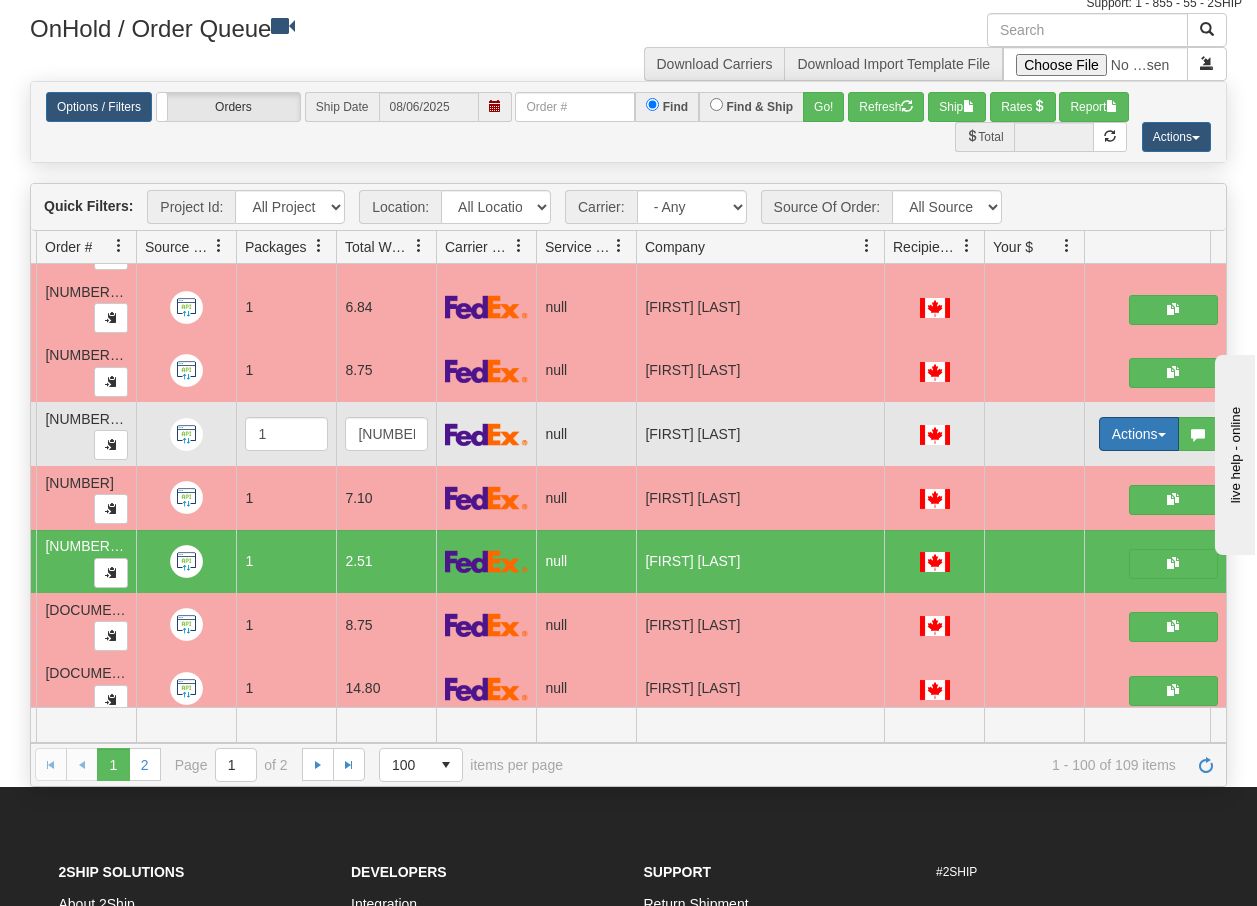 click on "Actions" at bounding box center [1139, 434] 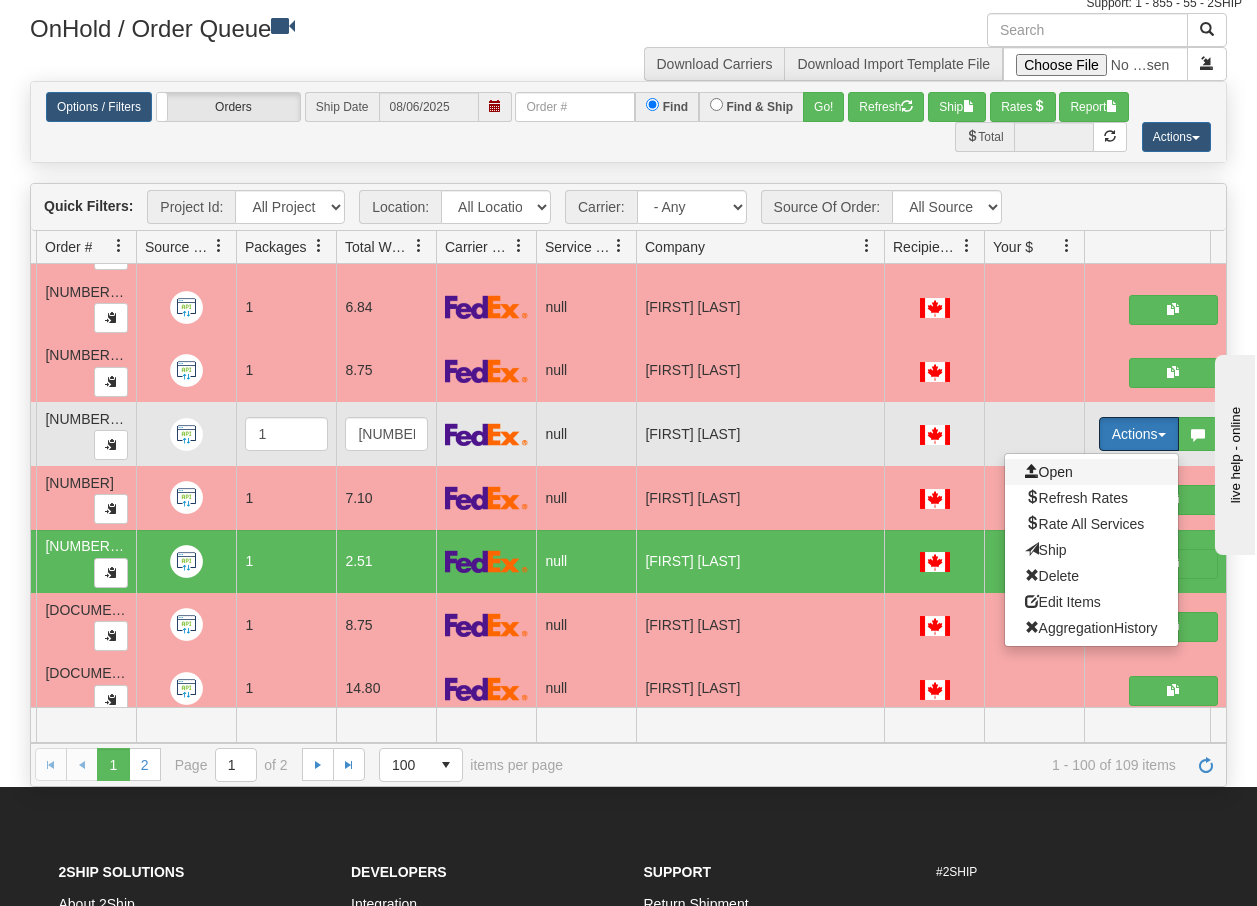 click on "Open" at bounding box center [1049, 472] 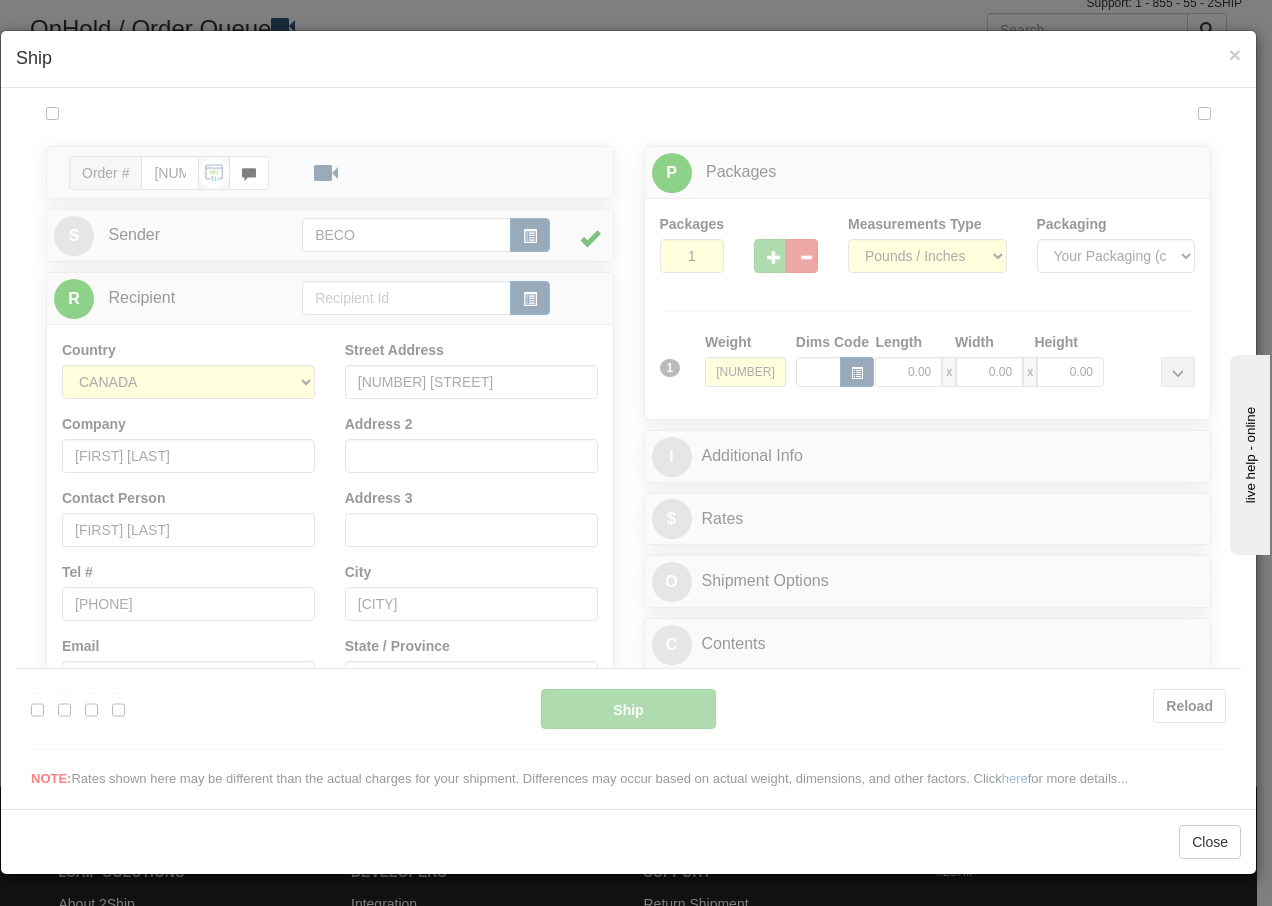 scroll, scrollTop: 0, scrollLeft: 0, axis: both 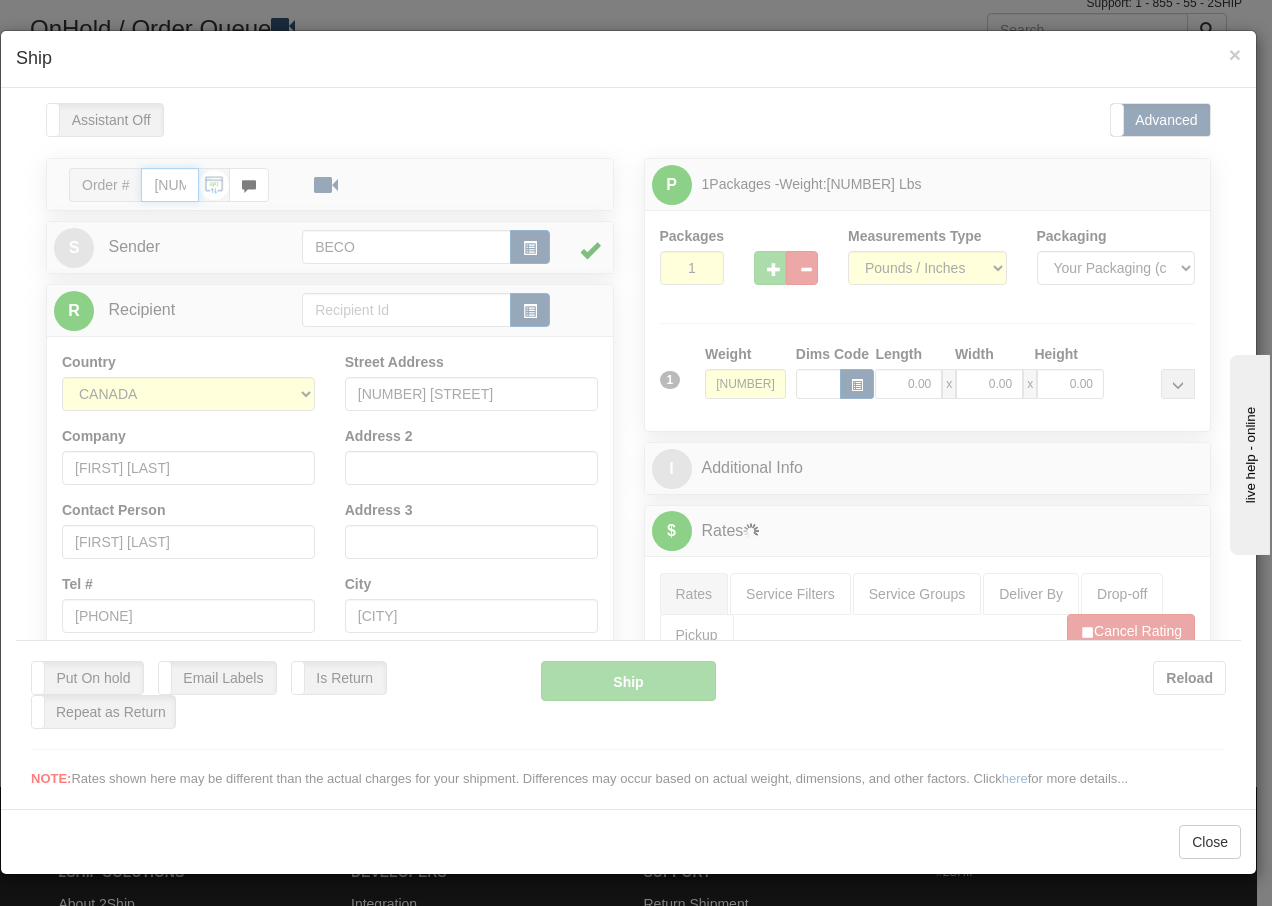 type on "15:22" 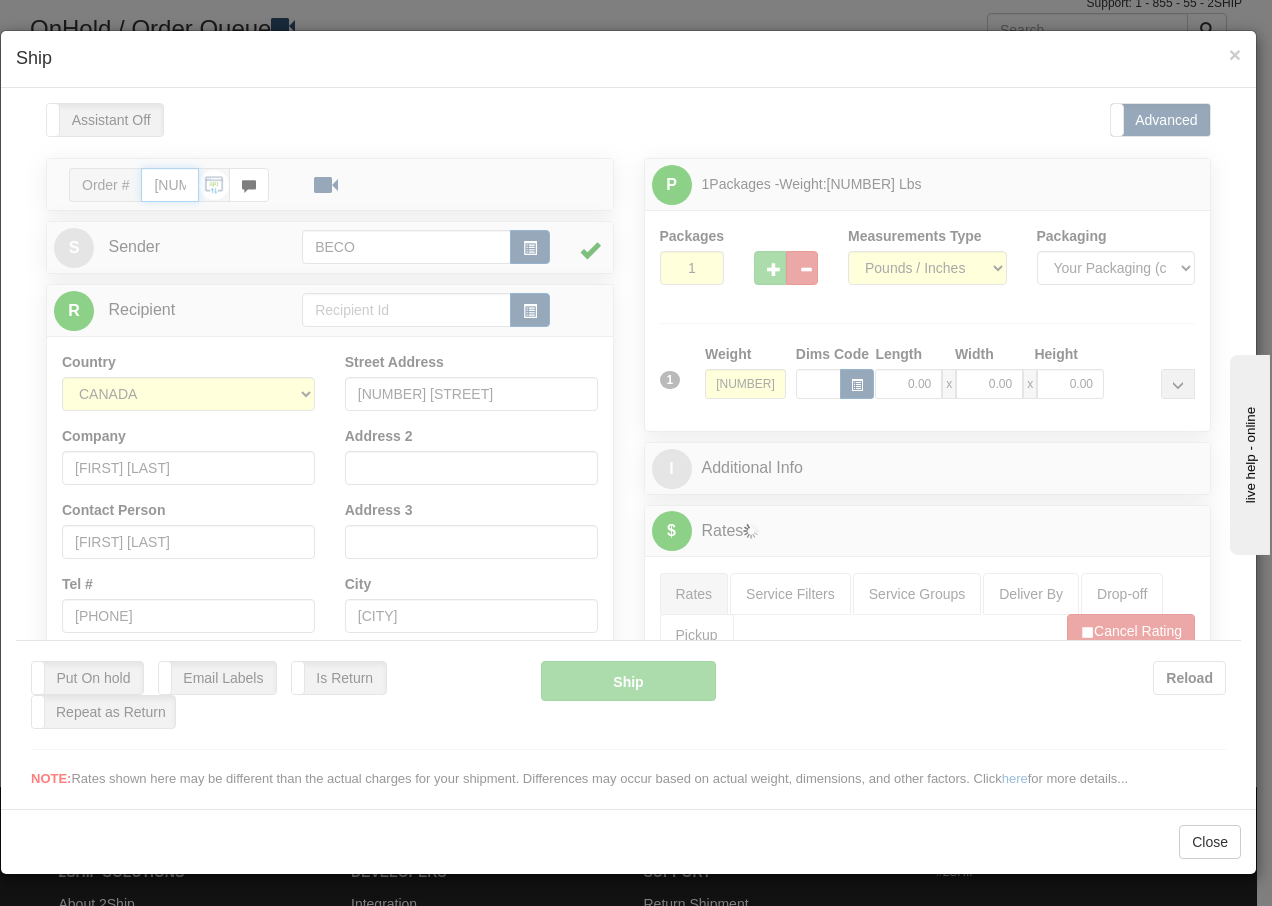 type on "16:00" 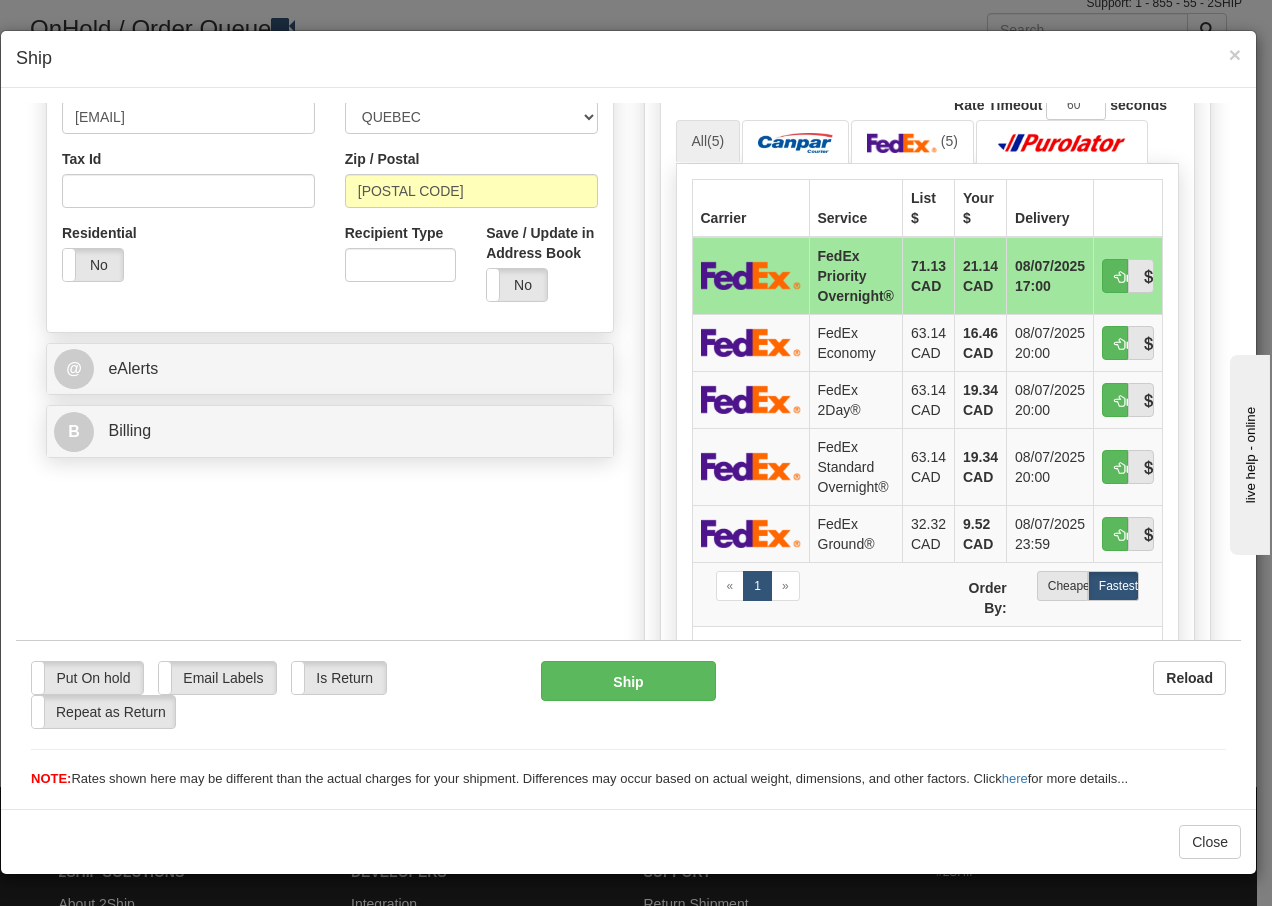 scroll, scrollTop: 613, scrollLeft: 0, axis: vertical 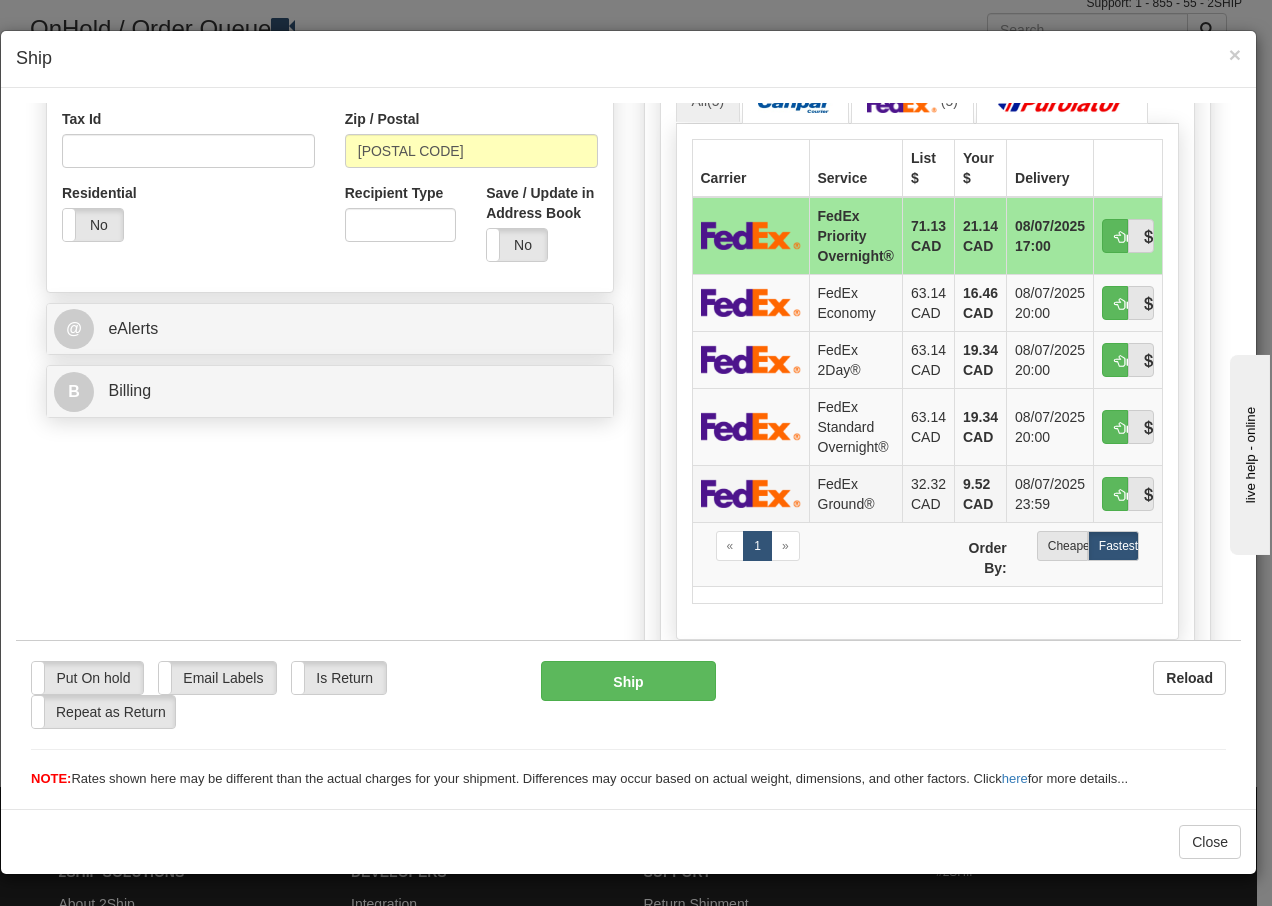 click on "FedEx Ground®" at bounding box center [855, 492] 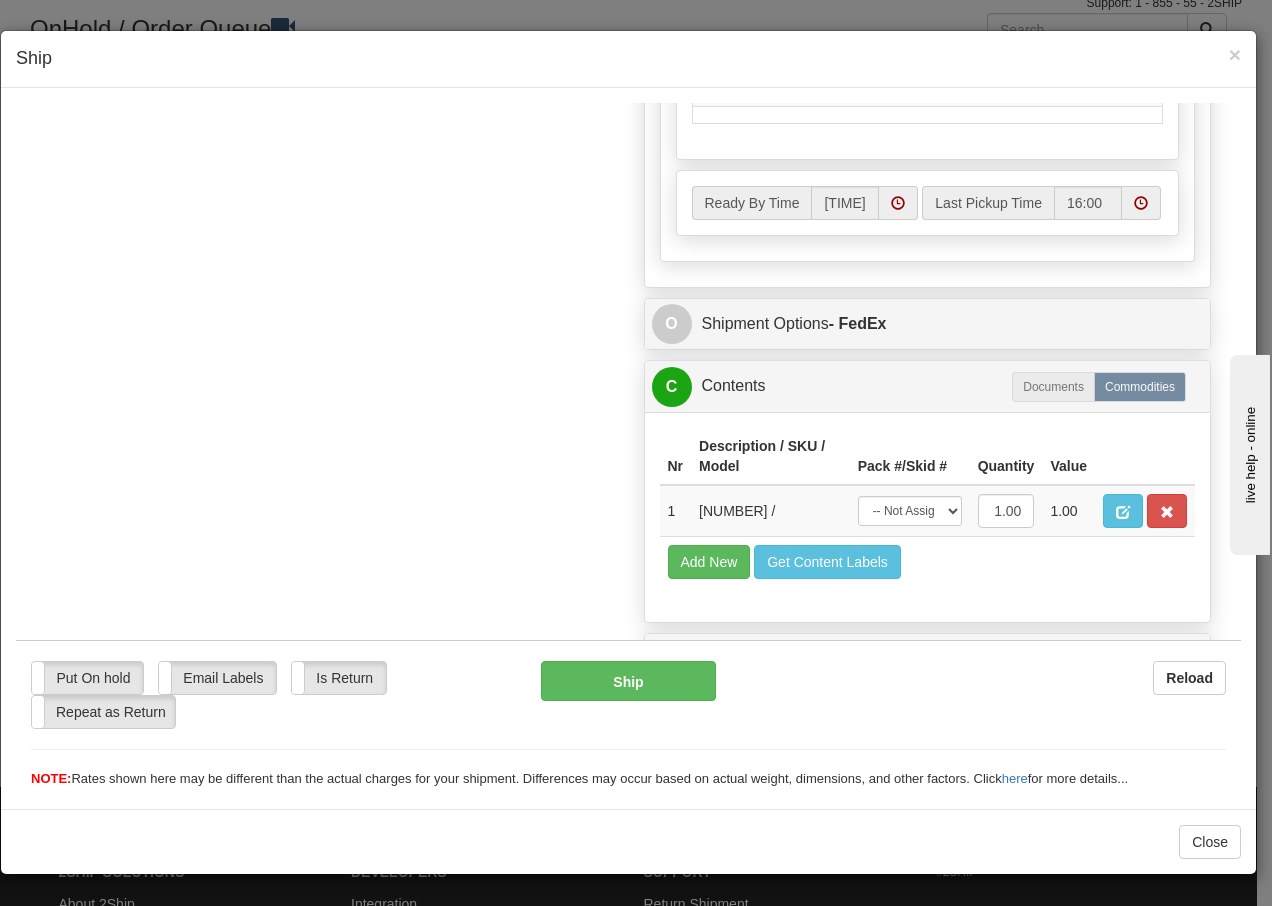 scroll, scrollTop: 1136, scrollLeft: 0, axis: vertical 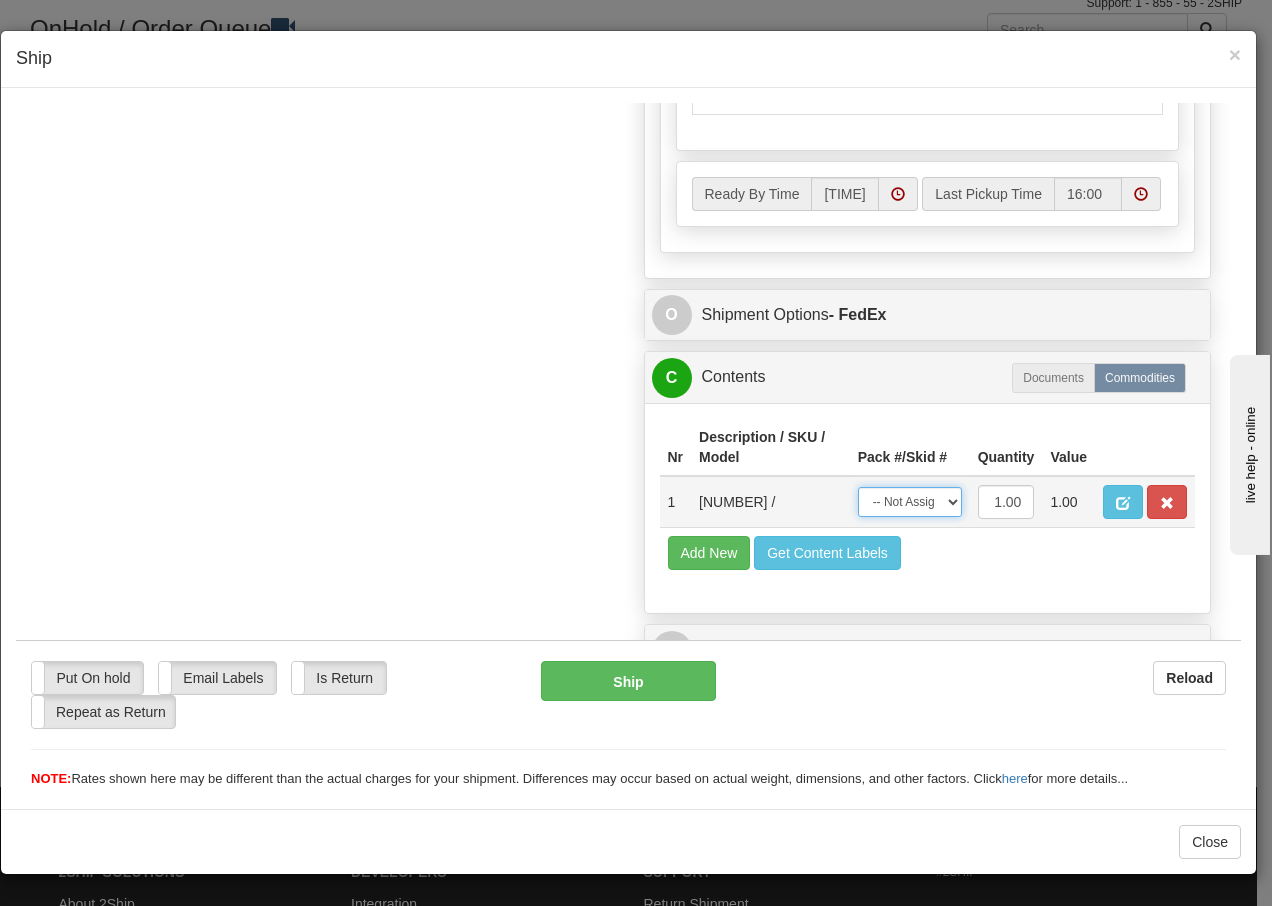 drag, startPoint x: 911, startPoint y: 507, endPoint x: 909, endPoint y: 518, distance: 11.18034 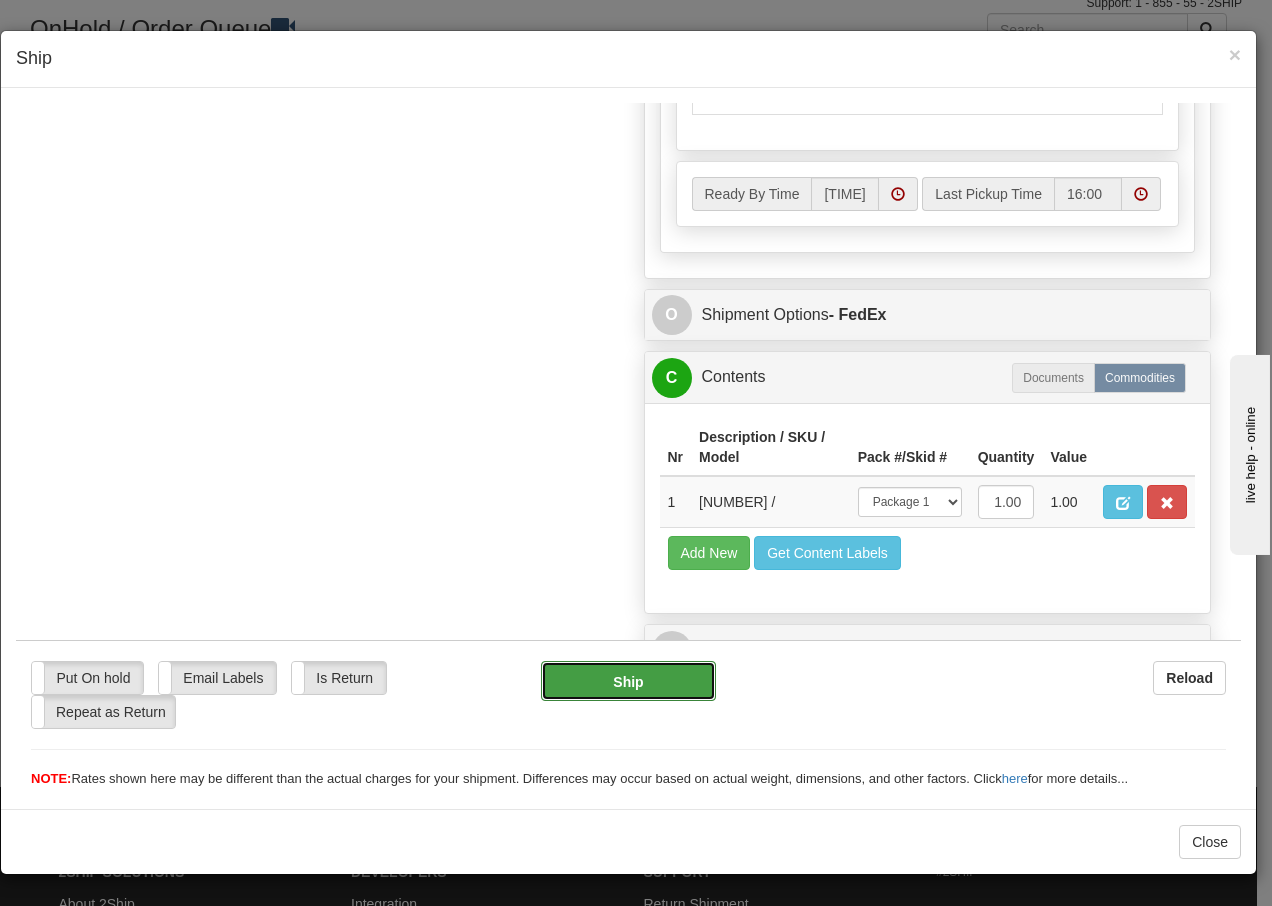 click on "Ship" at bounding box center (628, 680) 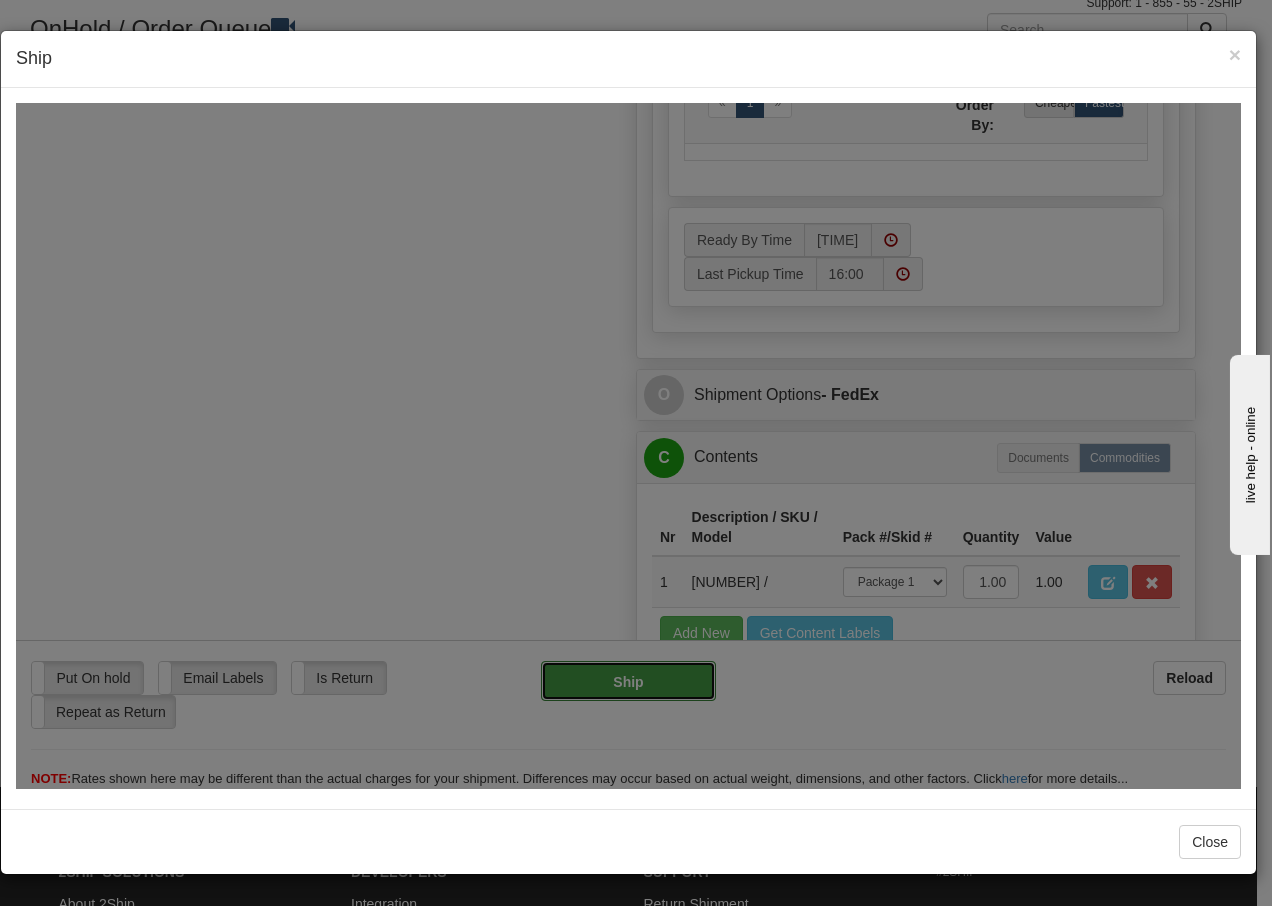 type on "92" 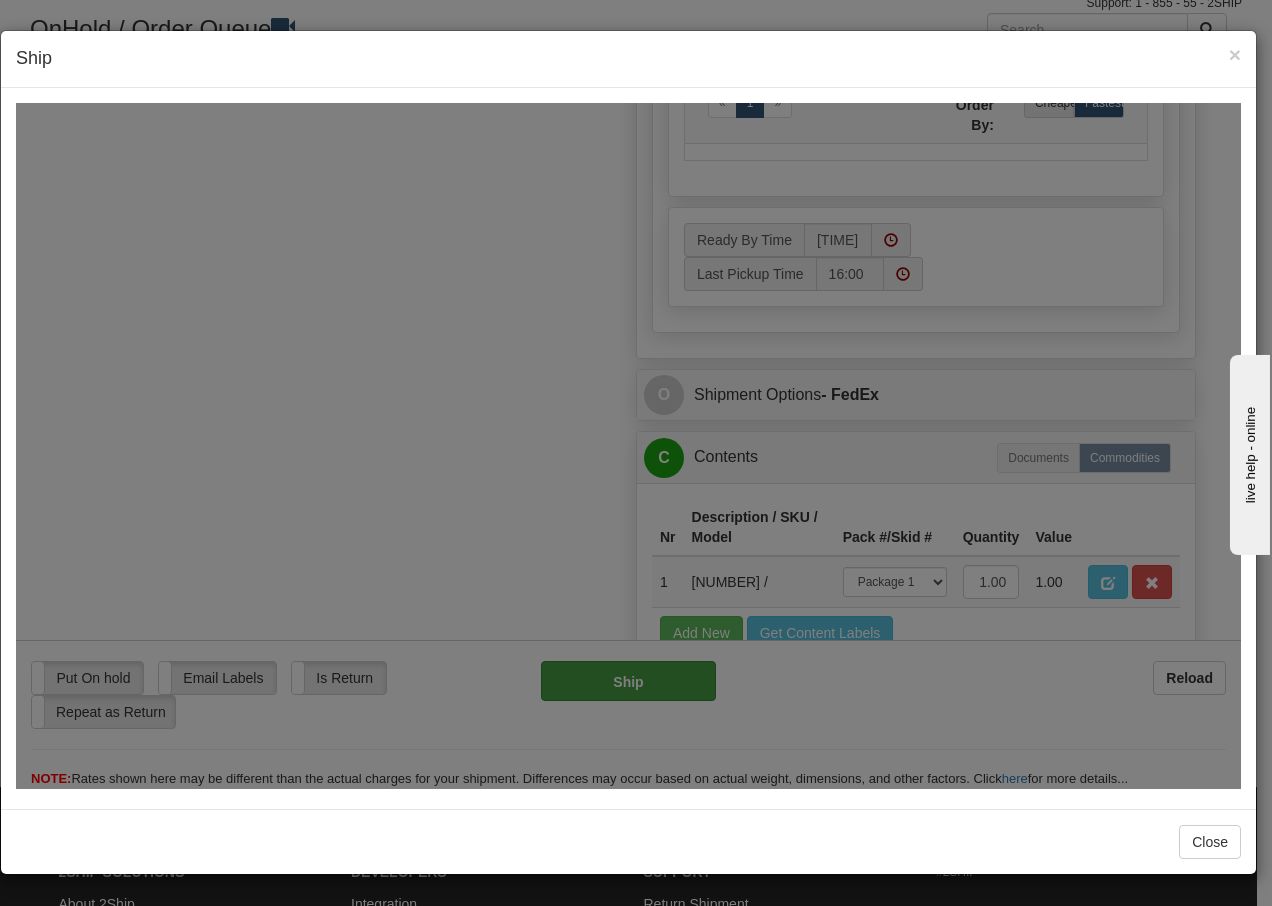 scroll, scrollTop: 1216, scrollLeft: 0, axis: vertical 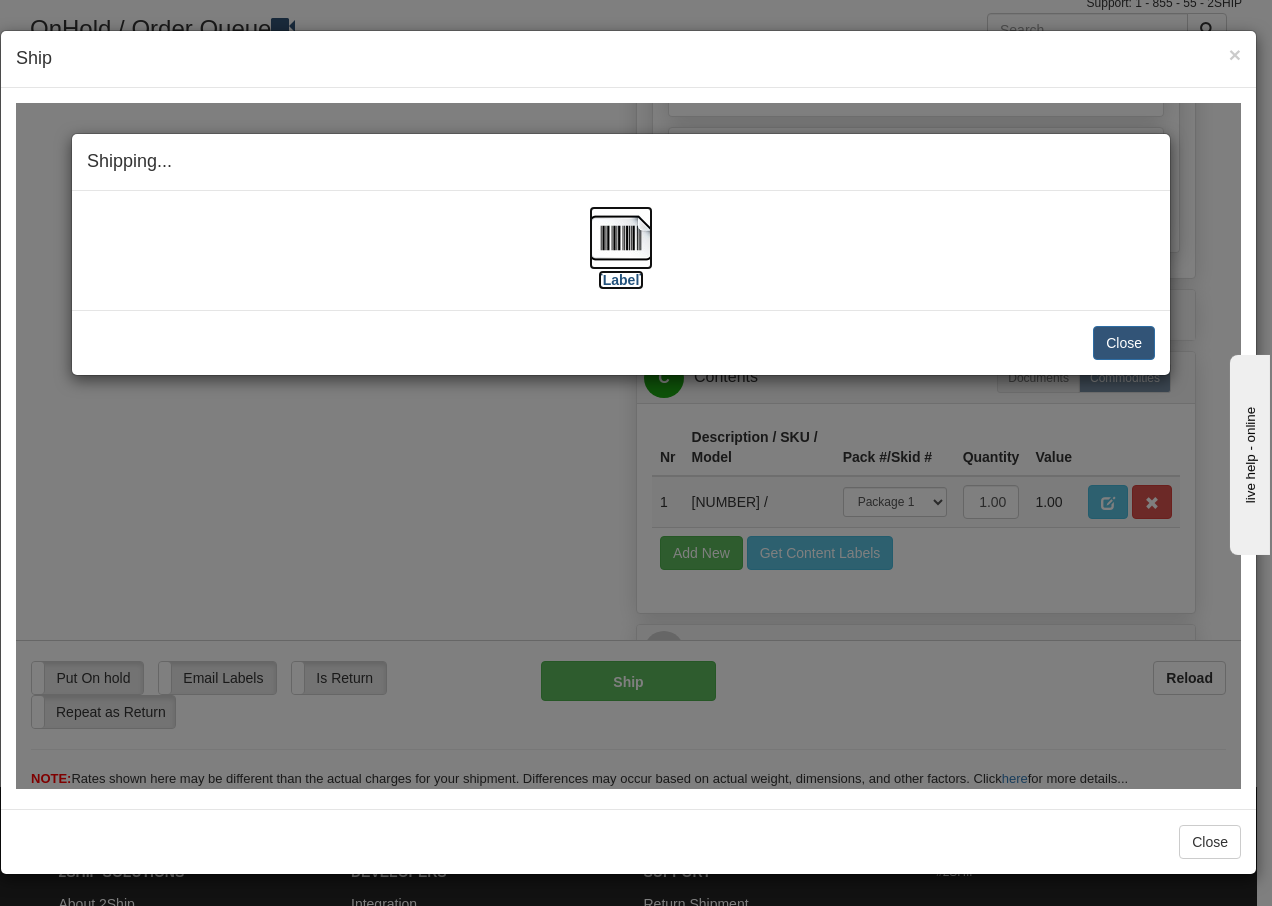 click at bounding box center (621, 237) 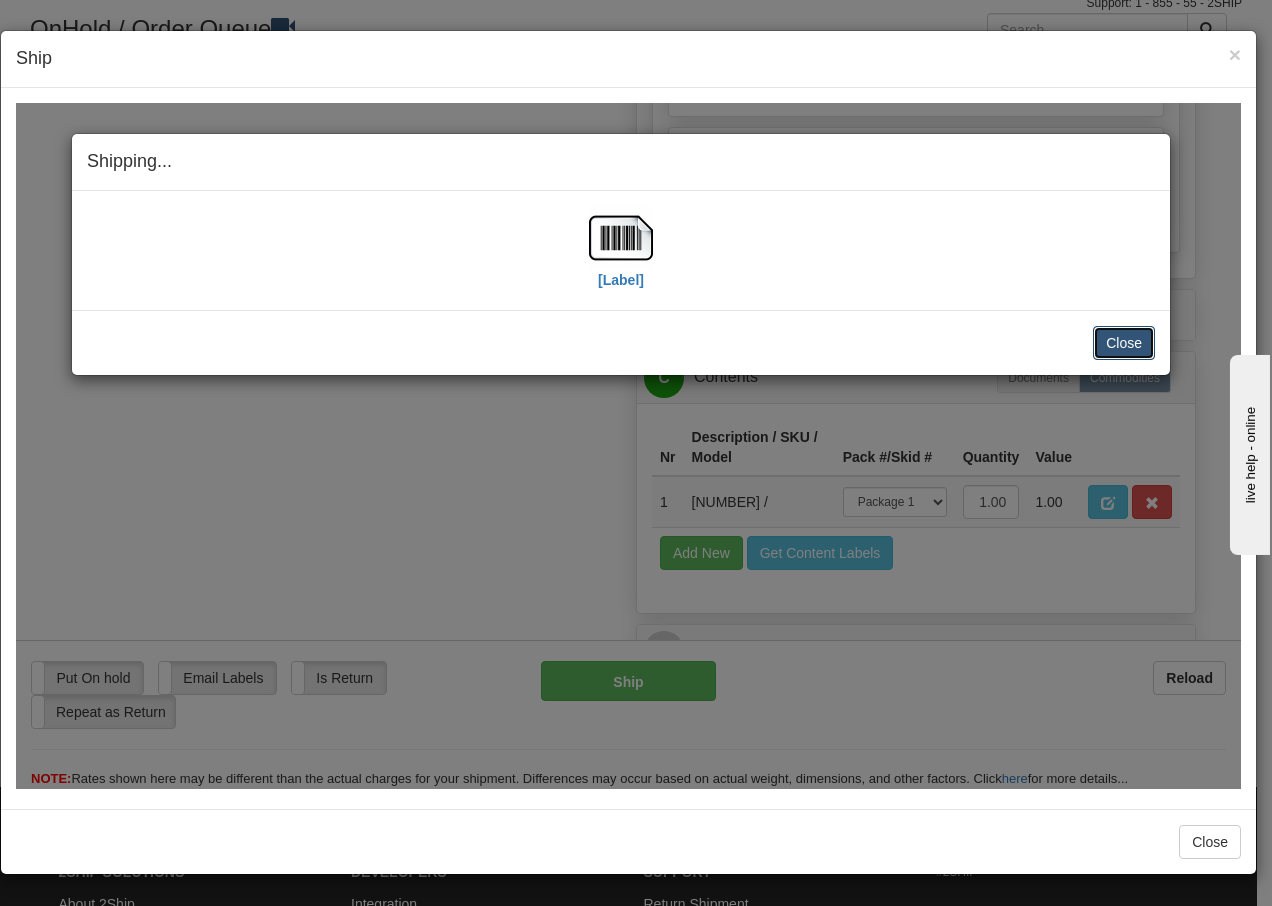 click on "Close" at bounding box center [1124, 342] 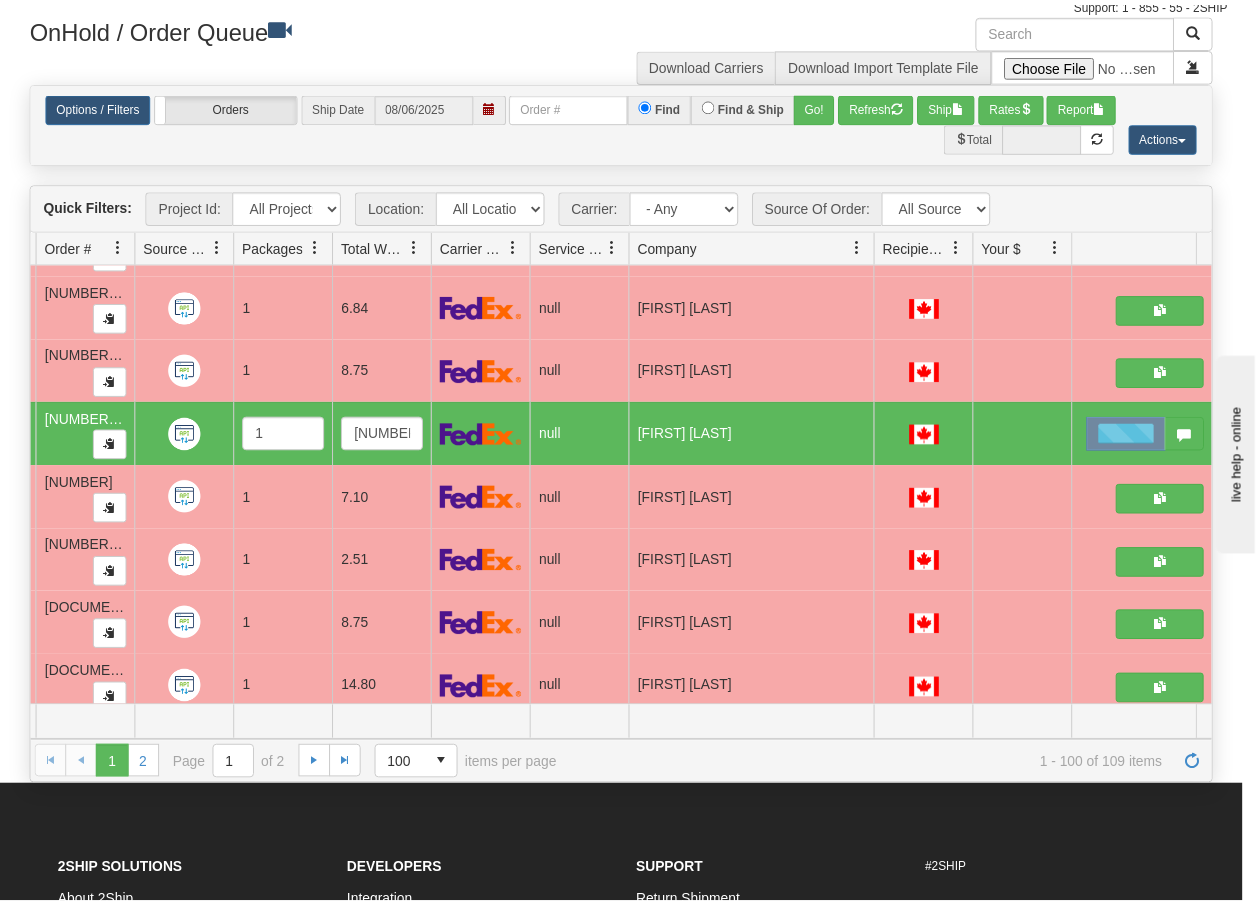 scroll, scrollTop: 0, scrollLeft: 0, axis: both 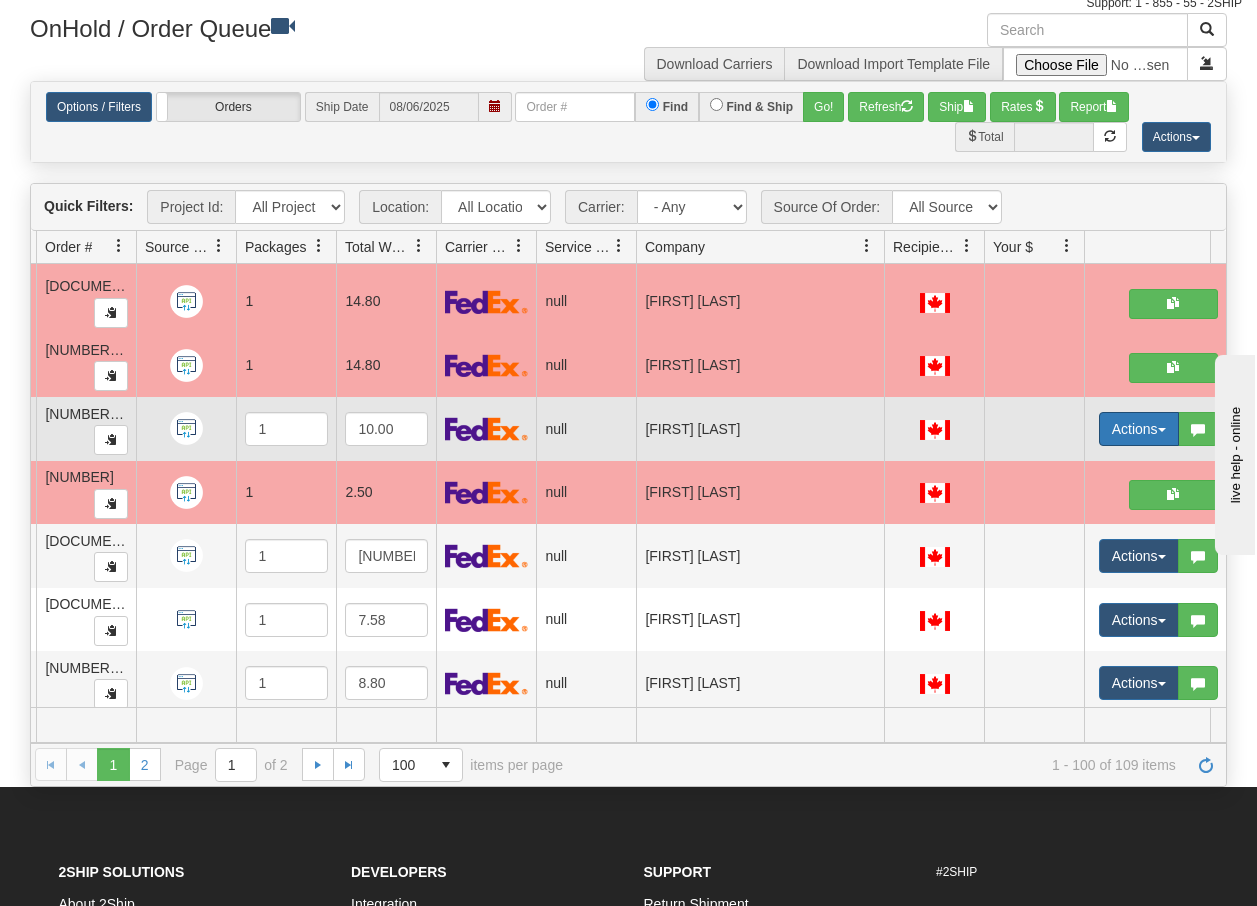 click on "Actions" at bounding box center [1139, 429] 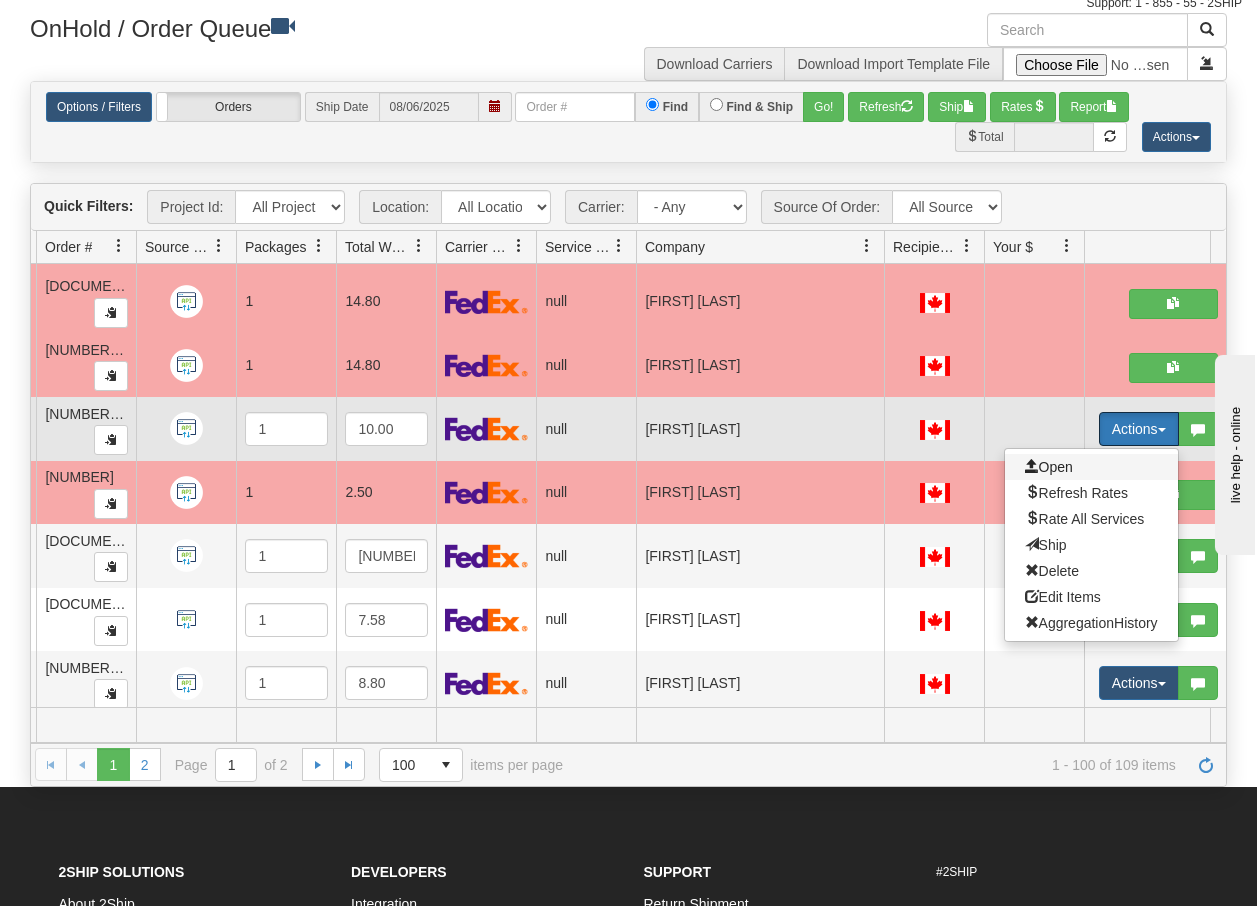 click on "Open" at bounding box center [1049, 467] 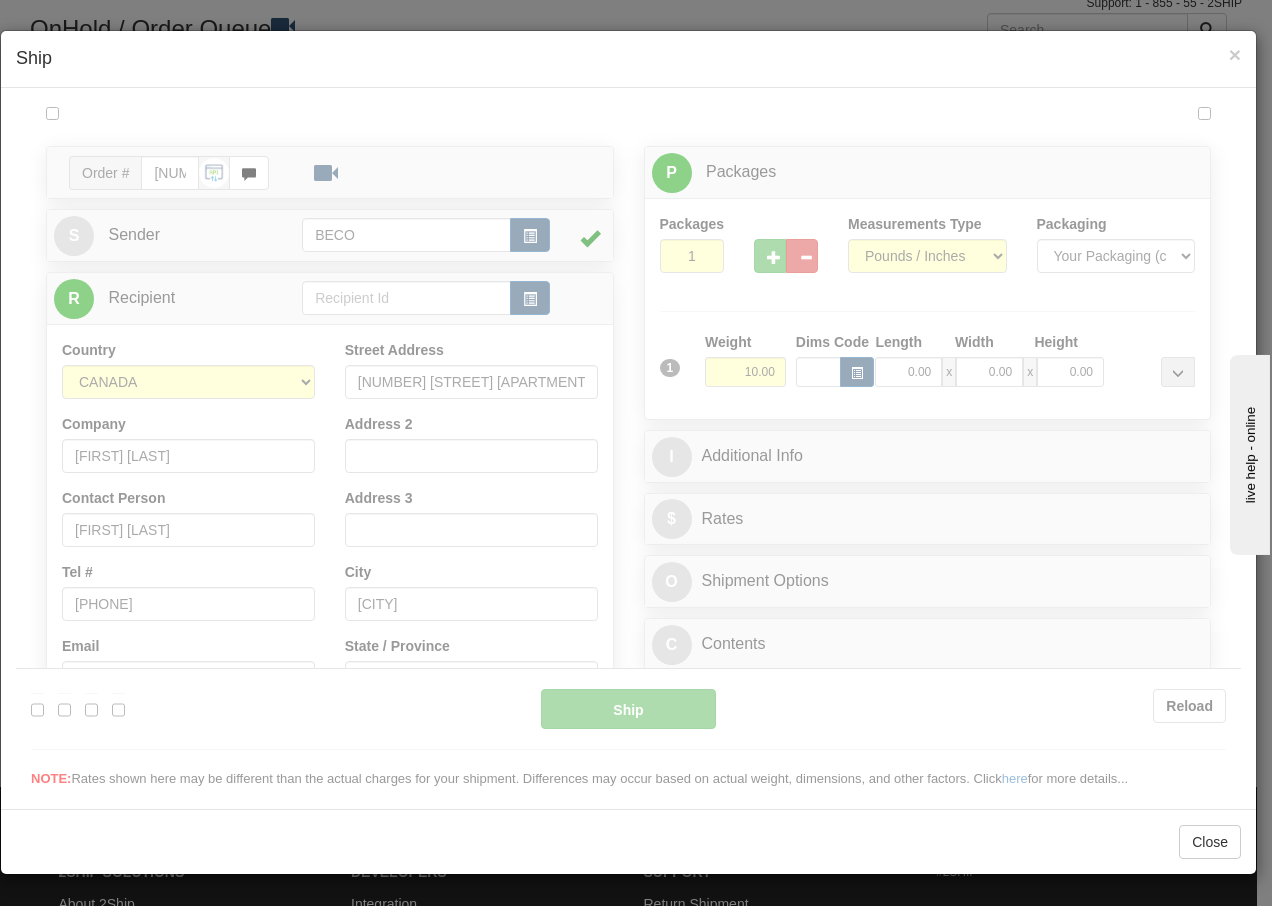 scroll, scrollTop: 0, scrollLeft: 0, axis: both 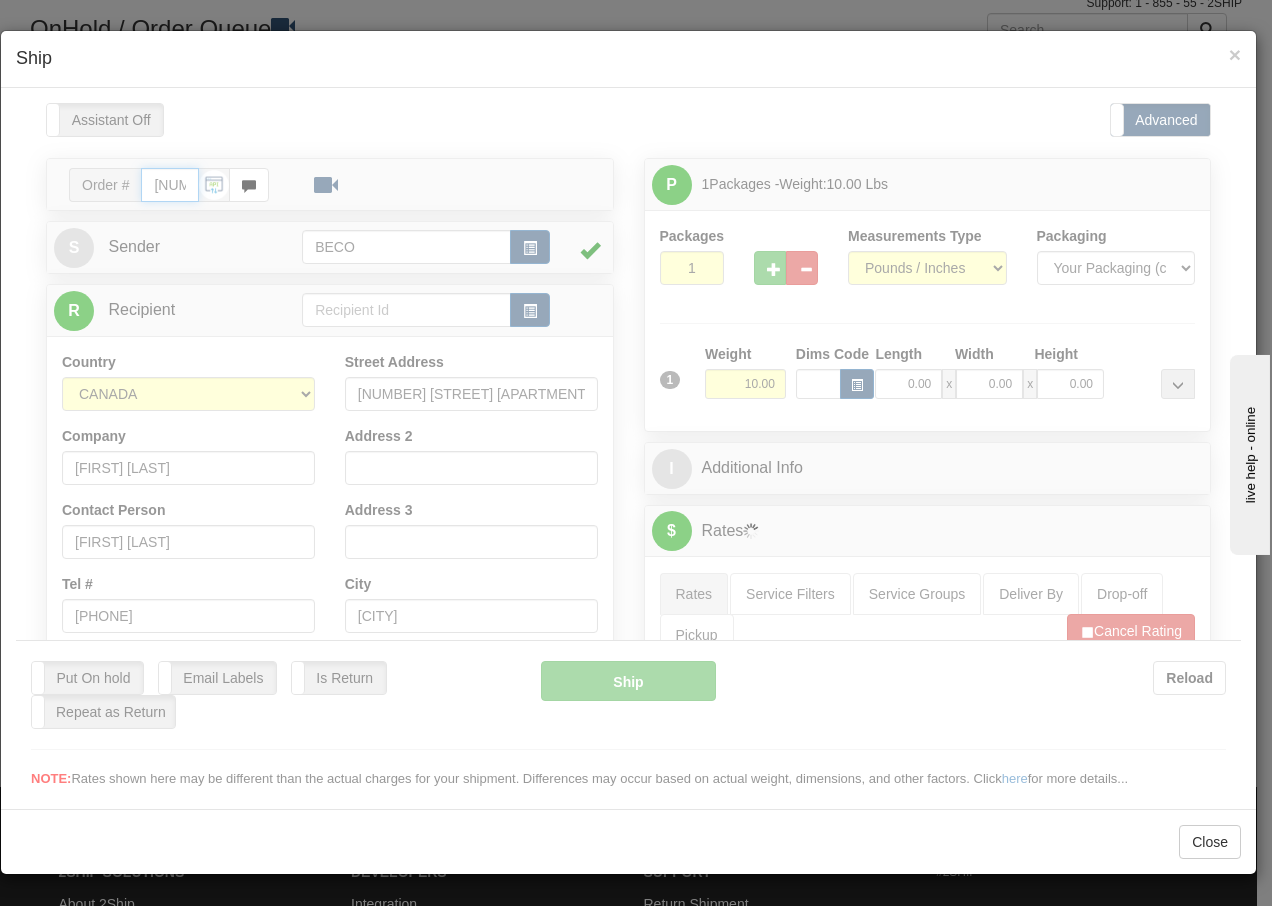 type on "15:23" 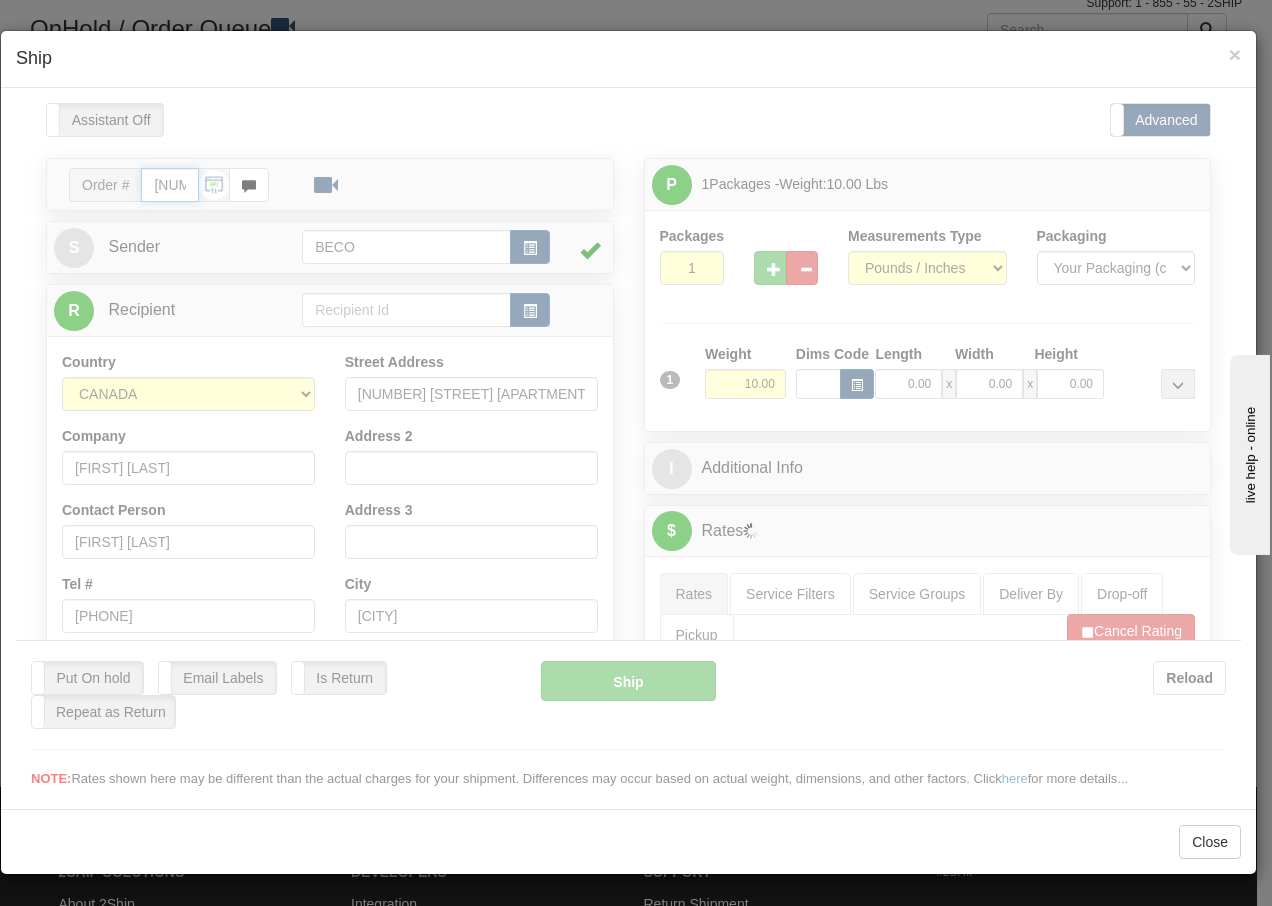type on "16:00" 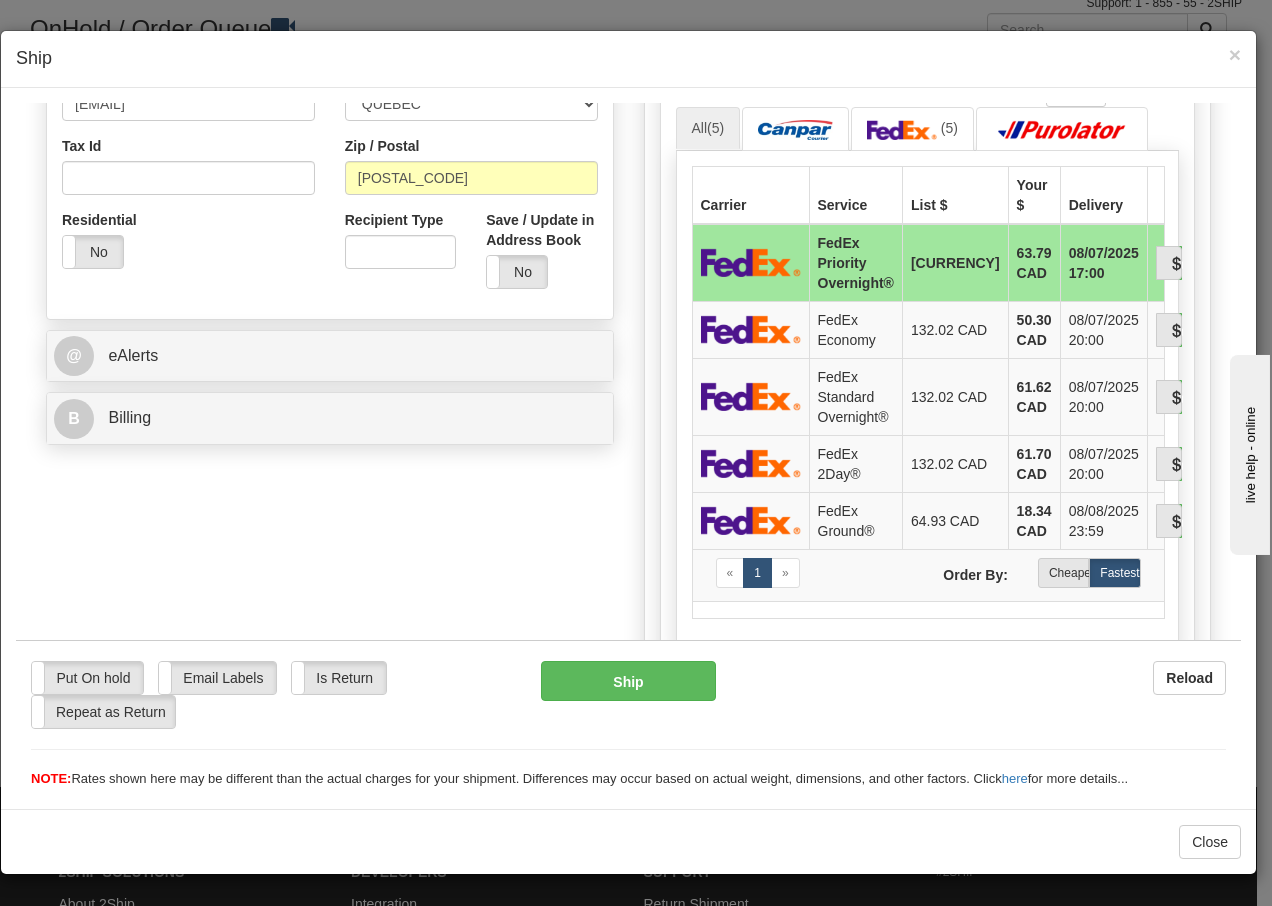 scroll, scrollTop: 666, scrollLeft: 0, axis: vertical 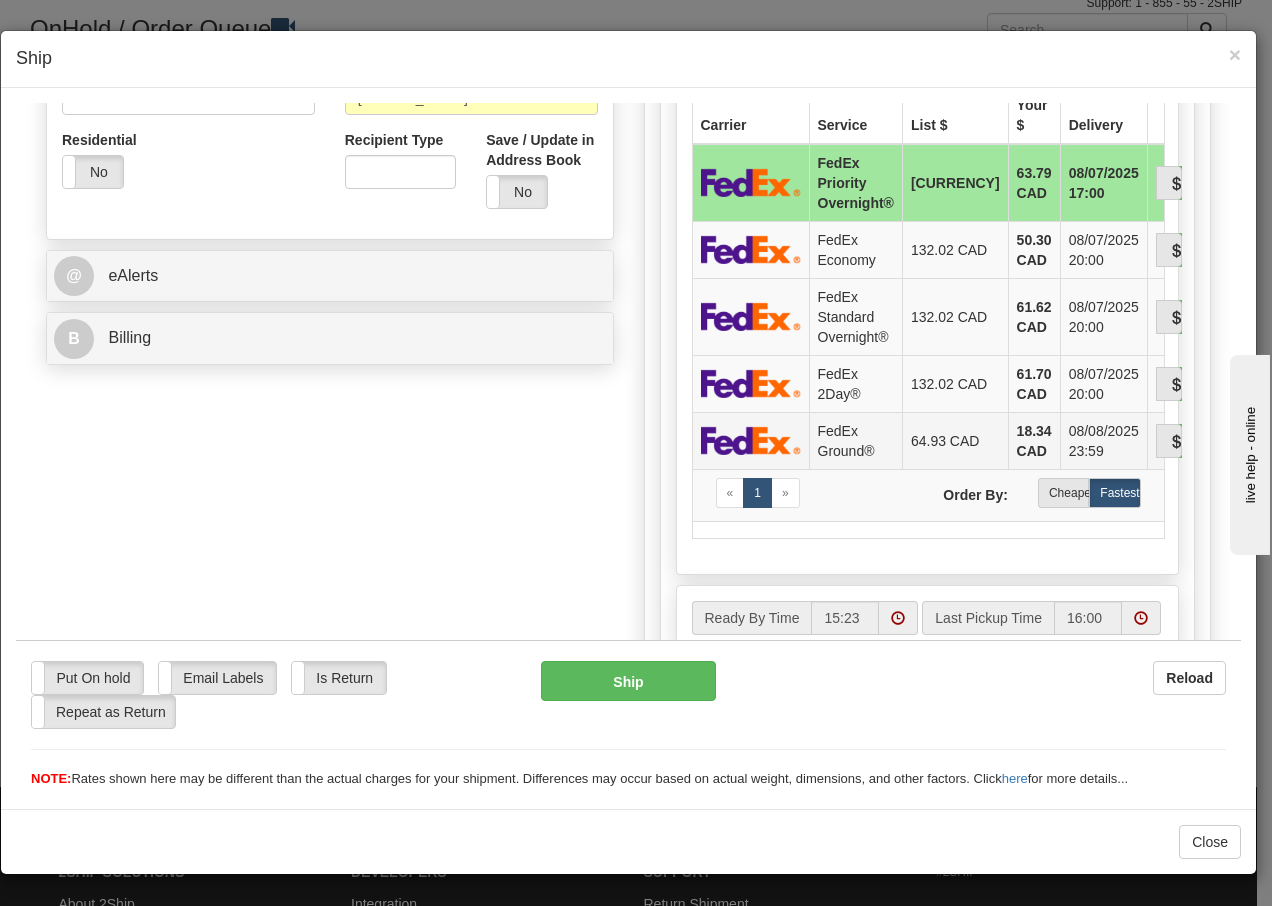 click on "FedEx Ground®" at bounding box center [855, 439] 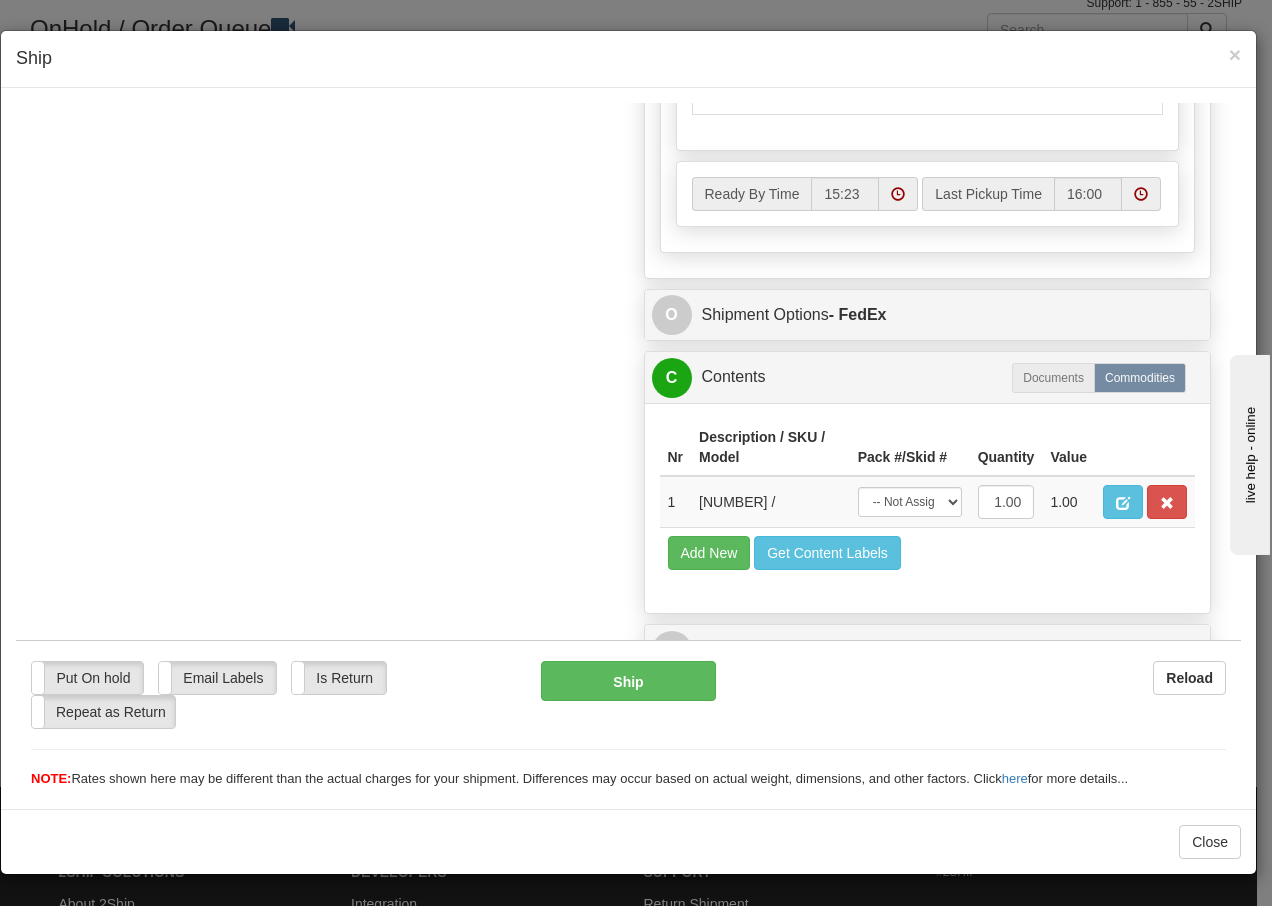 scroll, scrollTop: 1136, scrollLeft: 0, axis: vertical 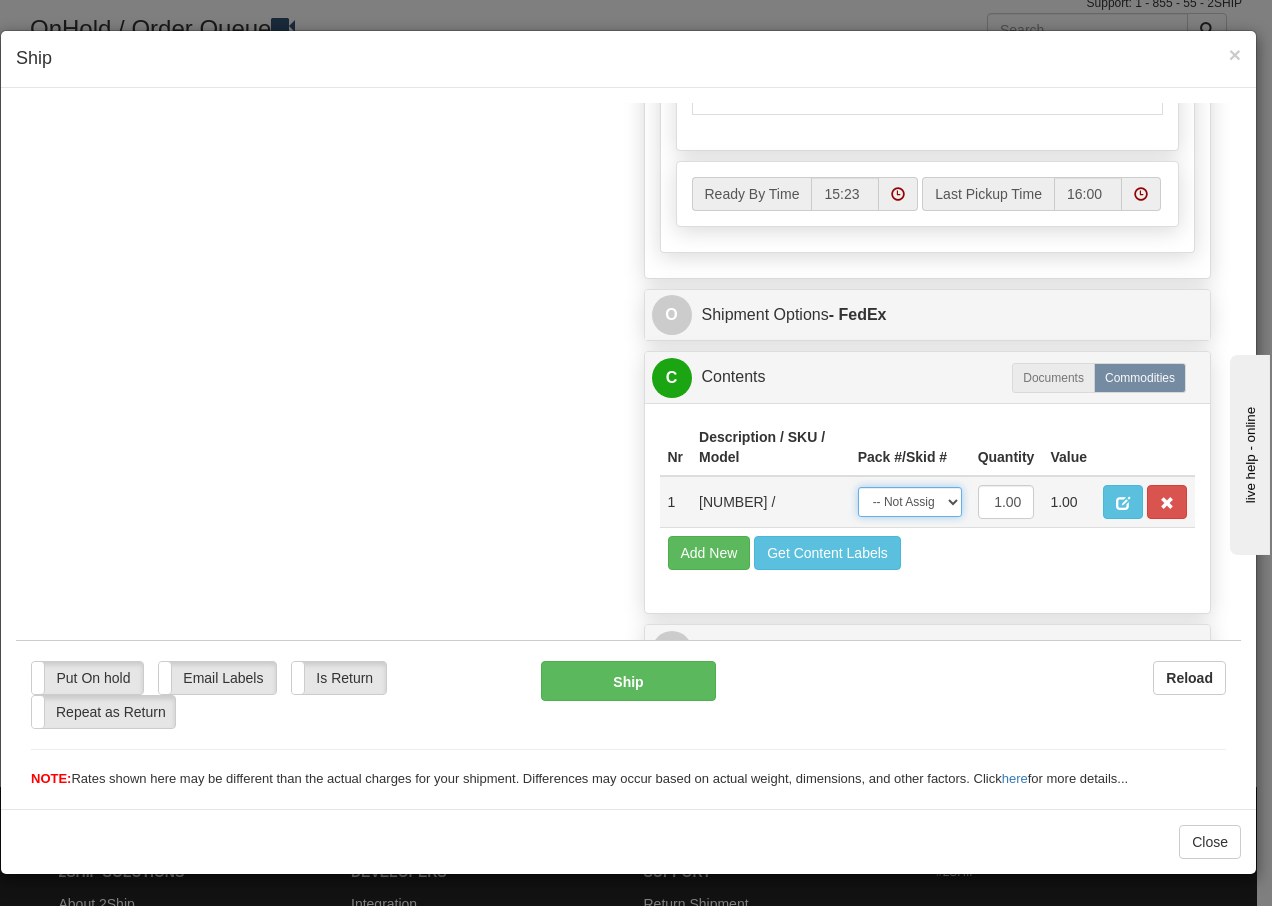 drag, startPoint x: 926, startPoint y: 504, endPoint x: 923, endPoint y: 519, distance: 15.297058 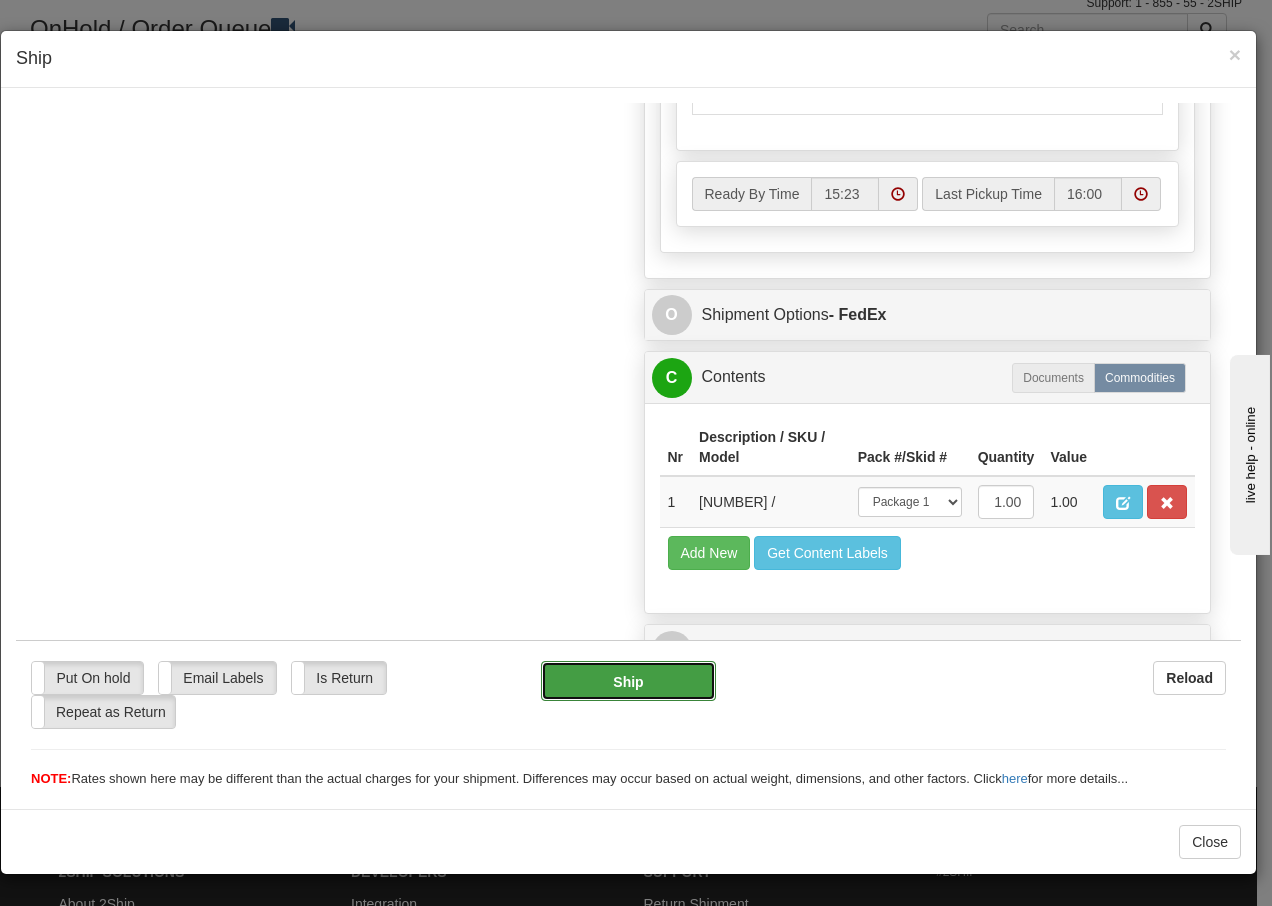 click on "Ship" at bounding box center [628, 680] 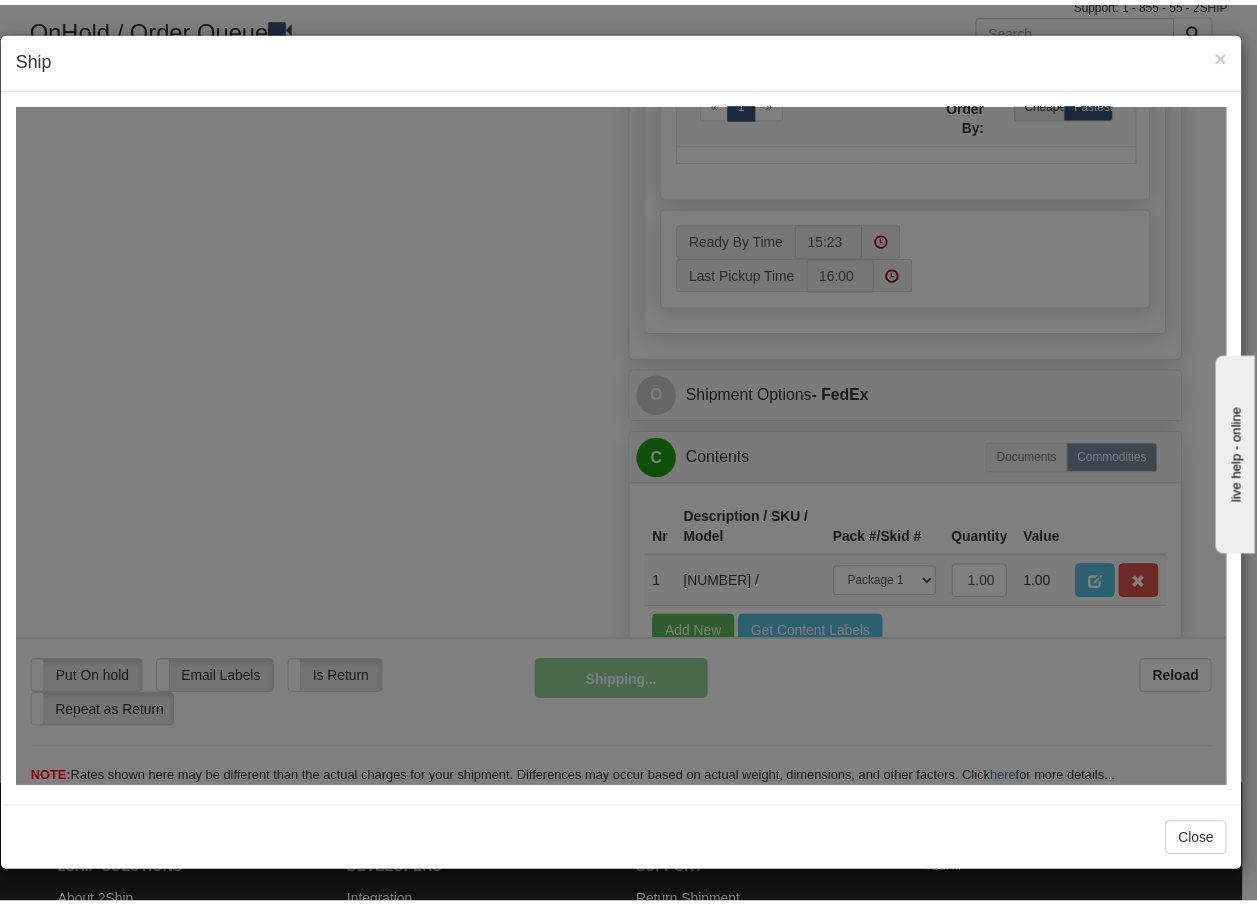 scroll, scrollTop: 1216, scrollLeft: 0, axis: vertical 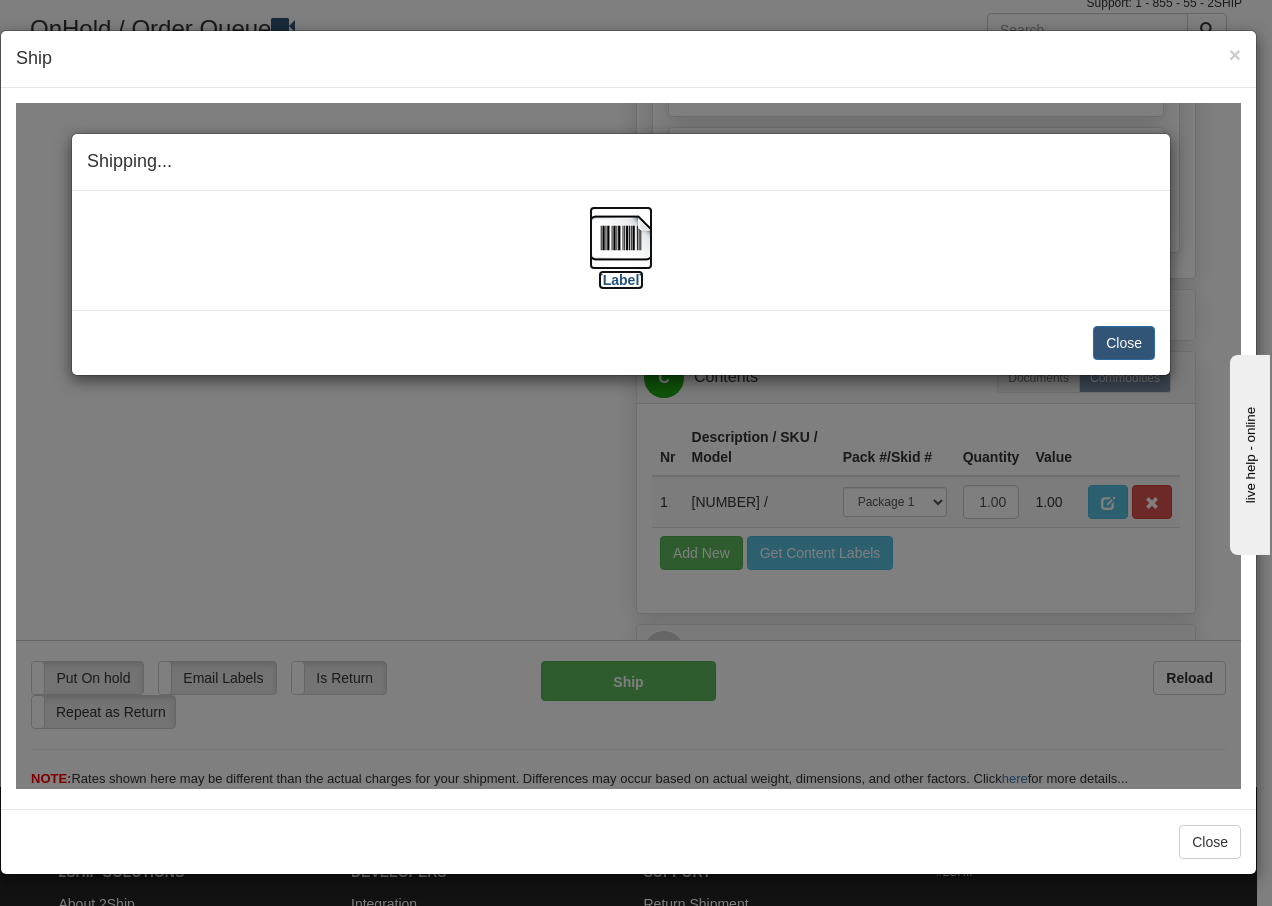 click at bounding box center [621, 237] 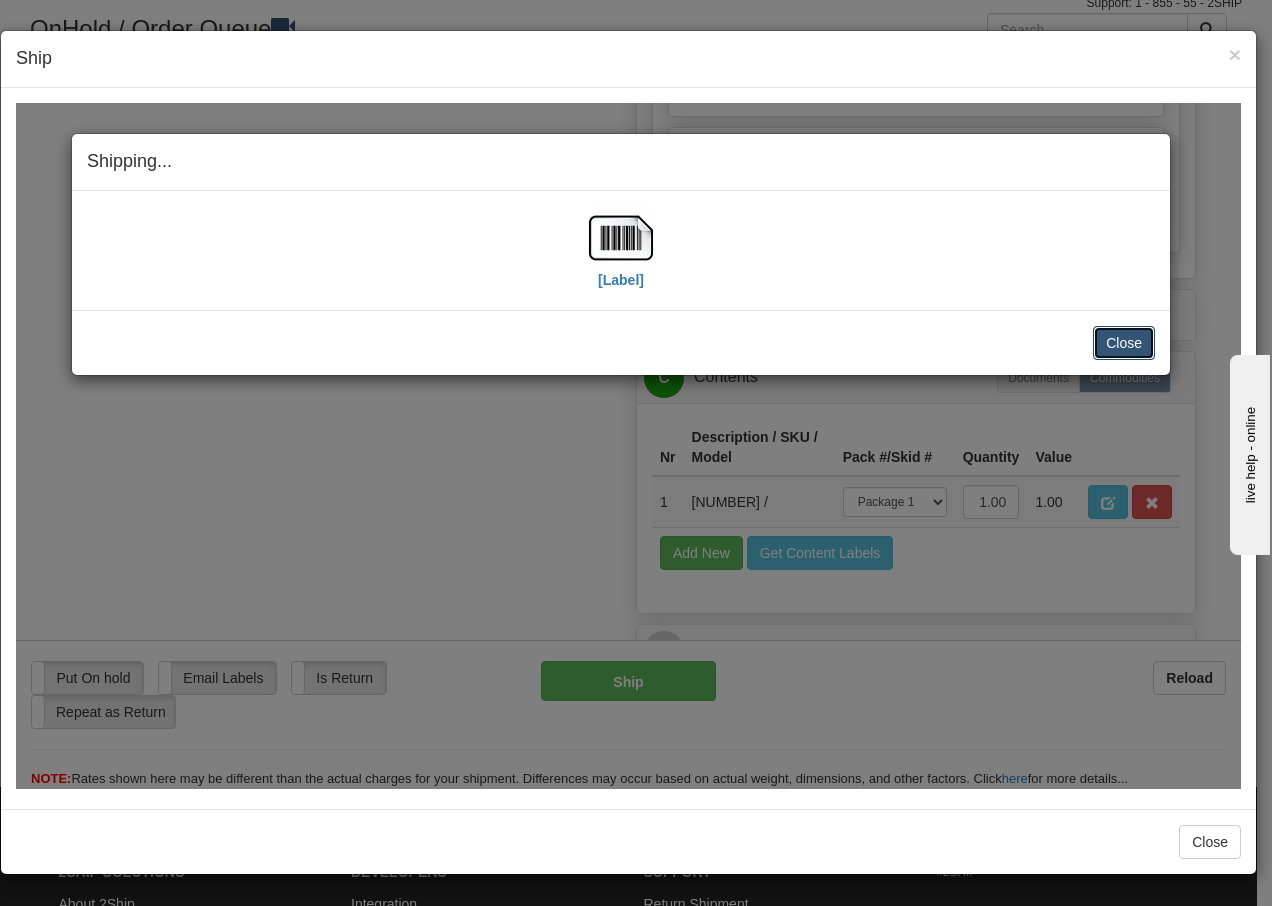 click on "Close" at bounding box center (1124, 342) 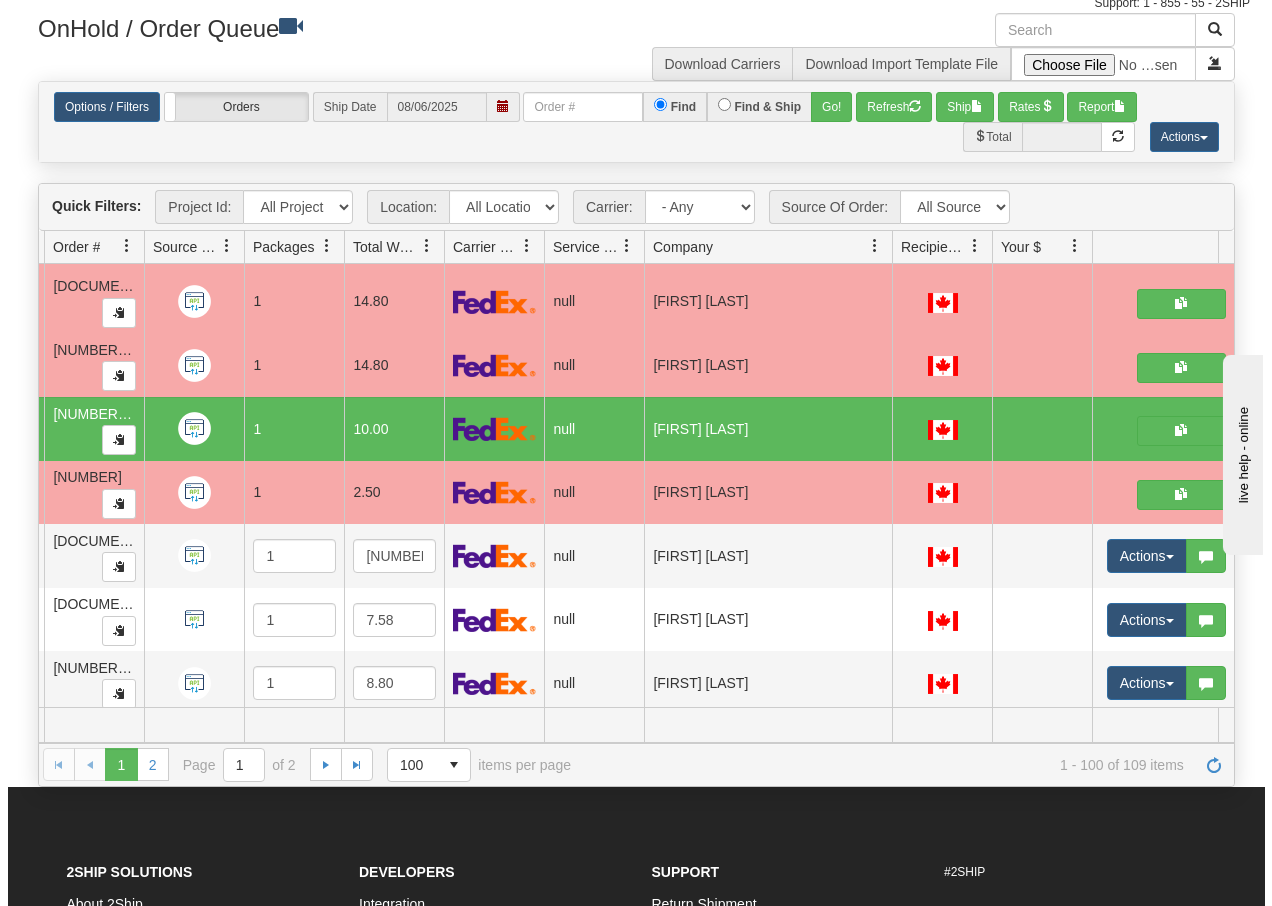 scroll, scrollTop: 0, scrollLeft: 0, axis: both 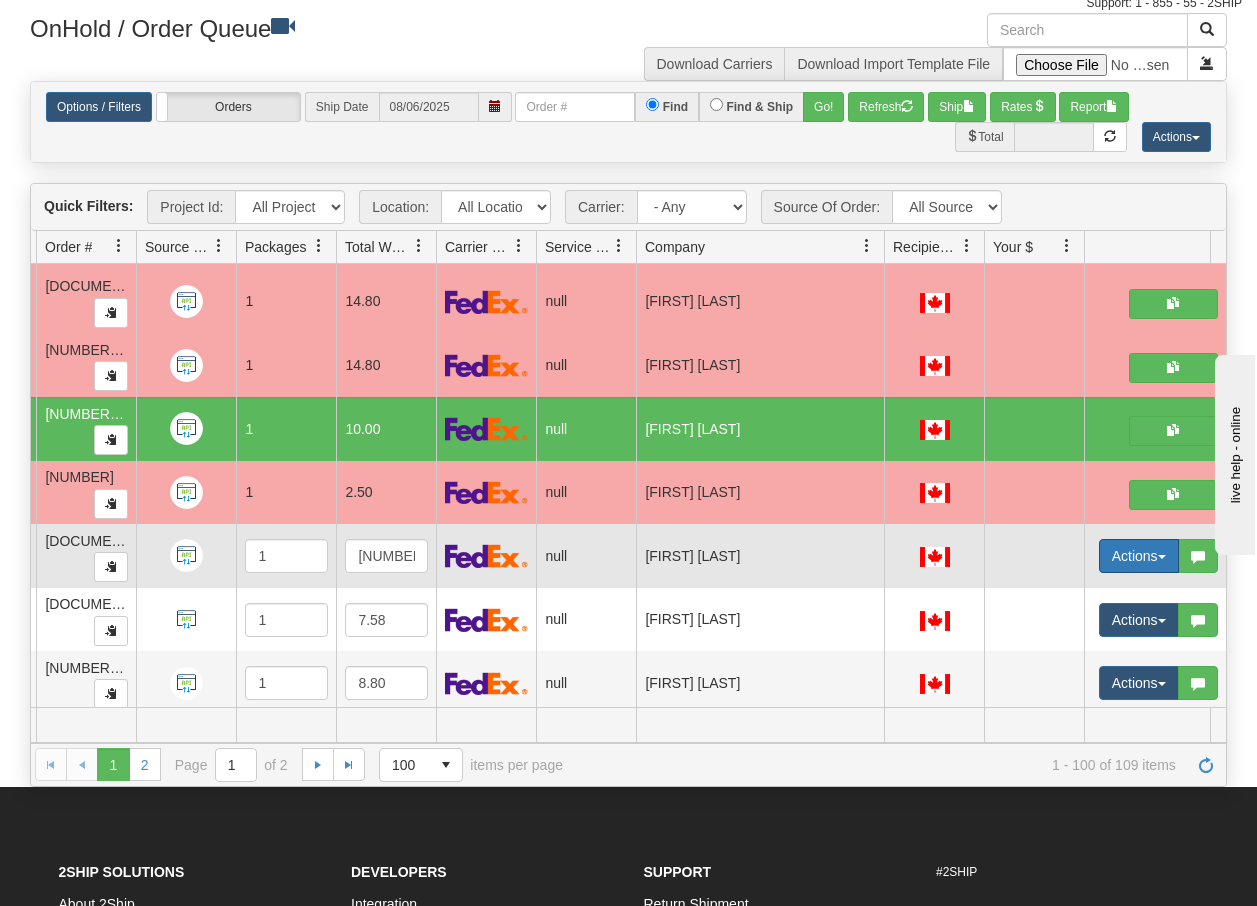 click at bounding box center (1162, 557) 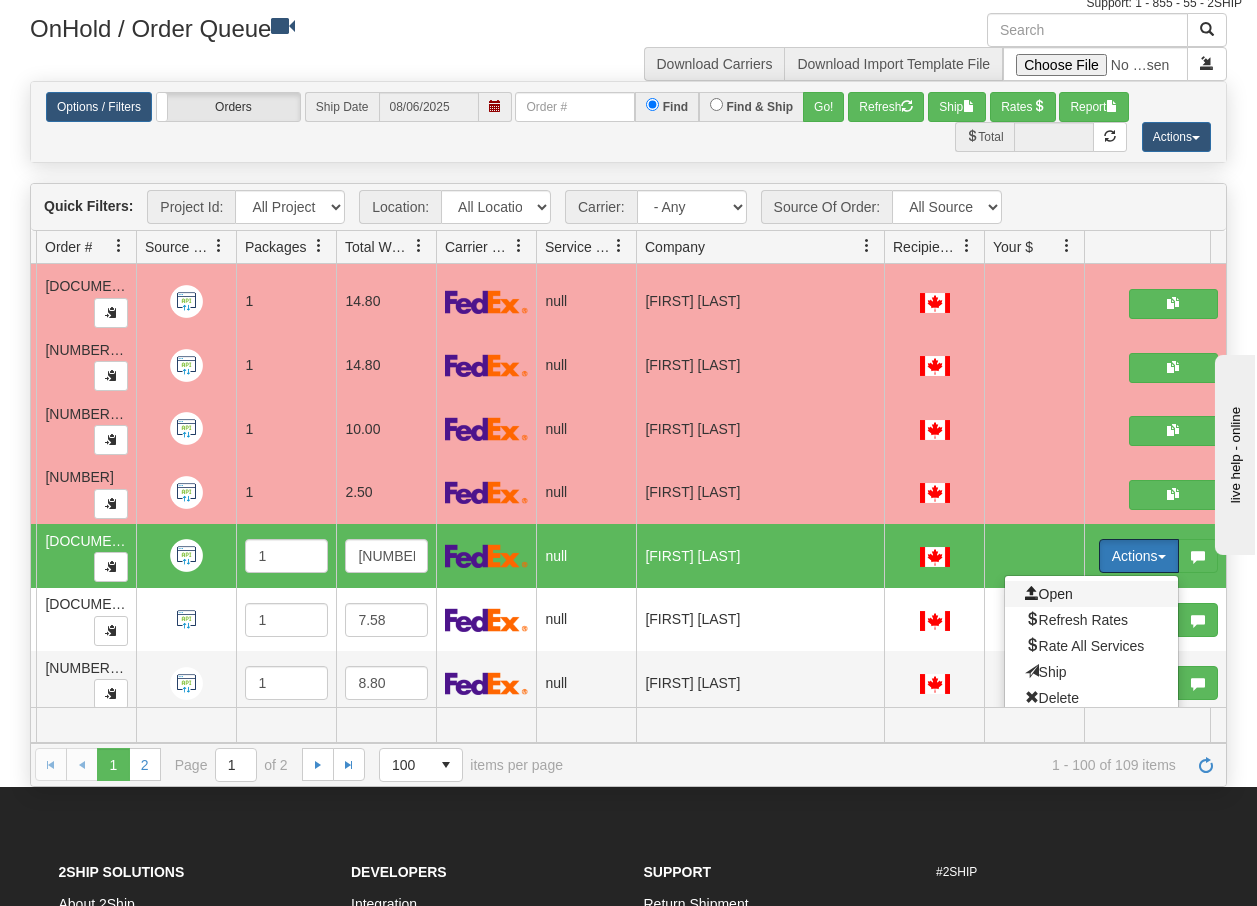 click on "Open" at bounding box center [1049, 594] 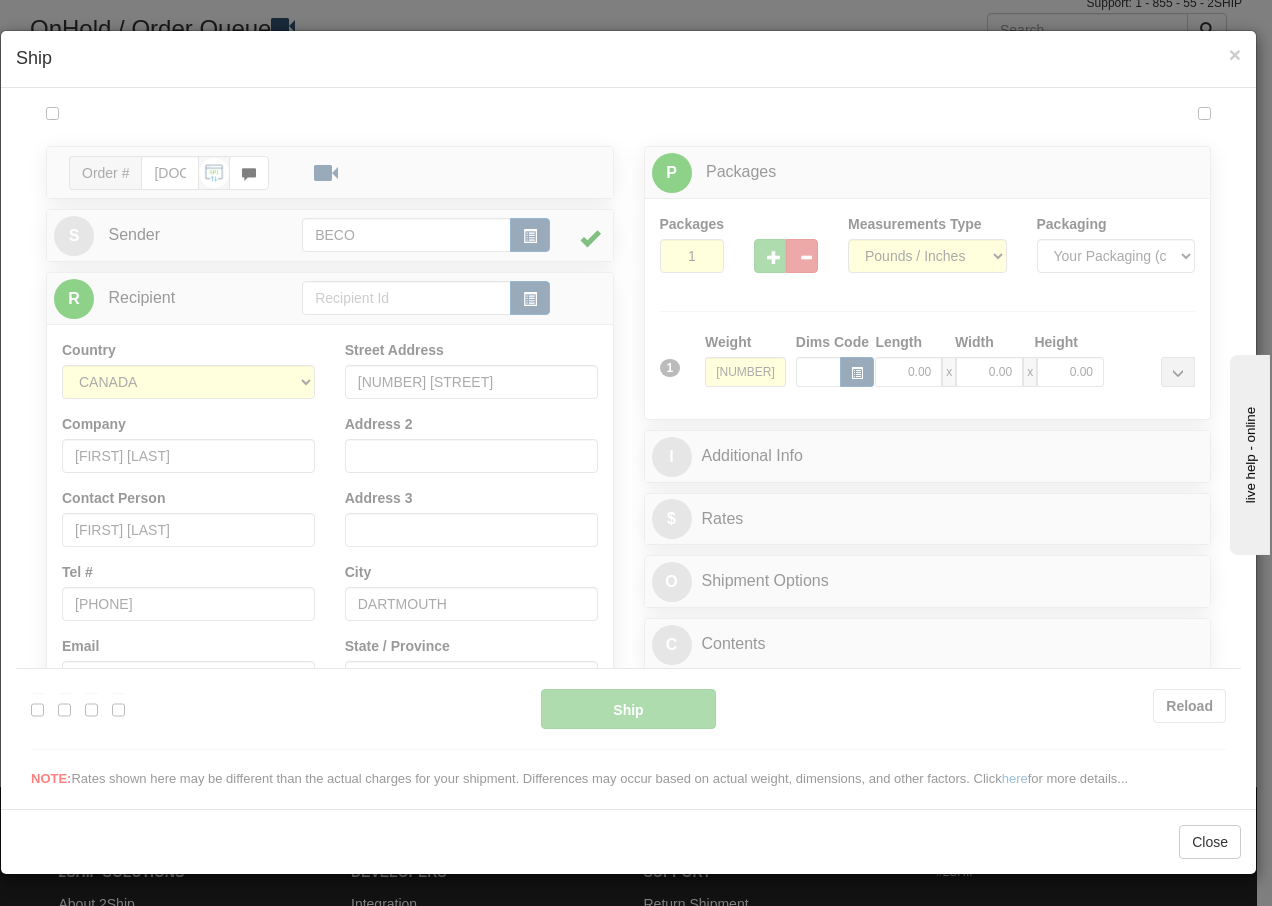 scroll, scrollTop: 0, scrollLeft: 0, axis: both 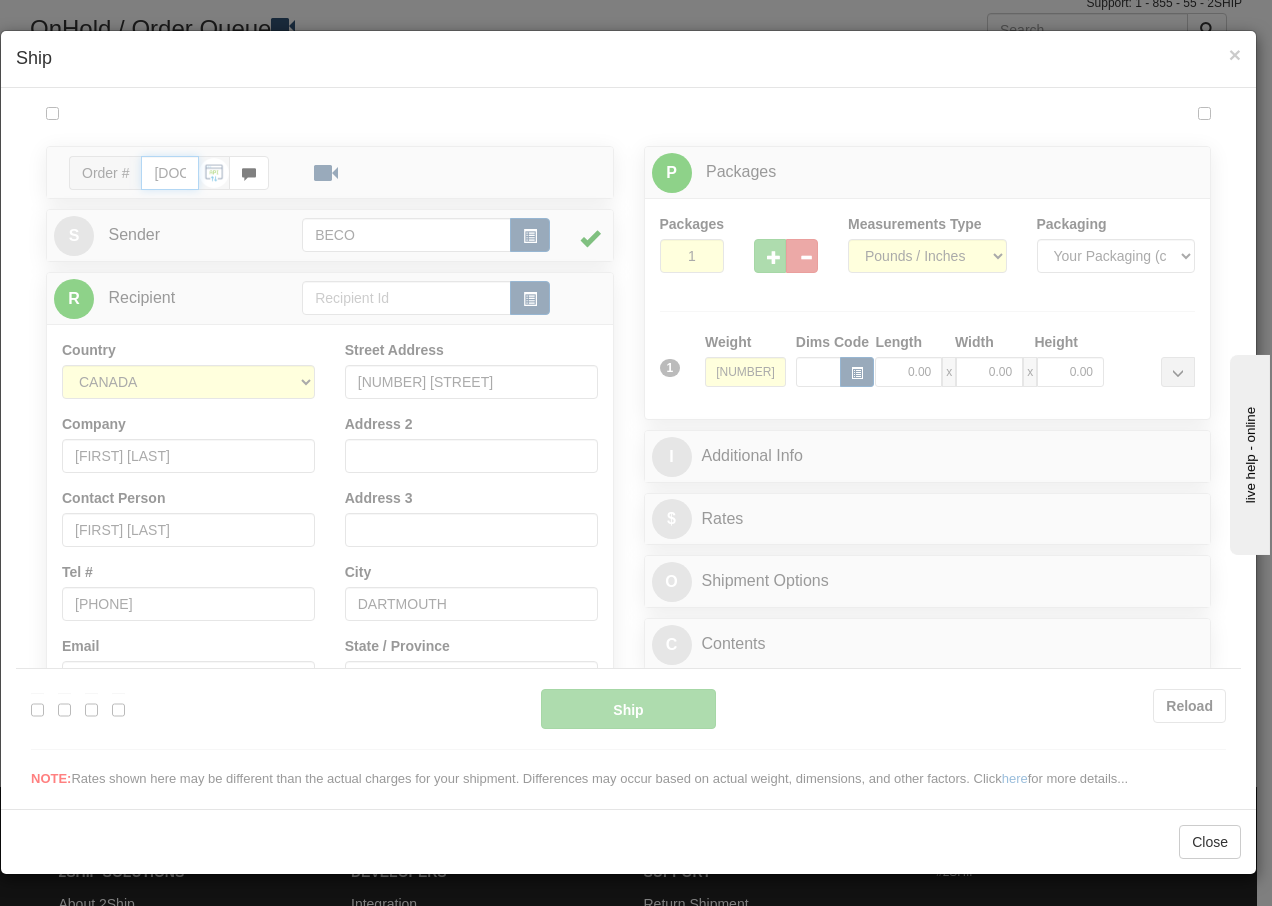type on "15:24" 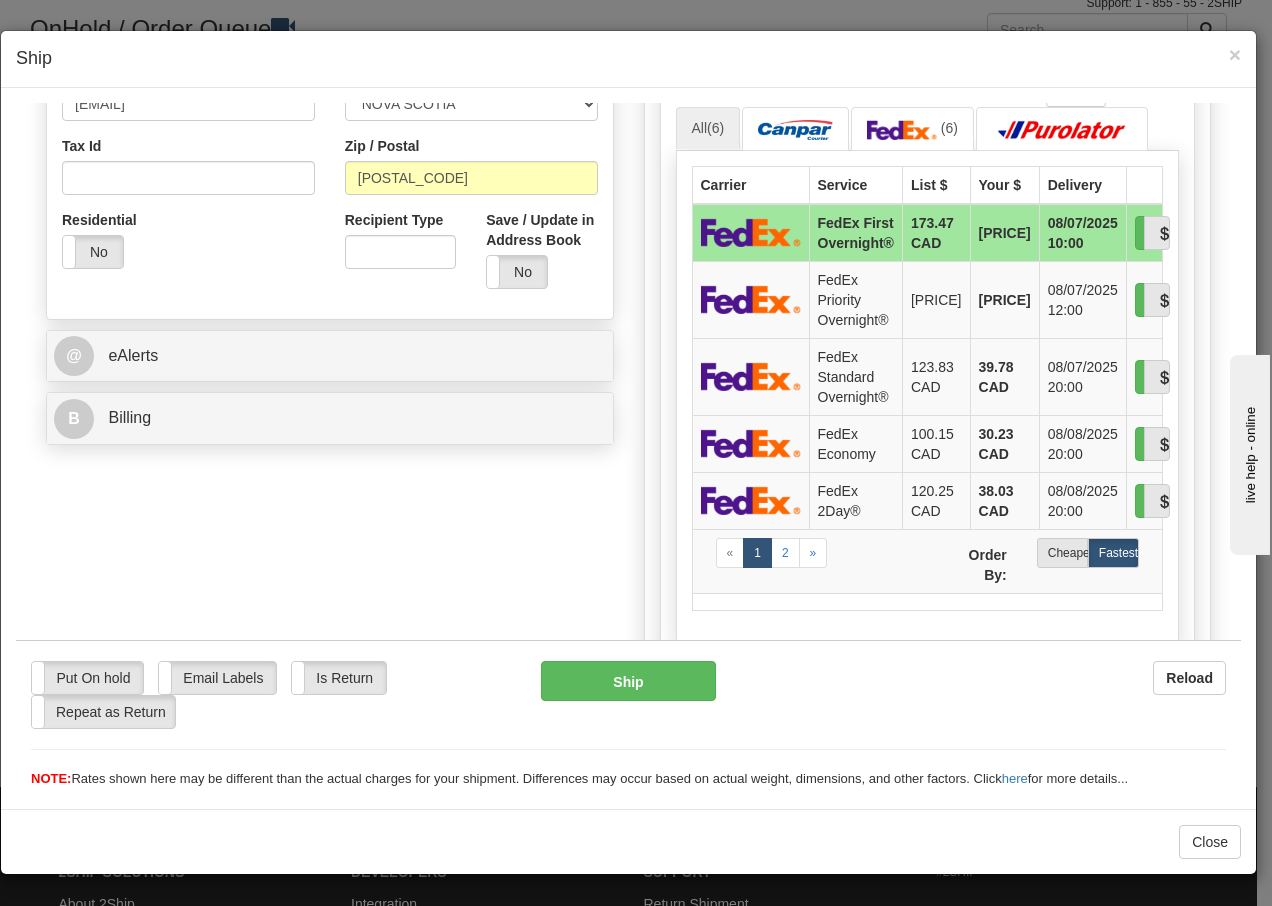 scroll, scrollTop: 626, scrollLeft: 0, axis: vertical 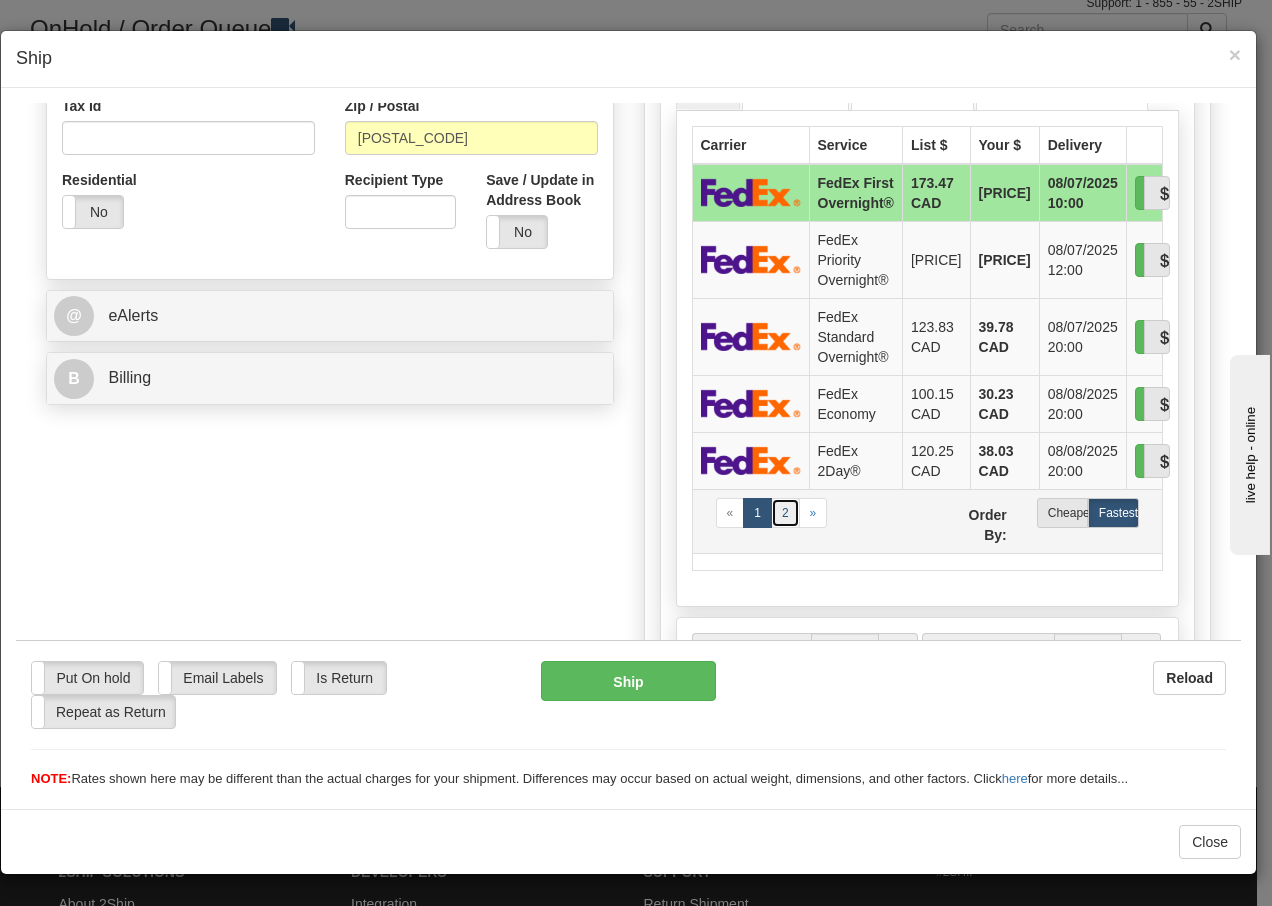 click on "2" at bounding box center [785, 512] 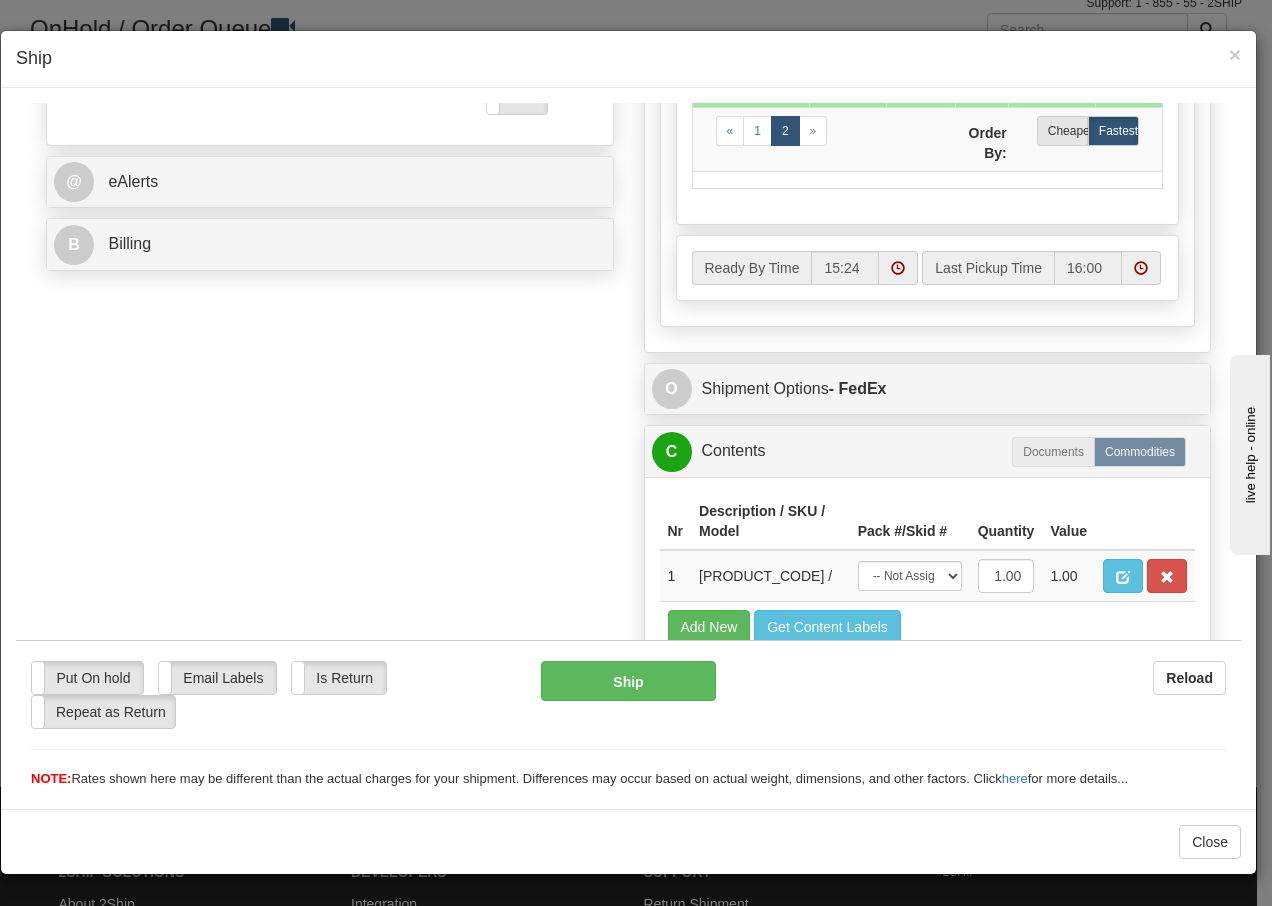 scroll, scrollTop: 868, scrollLeft: 0, axis: vertical 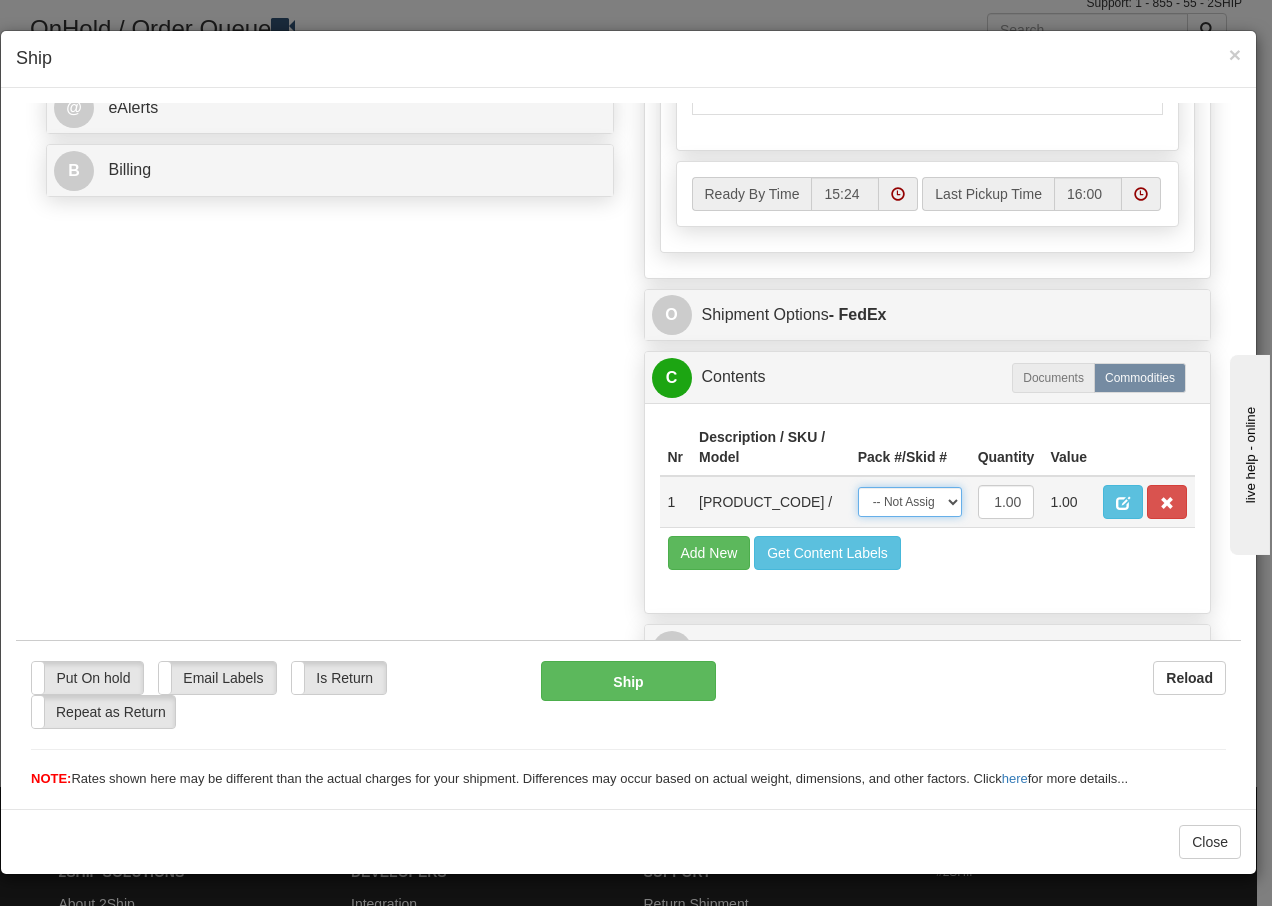 click on "-- Not Assigned --
Package 1" at bounding box center [910, 501] 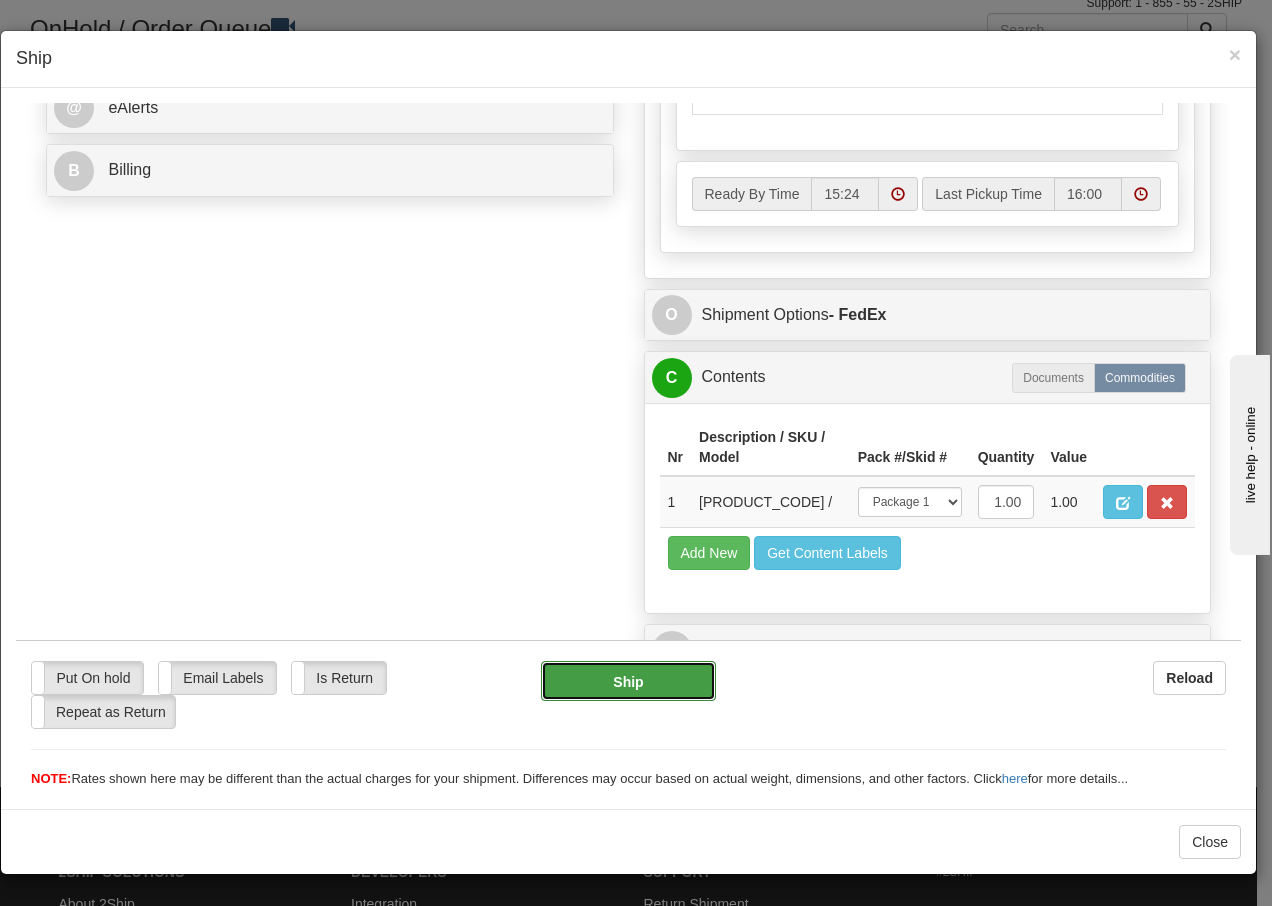 click on "Ship" at bounding box center (628, 680) 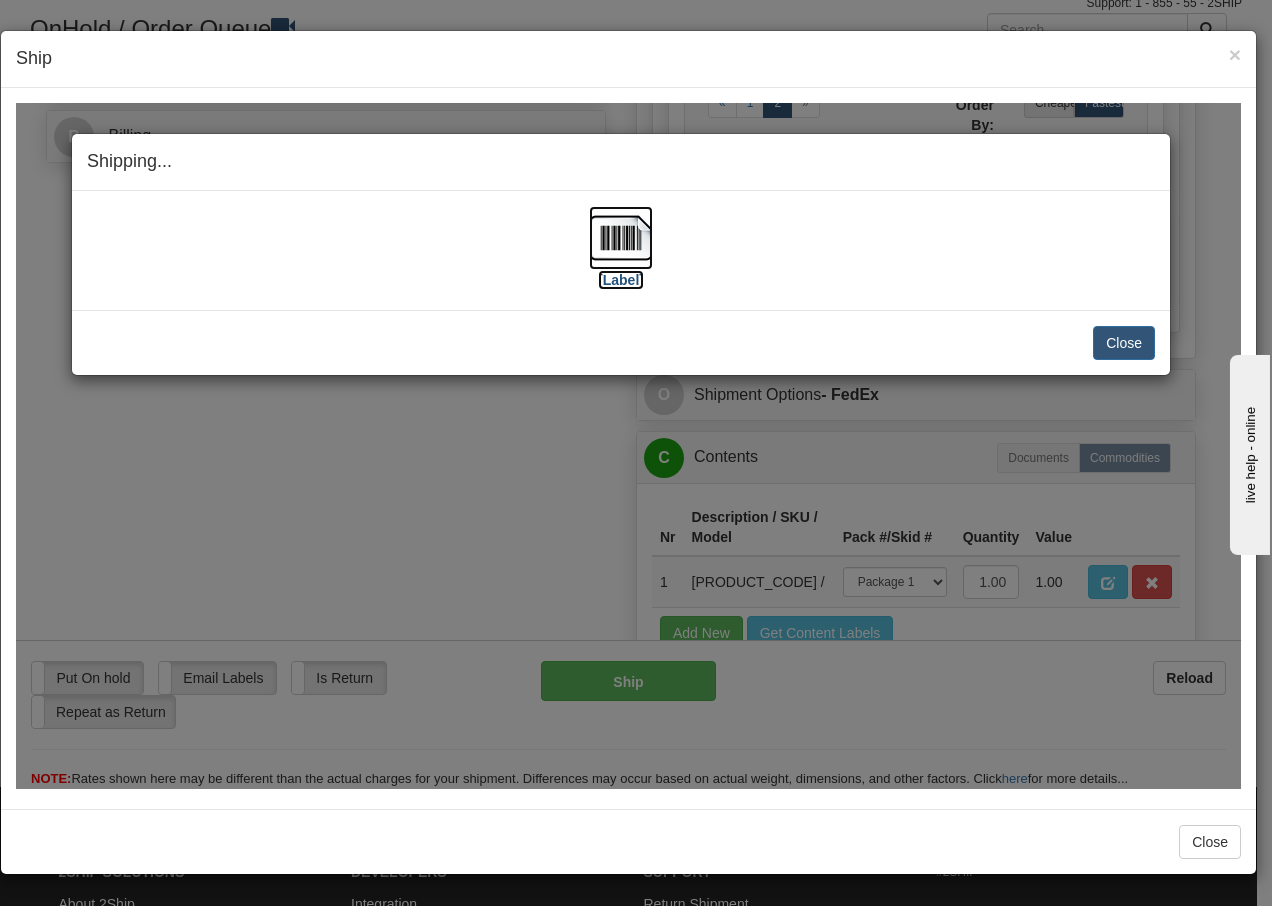click at bounding box center [621, 237] 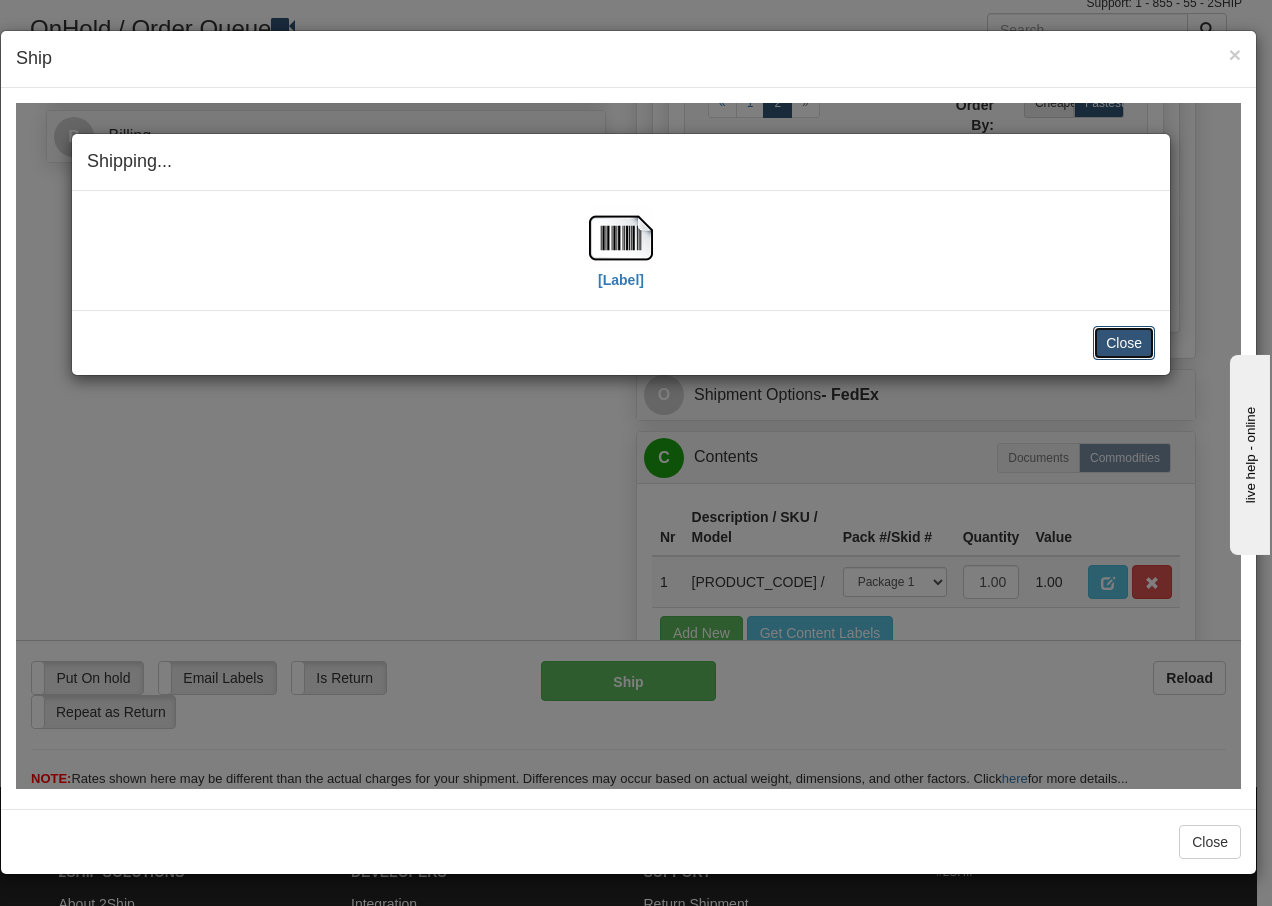 click on "Close" at bounding box center (1124, 342) 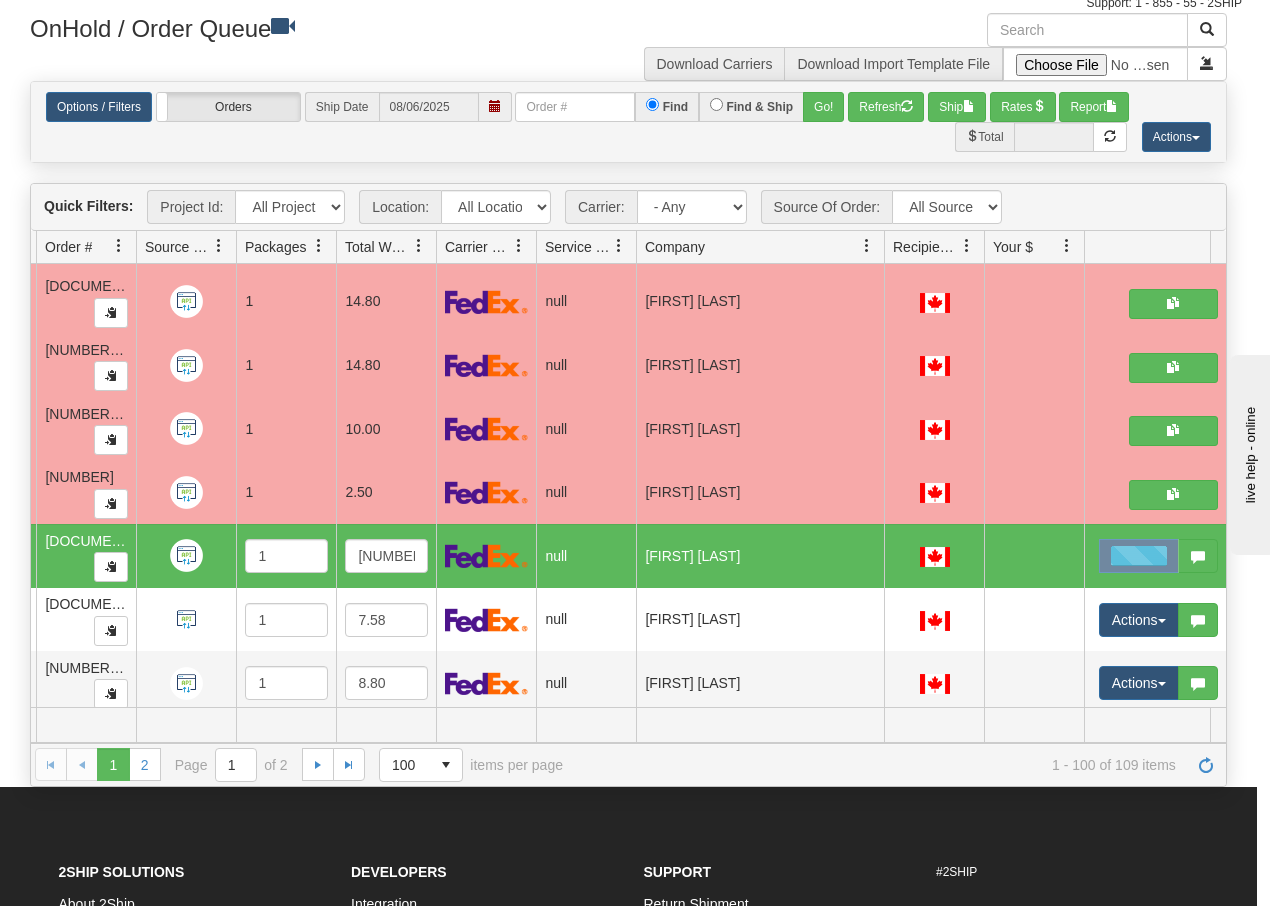 scroll, scrollTop: 0, scrollLeft: 0, axis: both 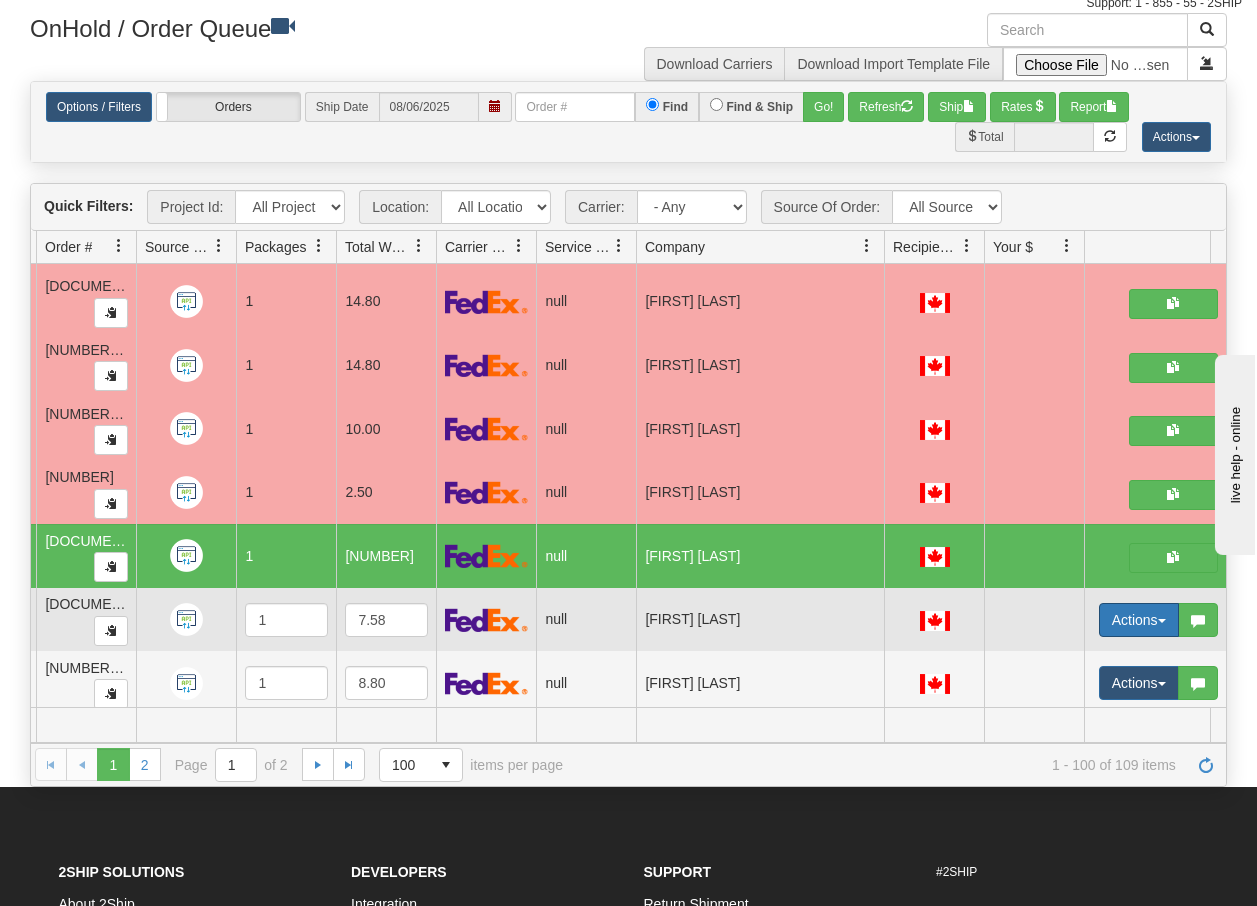 click at bounding box center (1162, 621) 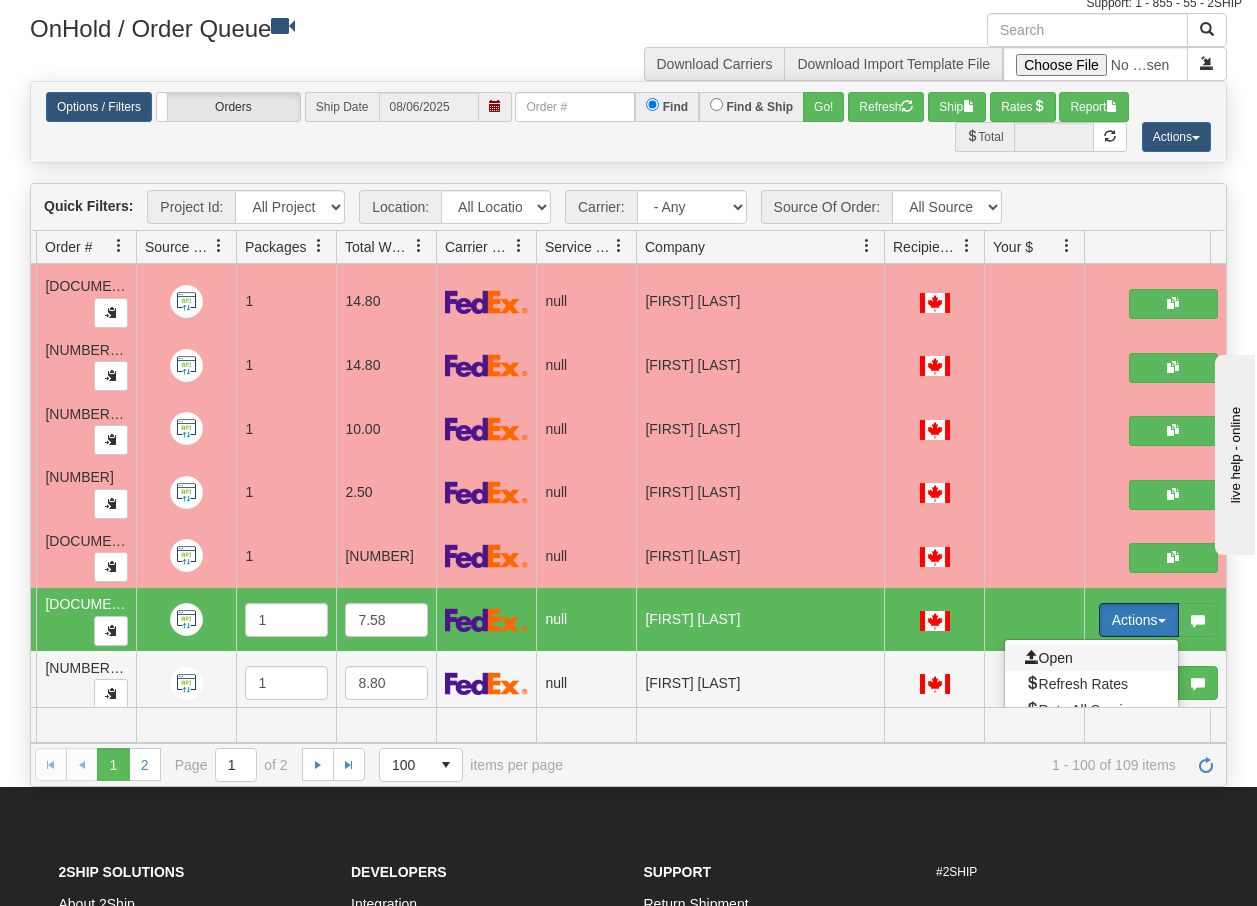 click on "Open" at bounding box center [1049, 658] 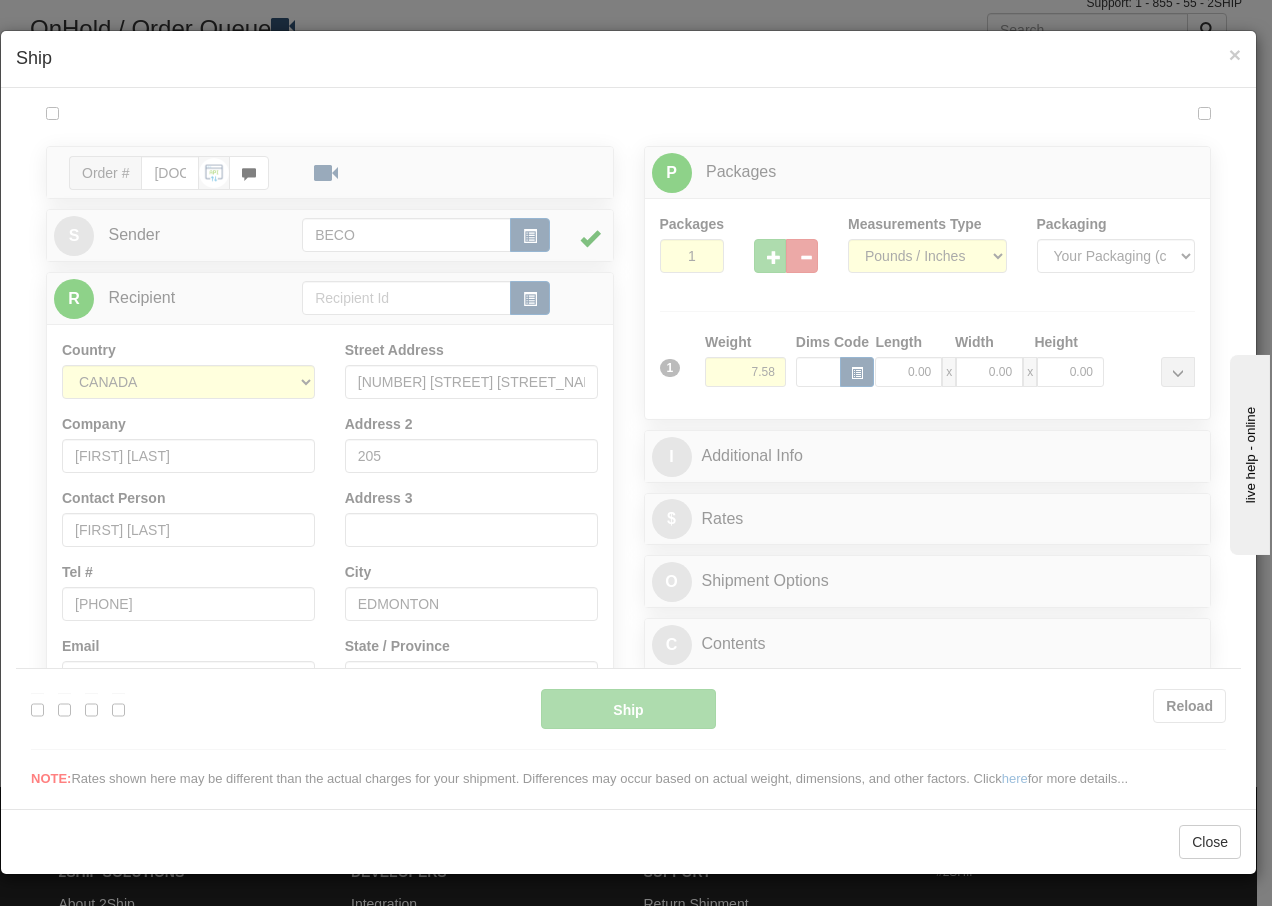 scroll, scrollTop: 0, scrollLeft: 0, axis: both 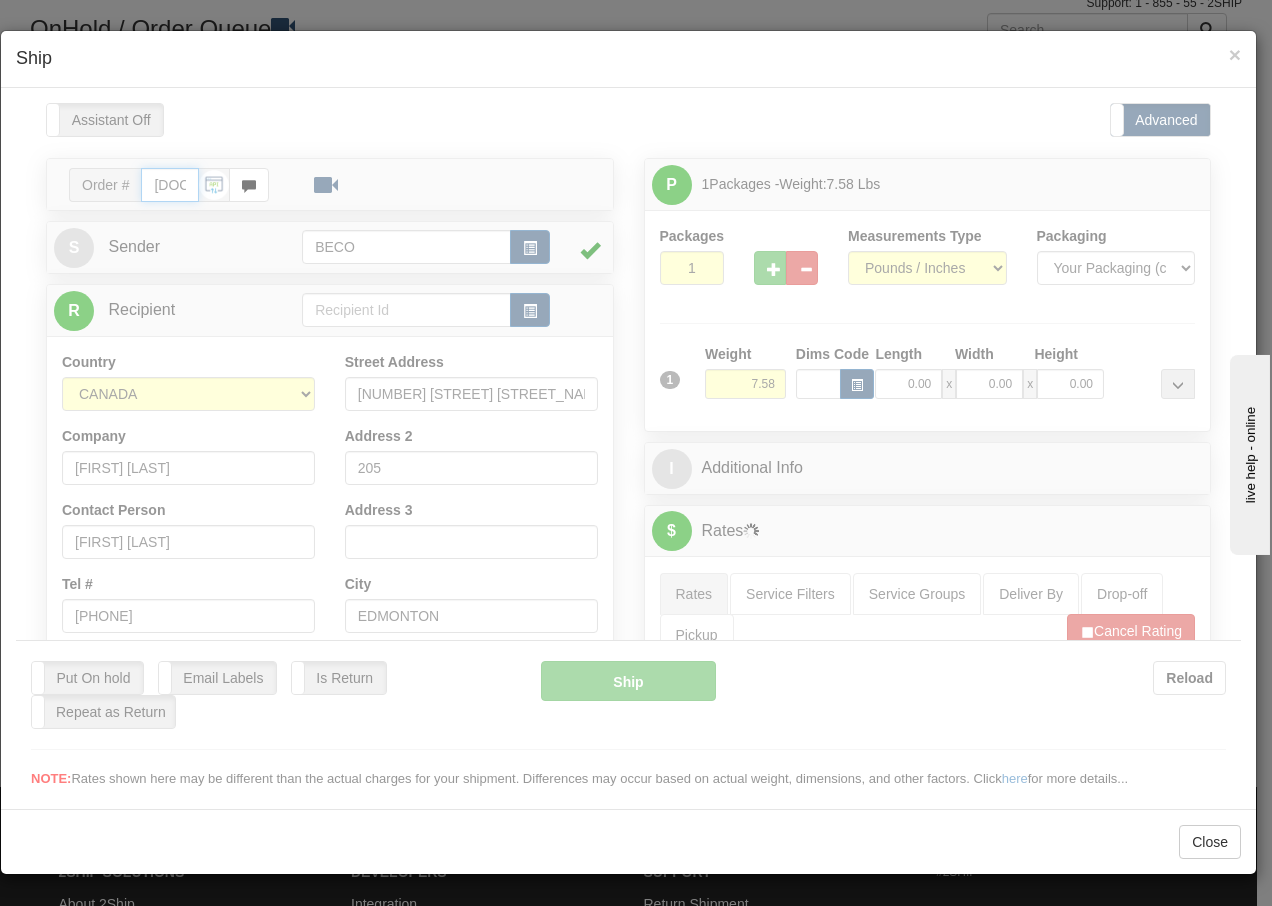 type on "15:24" 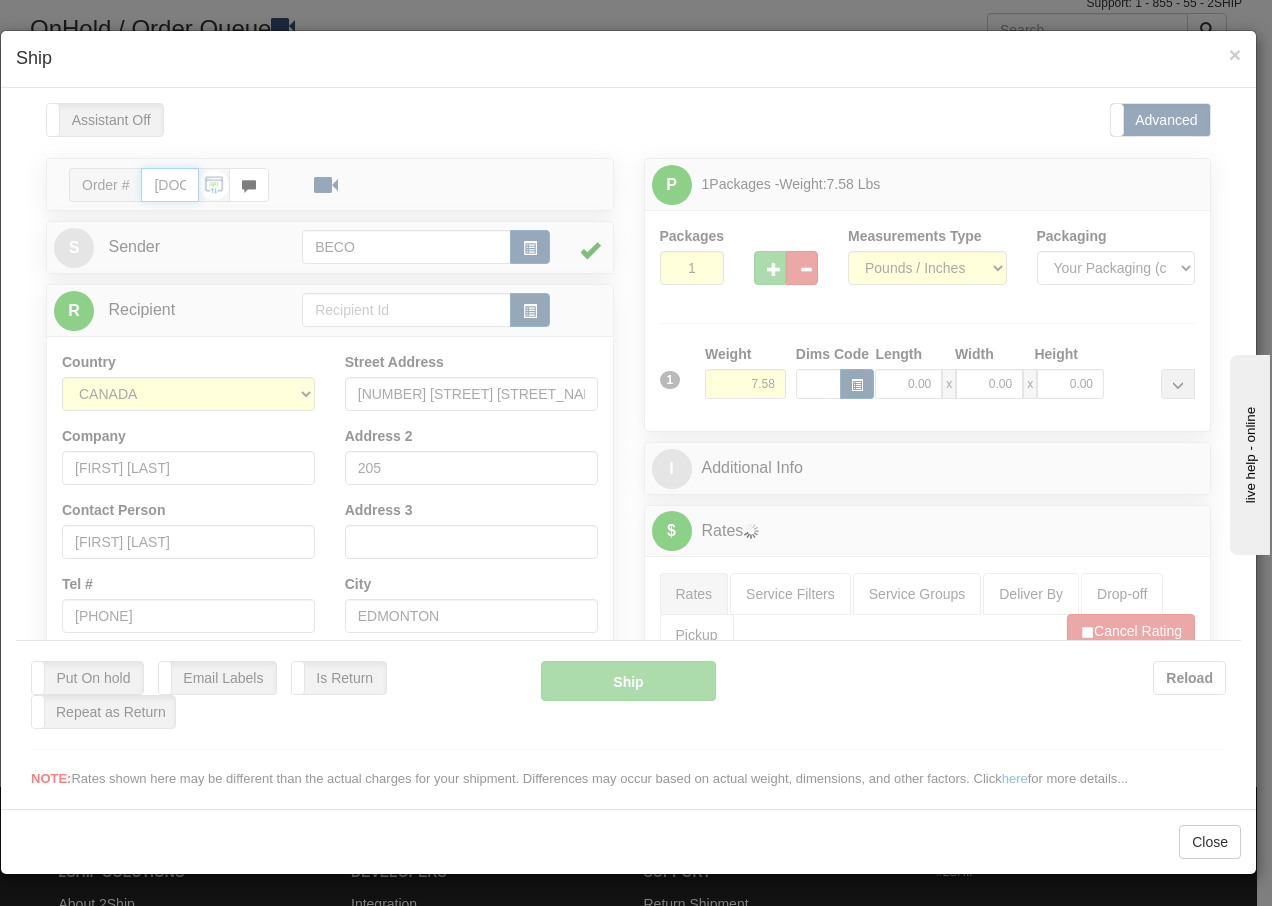 type on "16:00" 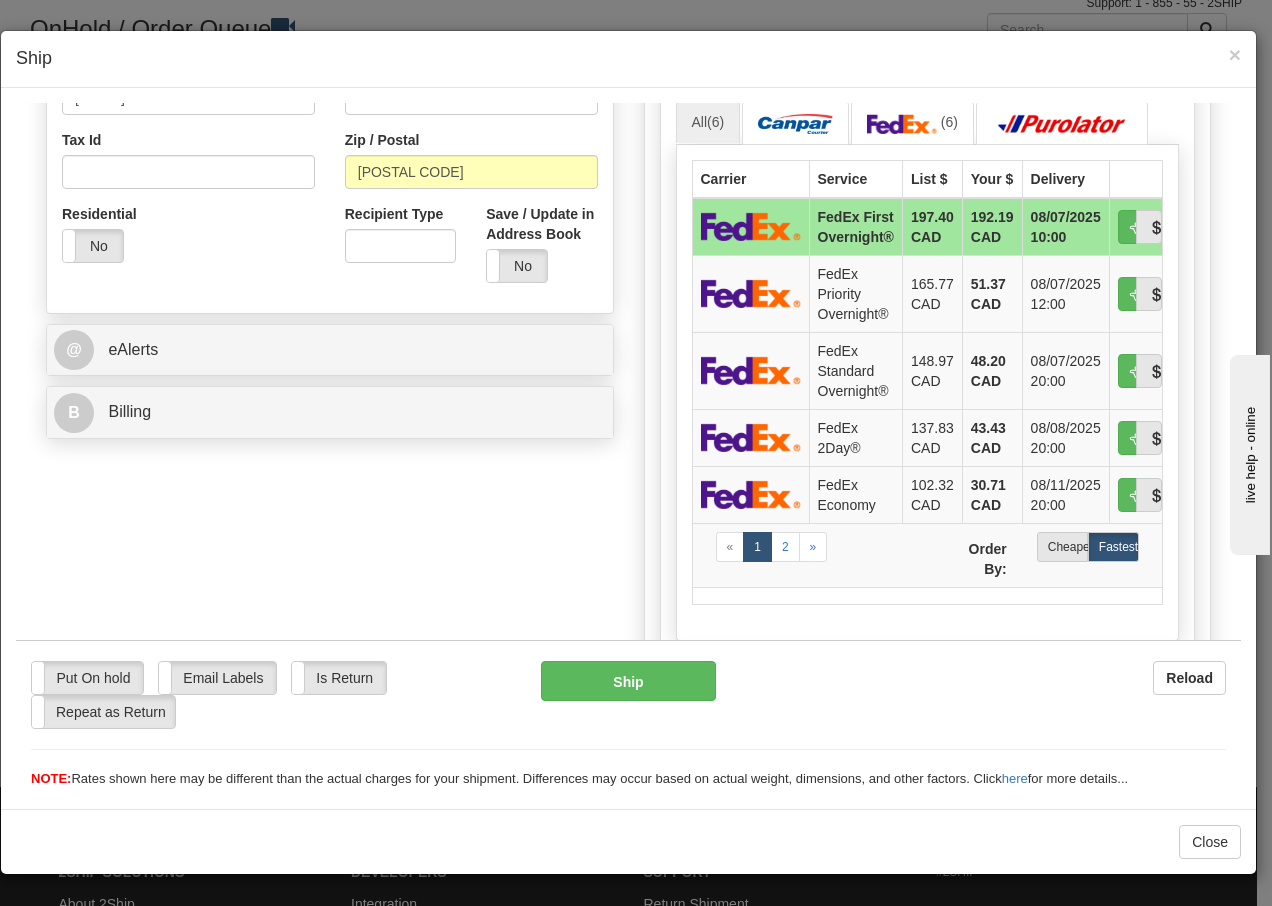 scroll, scrollTop: 600, scrollLeft: 0, axis: vertical 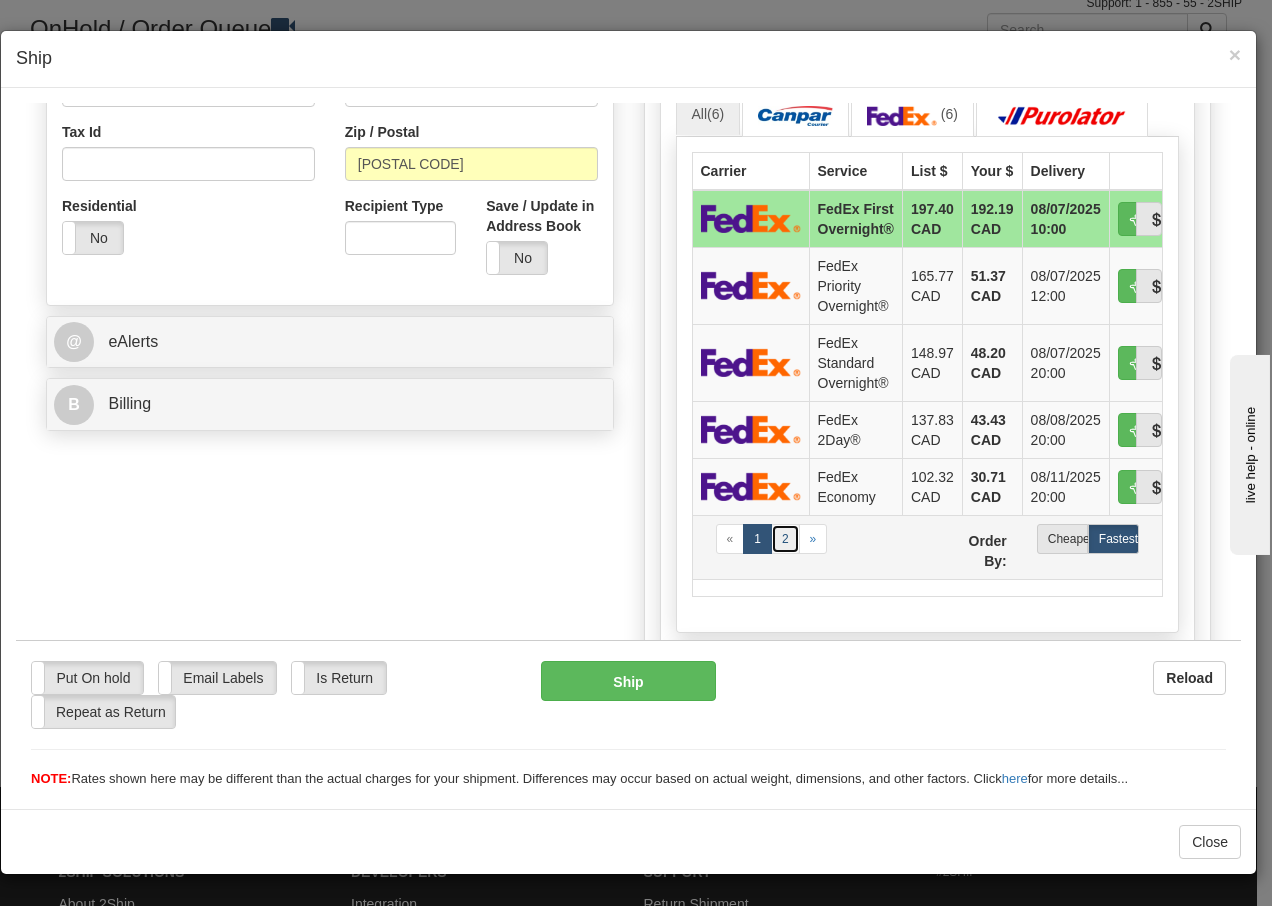 click on "2" at bounding box center (785, 538) 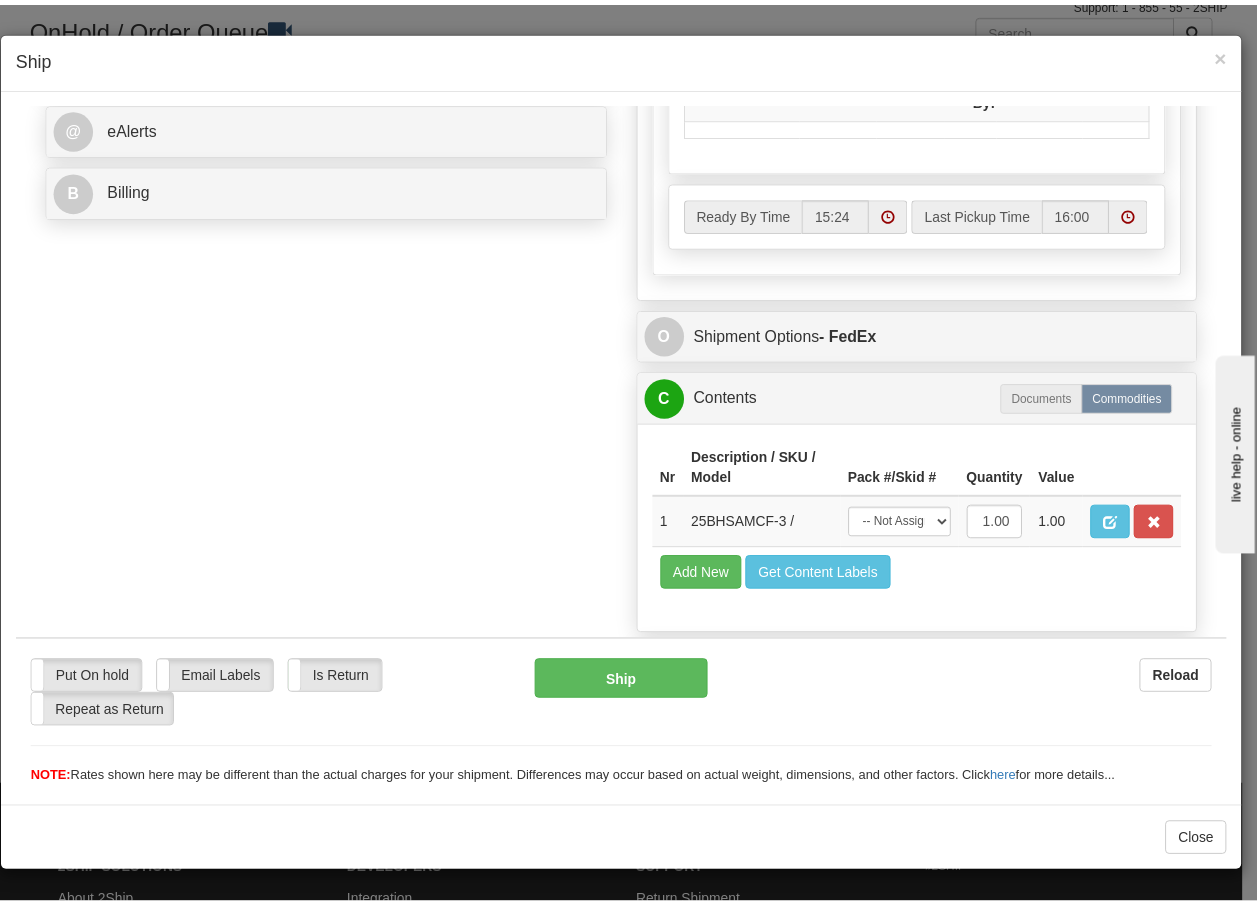 scroll, scrollTop: 868, scrollLeft: 0, axis: vertical 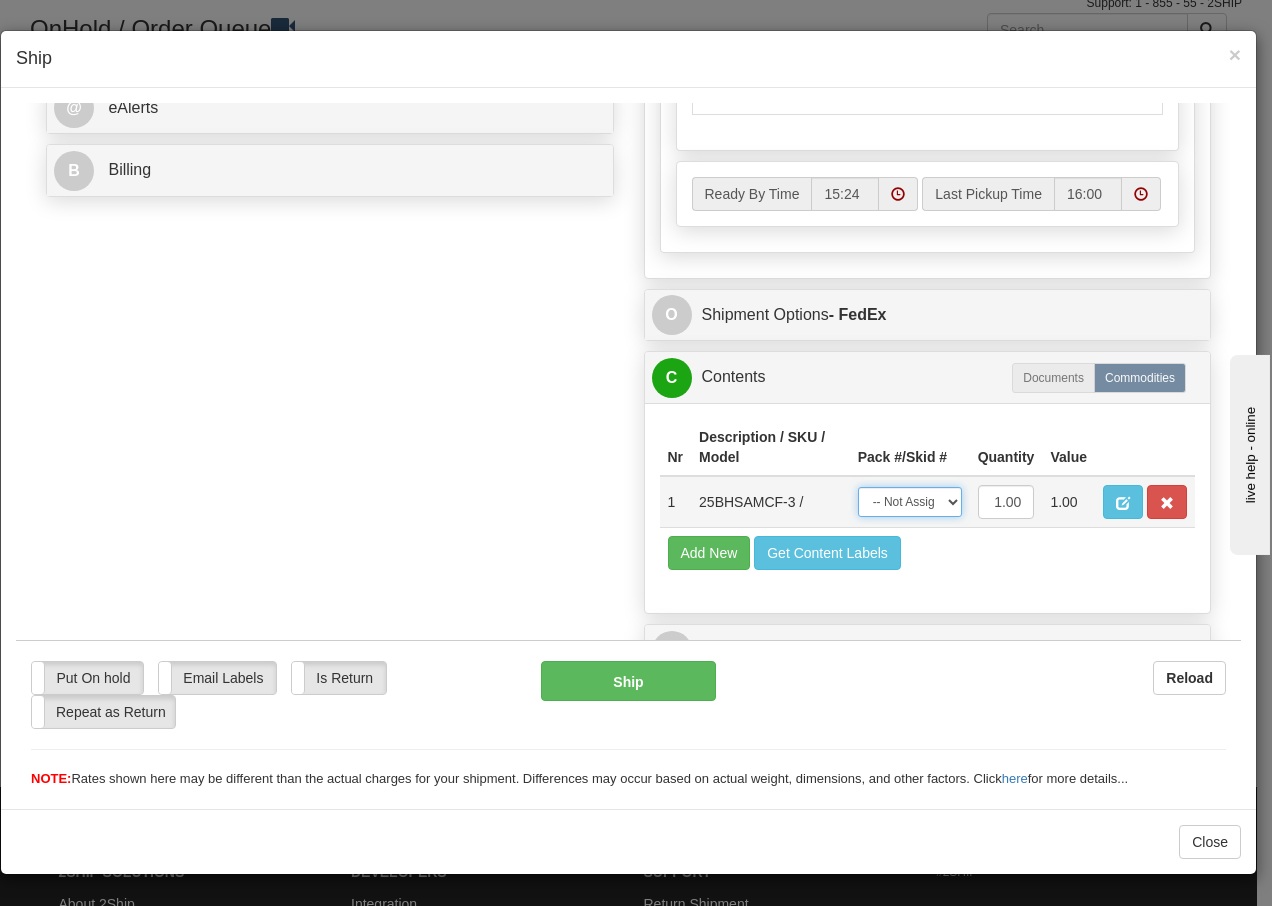 click on "-- Not Assigned --
Package 1" at bounding box center (910, 501) 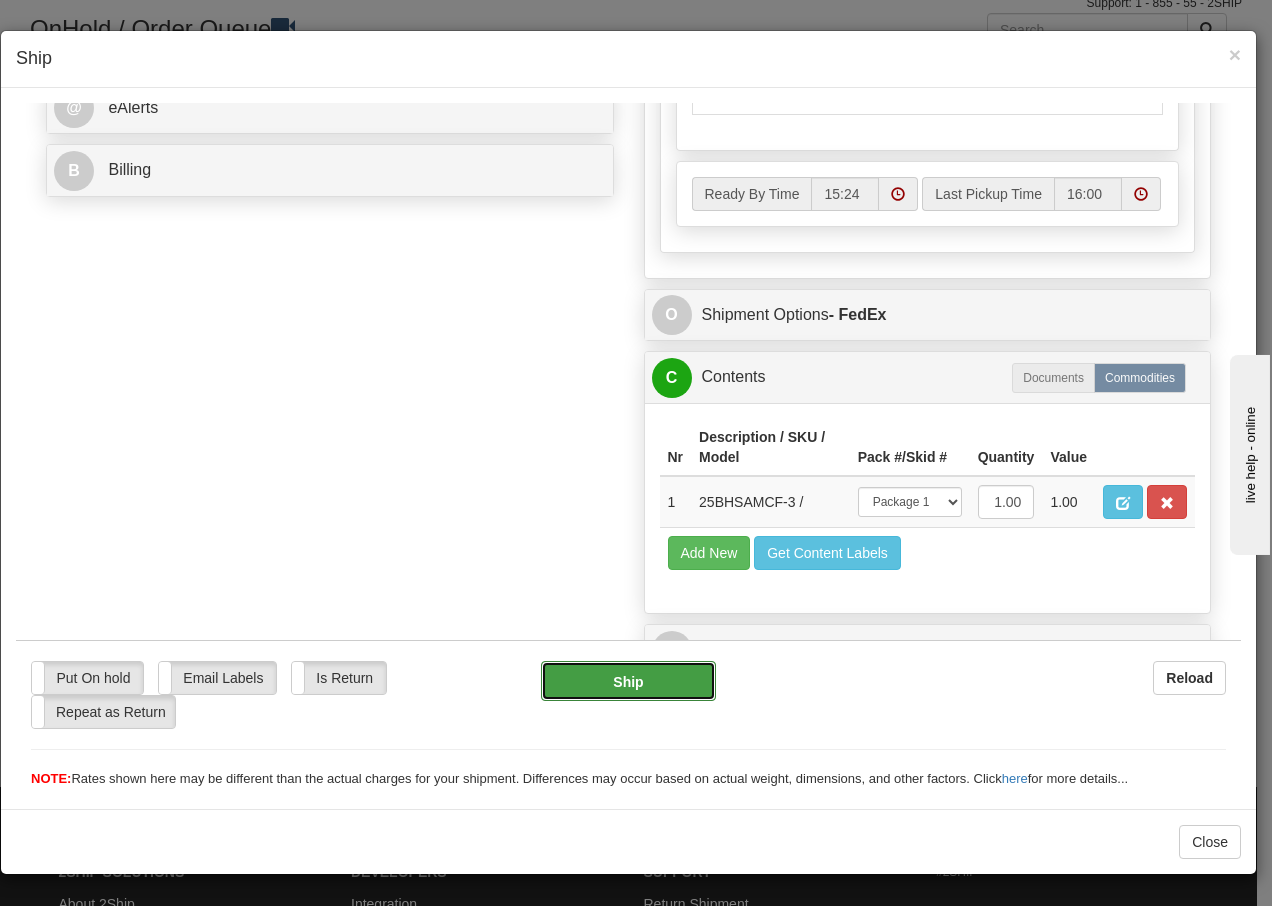 click on "Ship" at bounding box center [628, 680] 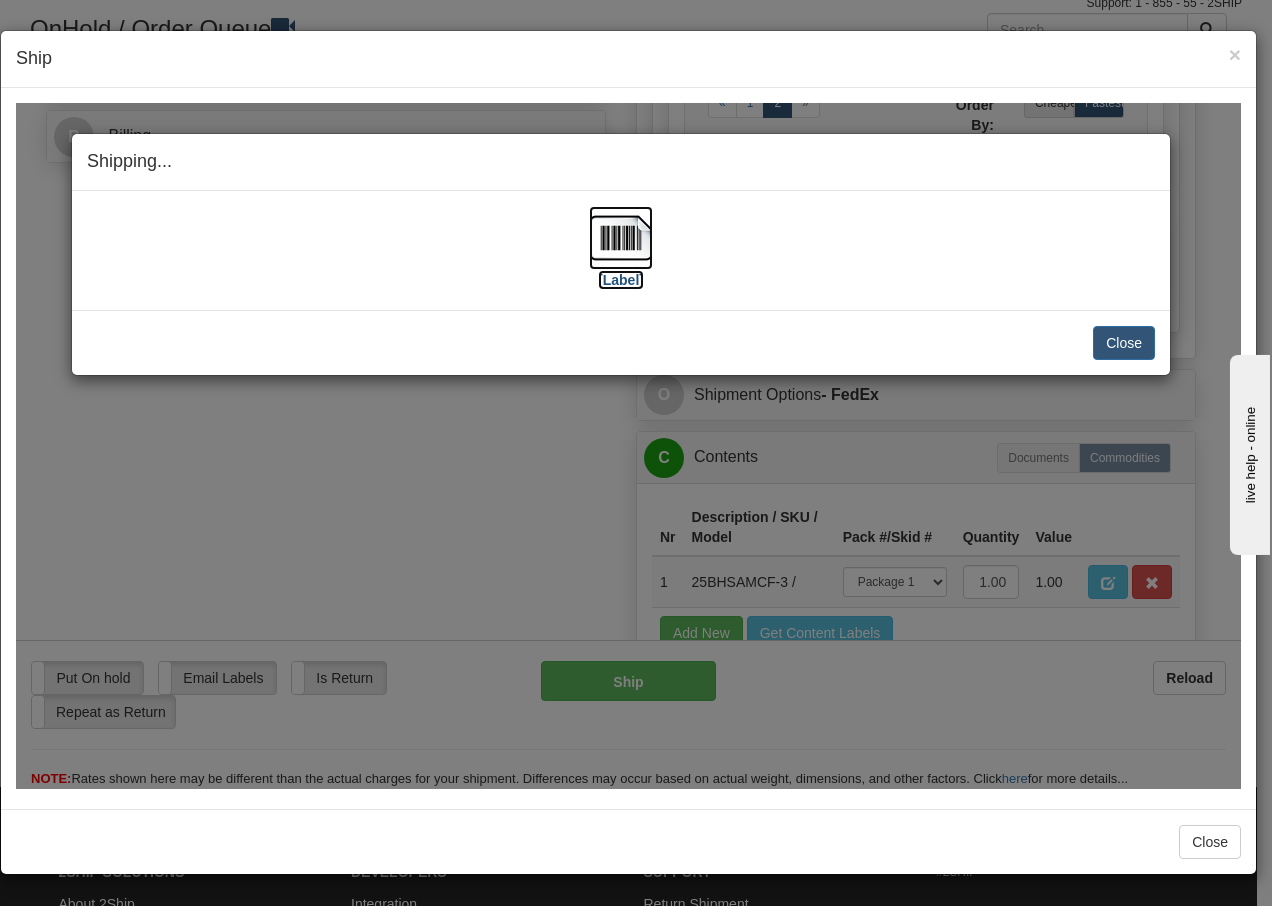 click at bounding box center (621, 237) 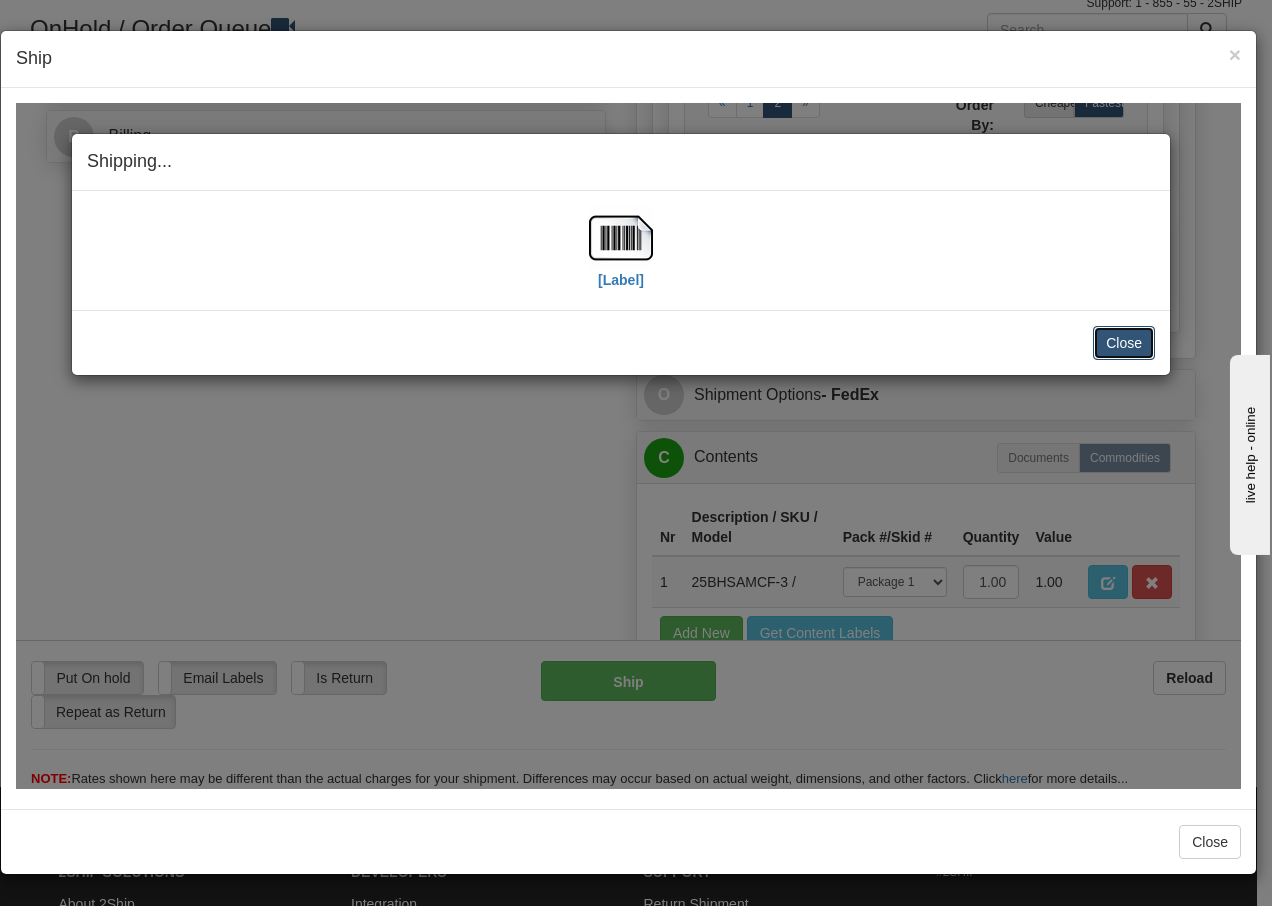 click on "Close" at bounding box center (1124, 342) 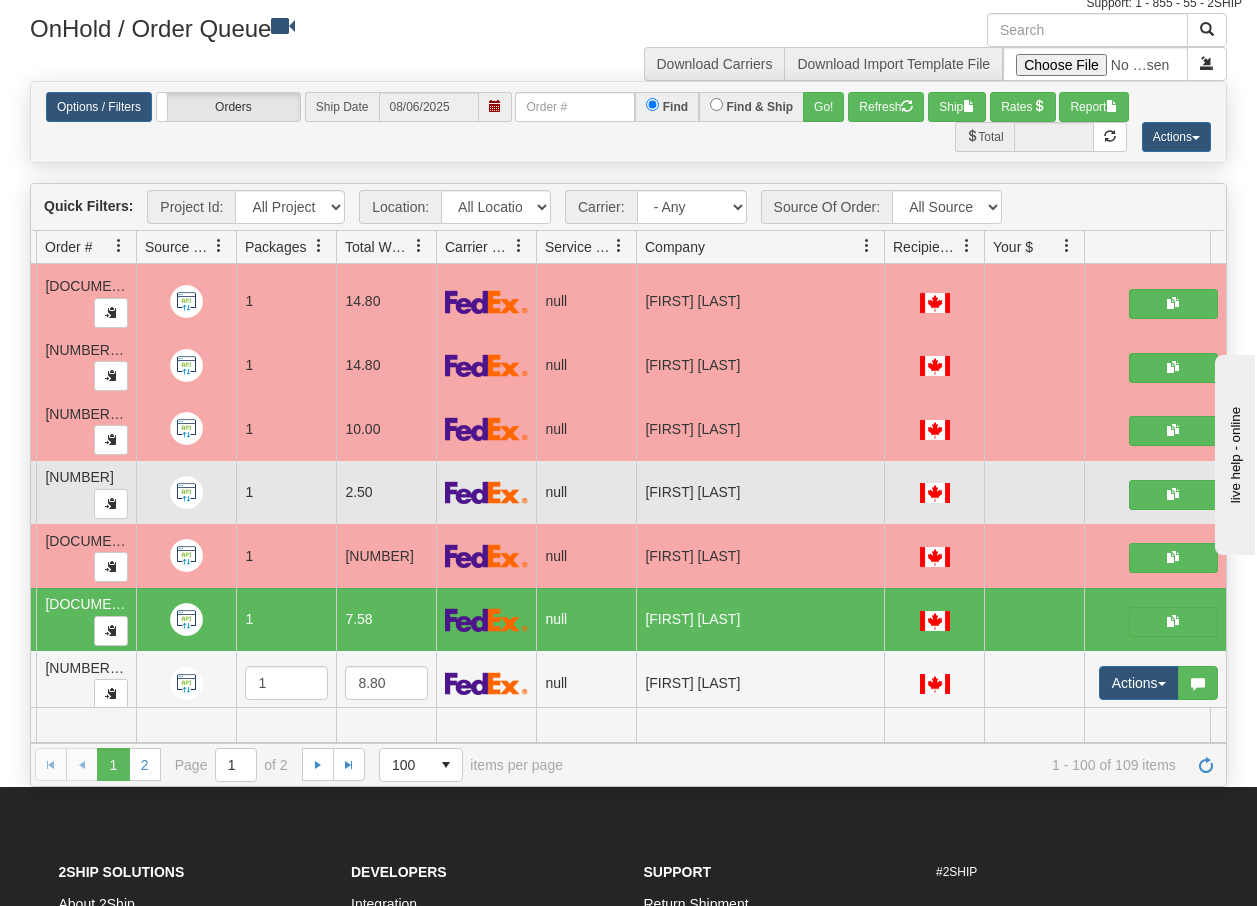 scroll, scrollTop: 0, scrollLeft: 0, axis: both 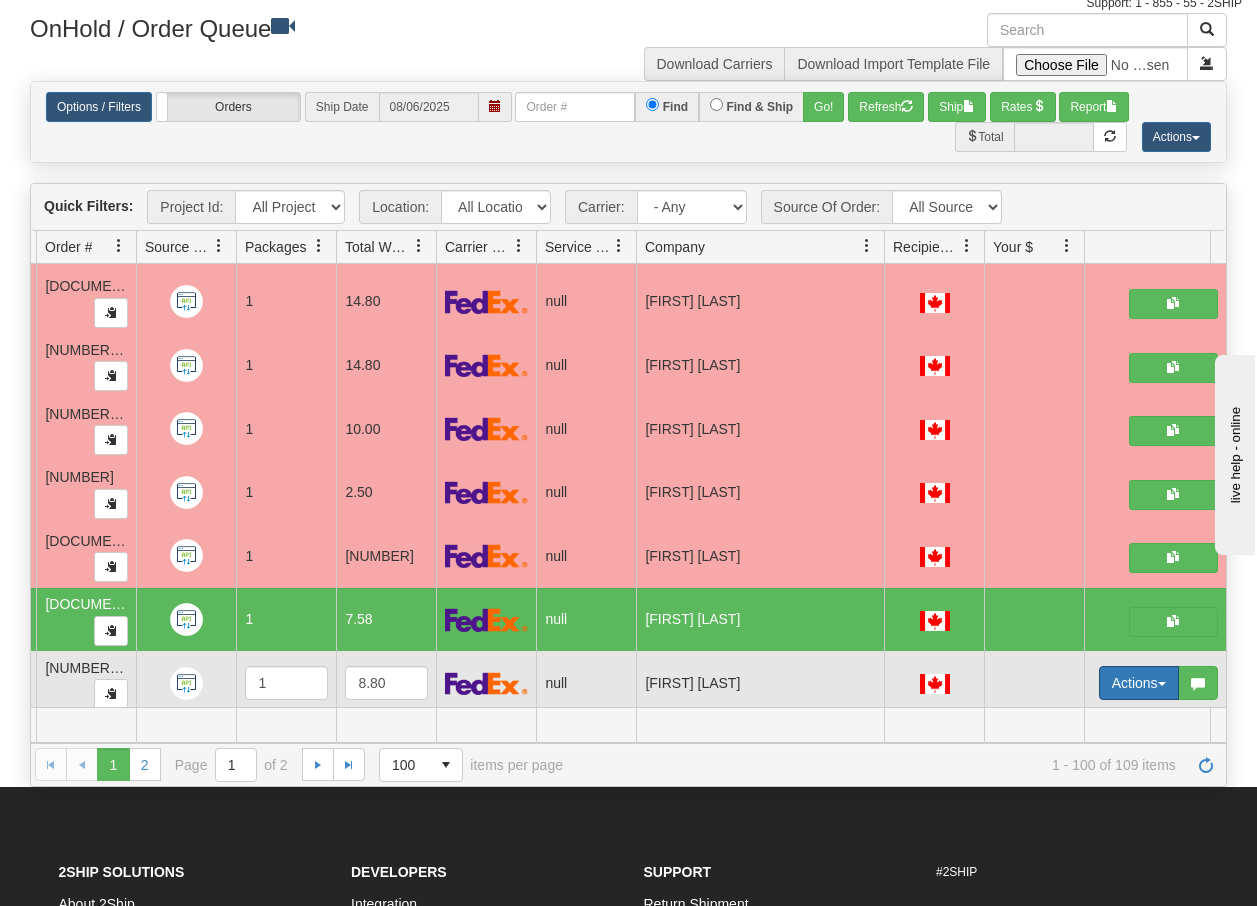 click on "Actions" at bounding box center [1139, 683] 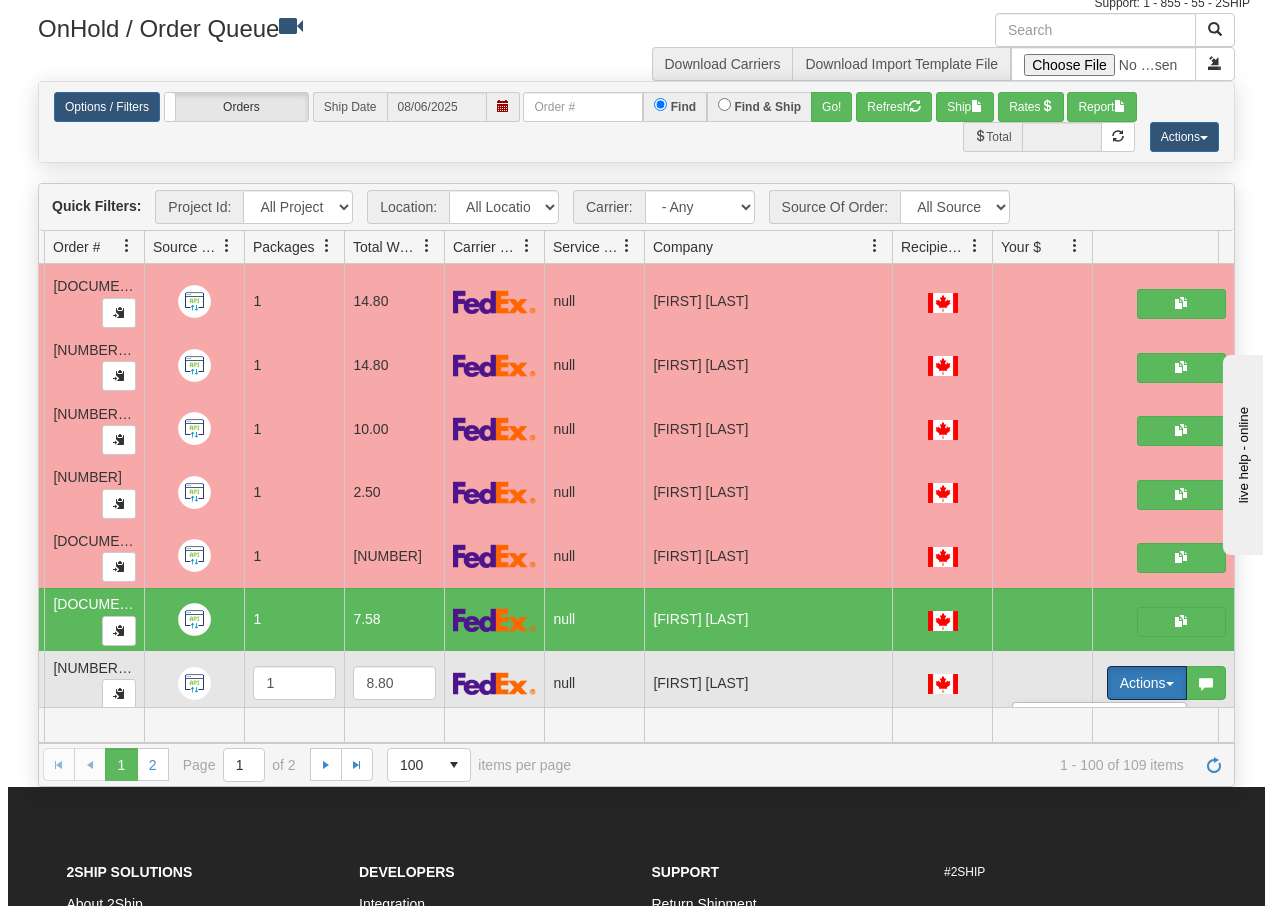 scroll, scrollTop: 6031, scrollLeft: 168, axis: both 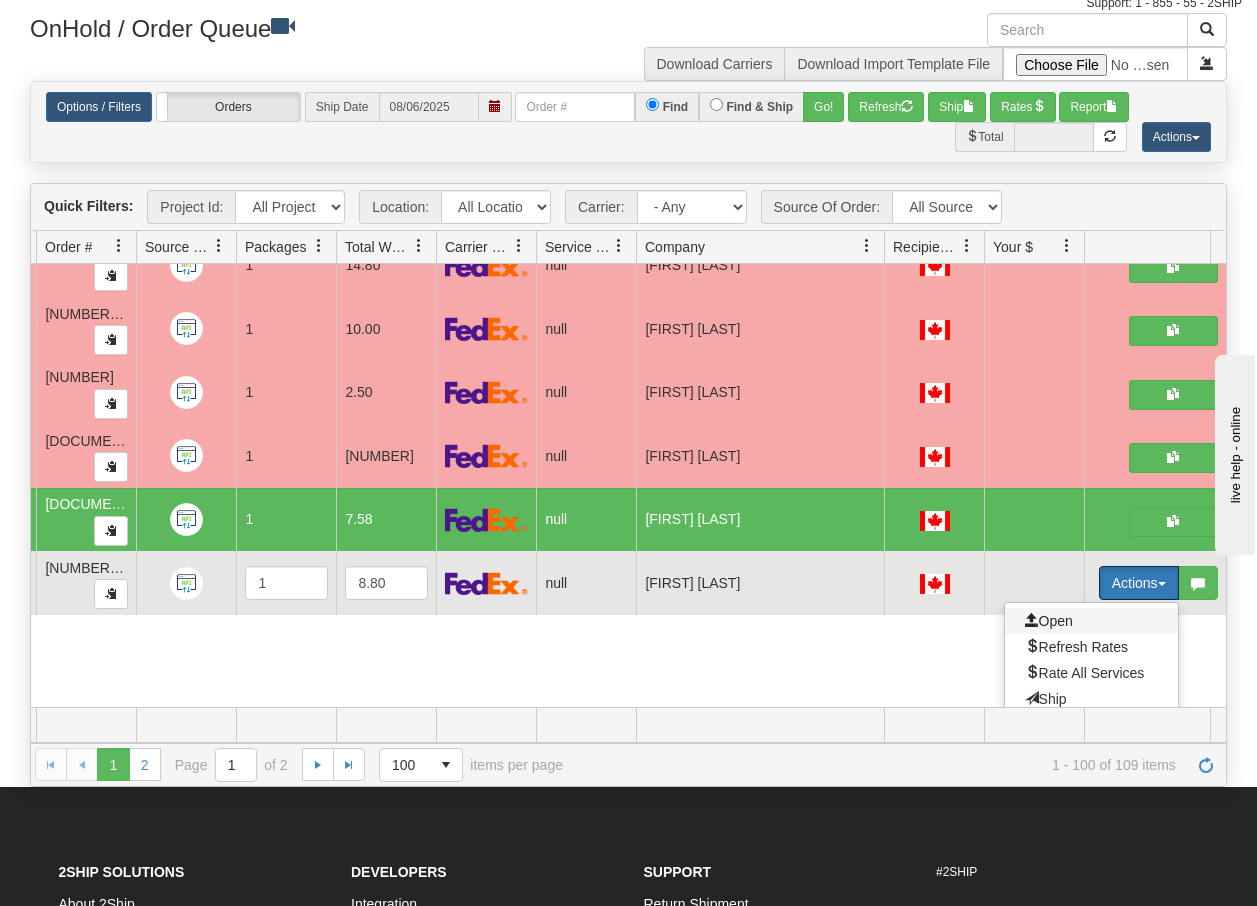 click on "Open" at bounding box center [1049, 621] 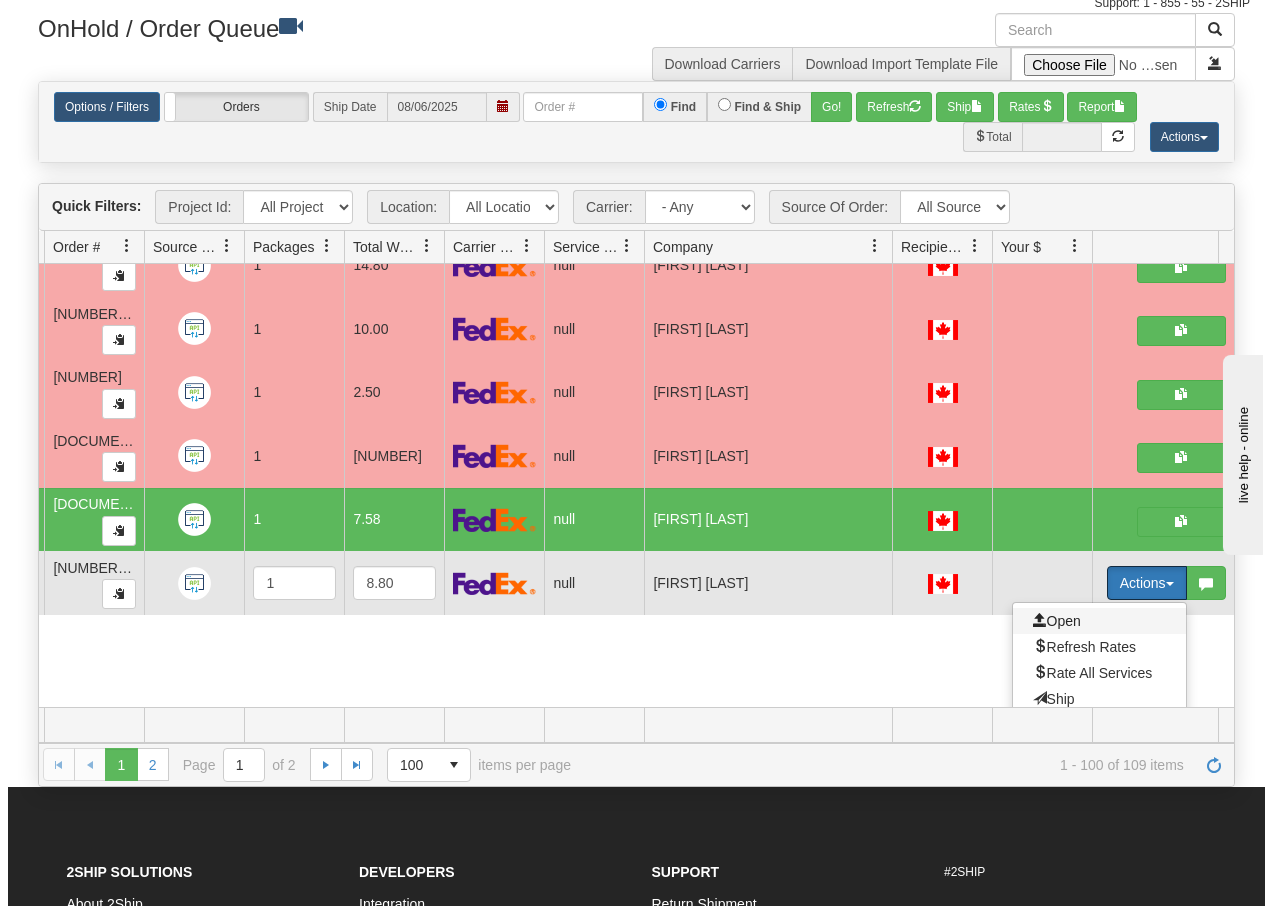 scroll, scrollTop: 5931, scrollLeft: 168, axis: both 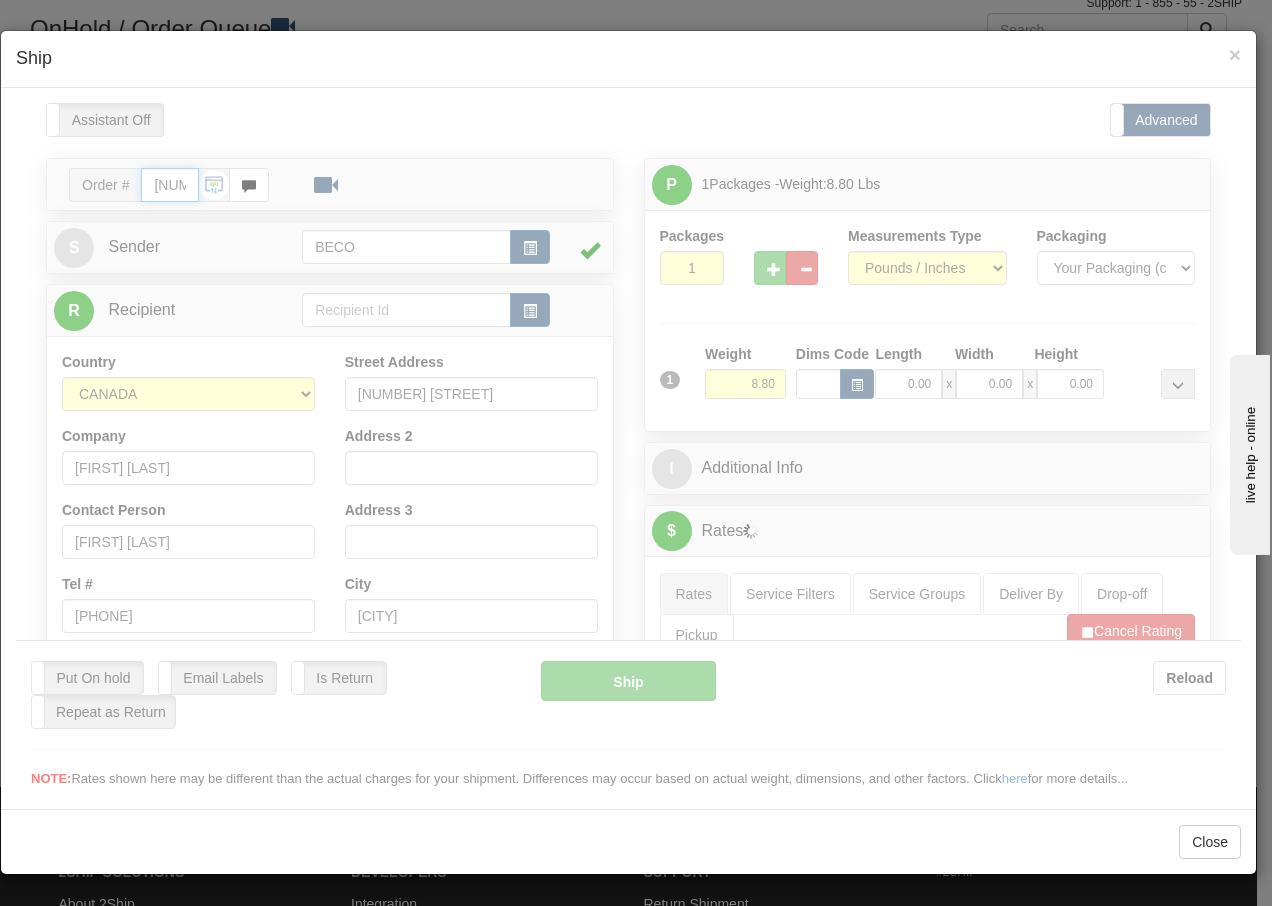 type on "15:25" 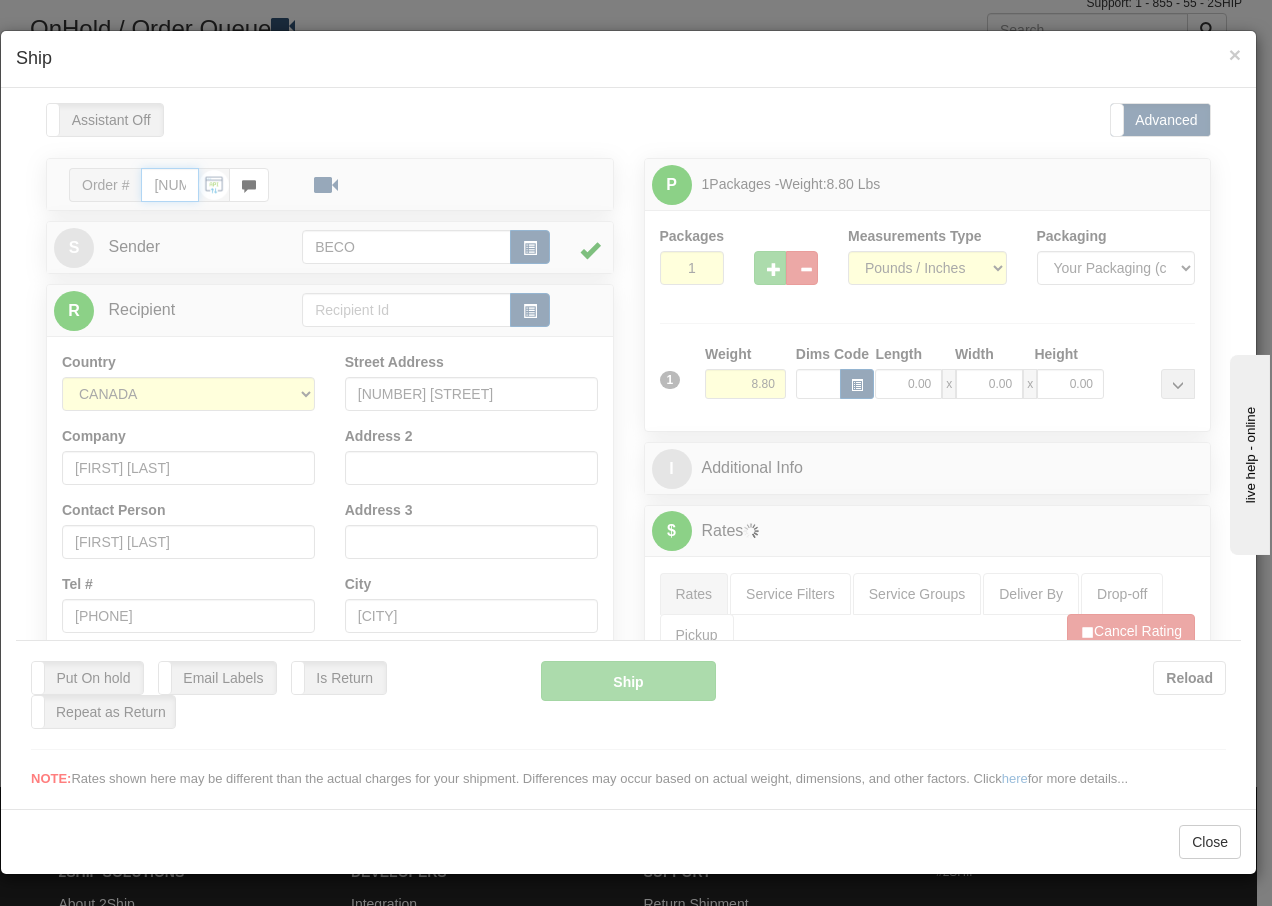 type on "16:00" 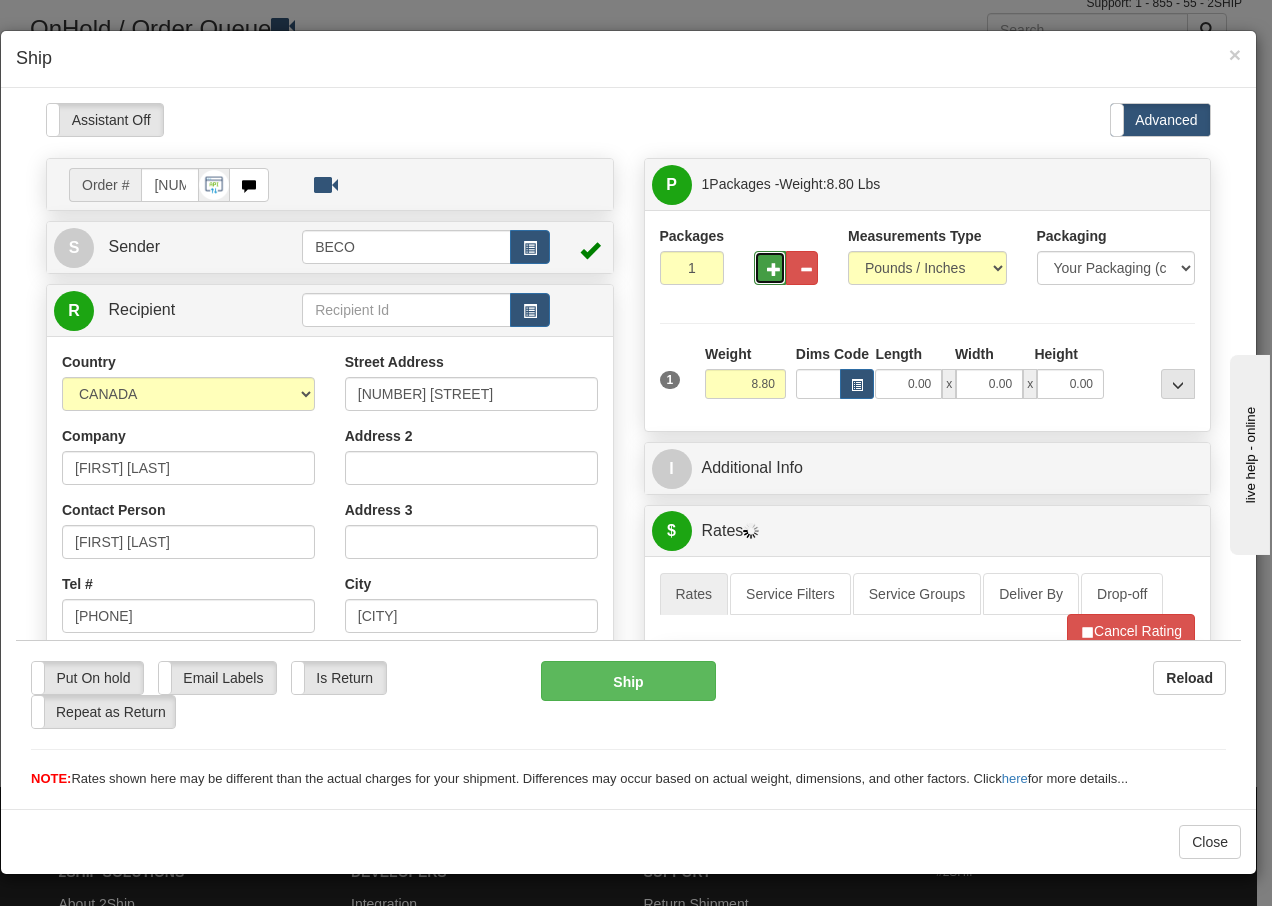 click at bounding box center [774, 268] 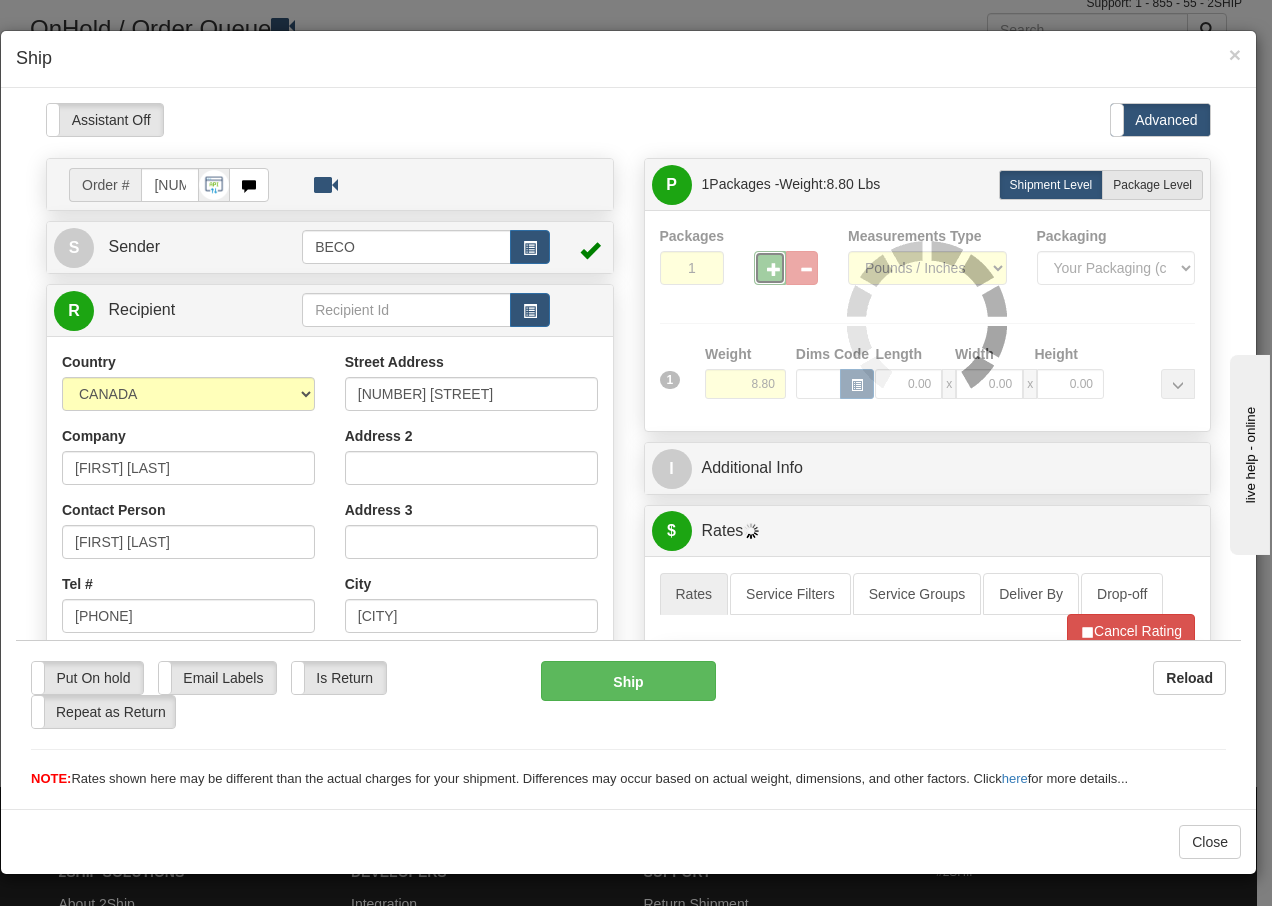 type on "2" 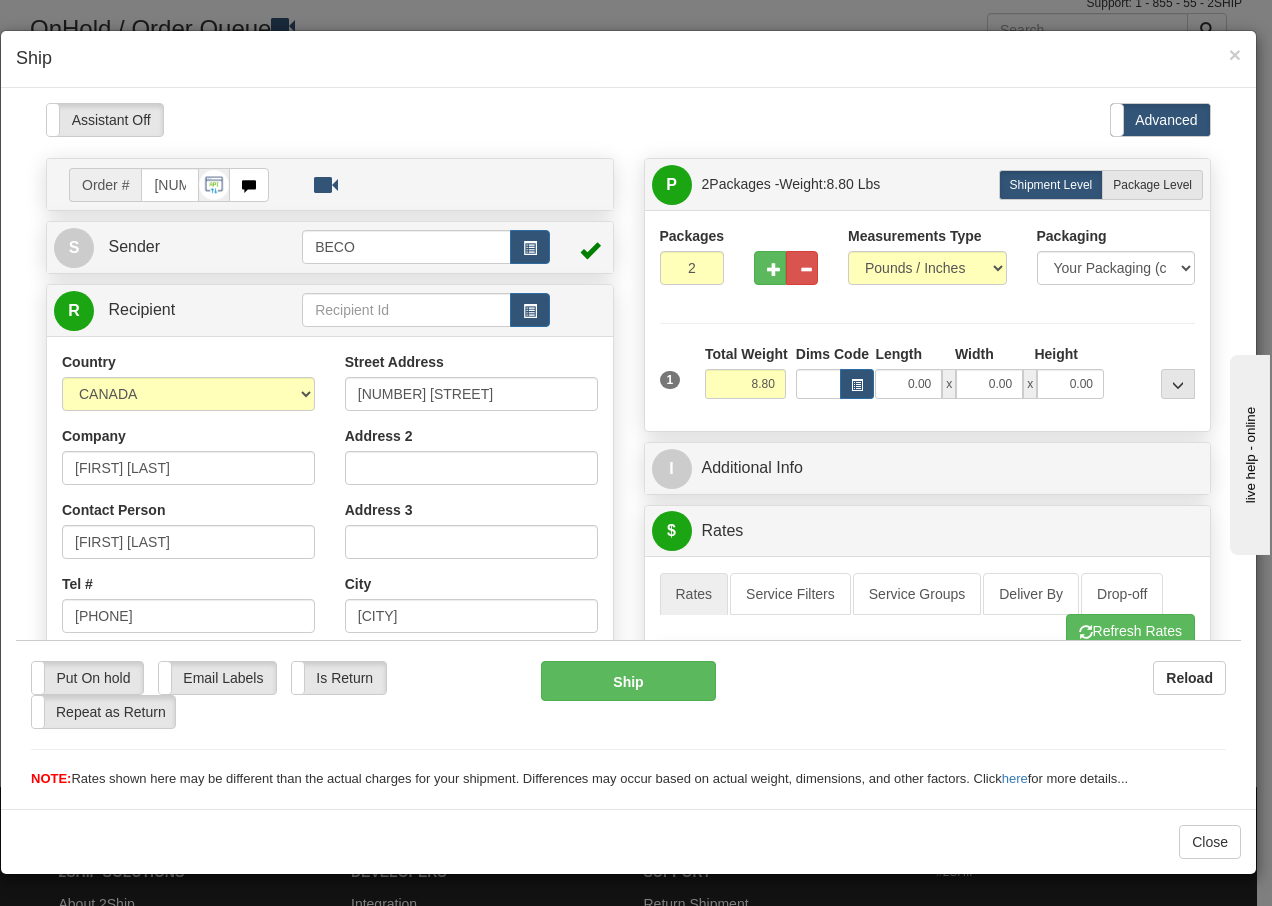 click at bounding box center (628, 448) 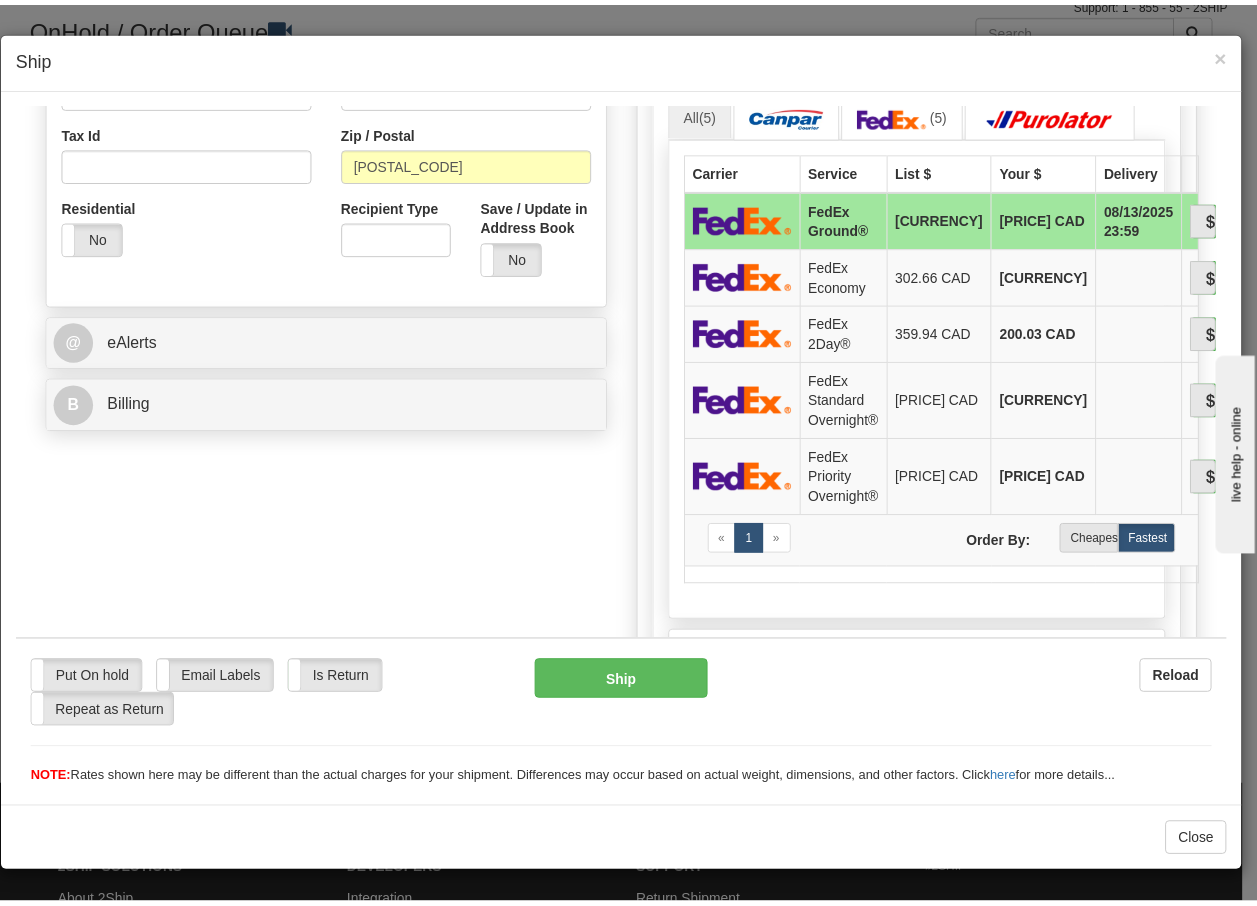 scroll, scrollTop: 613, scrollLeft: 0, axis: vertical 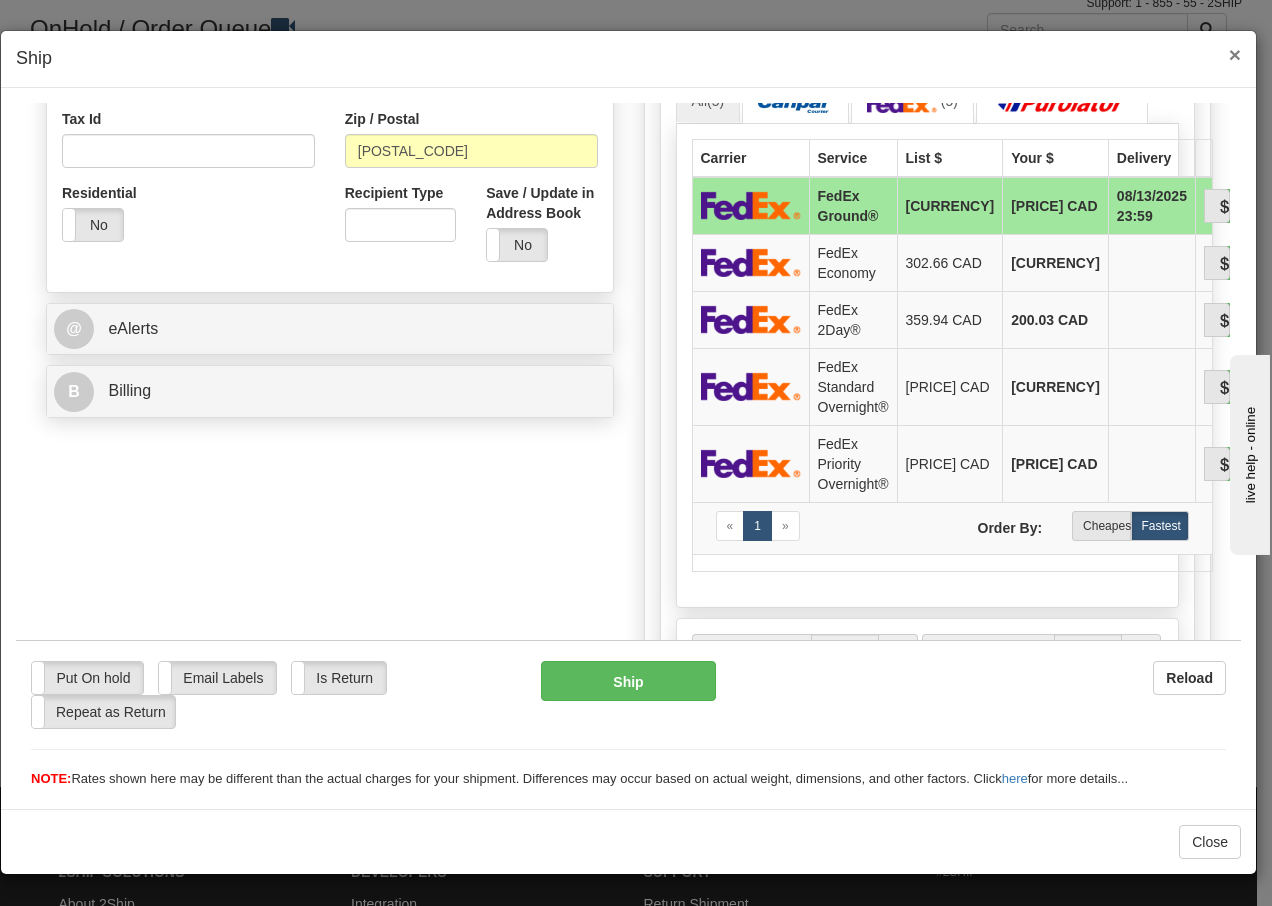 click on "×" at bounding box center [1235, 54] 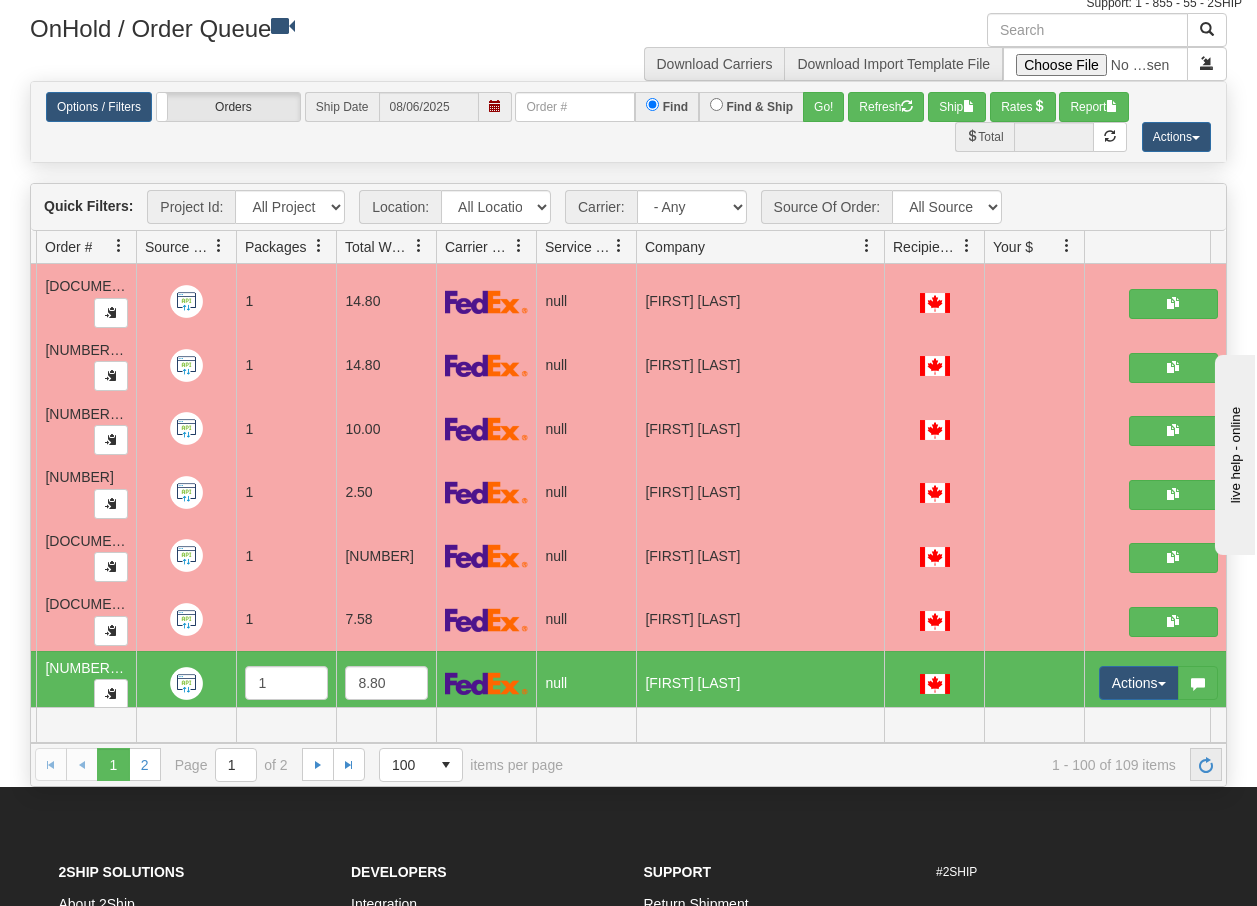scroll, scrollTop: 0, scrollLeft: 0, axis: both 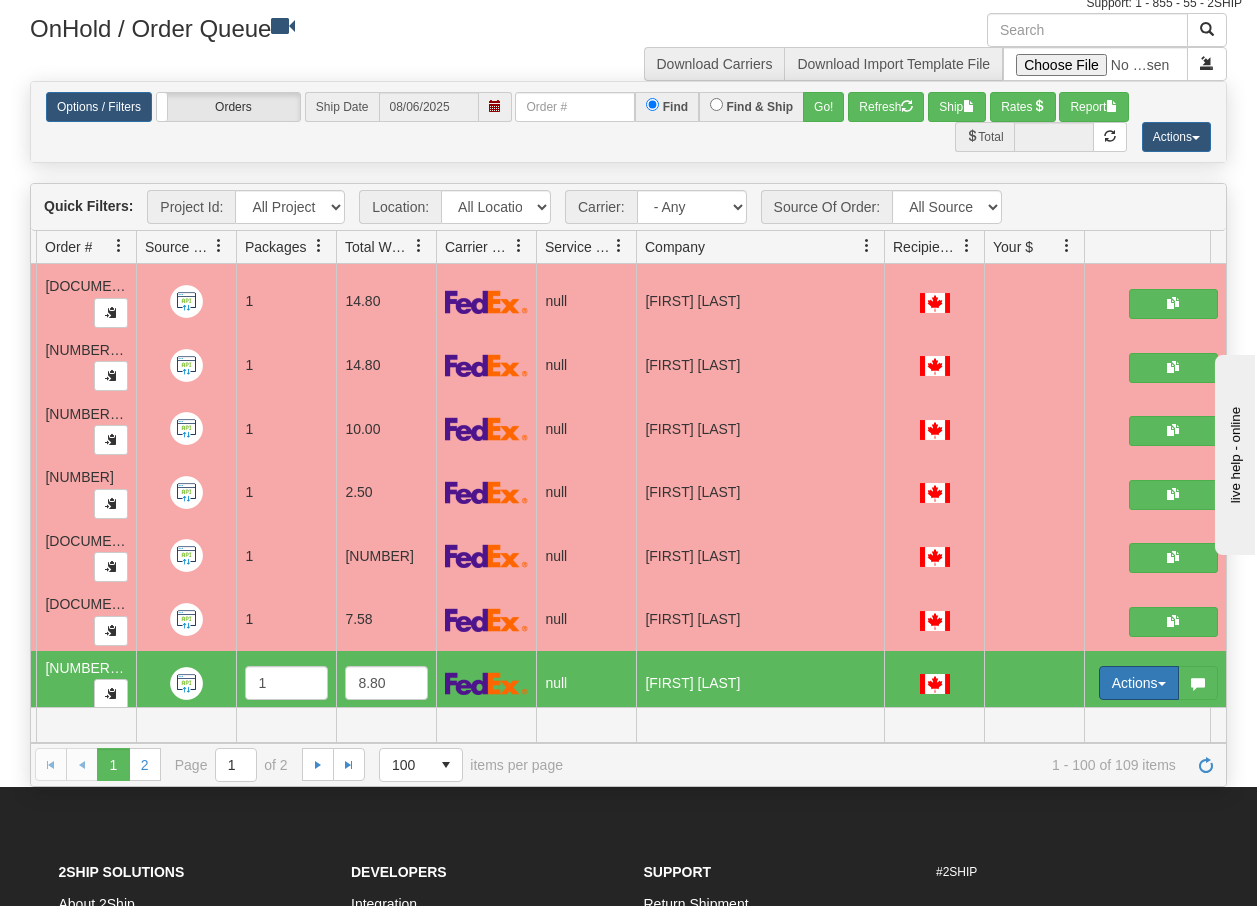 click on "Actions" at bounding box center (1139, 683) 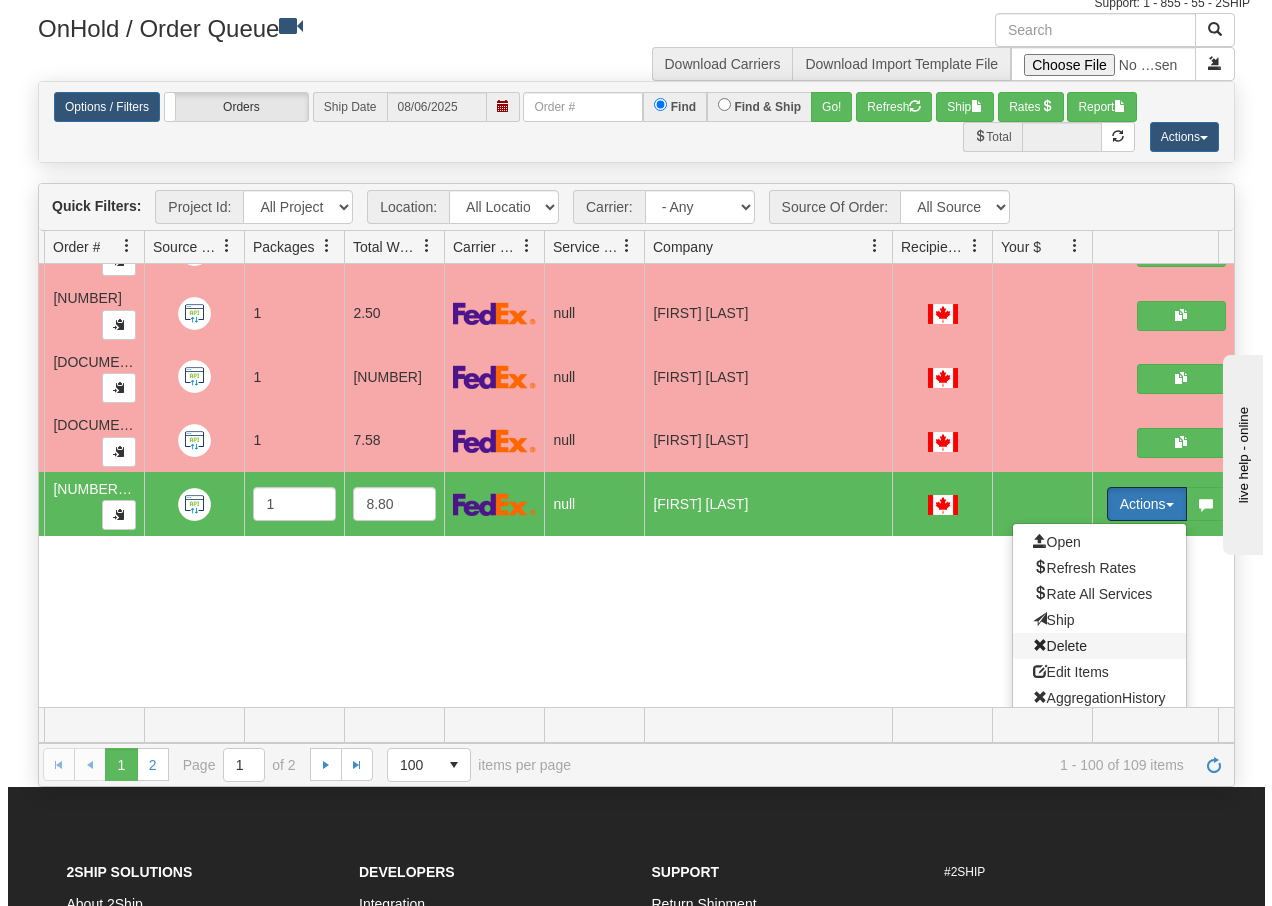 scroll, scrollTop: 6113, scrollLeft: 168, axis: both 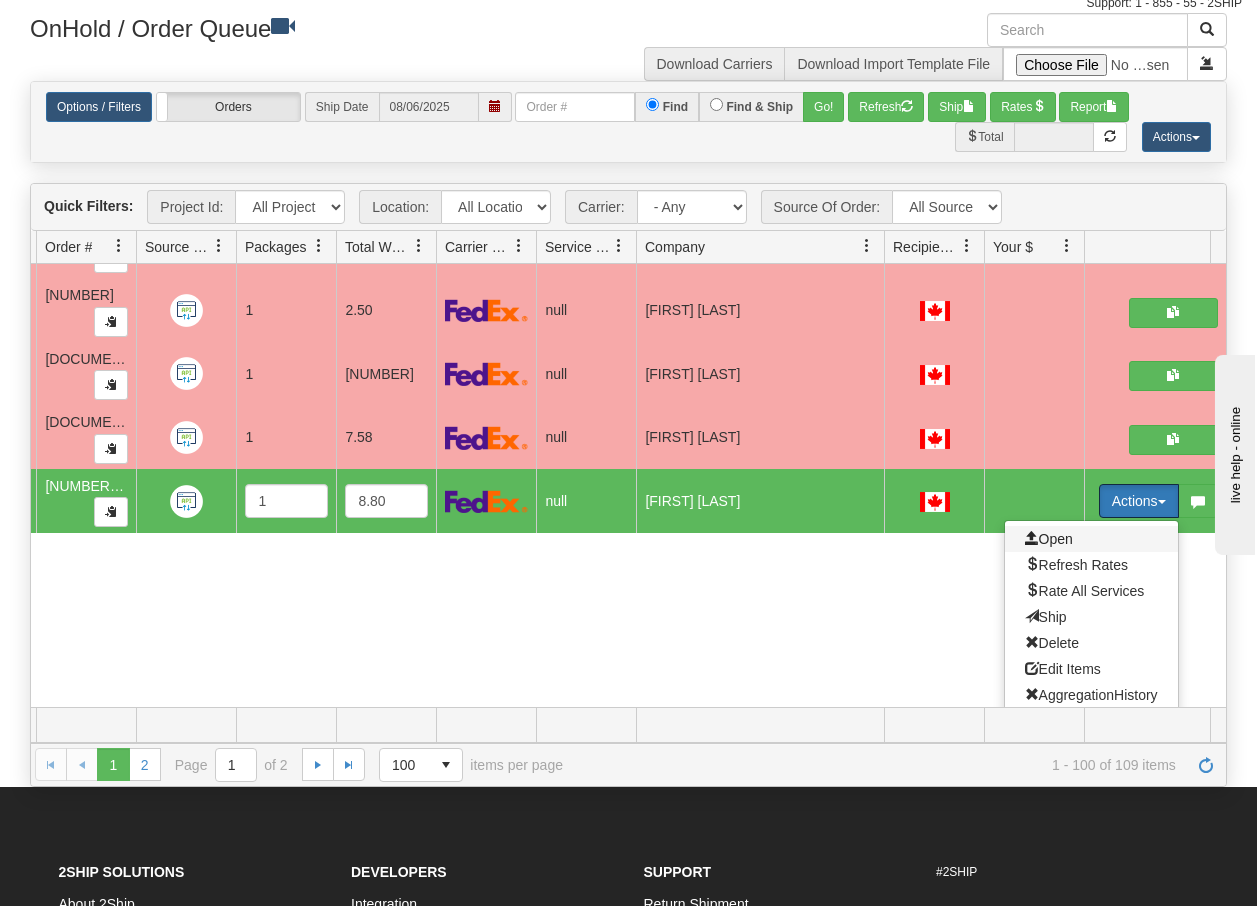 click on "Open" at bounding box center [1049, 539] 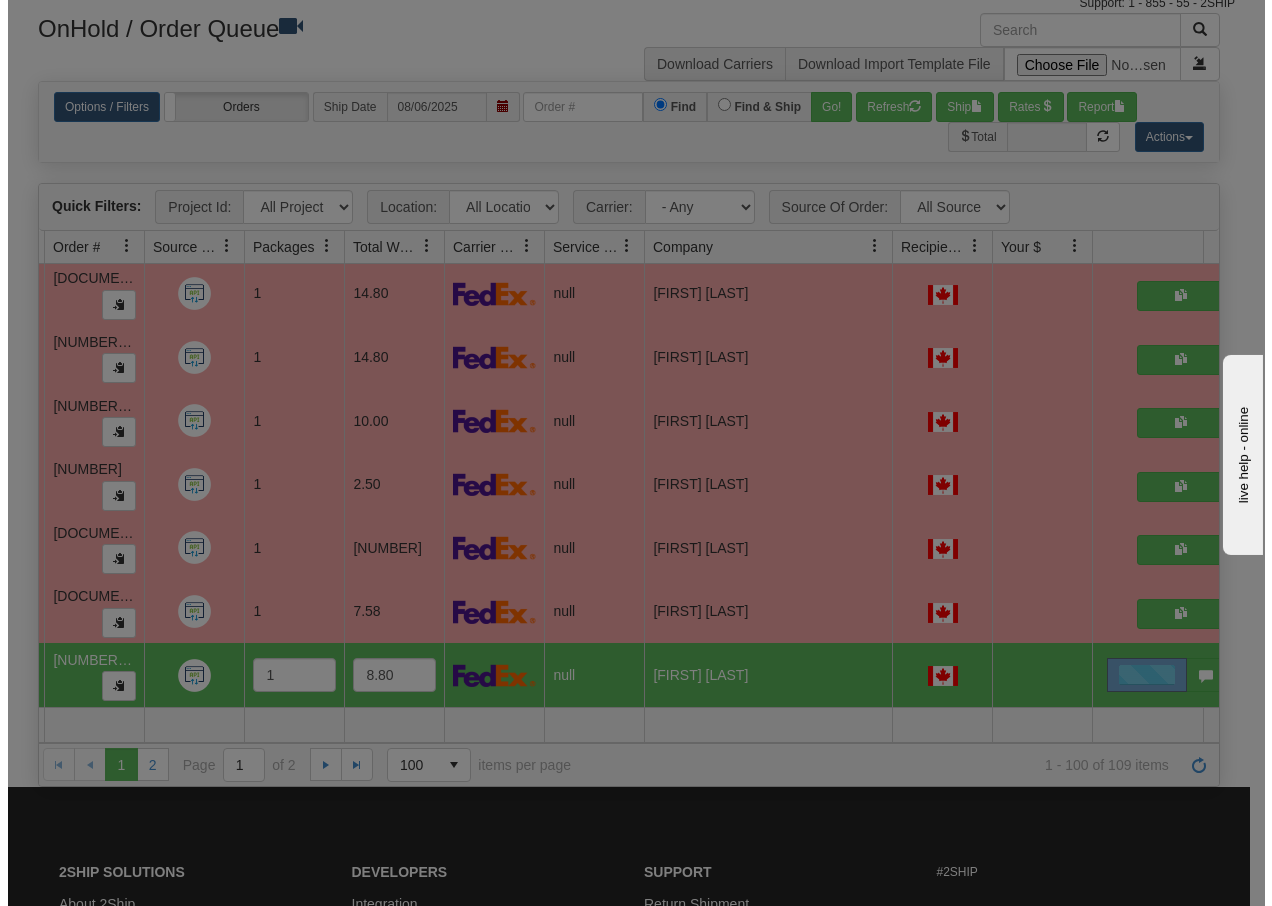 scroll, scrollTop: 5931, scrollLeft: 168, axis: both 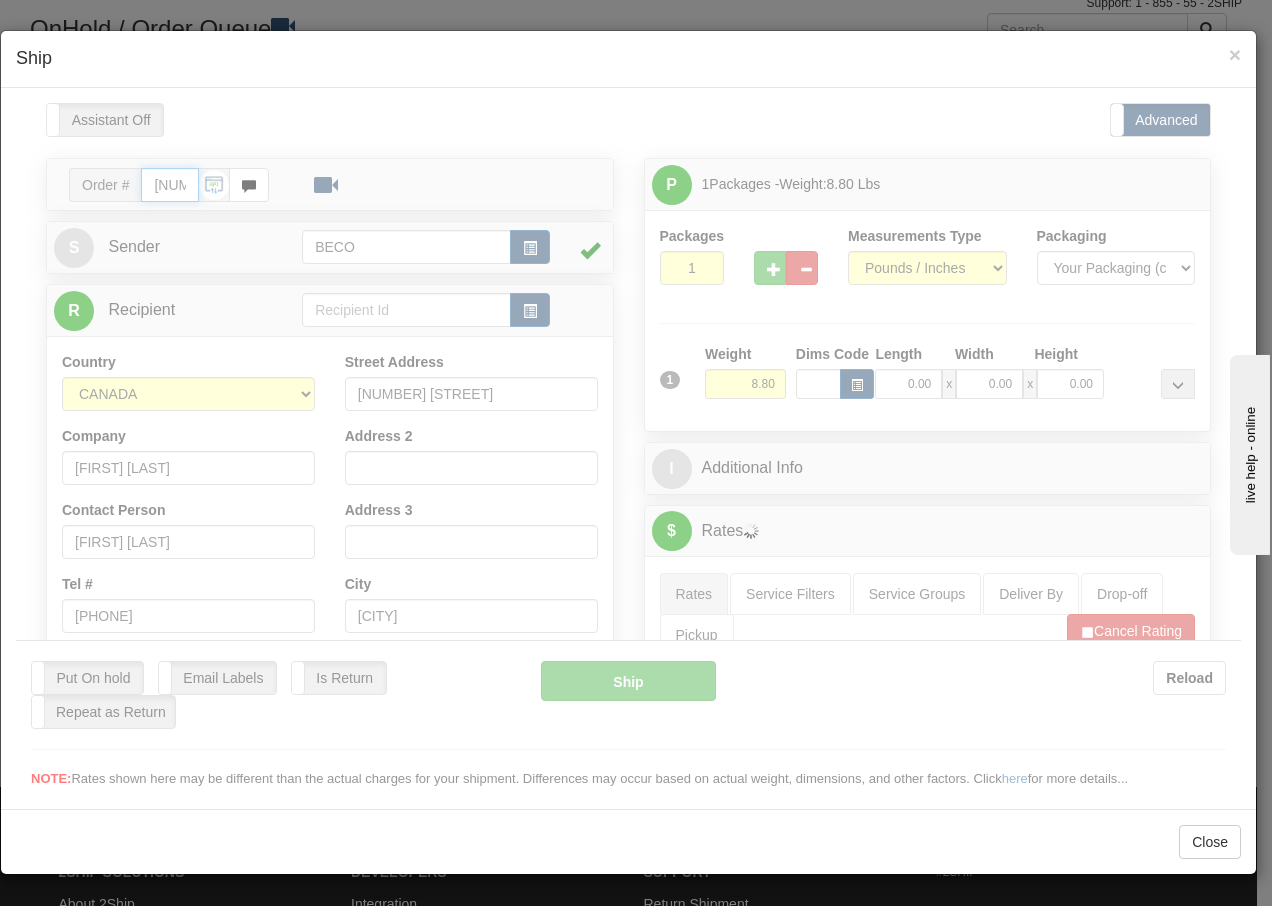 type on "15:25" 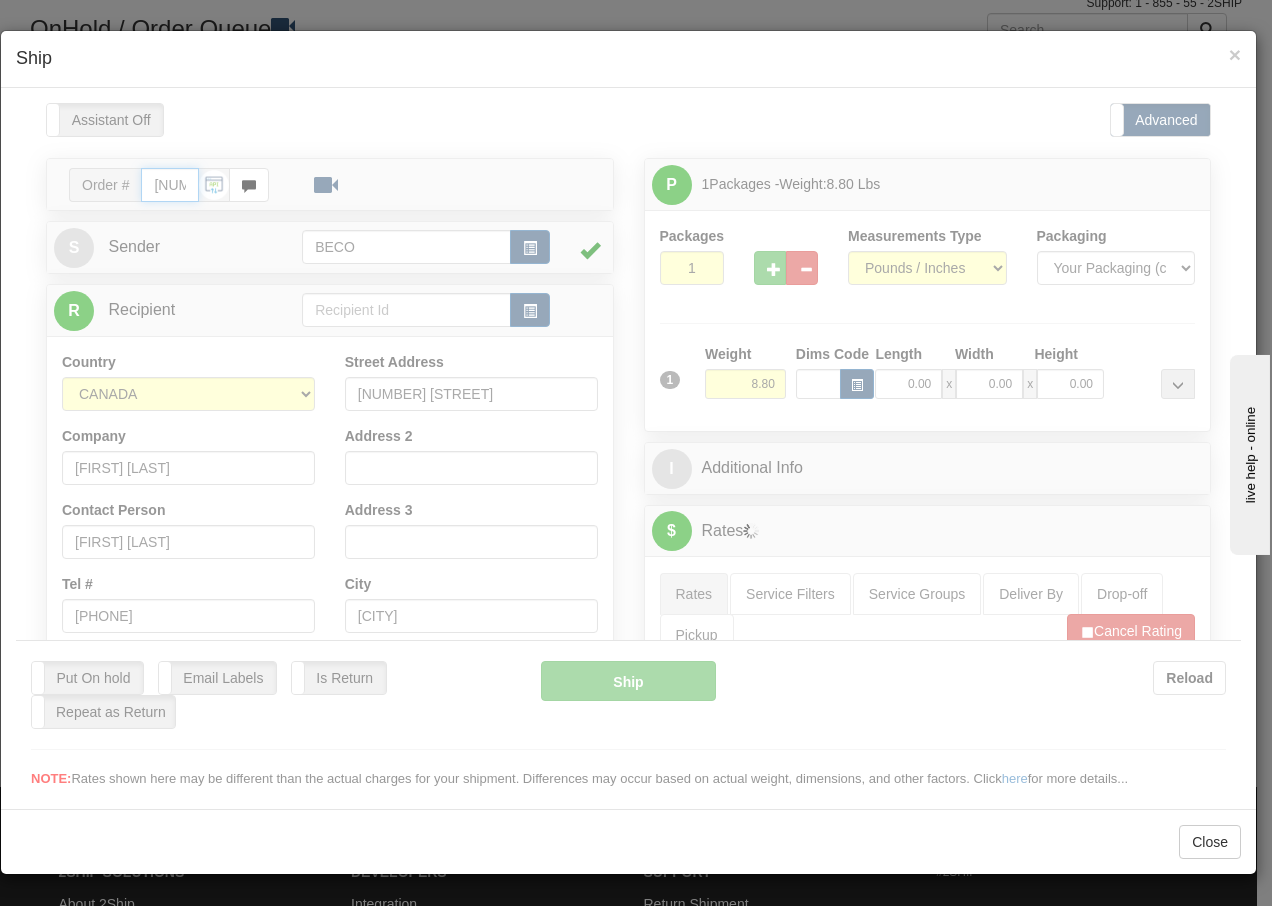 type on "16:00" 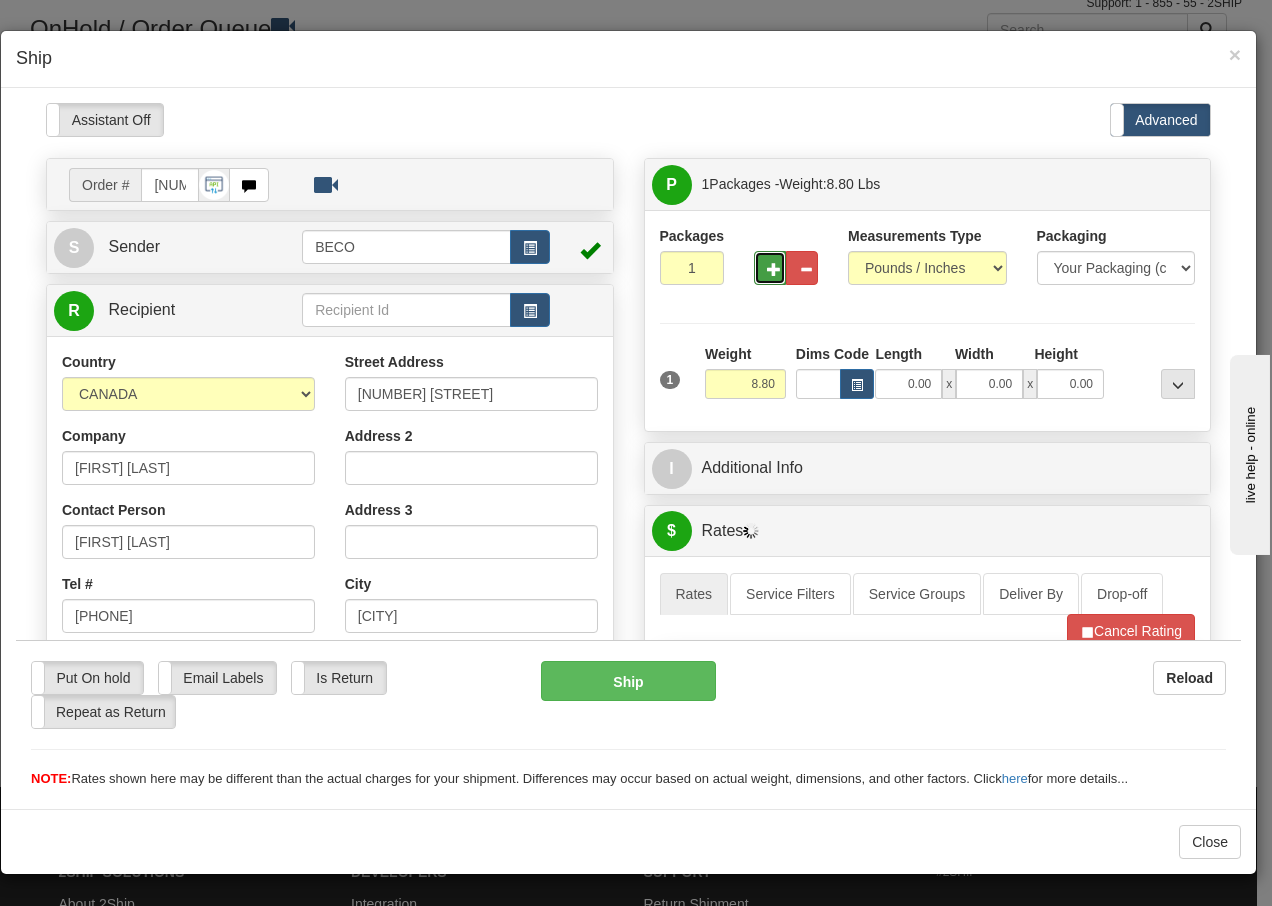 click at bounding box center [774, 268] 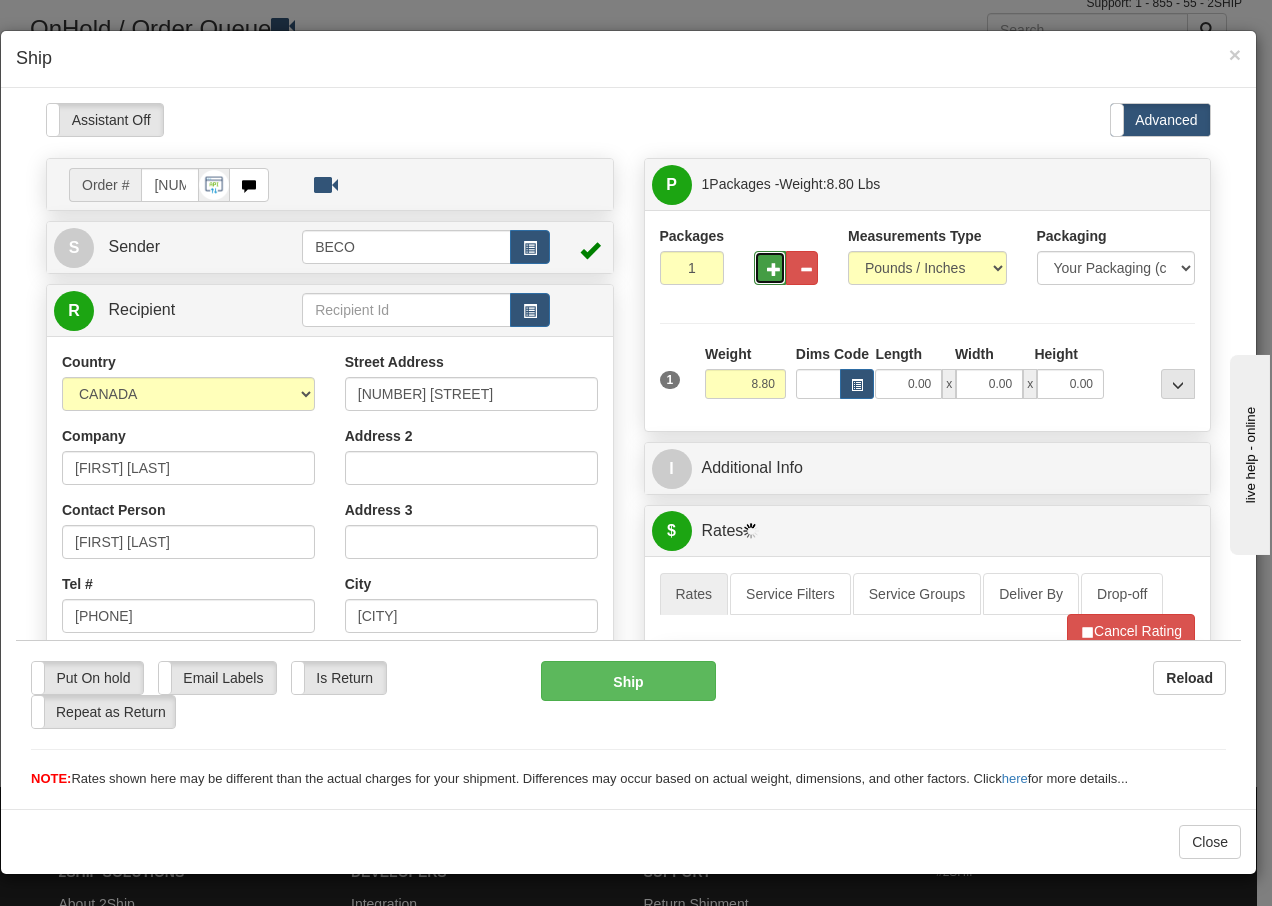 type on "2" 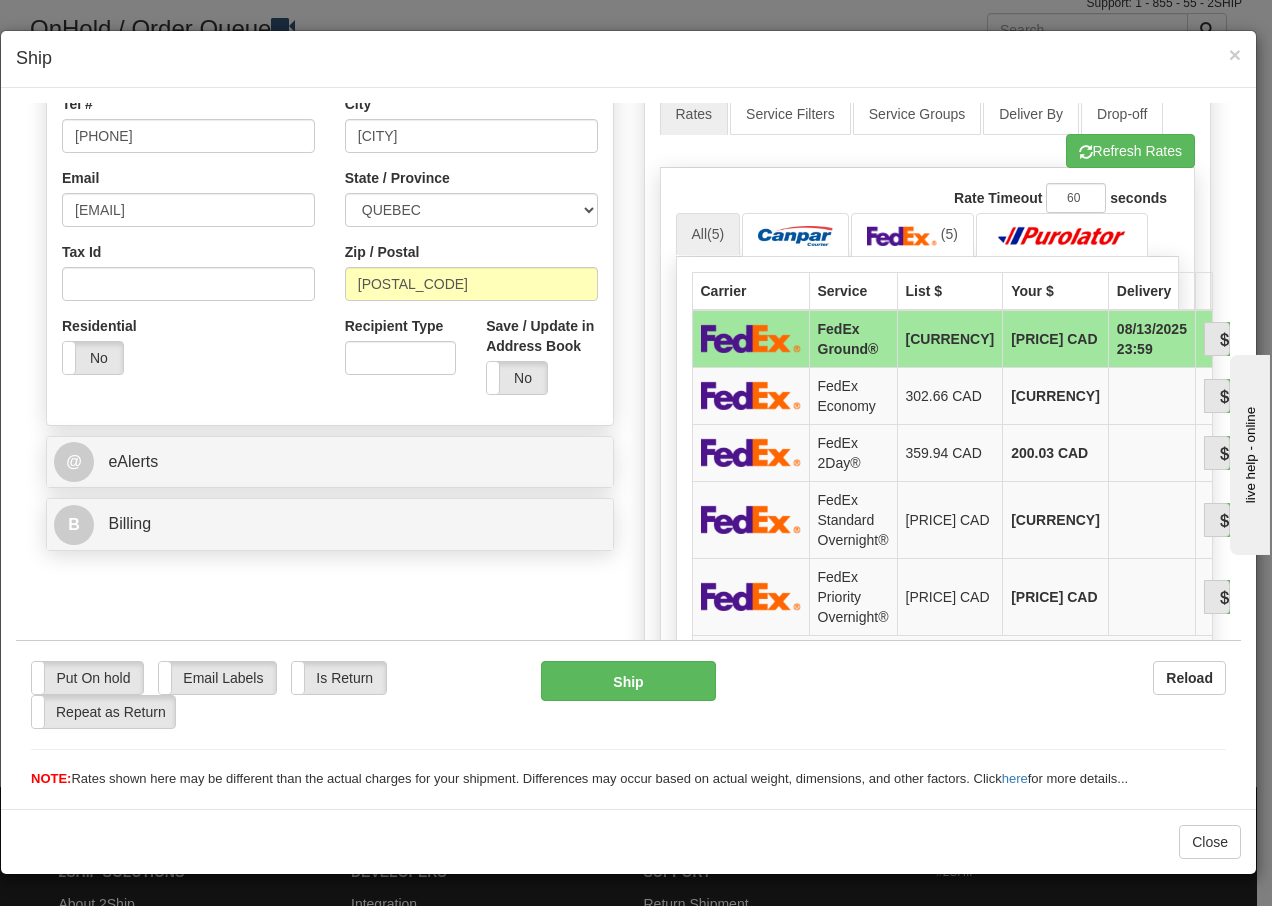scroll, scrollTop: 573, scrollLeft: 0, axis: vertical 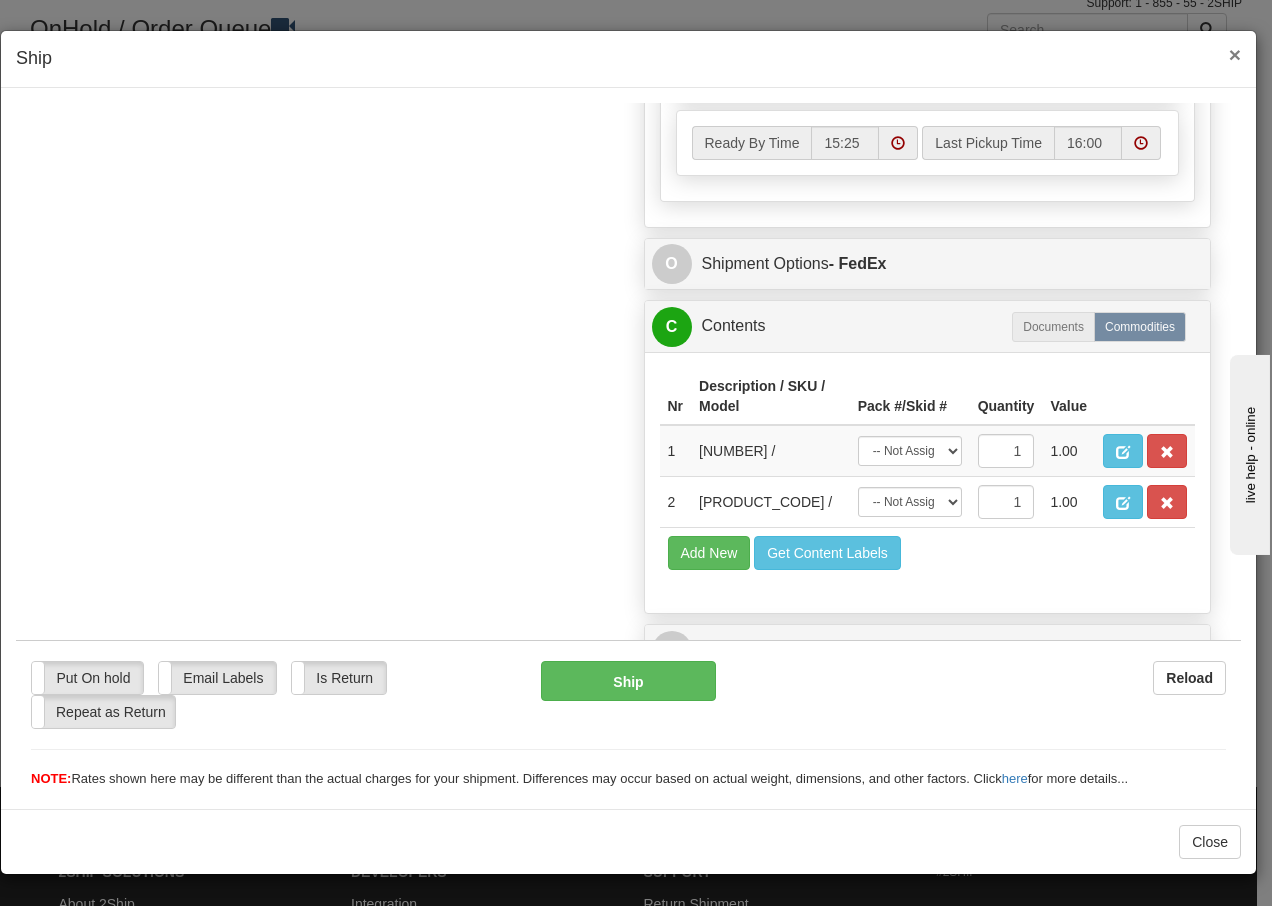 click on "×" at bounding box center [1235, 54] 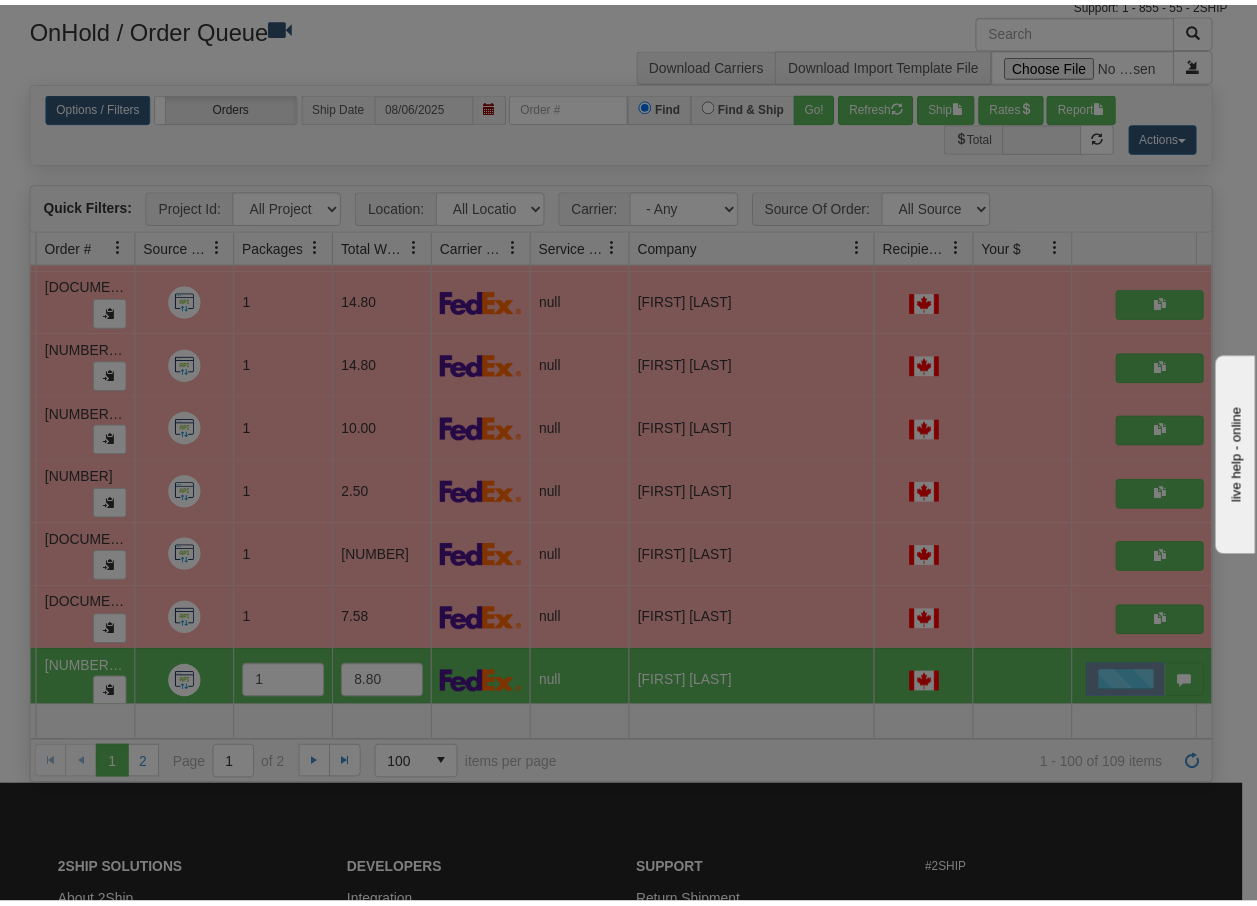 scroll, scrollTop: 0, scrollLeft: 0, axis: both 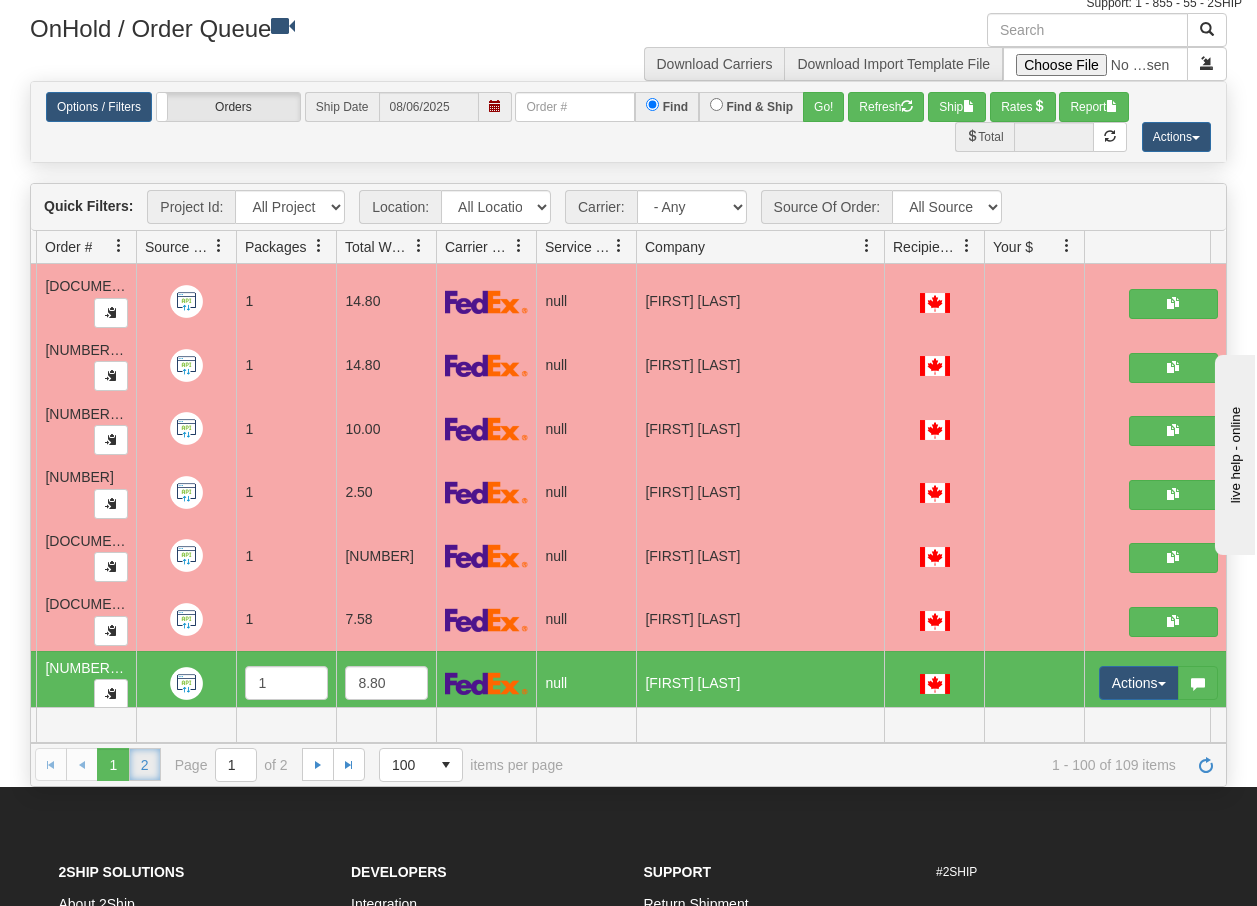 click on "2" at bounding box center (145, 764) 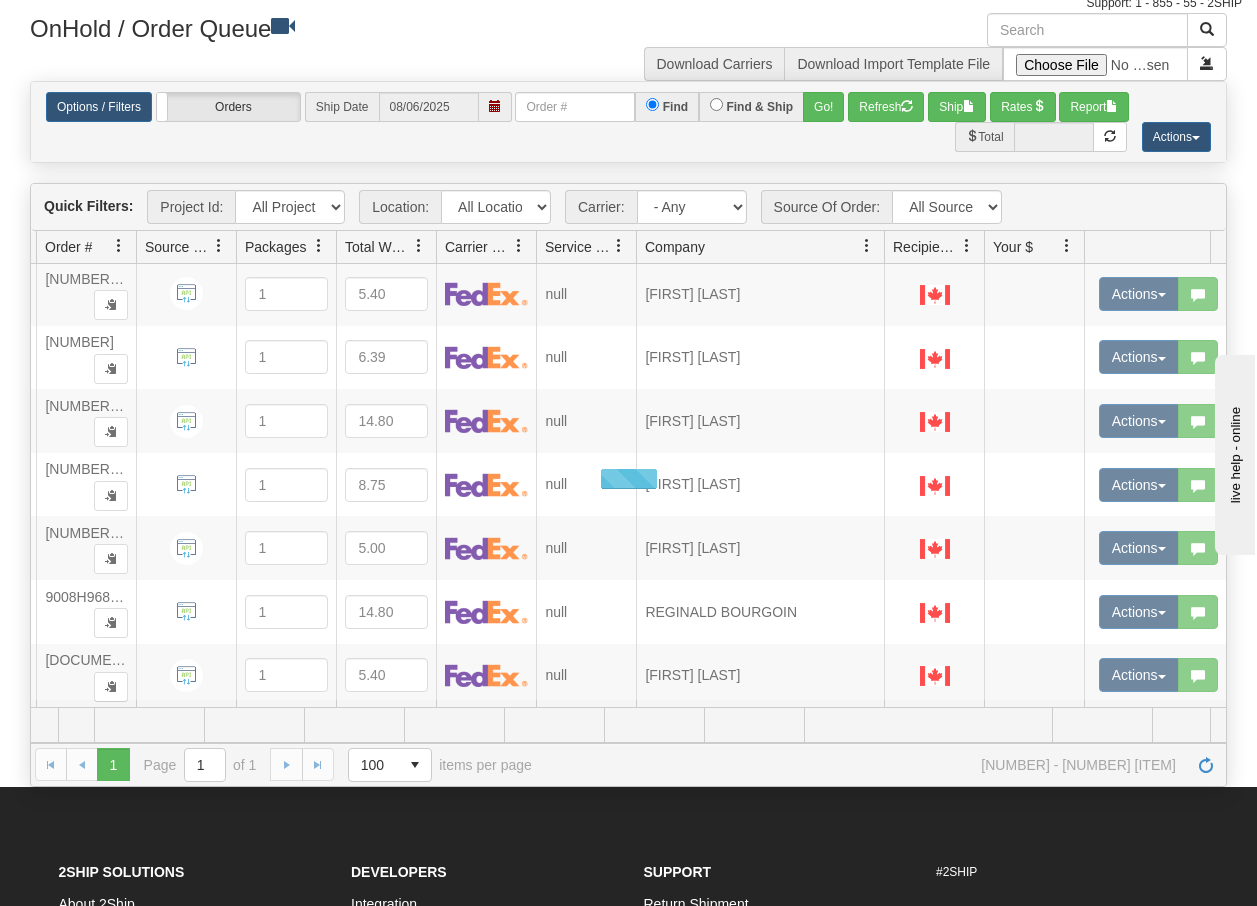 scroll, scrollTop: 5423, scrollLeft: 168, axis: both 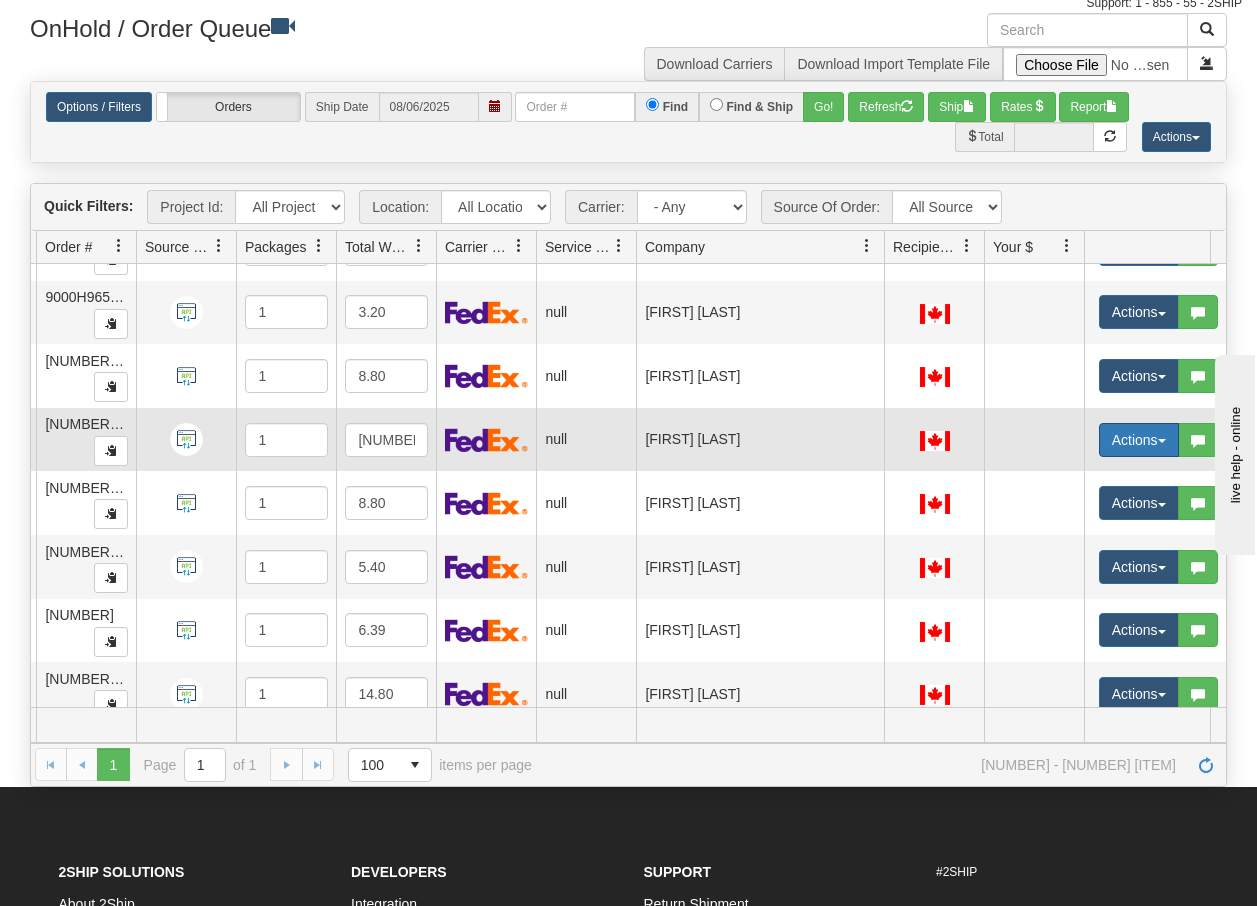 click on "Actions" at bounding box center (1139, 440) 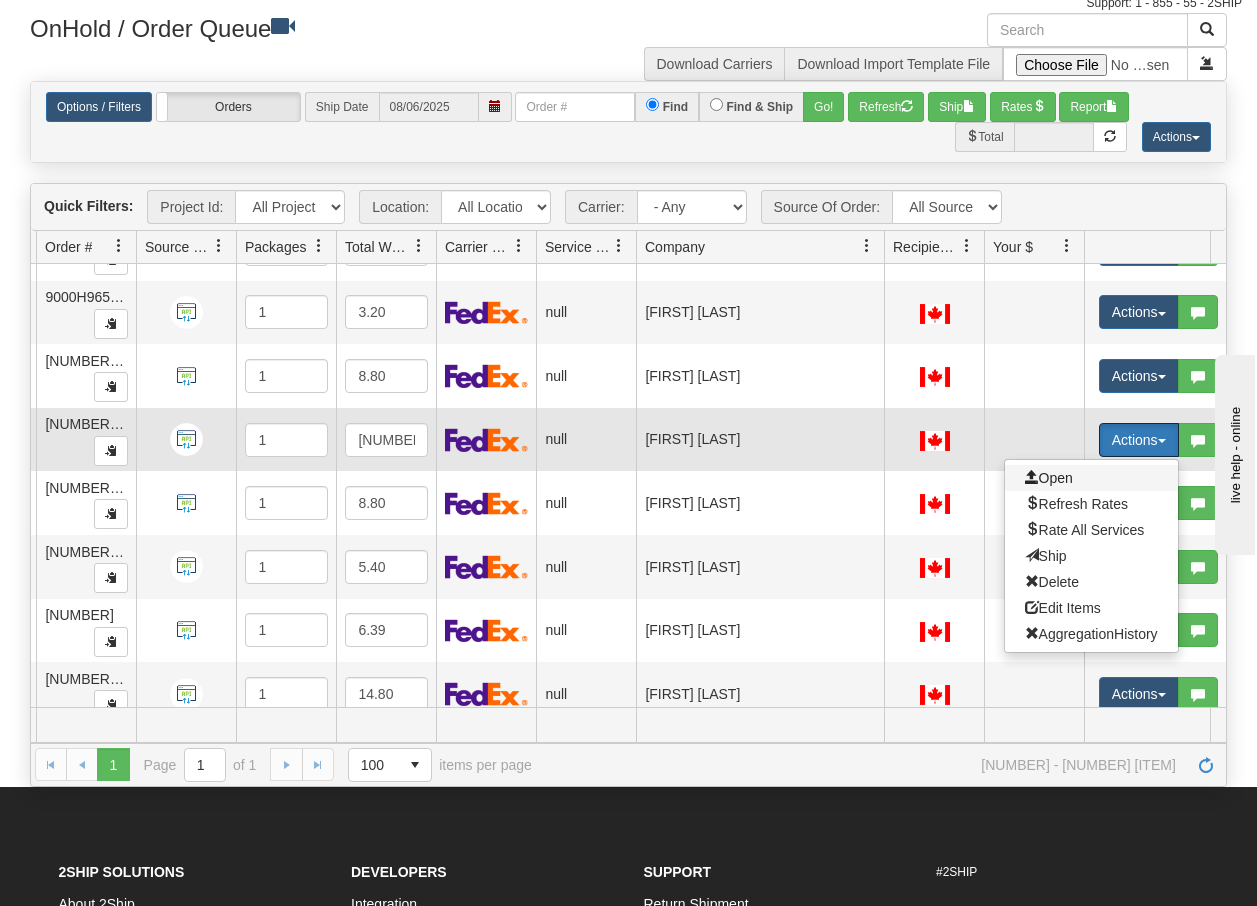 click on "Open" at bounding box center (1049, 478) 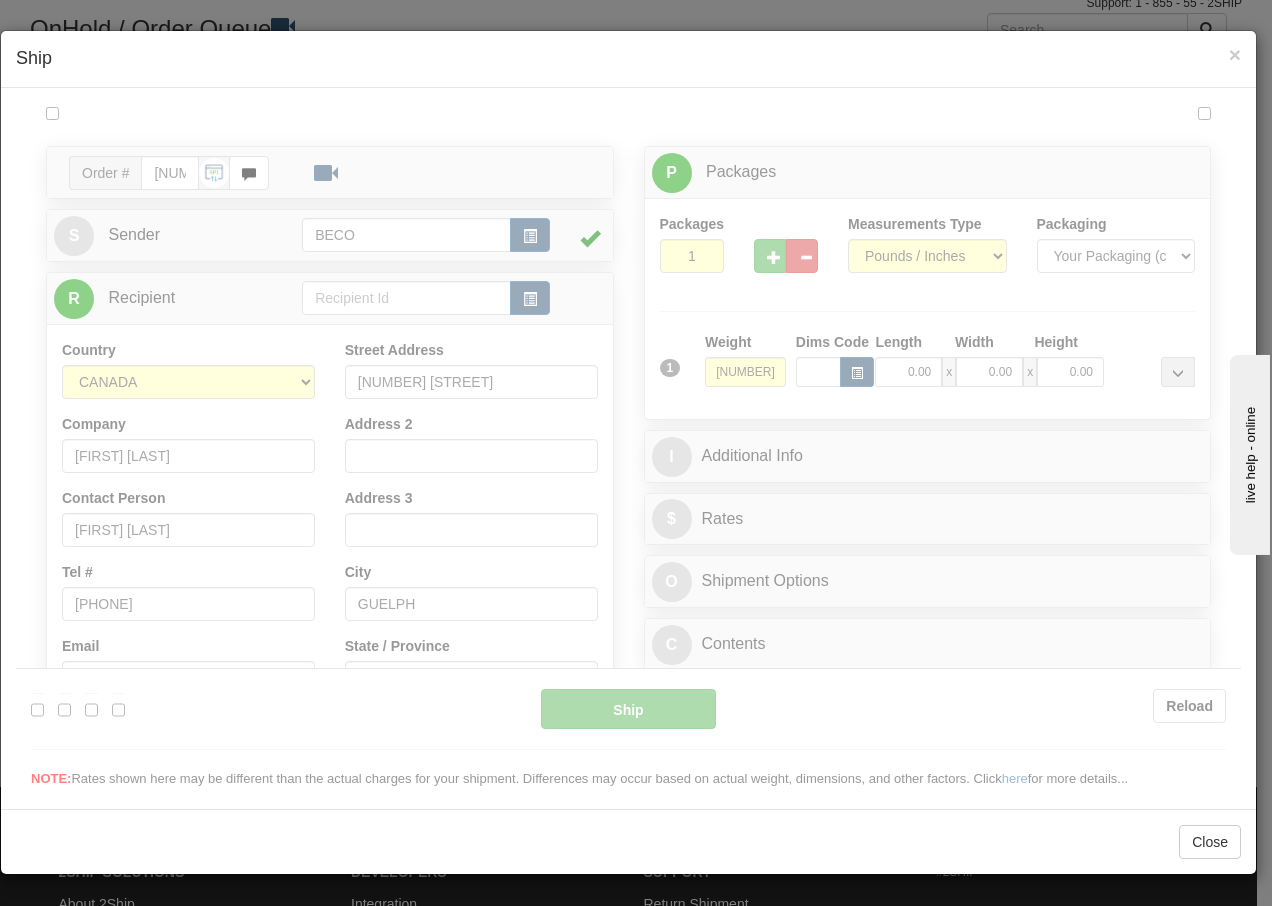 scroll, scrollTop: 0, scrollLeft: 0, axis: both 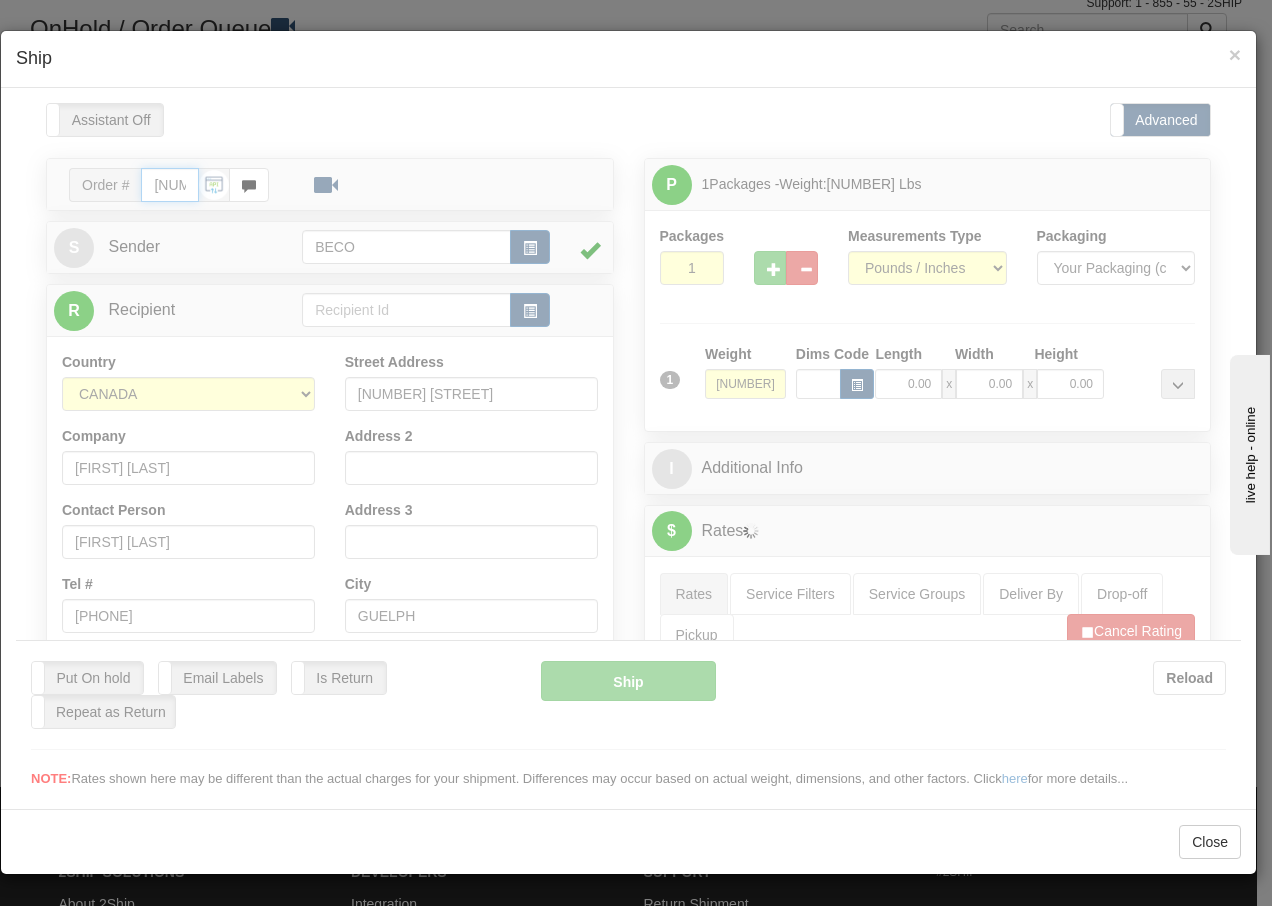 type on "15:26" 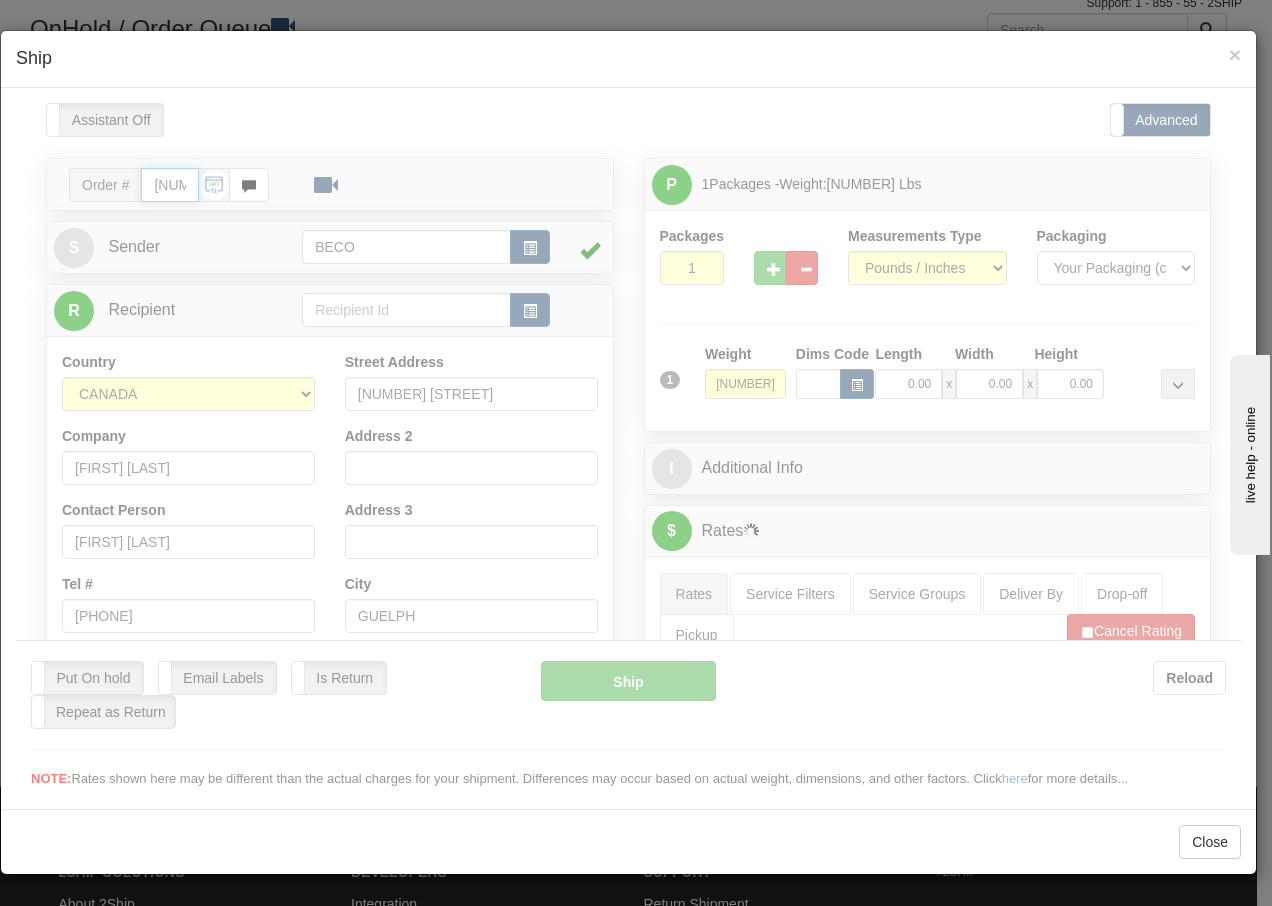 type on "16:00" 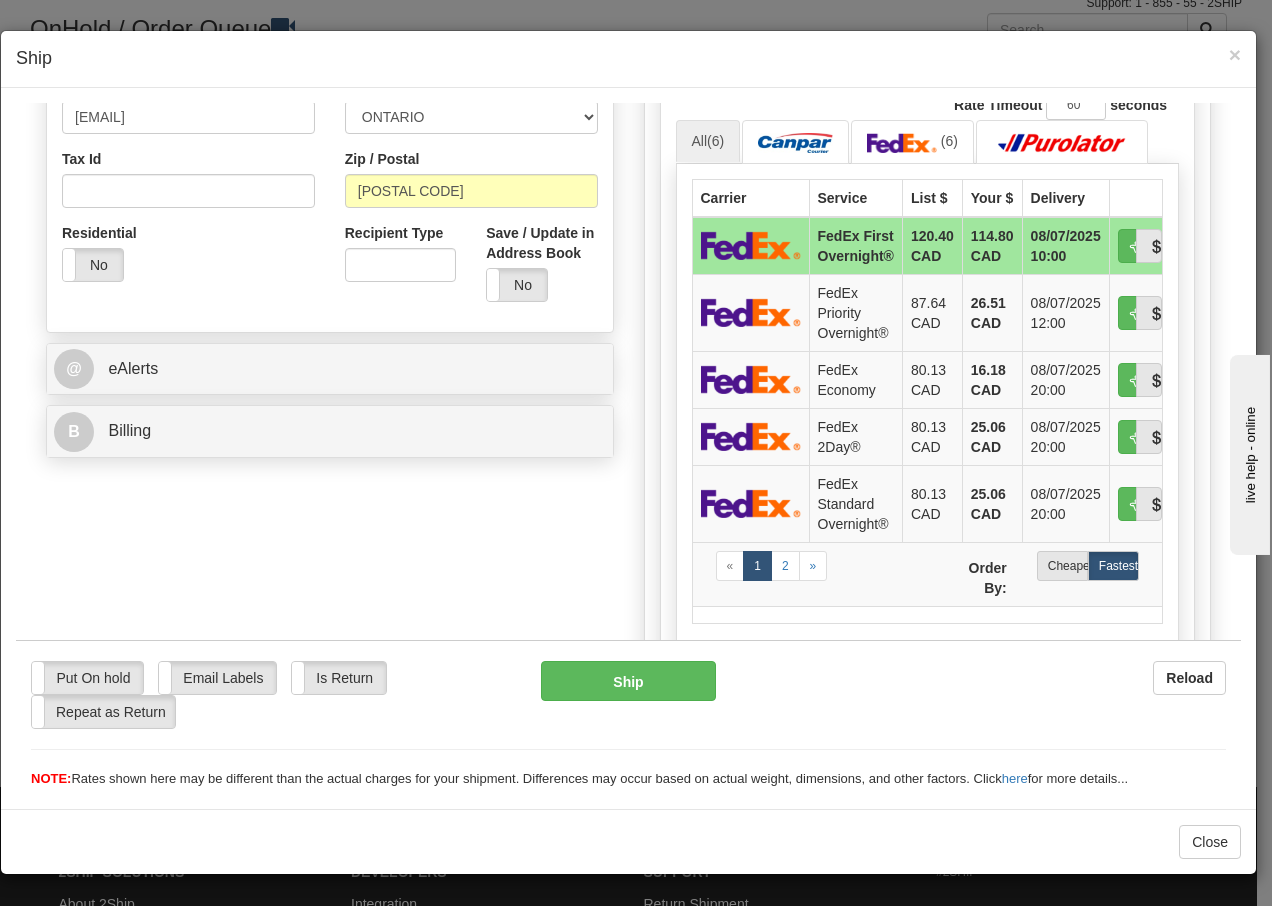 scroll, scrollTop: 613, scrollLeft: 0, axis: vertical 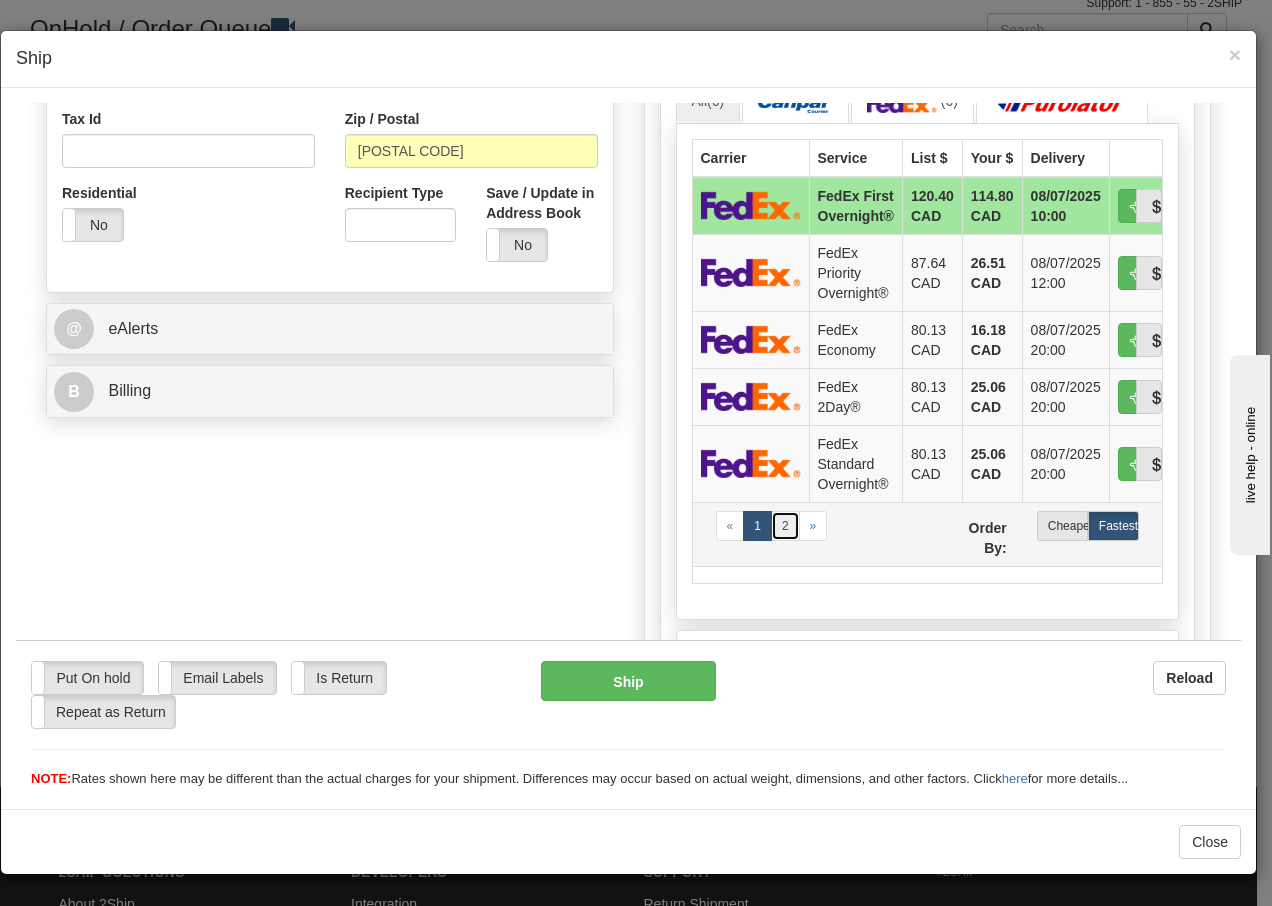 click on "2" at bounding box center (785, 525) 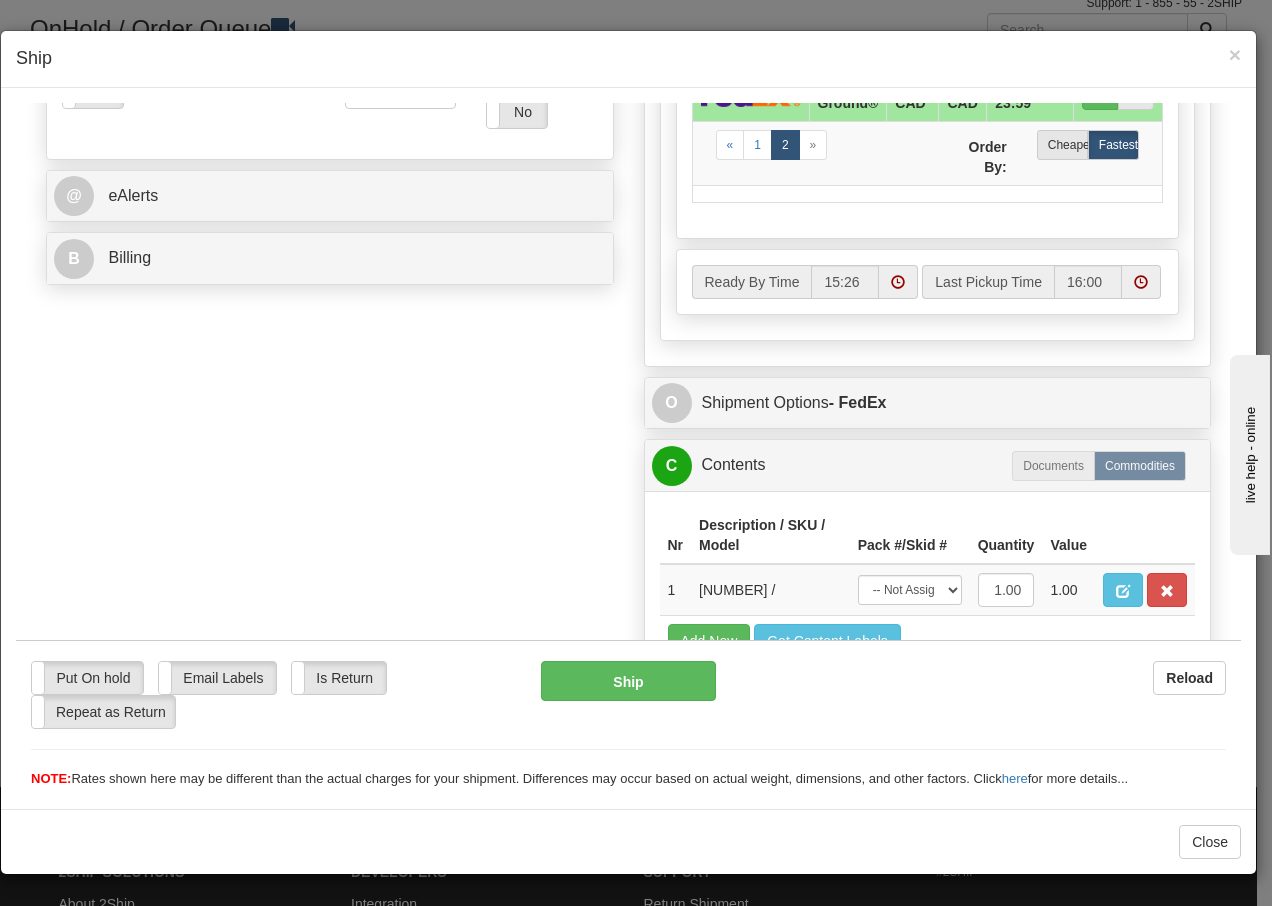 scroll, scrollTop: 868, scrollLeft: 0, axis: vertical 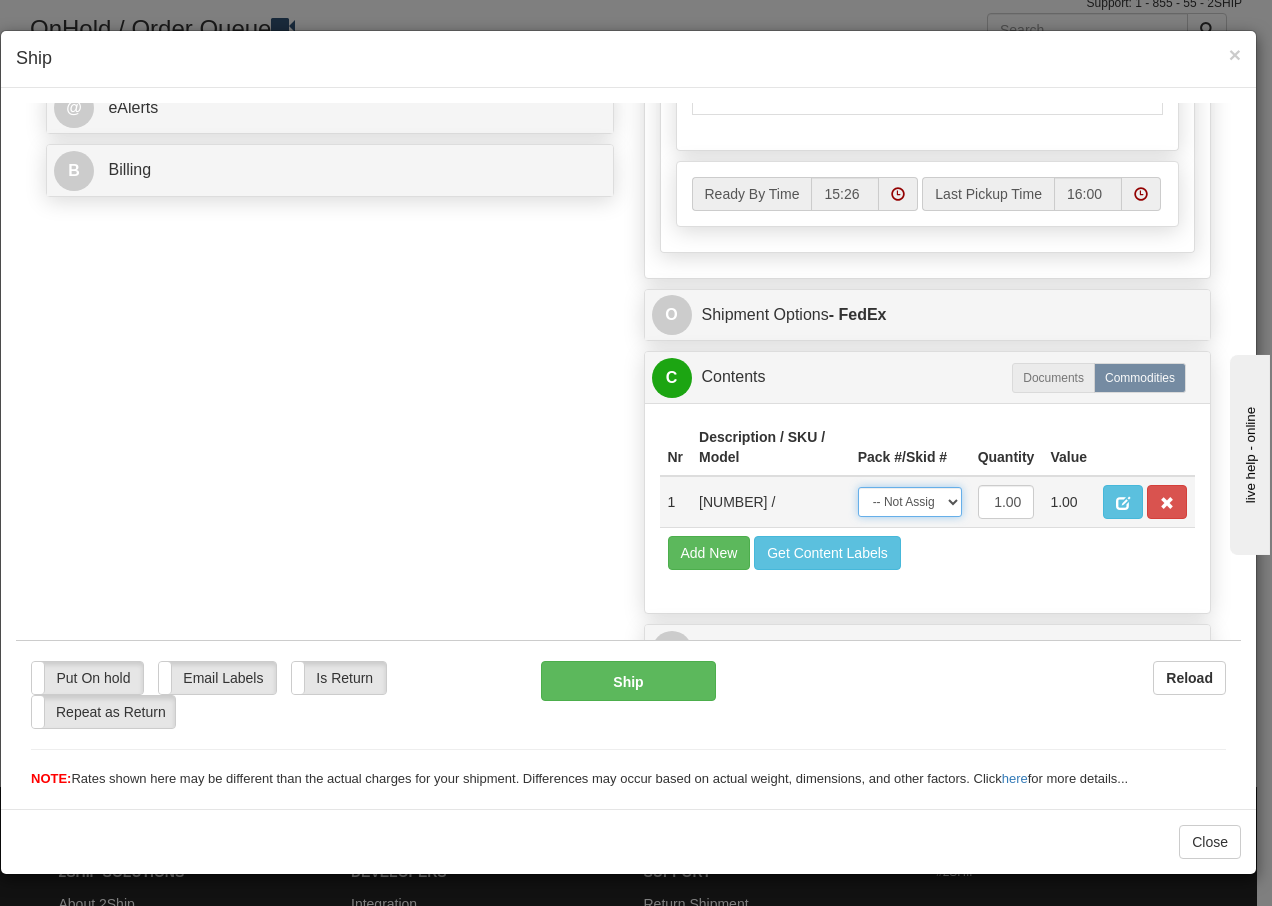 drag, startPoint x: 937, startPoint y: 503, endPoint x: 936, endPoint y: 516, distance: 13.038404 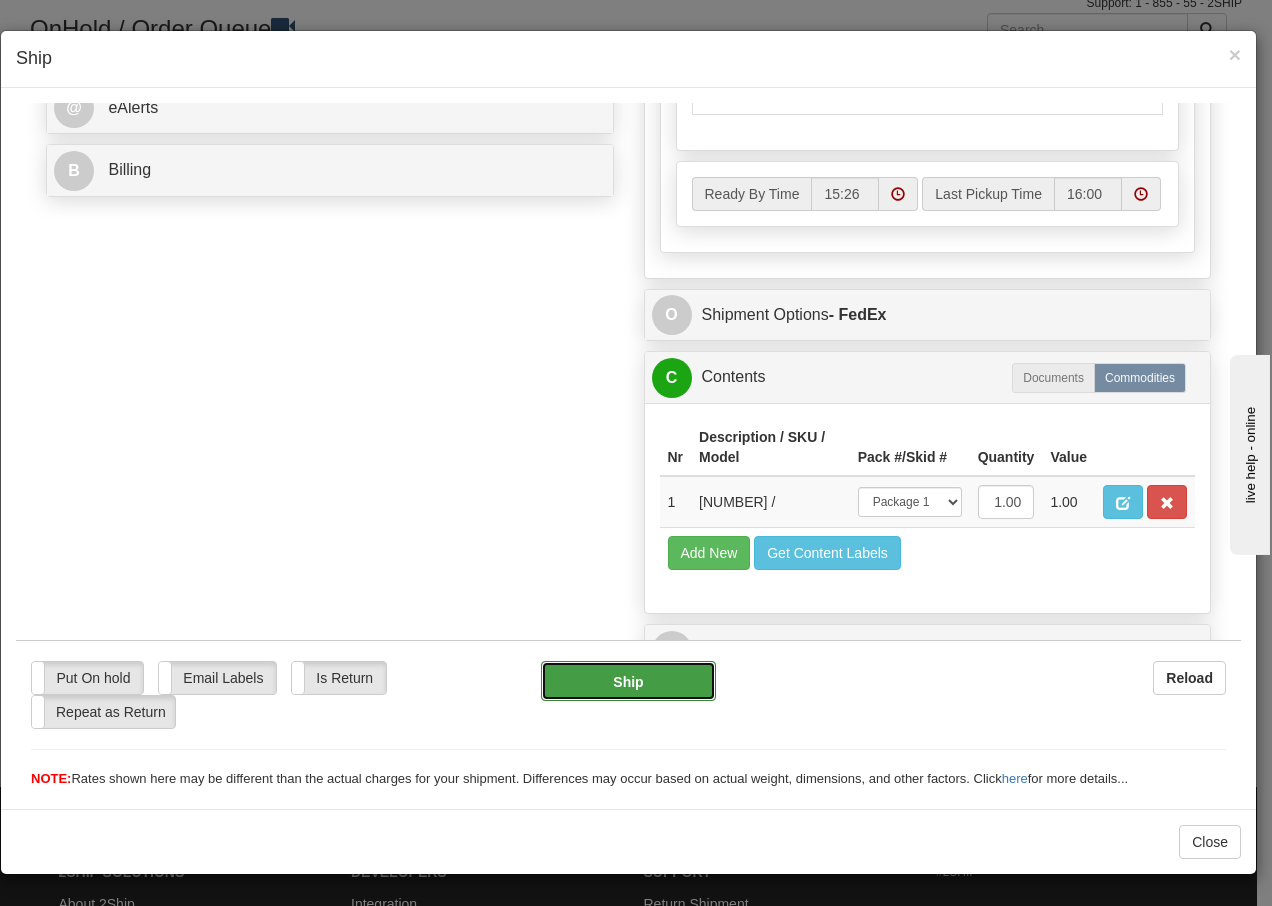 click on "Ship" at bounding box center (628, 680) 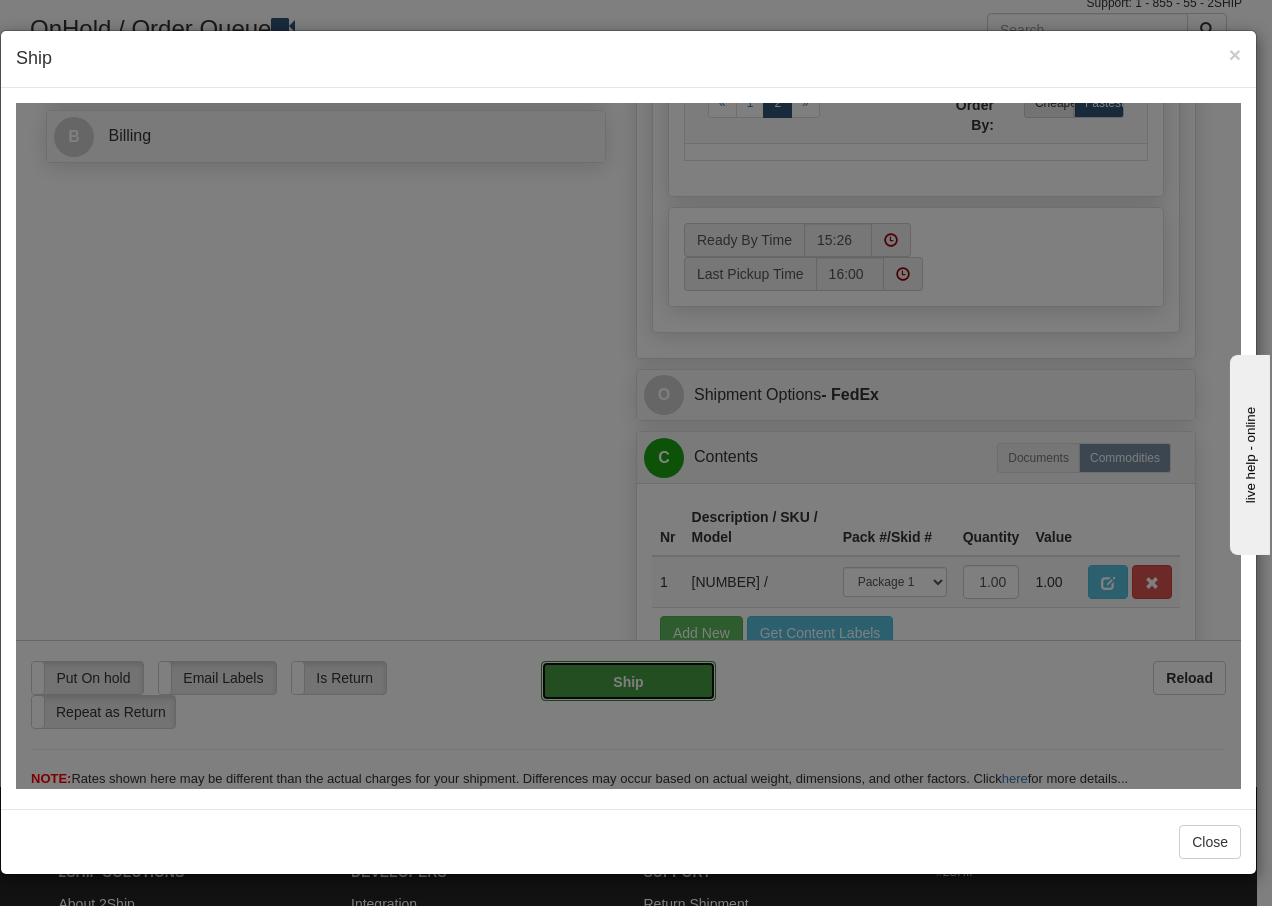type on "92" 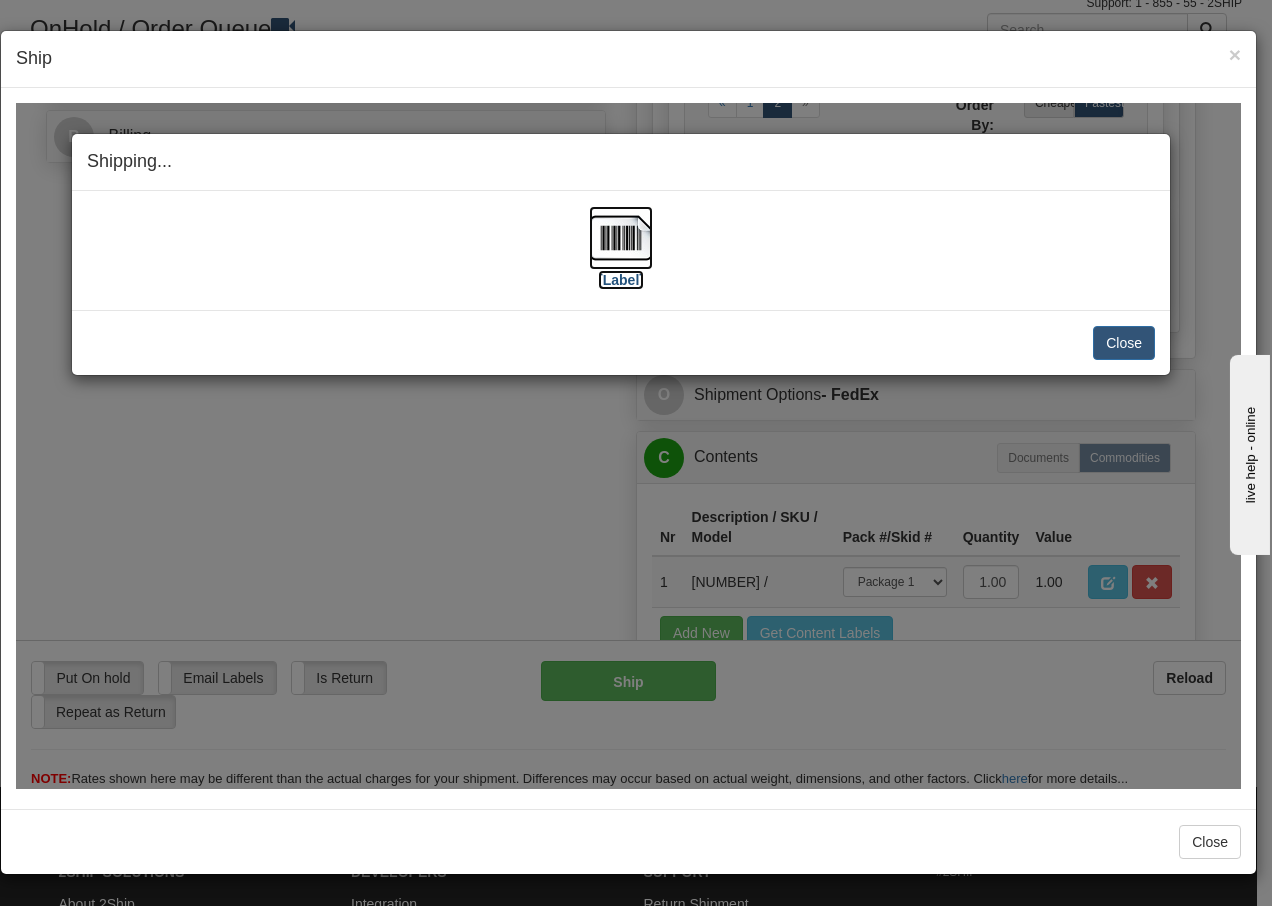 click at bounding box center (621, 237) 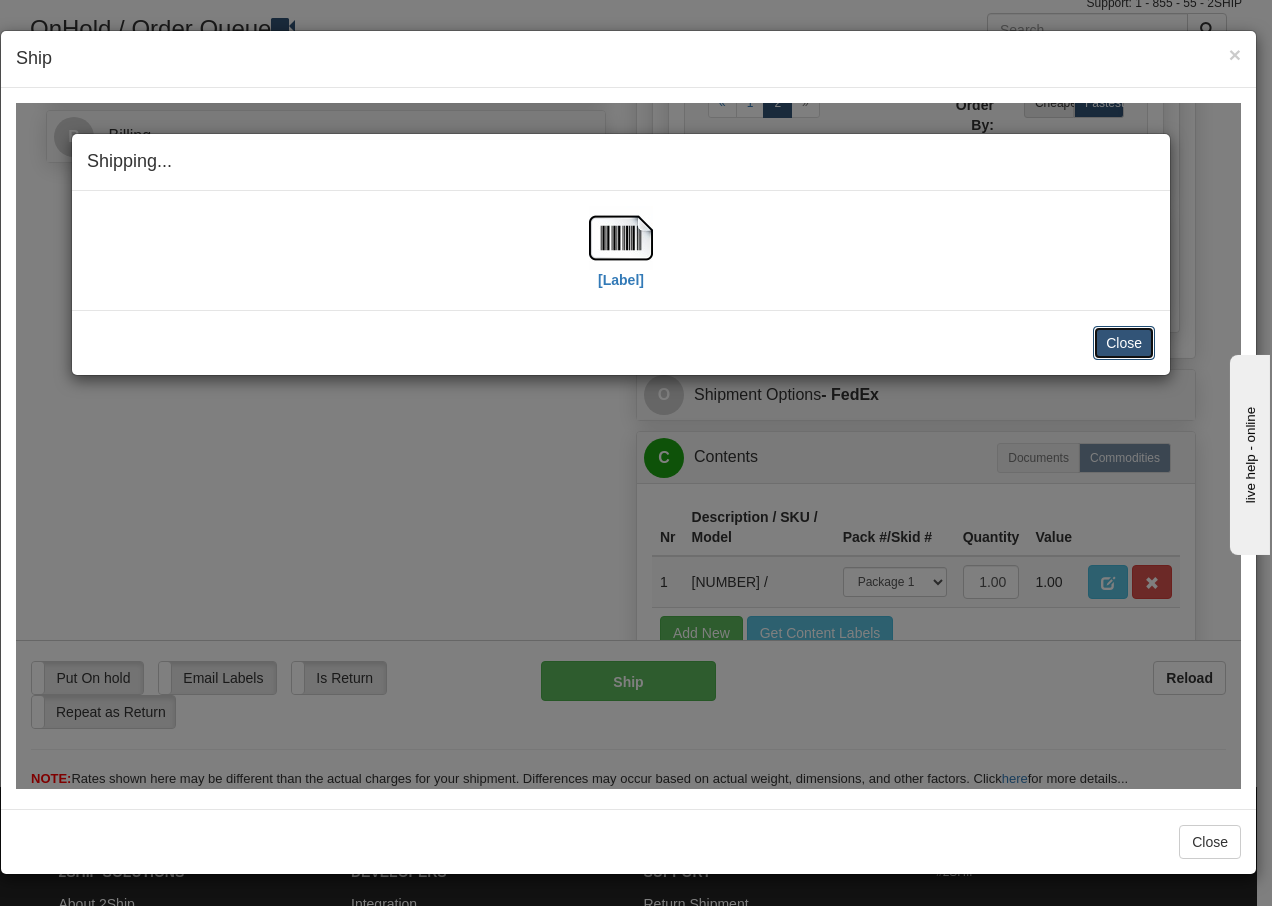 click on "Close" at bounding box center (1124, 342) 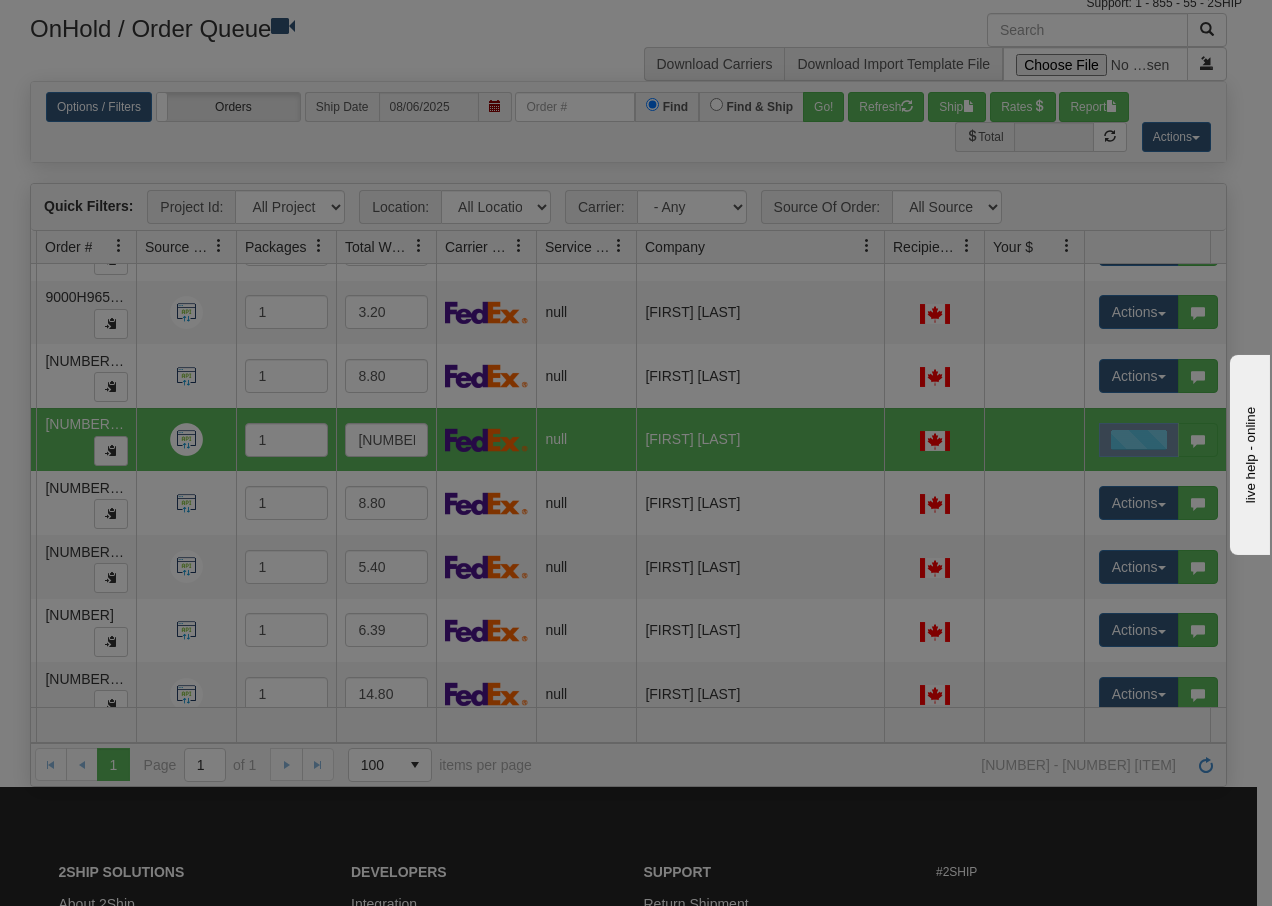 scroll, scrollTop: 0, scrollLeft: 0, axis: both 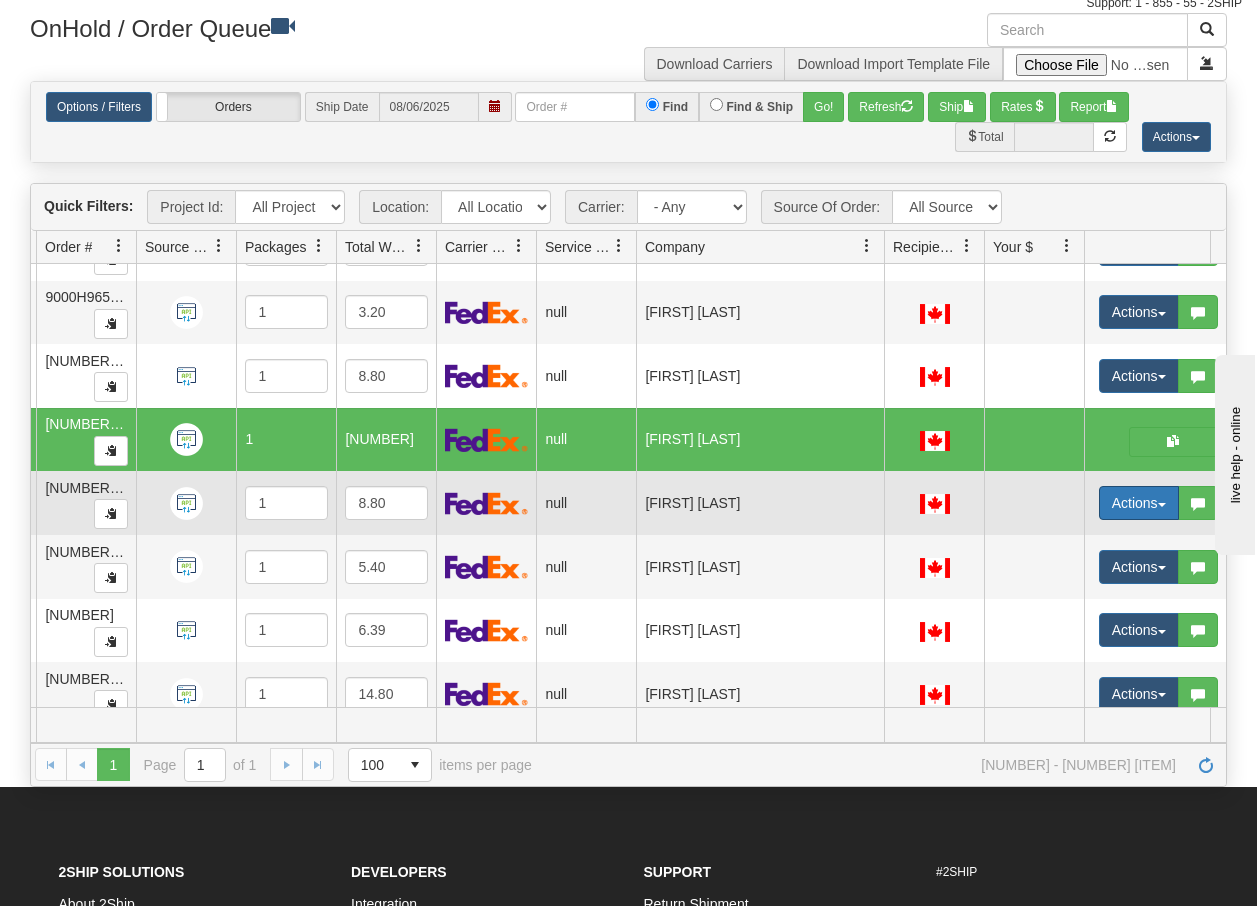 click at bounding box center (1162, 505) 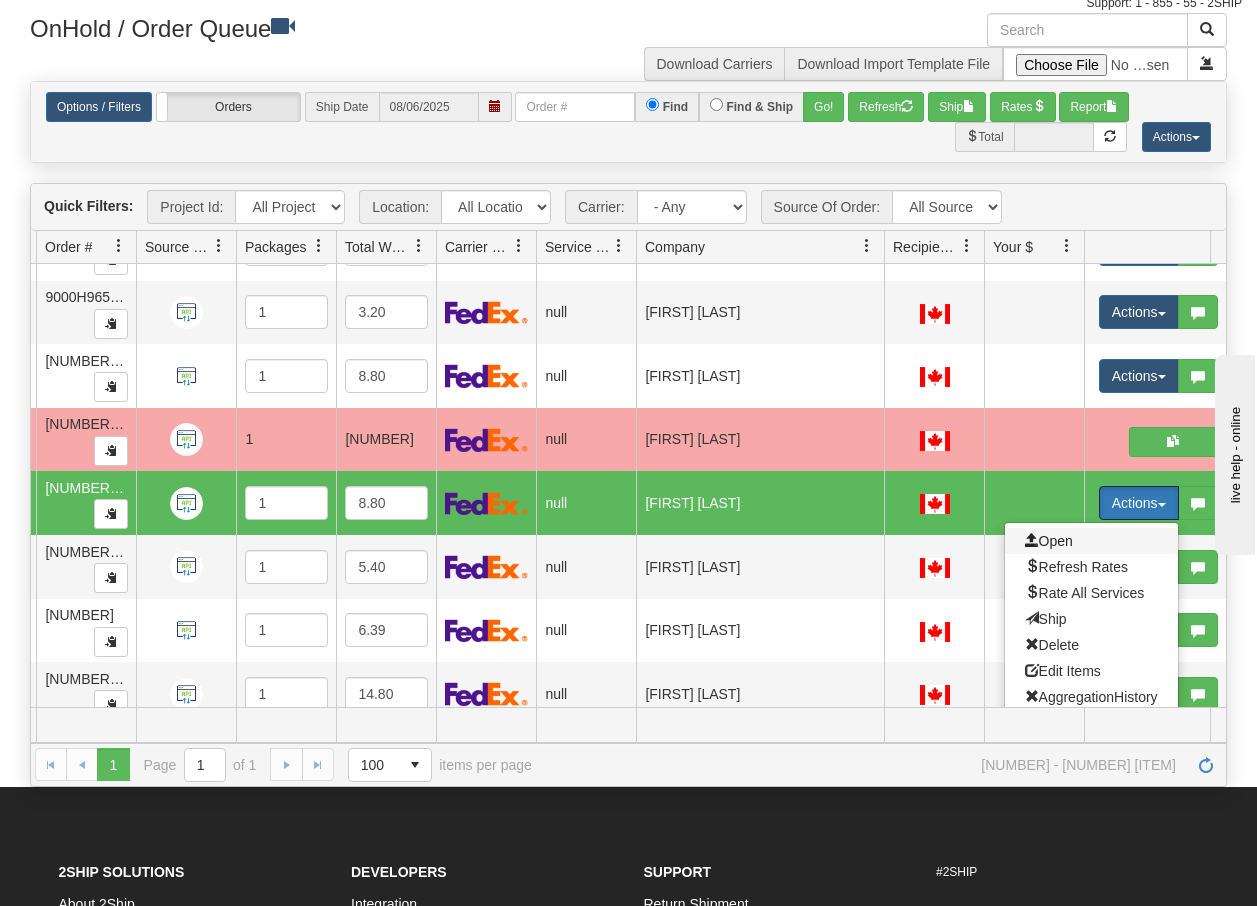click on "Open" at bounding box center (1049, 541) 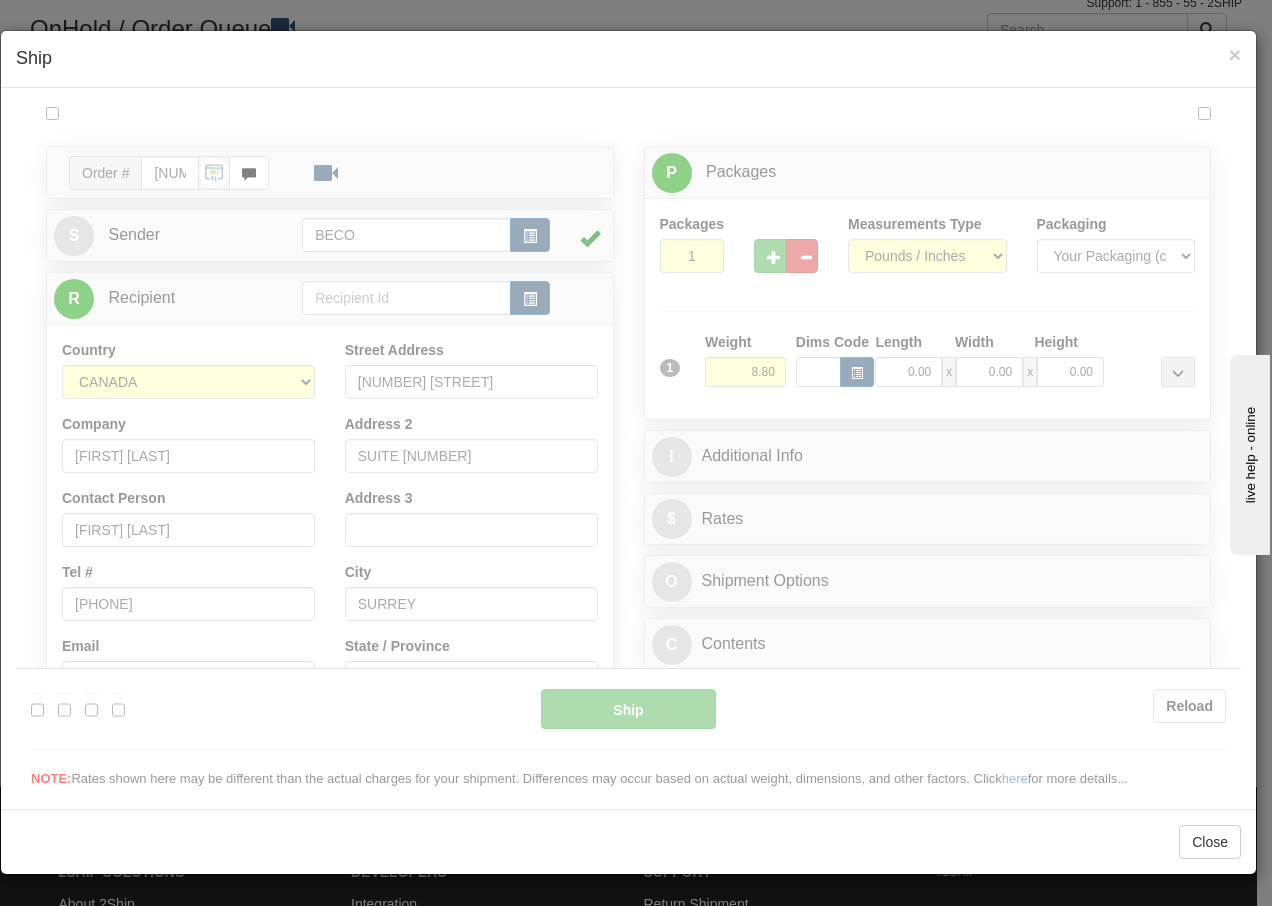 scroll, scrollTop: 0, scrollLeft: 0, axis: both 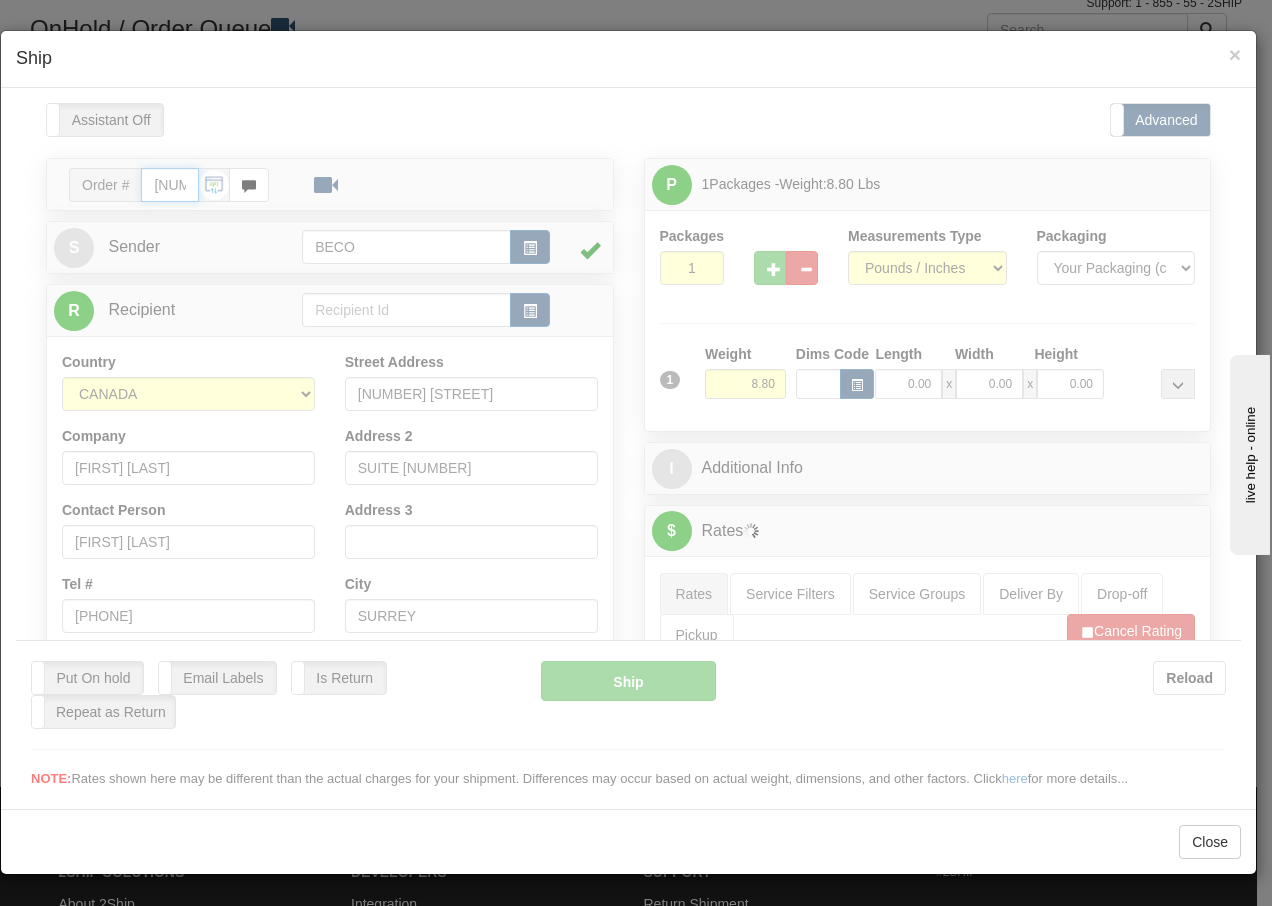 type on "15:27" 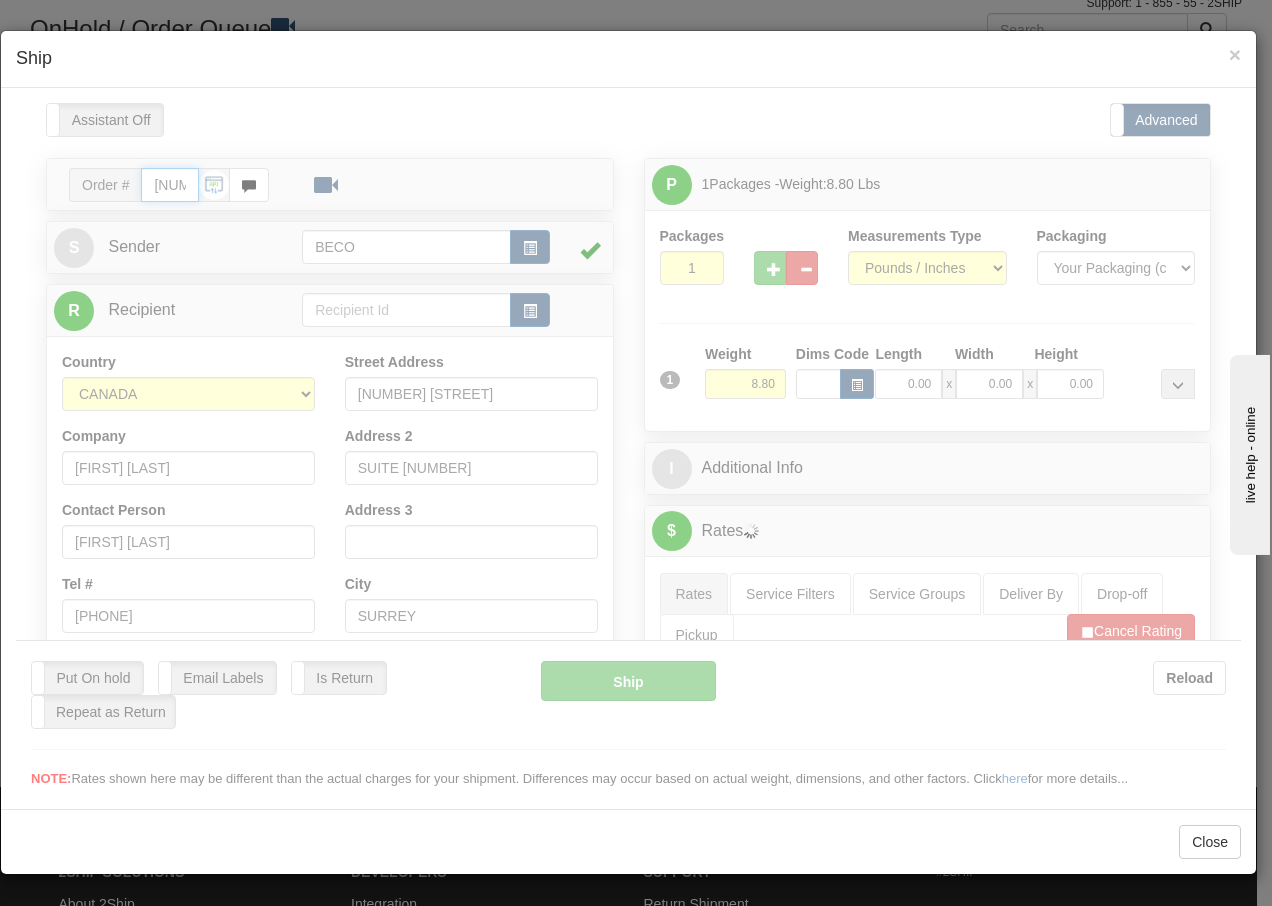 type on "16:00" 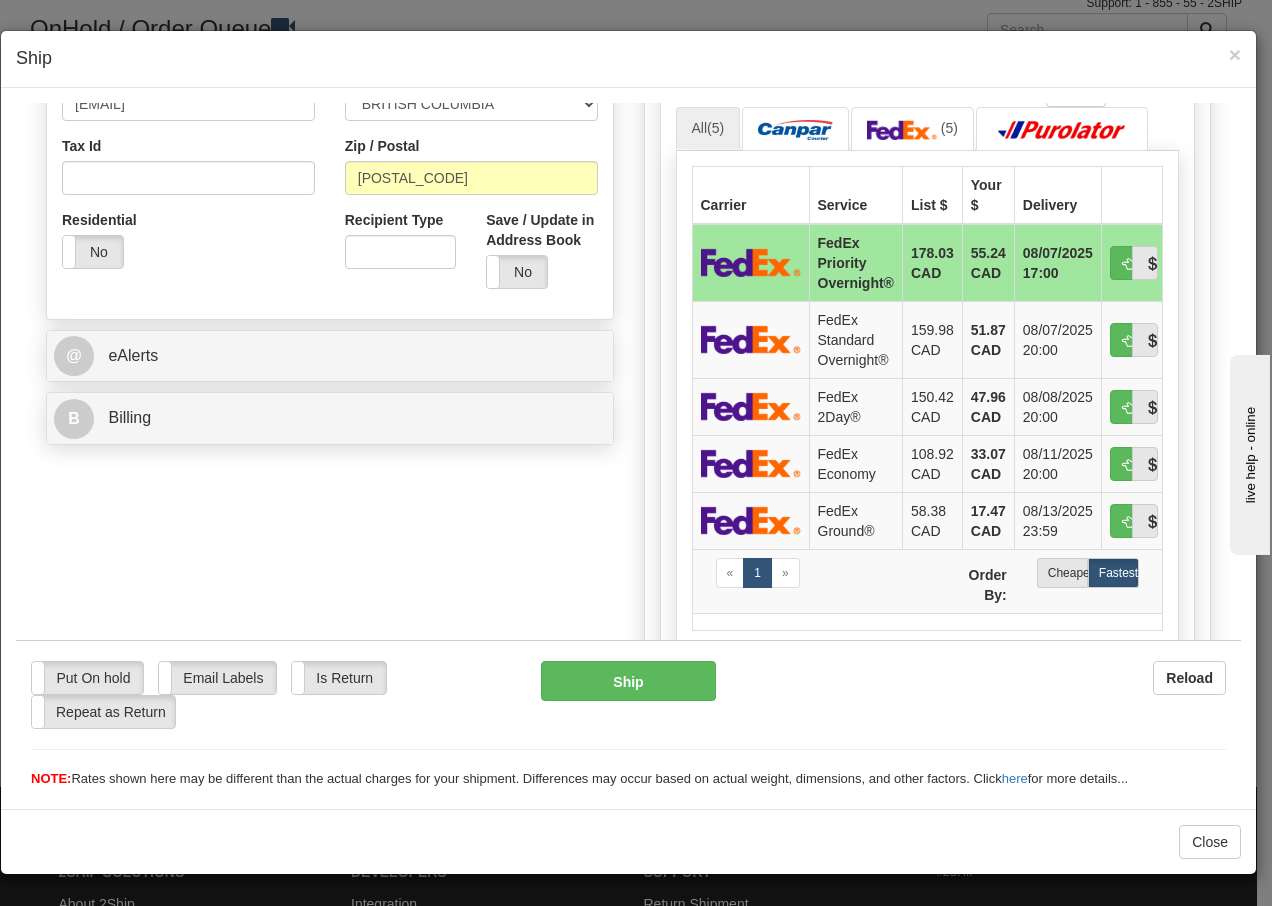 scroll, scrollTop: 640, scrollLeft: 0, axis: vertical 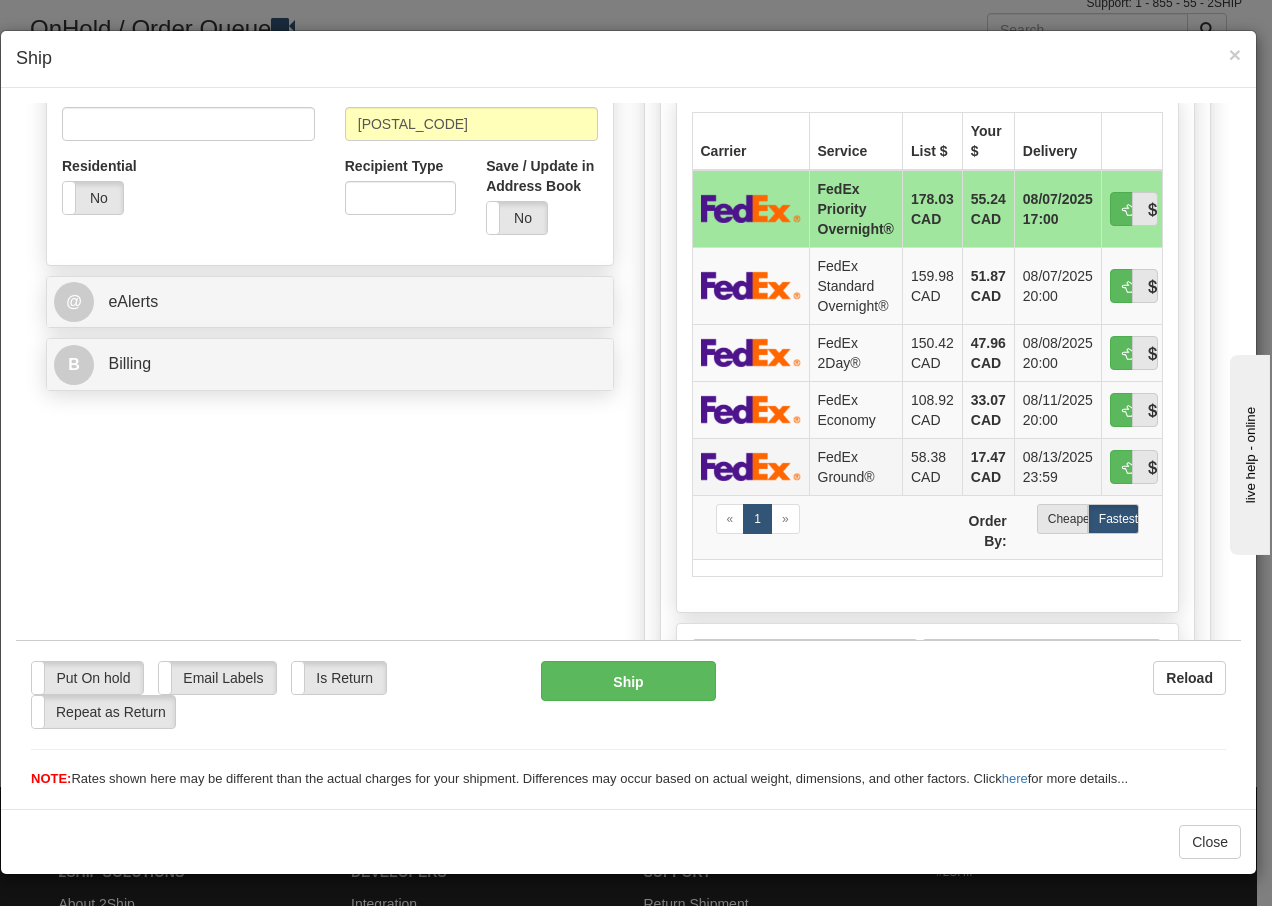click on "FedEx Ground®" at bounding box center [855, 465] 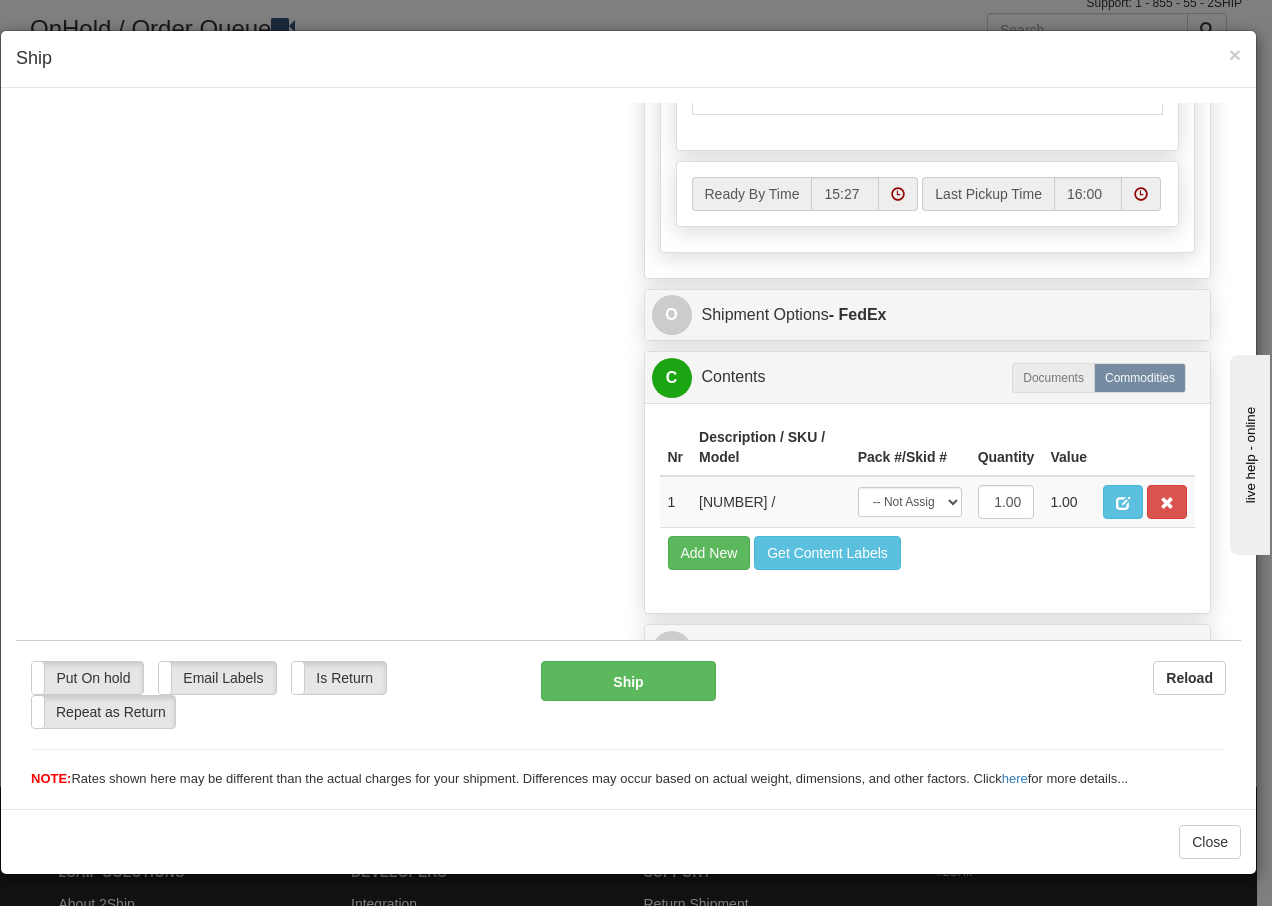 scroll, scrollTop: 1136, scrollLeft: 0, axis: vertical 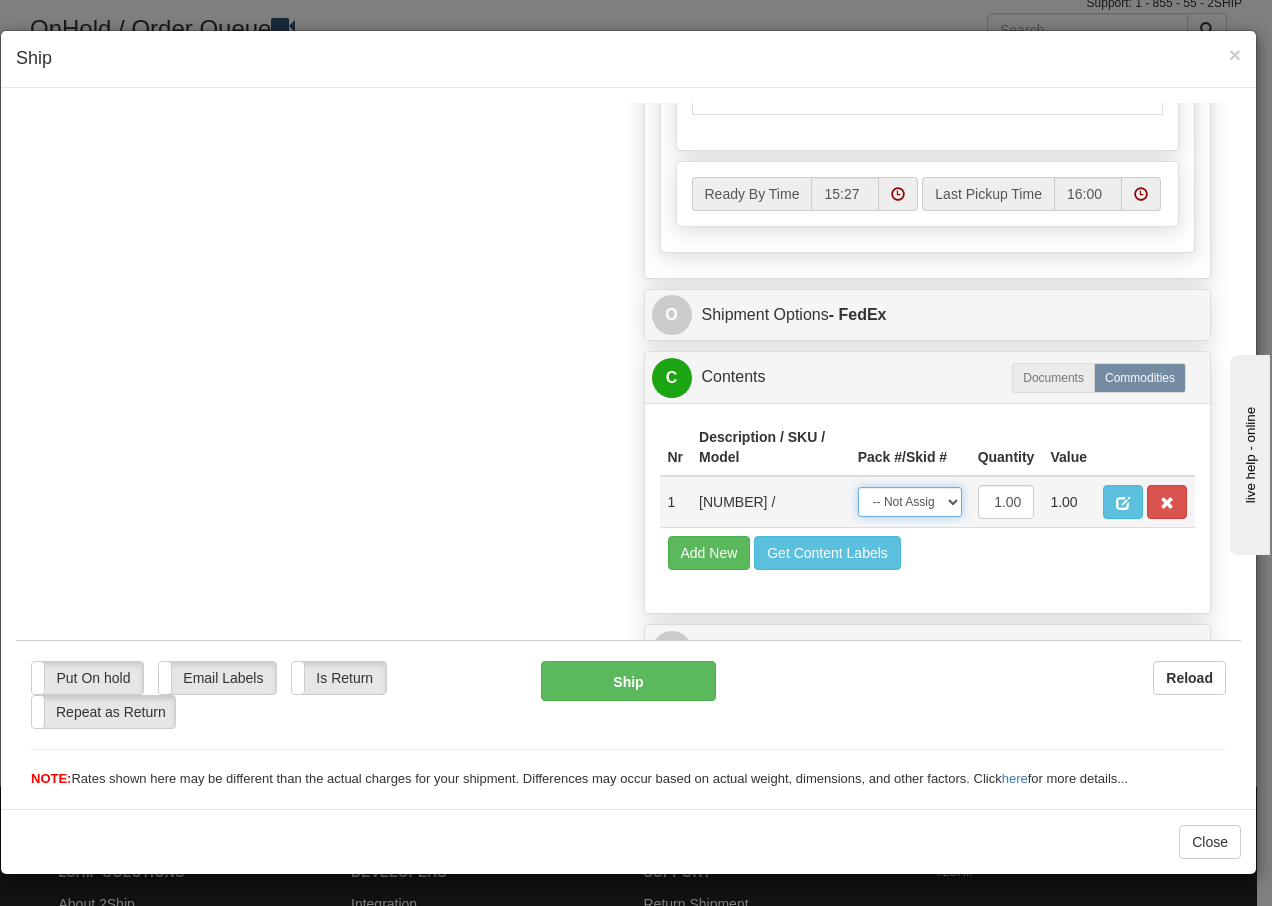 drag, startPoint x: 936, startPoint y: 505, endPoint x: 926, endPoint y: 517, distance: 15.6205 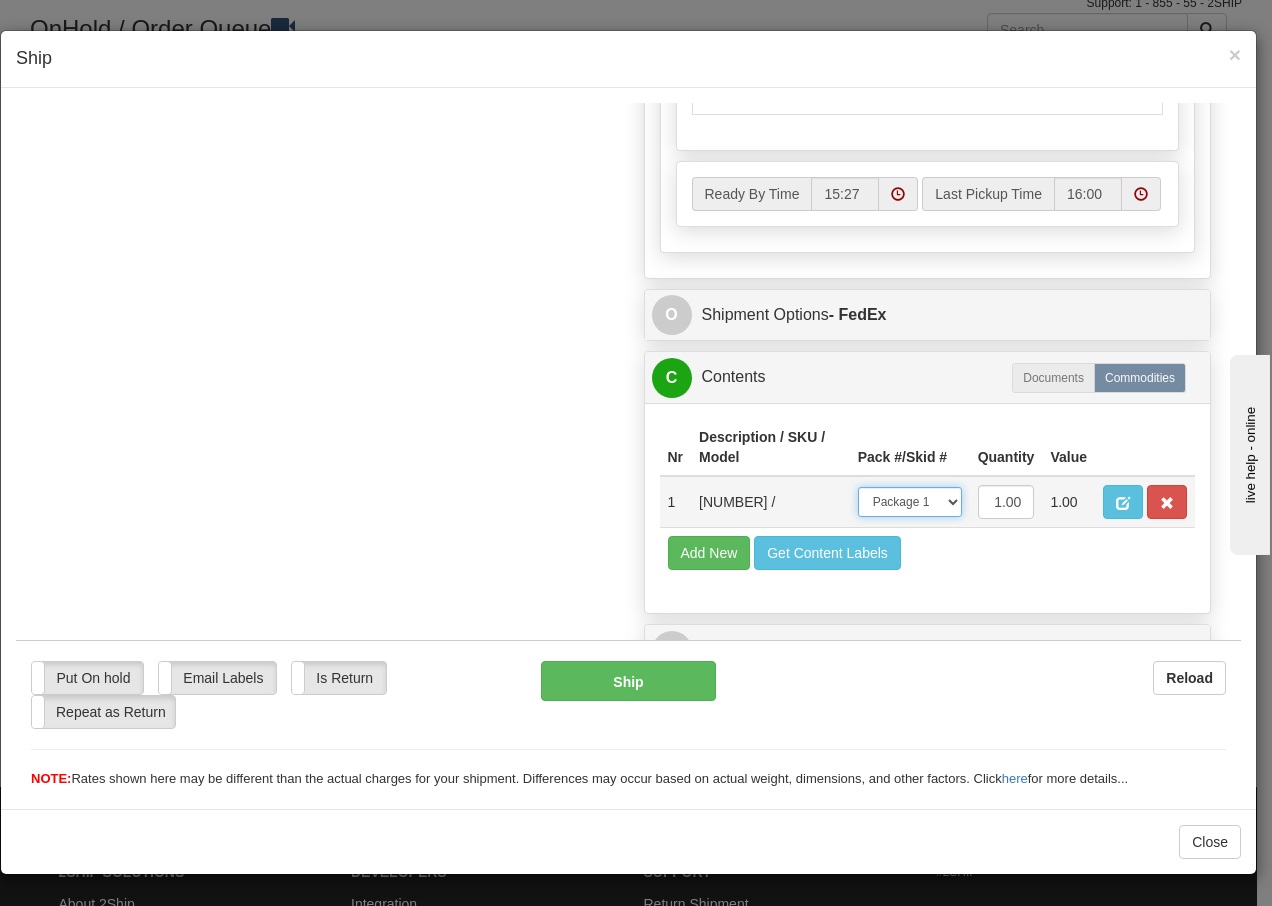 click on "-- Not Assigned --
Package 1" at bounding box center (910, 501) 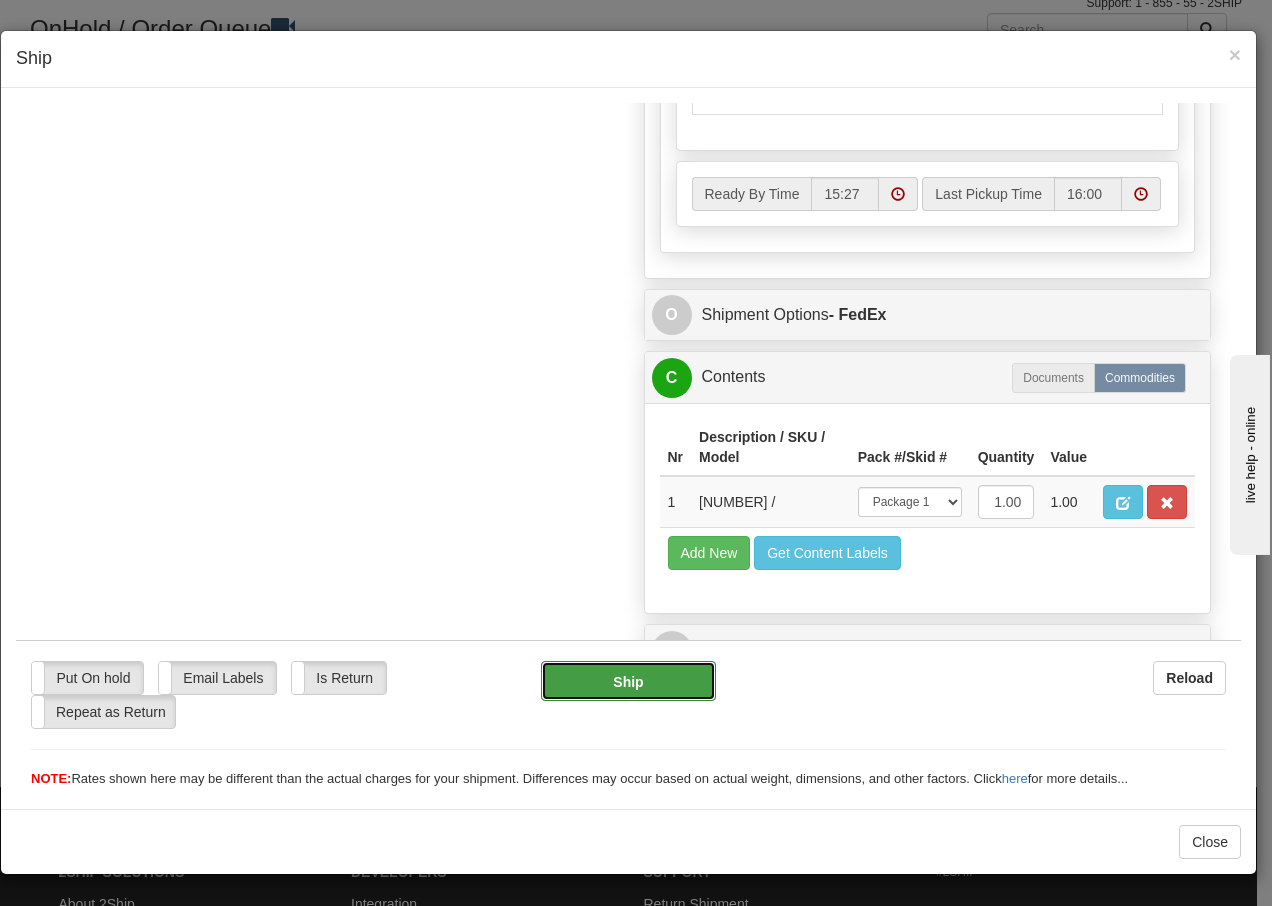 click on "Ship" at bounding box center (628, 680) 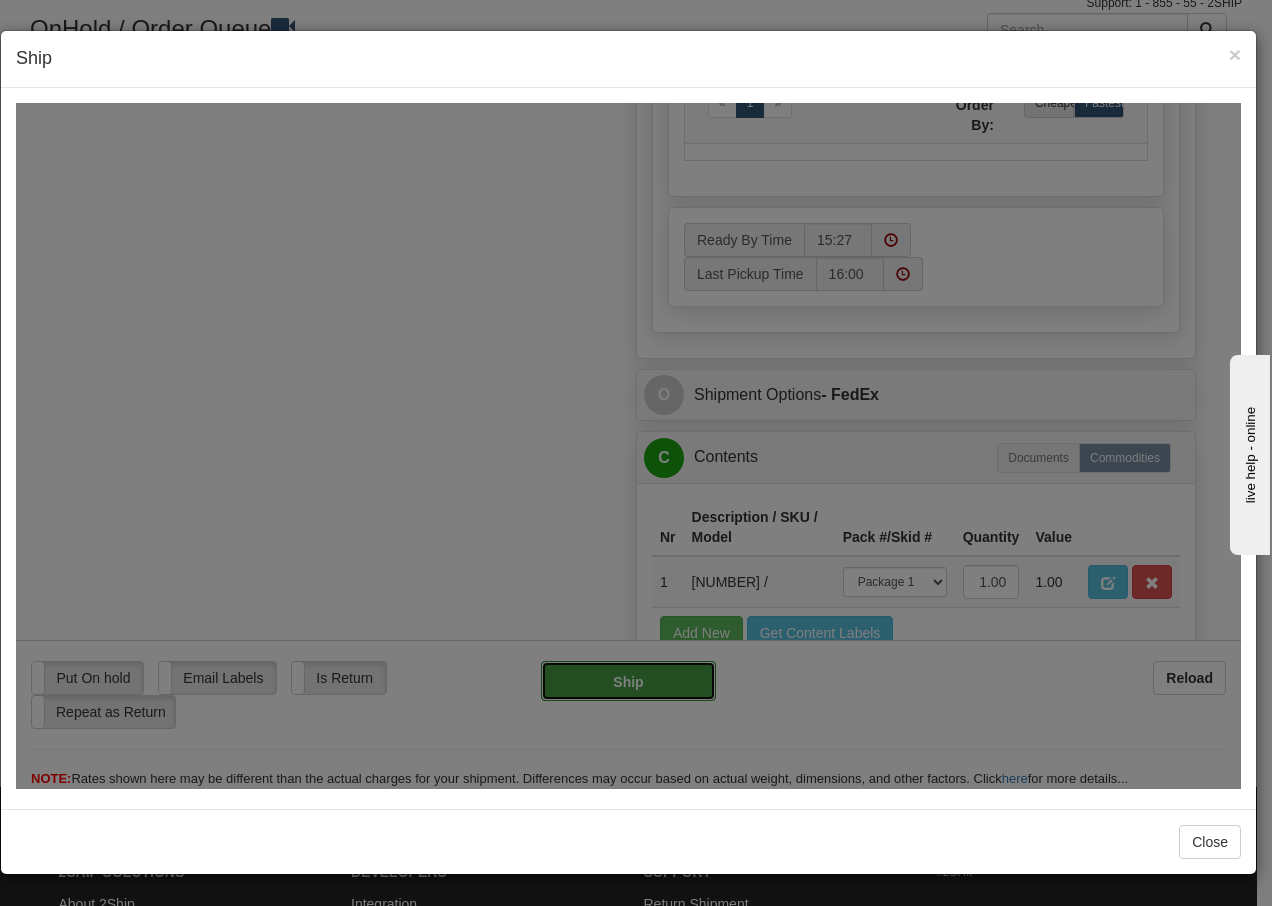 type on "92" 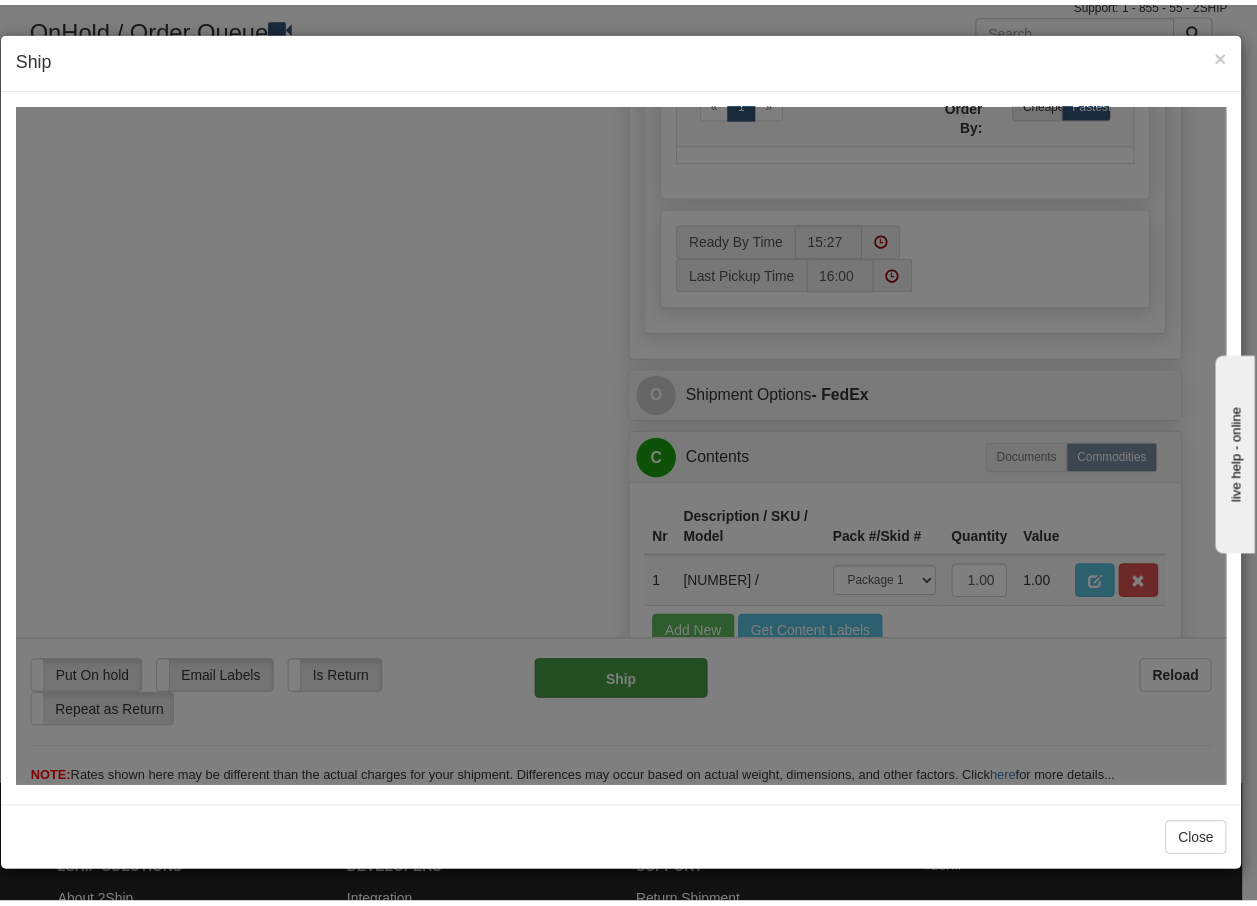 scroll, scrollTop: 1216, scrollLeft: 0, axis: vertical 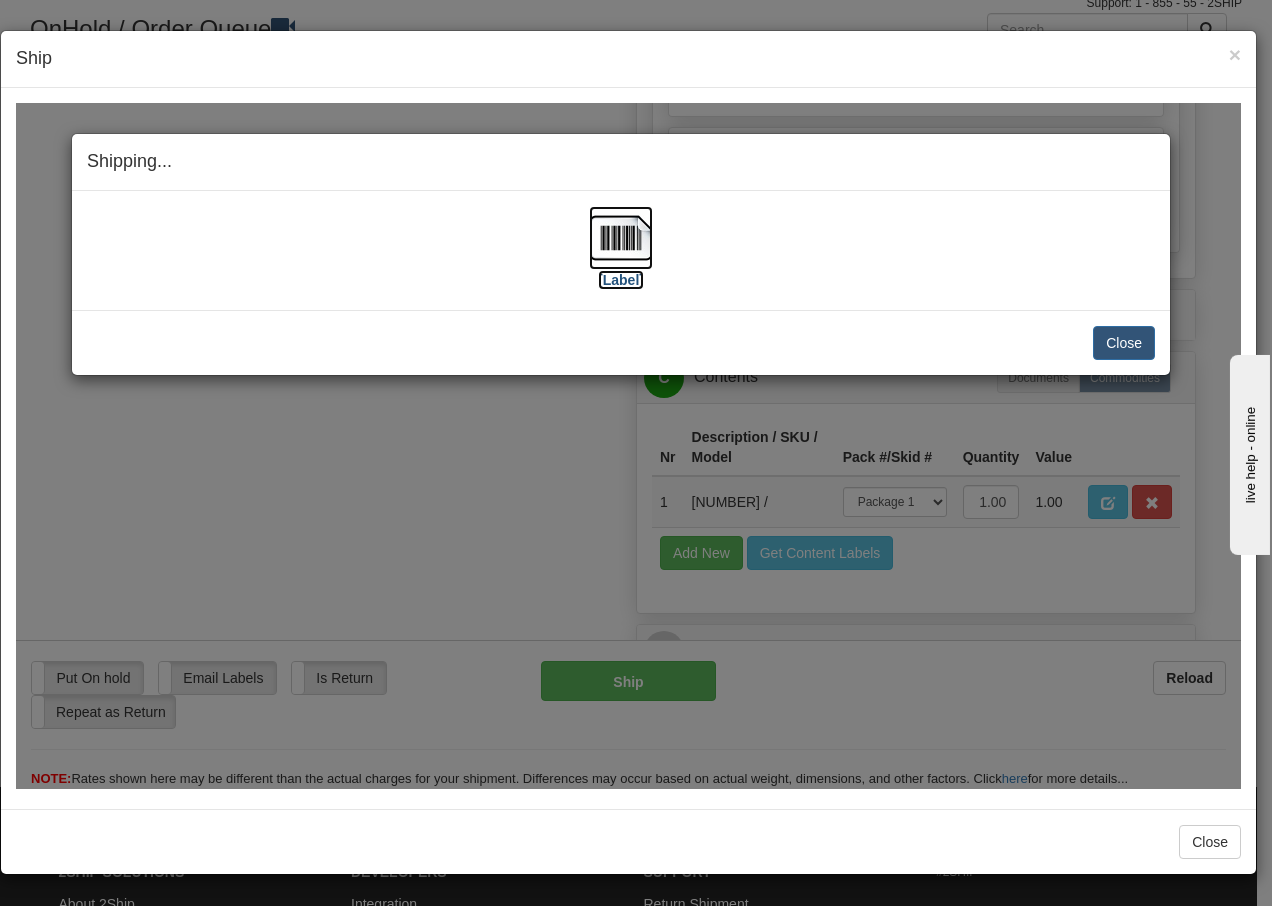 click at bounding box center (621, 237) 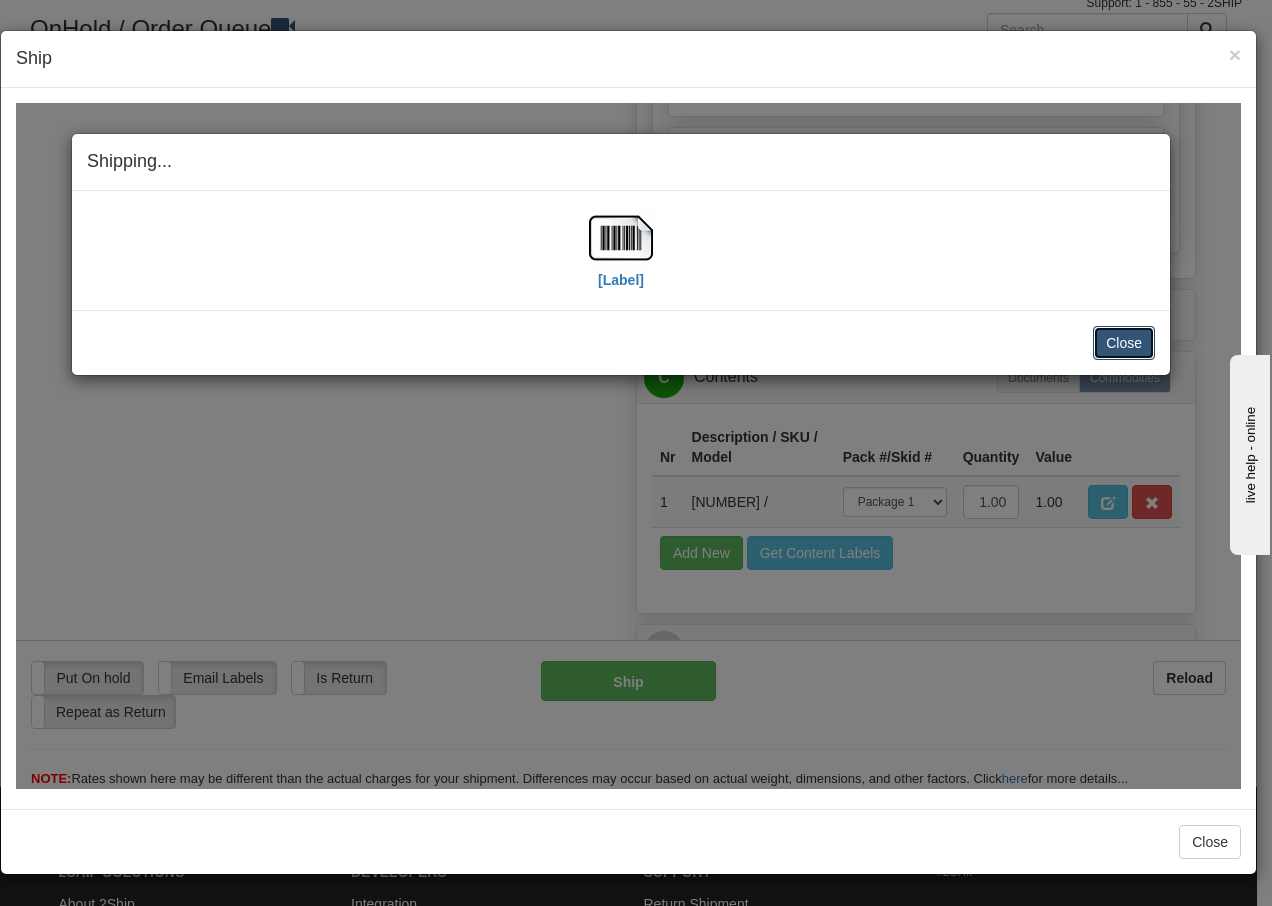 click on "Close" at bounding box center [1124, 342] 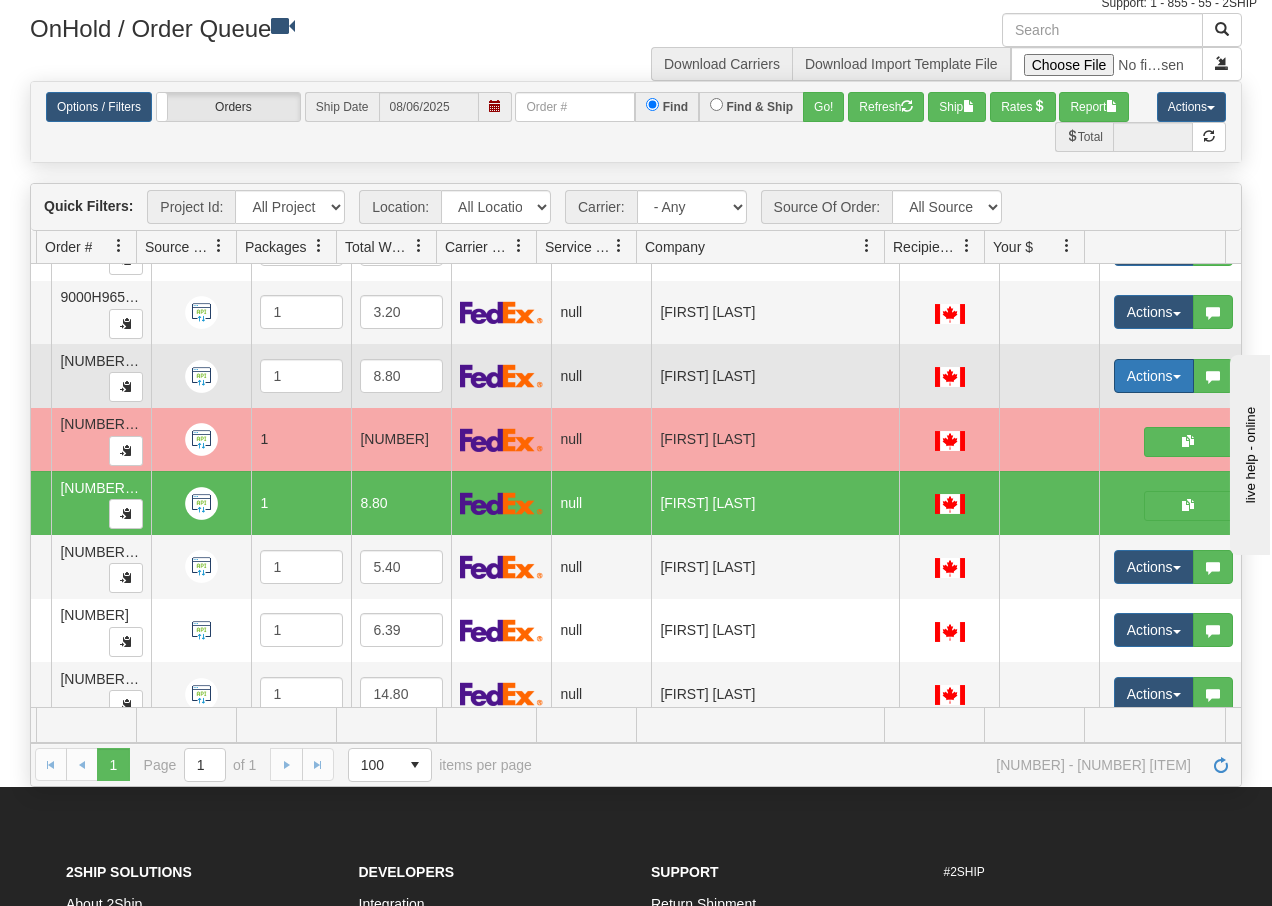 scroll, scrollTop: 0, scrollLeft: 0, axis: both 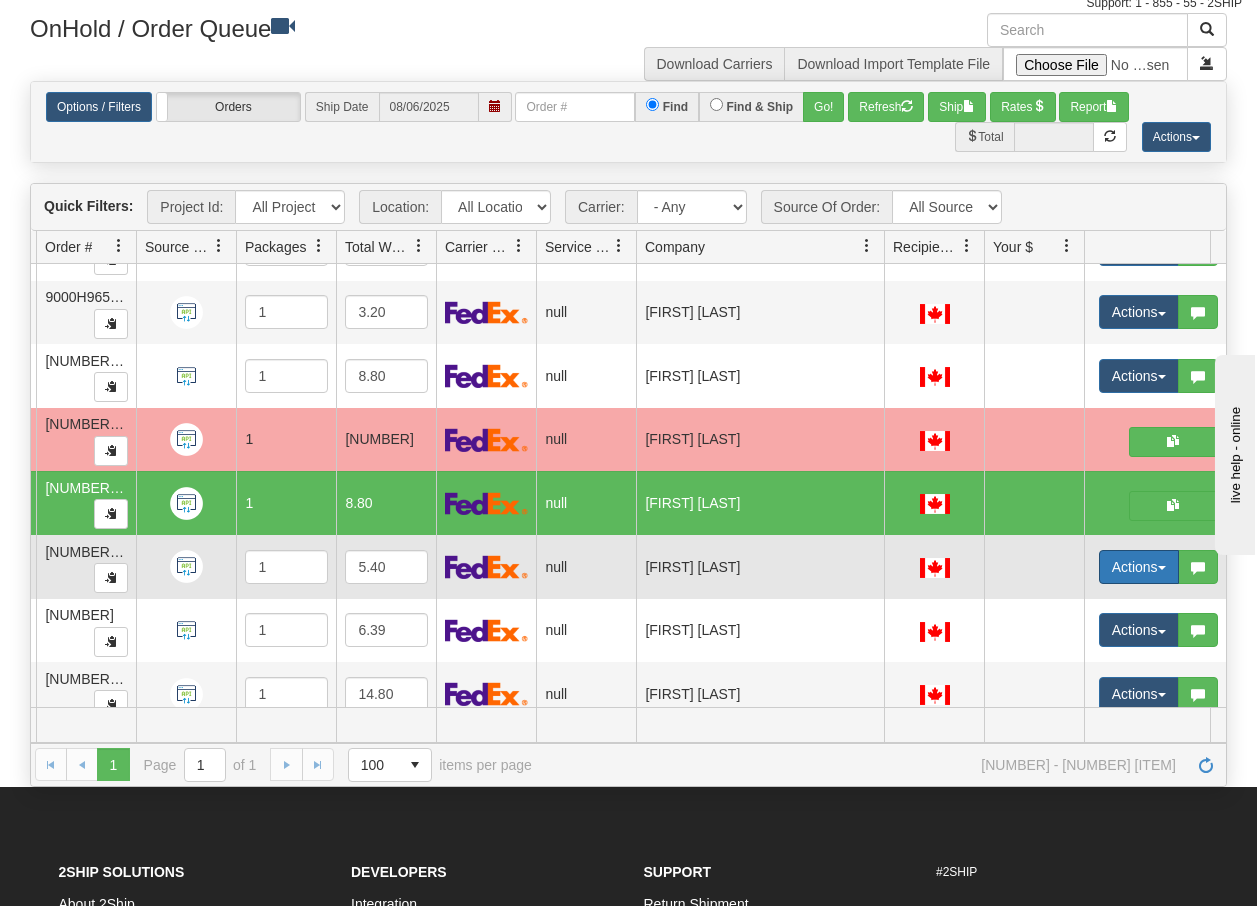 click on "Actions" at bounding box center [1139, 567] 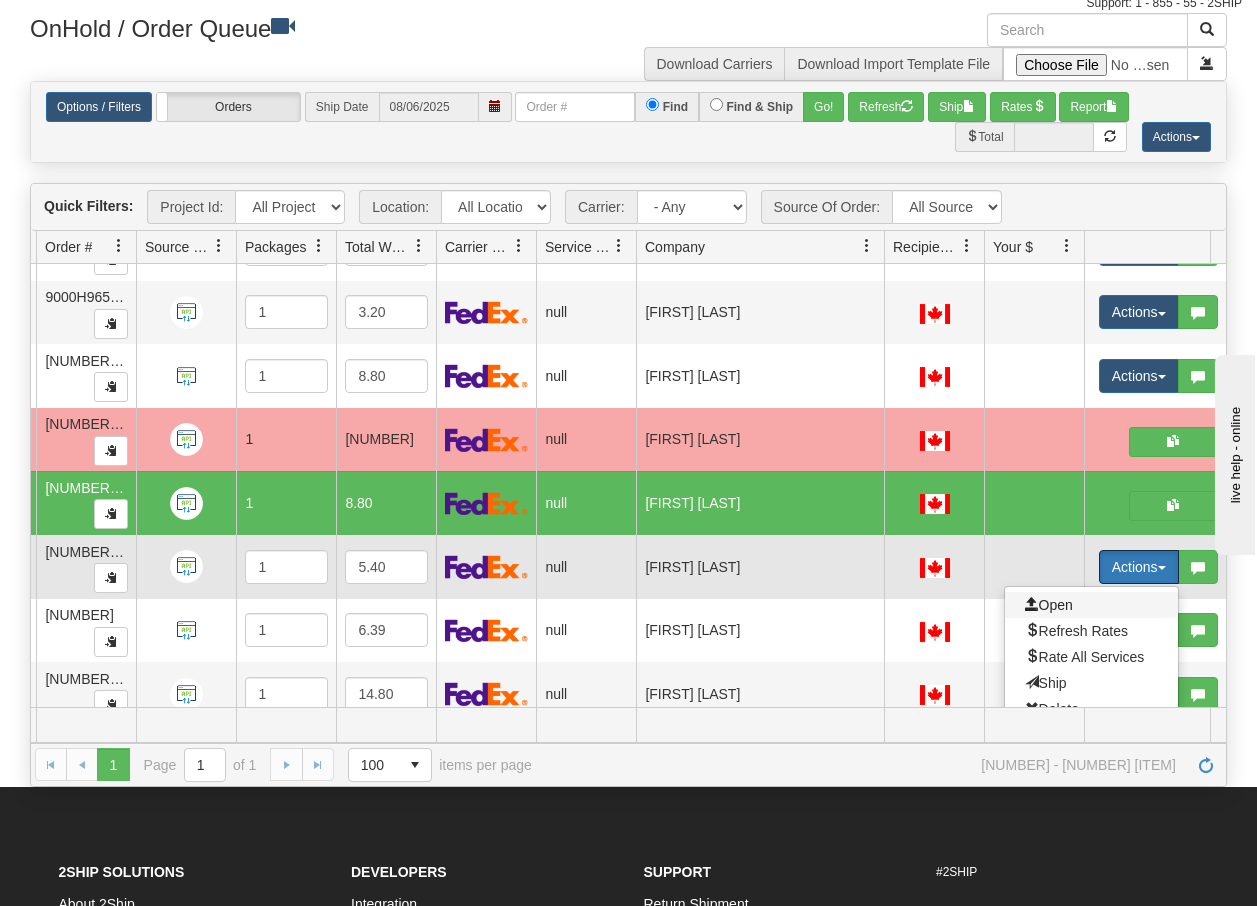click on "Open" at bounding box center (1049, 605) 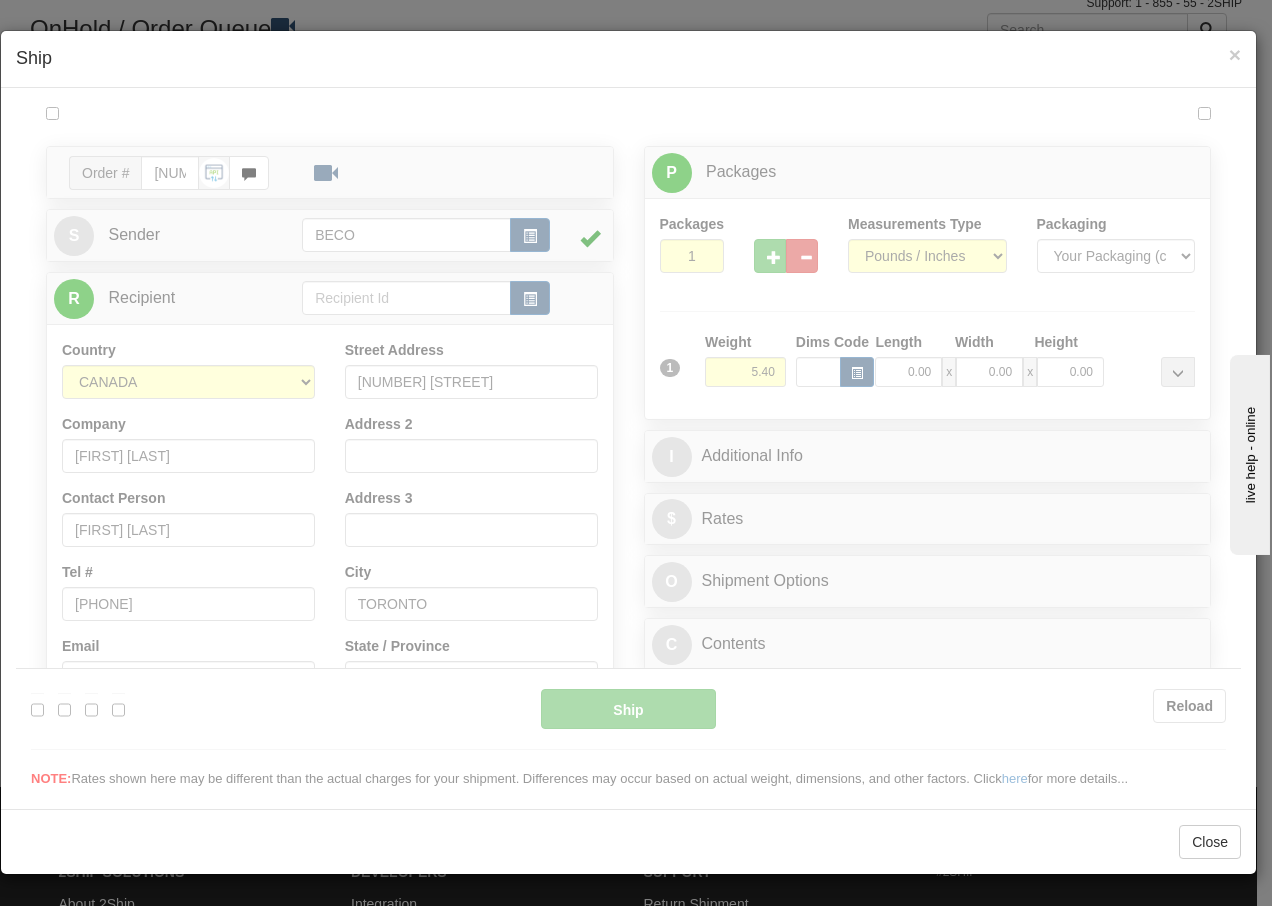 scroll, scrollTop: 0, scrollLeft: 0, axis: both 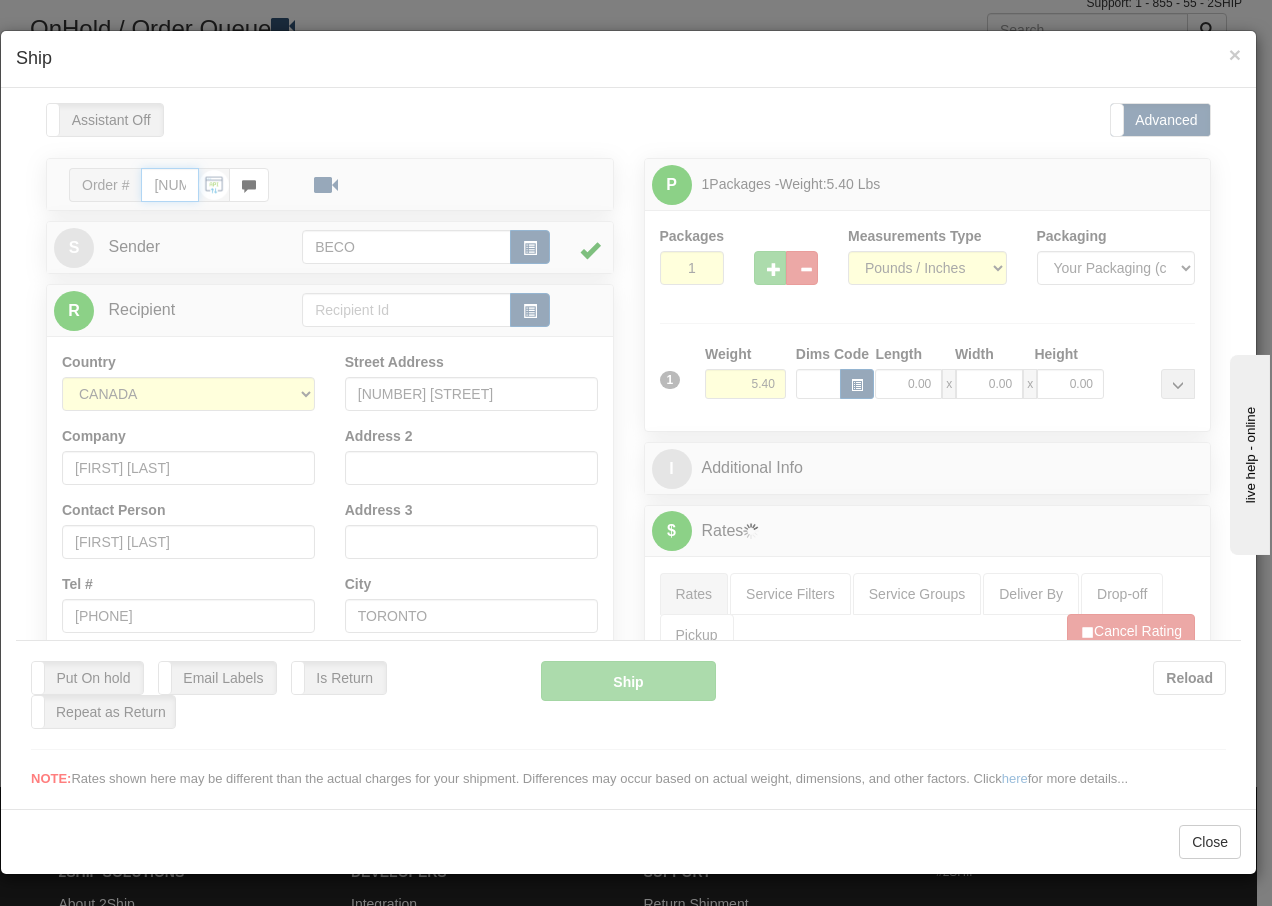 type on "15:29" 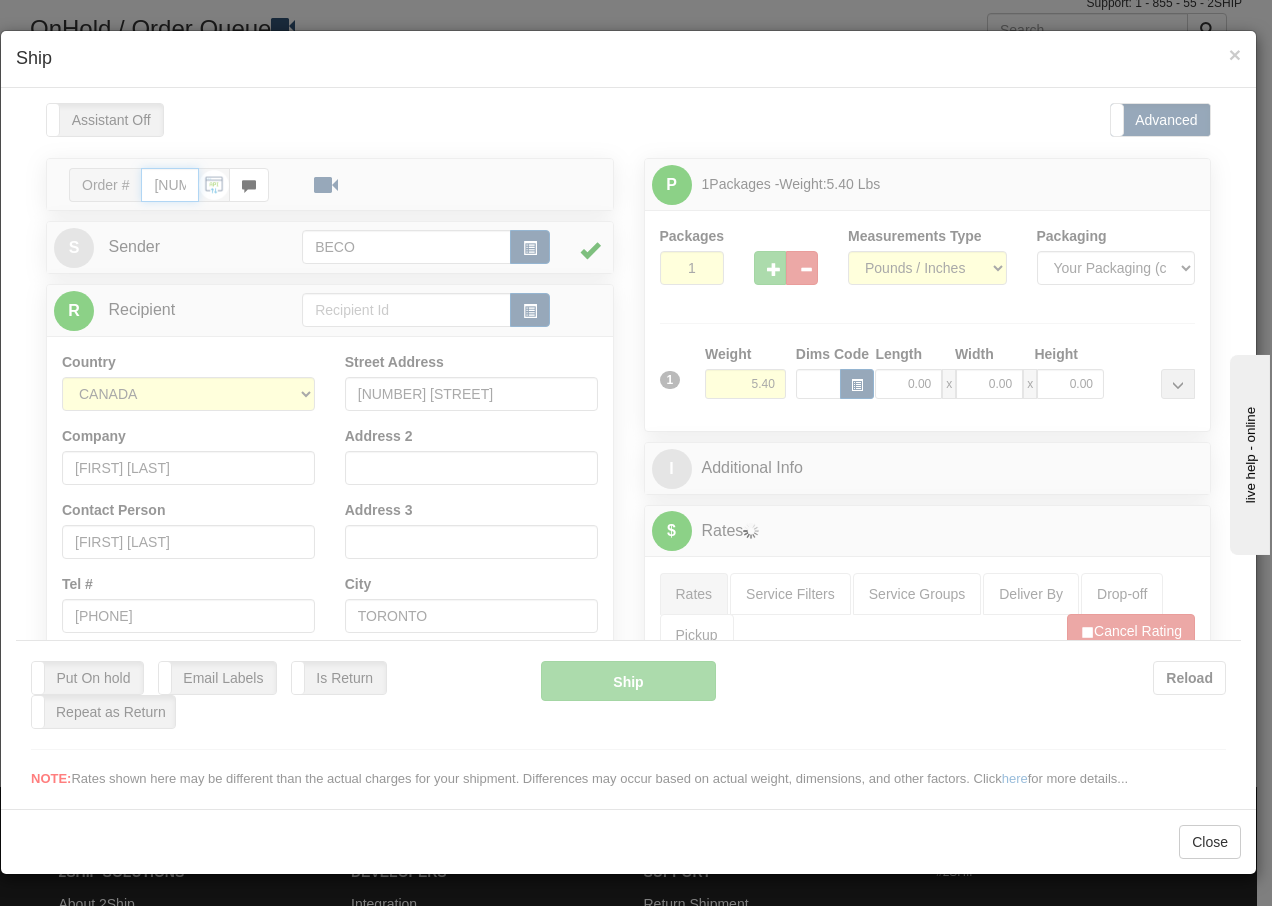 type on "16:00" 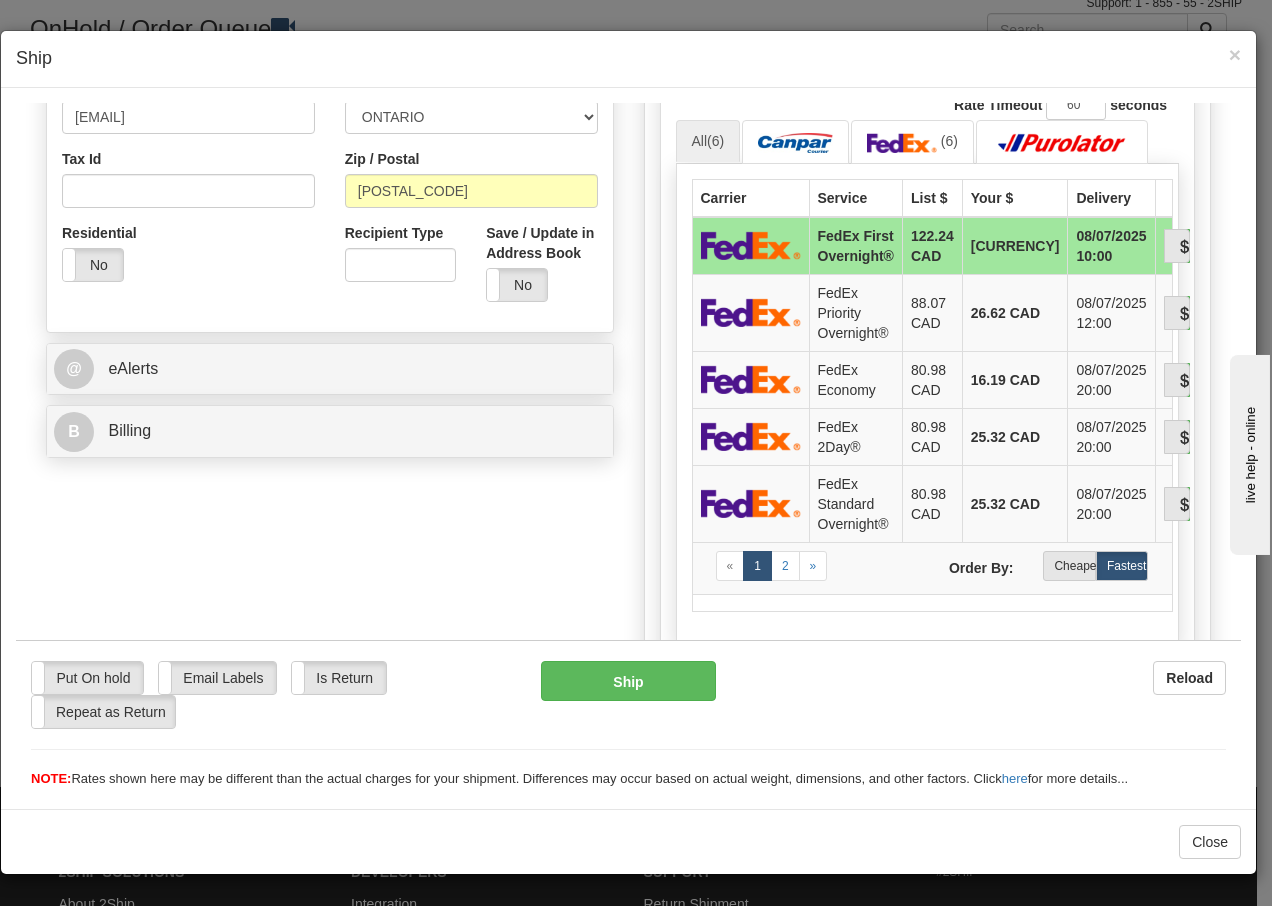 scroll, scrollTop: 613, scrollLeft: 0, axis: vertical 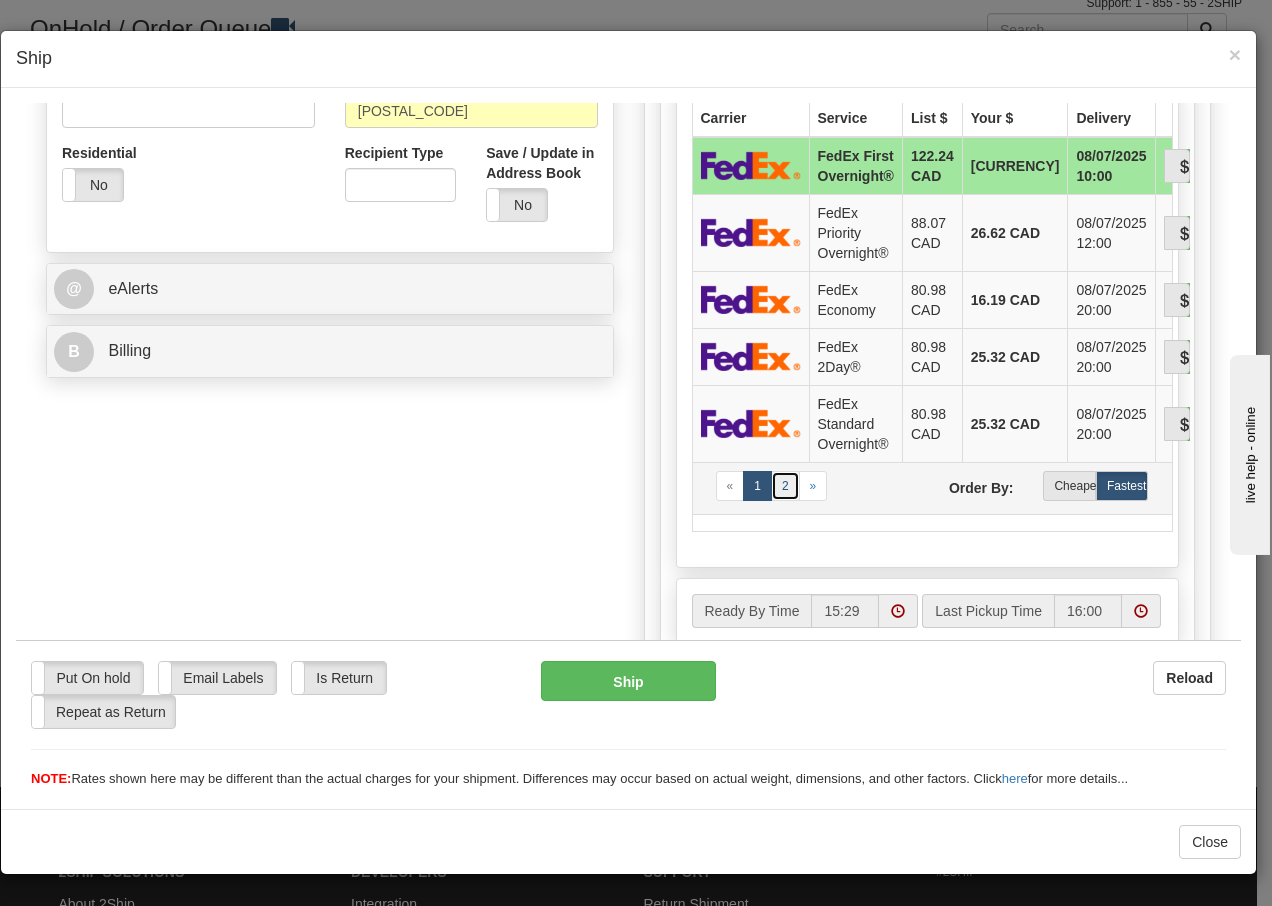 click on "2" at bounding box center (785, 485) 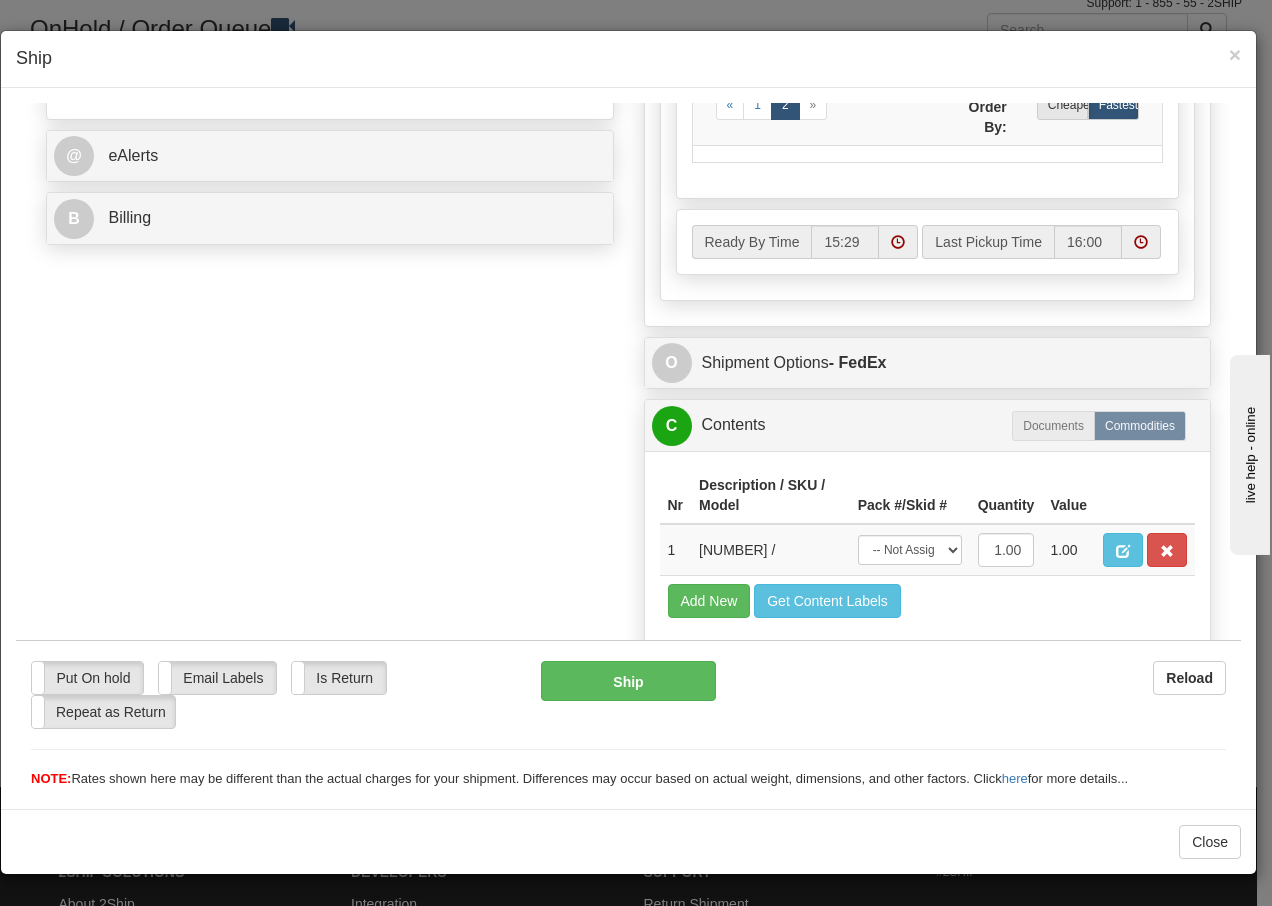 scroll, scrollTop: 868, scrollLeft: 0, axis: vertical 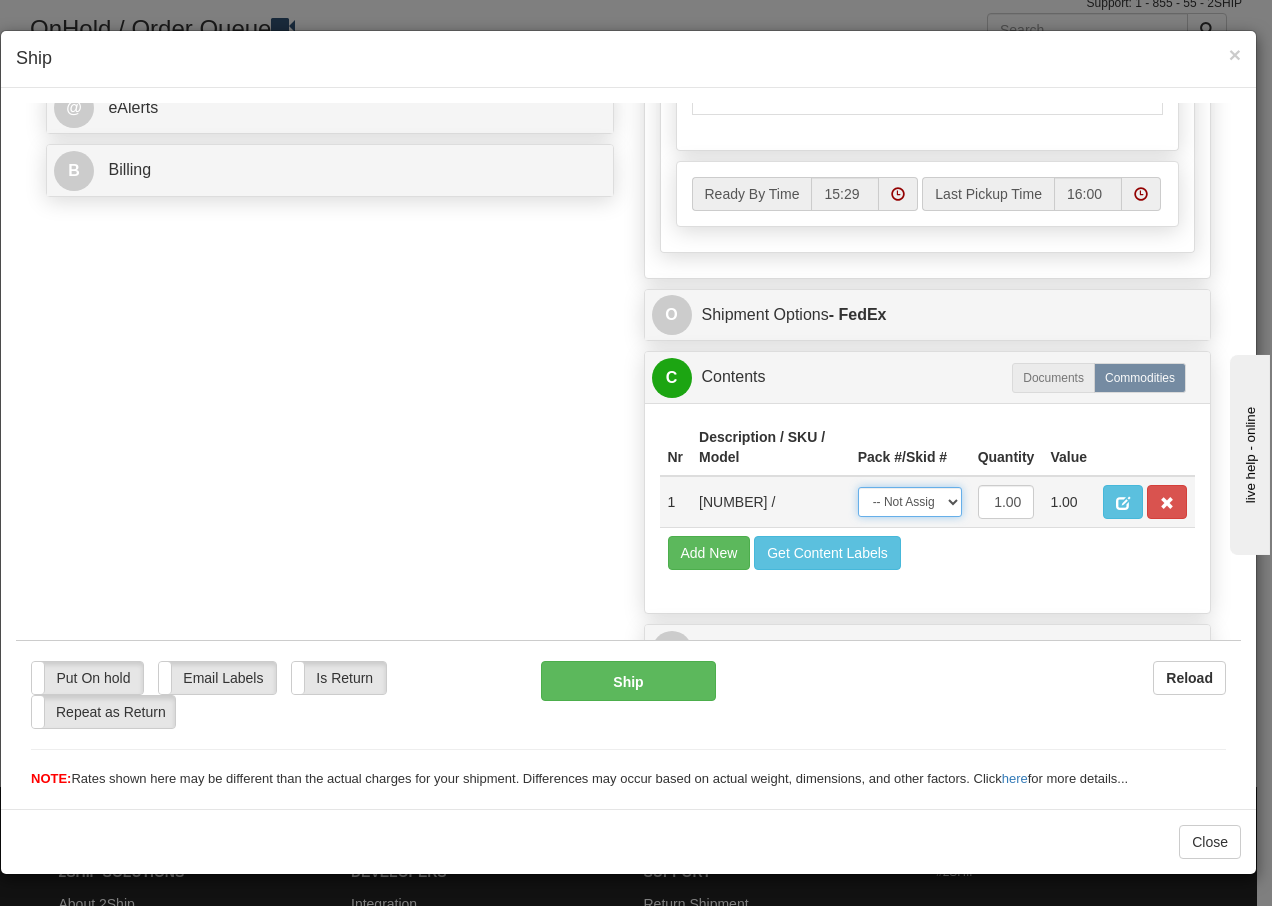 click on "-- Not Assigned --
Package 1" at bounding box center [910, 501] 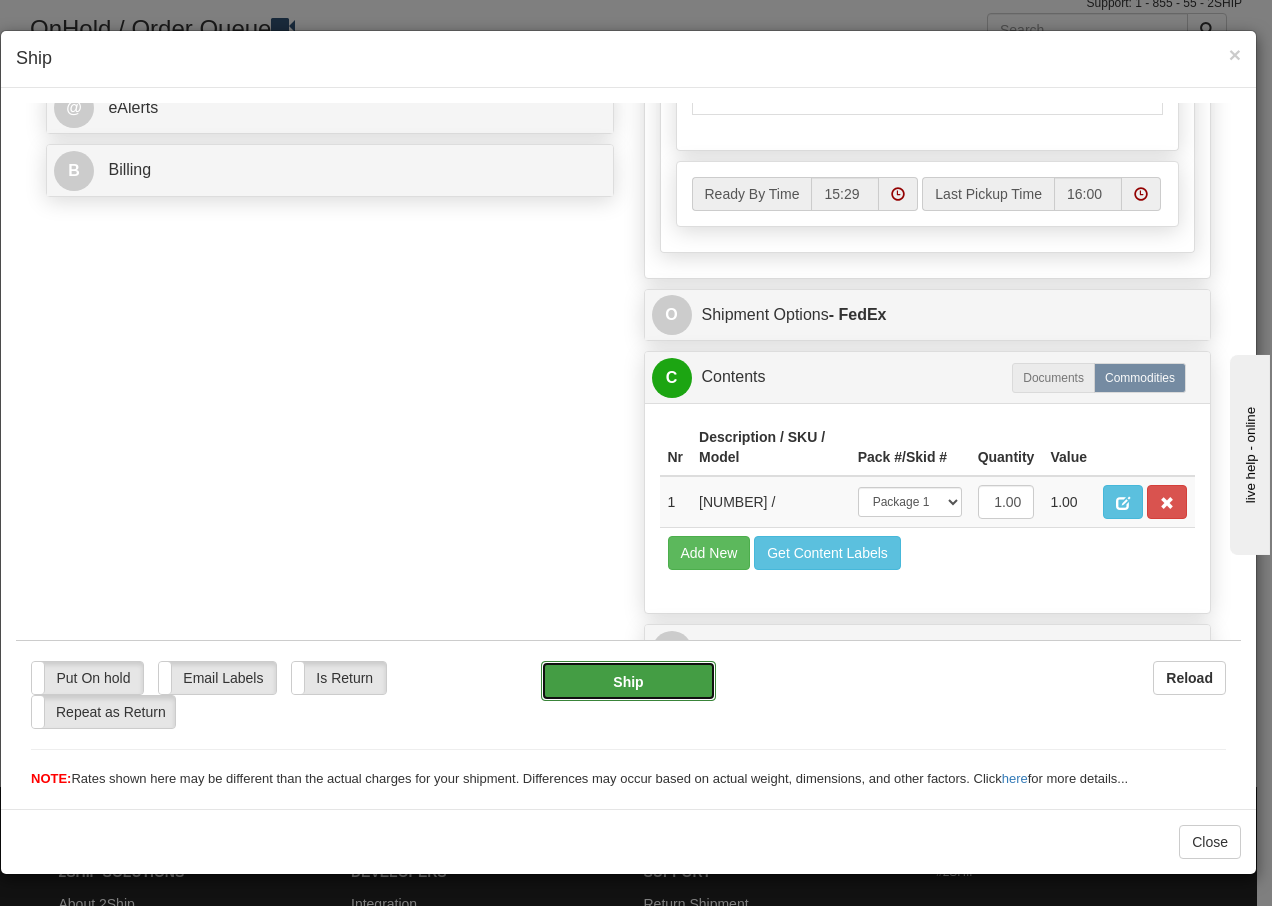 click on "Ship" at bounding box center (628, 680) 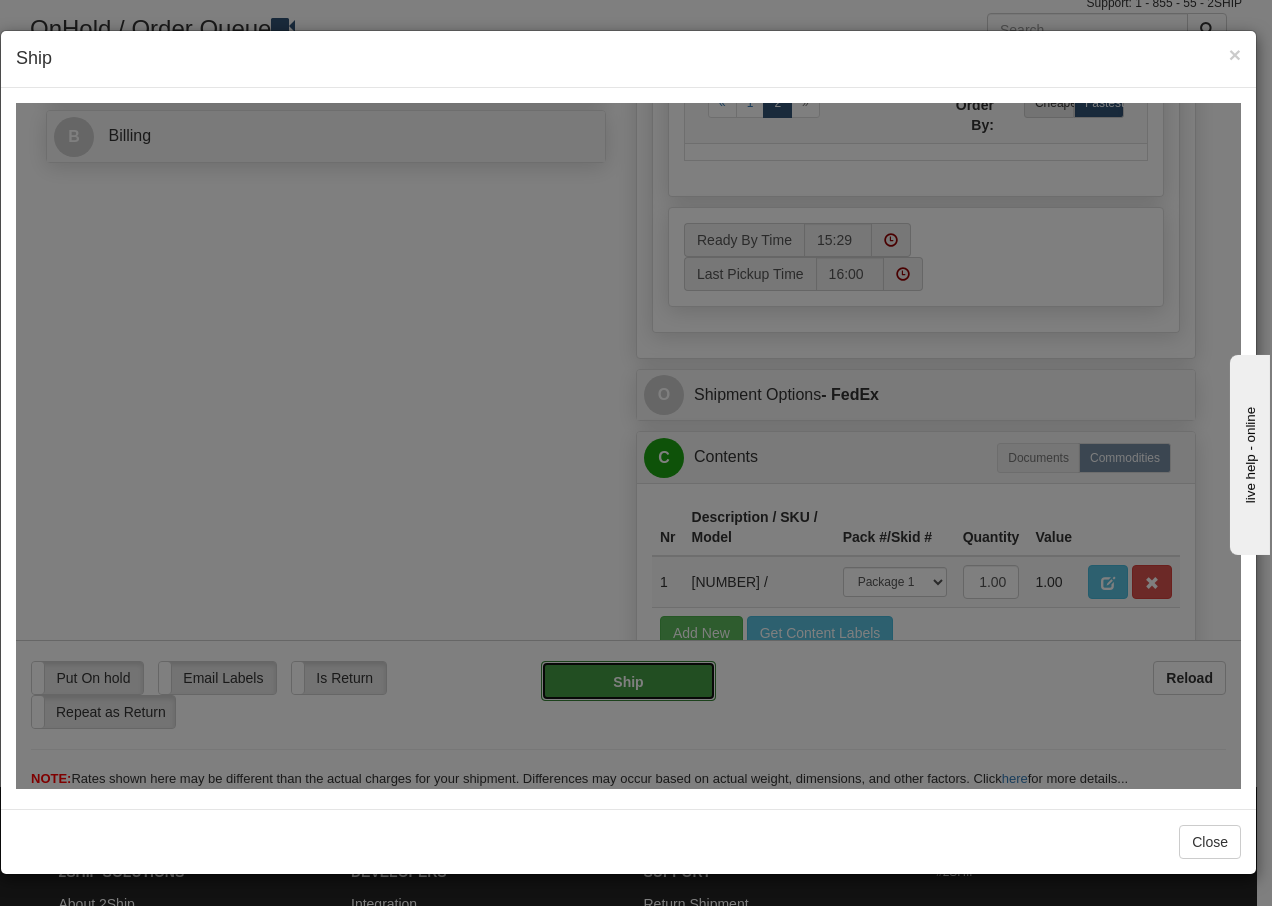 type on "92" 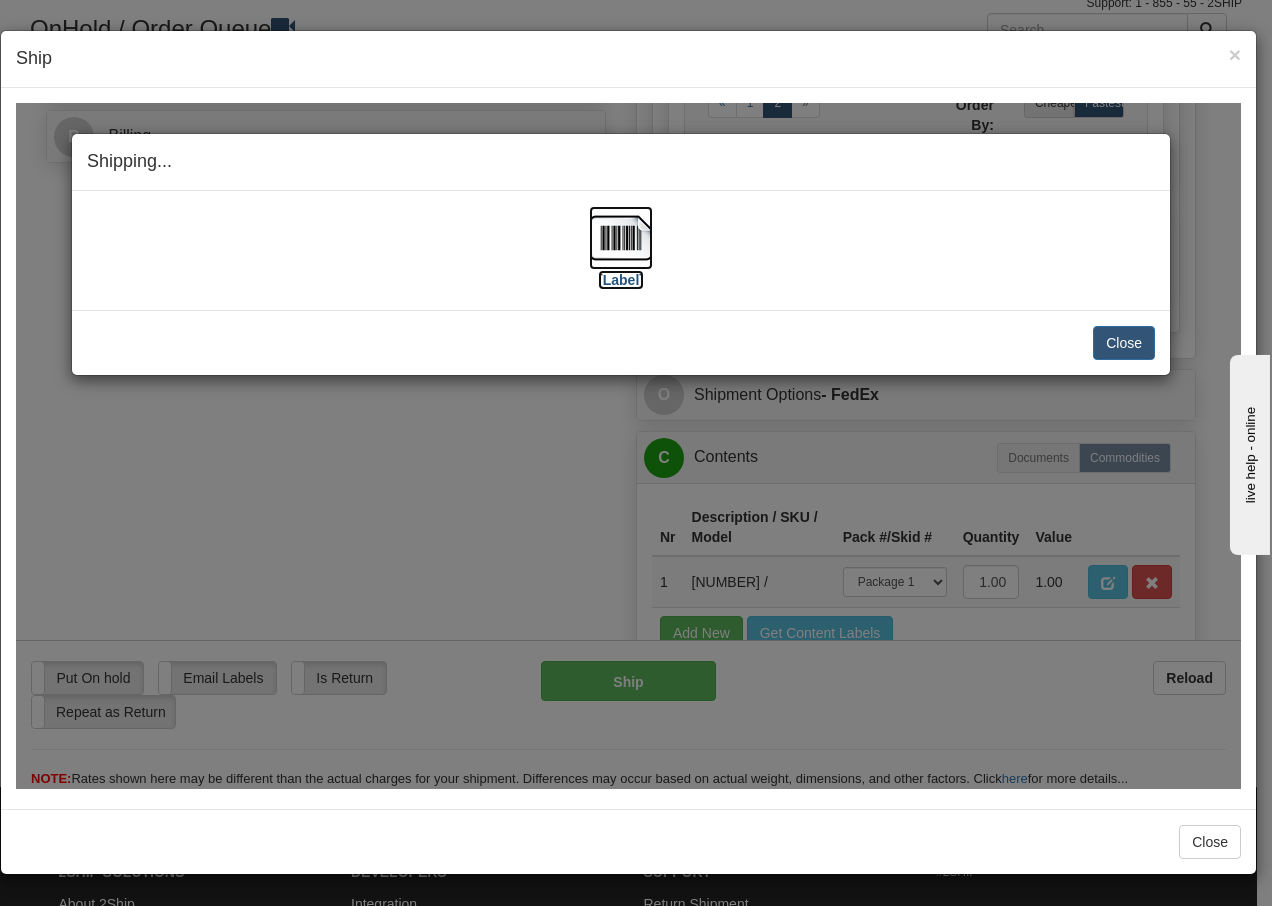 click at bounding box center [621, 237] 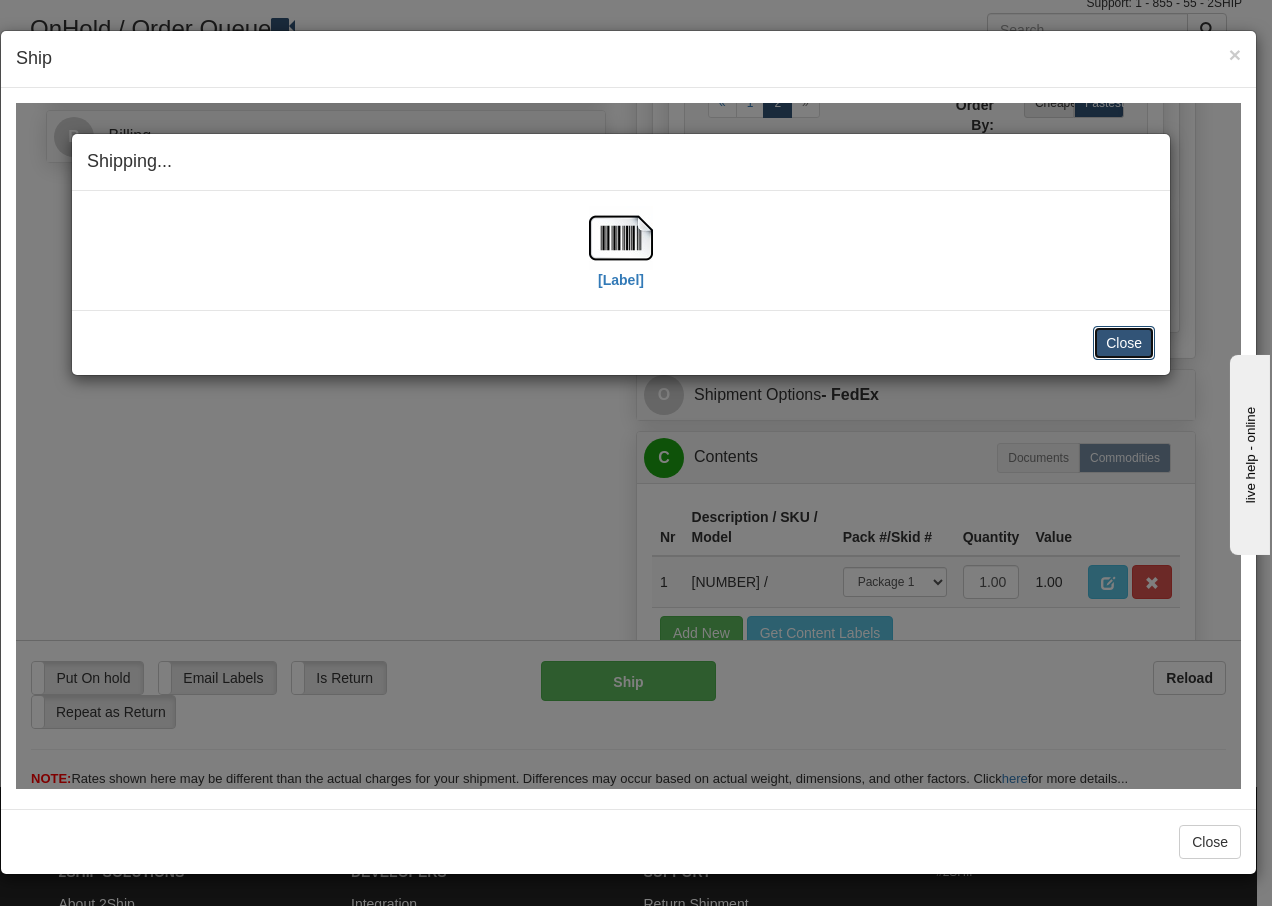 click on "Close" at bounding box center [1124, 342] 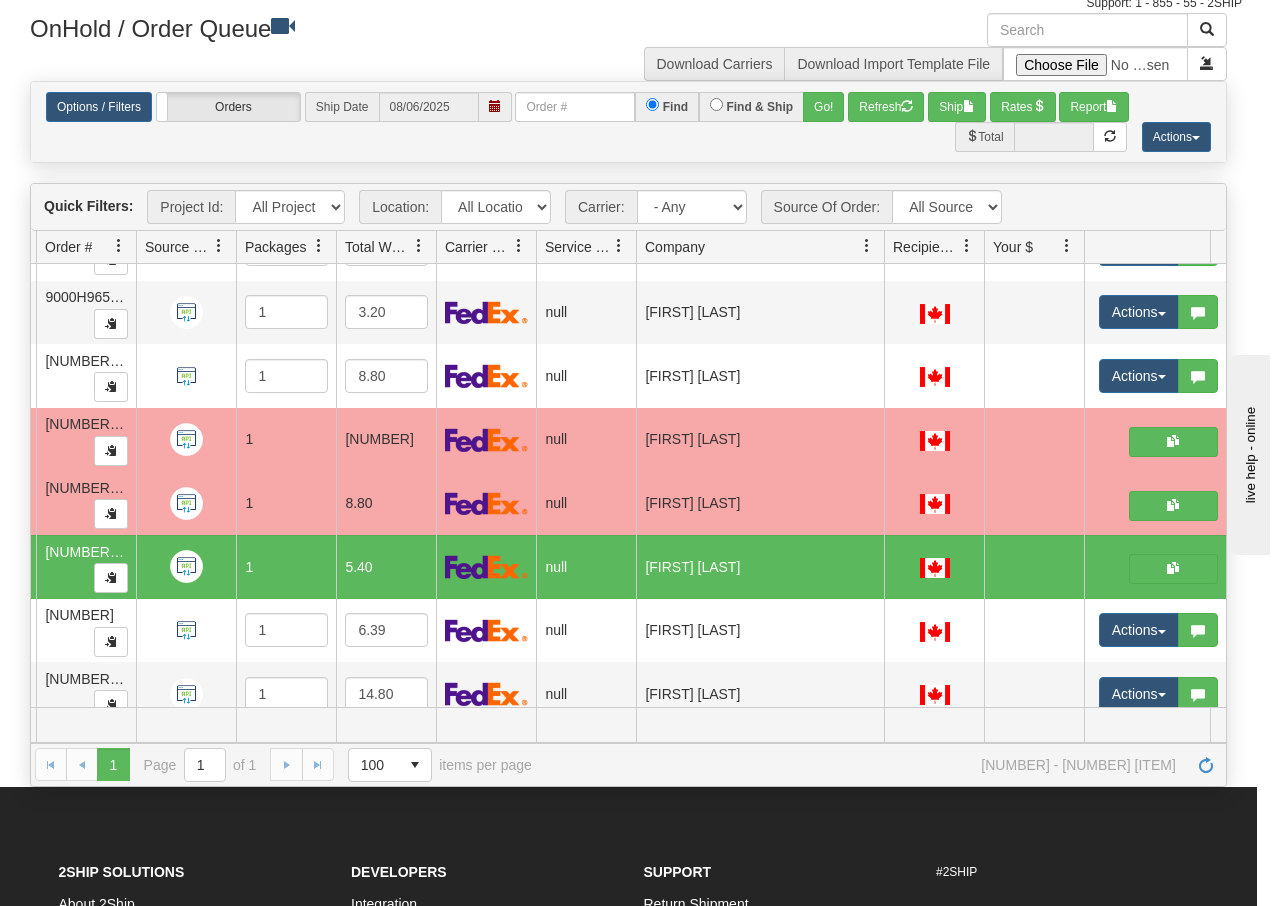 scroll, scrollTop: 0, scrollLeft: 0, axis: both 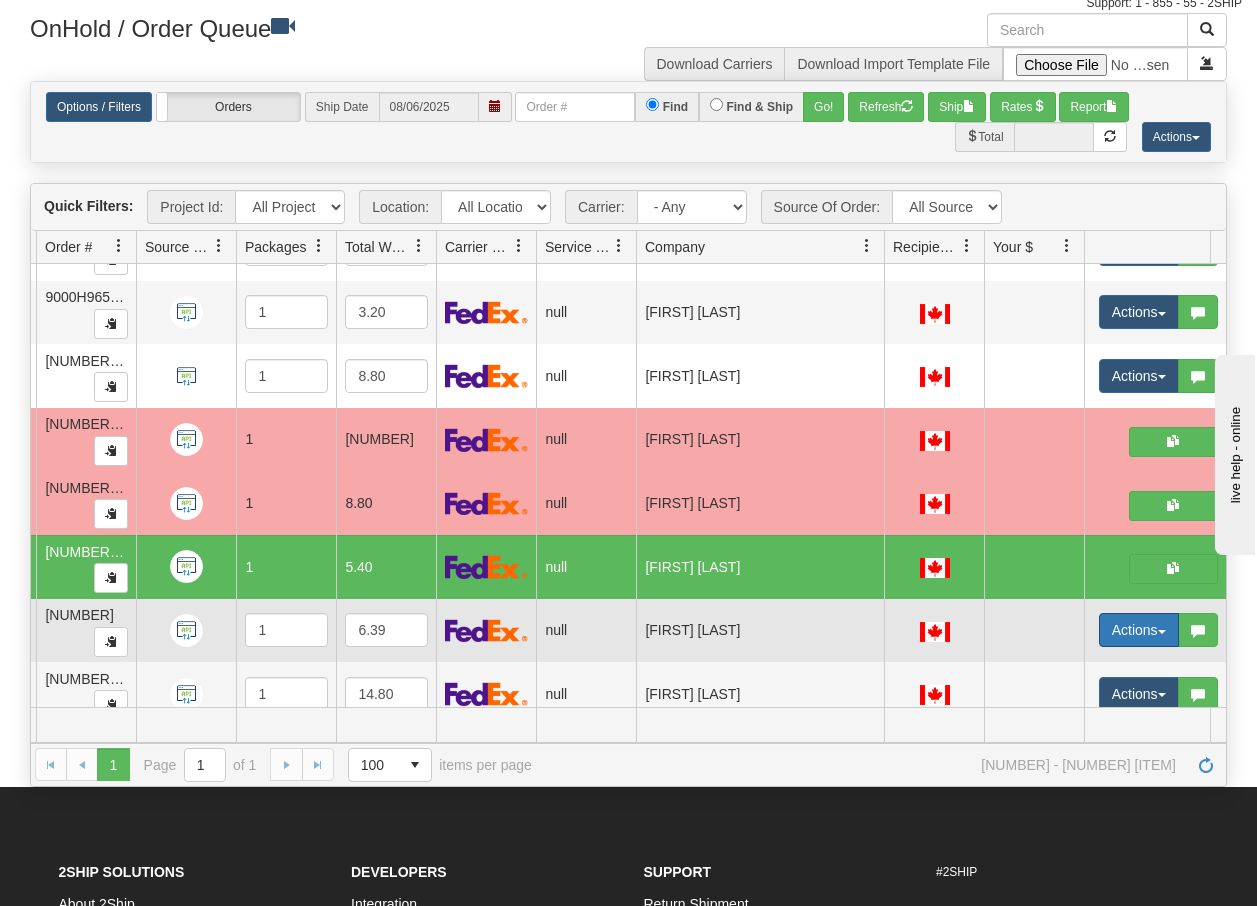 click on "Actions" at bounding box center [1139, 630] 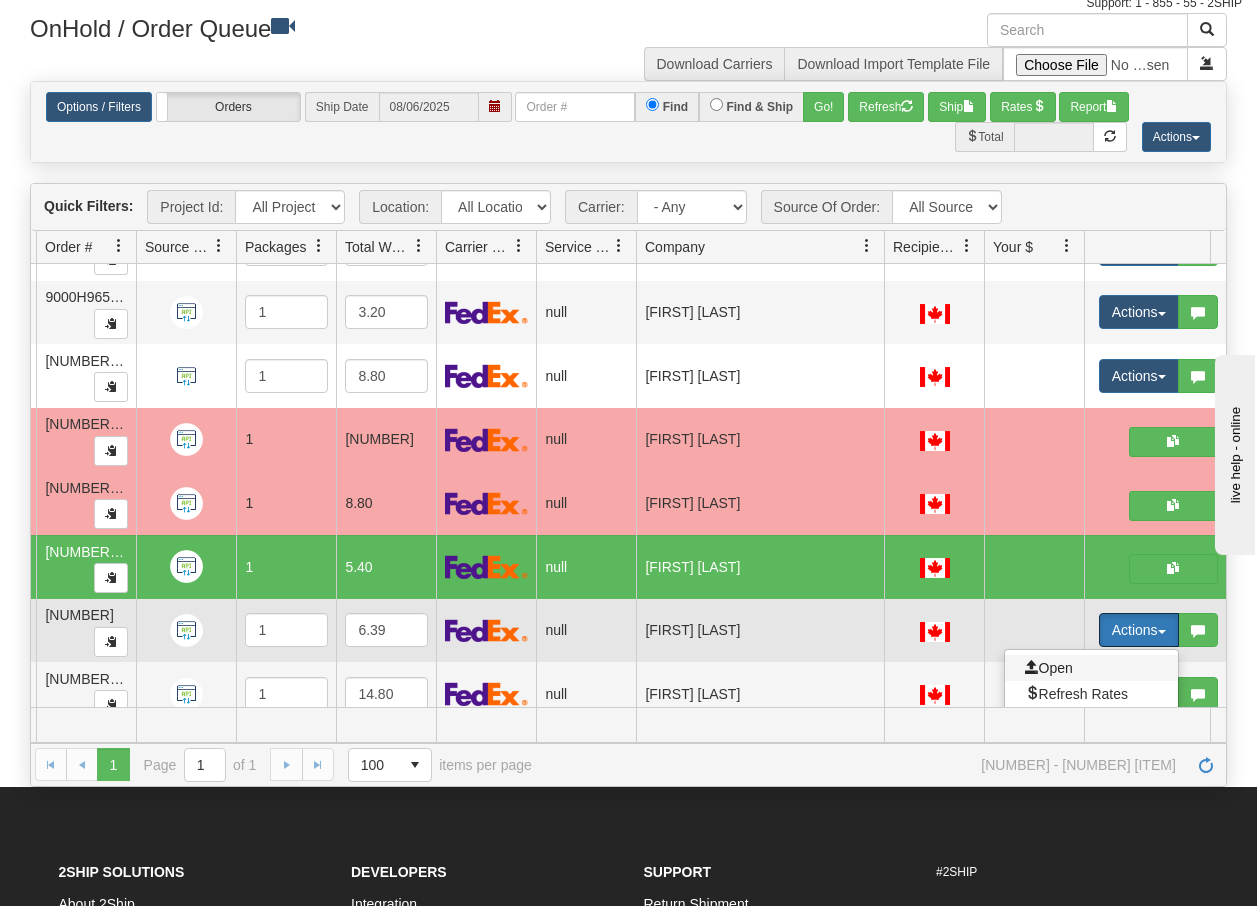 click on "Open" at bounding box center (1049, 668) 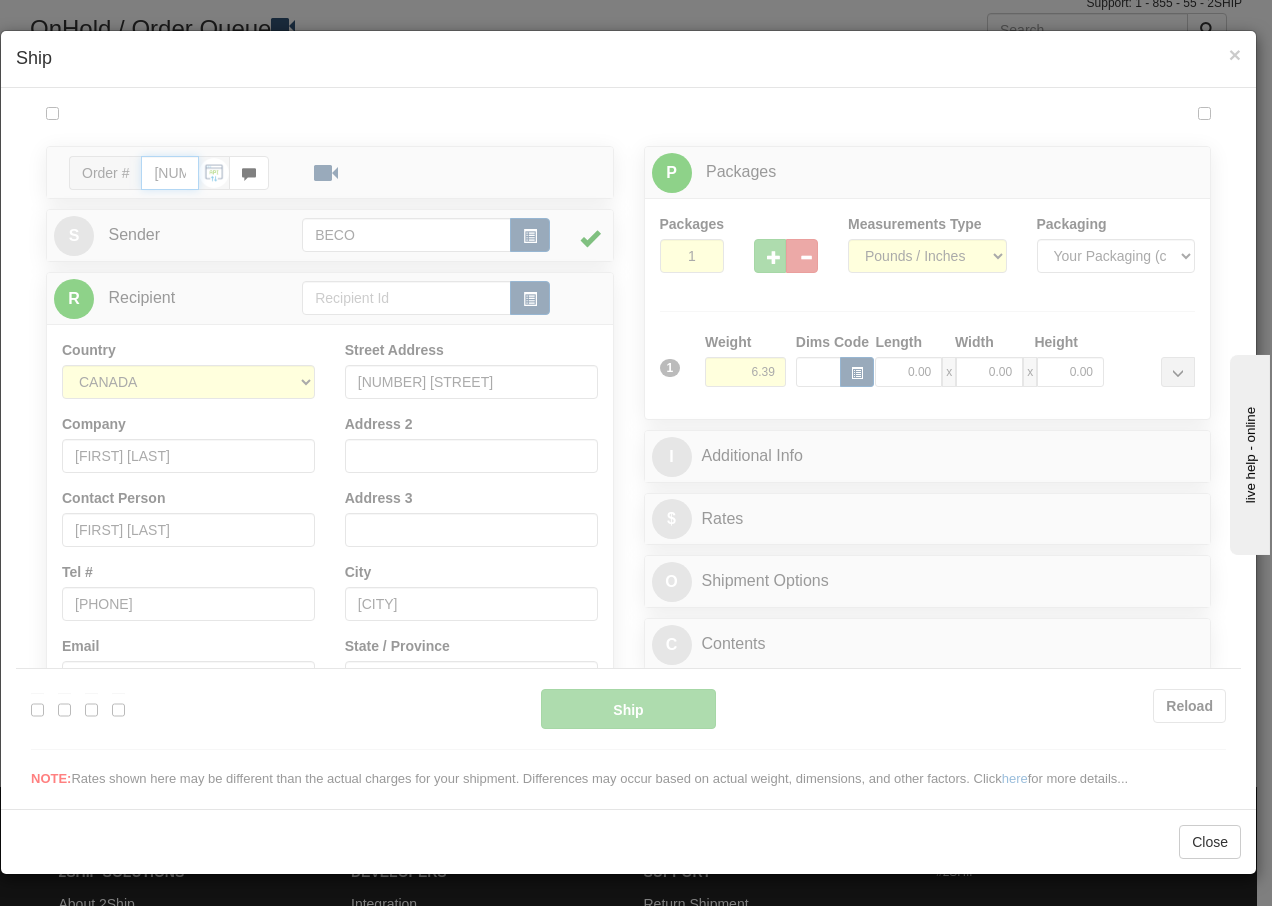 type on "15:29" 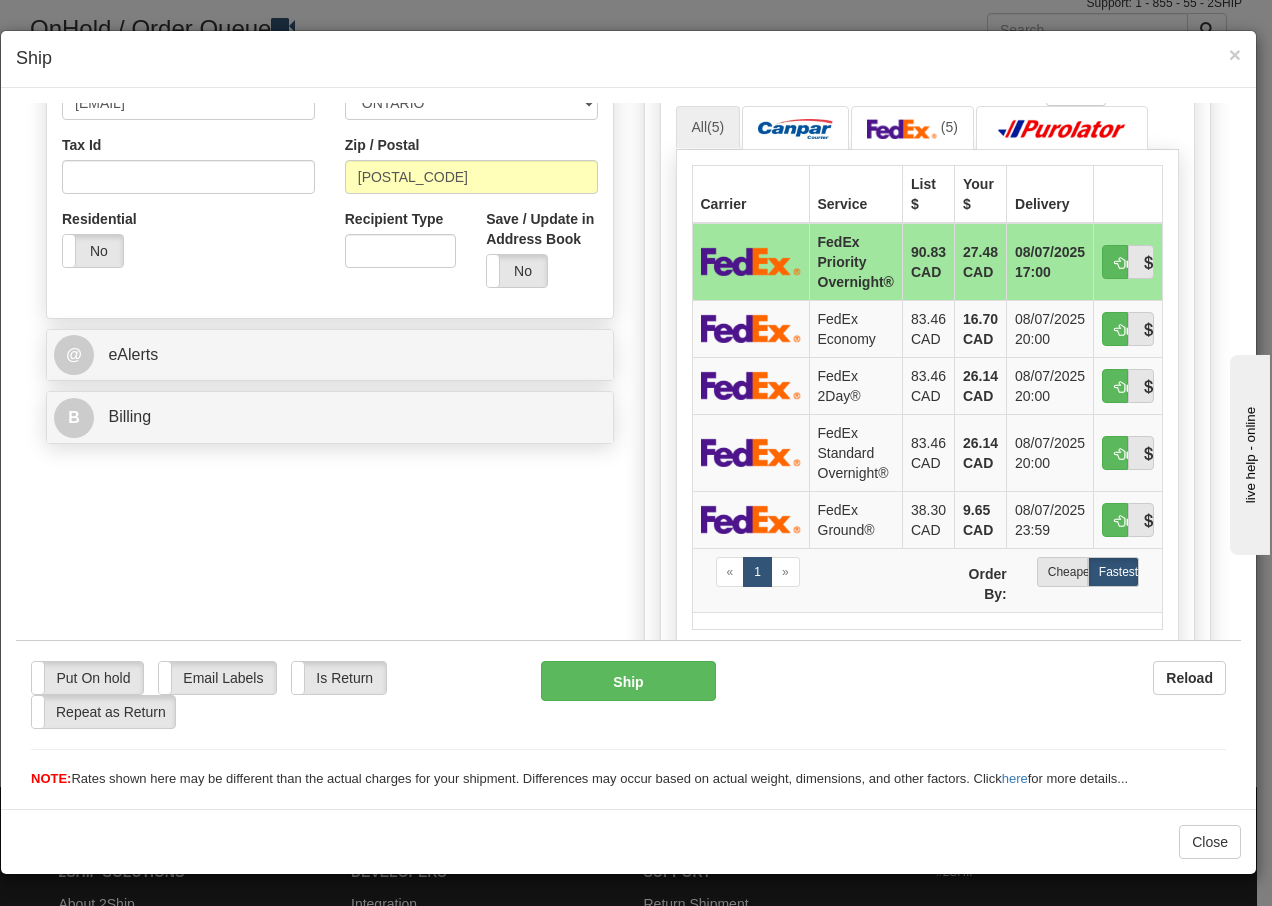 scroll, scrollTop: 626, scrollLeft: 0, axis: vertical 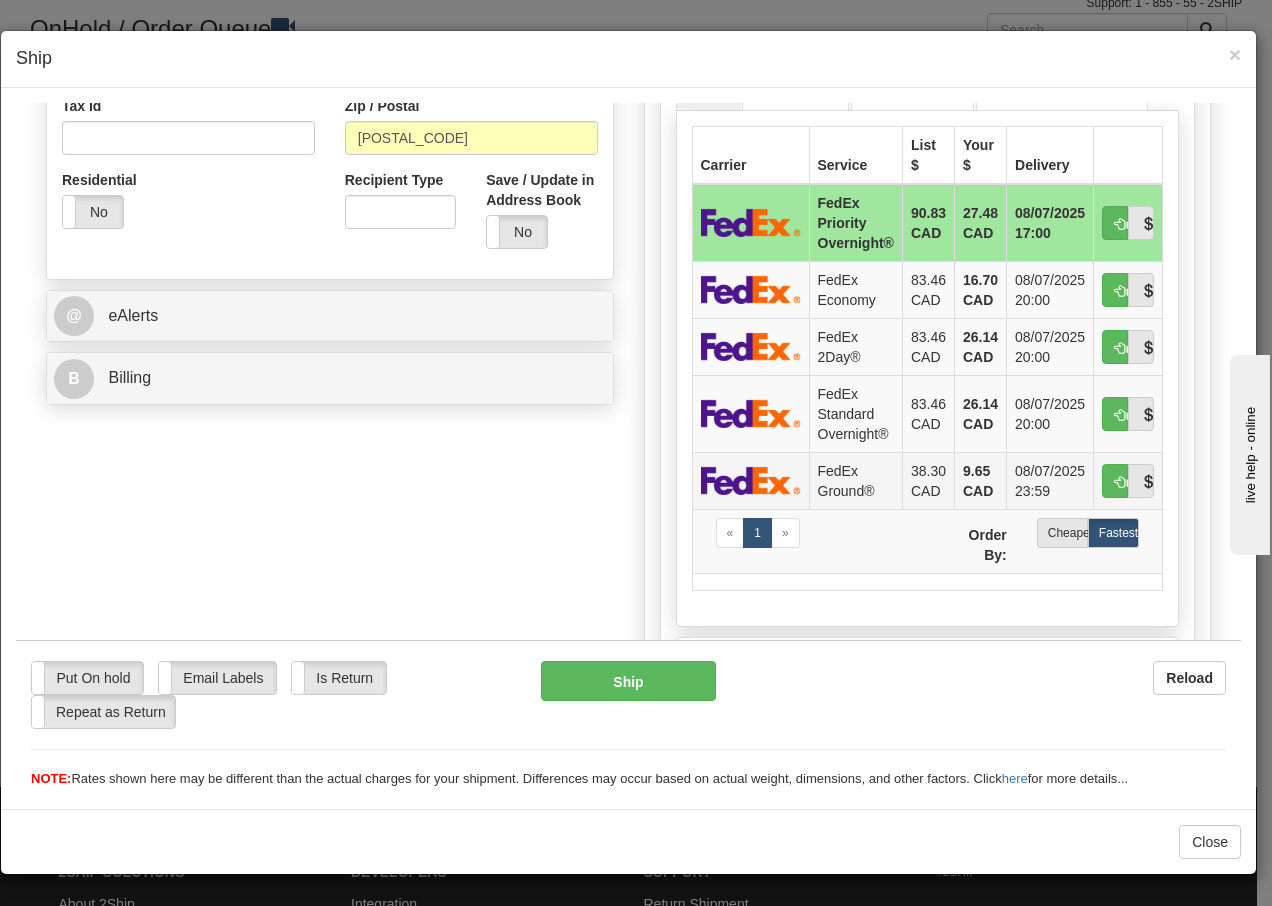 click on "FedEx Ground®" at bounding box center [855, 479] 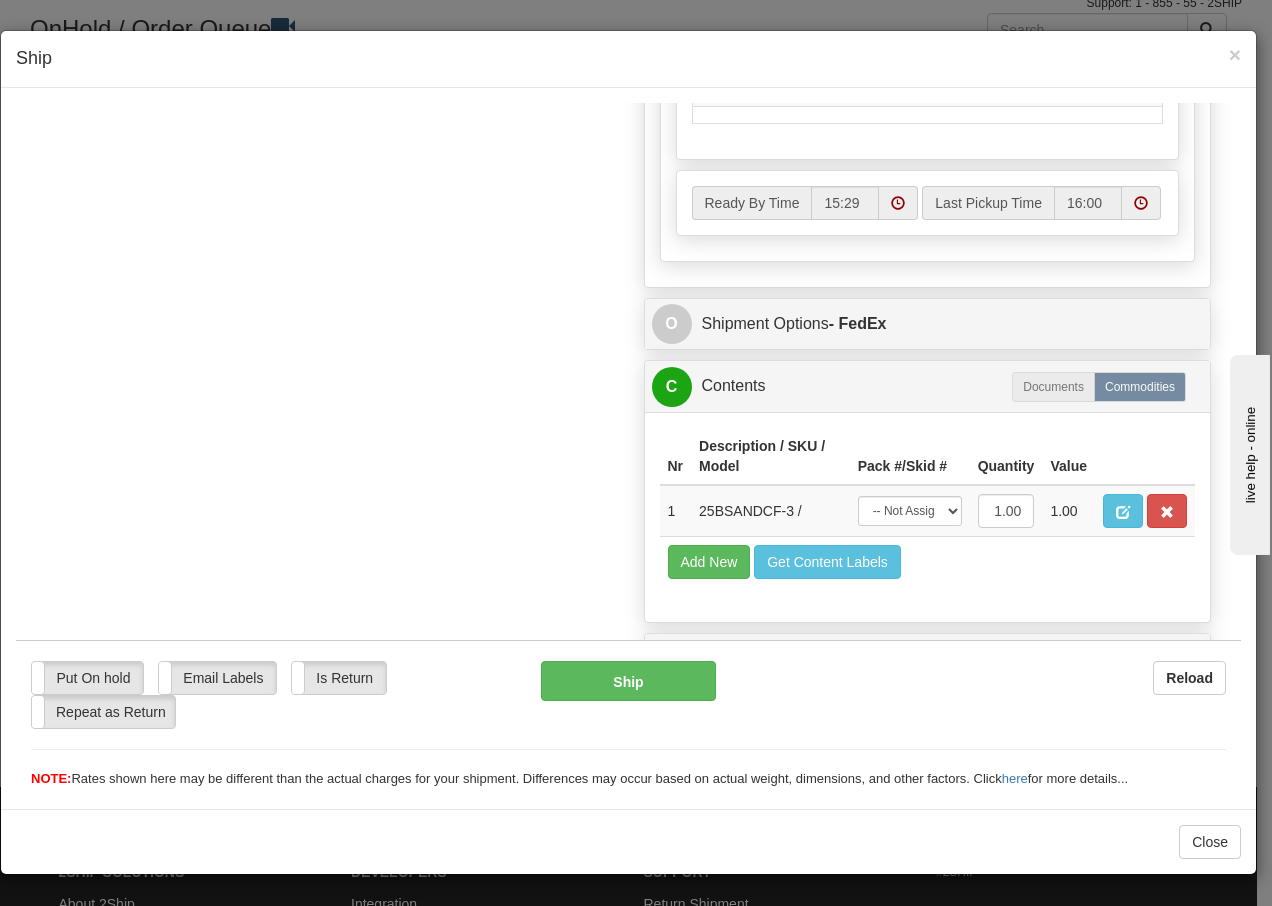 scroll, scrollTop: 1136, scrollLeft: 0, axis: vertical 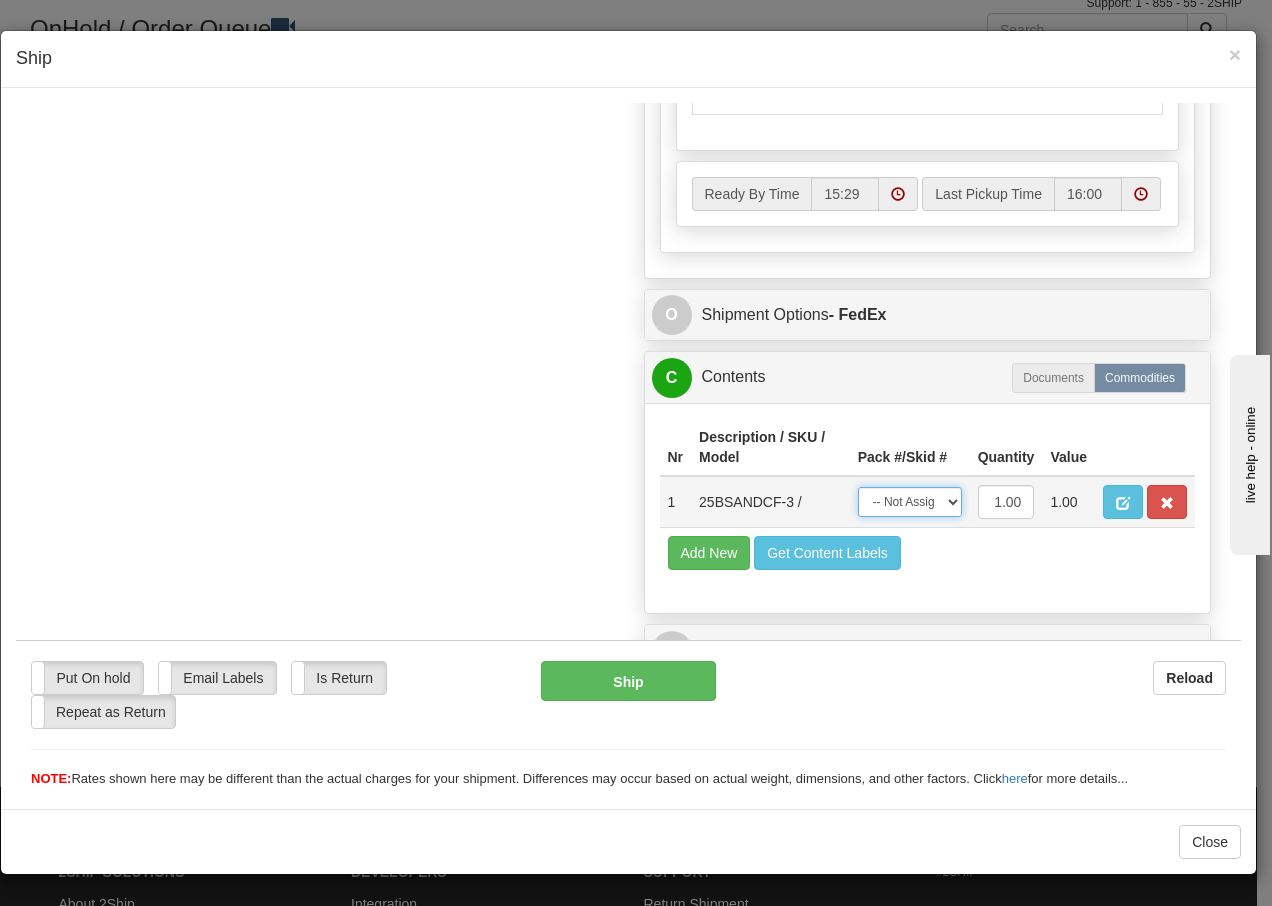 click on "-- Not Assigned --
Package 1" at bounding box center [910, 501] 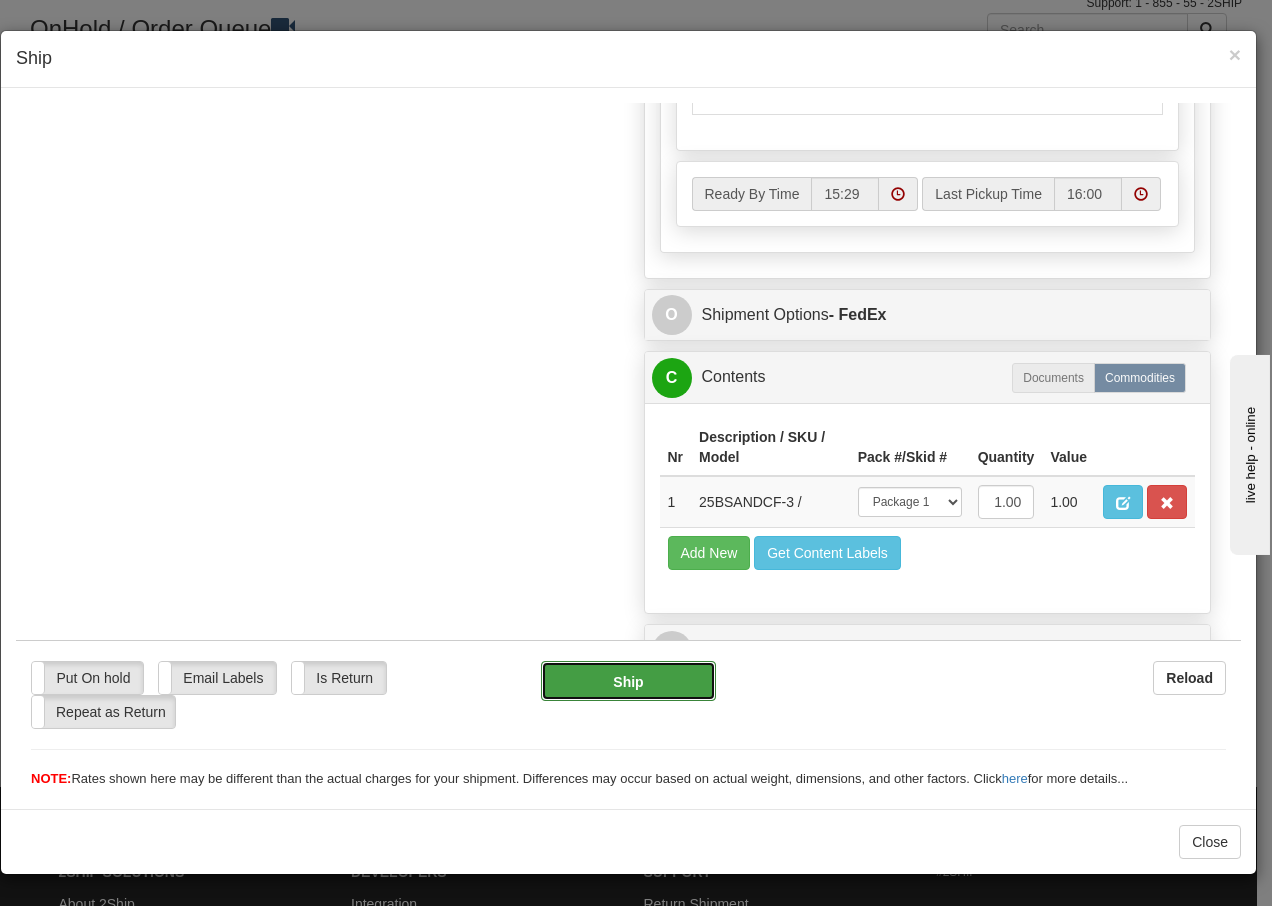 click on "Ship" at bounding box center [628, 680] 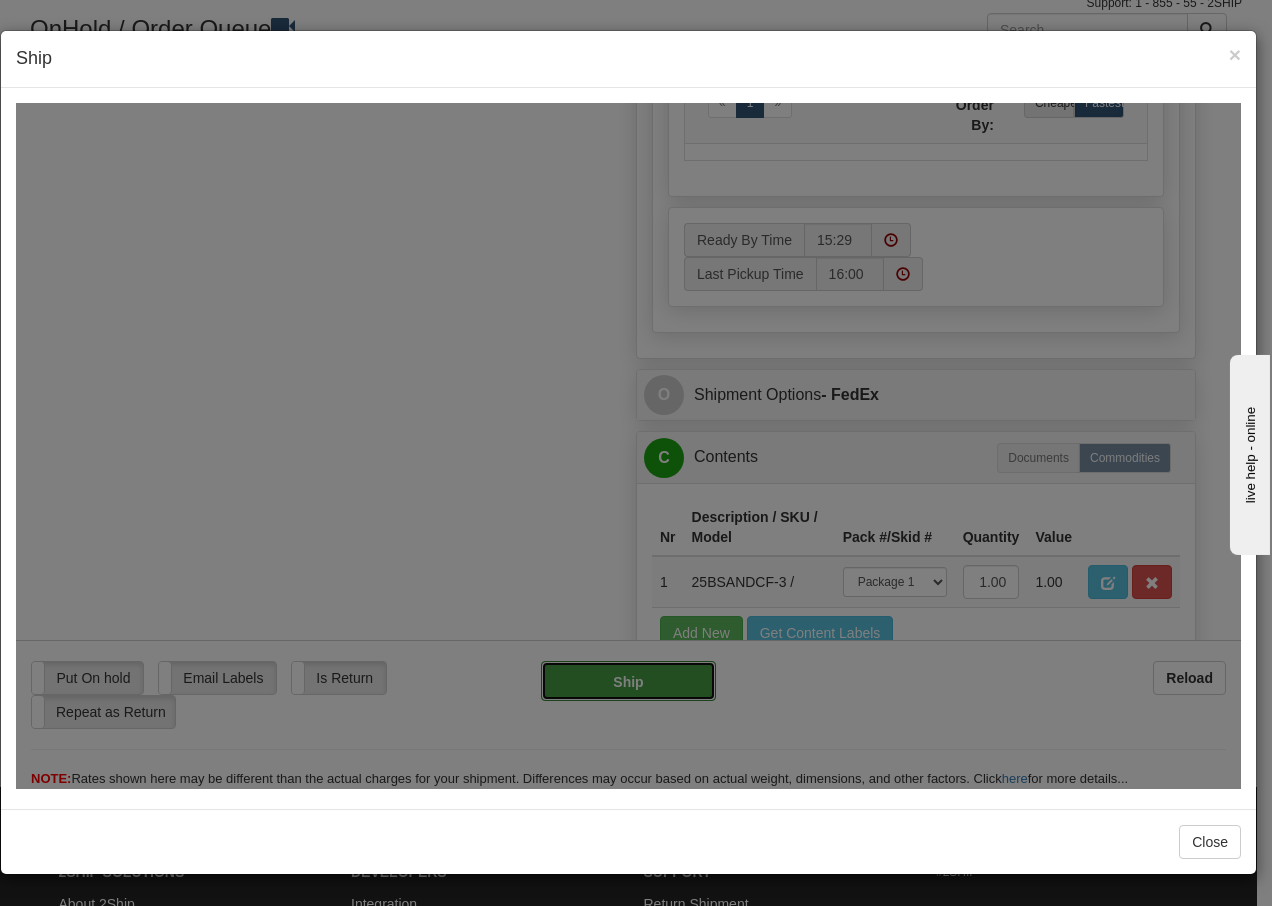 type on "92" 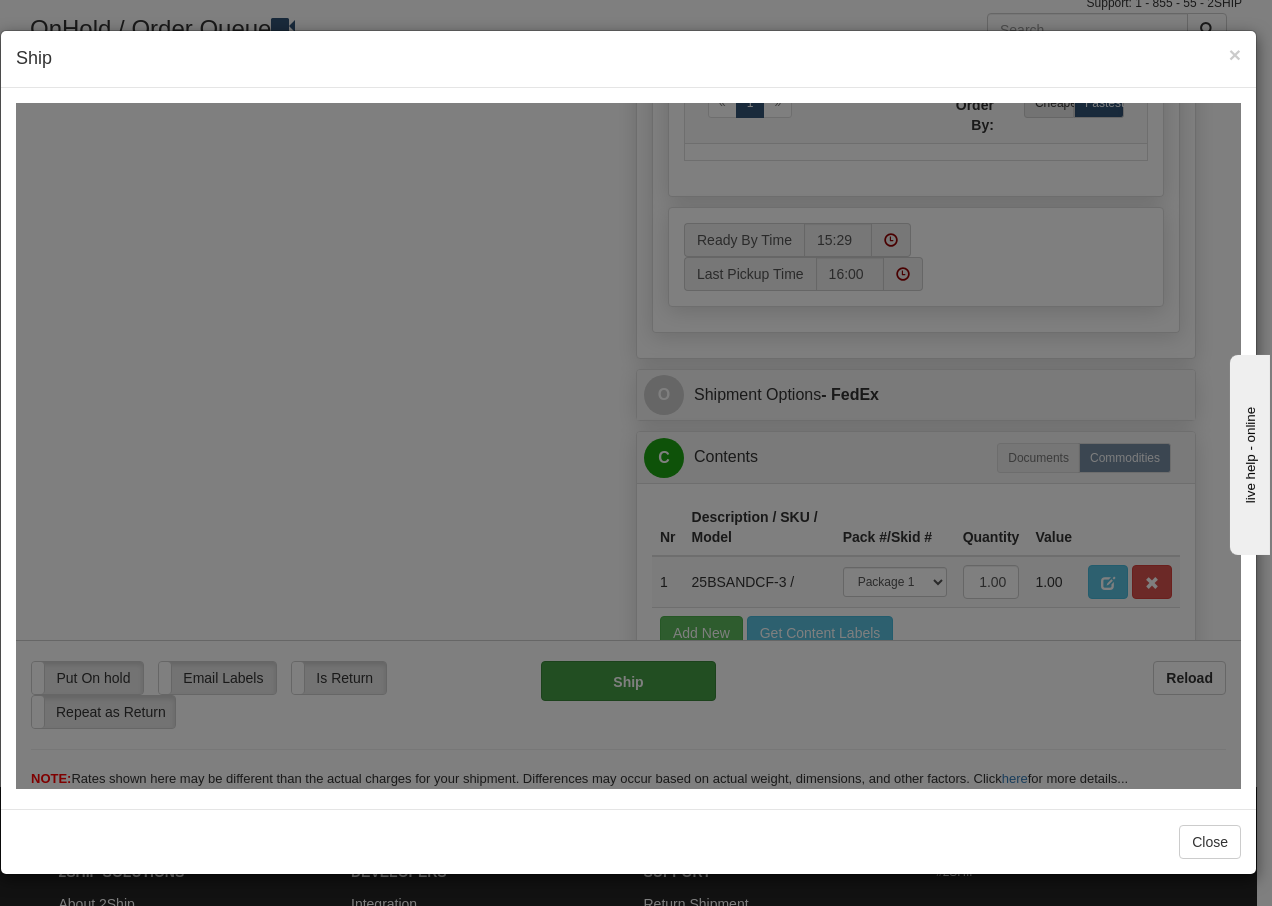 scroll, scrollTop: 1216, scrollLeft: 0, axis: vertical 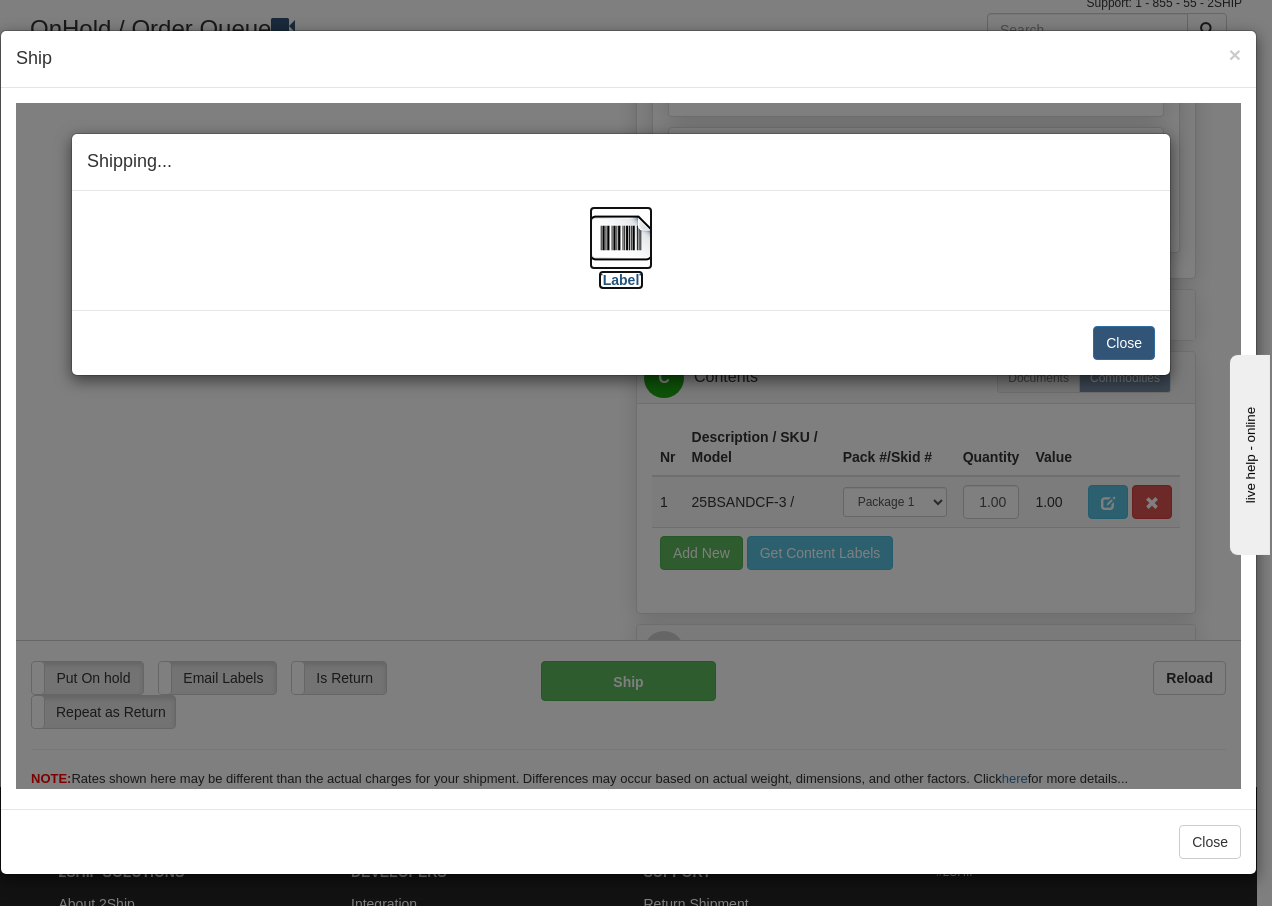 click at bounding box center (621, 237) 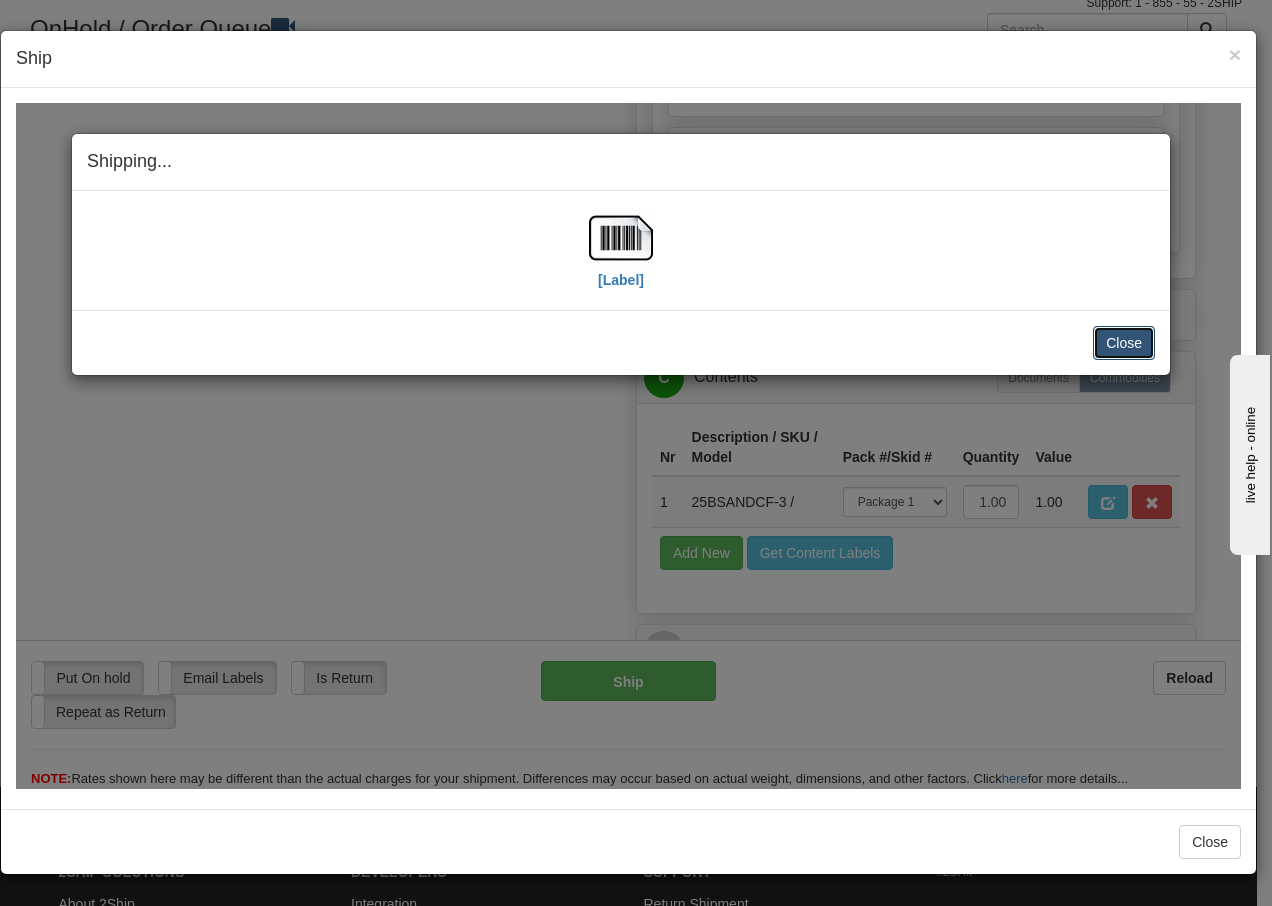 click on "Close" at bounding box center [1124, 342] 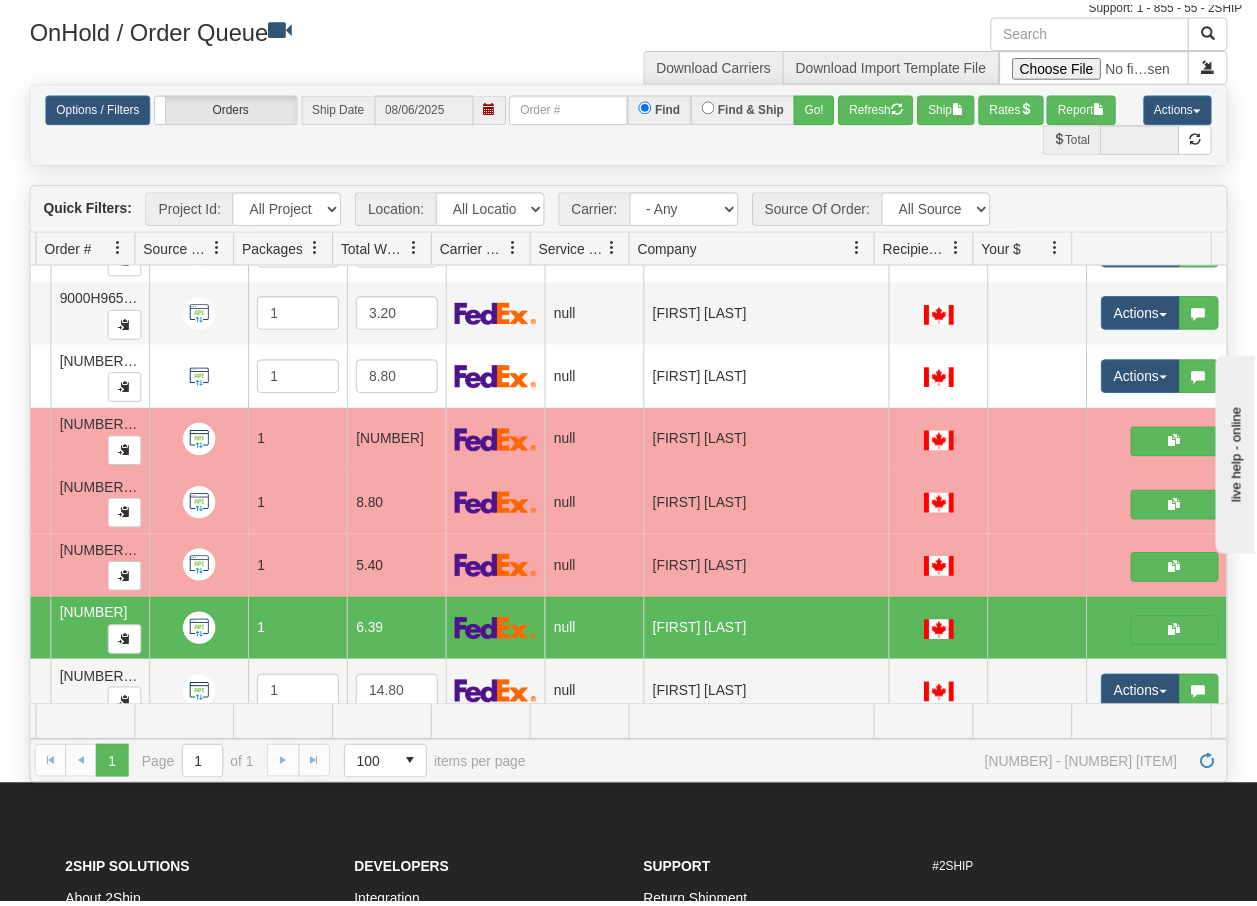 scroll, scrollTop: 0, scrollLeft: 0, axis: both 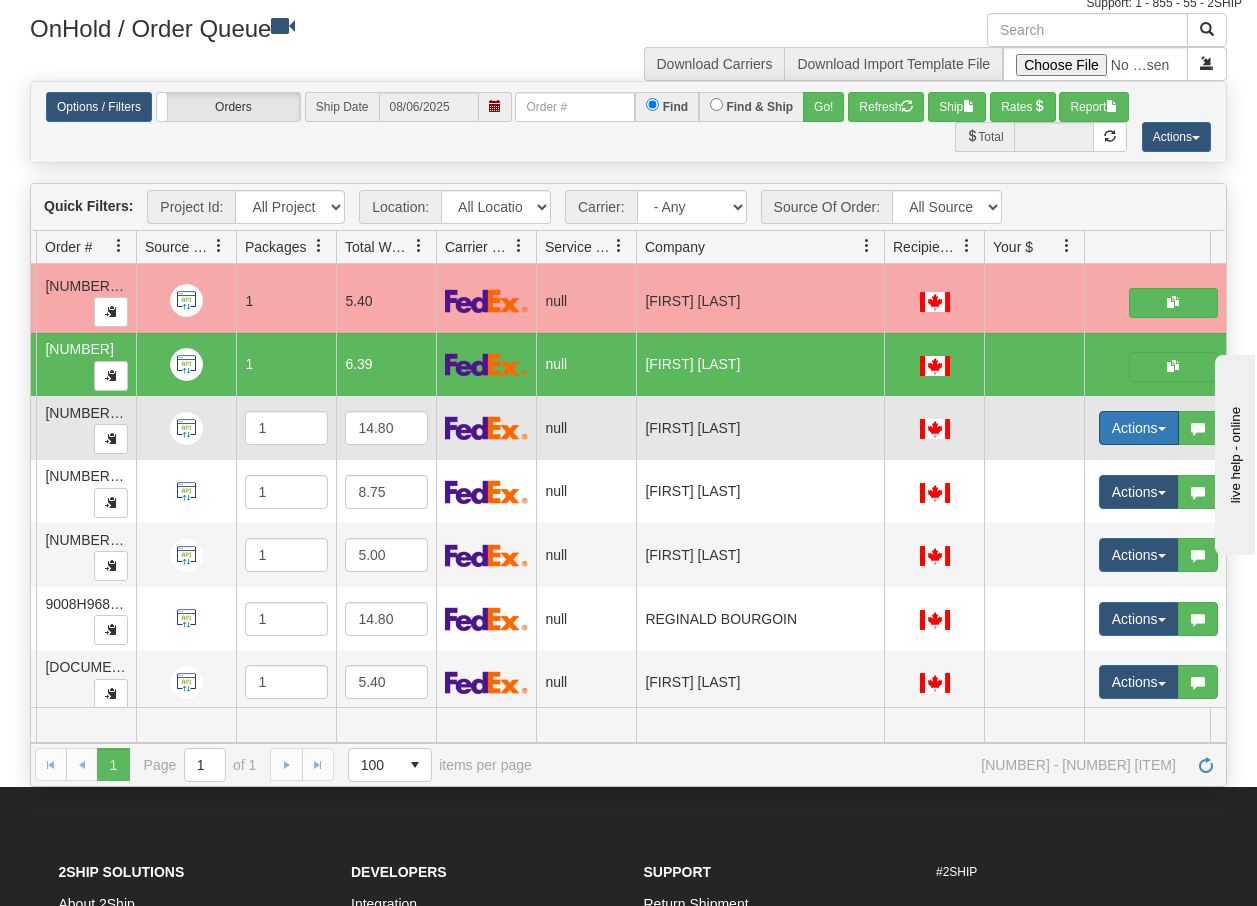 click on "Actions" at bounding box center [1139, 428] 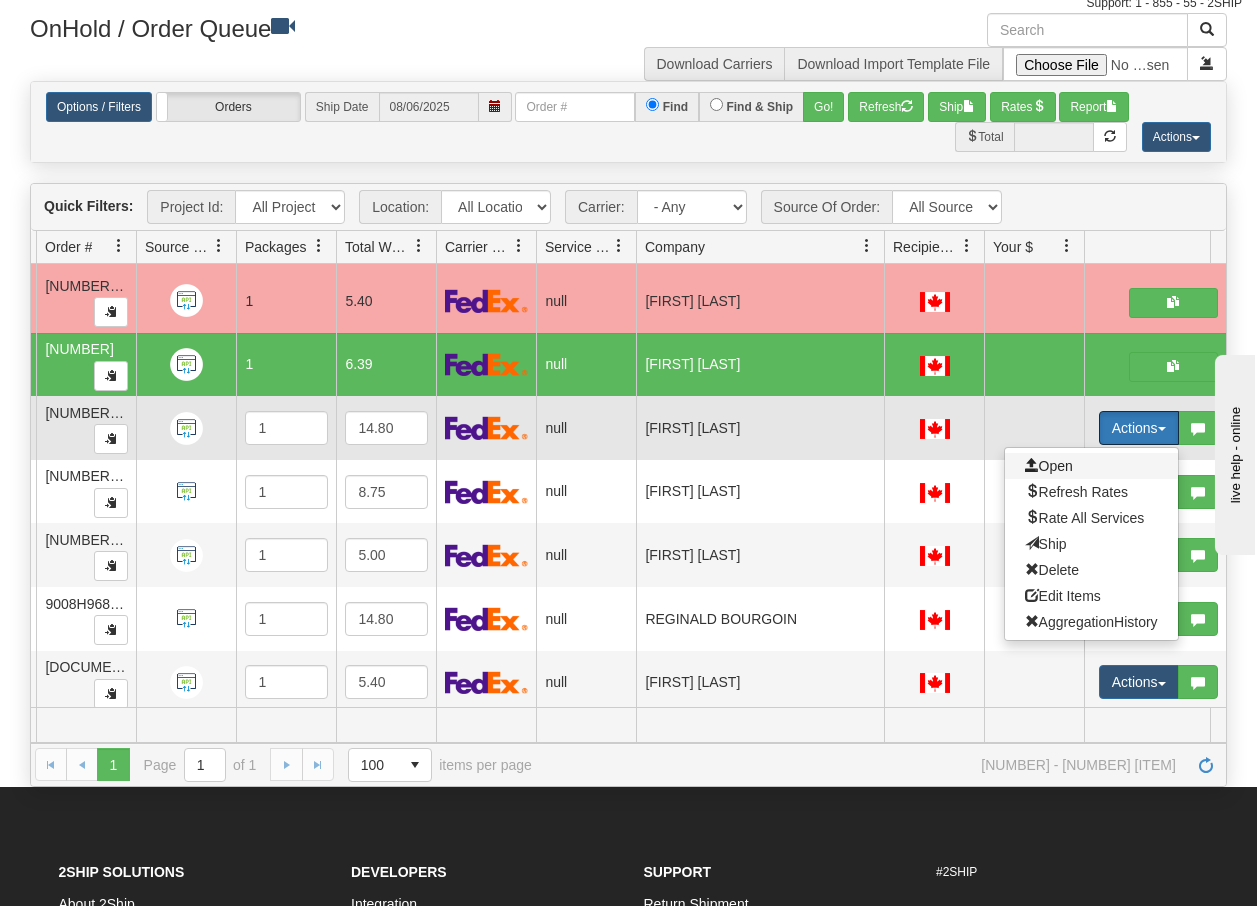 click at bounding box center (1032, 465) 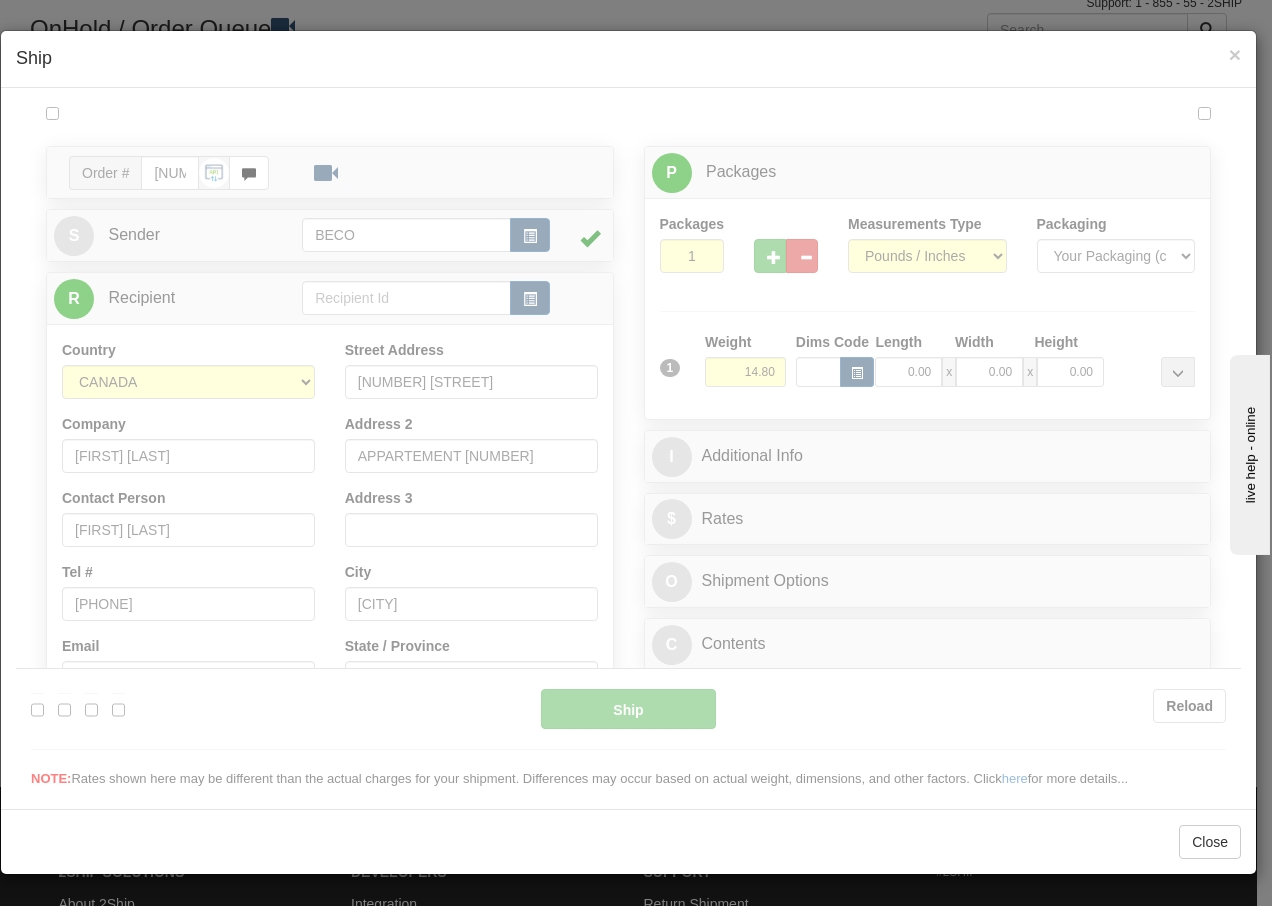 scroll, scrollTop: 0, scrollLeft: 0, axis: both 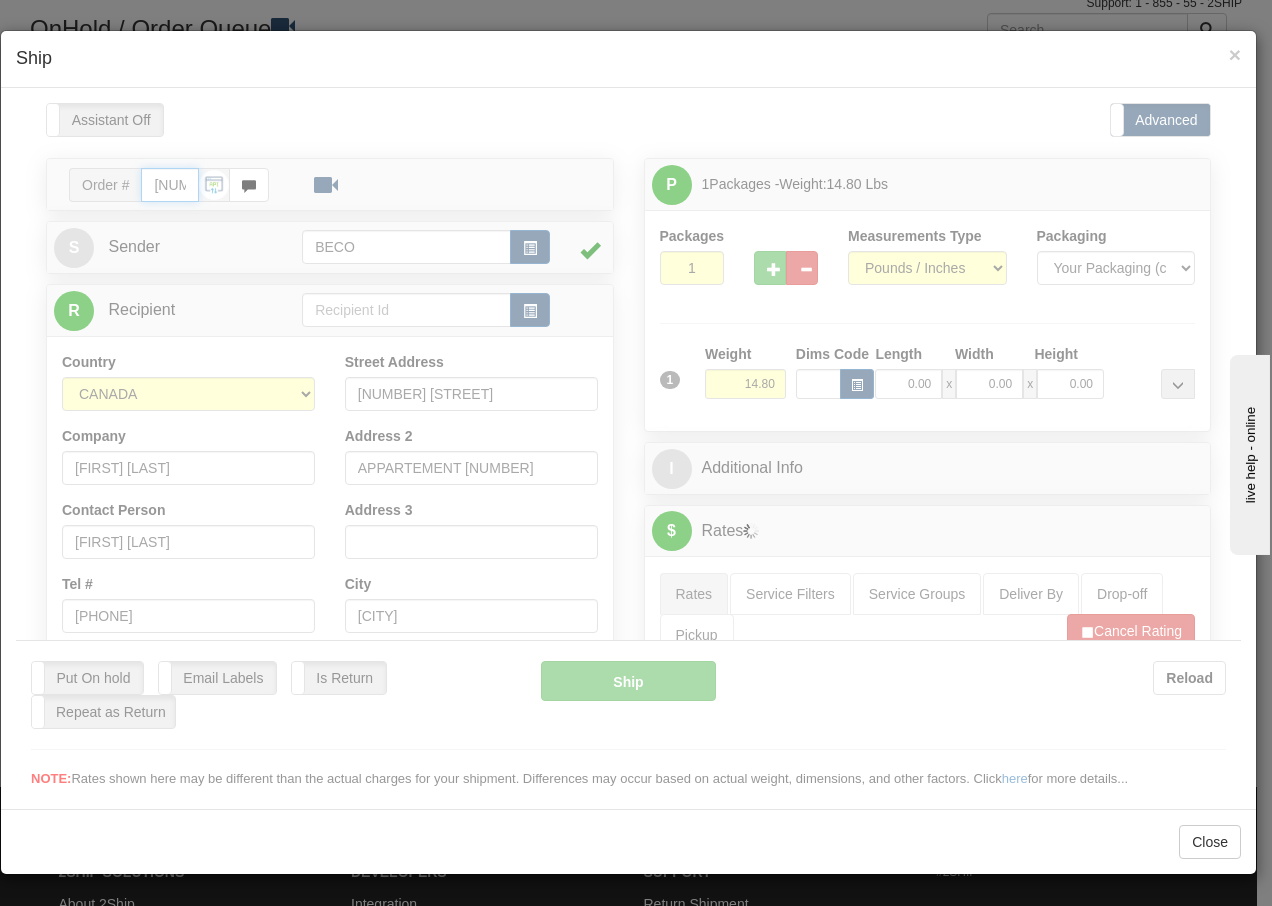 type on "15:30" 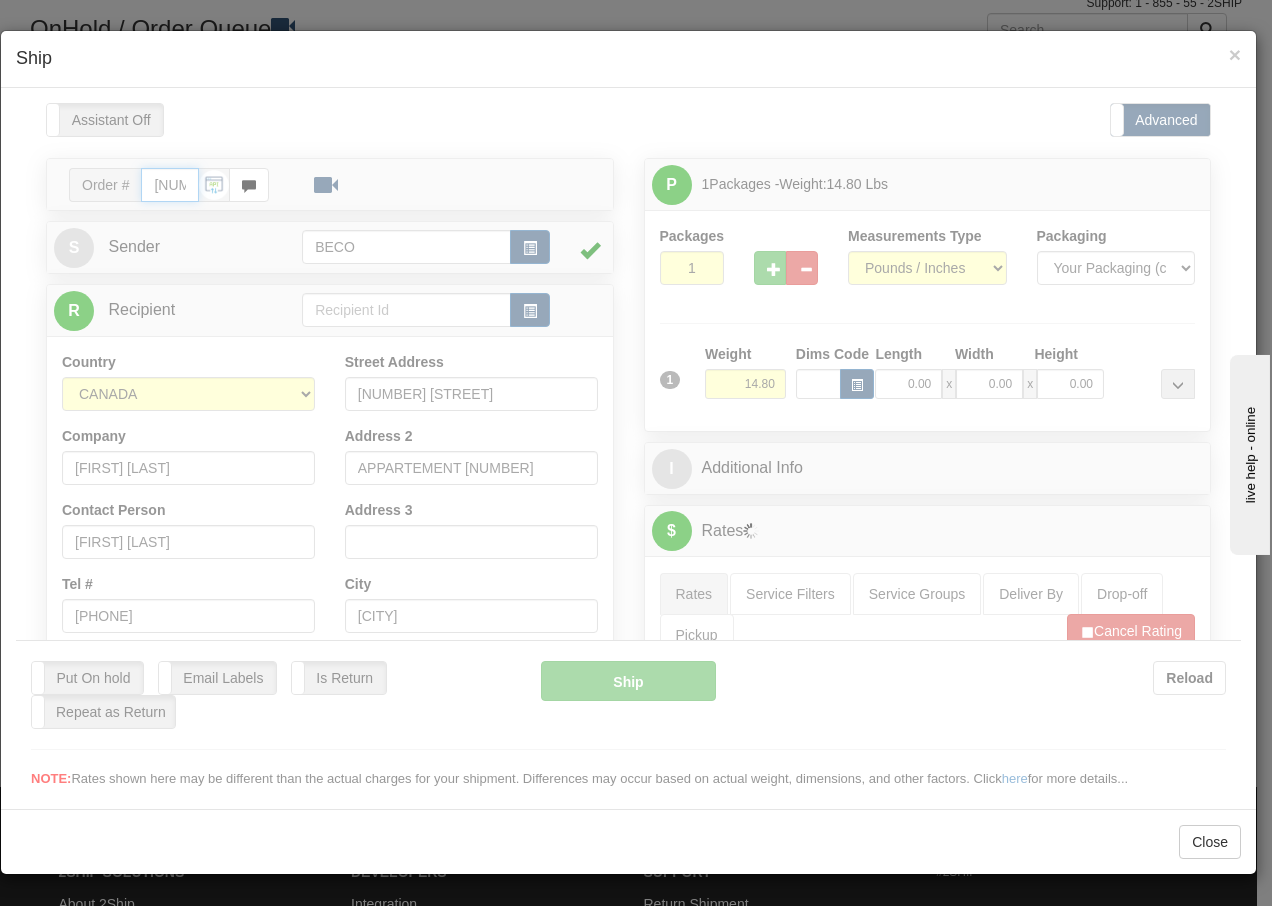 type on "16:00" 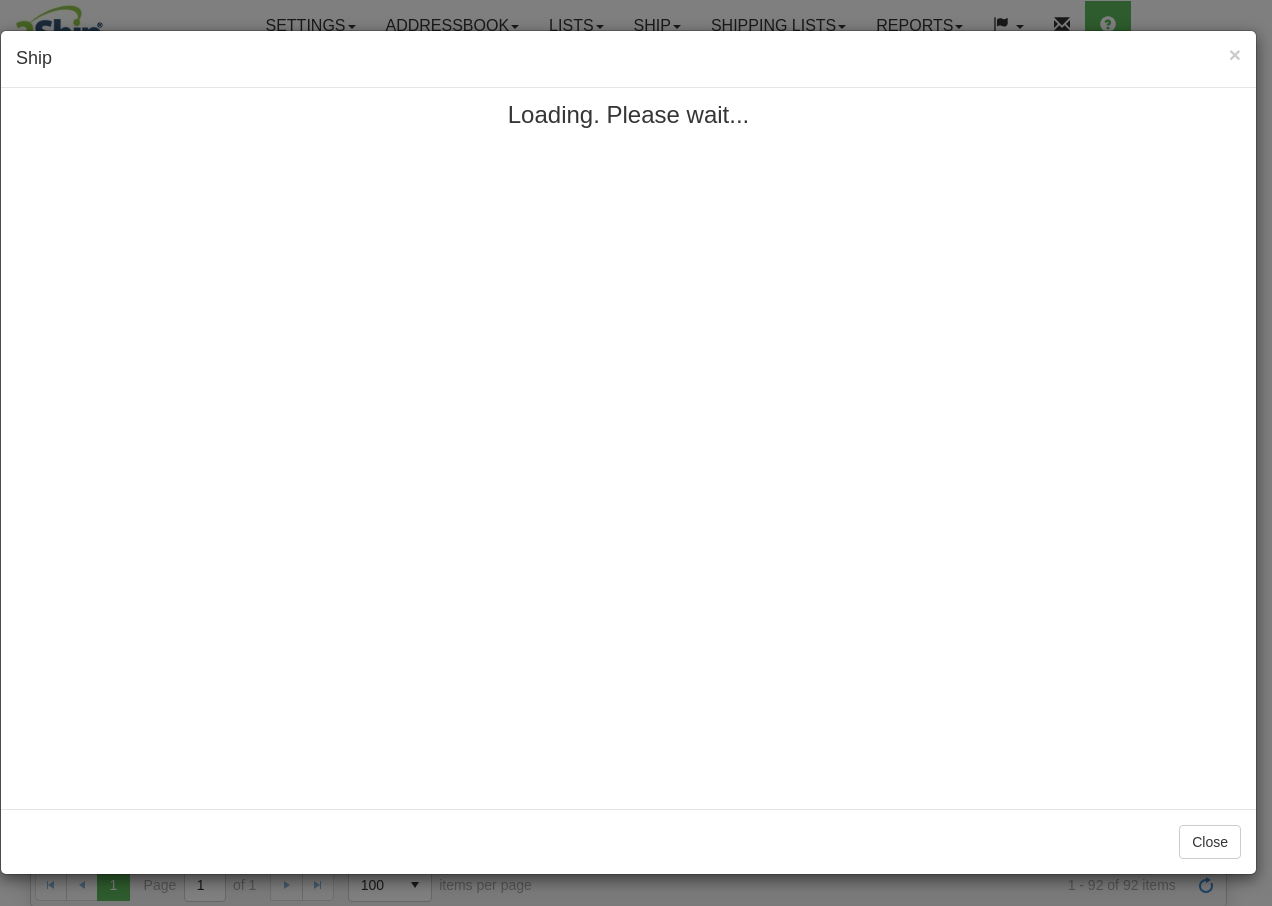 scroll, scrollTop: 120, scrollLeft: 0, axis: vertical 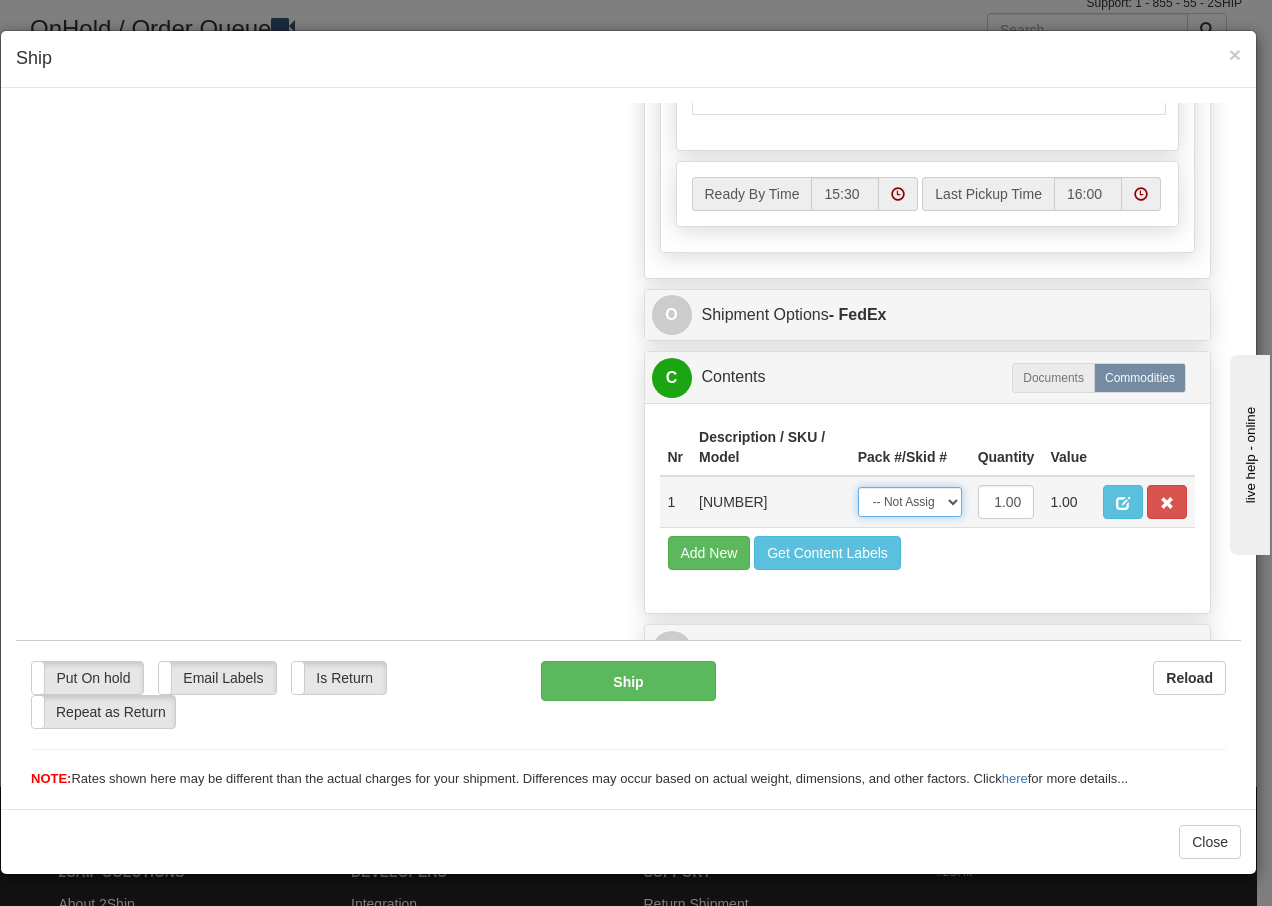 click on "-- Not Assigned --
Package 1" at bounding box center [910, 501] 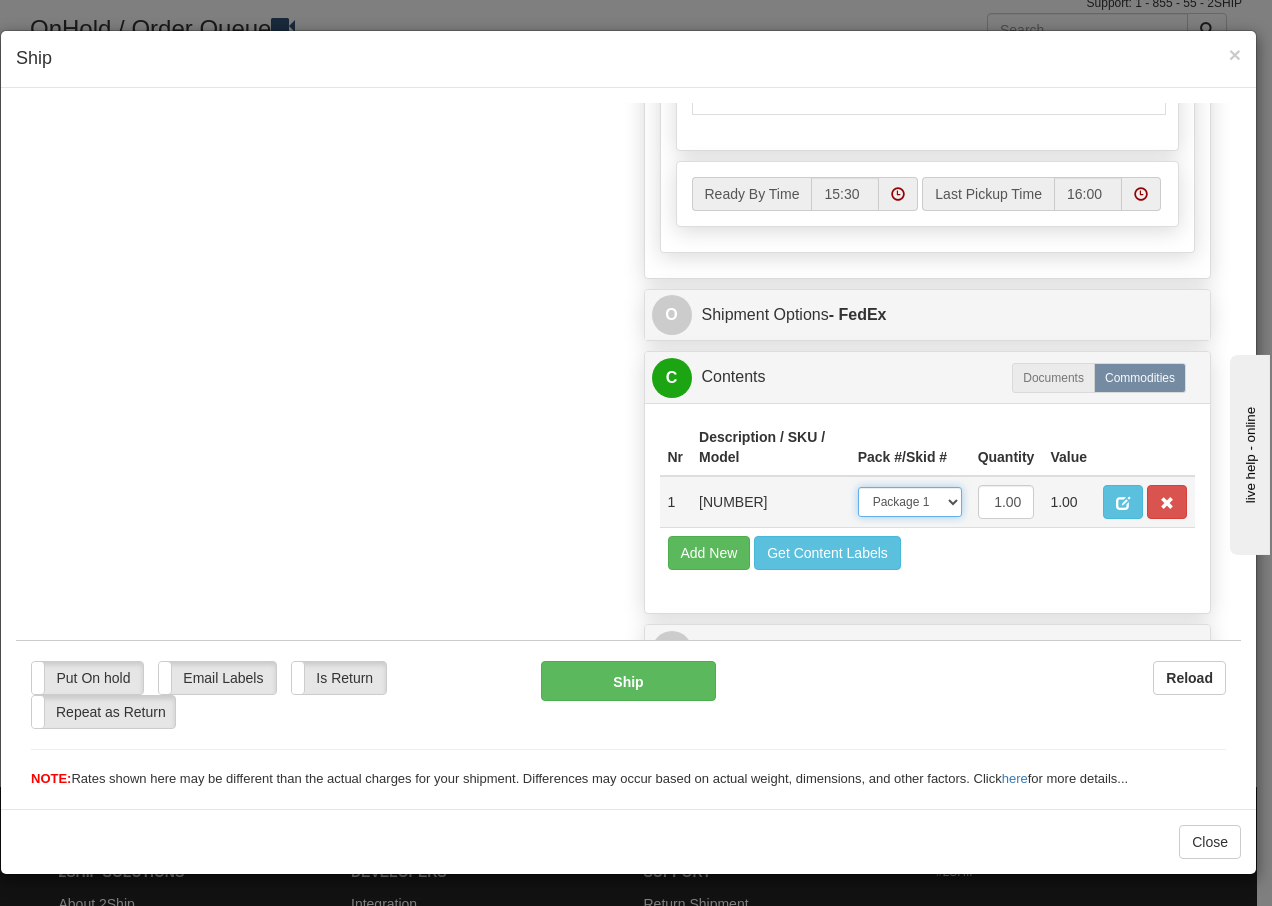 click on "-- Not Assigned --
Package 1" at bounding box center (910, 501) 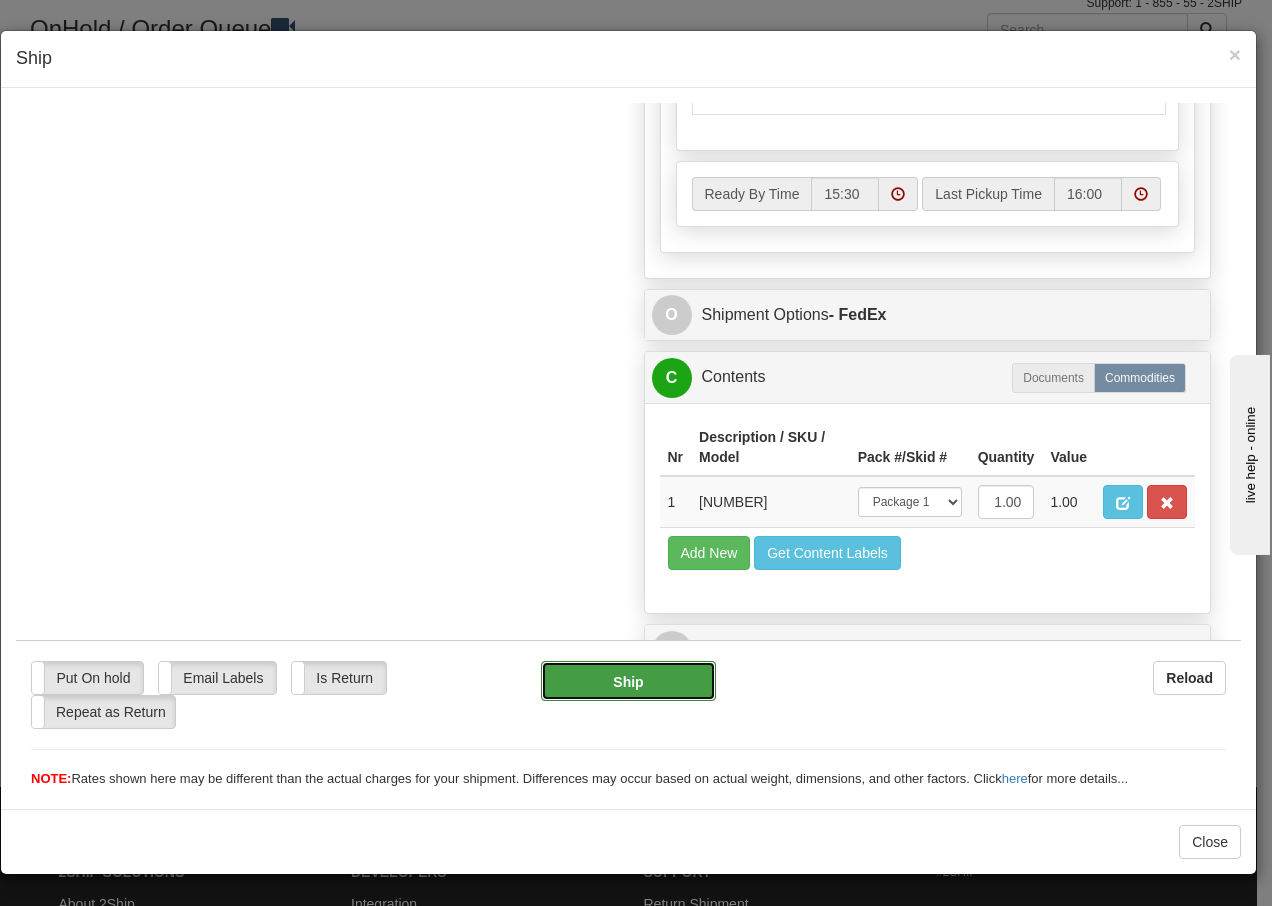 click on "Ship" at bounding box center [628, 680] 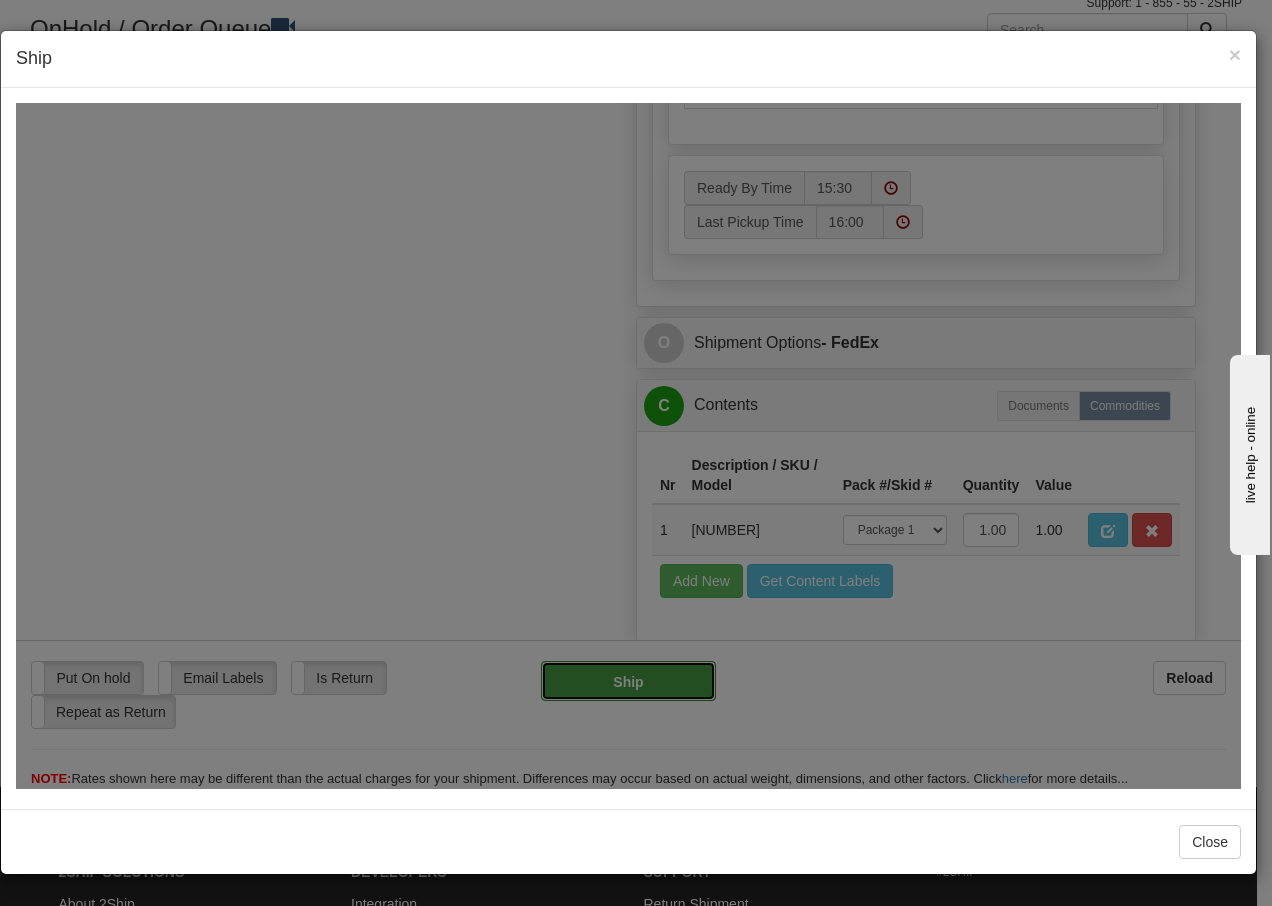 type on "92" 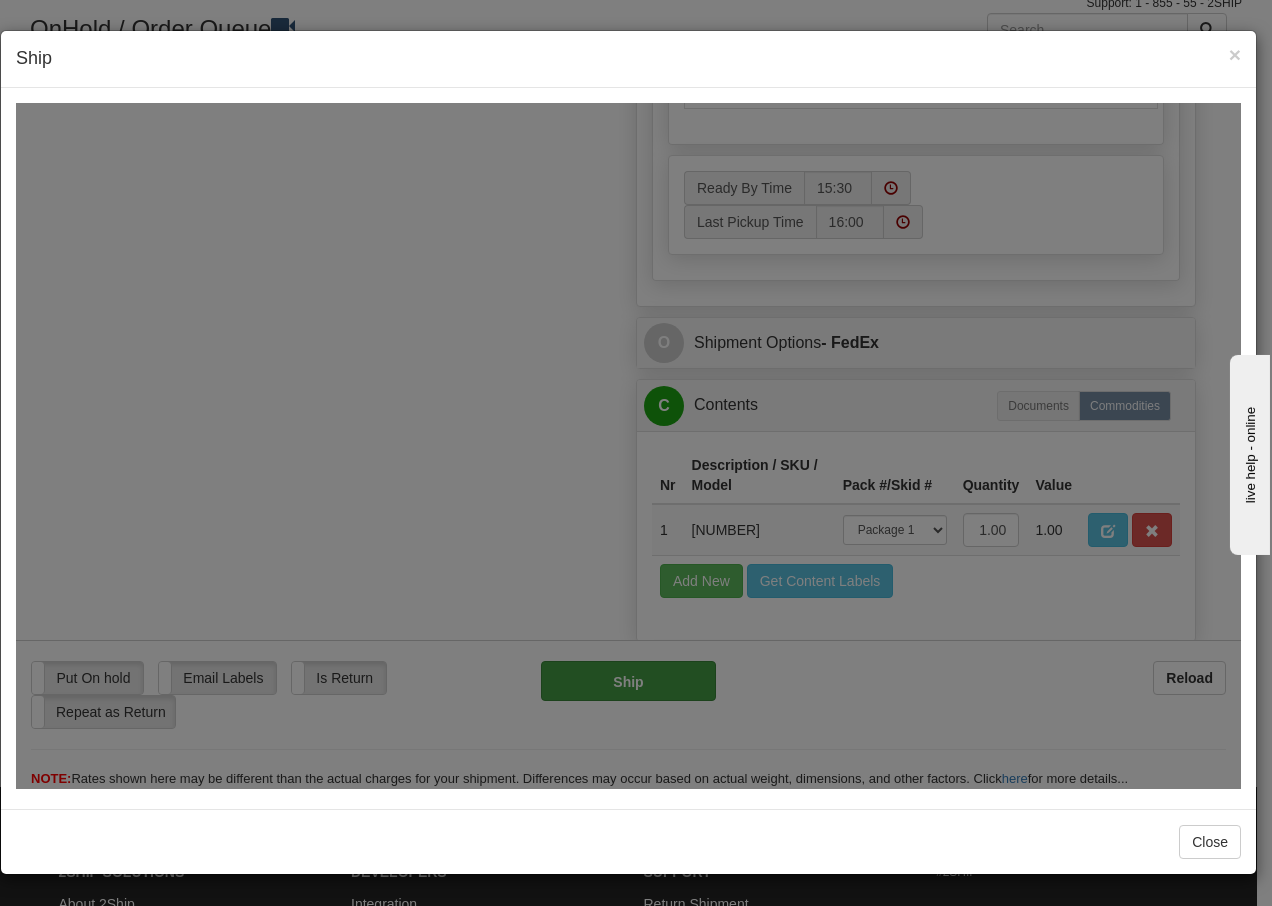 scroll, scrollTop: 1196, scrollLeft: 0, axis: vertical 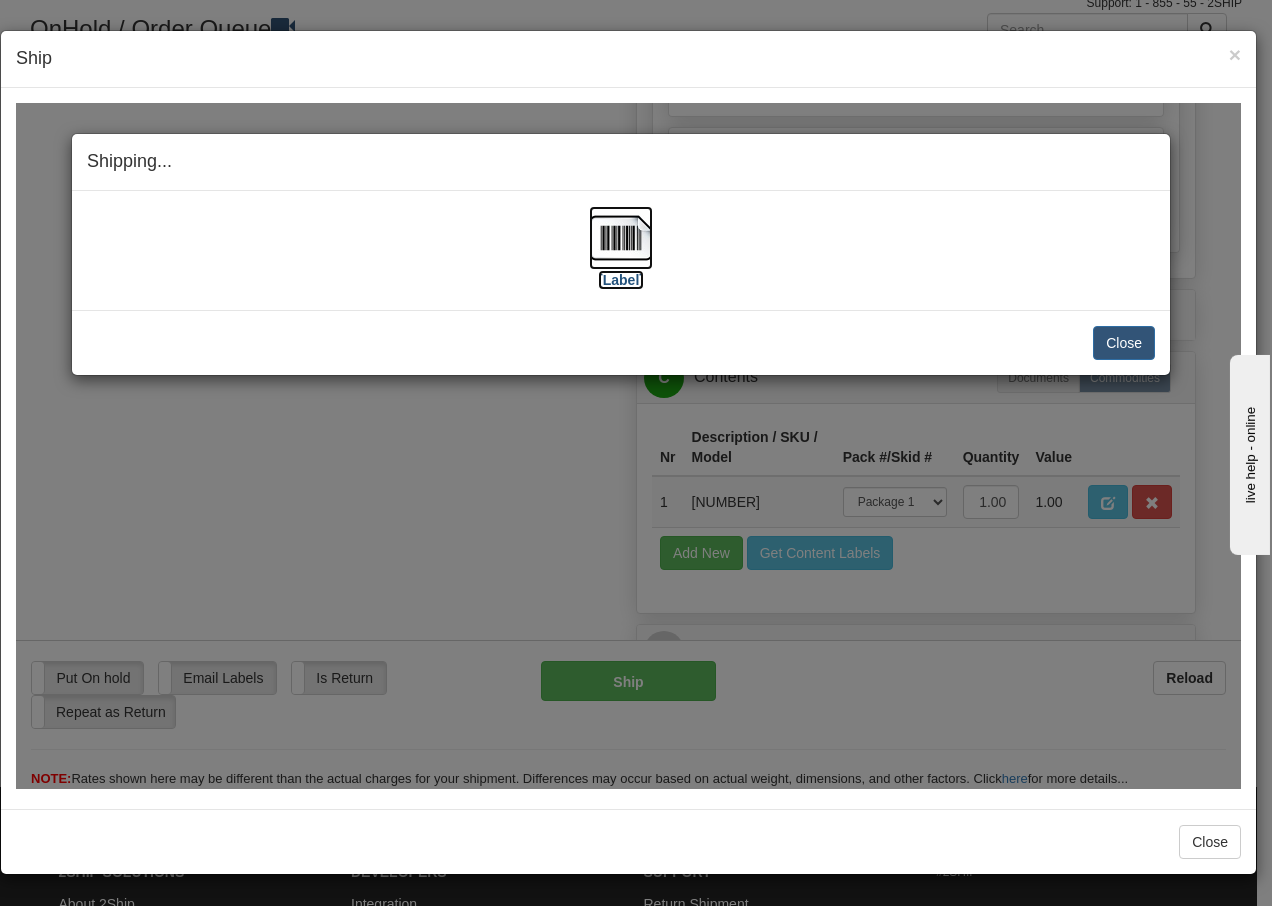 click at bounding box center (621, 237) 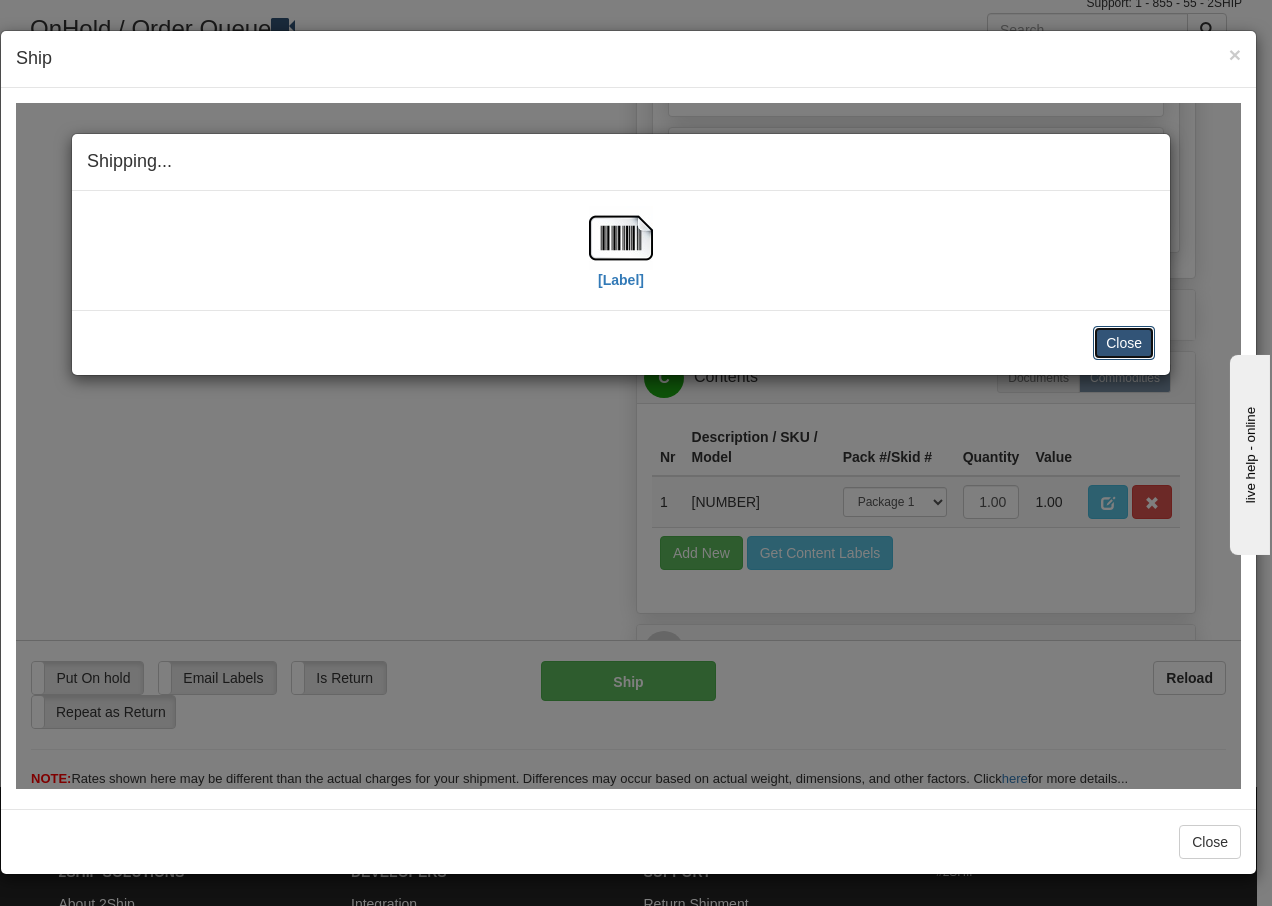 click on "Close" at bounding box center (1124, 342) 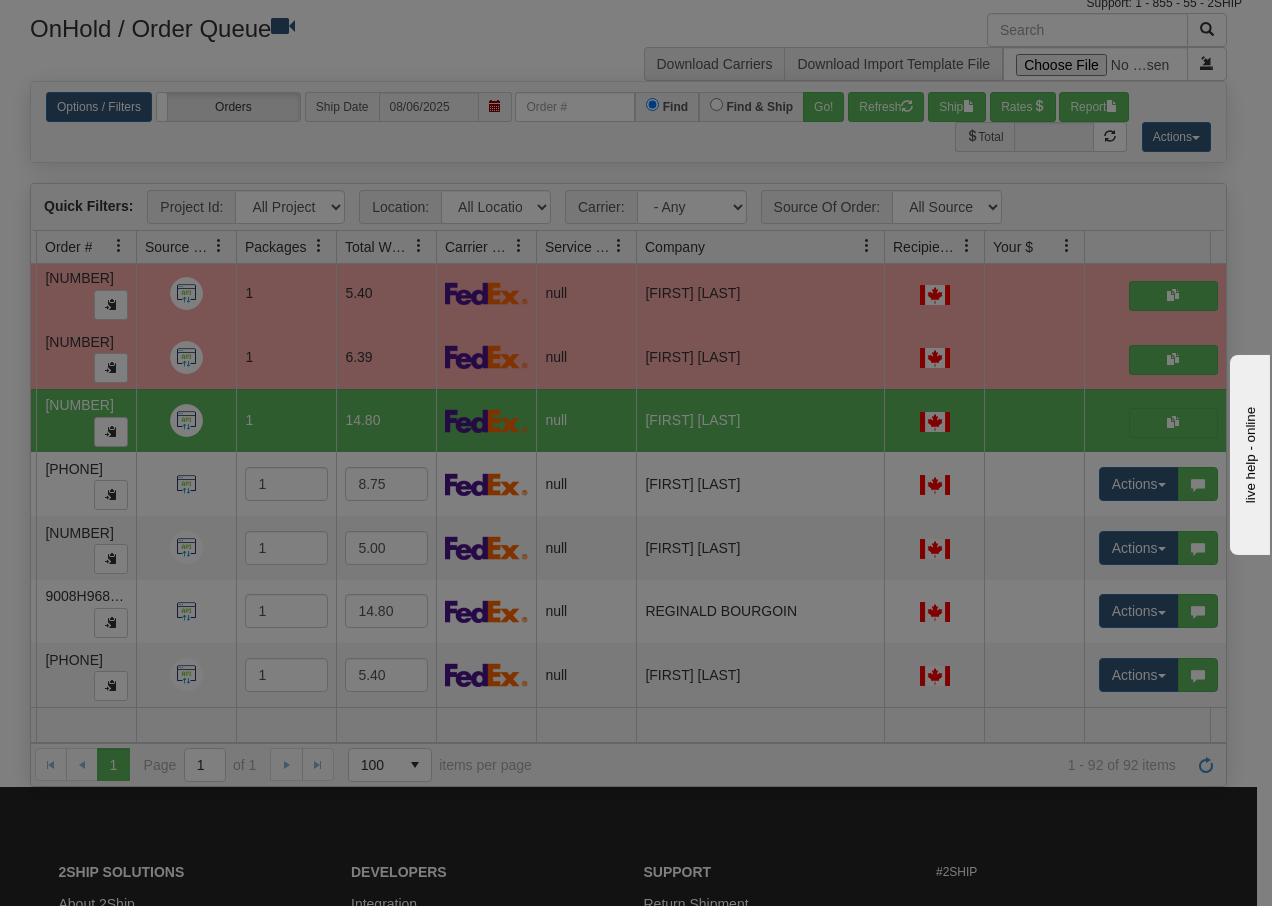 scroll, scrollTop: 0, scrollLeft: 0, axis: both 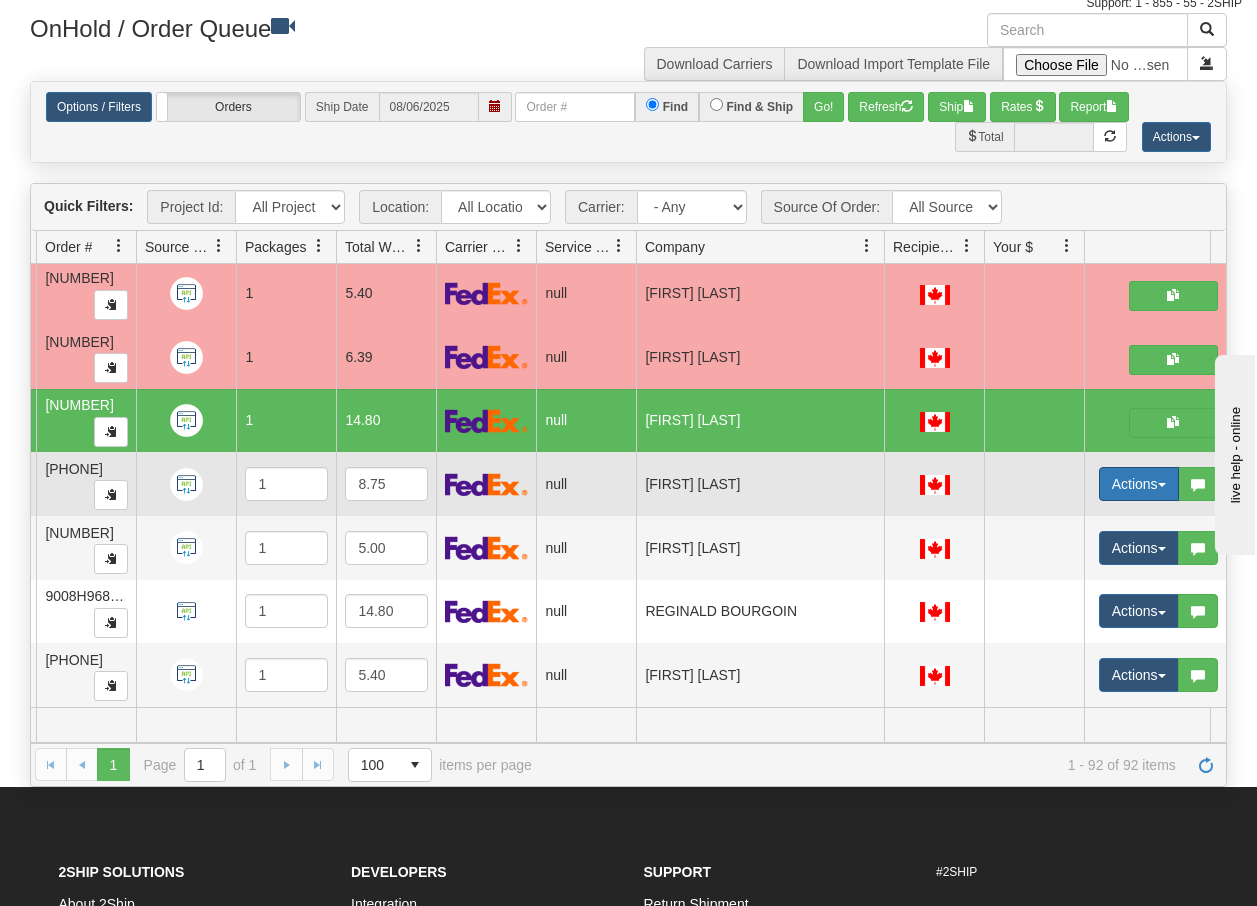 click at bounding box center (1162, 485) 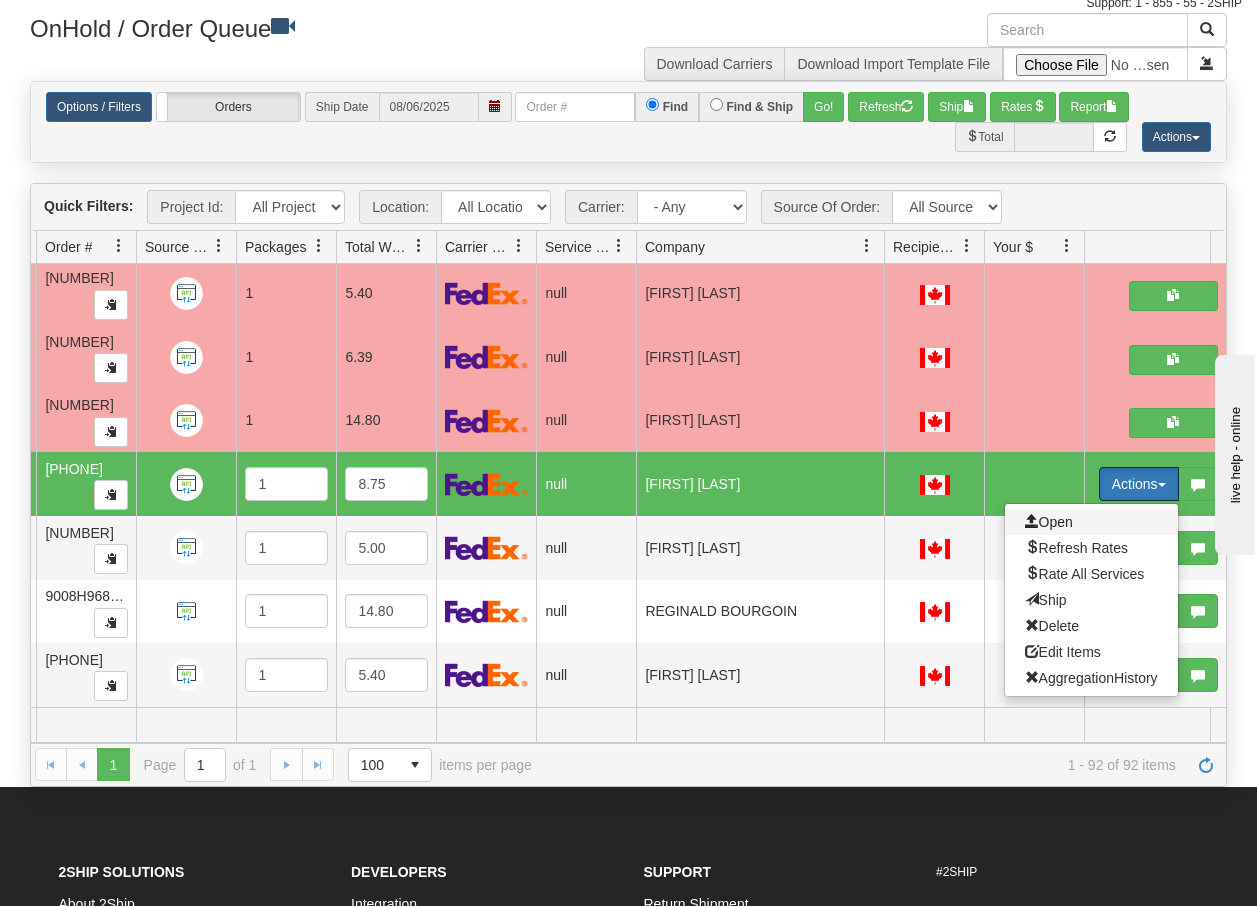 click on "Open" at bounding box center [1049, 522] 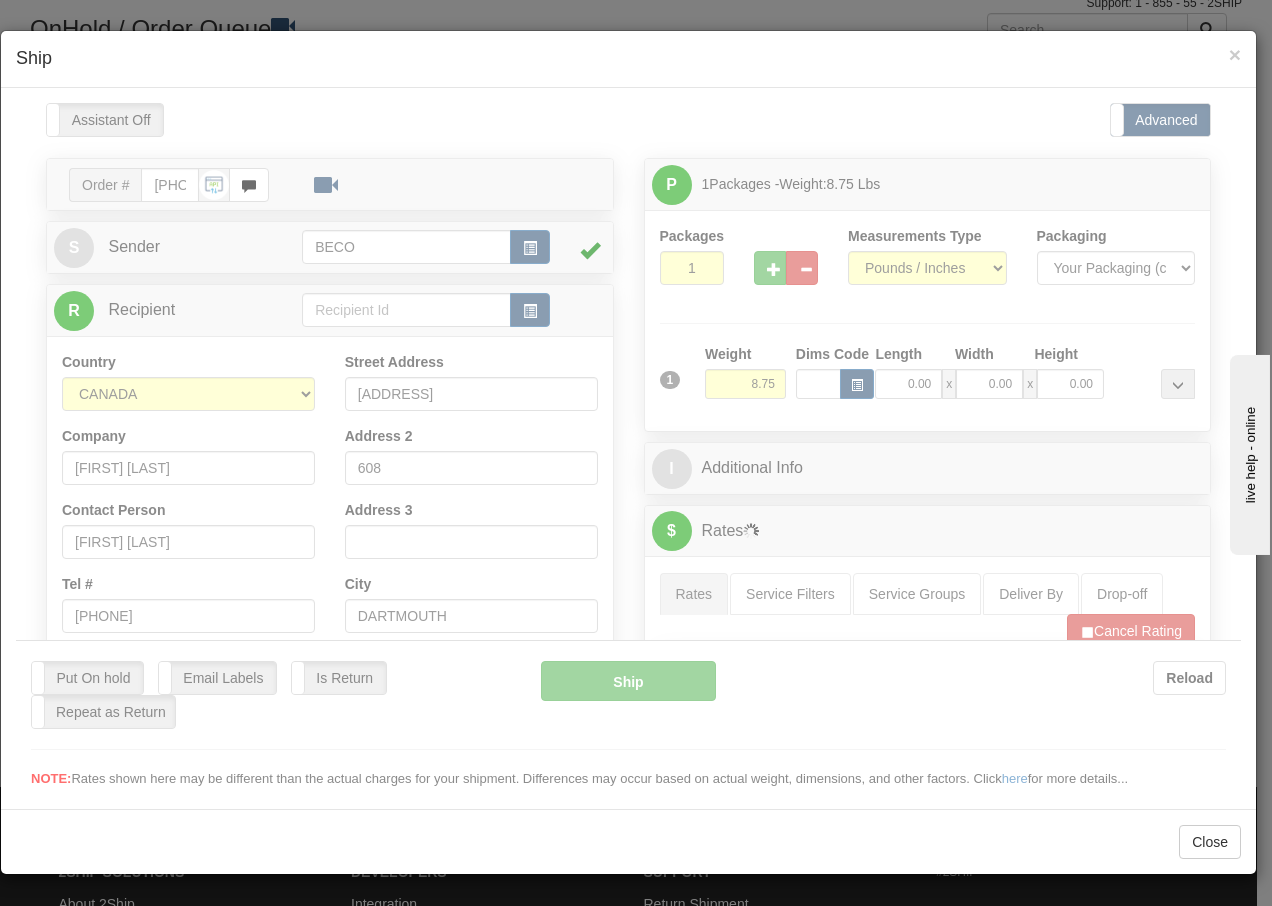scroll, scrollTop: 0, scrollLeft: 0, axis: both 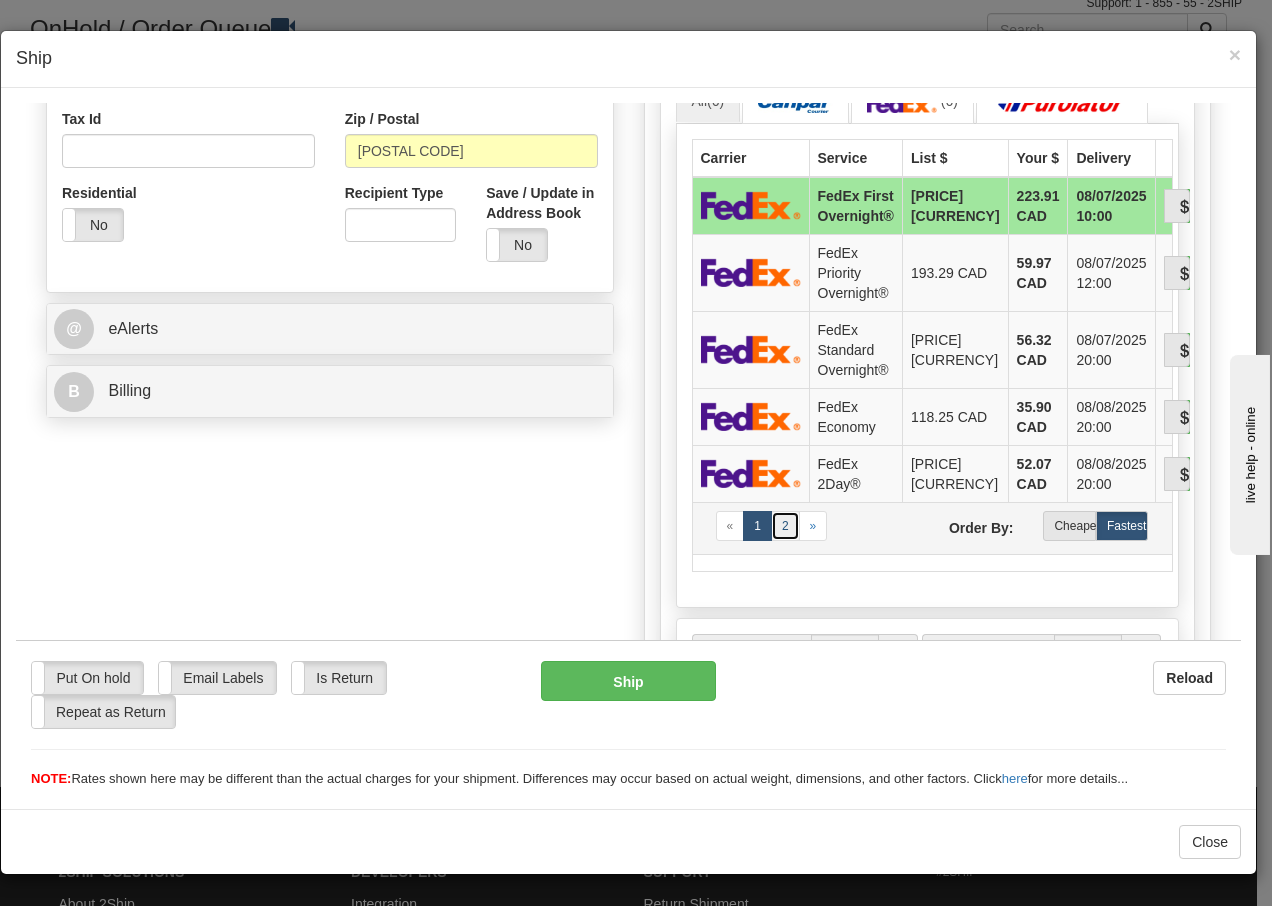 click on "2" at bounding box center (785, 525) 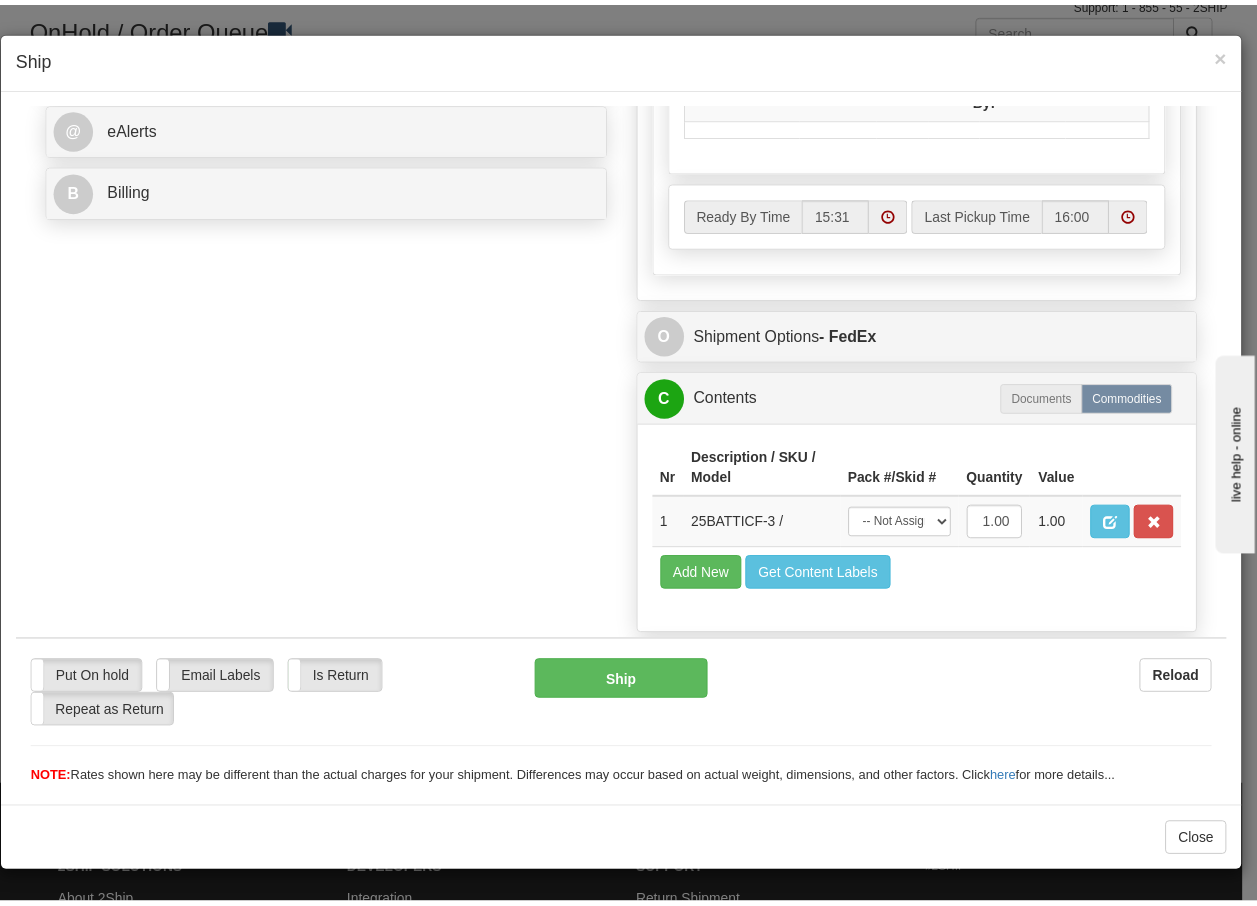 scroll, scrollTop: 868, scrollLeft: 0, axis: vertical 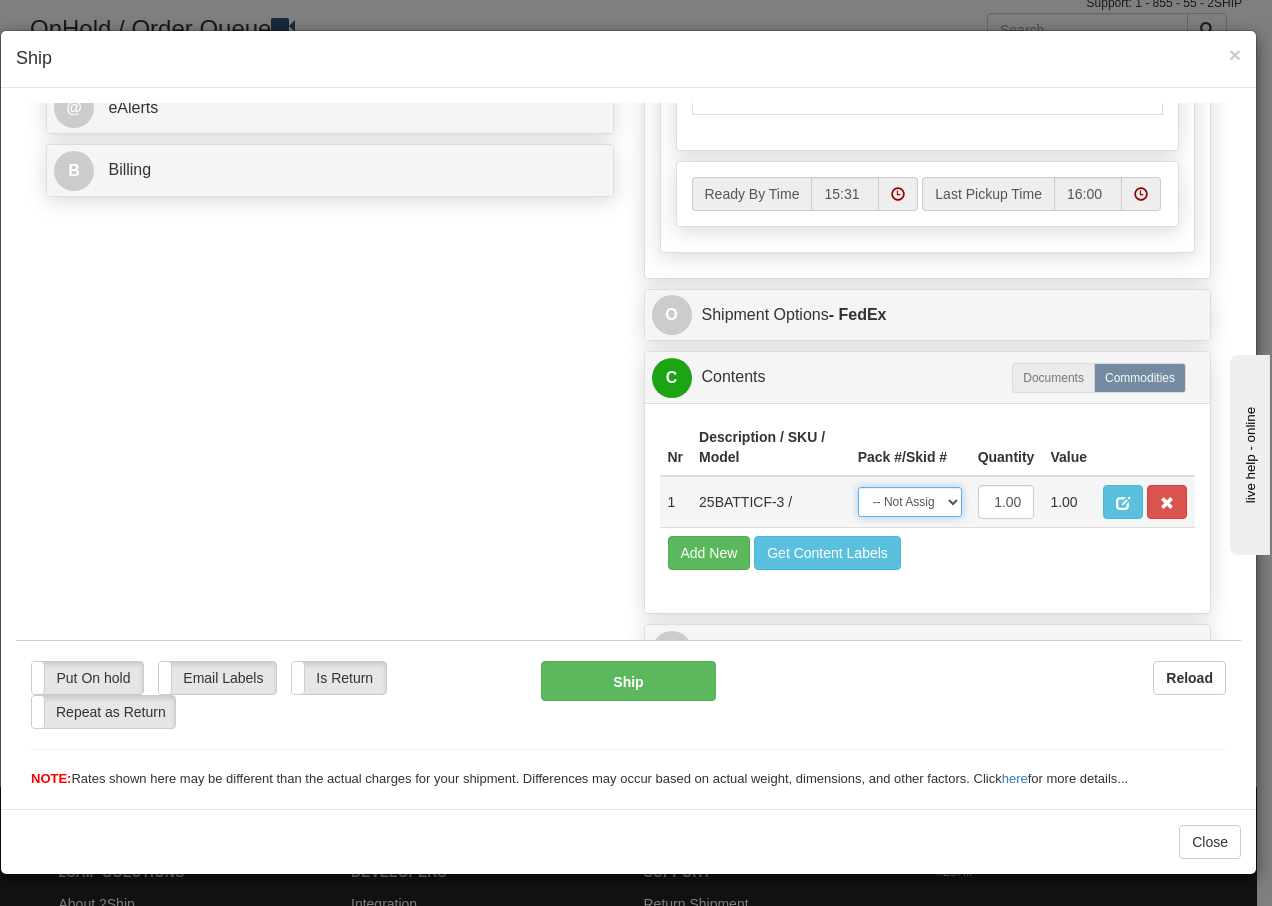click on "-- Not Assigned --
Package 1" at bounding box center [910, 501] 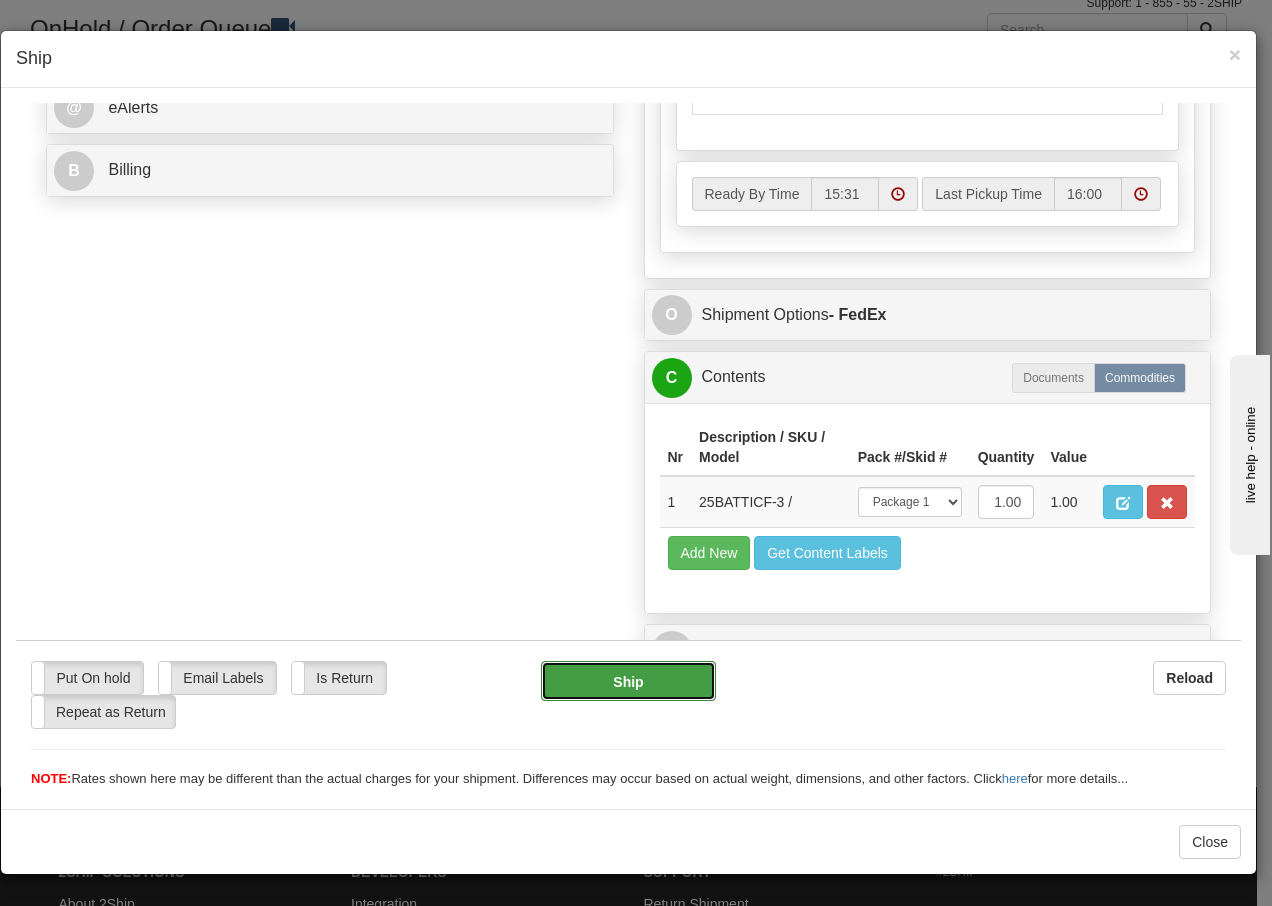click on "Ship" at bounding box center [628, 680] 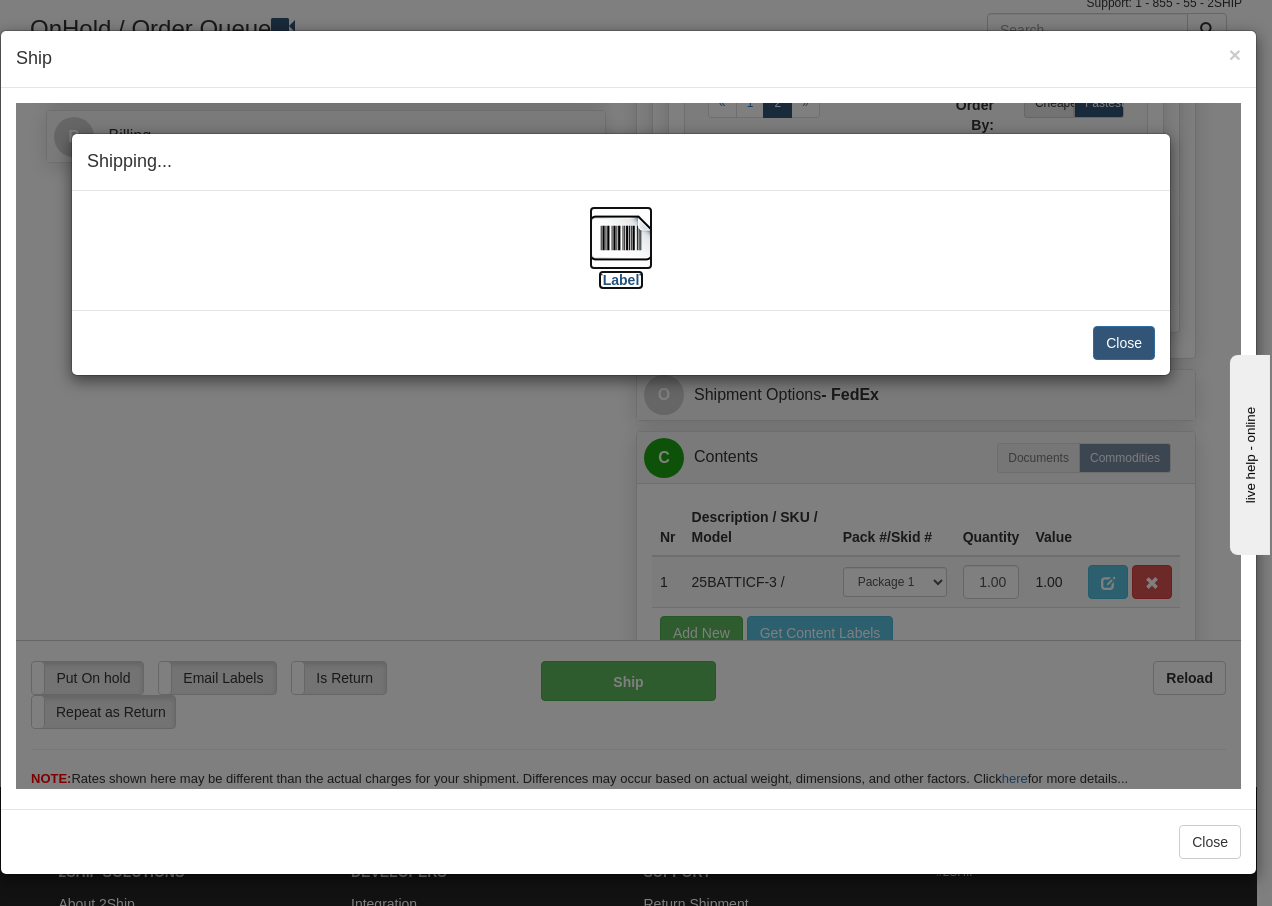 click at bounding box center (621, 237) 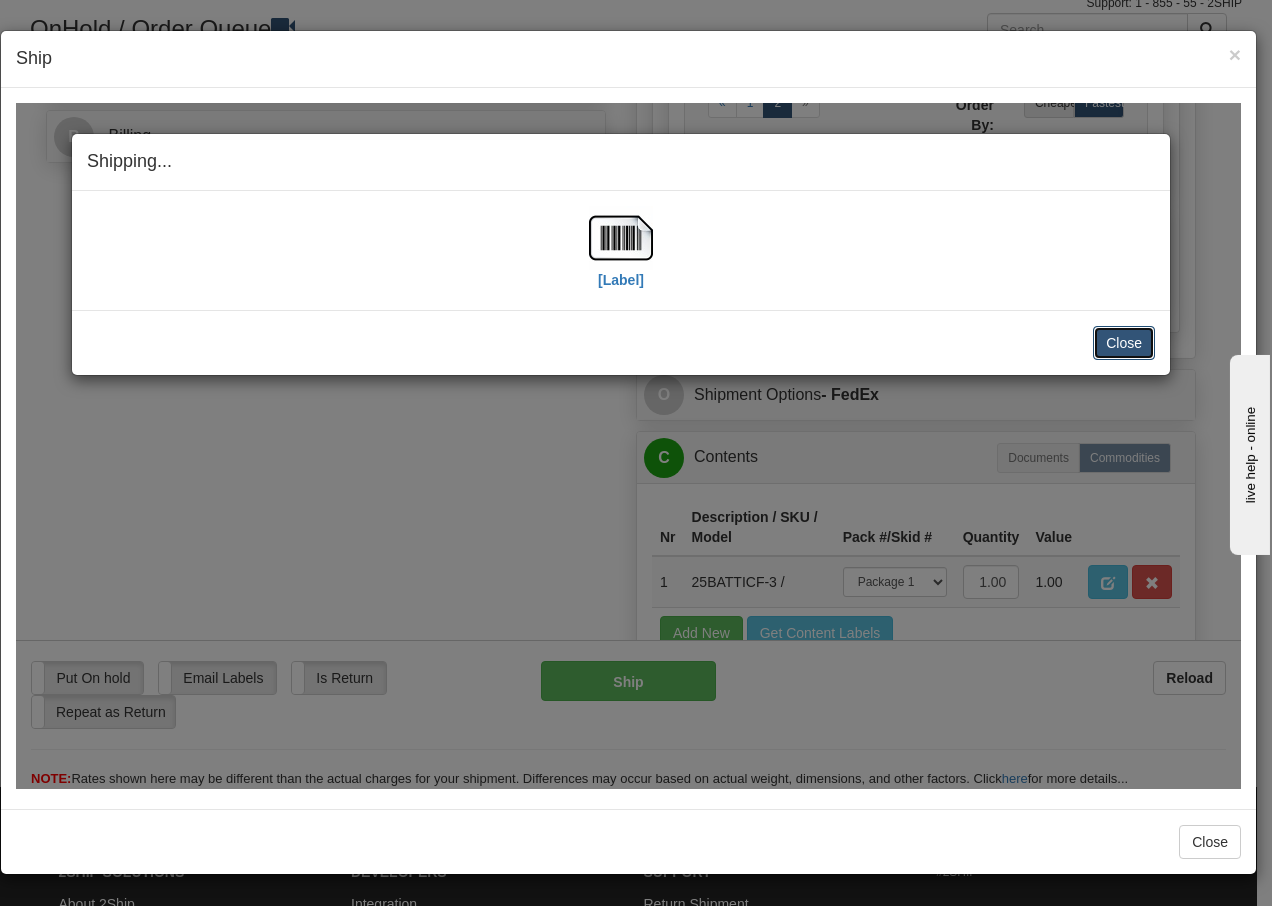 click on "Close" at bounding box center (1124, 342) 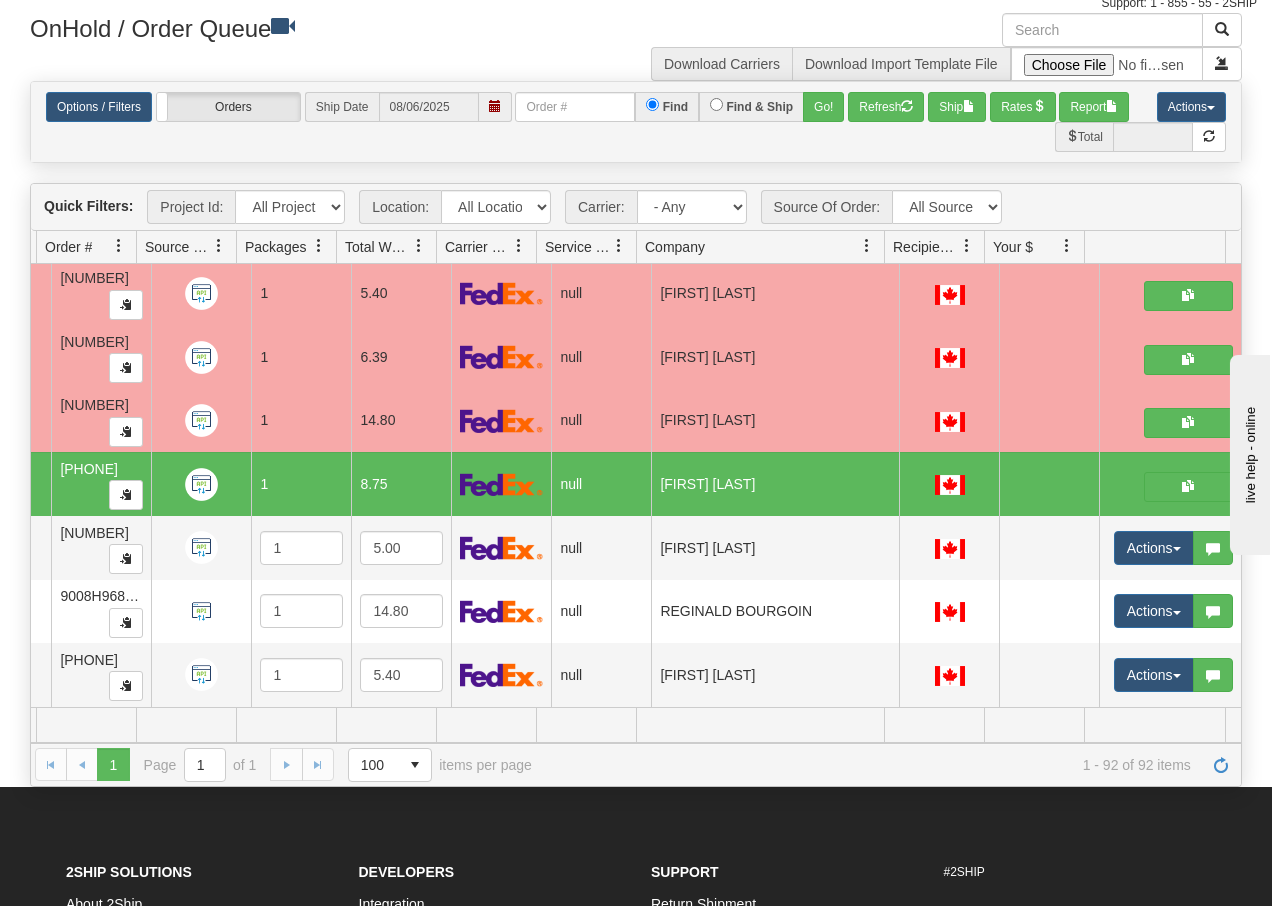 scroll, scrollTop: 0, scrollLeft: 0, axis: both 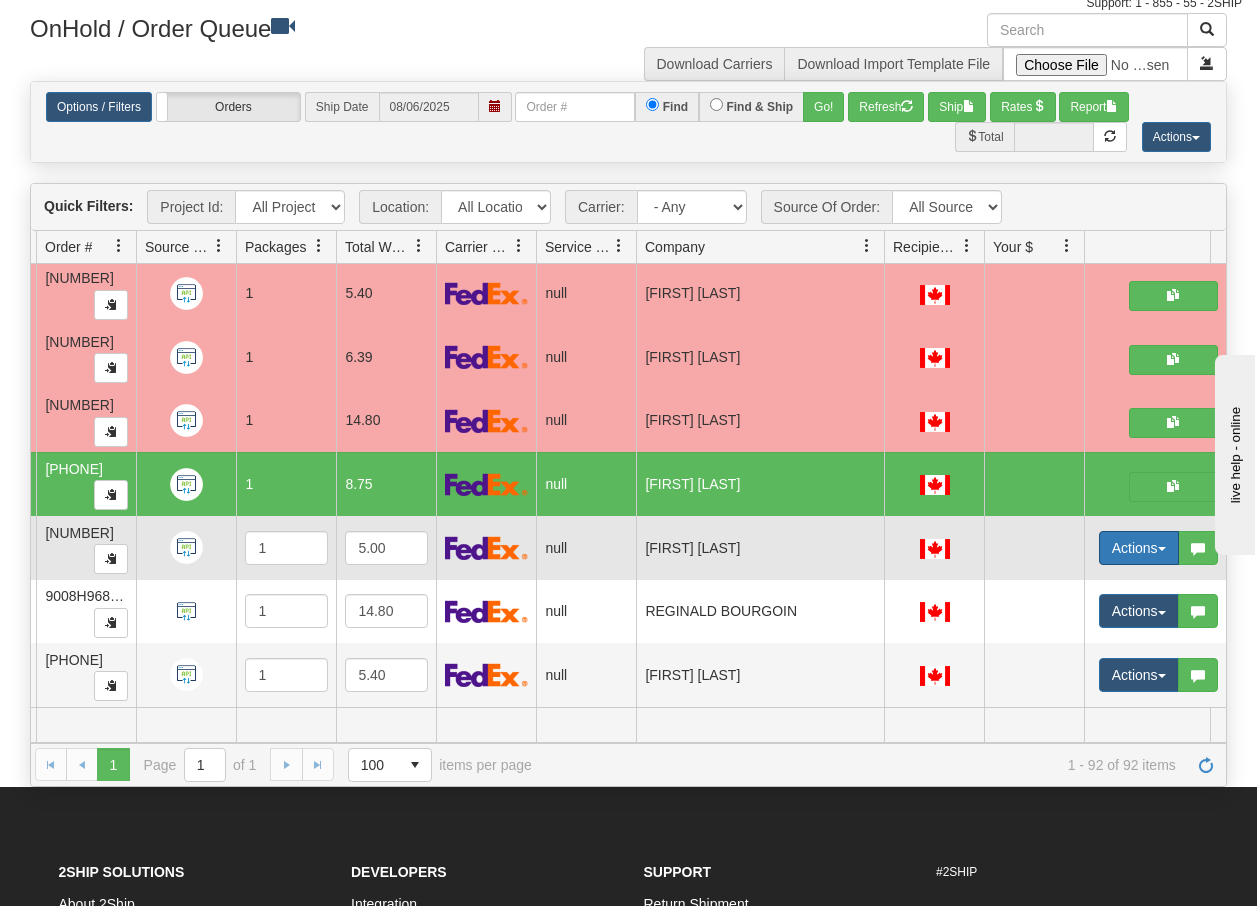 click on "Actions" at bounding box center (1139, 548) 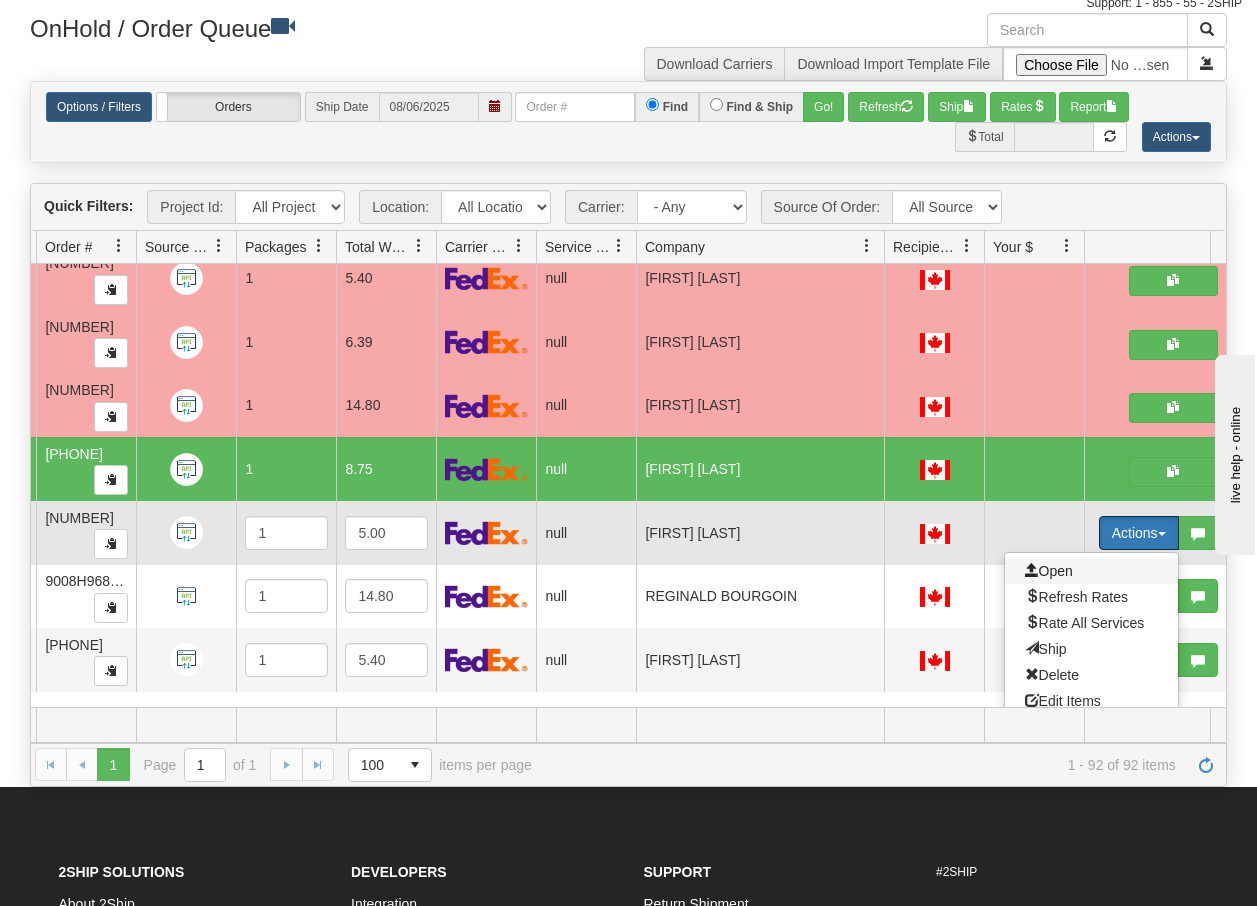 click on "Open" at bounding box center [1049, 571] 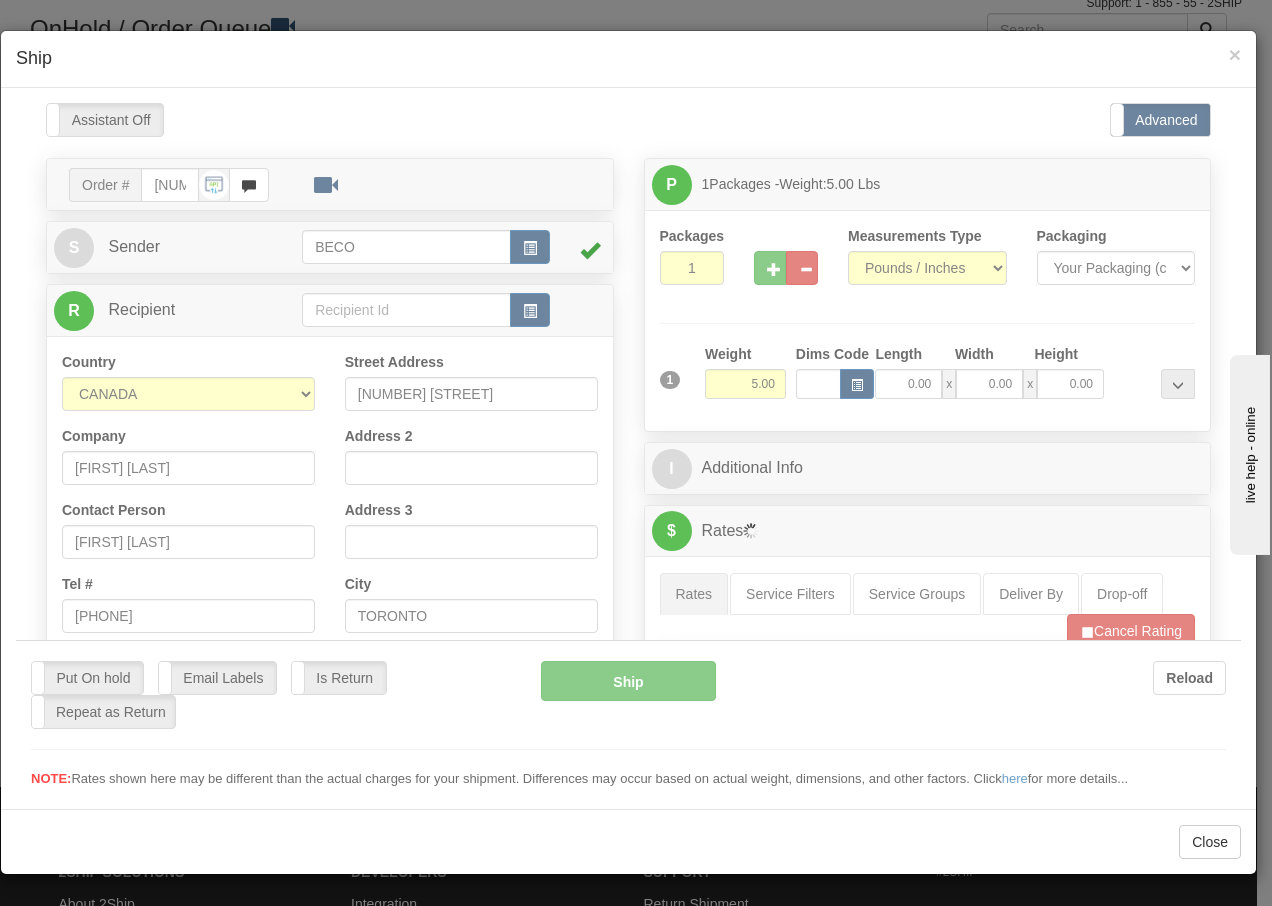 scroll, scrollTop: 0, scrollLeft: 0, axis: both 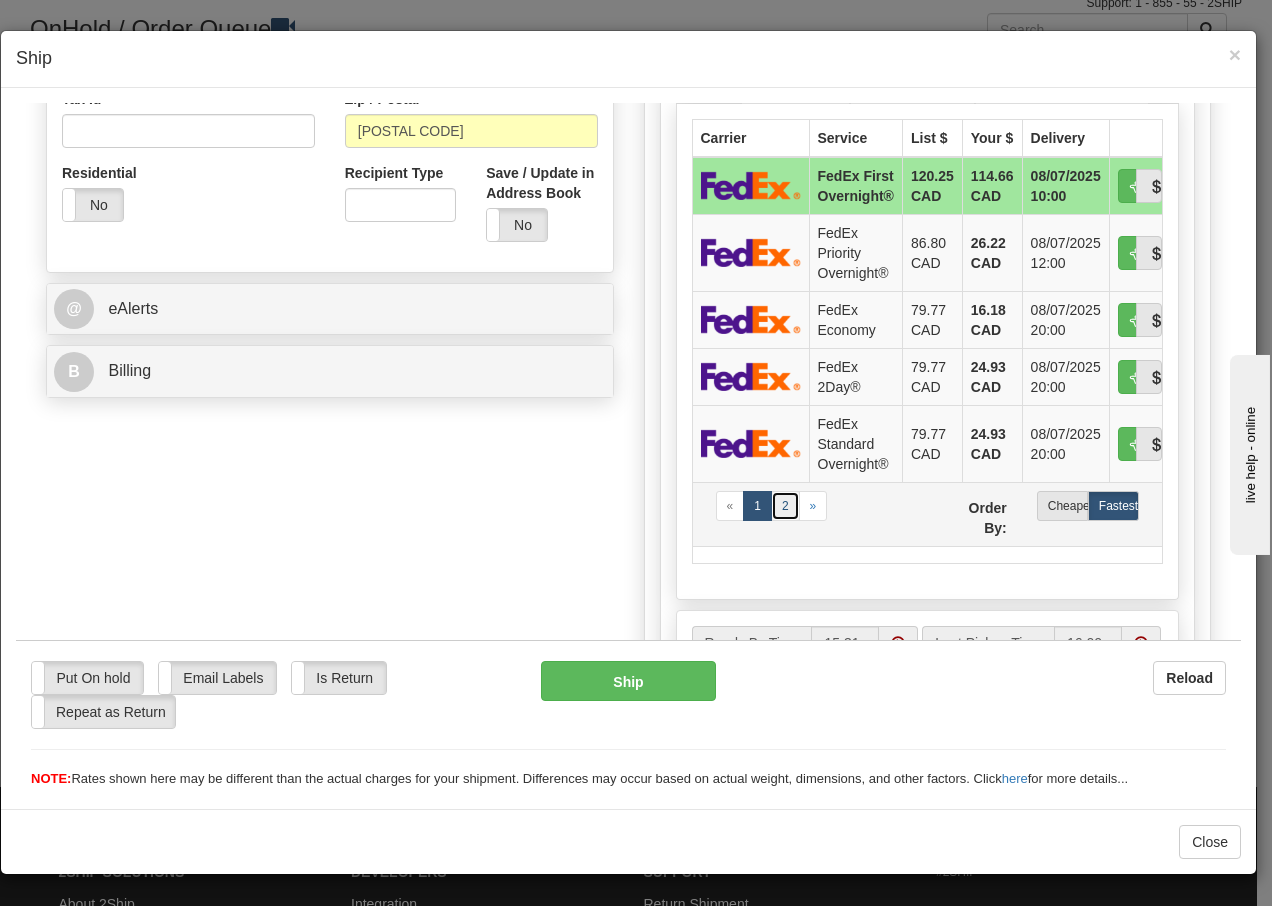 click on "2" at bounding box center [785, 505] 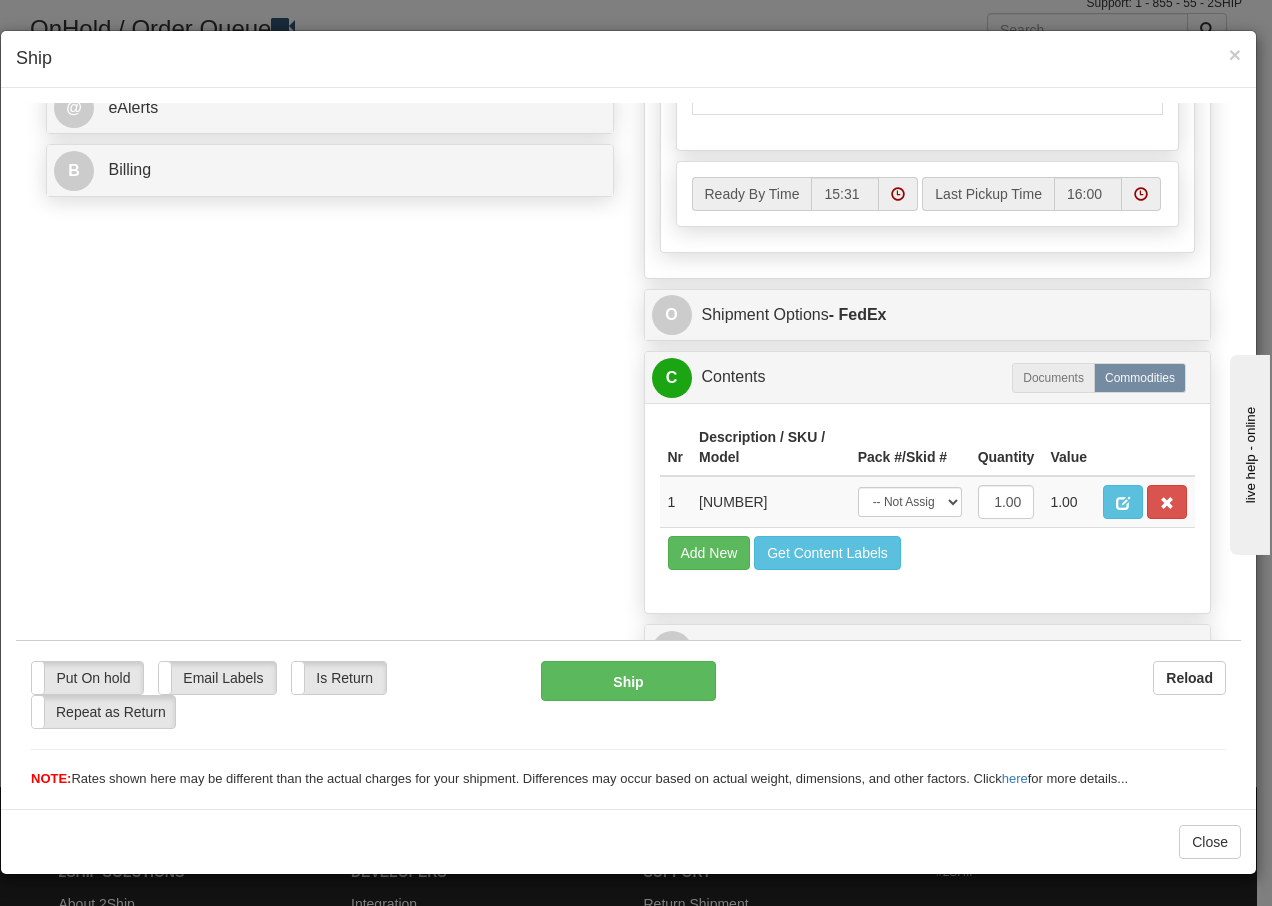 scroll, scrollTop: 868, scrollLeft: 0, axis: vertical 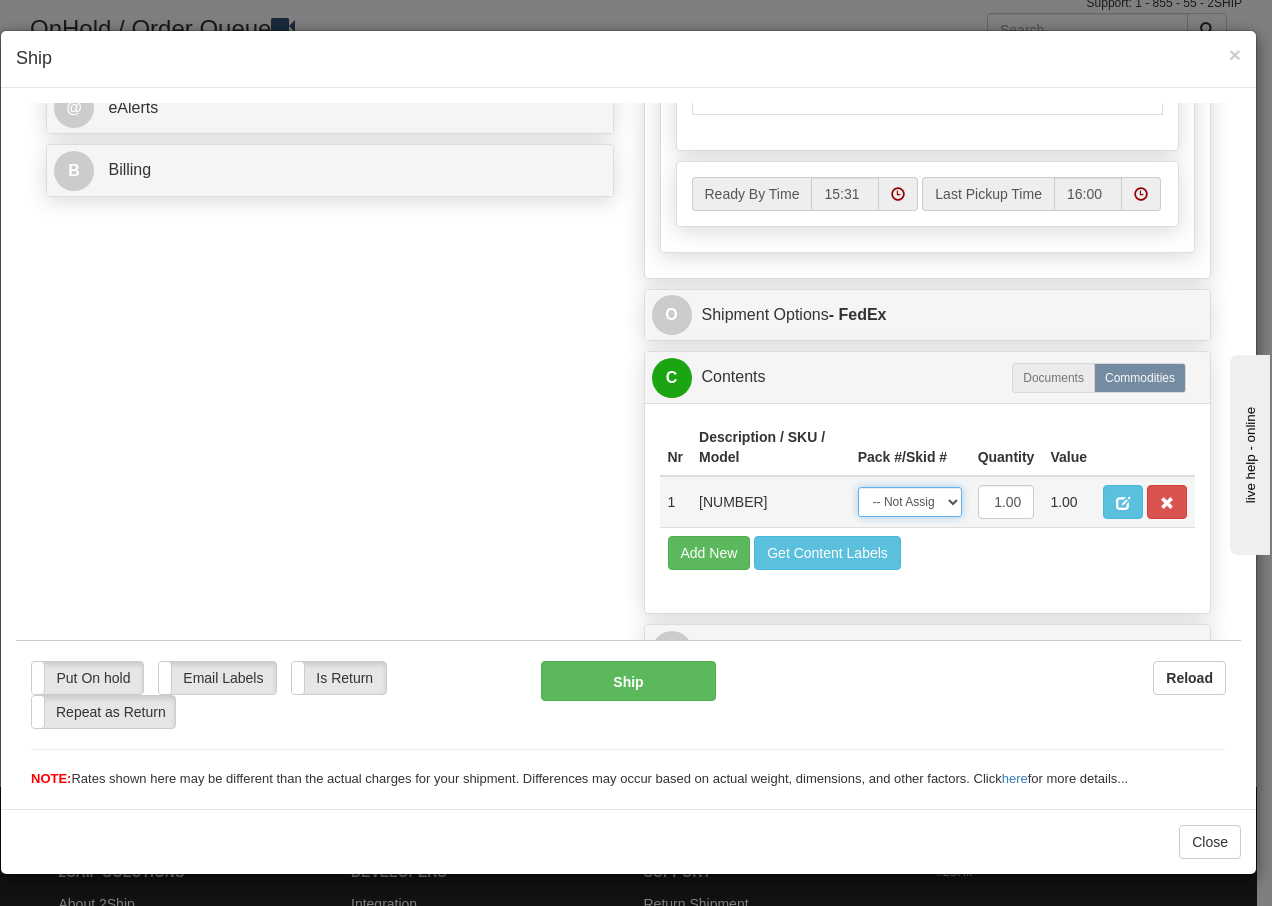 drag, startPoint x: 928, startPoint y: 498, endPoint x: 929, endPoint y: 511, distance: 13.038404 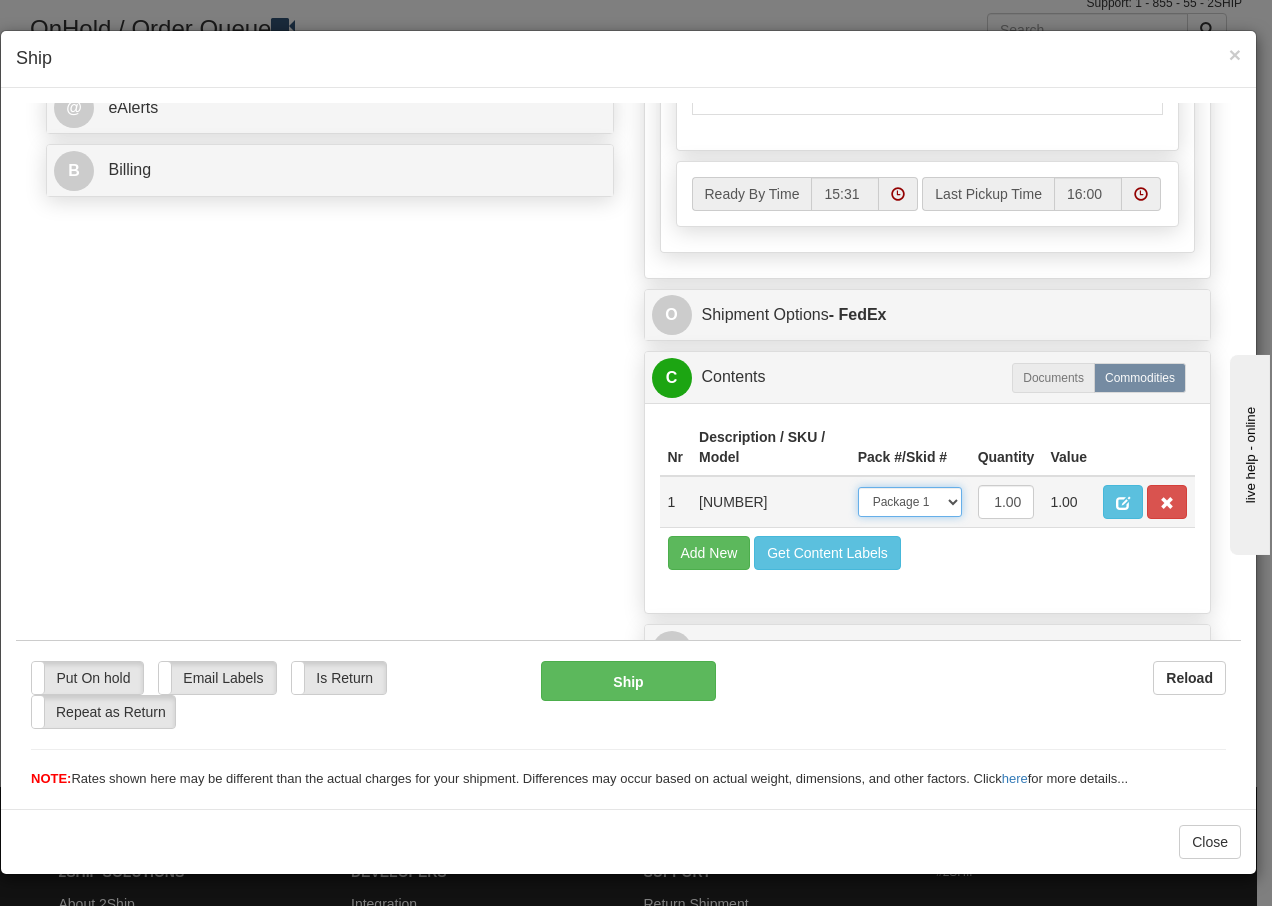 click on "-- Not Assigned --
Package 1" at bounding box center (910, 501) 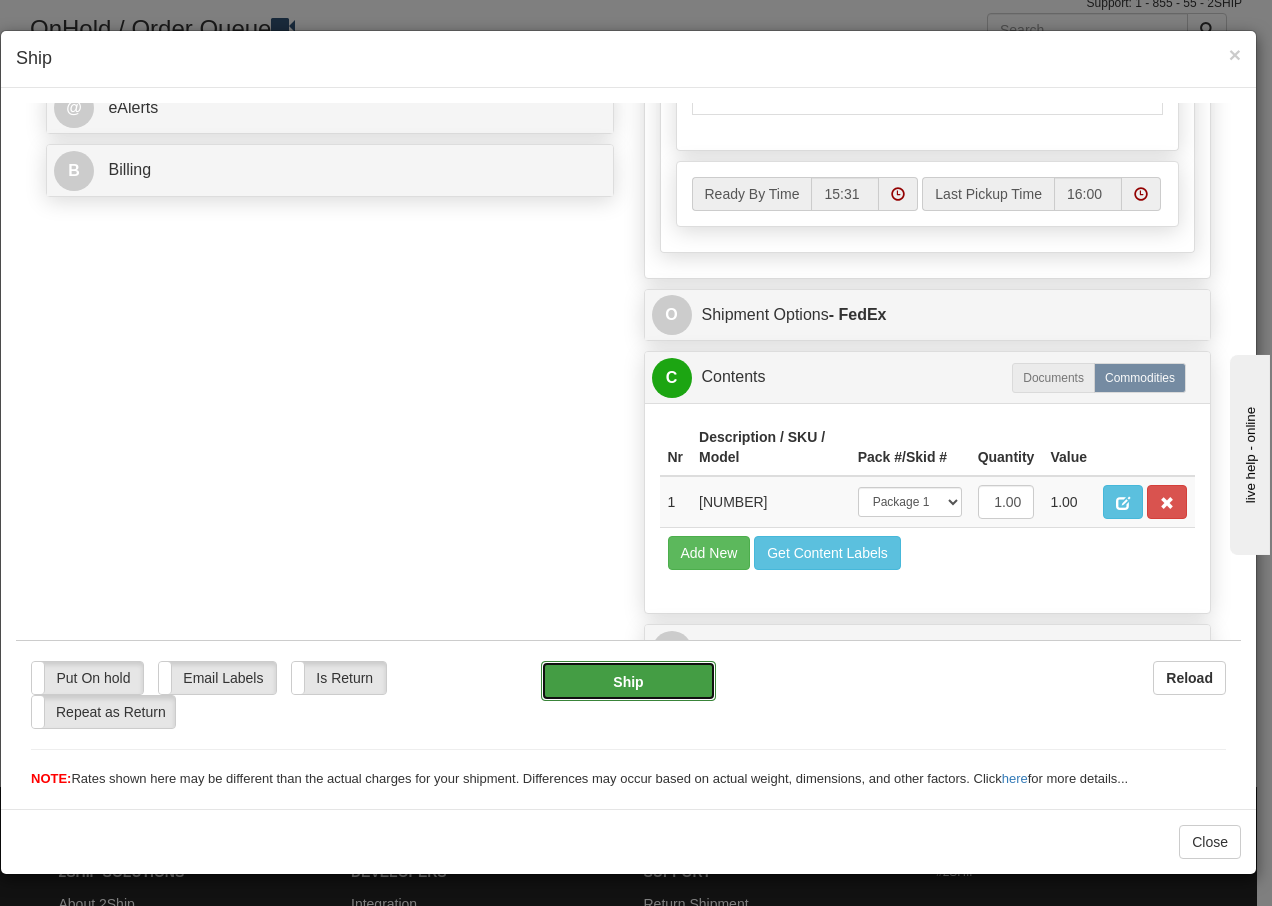 click on "Ship" at bounding box center (628, 680) 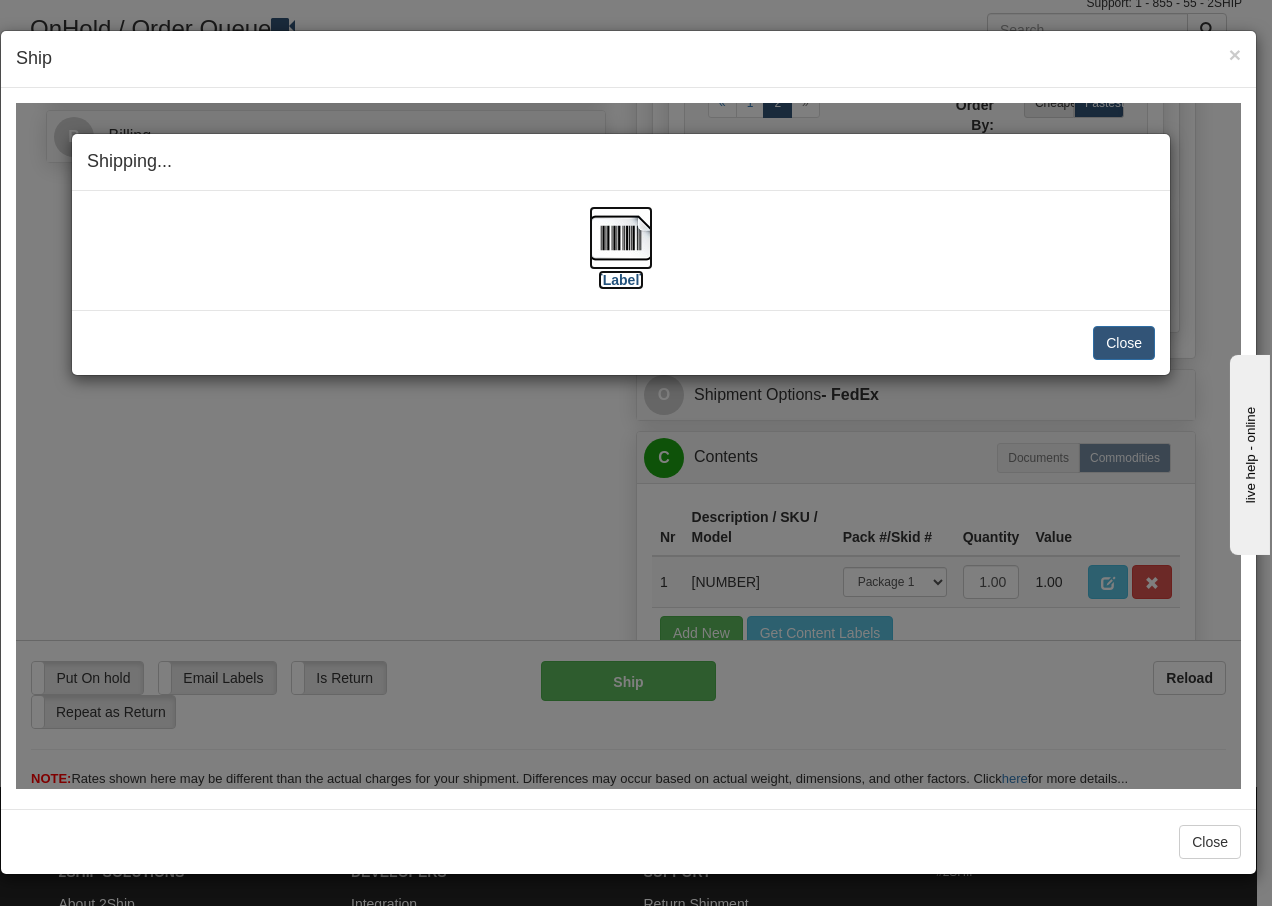 click at bounding box center [621, 237] 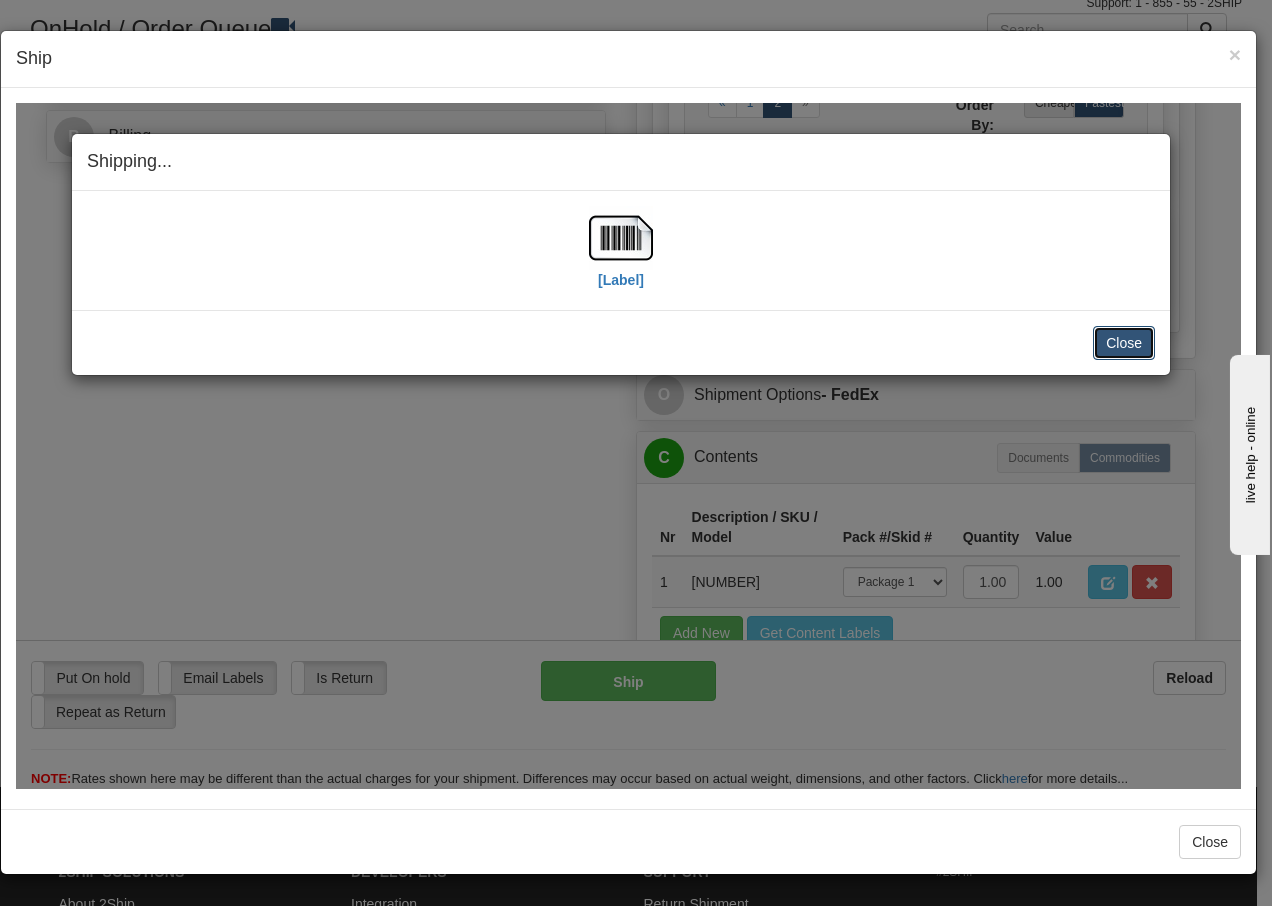 click on "Close" at bounding box center (1124, 342) 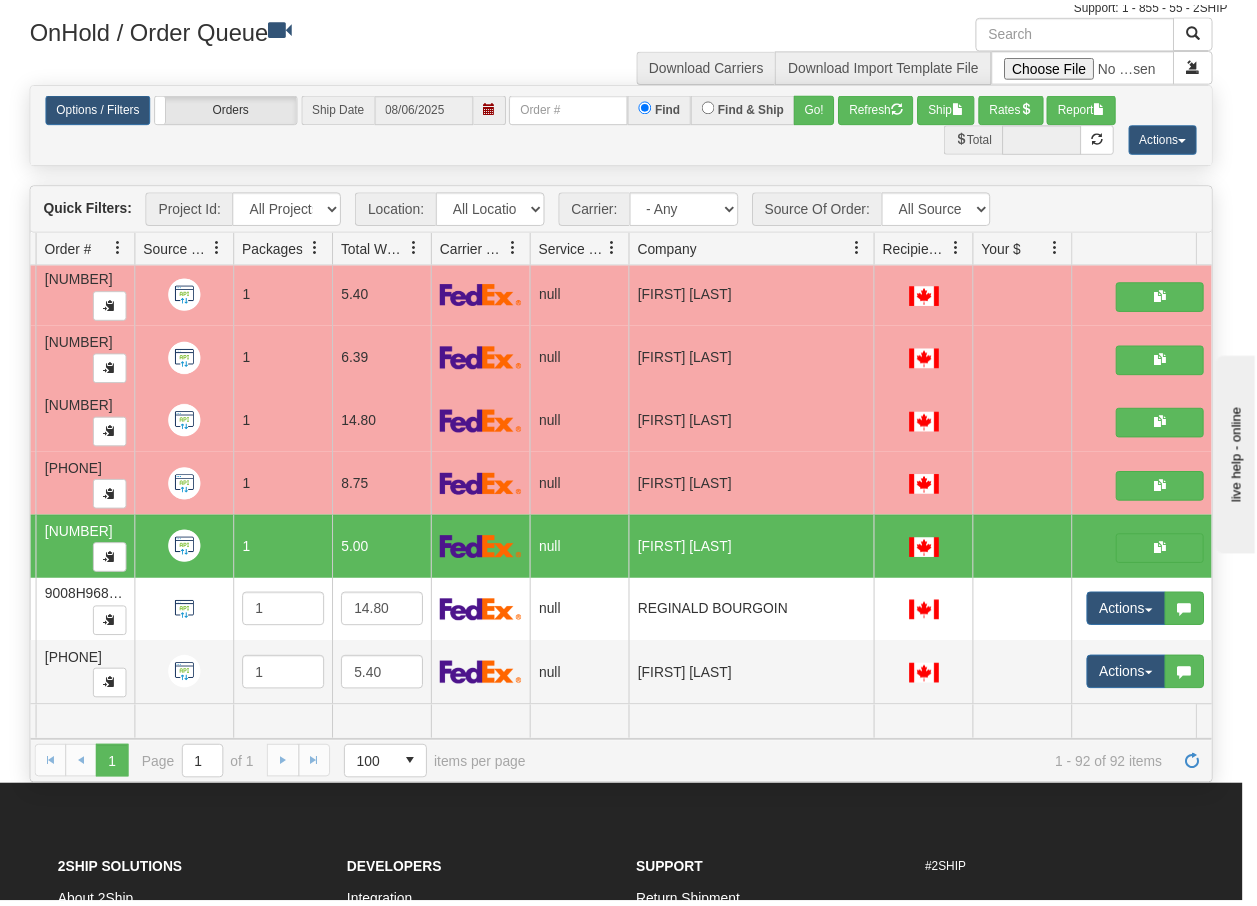 scroll, scrollTop: 0, scrollLeft: 0, axis: both 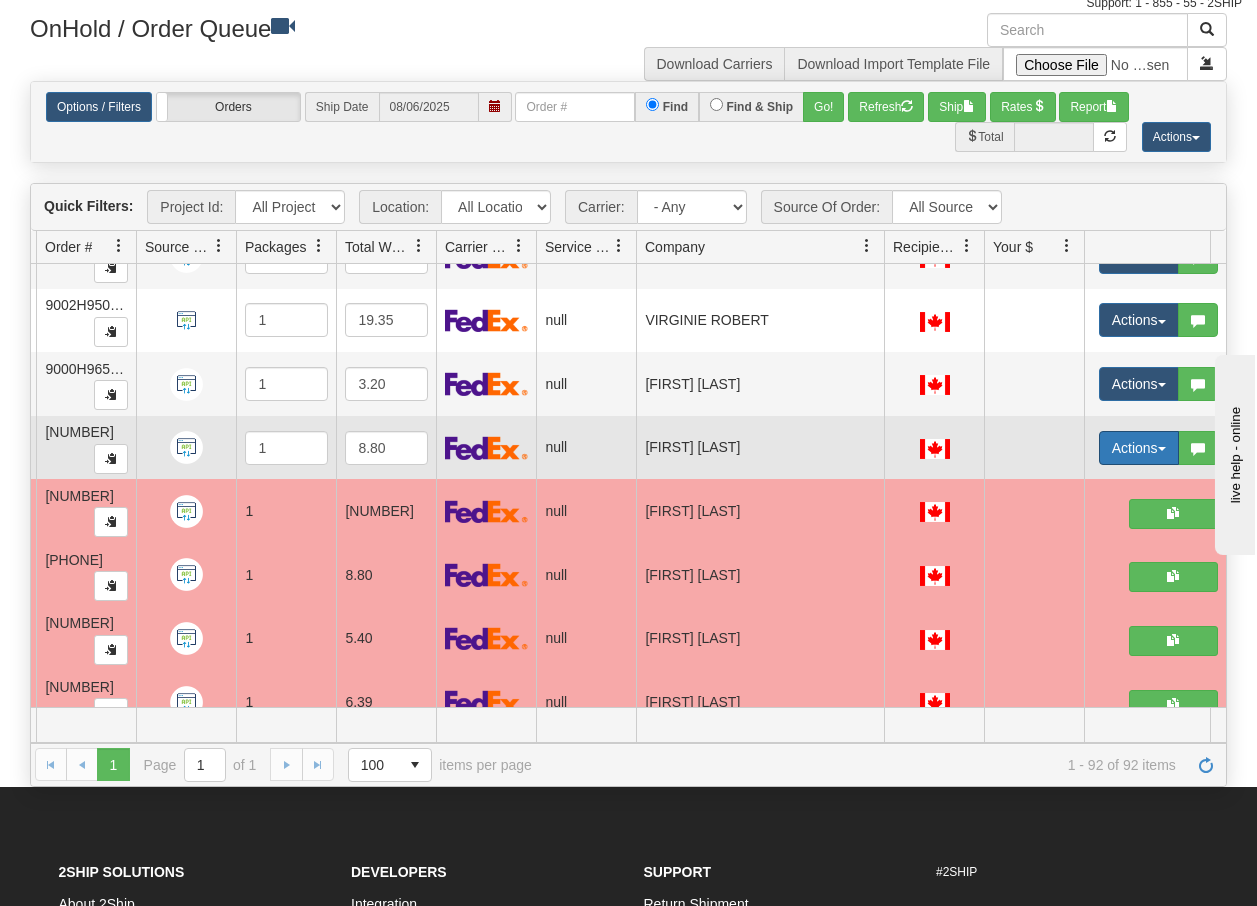 click at bounding box center (1162, 449) 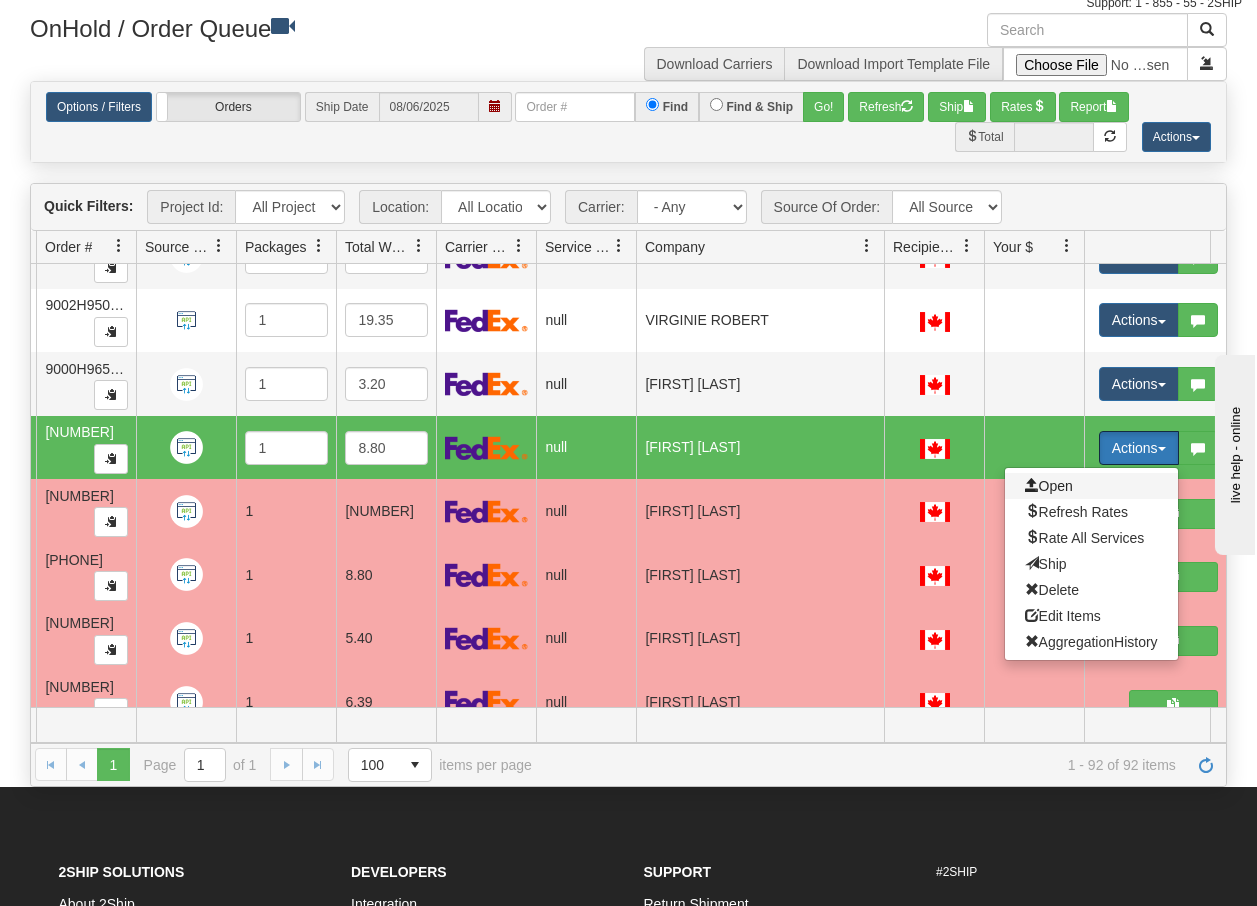 click on "Open" at bounding box center [1049, 486] 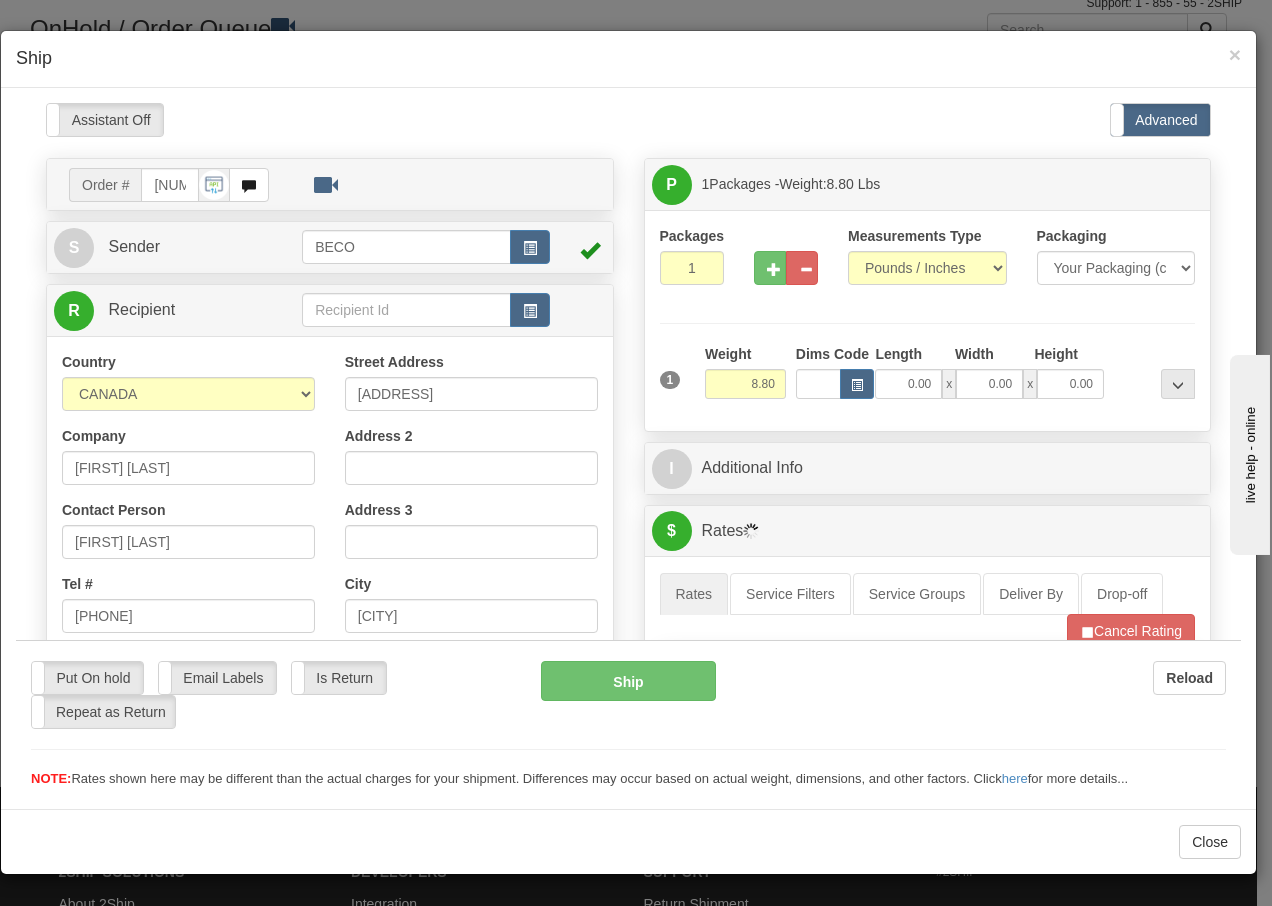 scroll, scrollTop: 0, scrollLeft: 0, axis: both 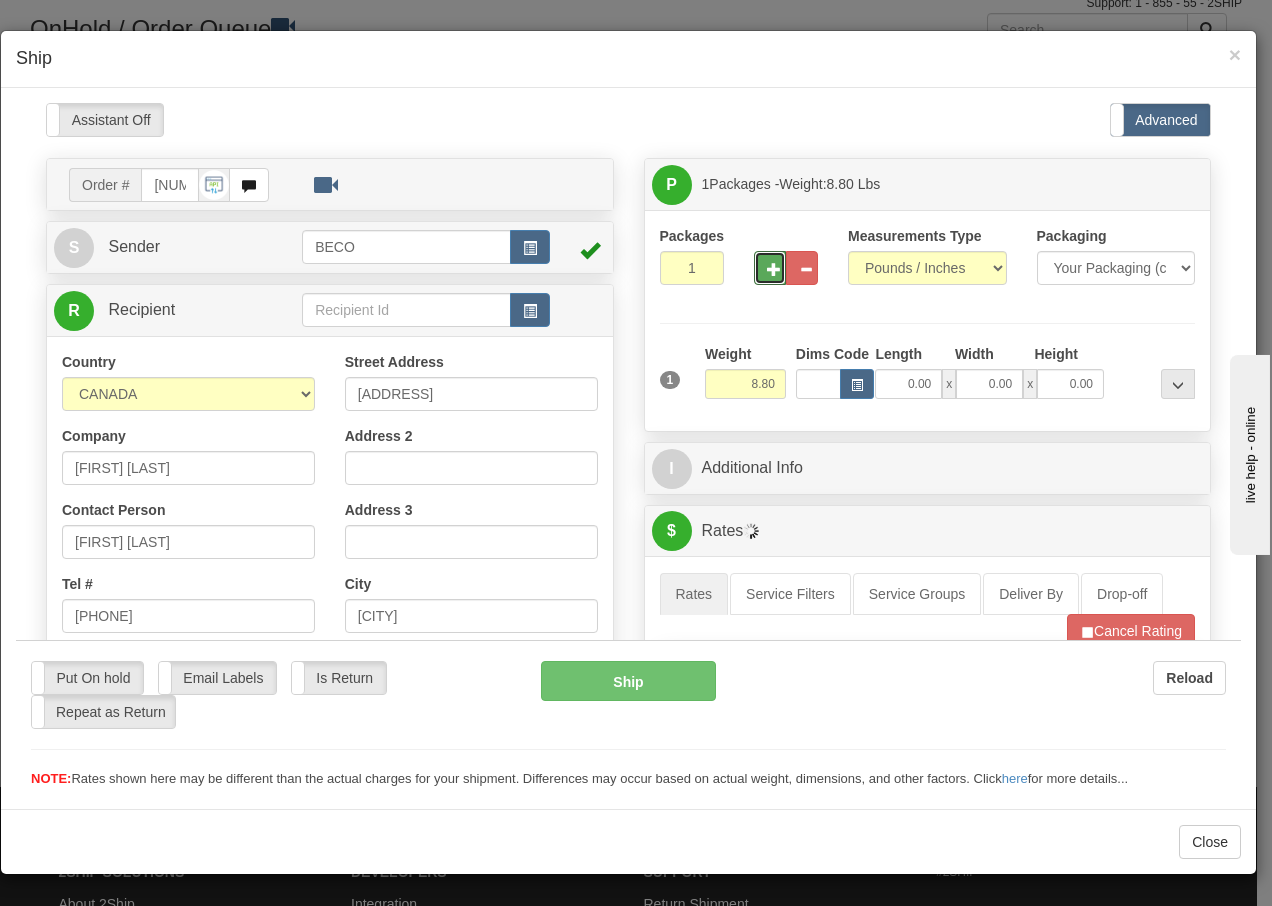 click at bounding box center (774, 268) 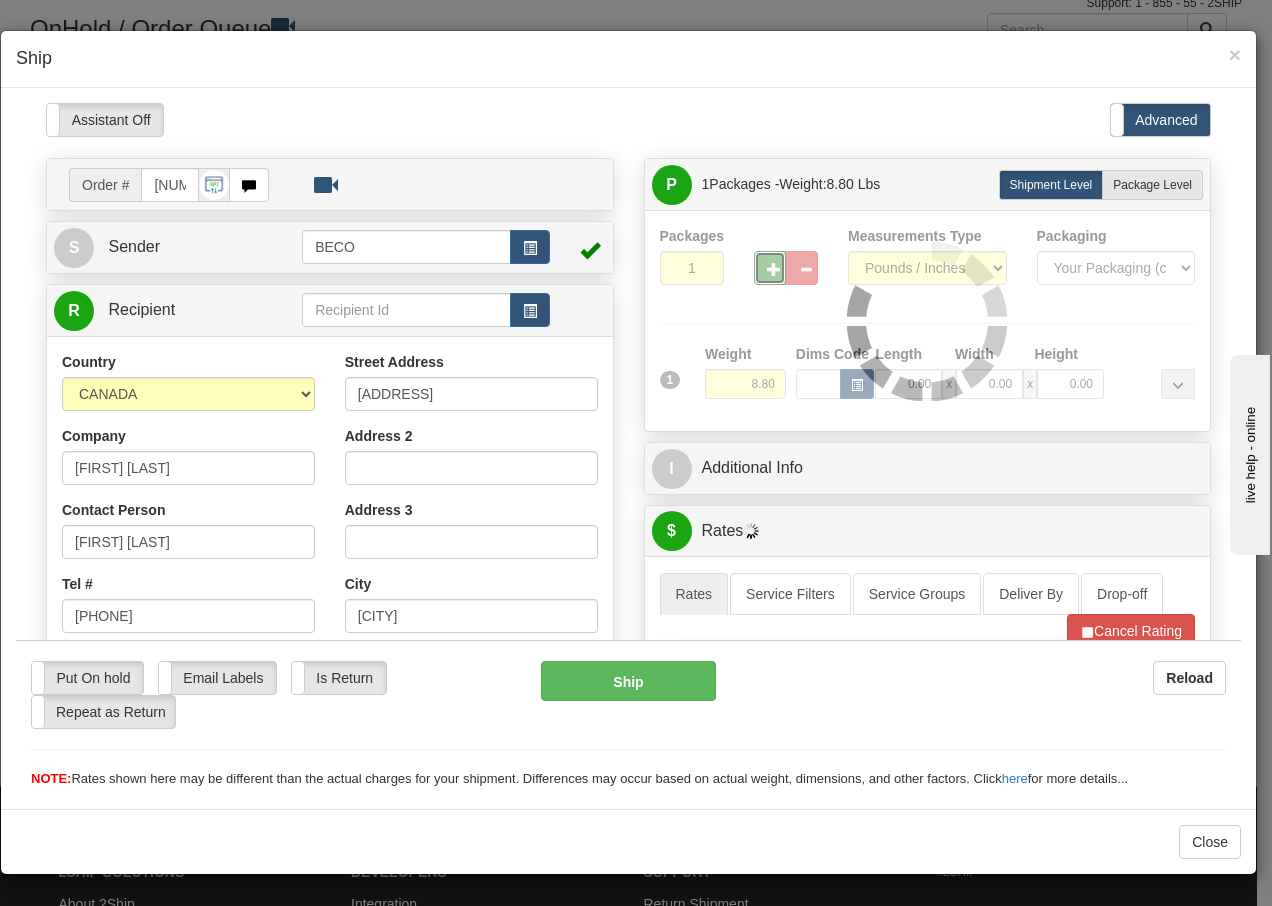 type on "2" 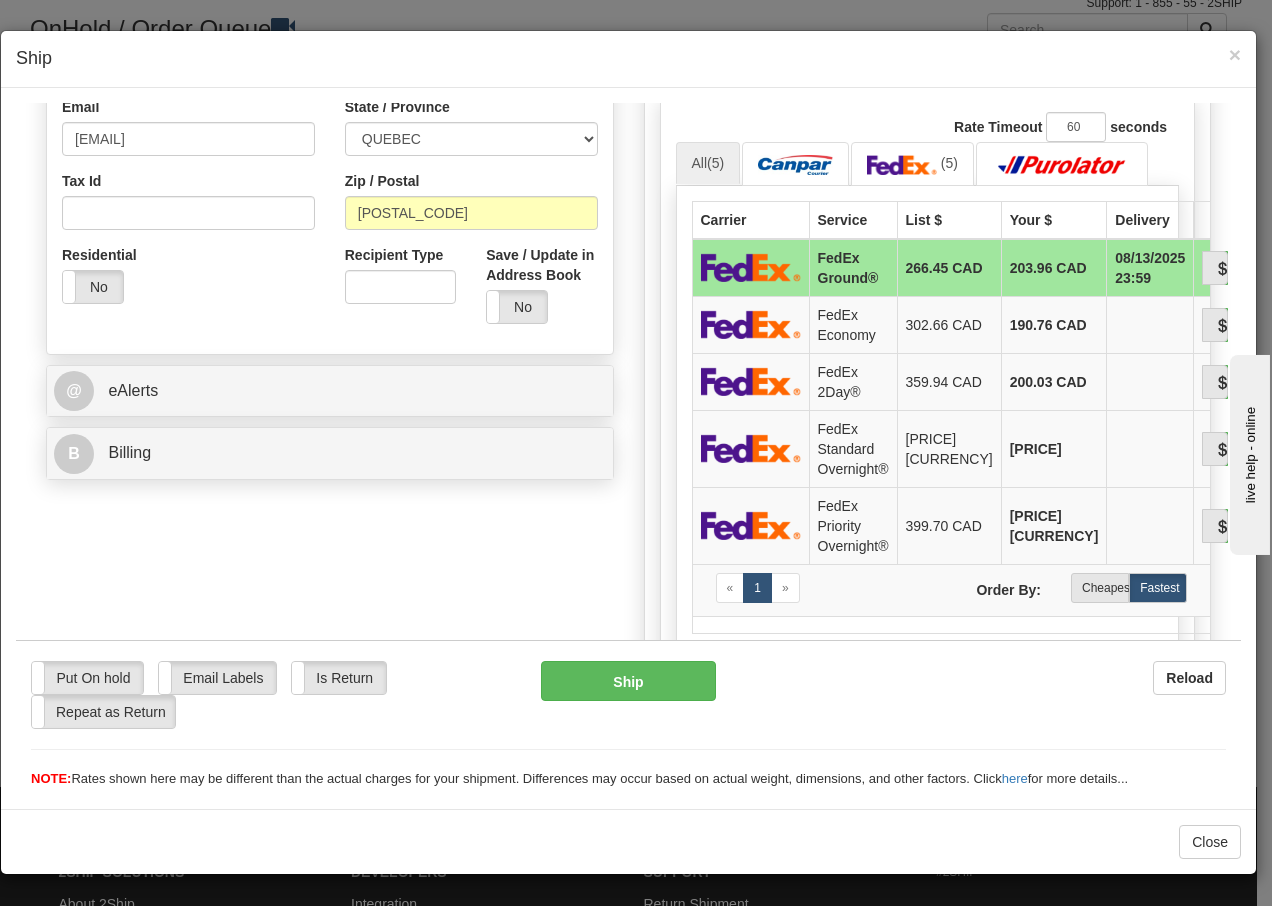 scroll, scrollTop: 560, scrollLeft: 0, axis: vertical 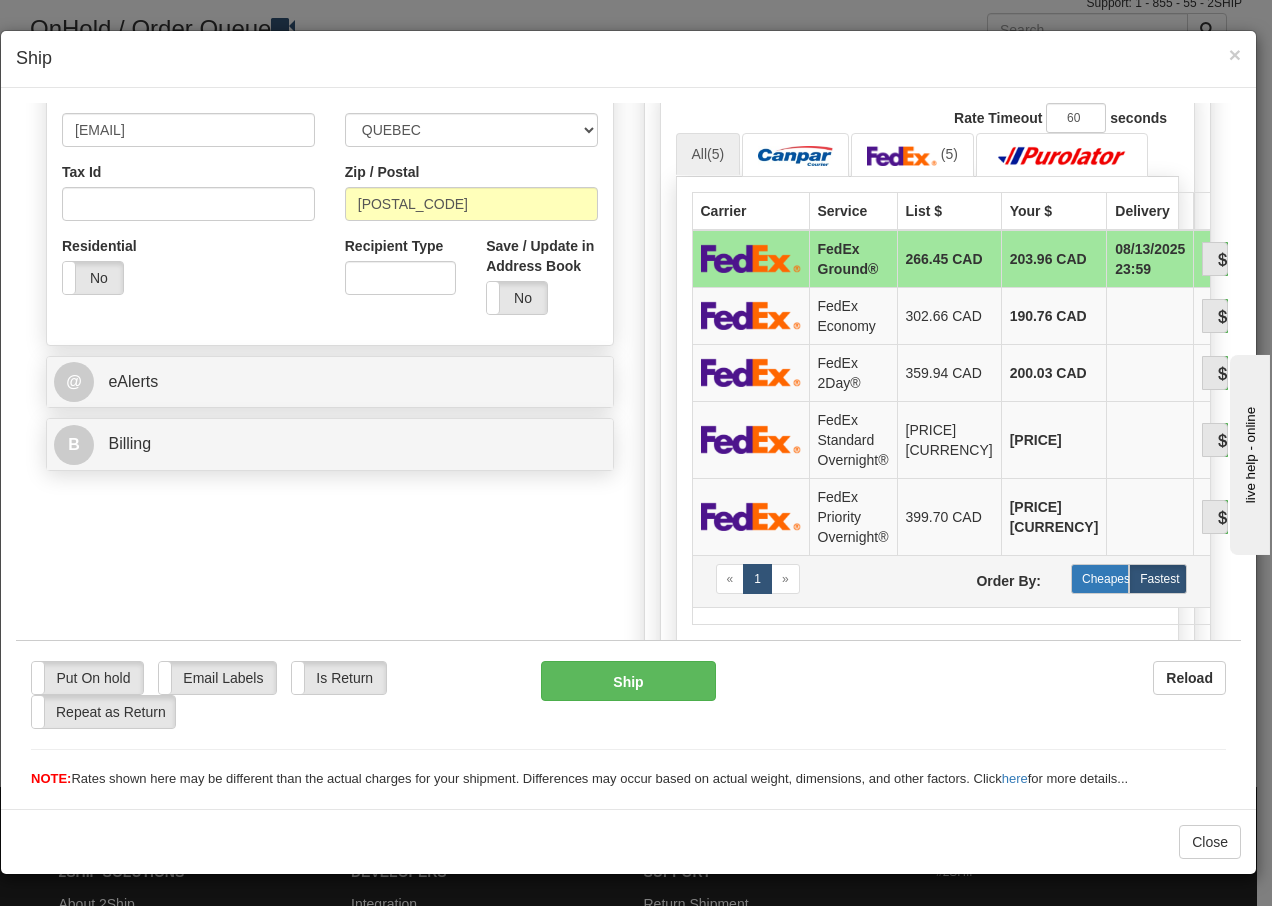 click on "Cheapest" at bounding box center [1100, 578] 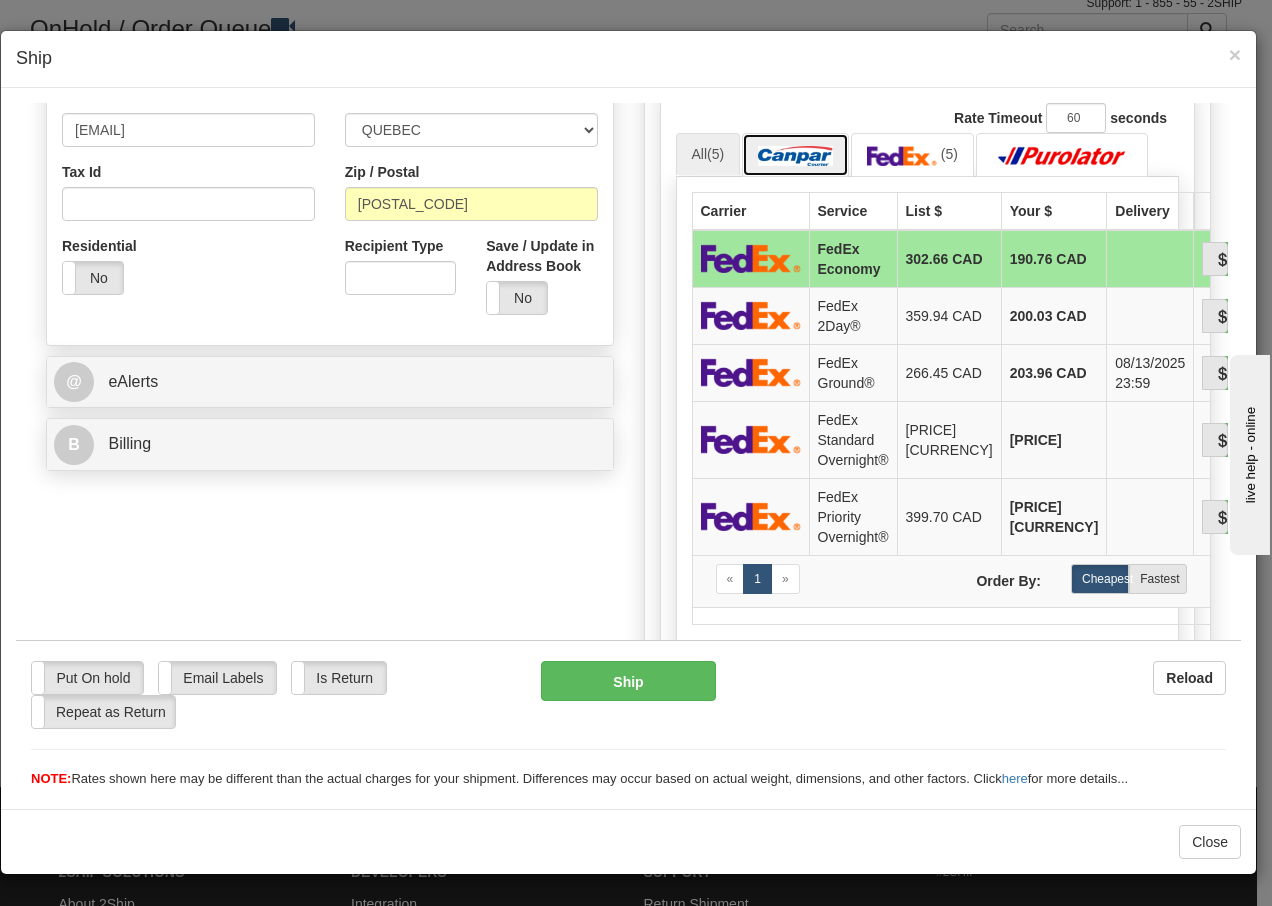 click at bounding box center (795, 155) 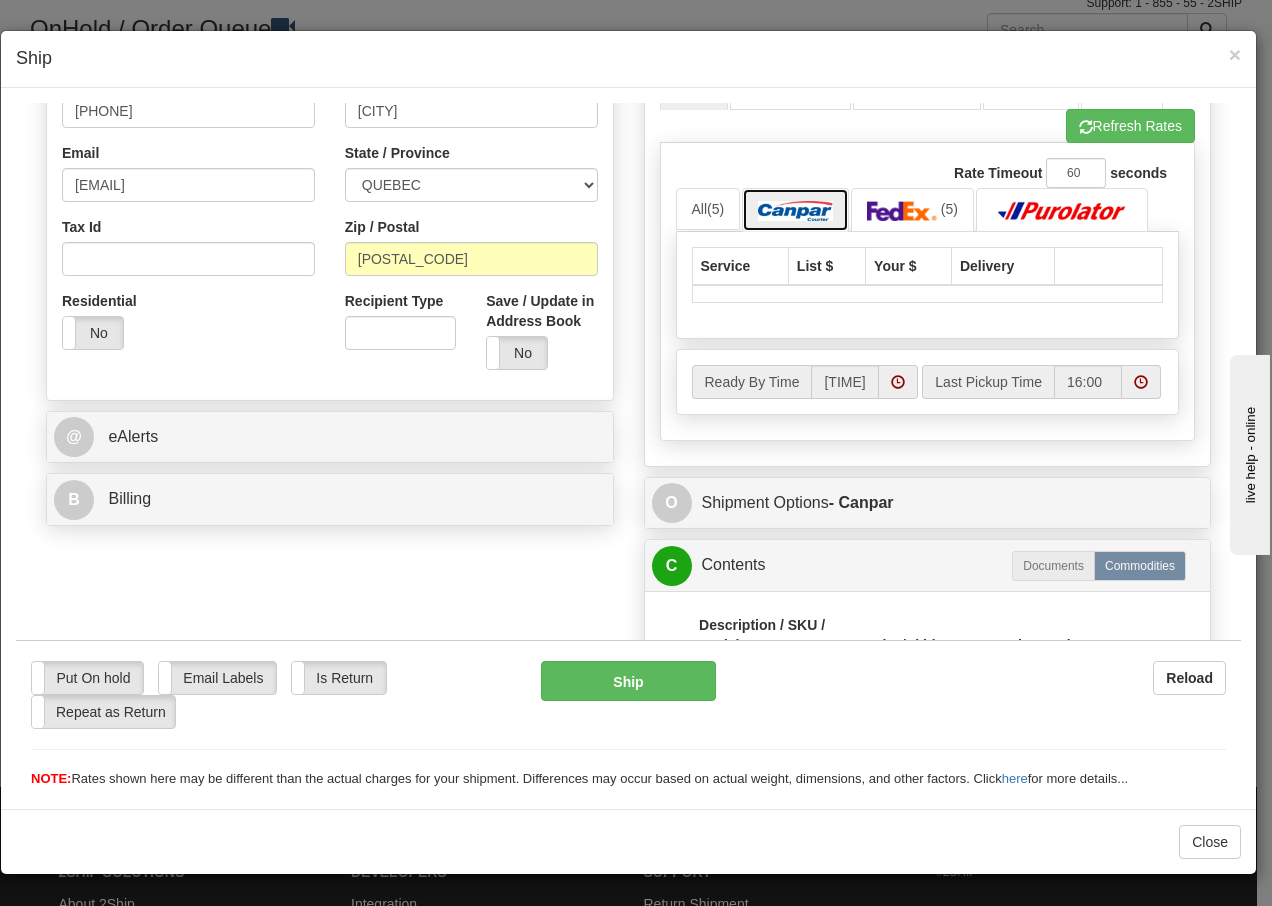 scroll, scrollTop: 460, scrollLeft: 0, axis: vertical 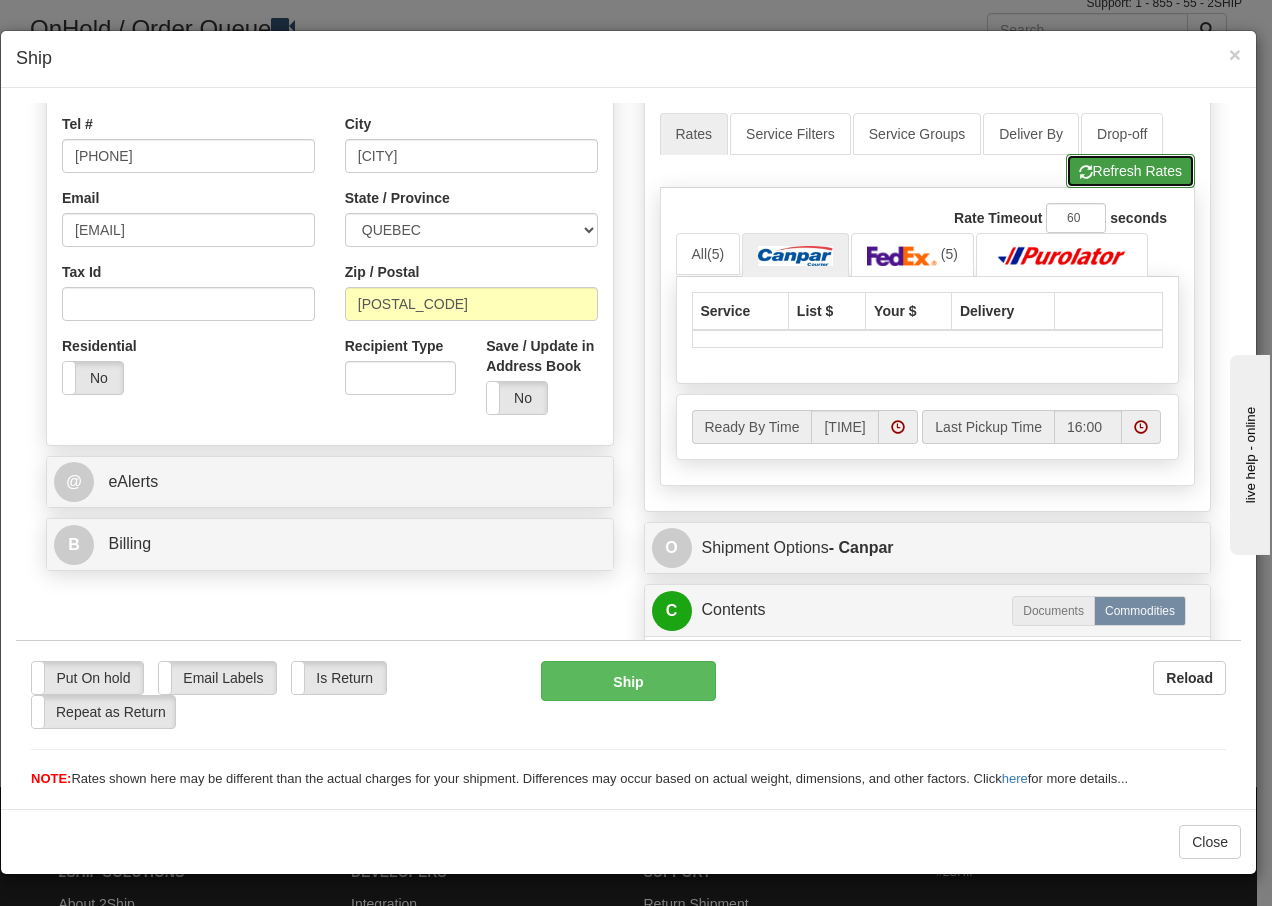 click on "Refresh Rates" at bounding box center [1130, 170] 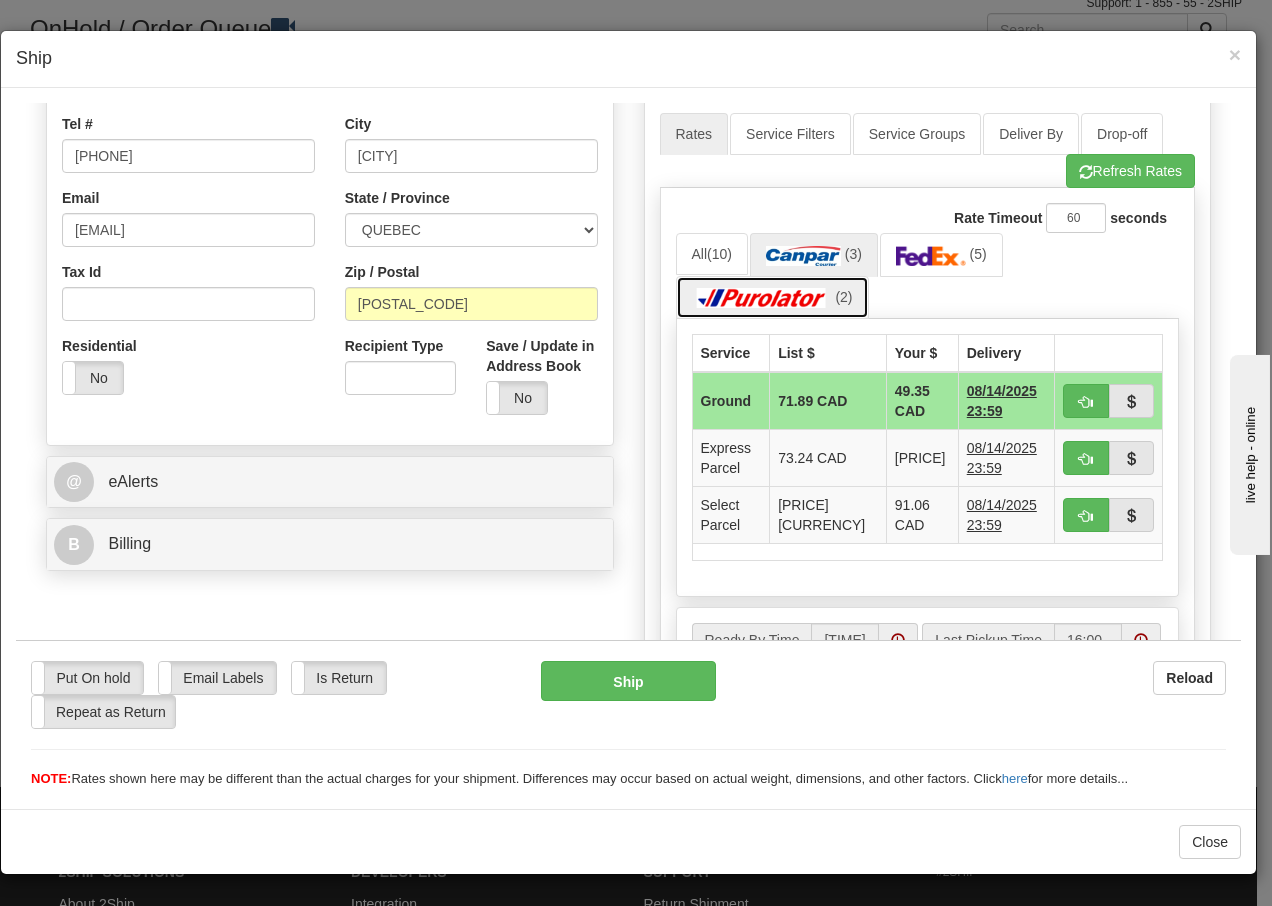 click at bounding box center (762, 297) 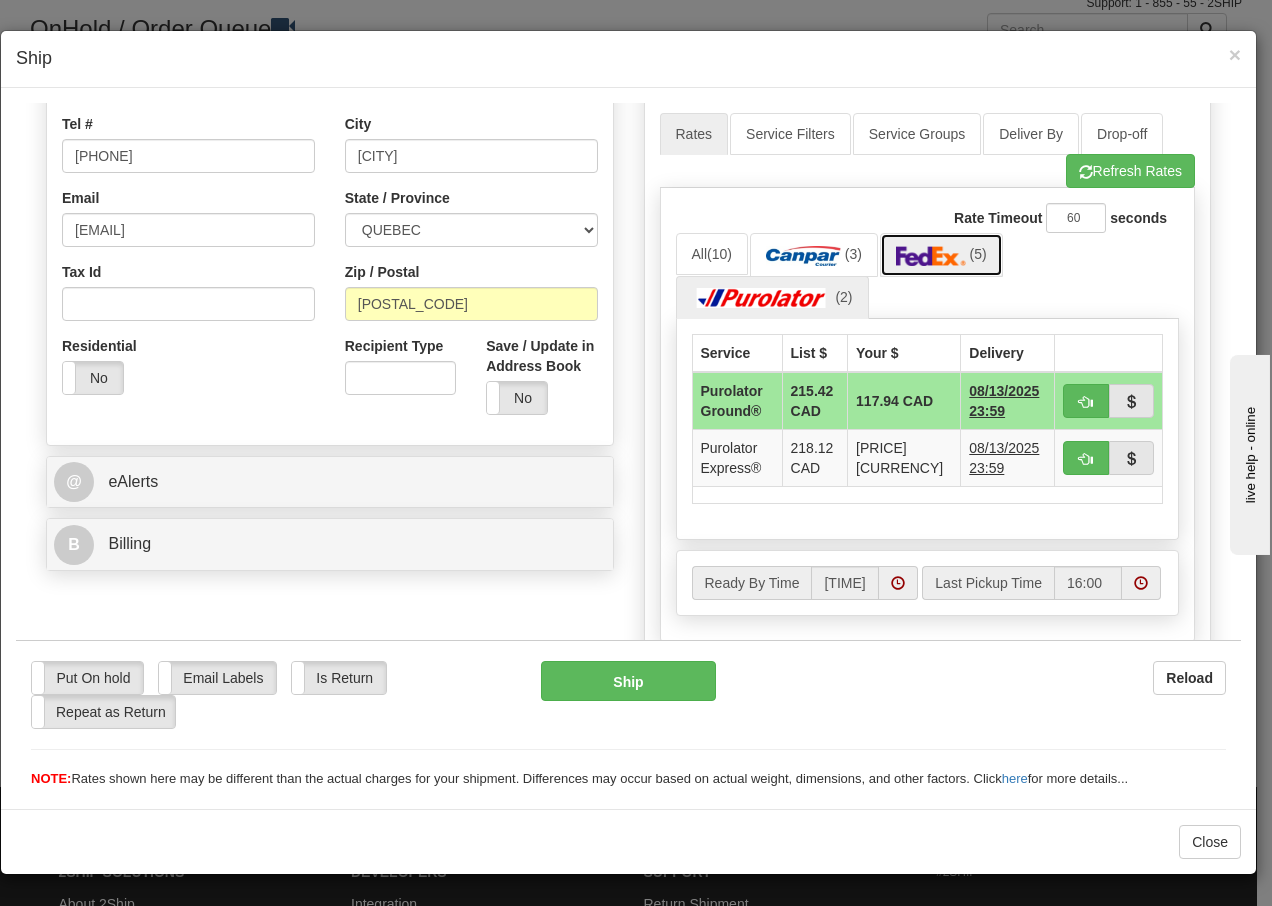 click at bounding box center (931, 255) 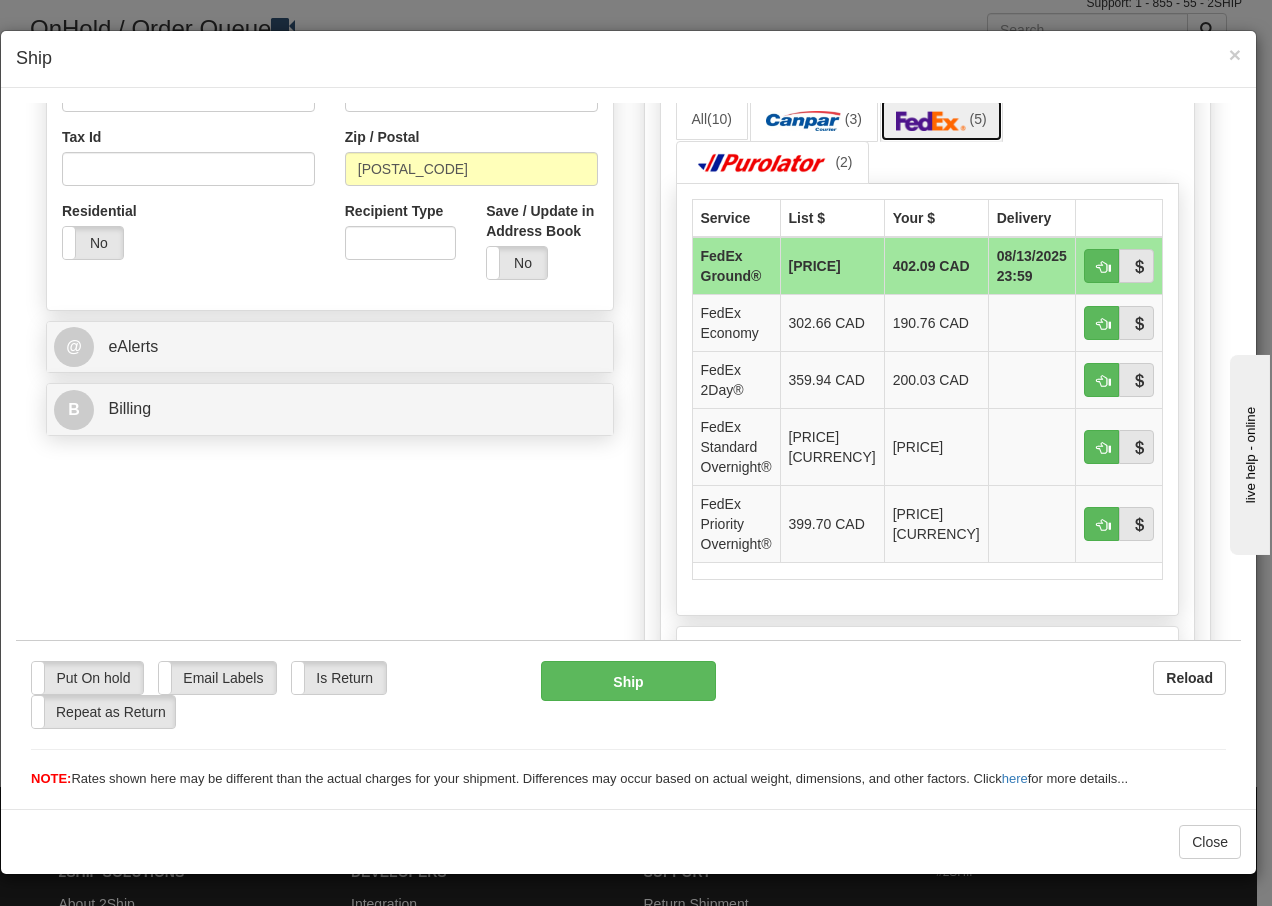 scroll, scrollTop: 560, scrollLeft: 0, axis: vertical 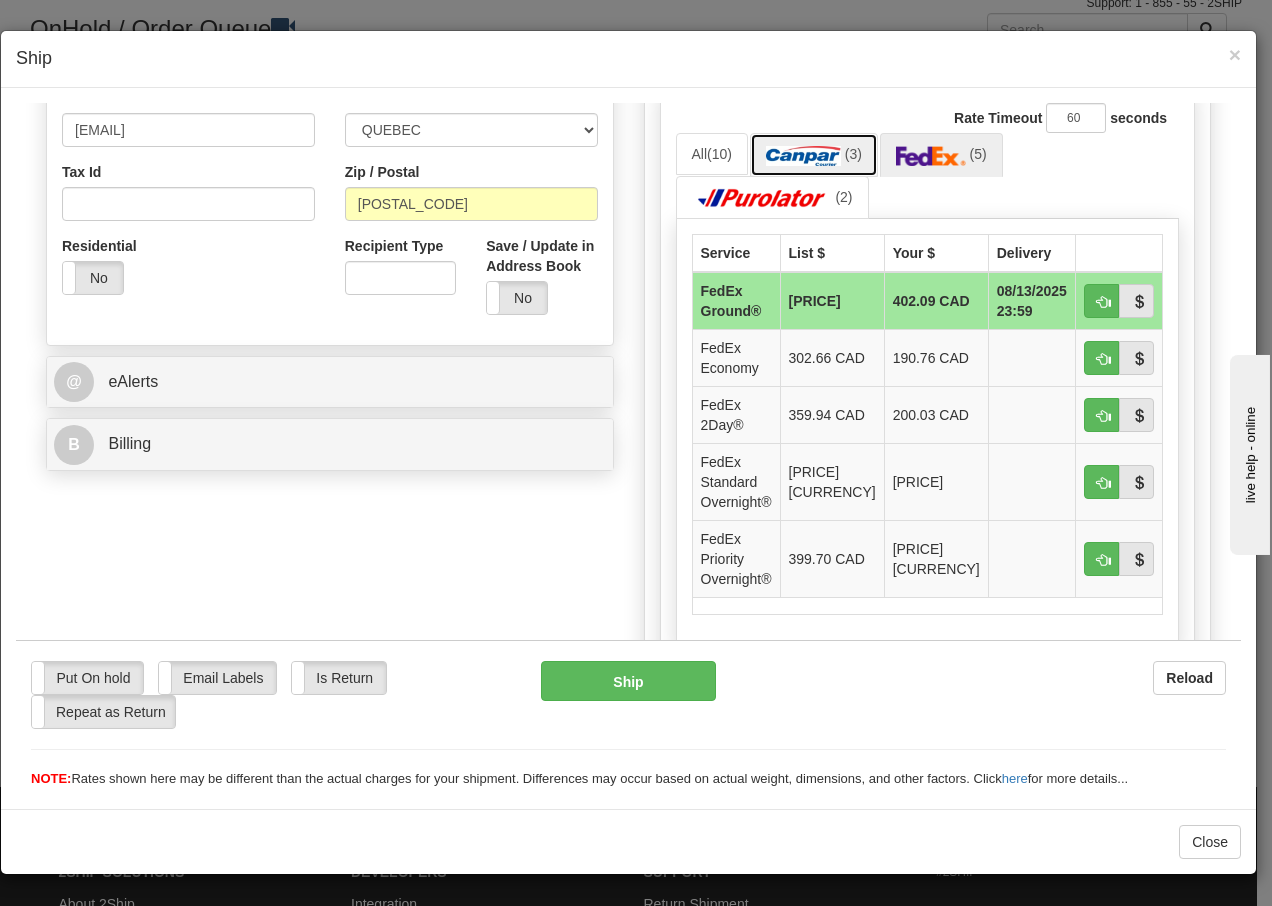 click at bounding box center (803, 155) 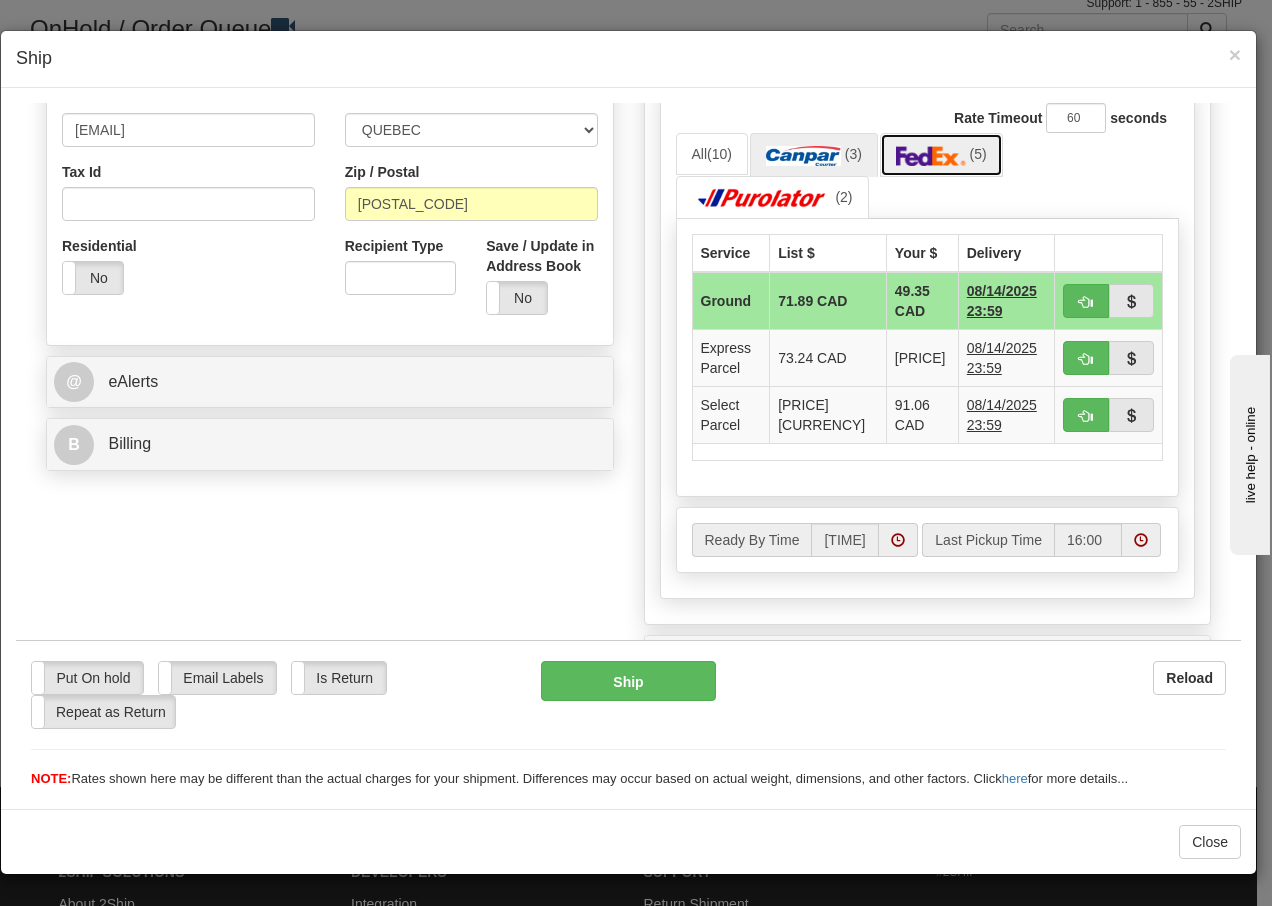 click at bounding box center [931, 155] 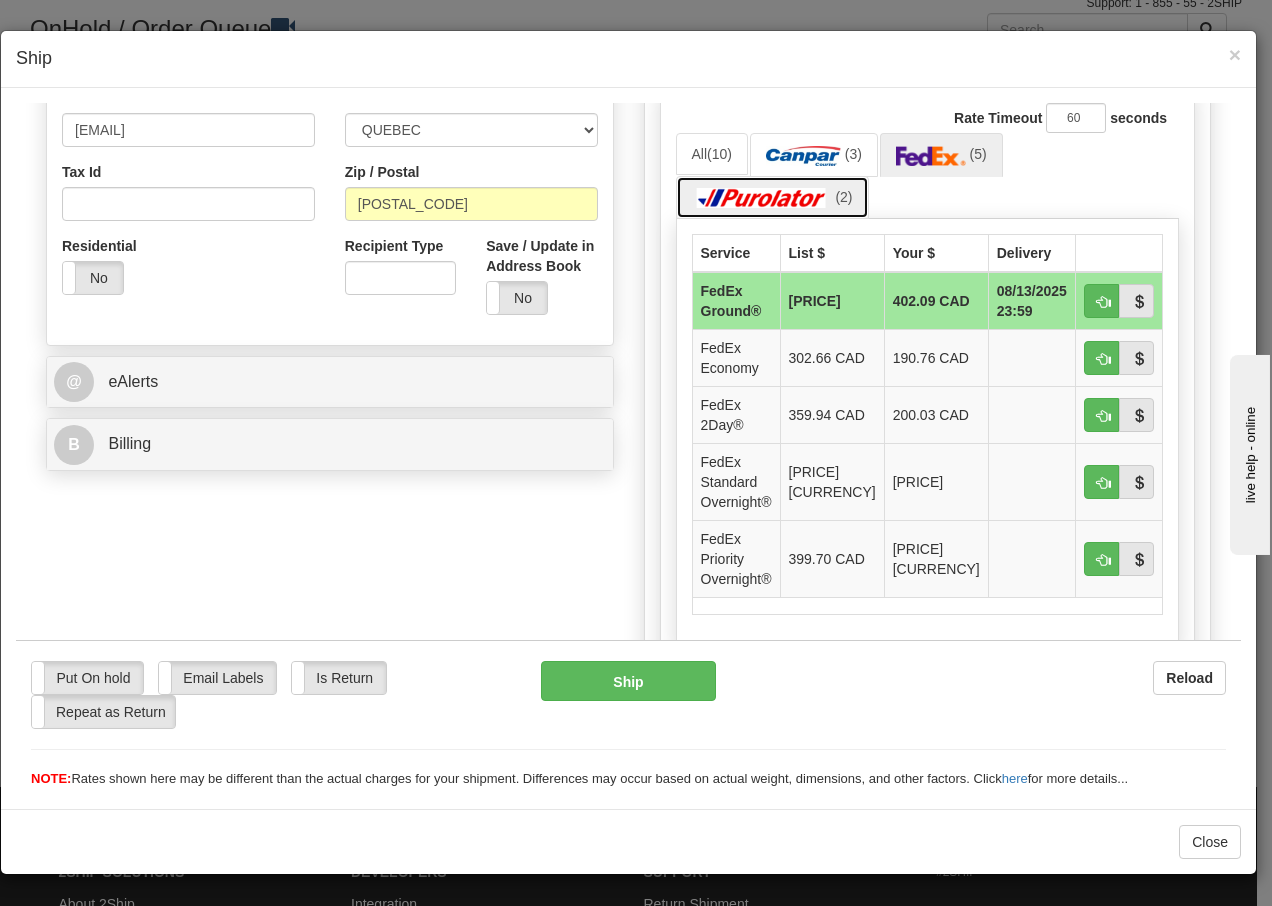 click at bounding box center [762, 197] 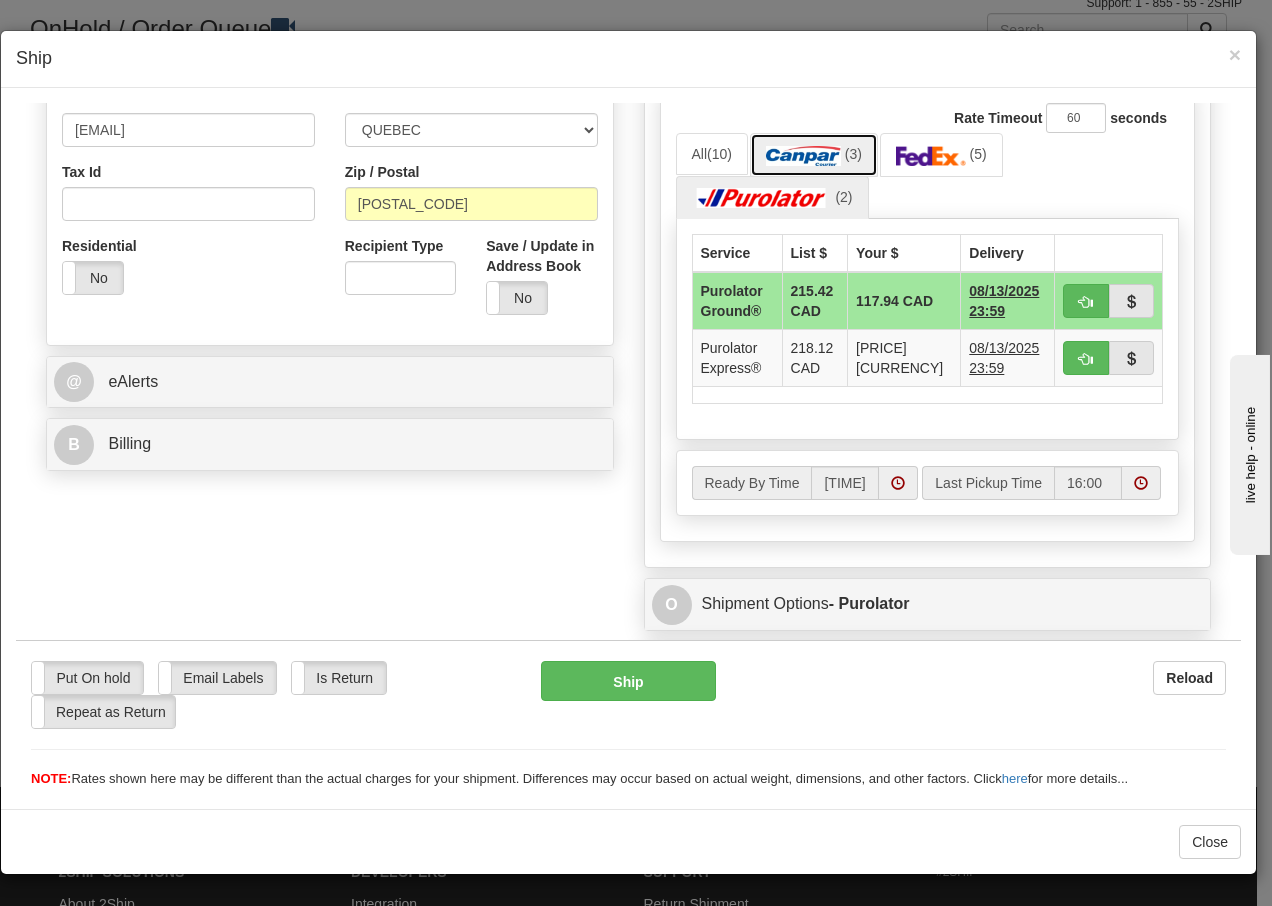 click at bounding box center (803, 155) 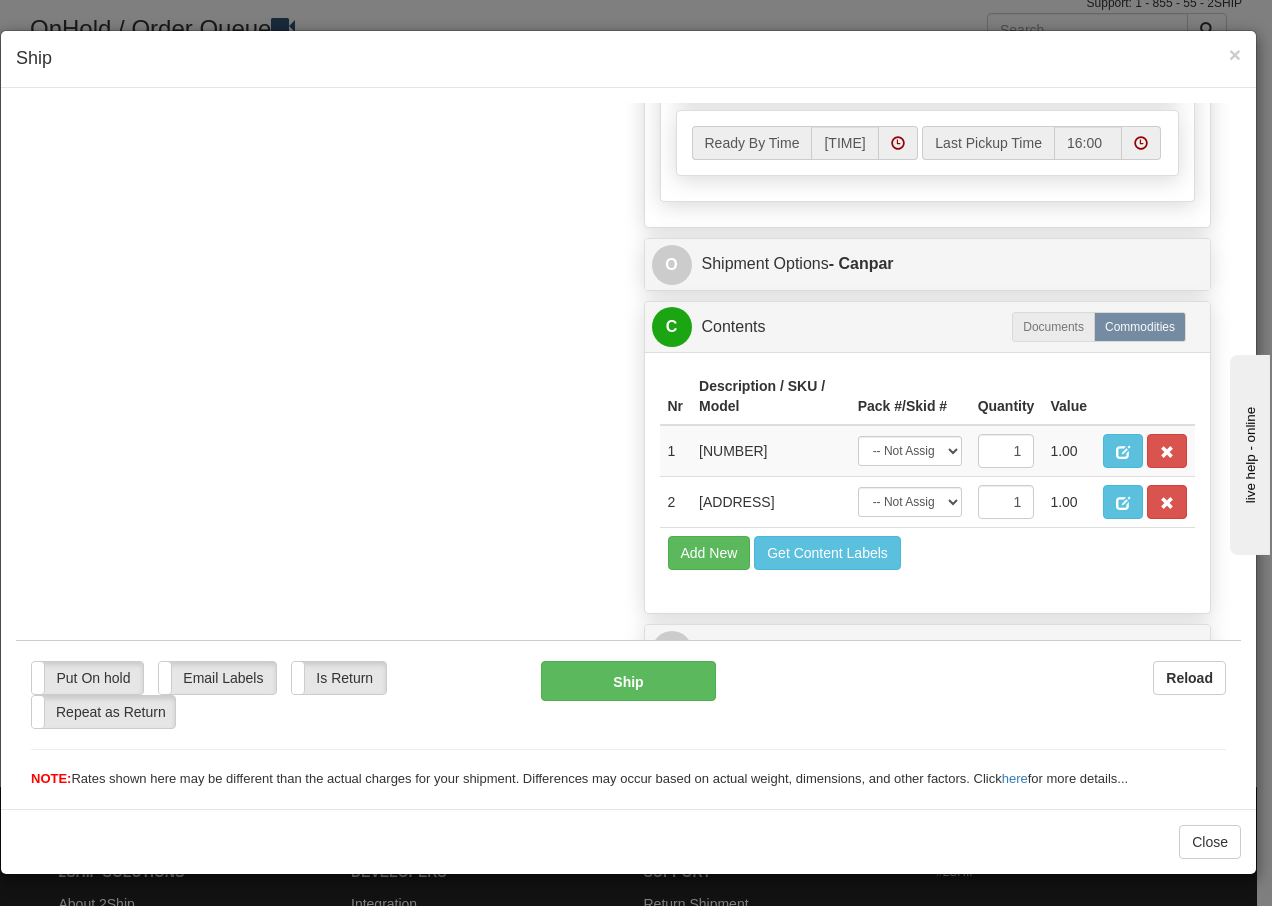 scroll, scrollTop: 992, scrollLeft: 0, axis: vertical 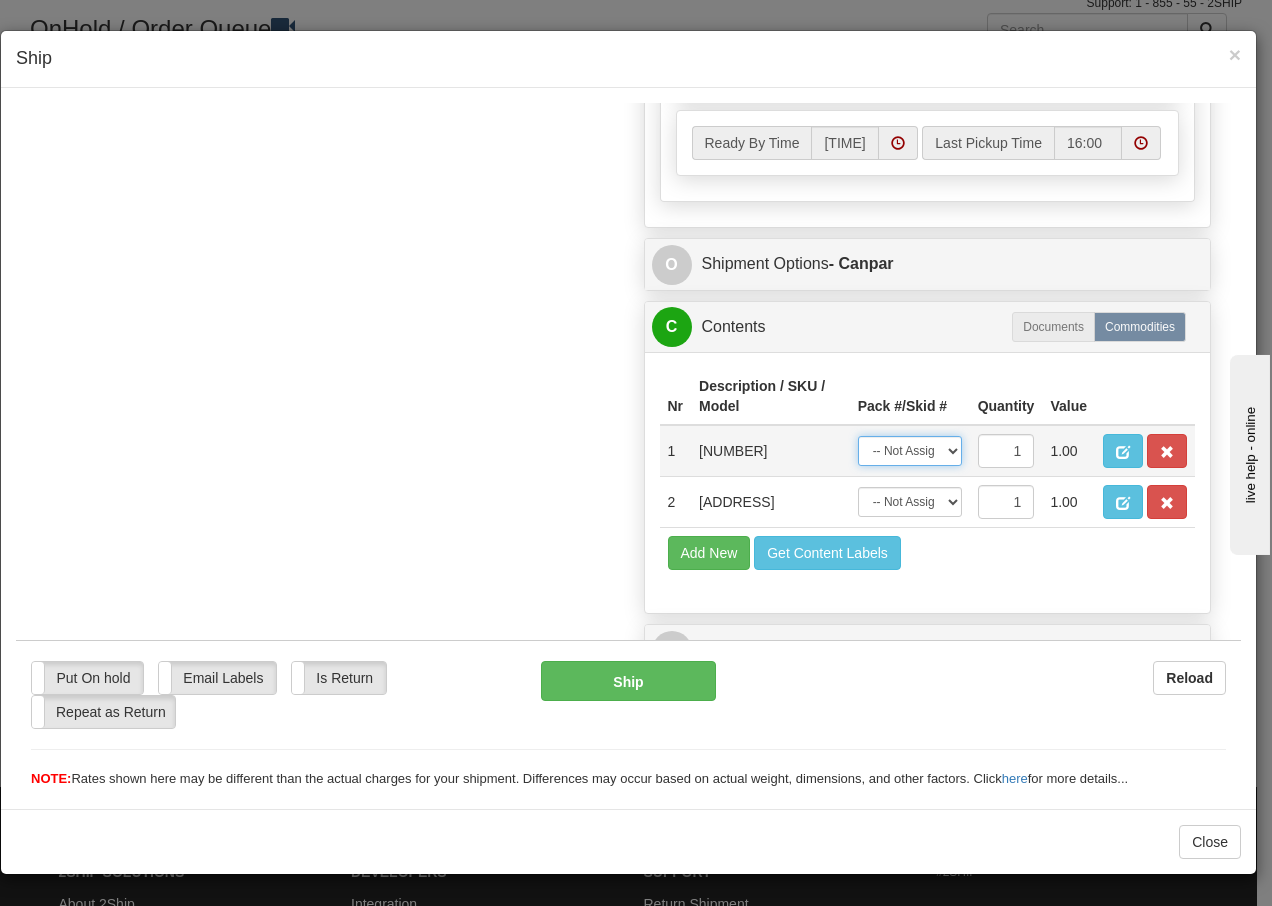click on "-- Not Assigned --
Package 1
Package 2" at bounding box center [910, 450] 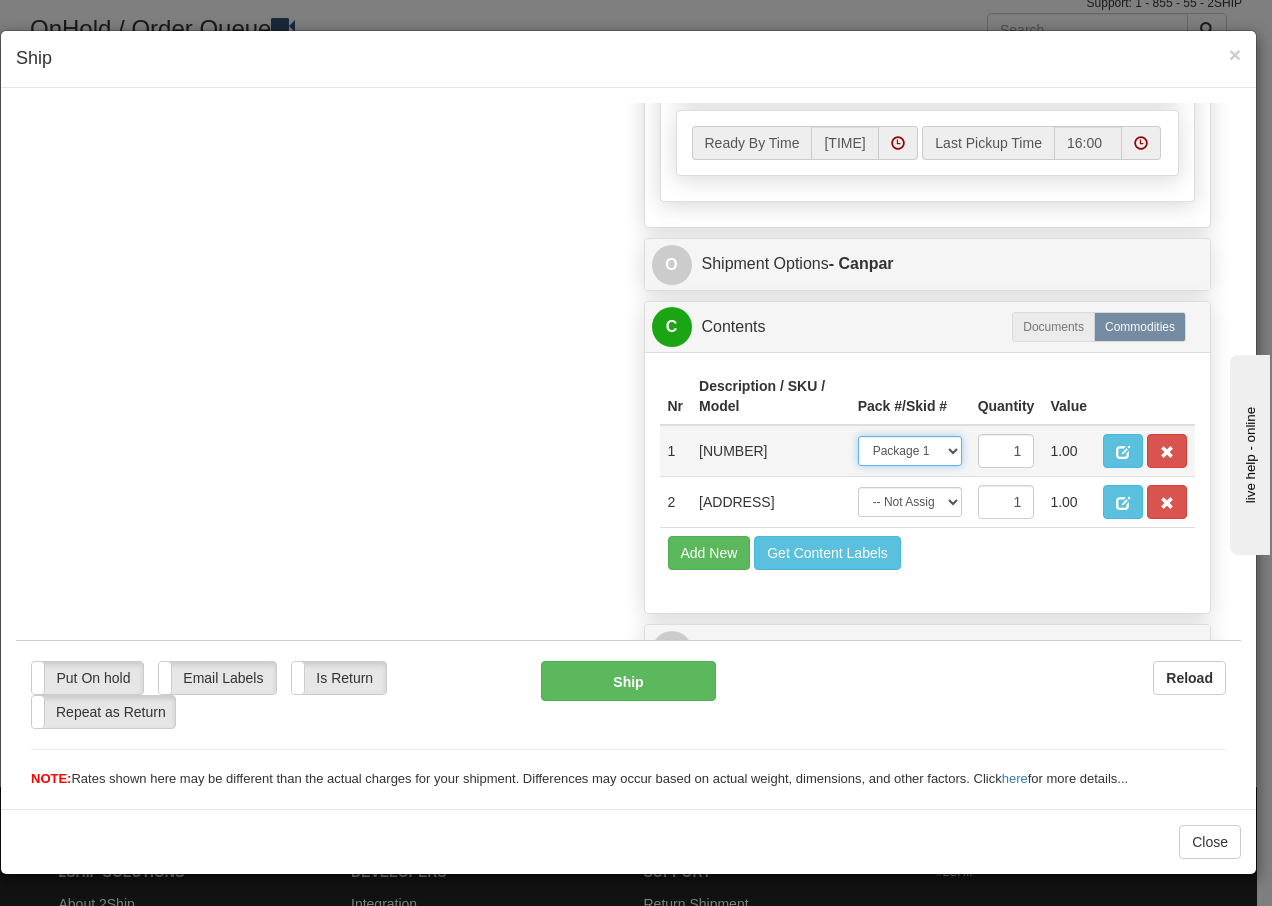 click on "-- Not Assigned --
Package 1
Package 2" at bounding box center (910, 450) 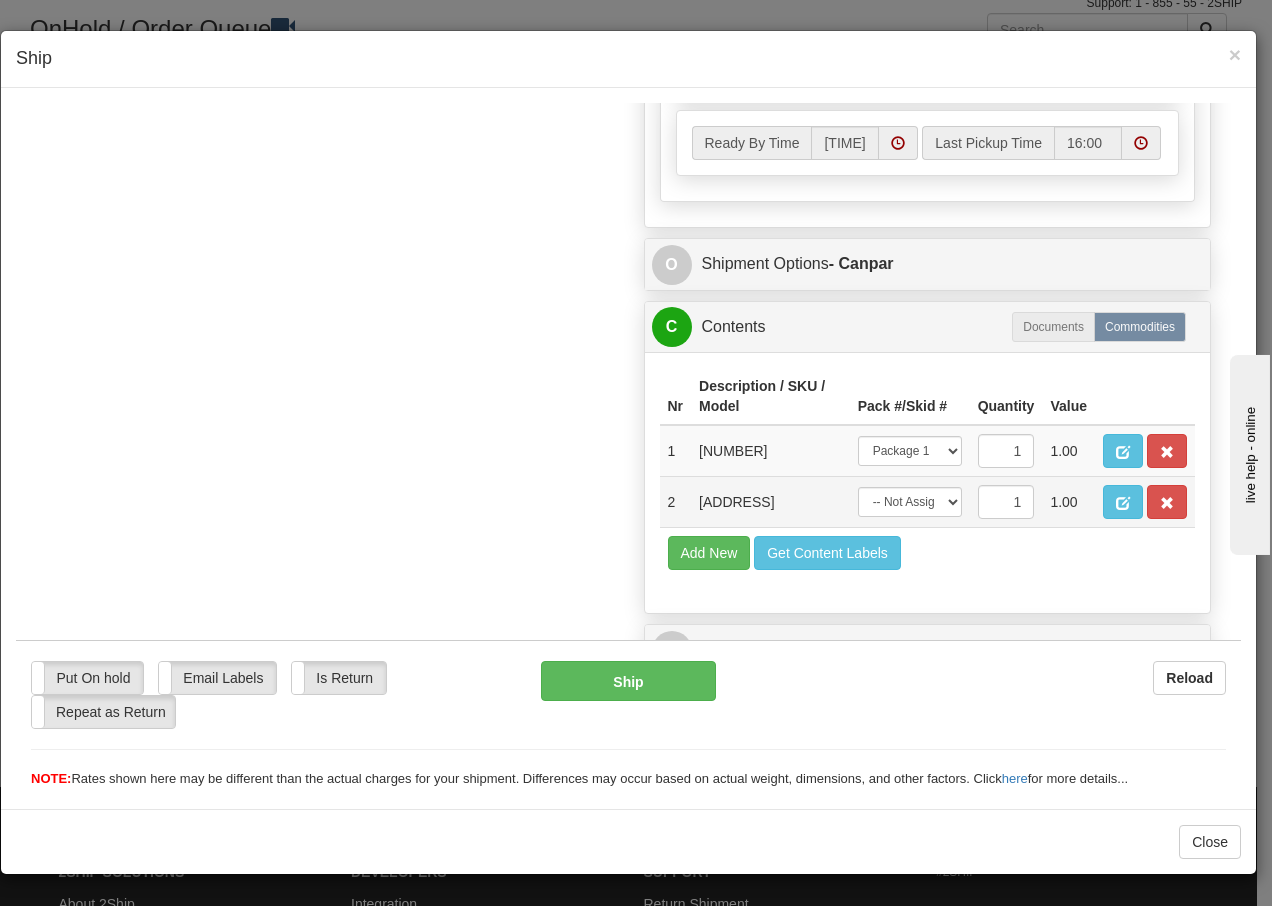 click on "-- Not Assigned --
Package 1
Package 2" at bounding box center [910, 501] 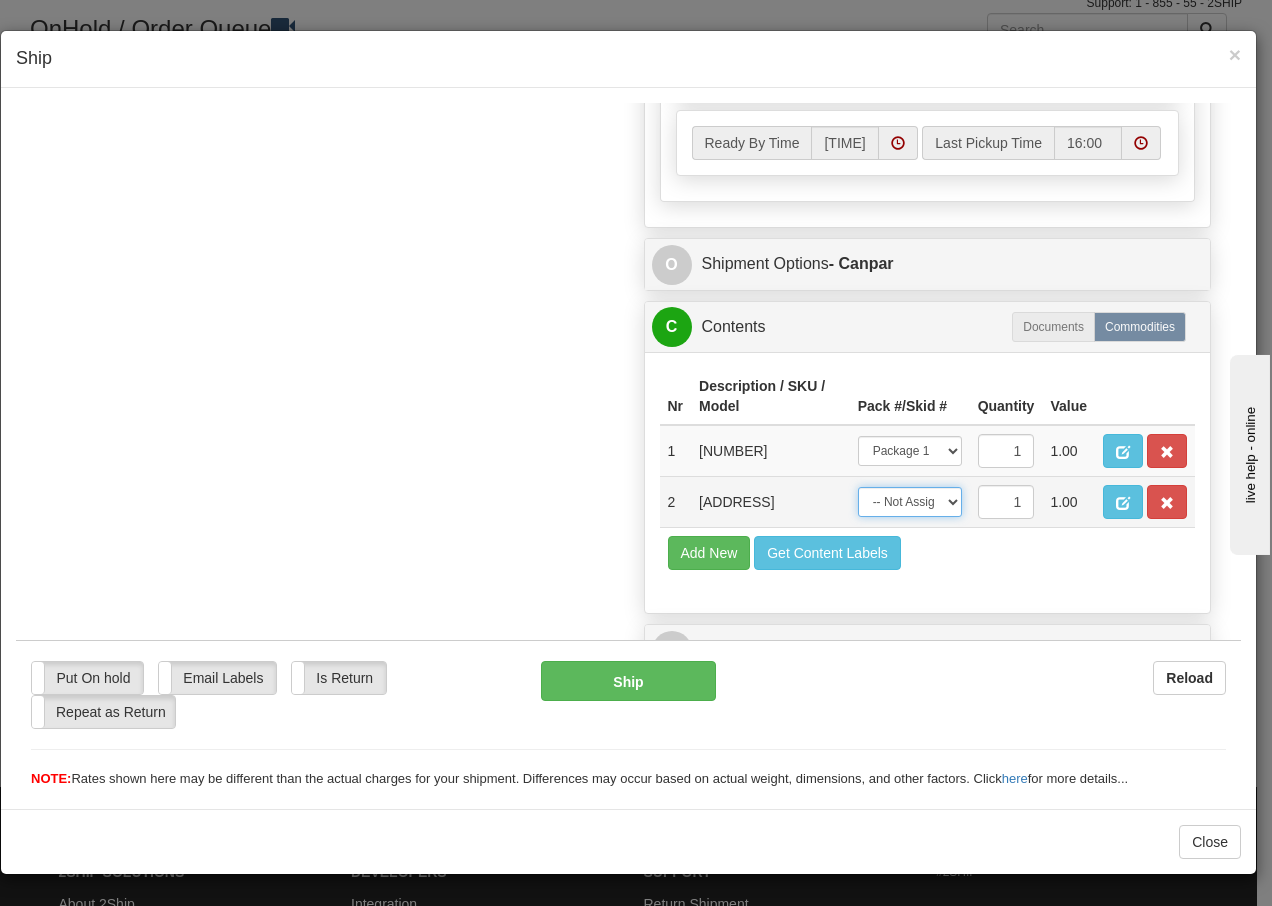 click on "-- Not Assigned --
Package 1
Package 2" at bounding box center (910, 501) 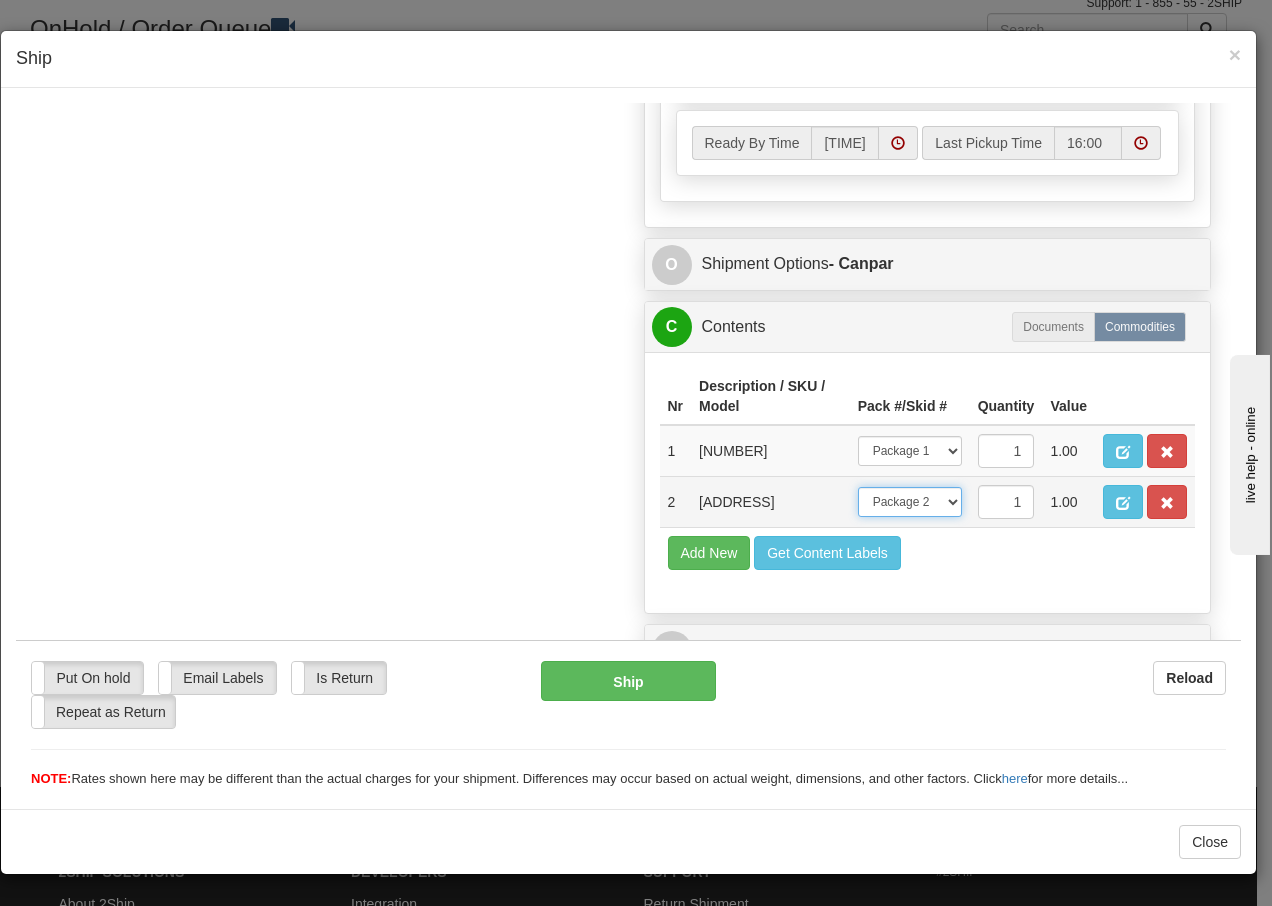 click on "-- Not Assigned --
Package 1
Package 2" at bounding box center [910, 501] 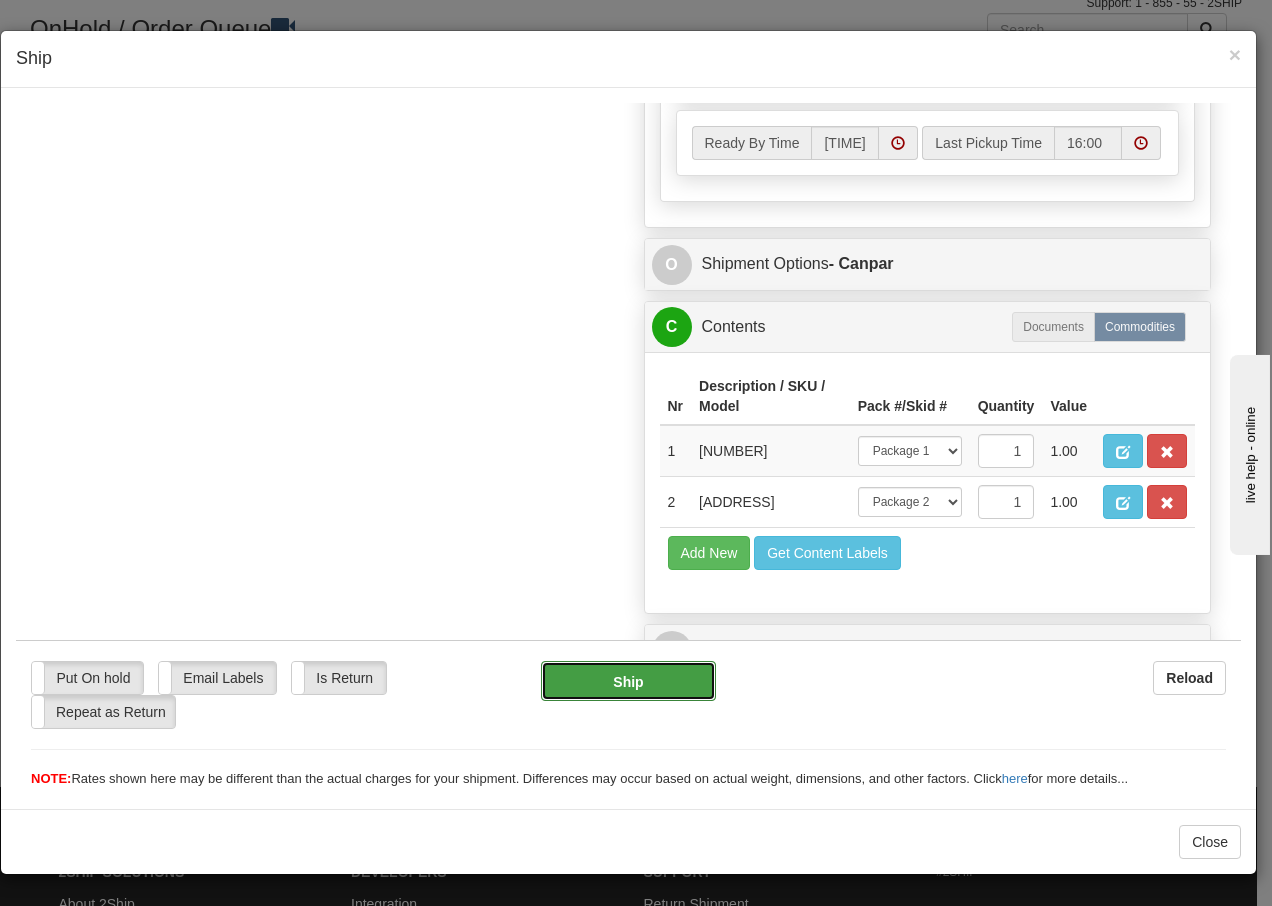 click on "Ship" at bounding box center (628, 680) 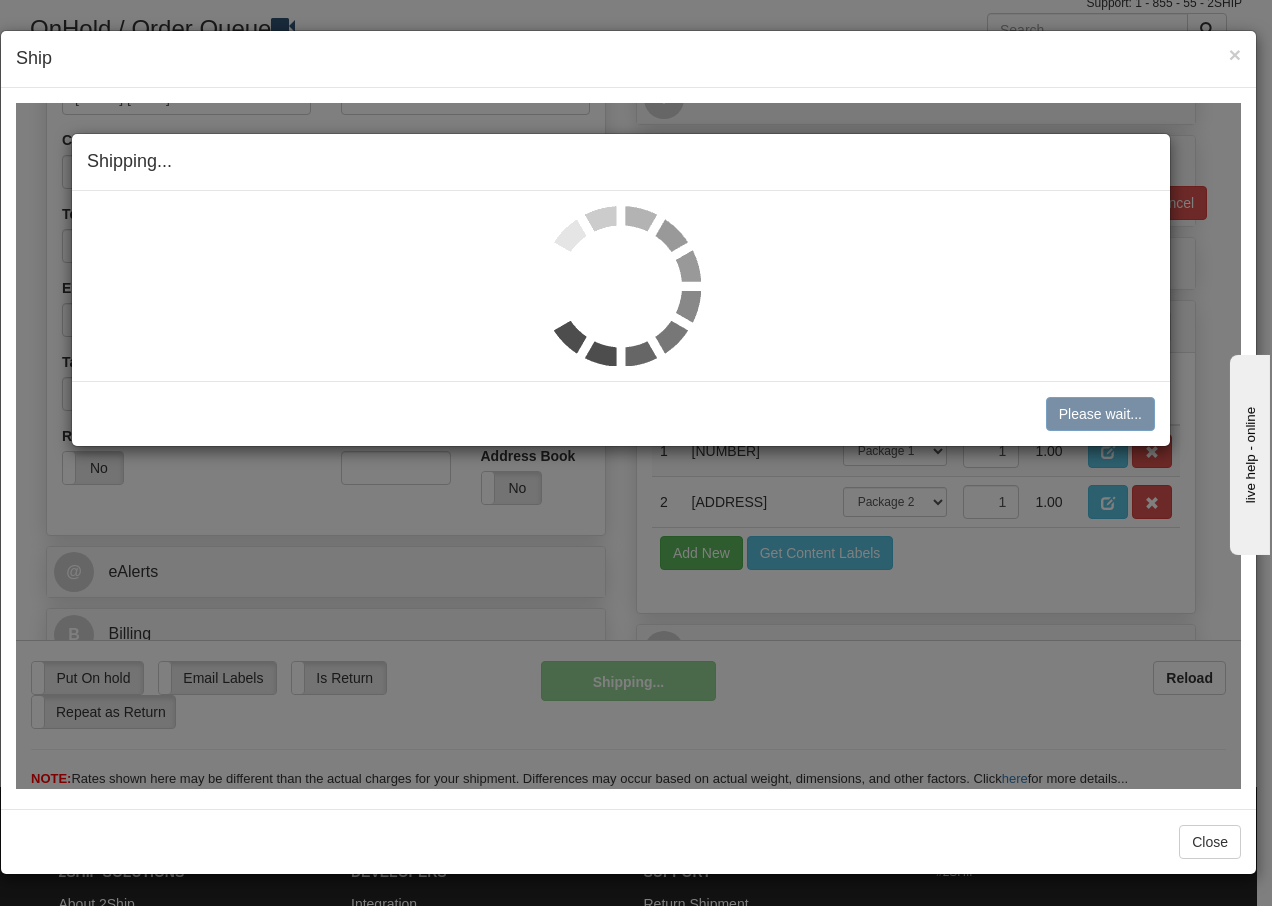 scroll, scrollTop: 370, scrollLeft: 0, axis: vertical 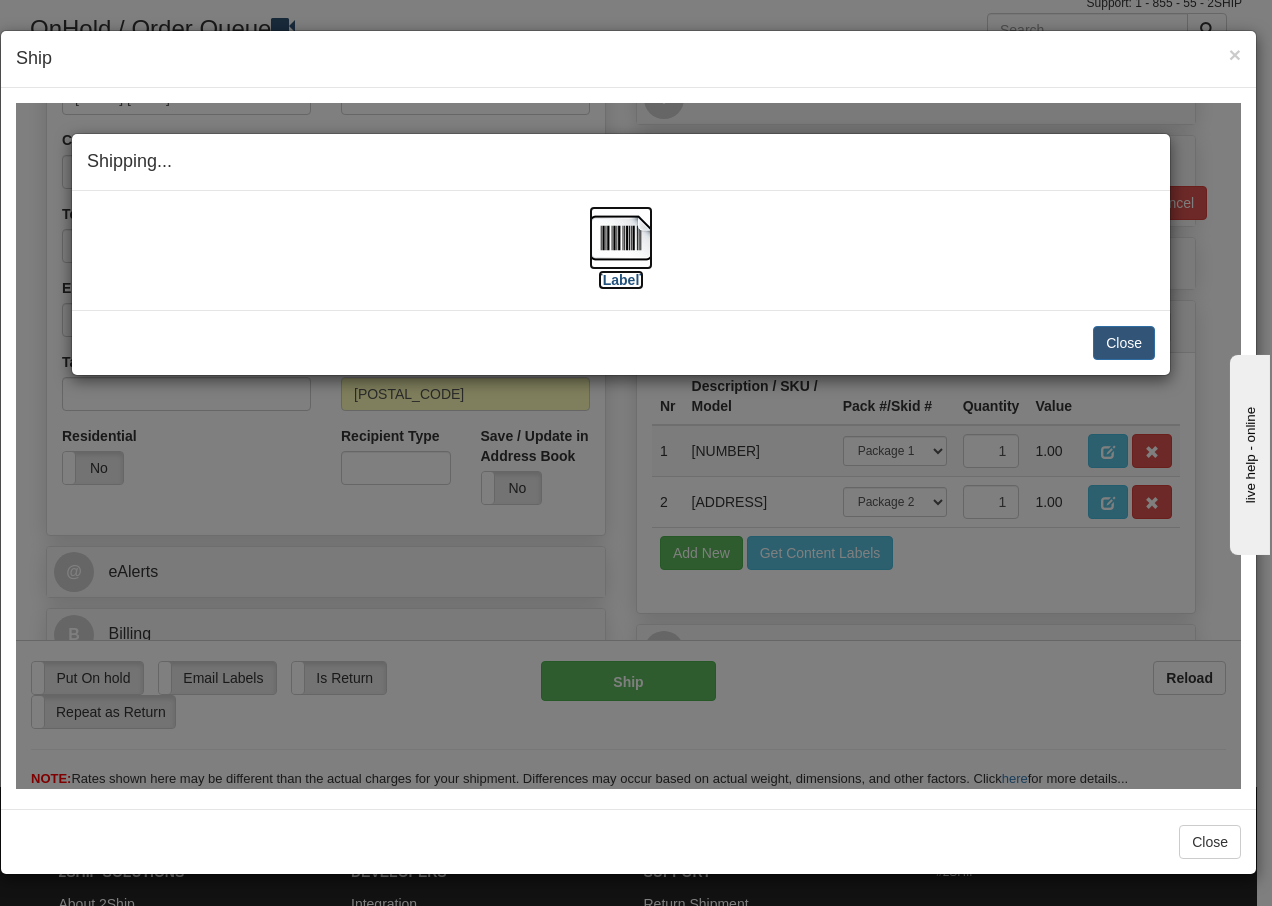 click at bounding box center [621, 237] 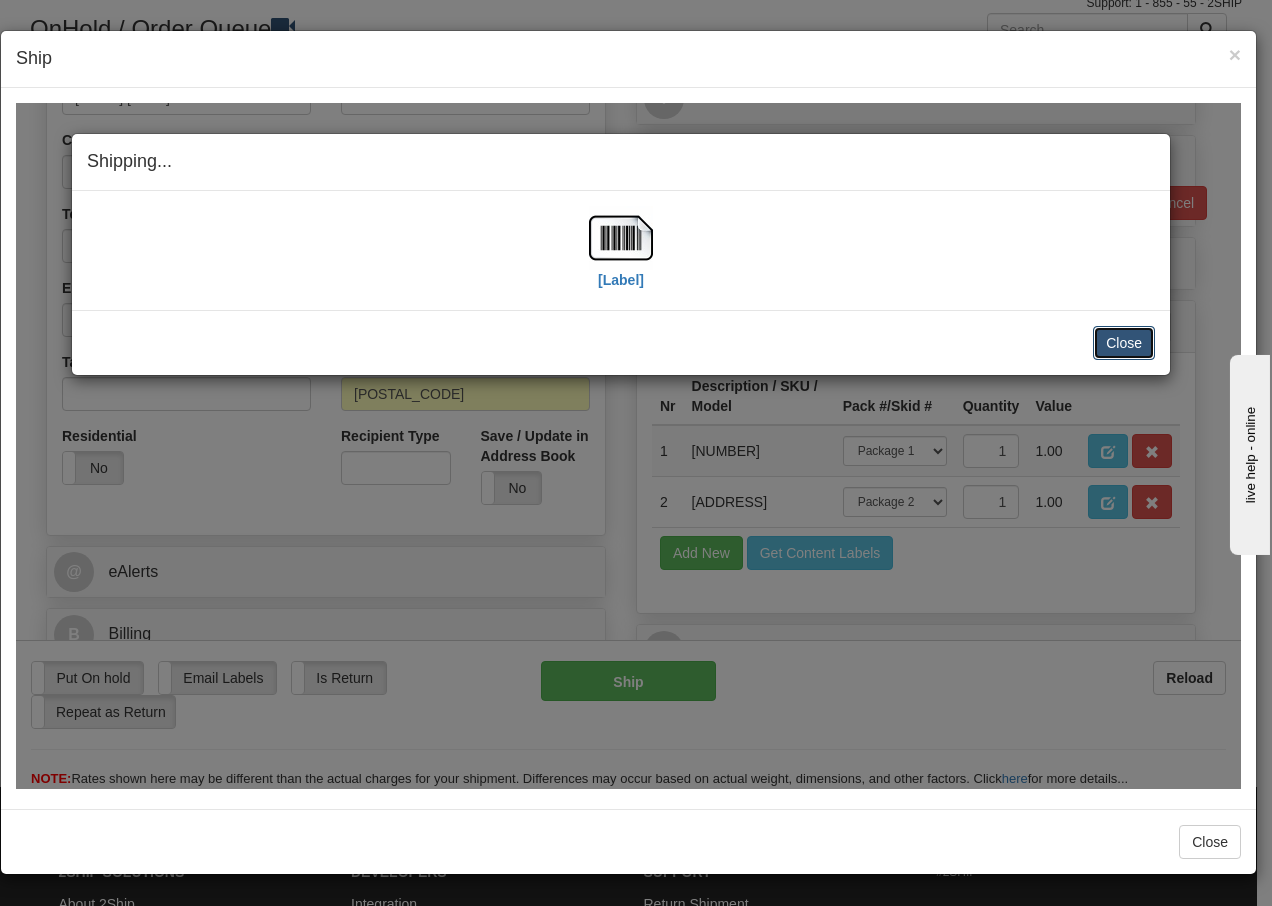click on "Close" at bounding box center (1124, 342) 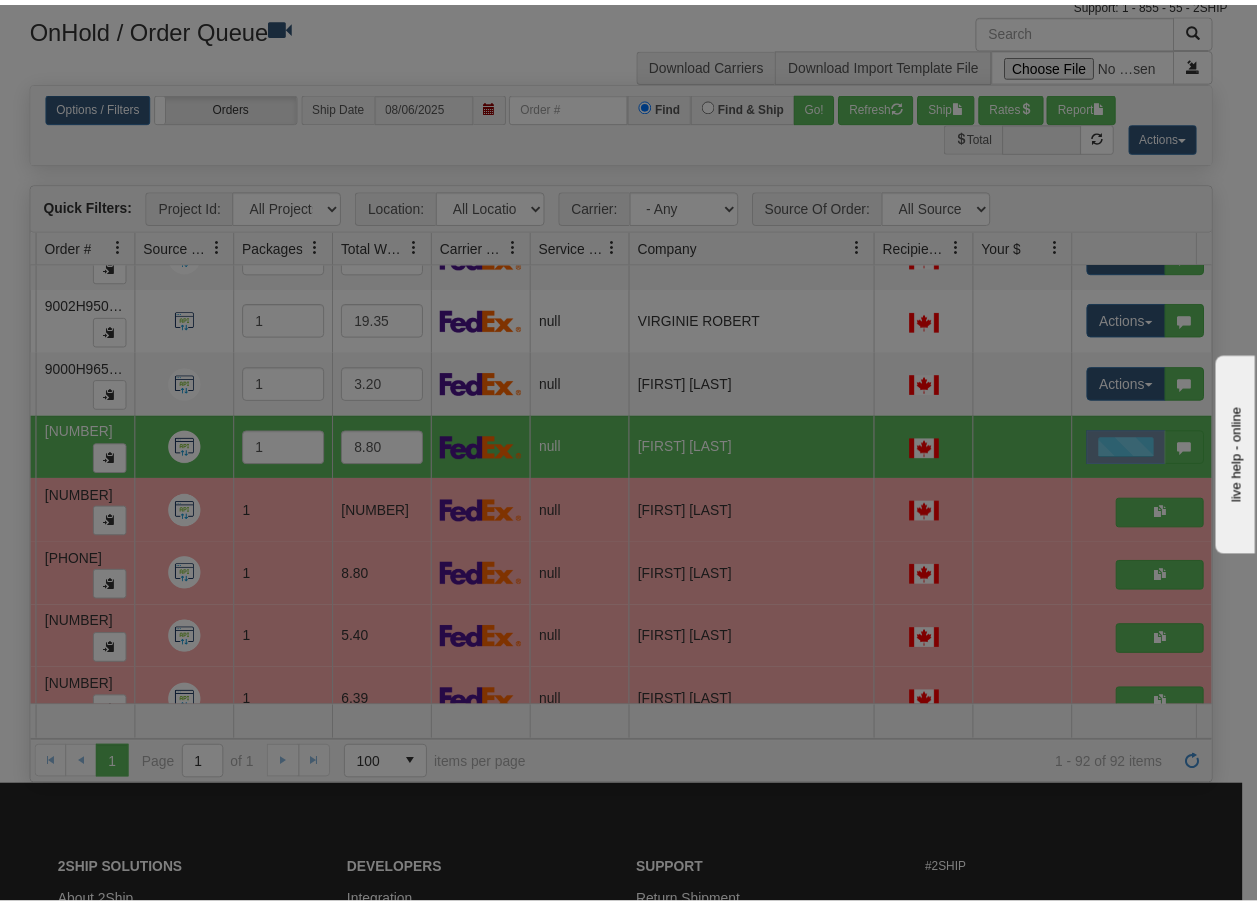 scroll, scrollTop: 0, scrollLeft: 0, axis: both 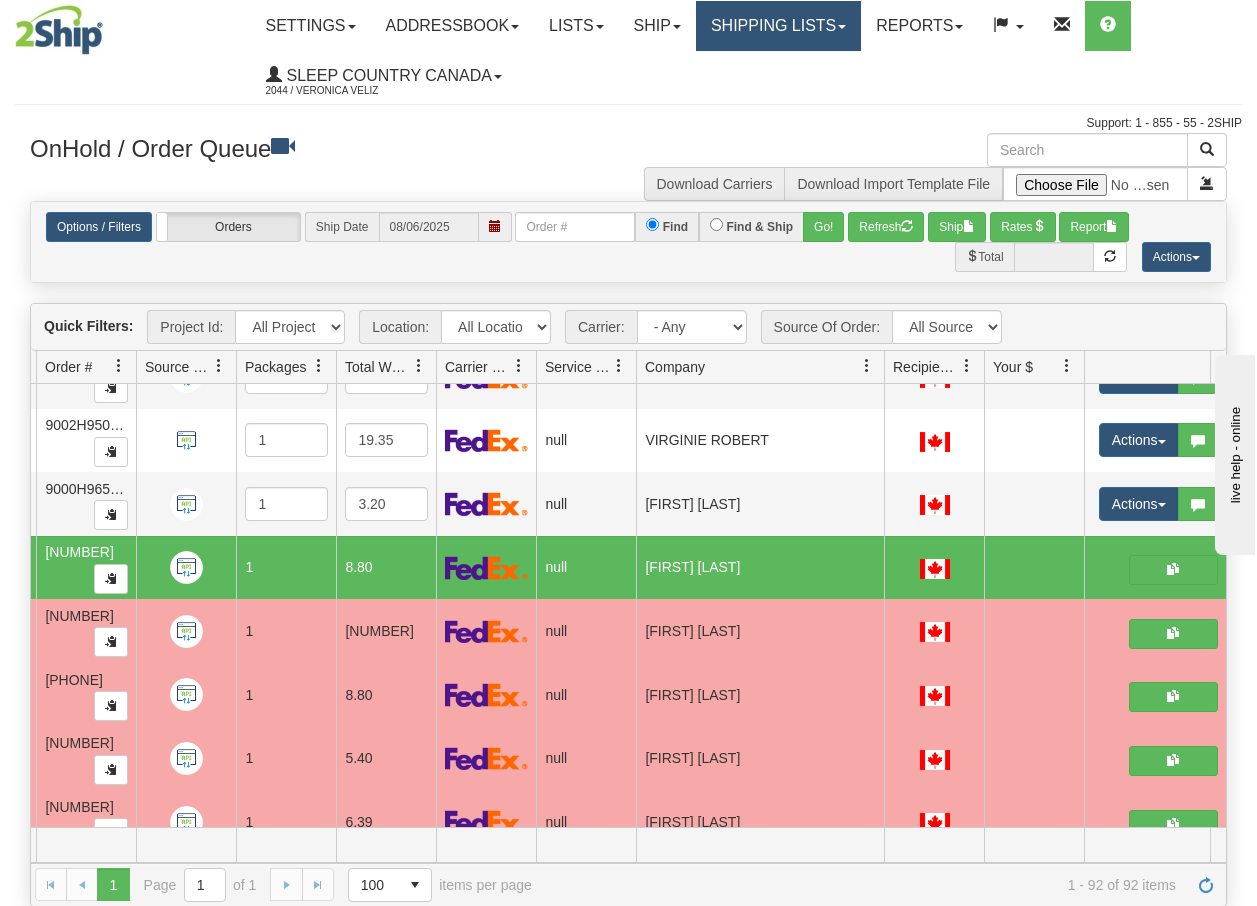 click on "Shipping lists" at bounding box center (778, 26) 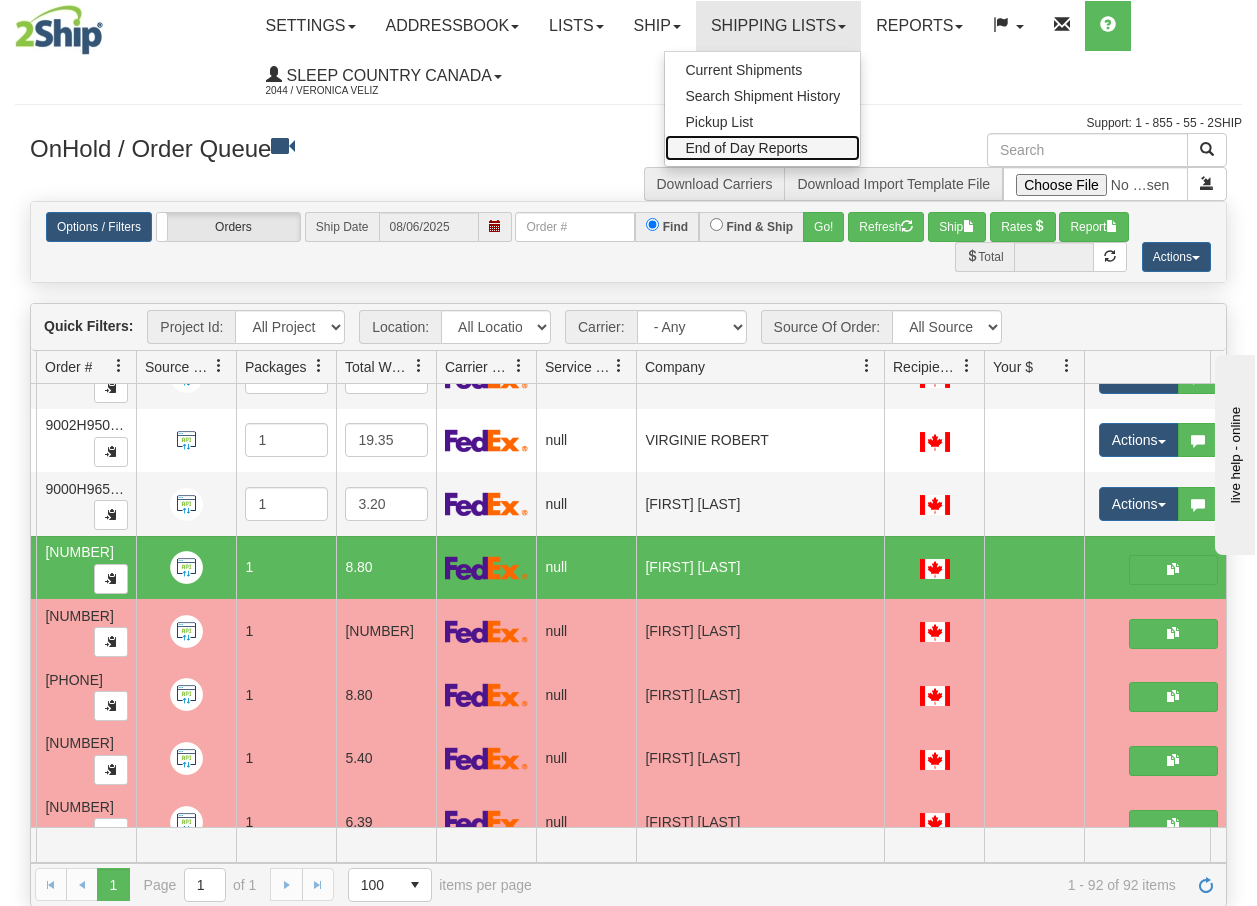 click on "End of Day Reports" at bounding box center (746, 148) 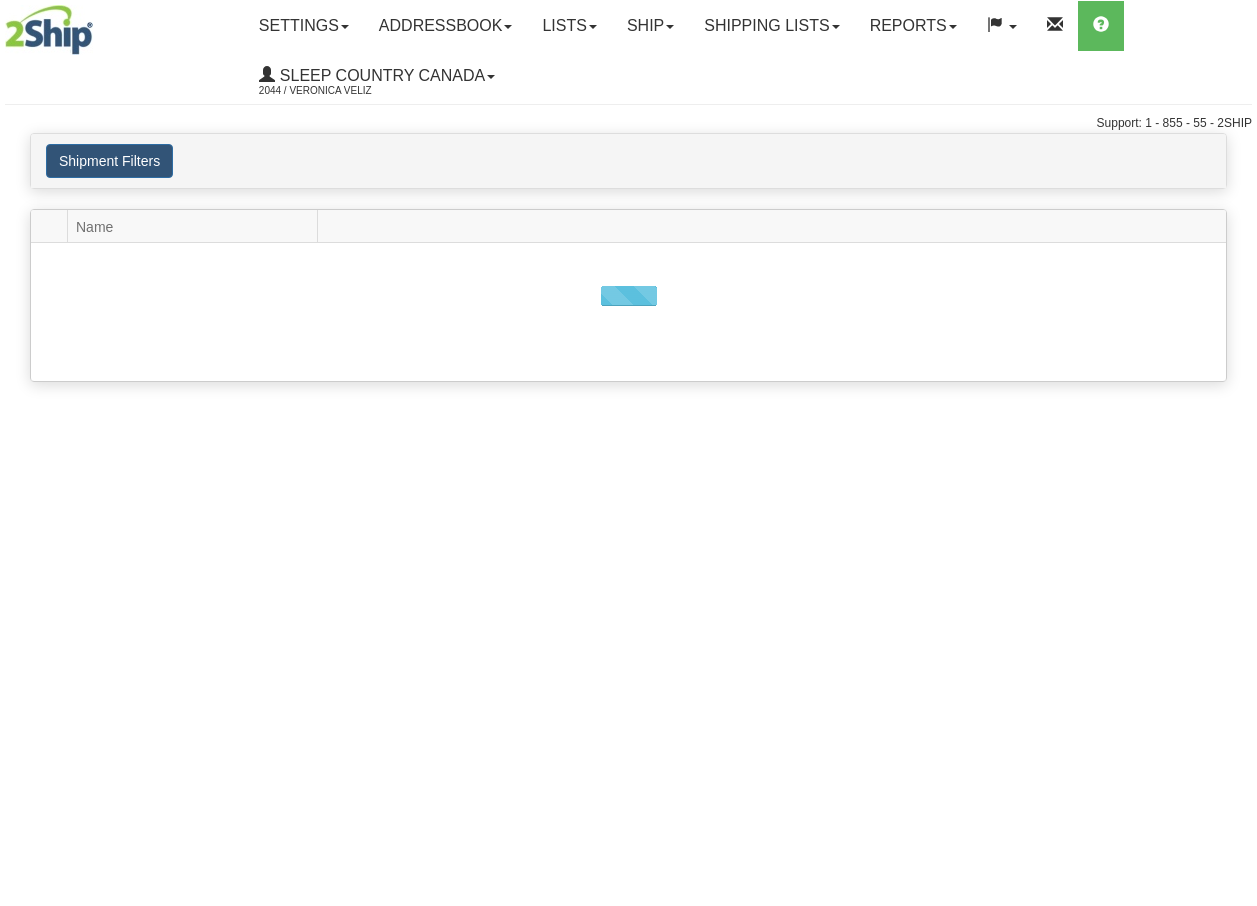 scroll, scrollTop: 0, scrollLeft: 0, axis: both 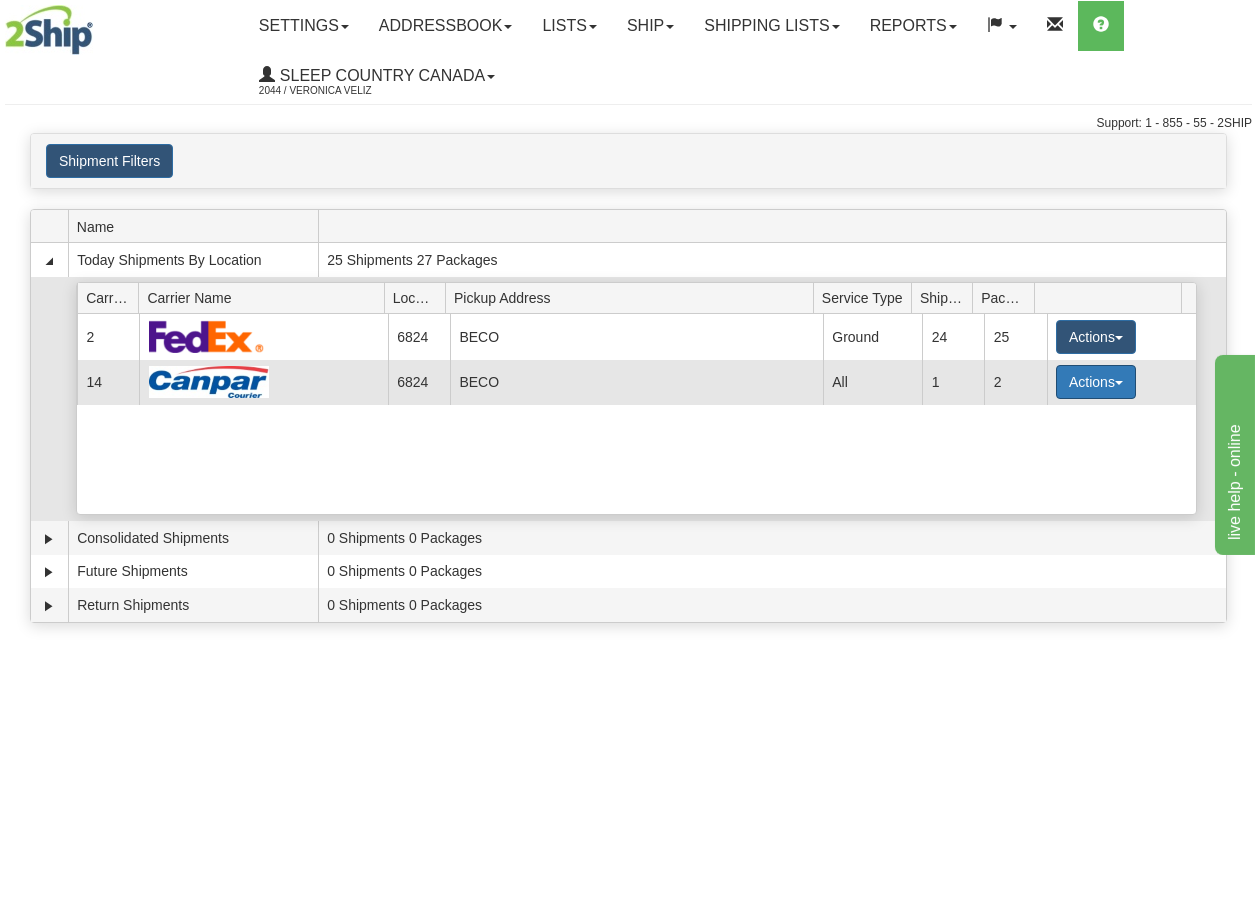 click on "Actions" at bounding box center (1096, 382) 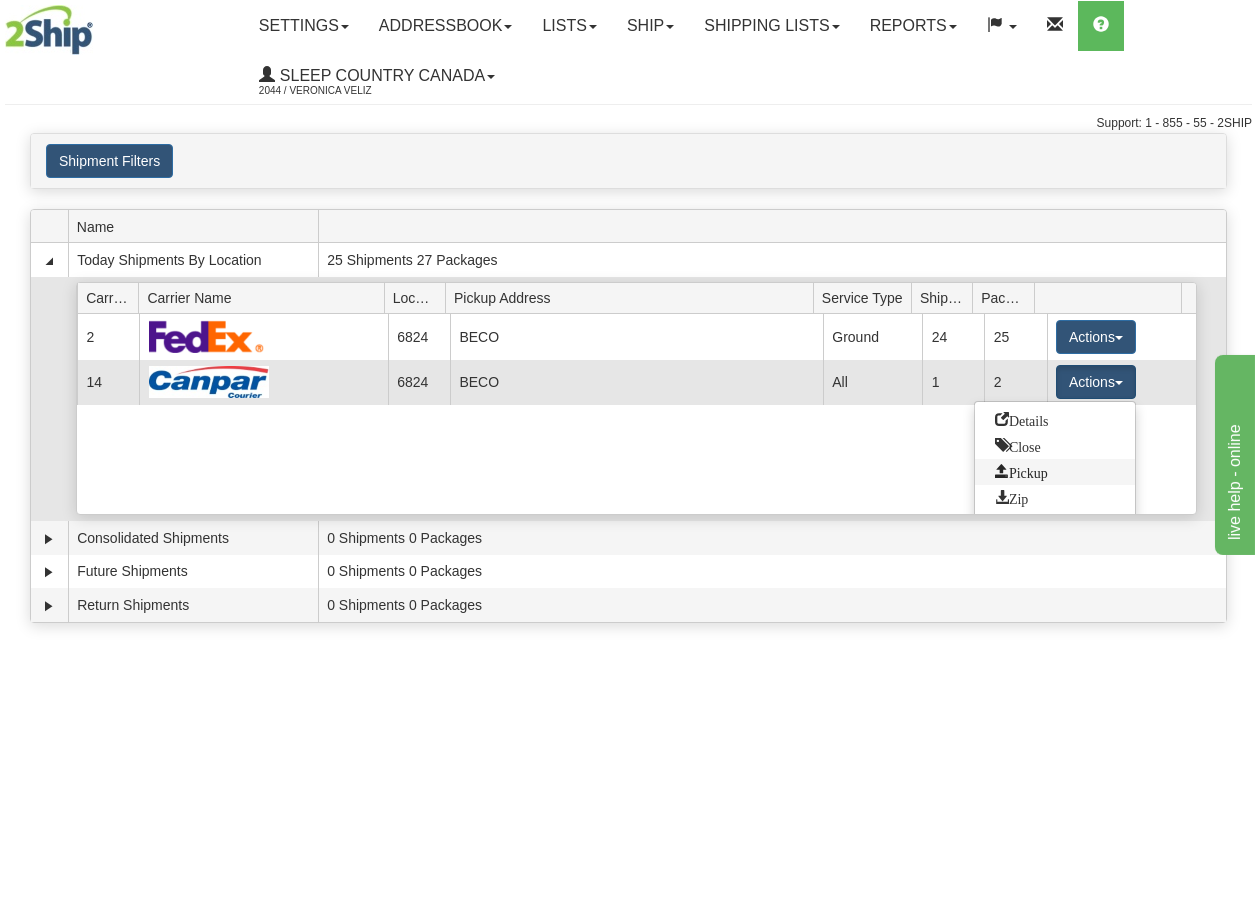 click on "Pickup" at bounding box center (1021, 471) 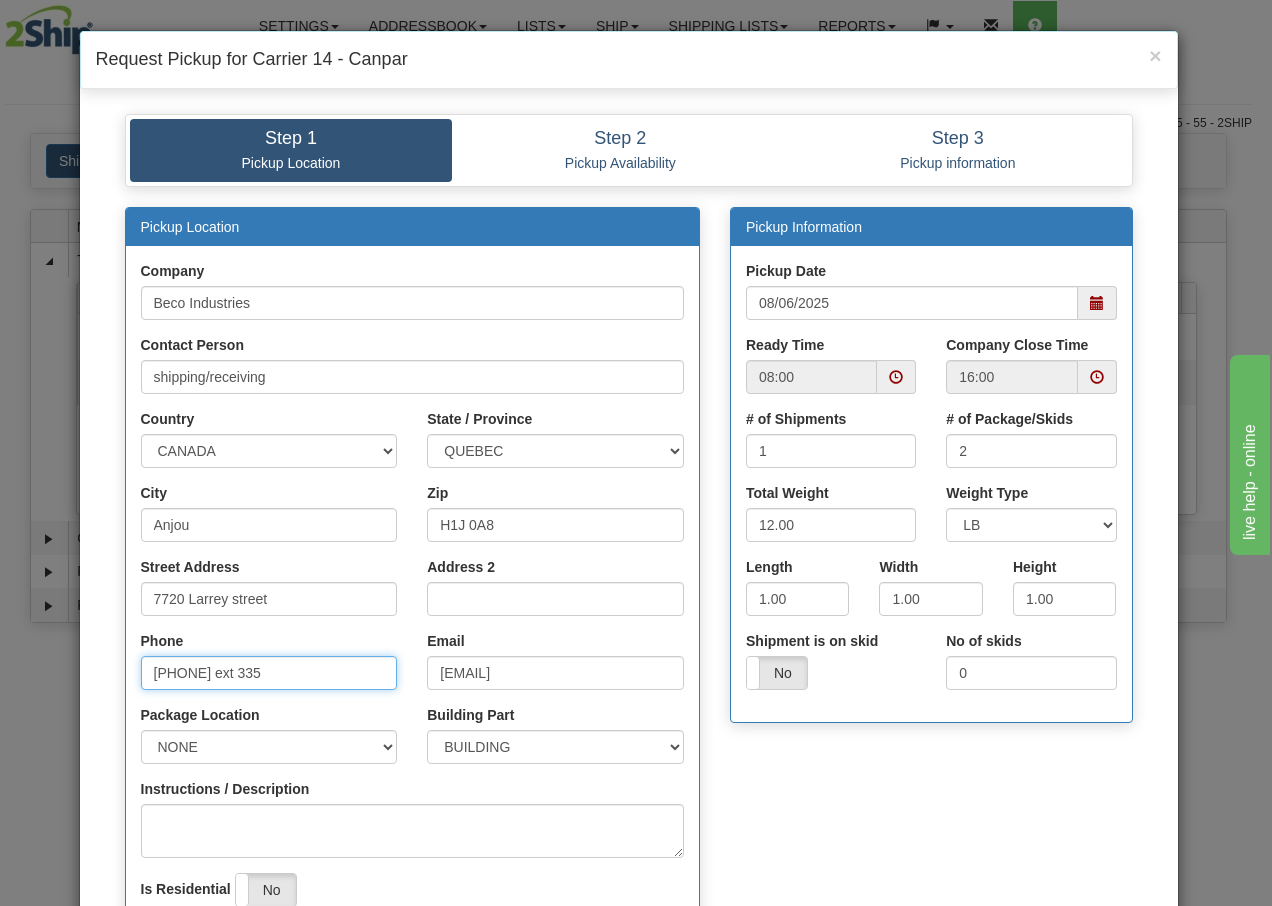 drag, startPoint x: 283, startPoint y: 674, endPoint x: 323, endPoint y: 682, distance: 40.792156 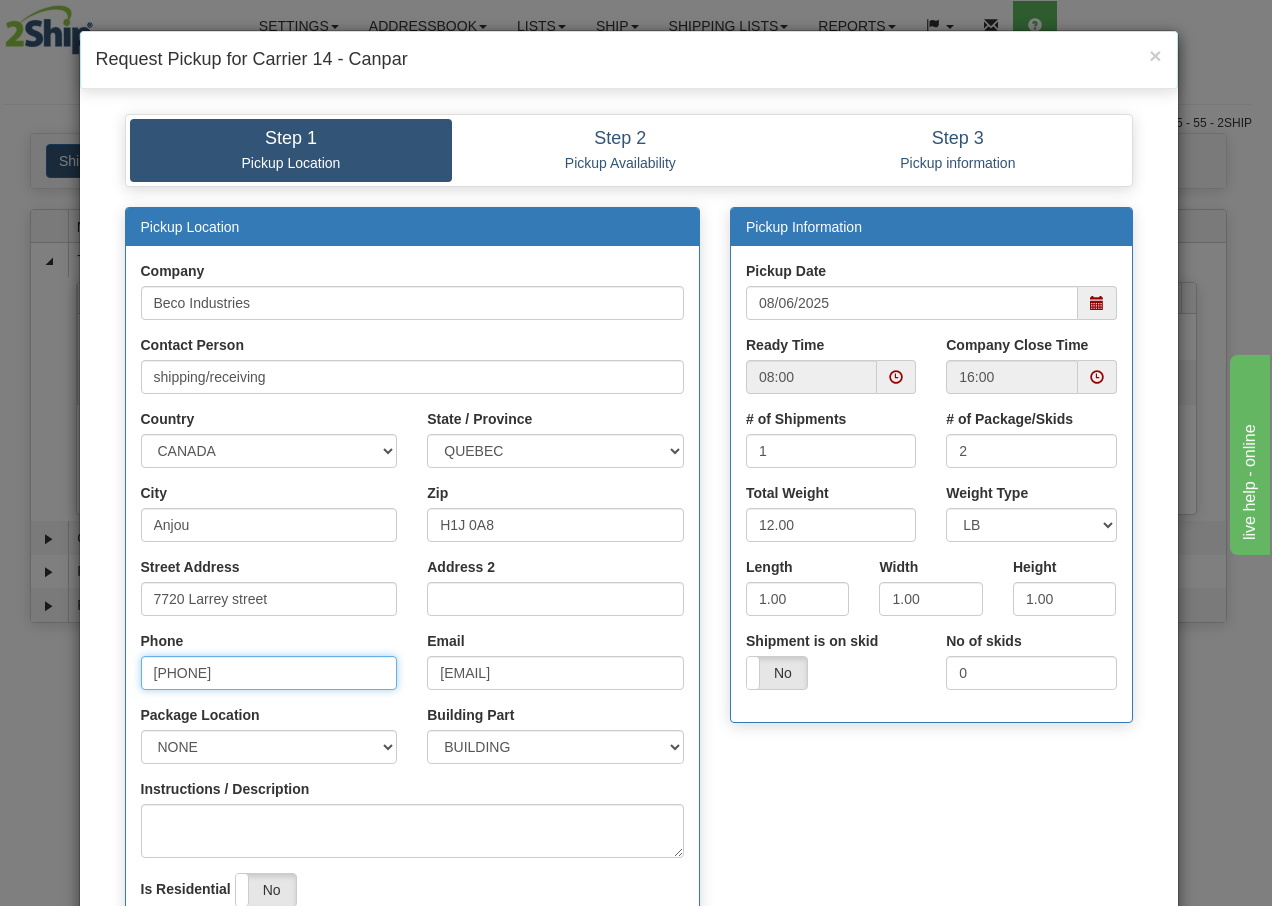 type on "514-353-9060" 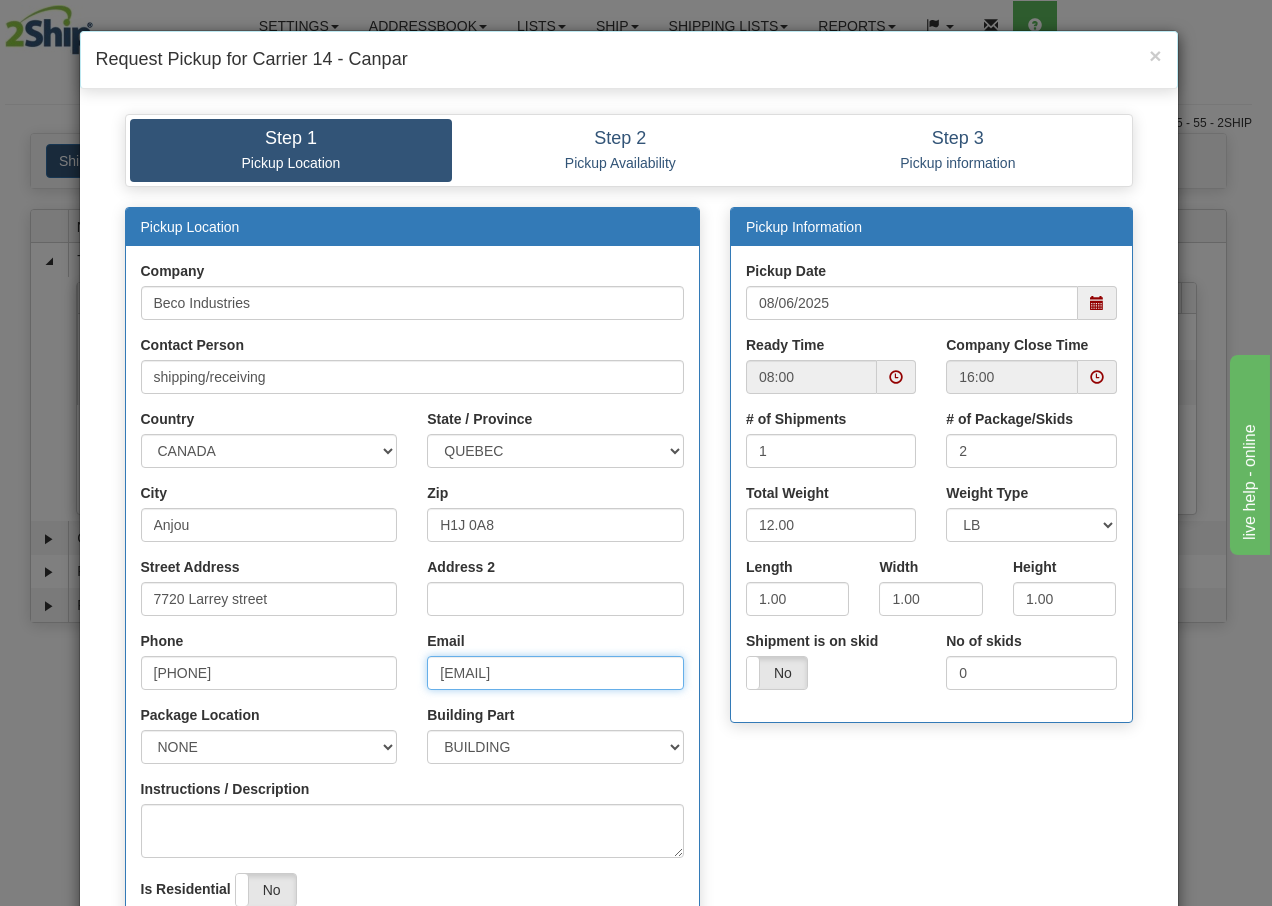 click on "[EMAIL]" at bounding box center [555, 673] 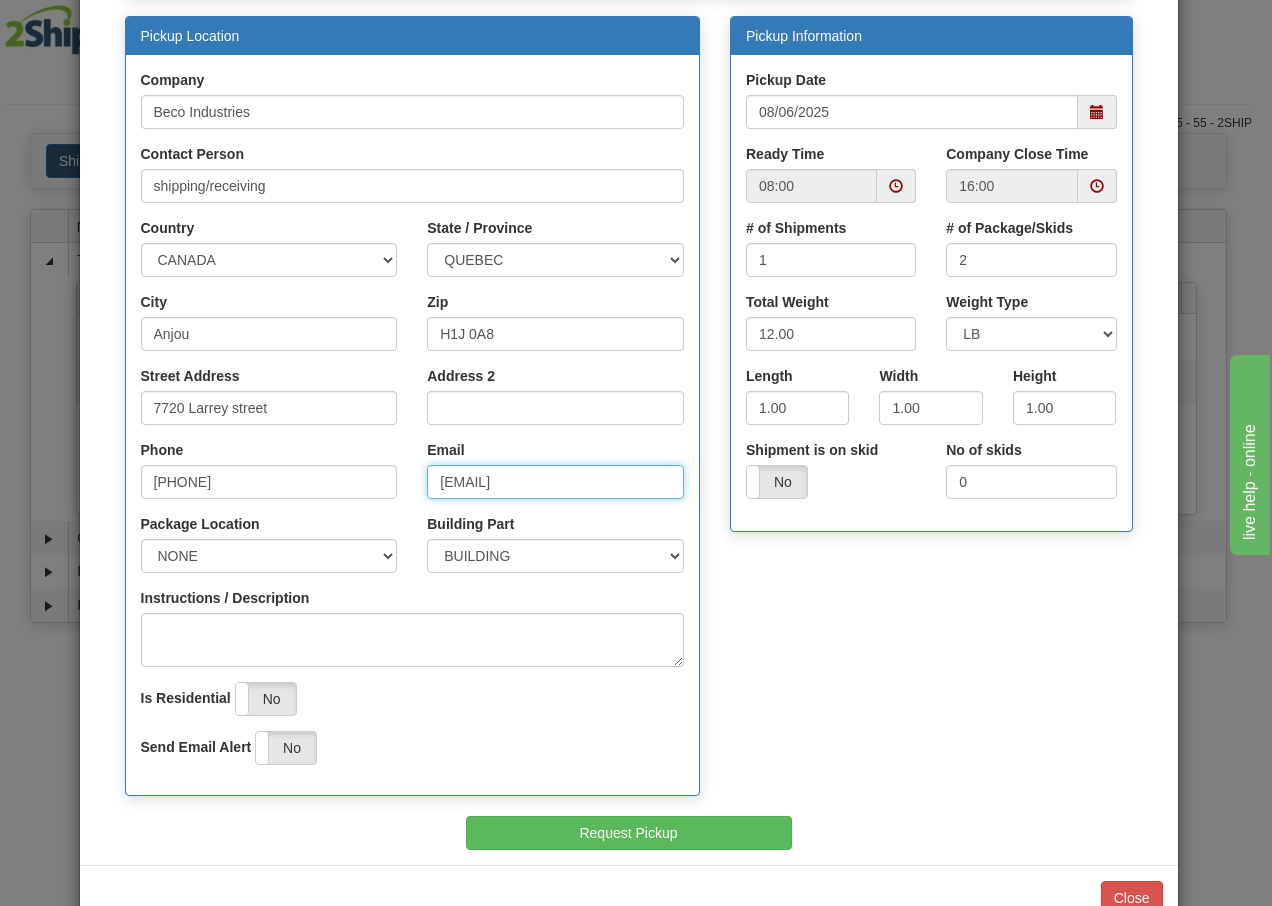 scroll, scrollTop: 200, scrollLeft: 0, axis: vertical 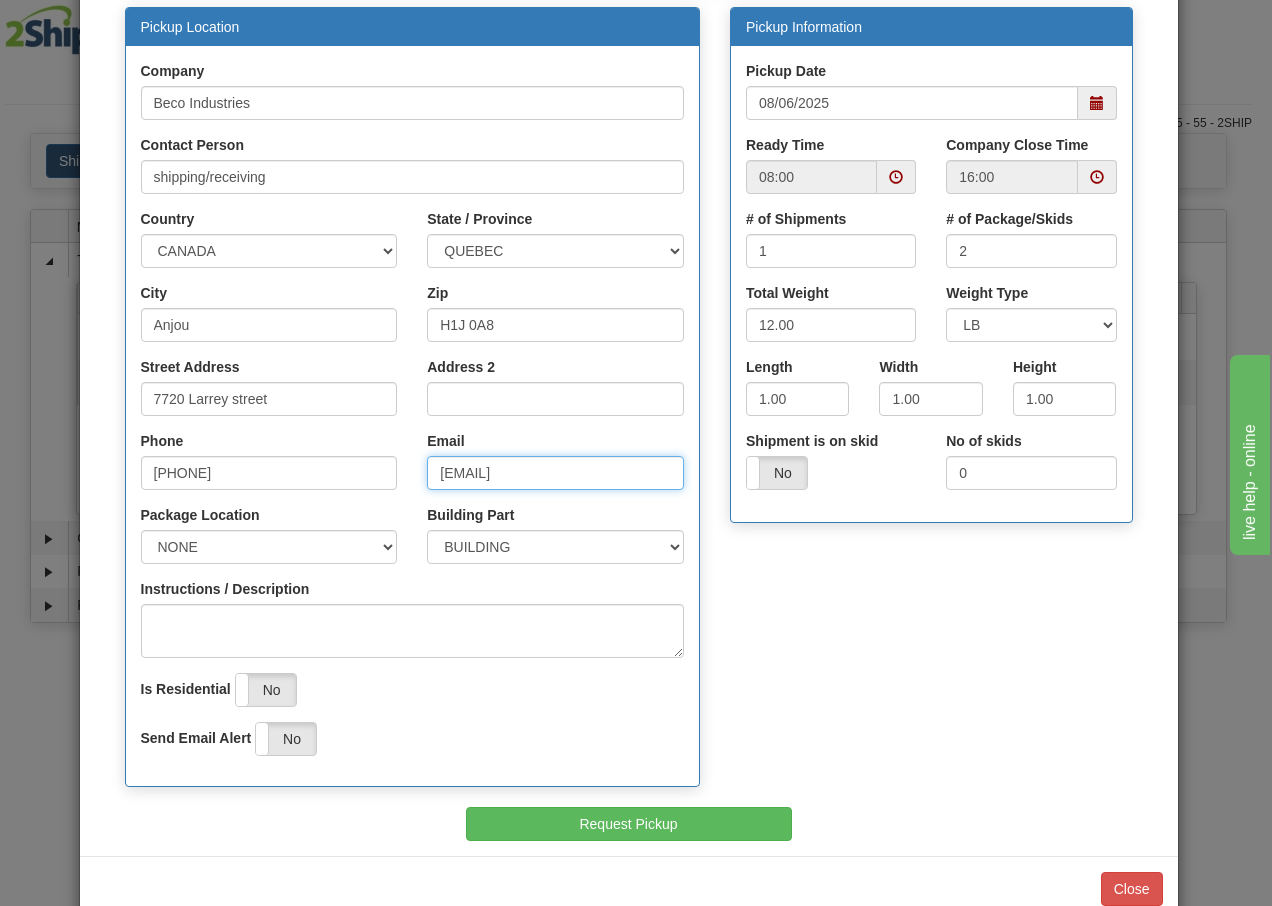 type on "[EMAIL]" 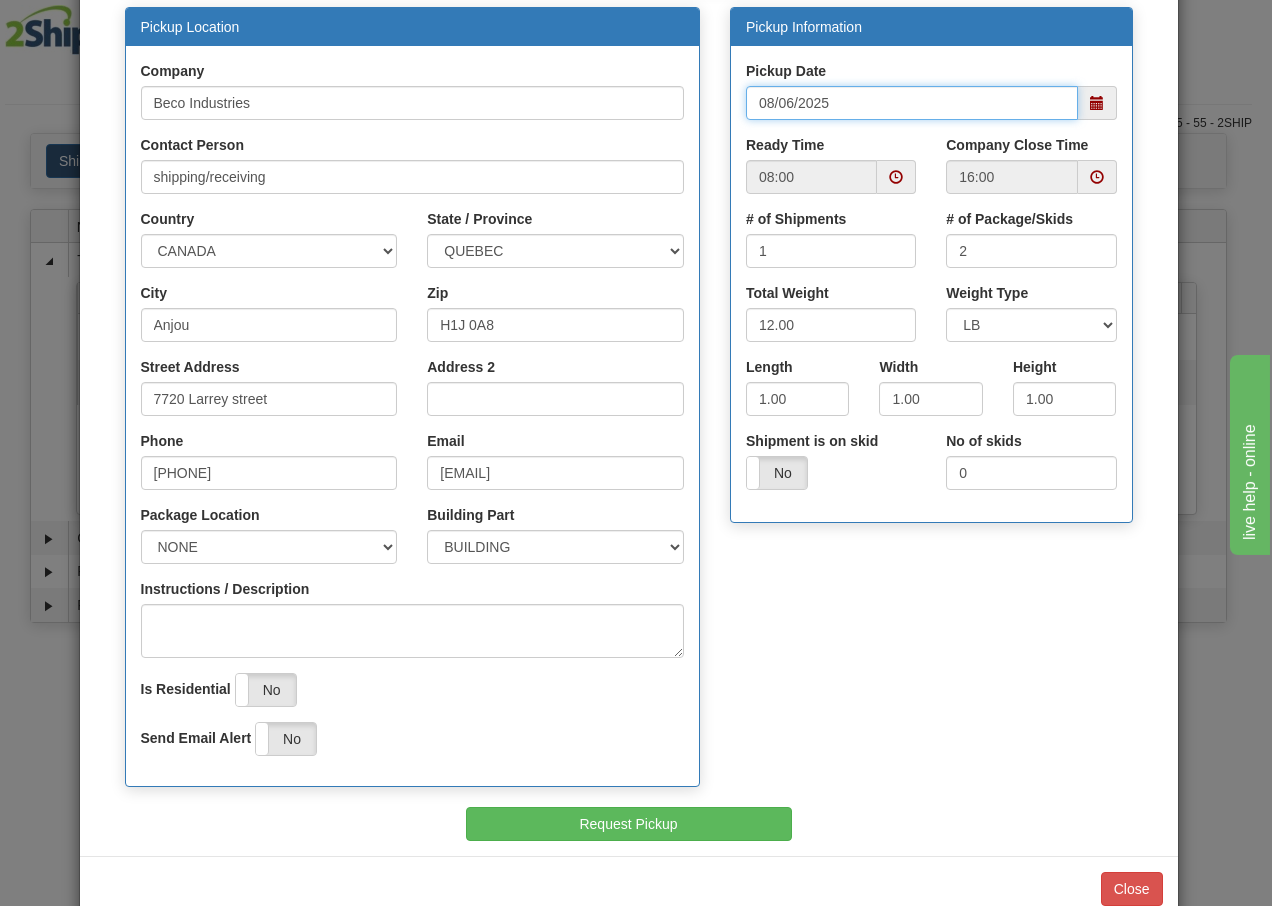 click on "08/06/2025" at bounding box center (912, 103) 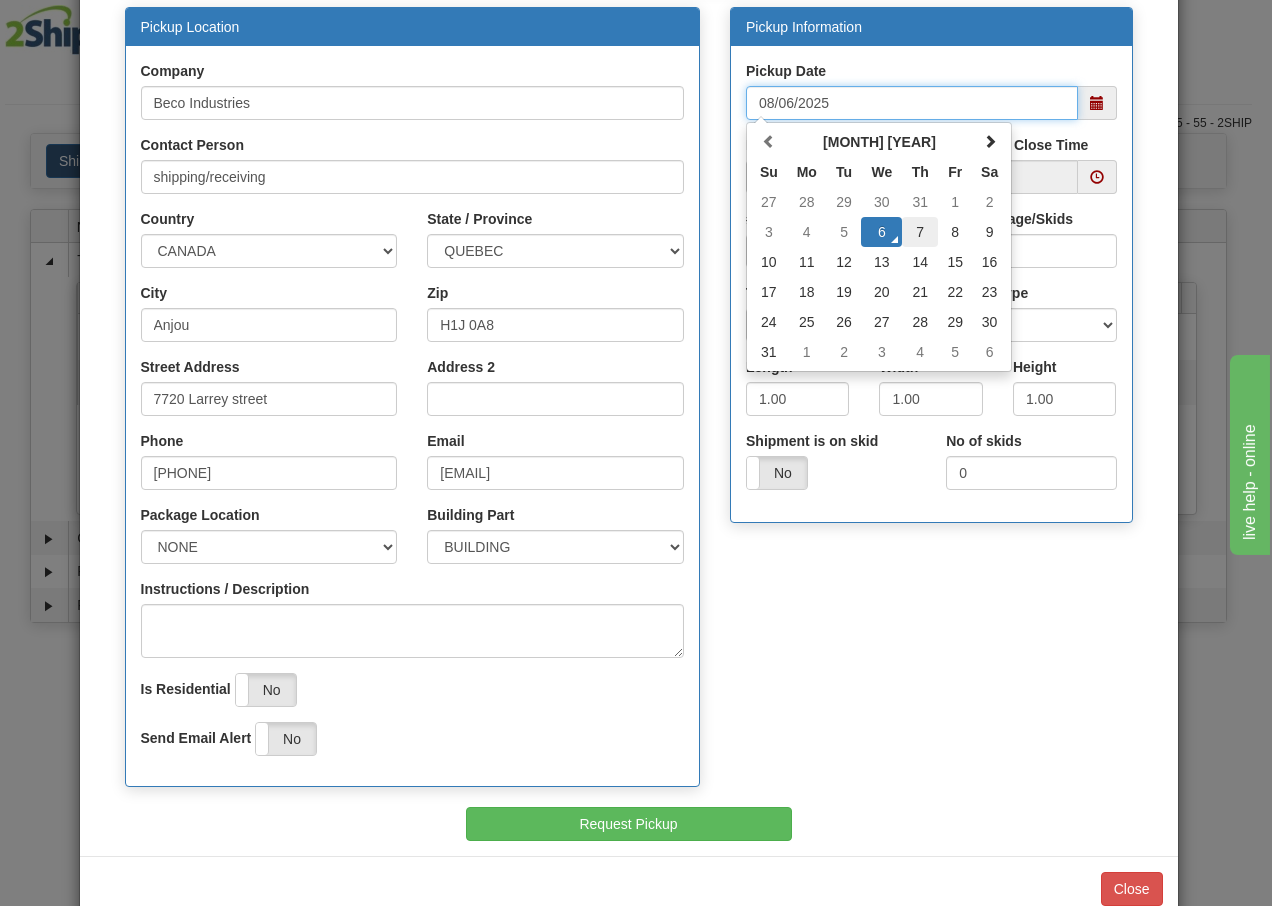 click on "7" at bounding box center [920, 232] 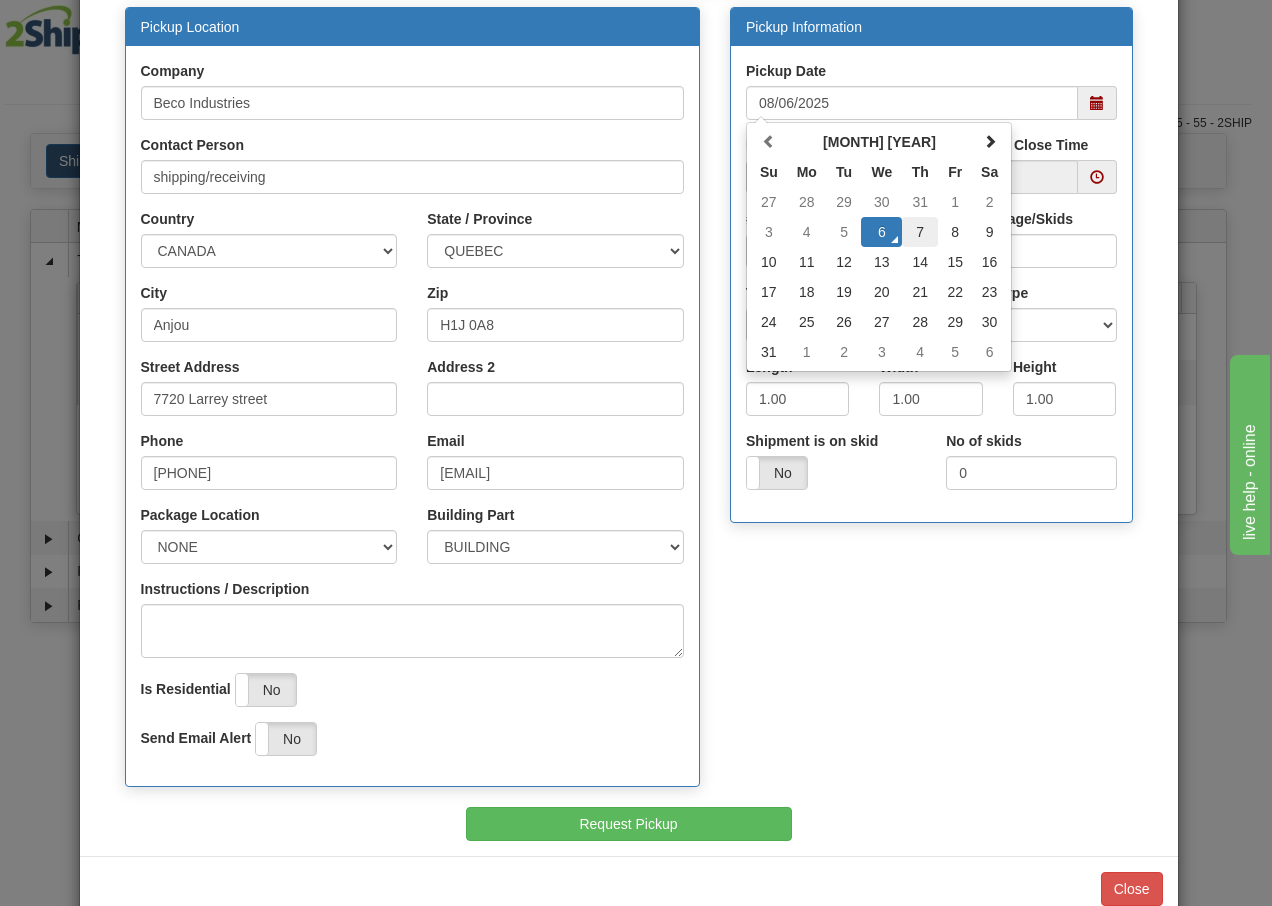 type on "08/07/2025" 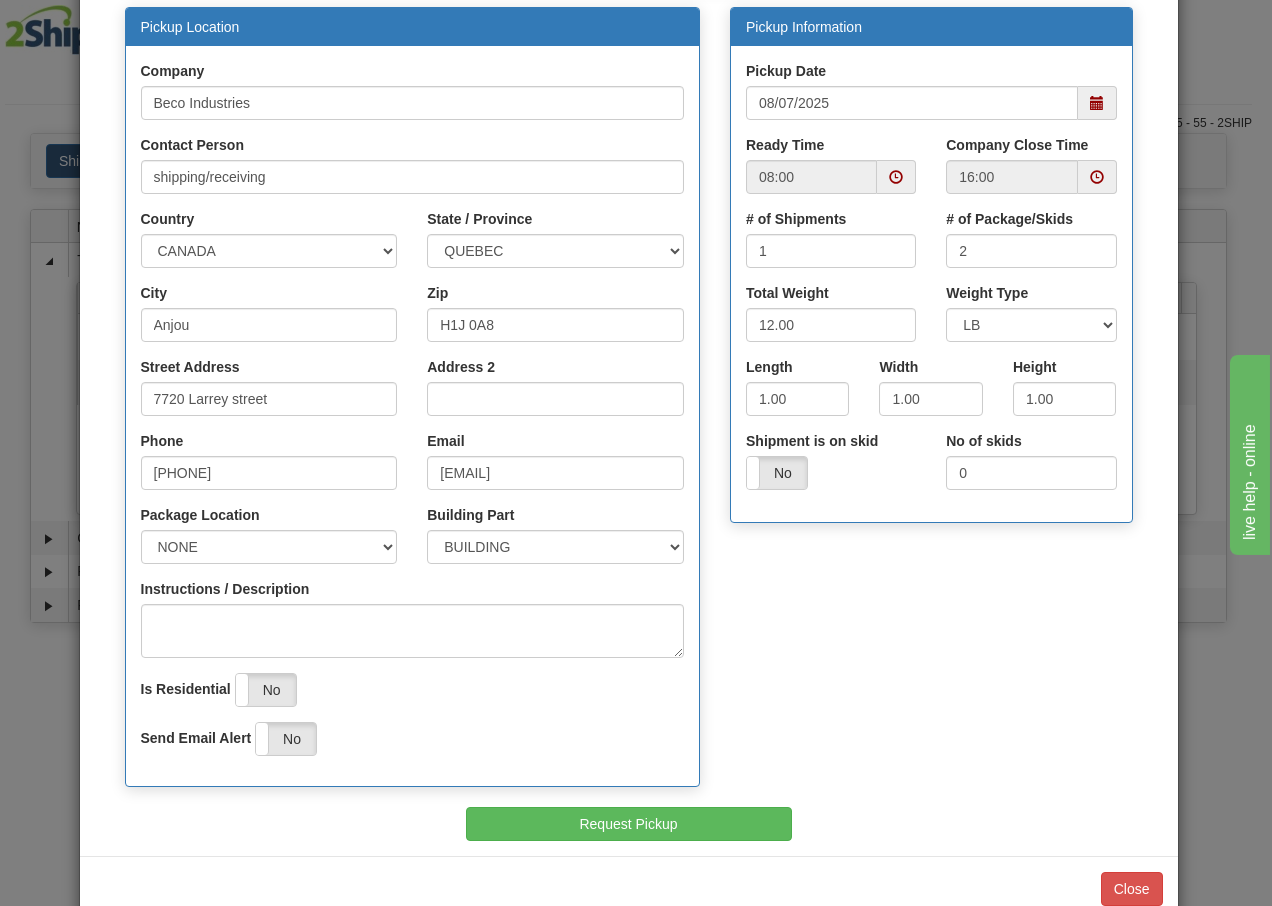 click at bounding box center (896, 177) 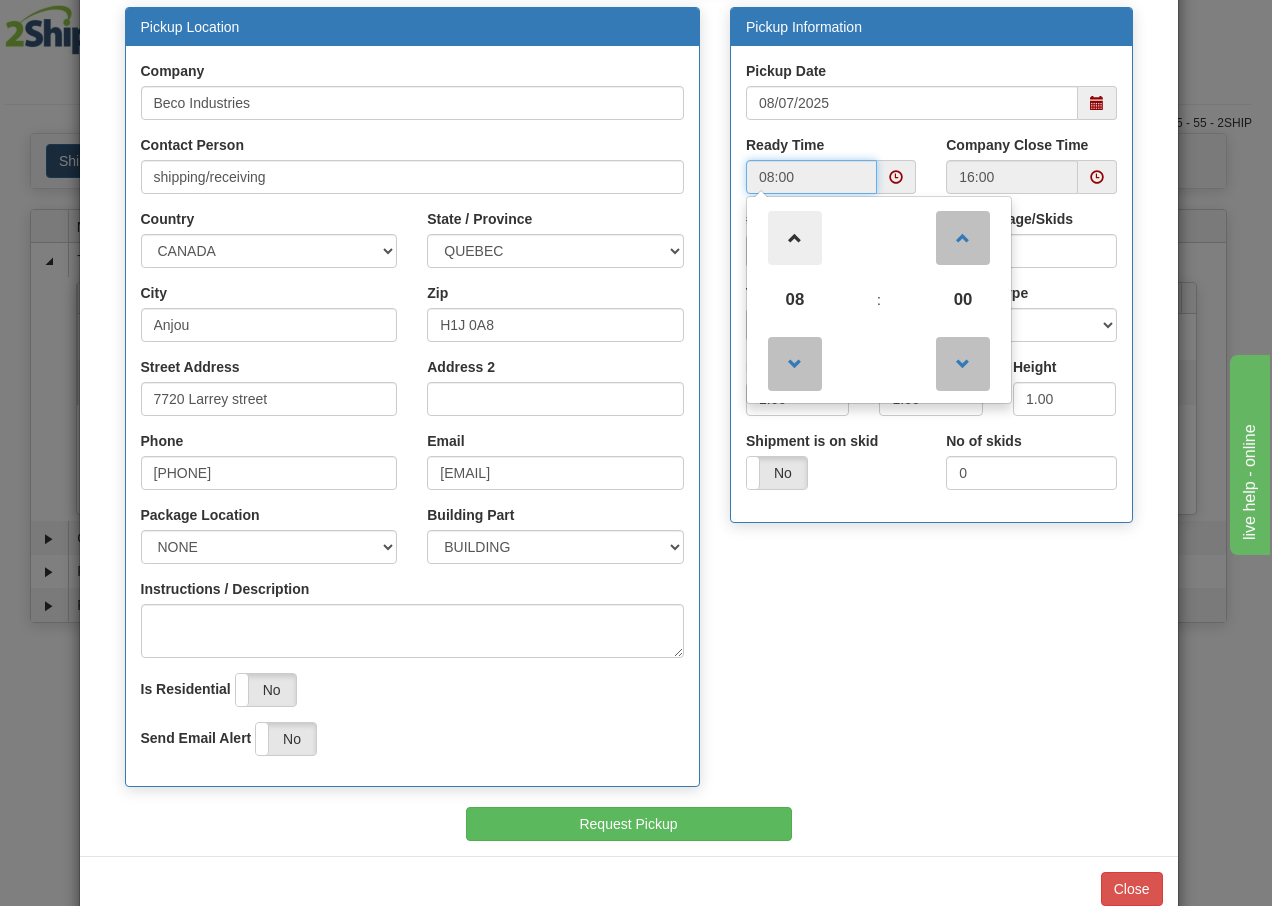 click at bounding box center [795, 238] 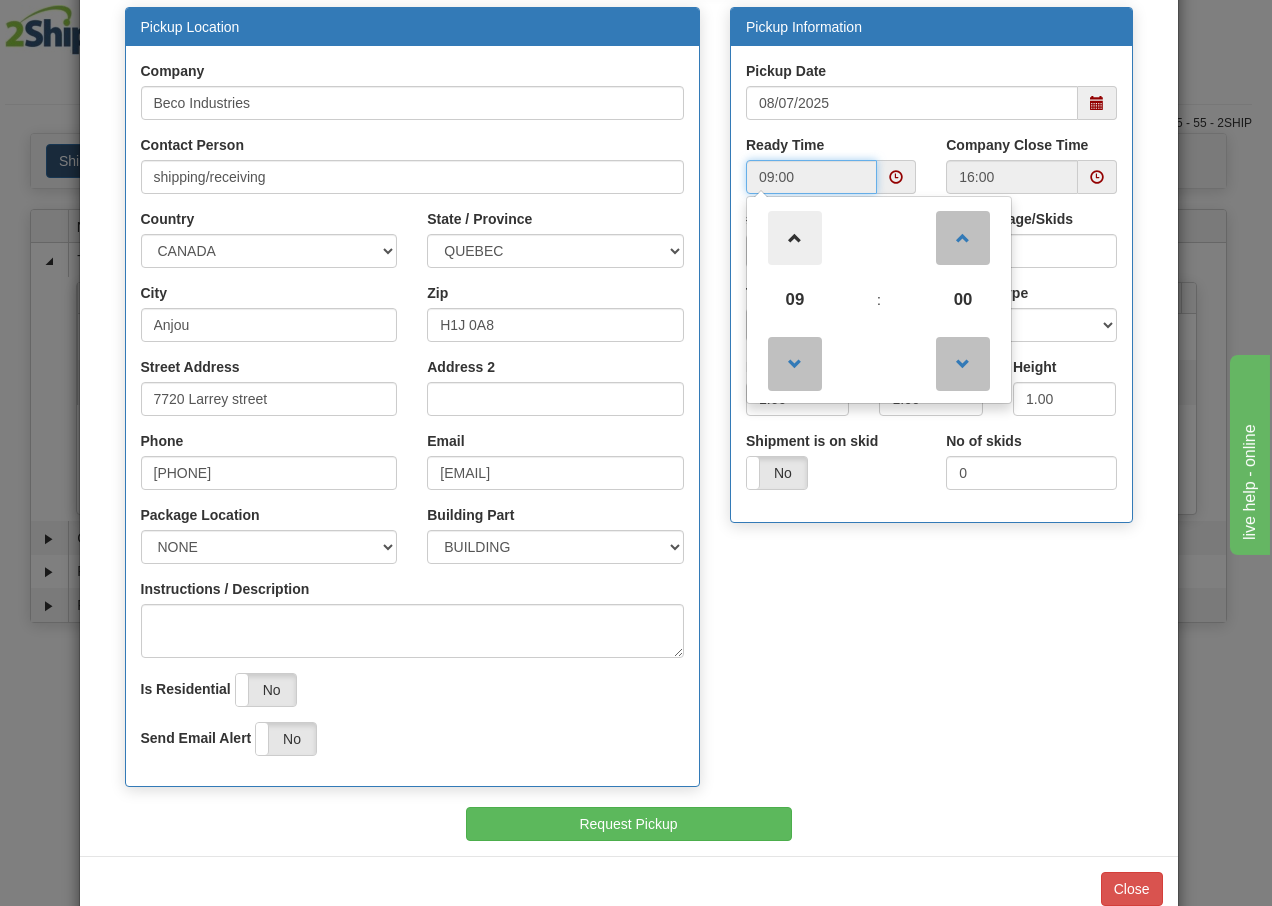click at bounding box center [795, 238] 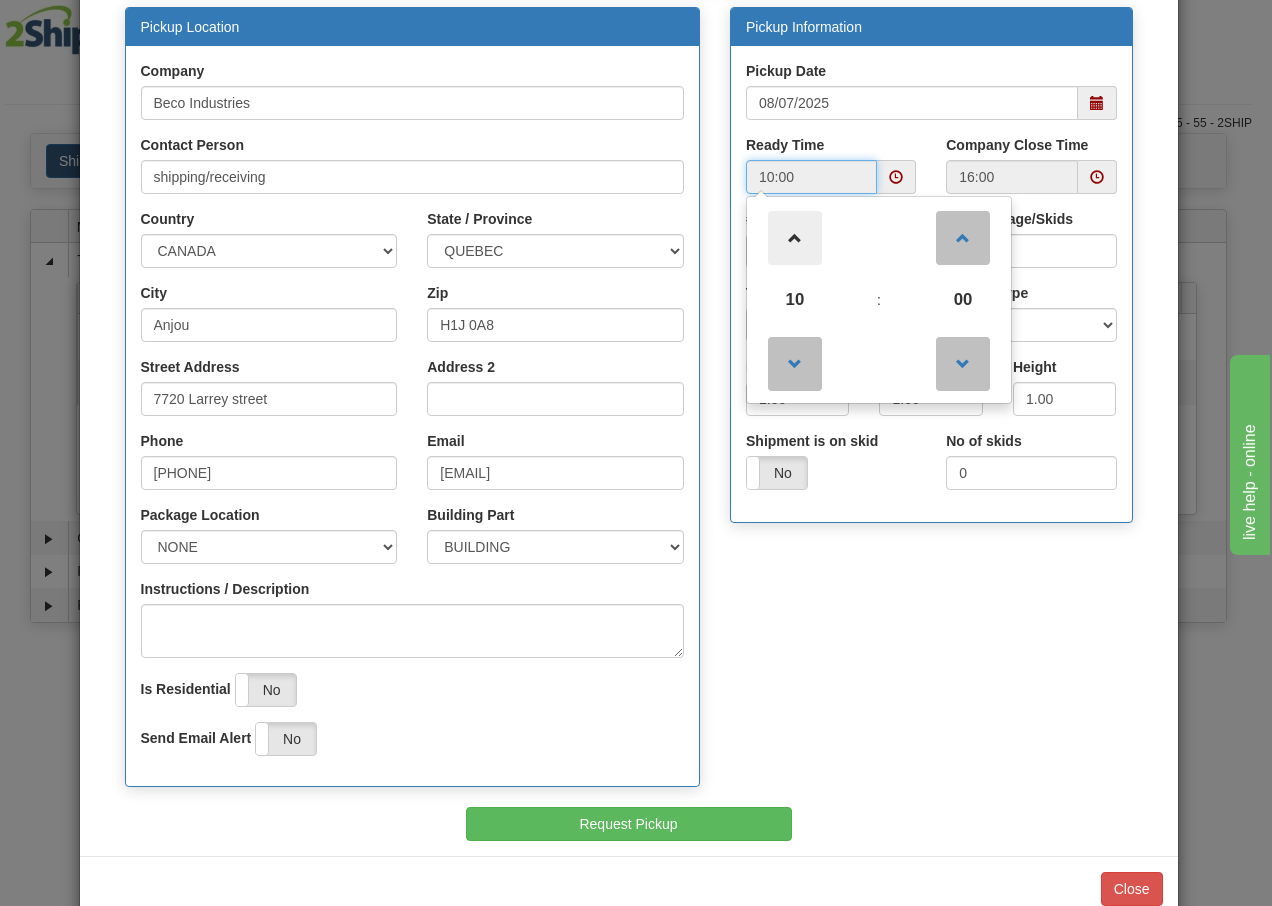 click at bounding box center (795, 238) 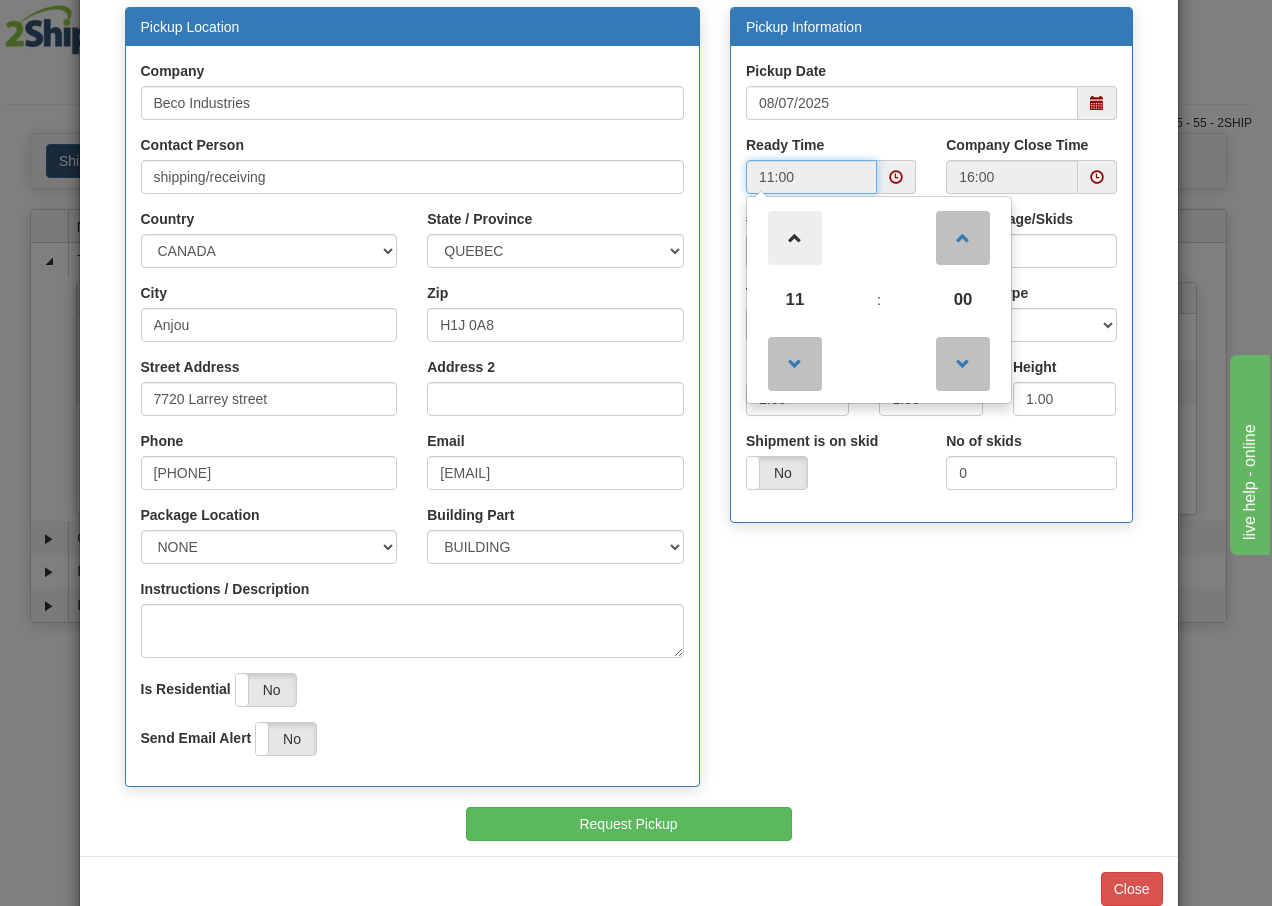 click at bounding box center (795, 238) 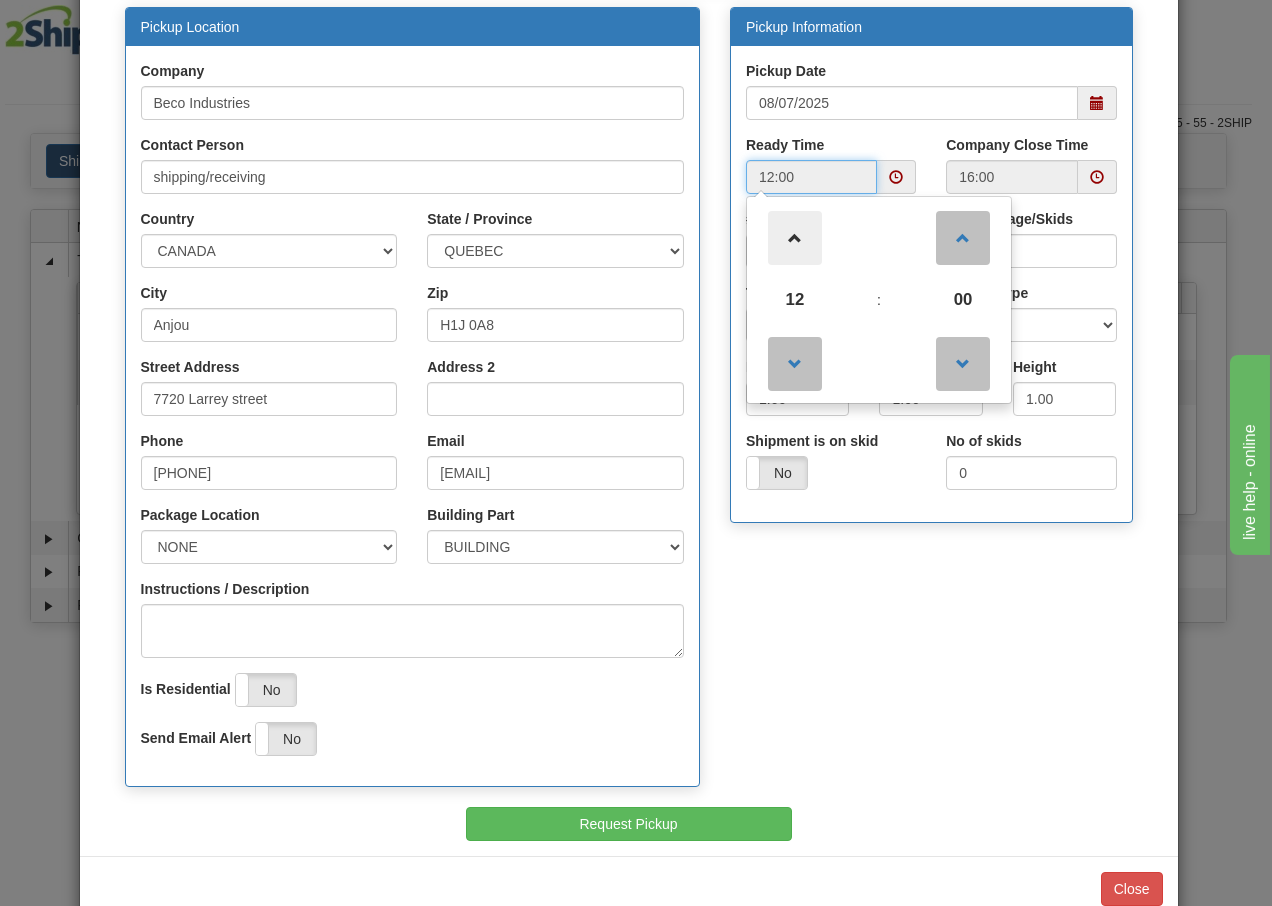 click at bounding box center [795, 238] 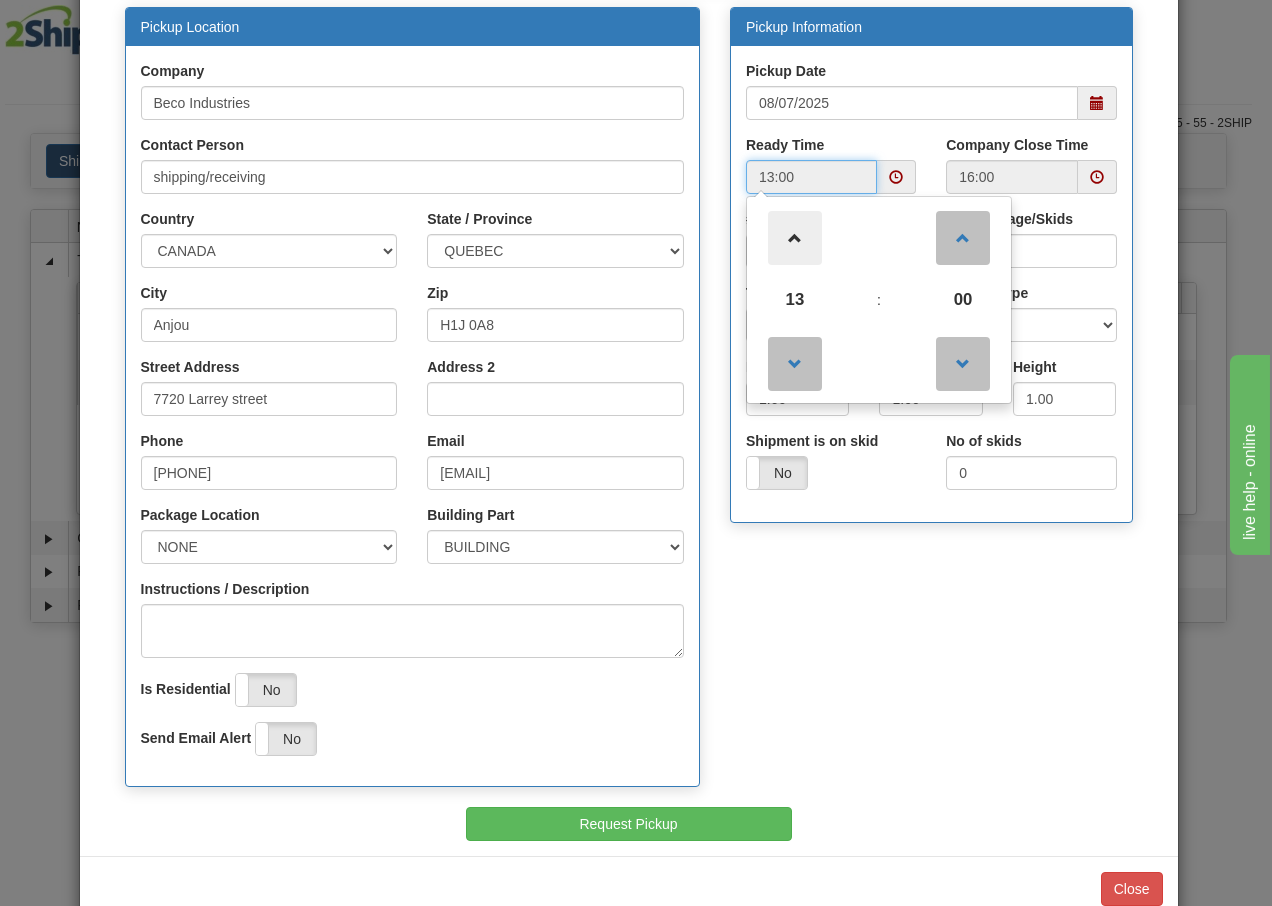 click at bounding box center (795, 238) 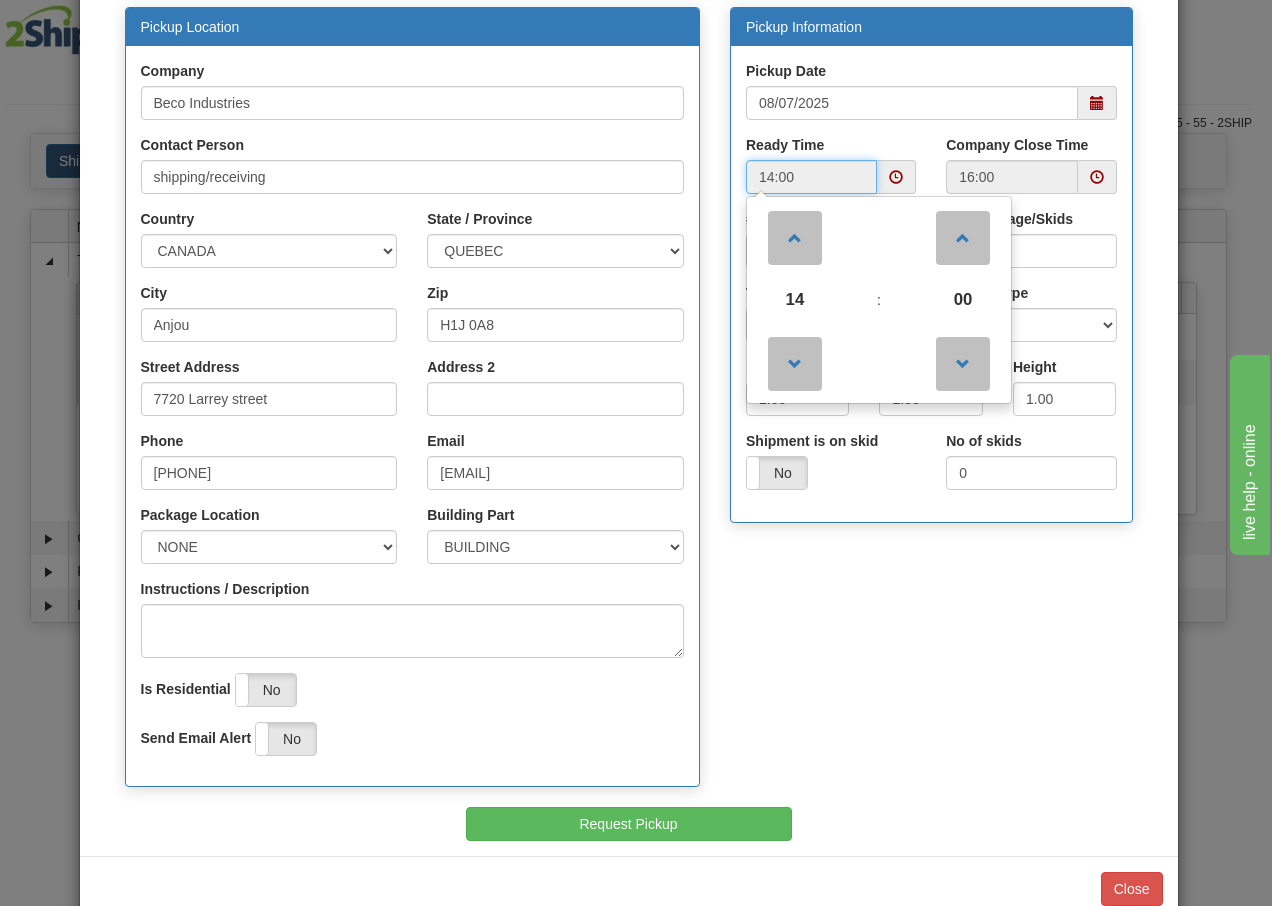 click at bounding box center [1097, 177] 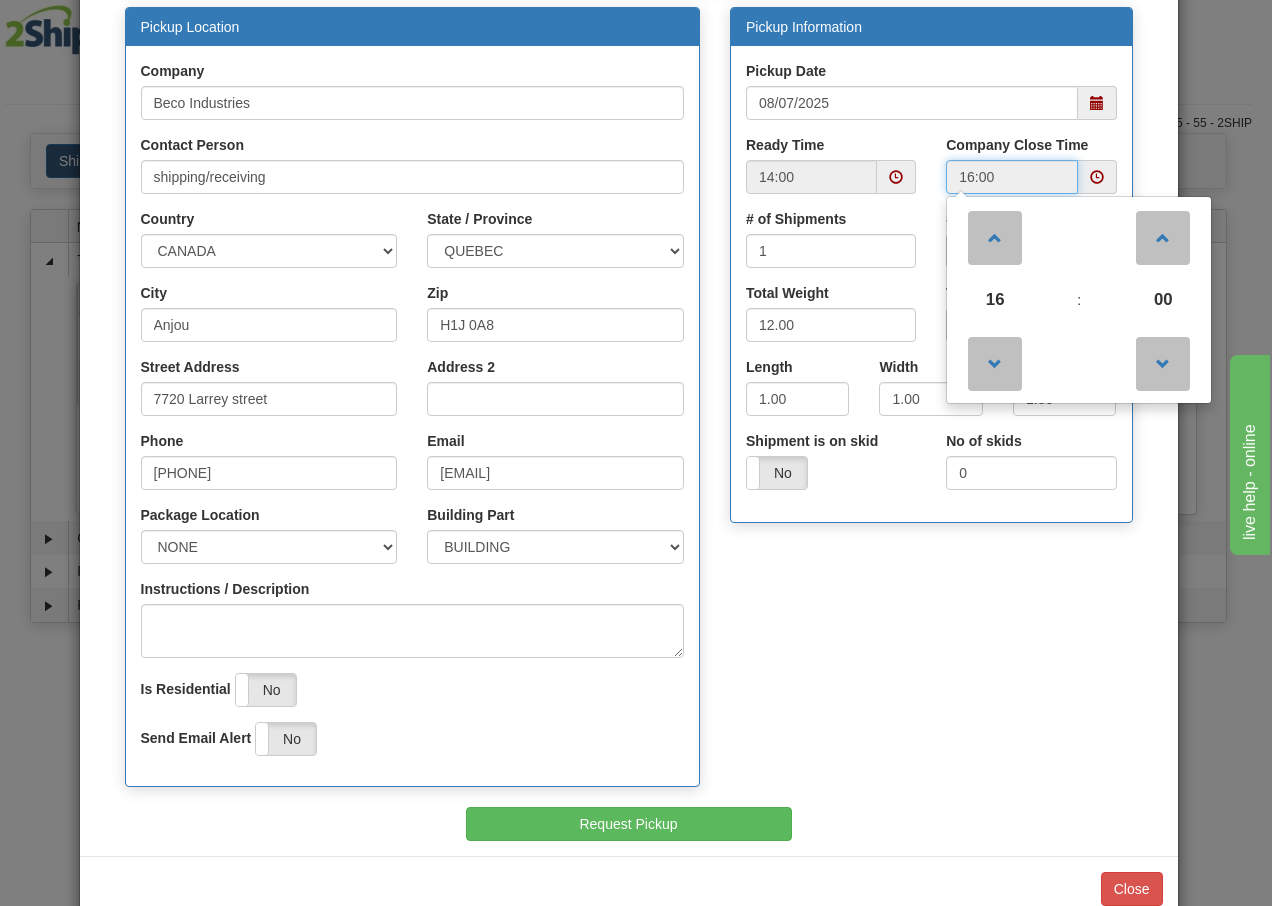 click on "16:00" at bounding box center [1011, 177] 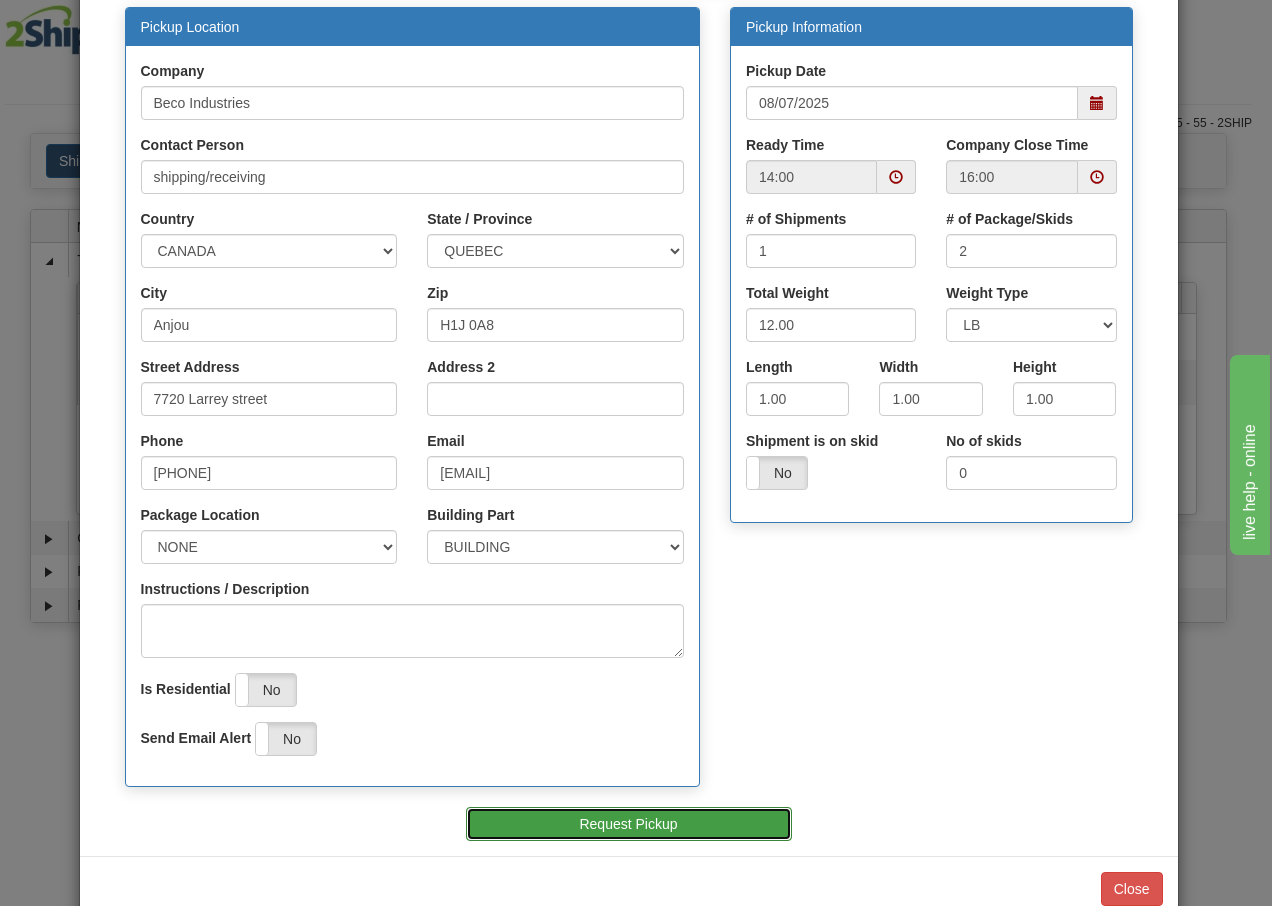 click on "Request Pickup" at bounding box center (629, 824) 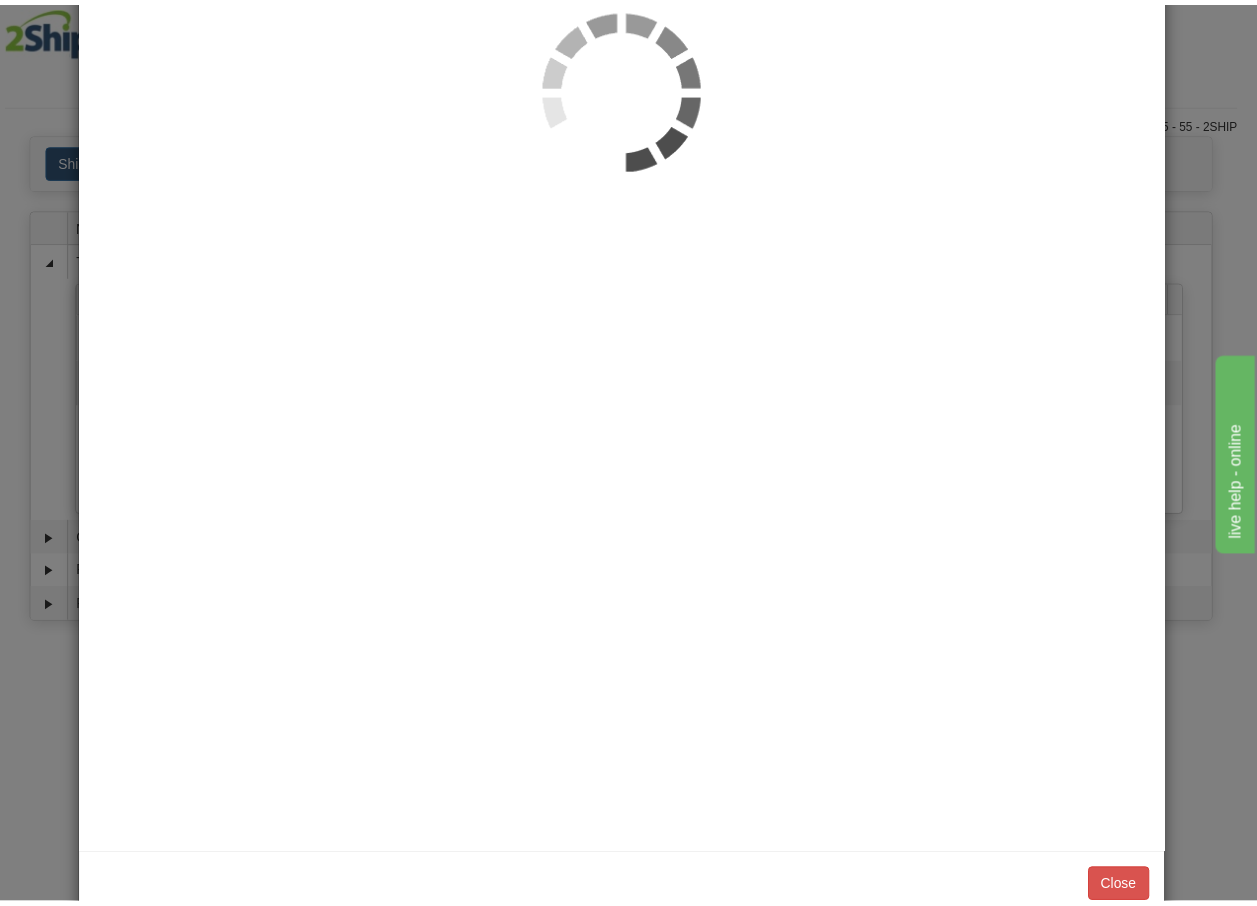 scroll, scrollTop: 0, scrollLeft: 0, axis: both 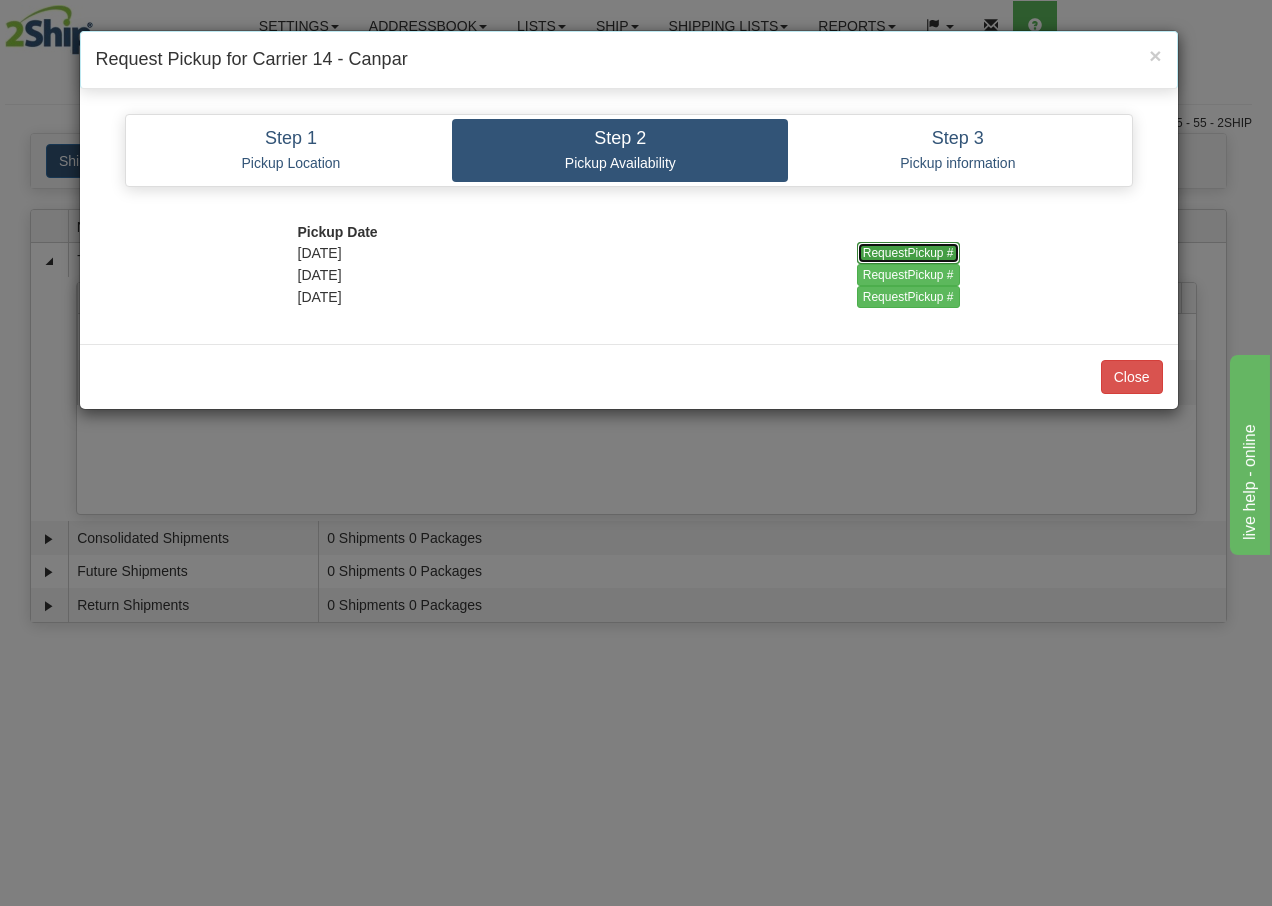 click on "RequestPickup #" at bounding box center (908, 253) 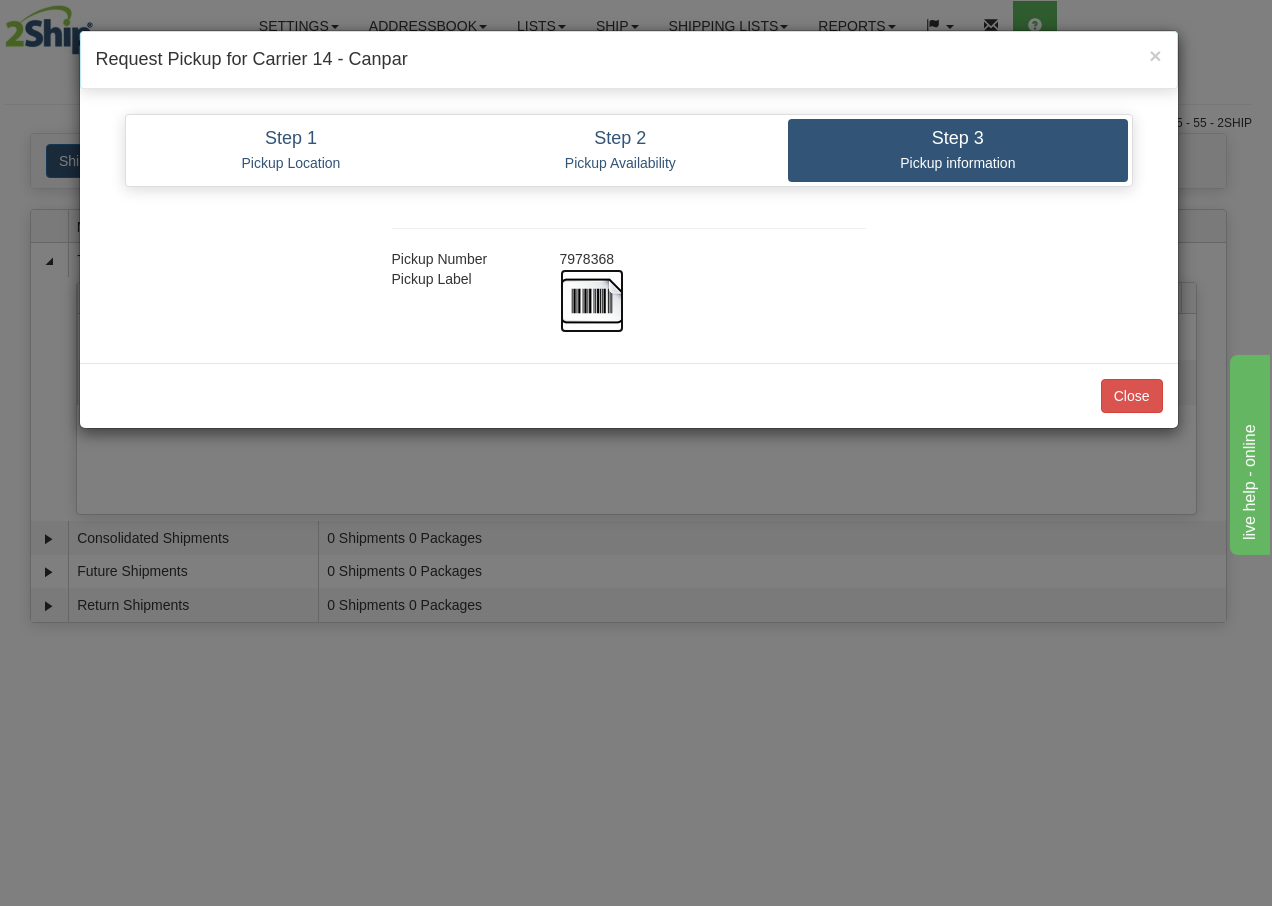 click at bounding box center (592, 301) 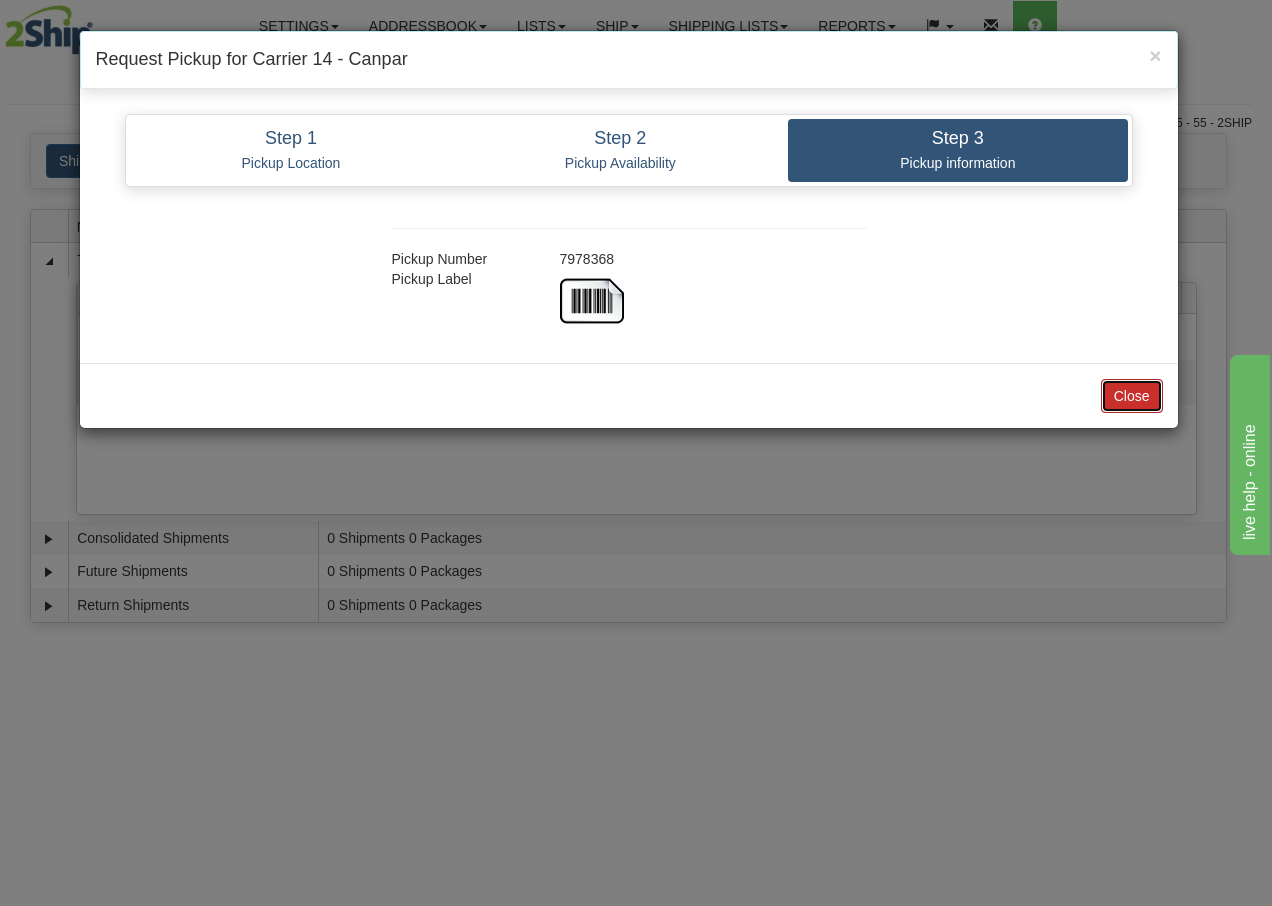 click on "Close" at bounding box center [1132, 396] 